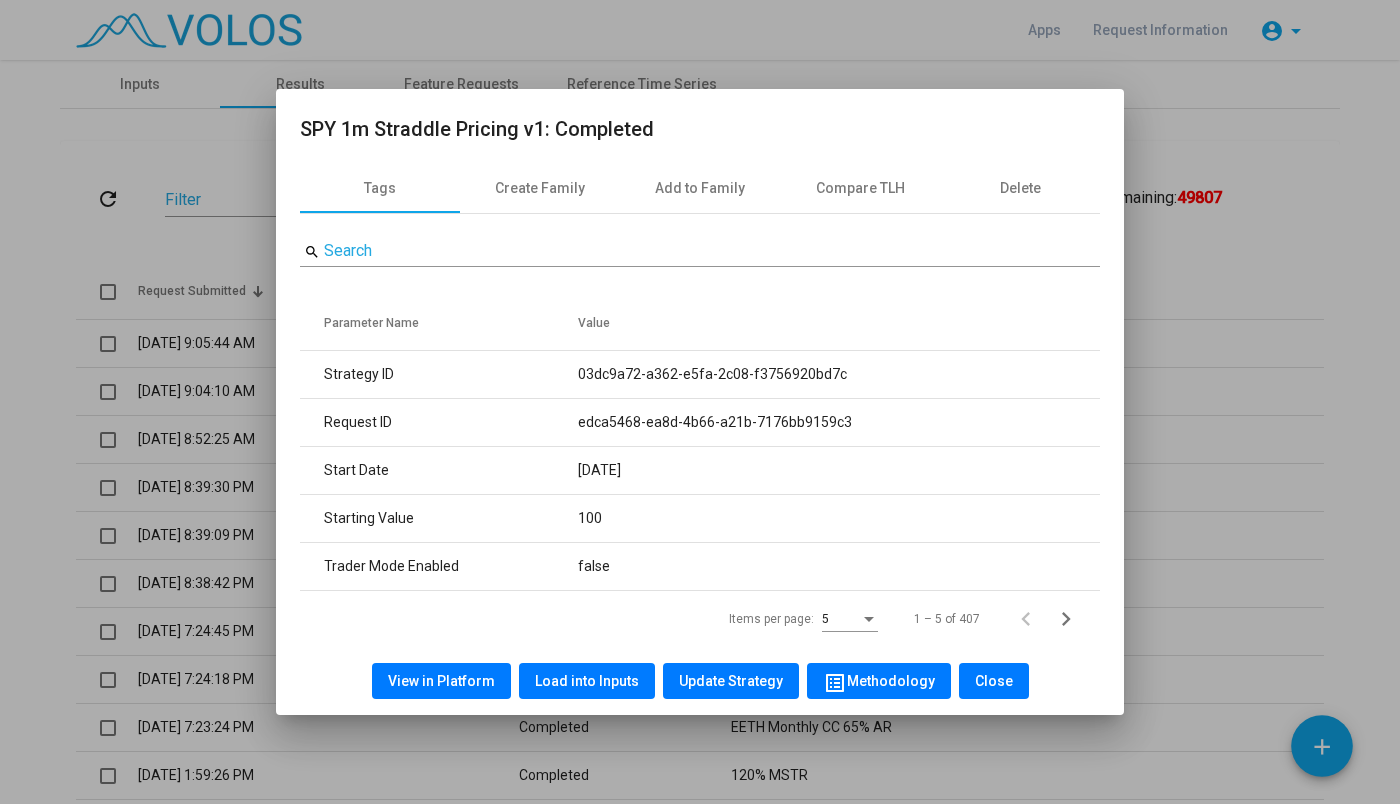 scroll, scrollTop: 0, scrollLeft: 0, axis: both 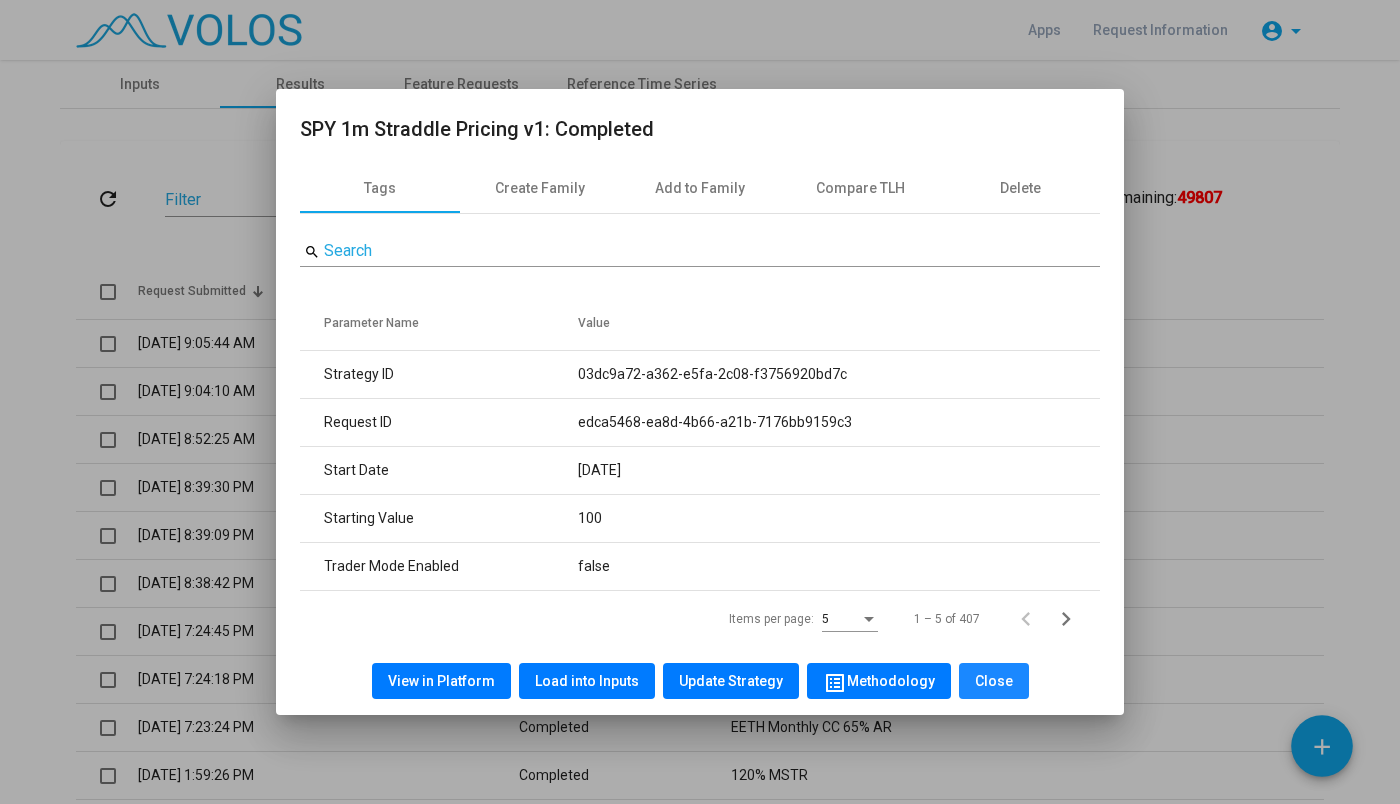click on "Close" at bounding box center [994, 681] 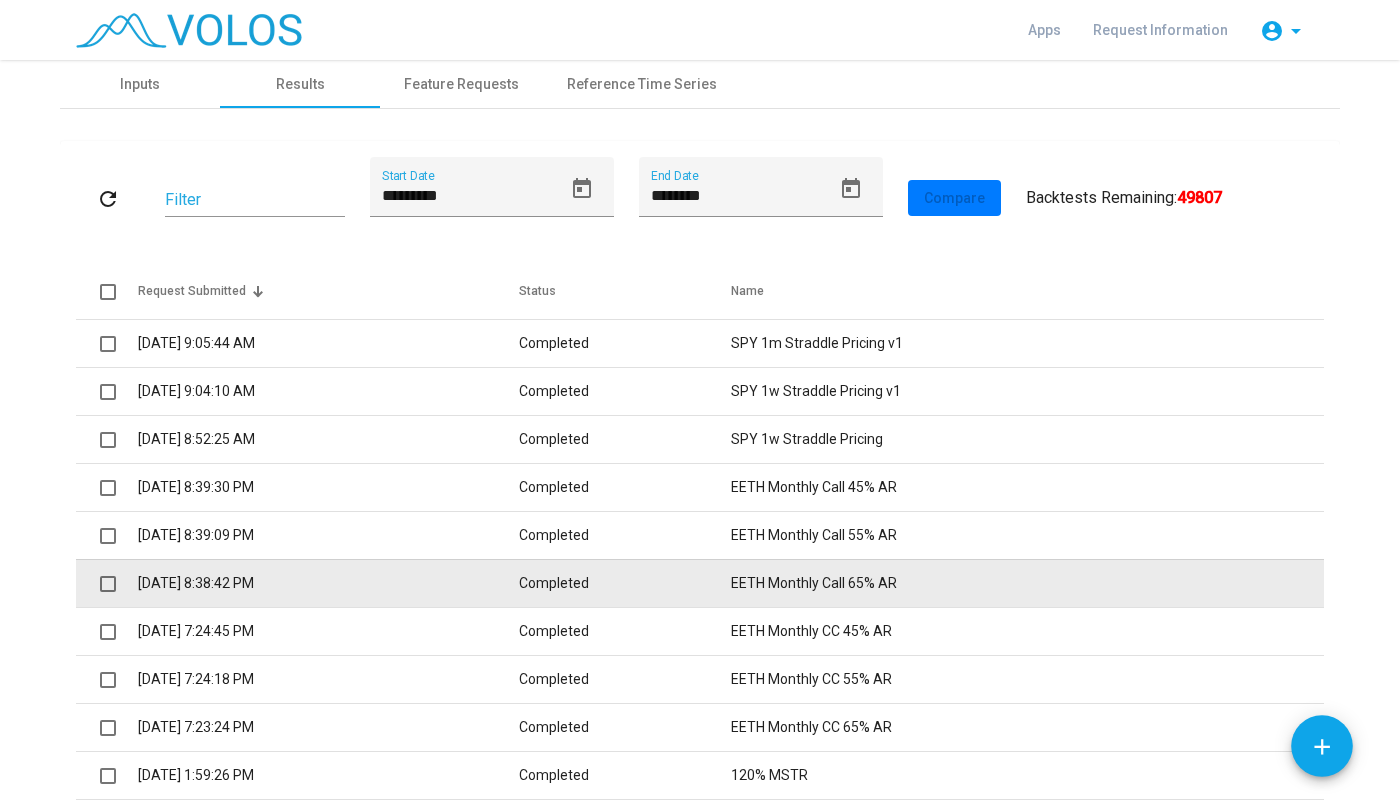 click on "Completed" at bounding box center (625, 583) 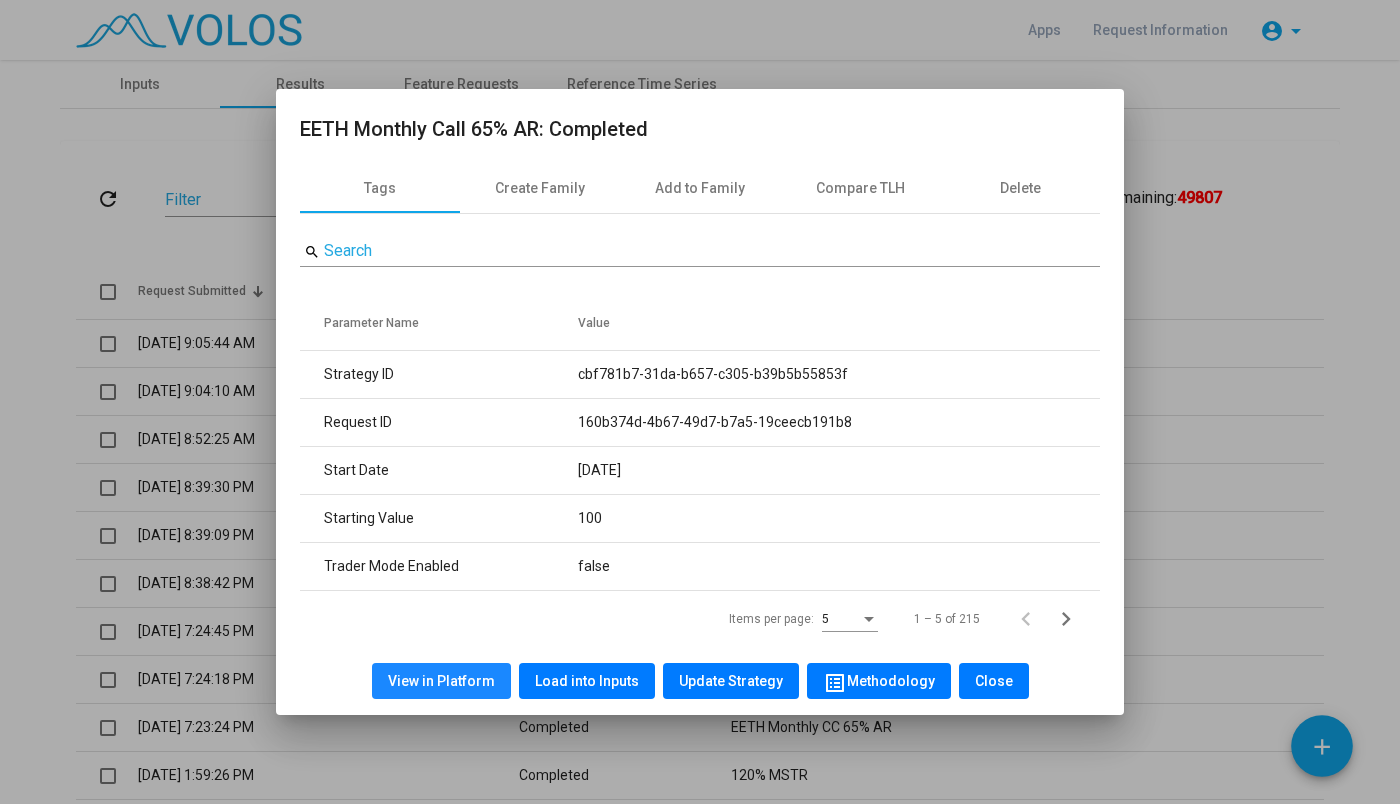 click on "View in Platform" at bounding box center (441, 681) 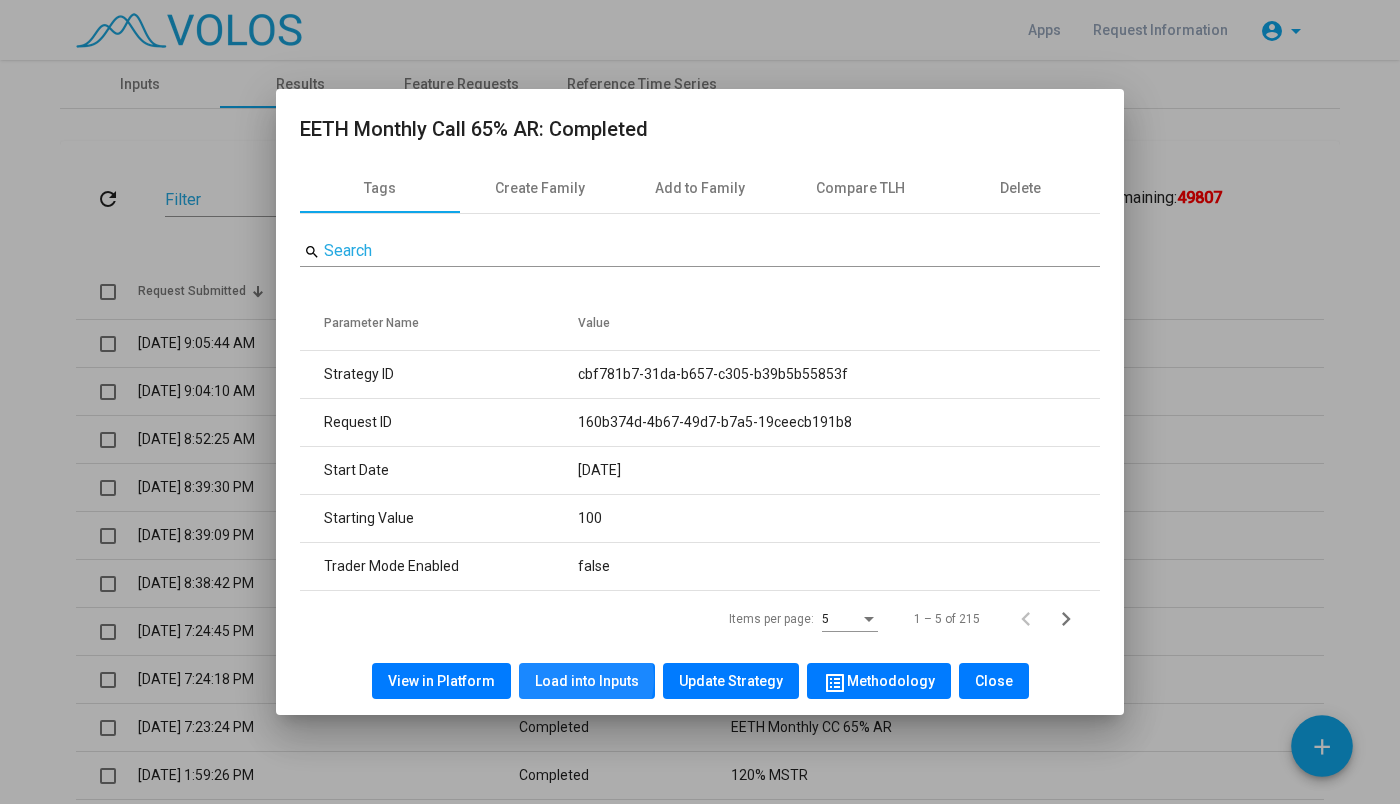 click on "Load into Inputs" at bounding box center [587, 681] 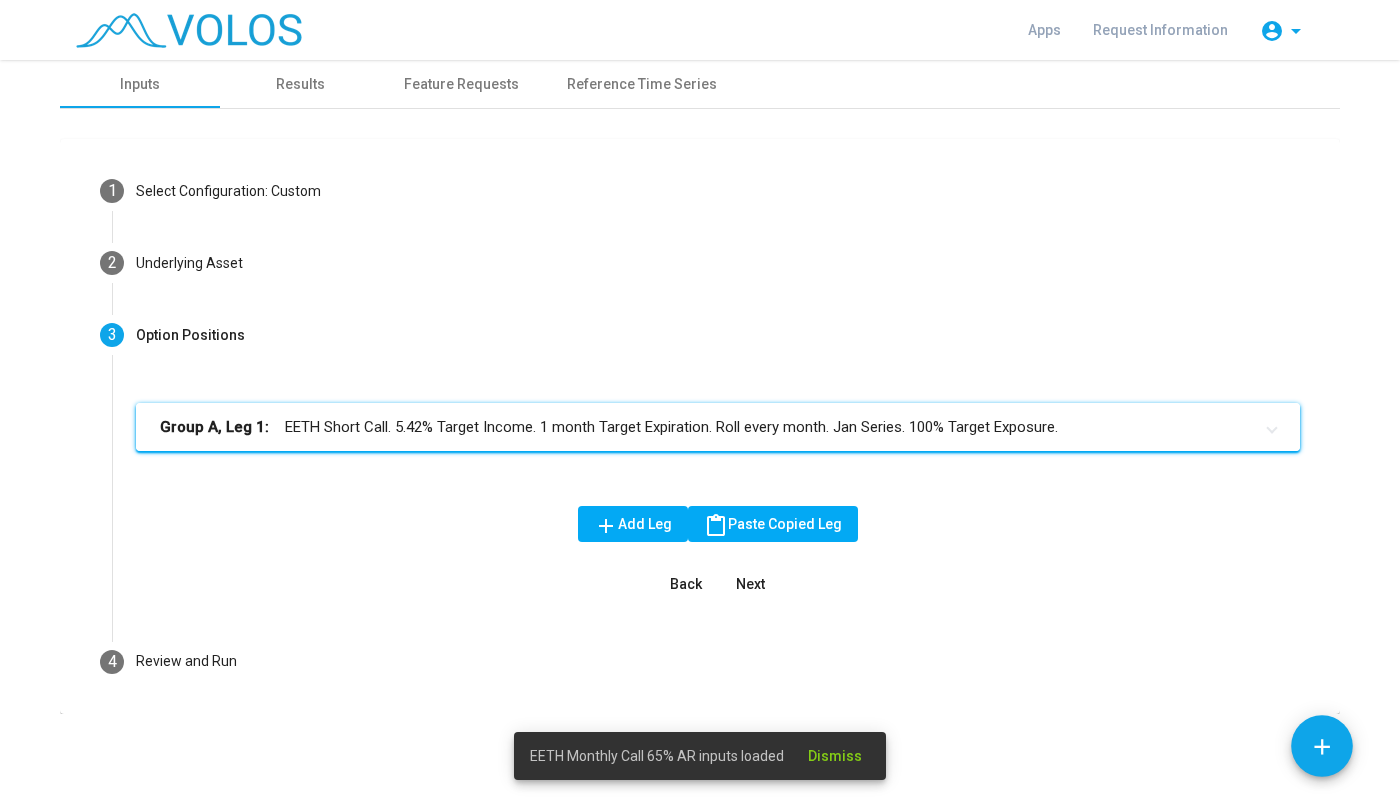 click on "Group A, Leg 1:   EETH Short Call. 5.42% Target Income. 1 month Target Expiration. Roll every month. Jan Series. 100% Target Exposure." at bounding box center (706, 427) 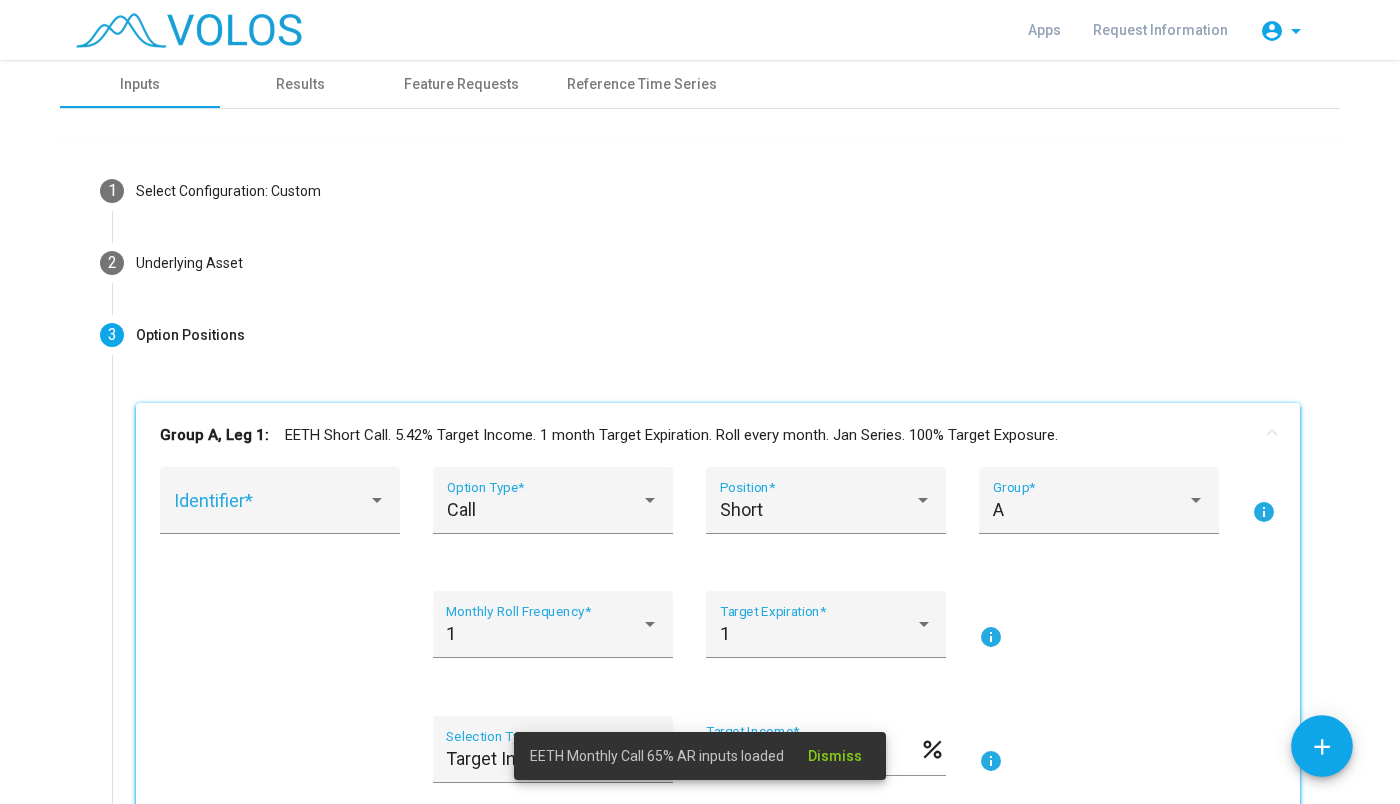 scroll, scrollTop: 199, scrollLeft: 0, axis: vertical 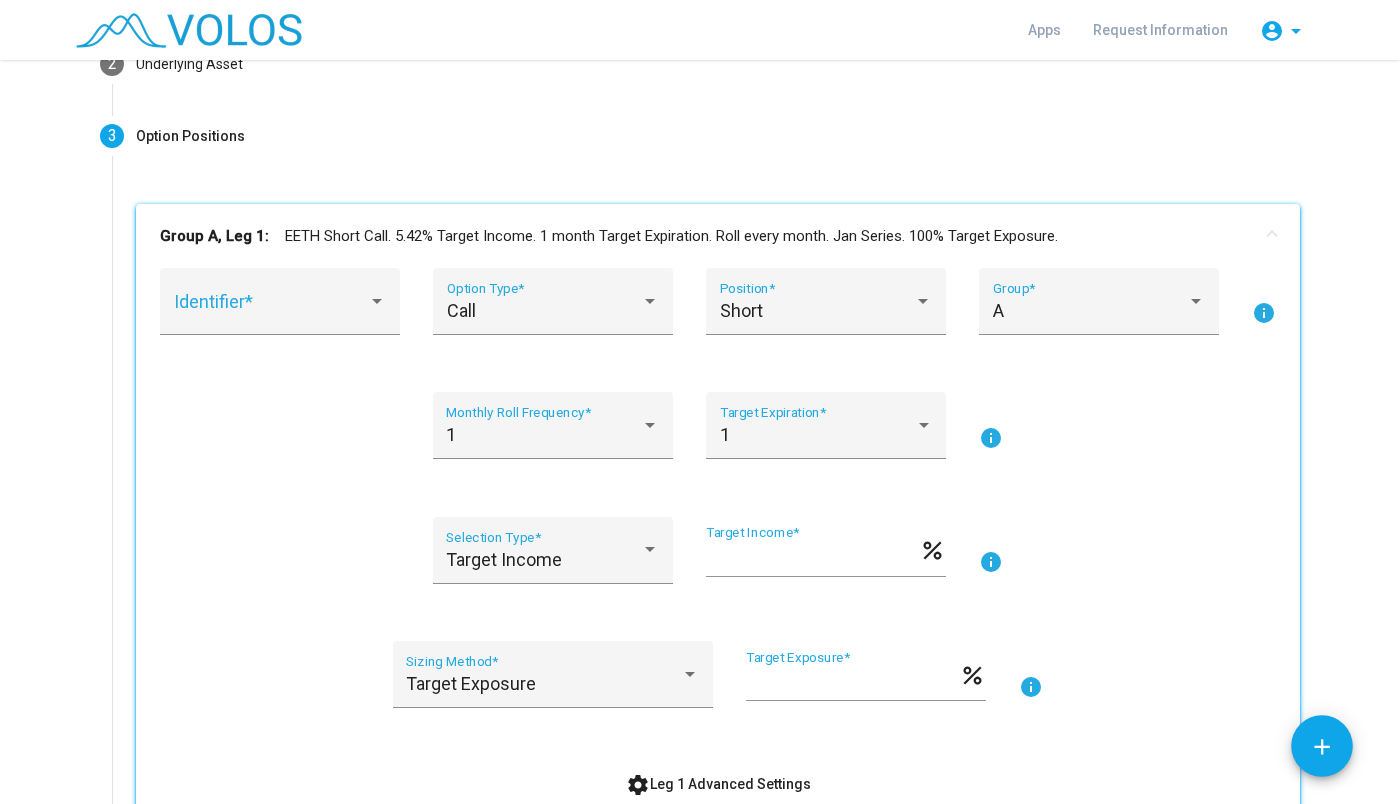 click on "Target Income Selection Type  * **** Target Income  * percent info" at bounding box center [718, 562] 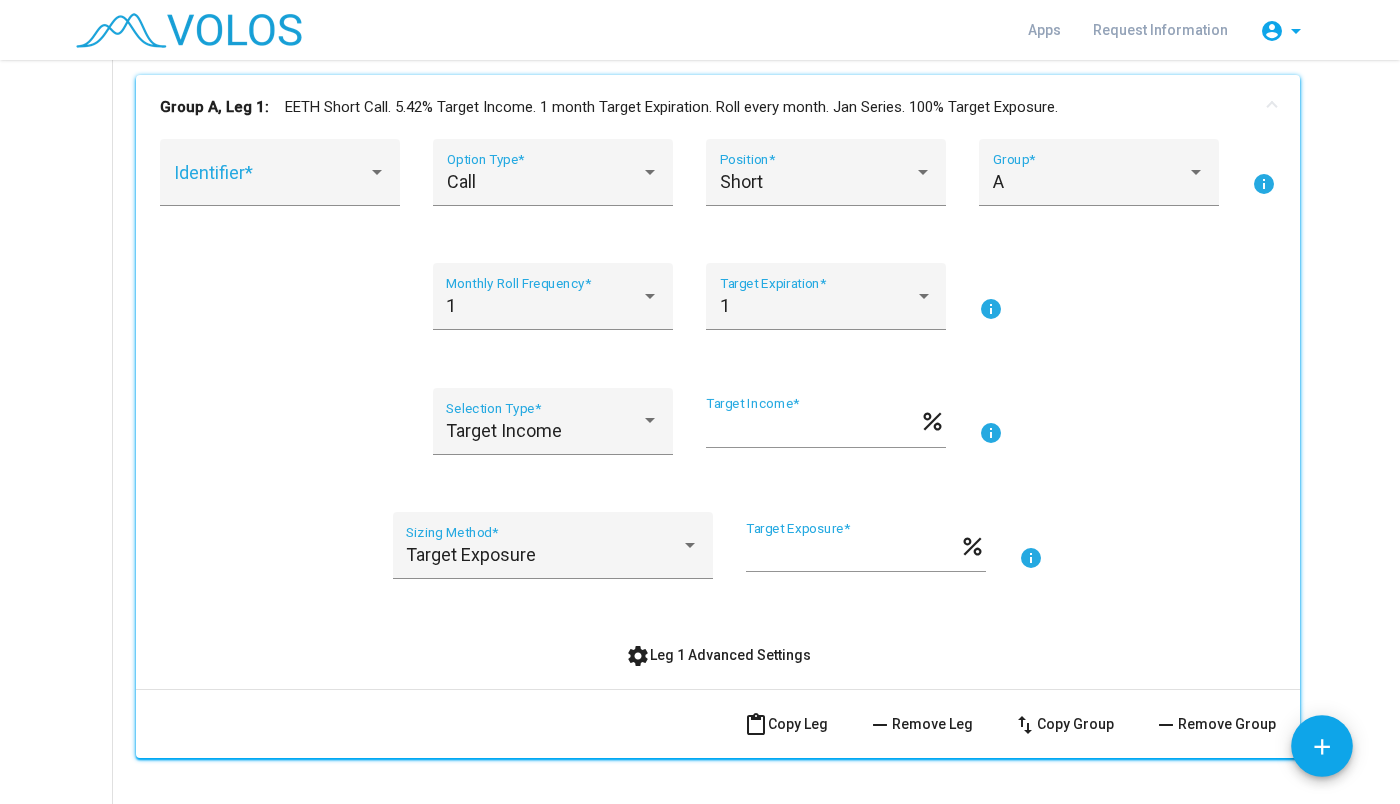 scroll, scrollTop: 335, scrollLeft: 0, axis: vertical 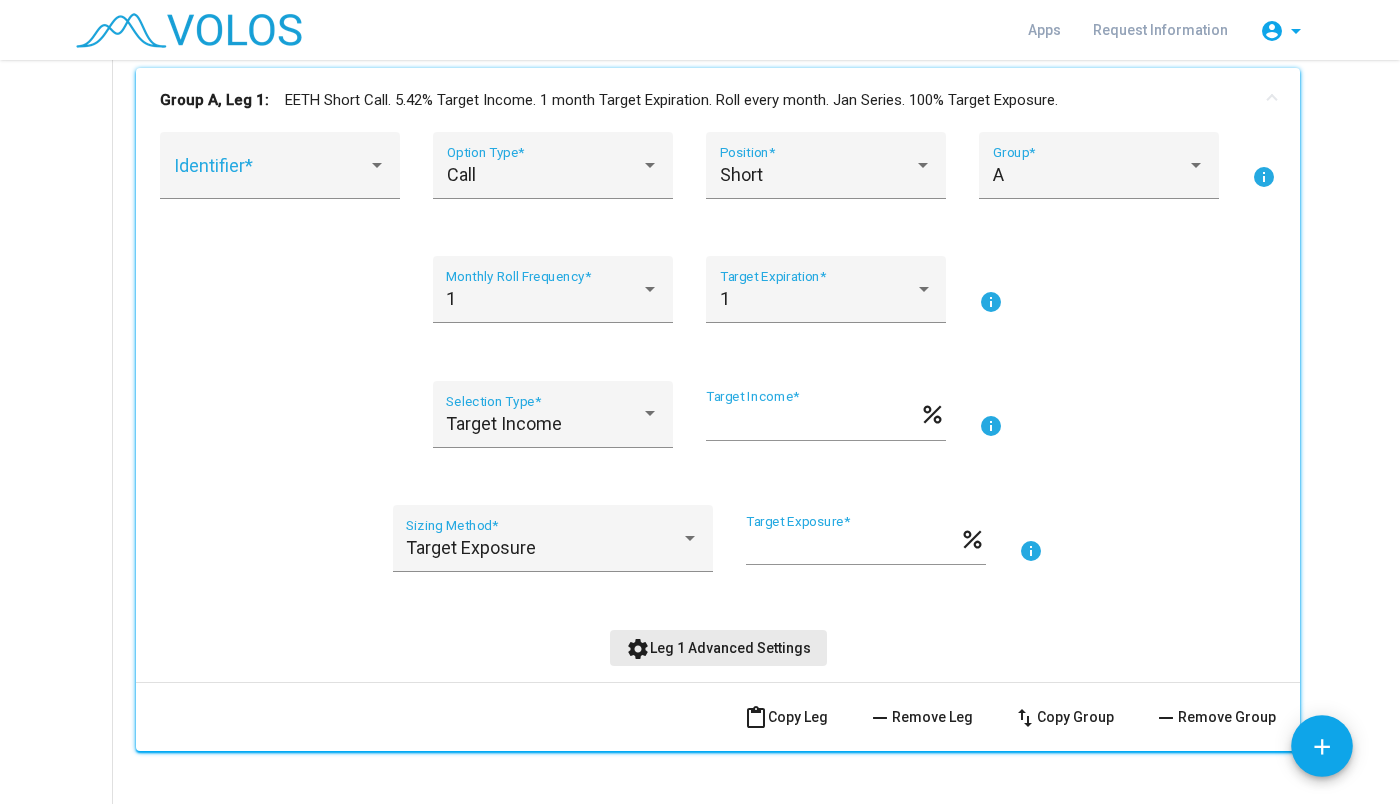 click on "settings  Leg 1 Advanced Settings" at bounding box center [718, 648] 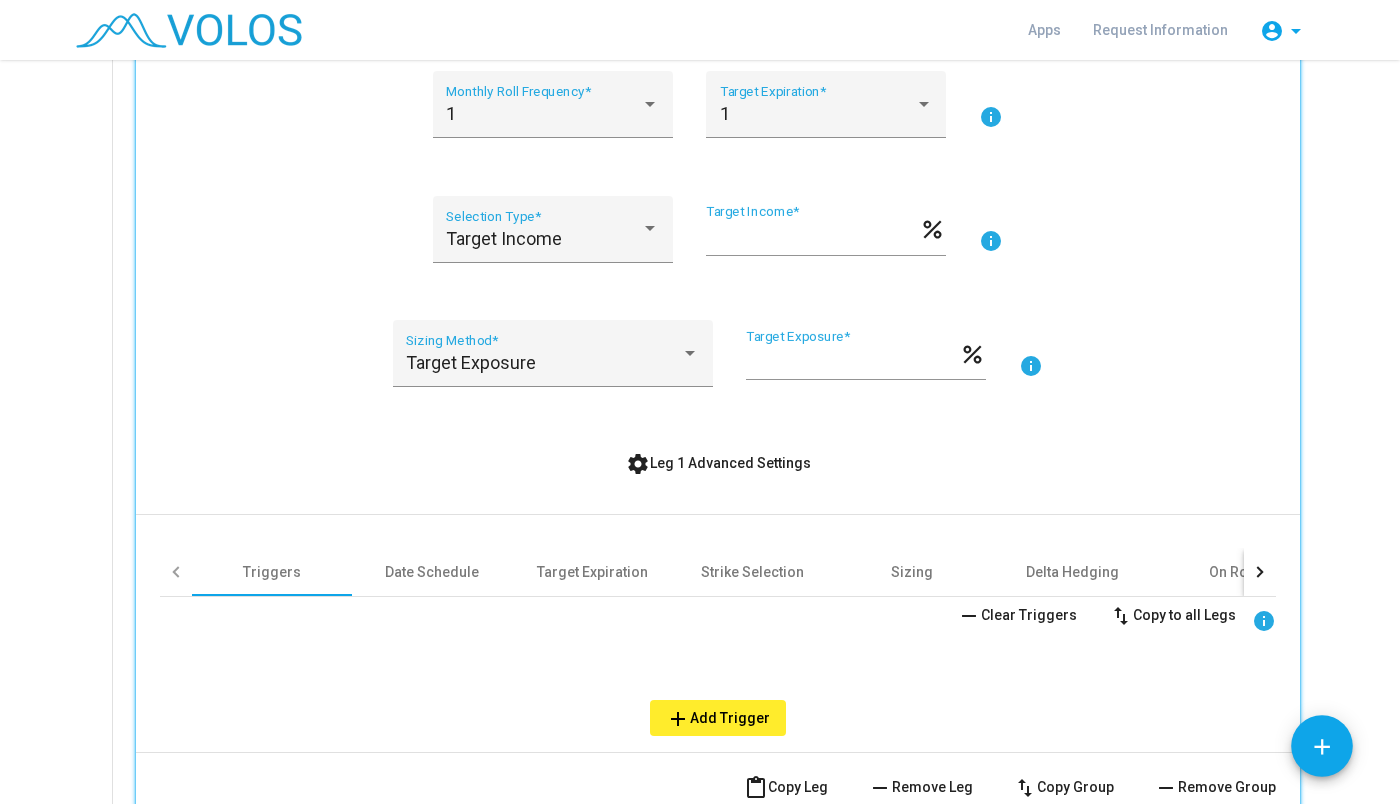 scroll, scrollTop: 528, scrollLeft: 0, axis: vertical 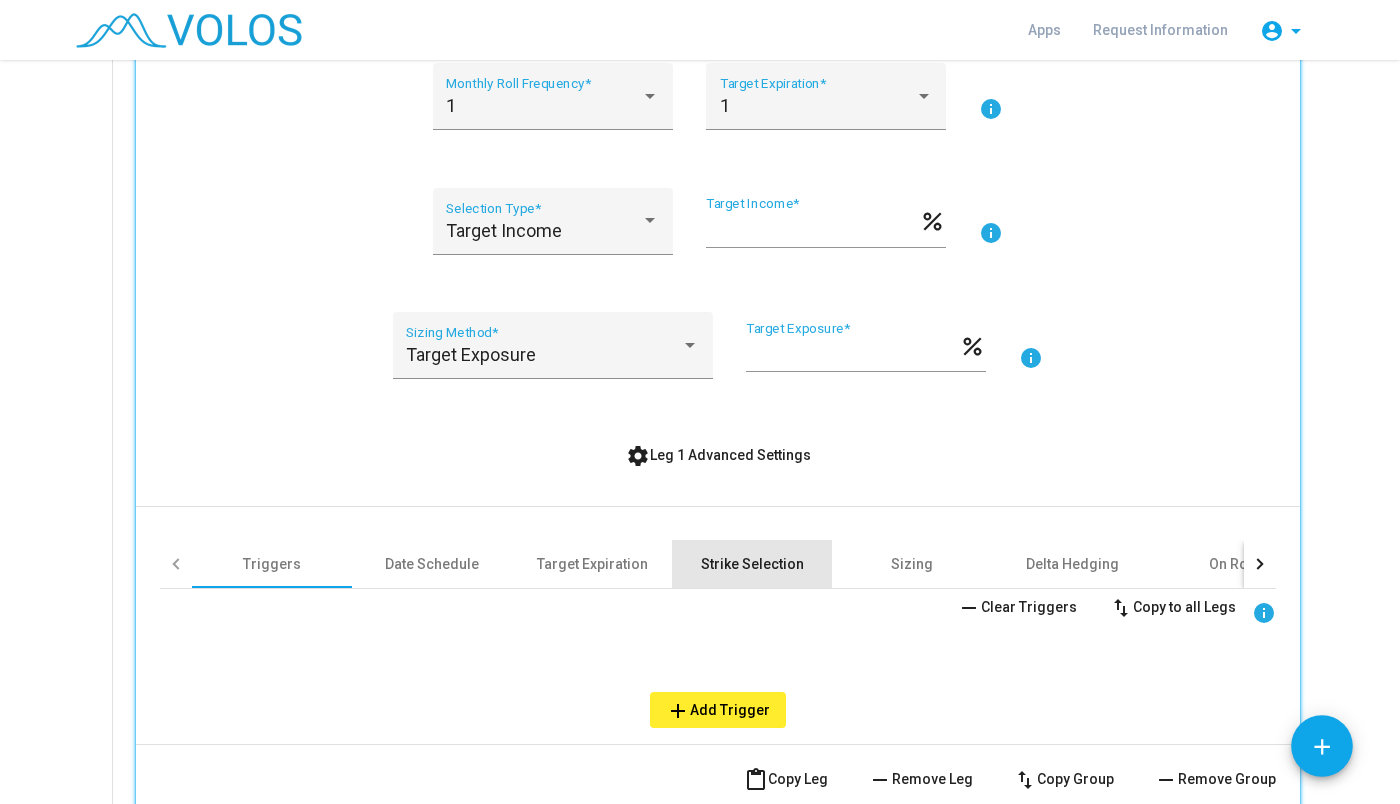 click on "Strike Selection" at bounding box center [752, 564] 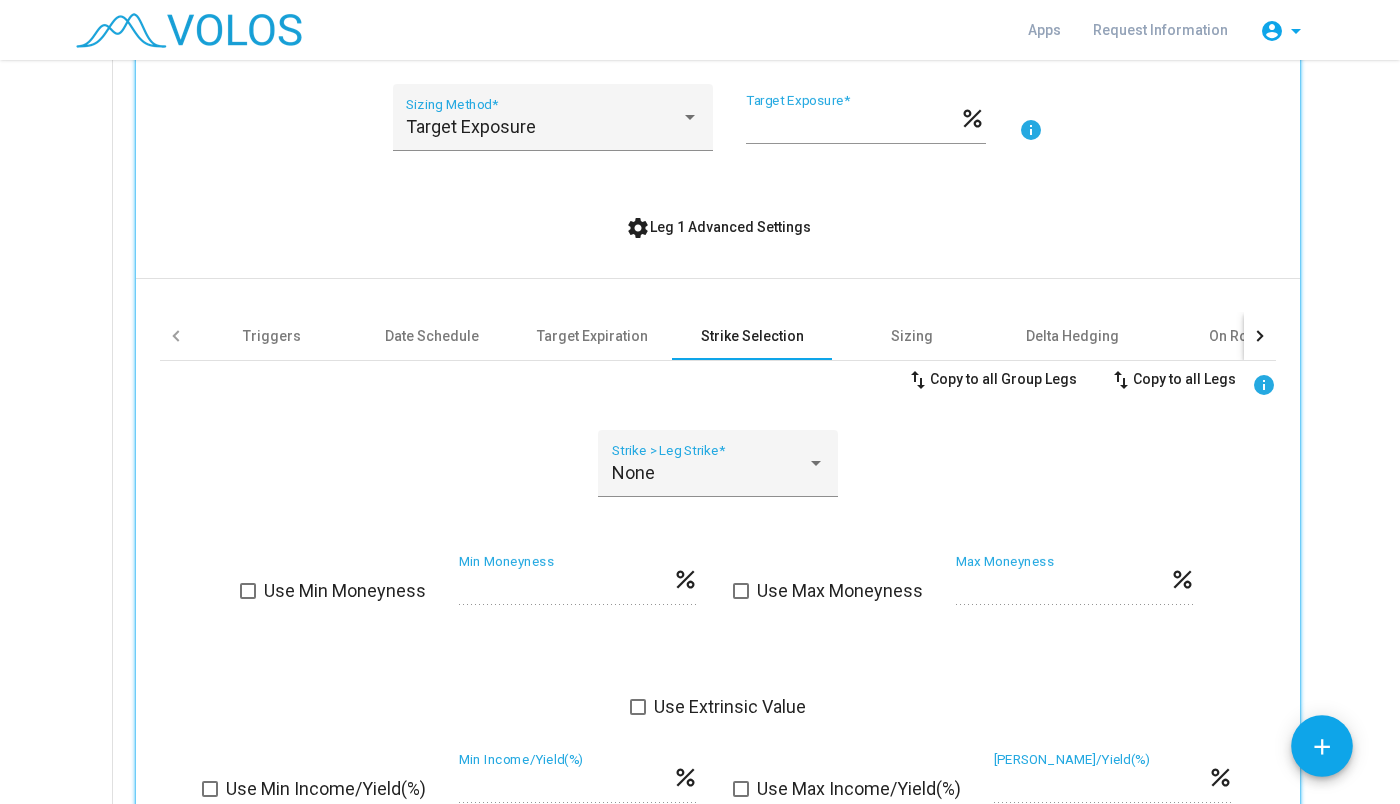 scroll, scrollTop: 766, scrollLeft: 0, axis: vertical 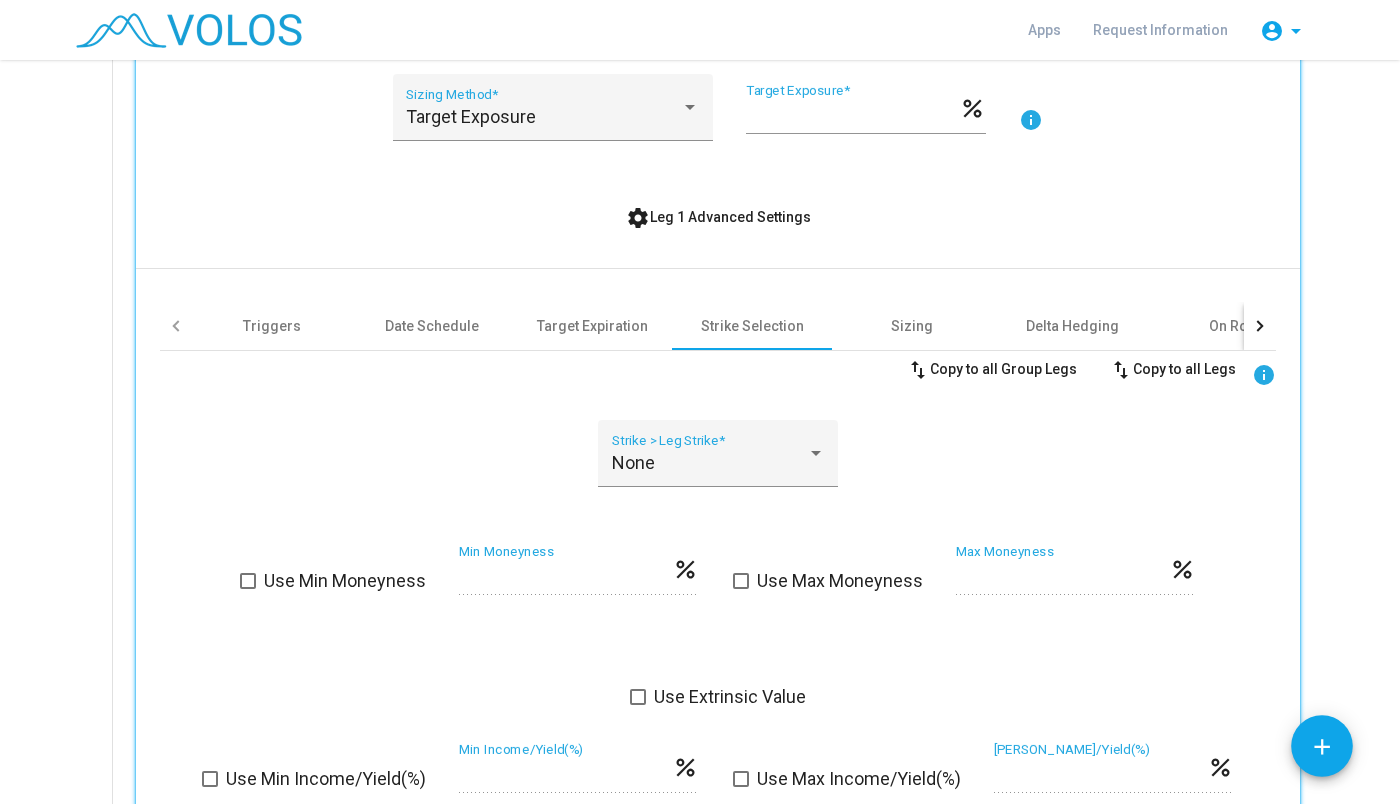 click on "swap_vert  Copy to all Group Legs swap_vert  Copy to all Legs info None  Strike > Leg Strike   *    Use Min Moneyness  *  Min Moneyness  percent    Use Max Moneyness  *  Max Moneyness  percent    Use Extrinsic Value     Use Min Income/Yield(%)  *  Min Income/Yield(%)  percent    Use Max Income/Yield(%)  ***  Max Income/Yield(%)  percent 0 (Strike nearest Target) Strike Search Direction  * 0 (Strike nearest Target) Fallback Strike Search Direction  *   Use AM/PM Settlement Filter Use only PM-settled options AM/PM Settlement Filter   Use Strike Interval *  Strike Interval  ***  Leg Relative Exposure within Group/Tranche   * percent    Use Linear Interpolation" at bounding box center [718, 877] 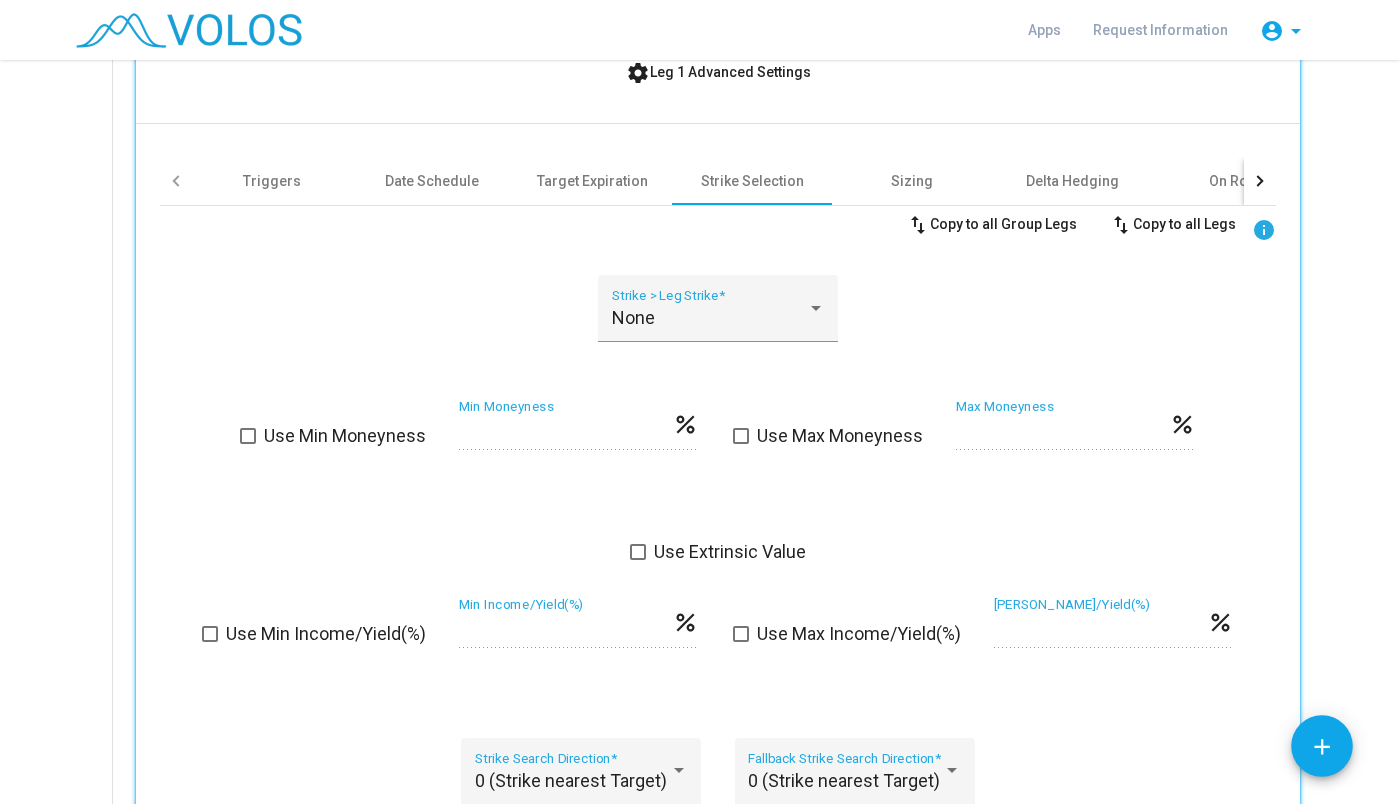 scroll, scrollTop: 918, scrollLeft: 0, axis: vertical 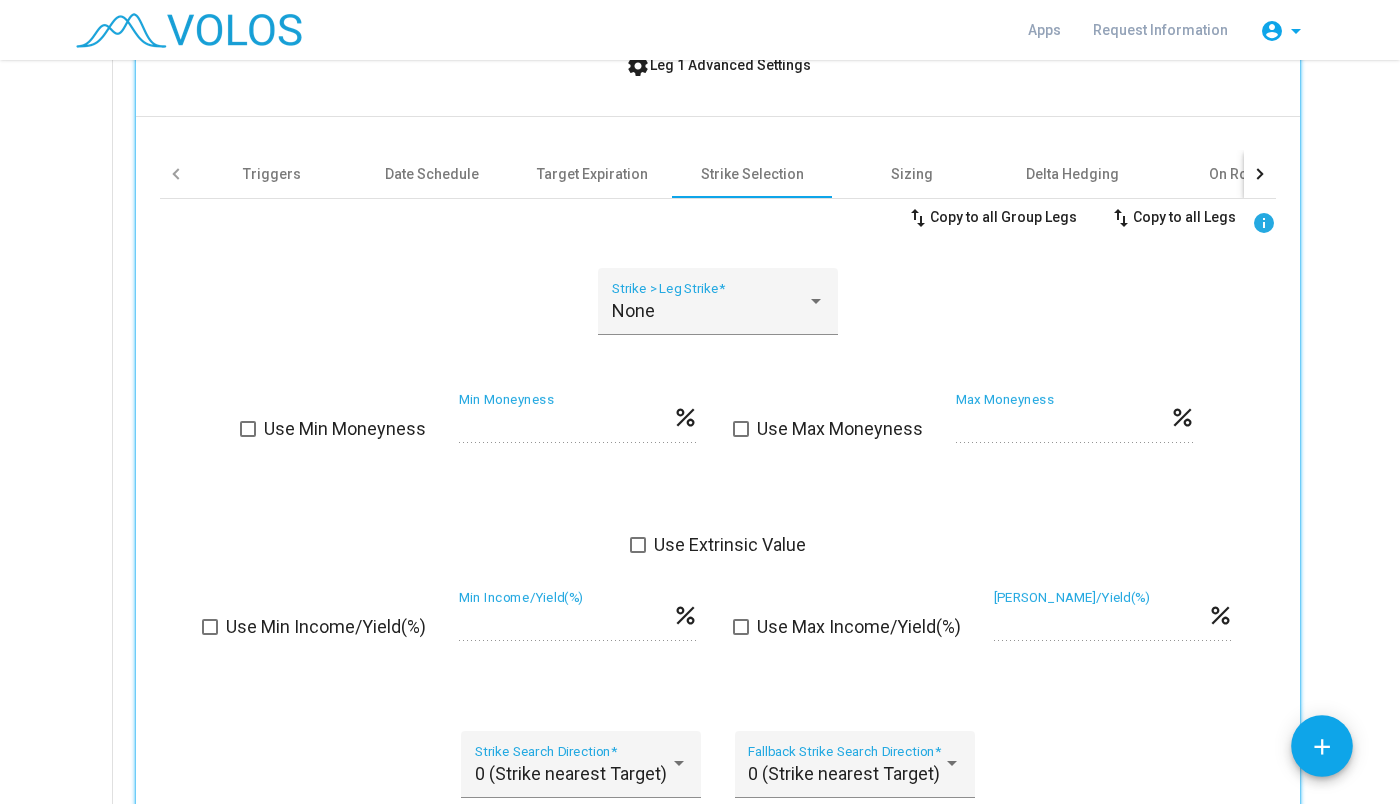 click at bounding box center [741, 627] 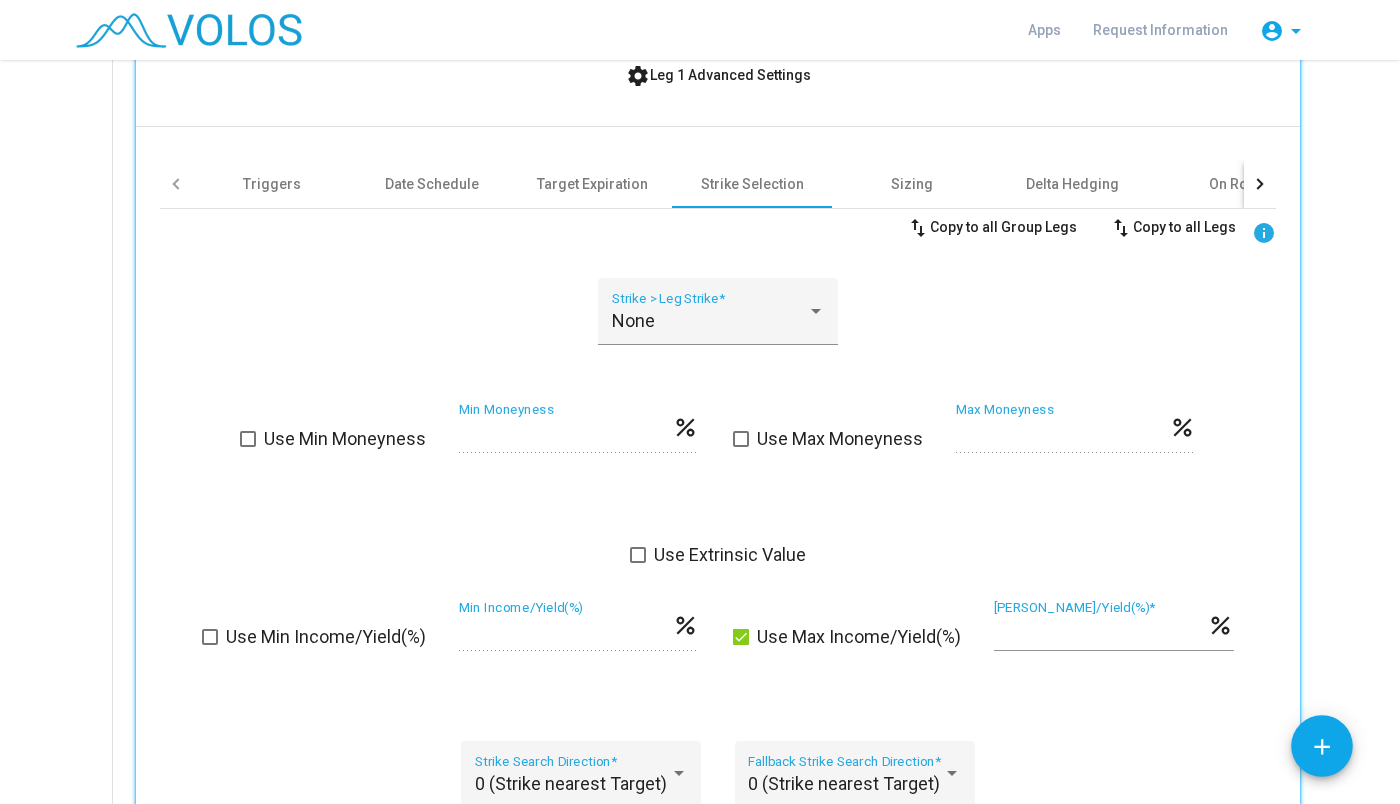 scroll, scrollTop: 907, scrollLeft: 0, axis: vertical 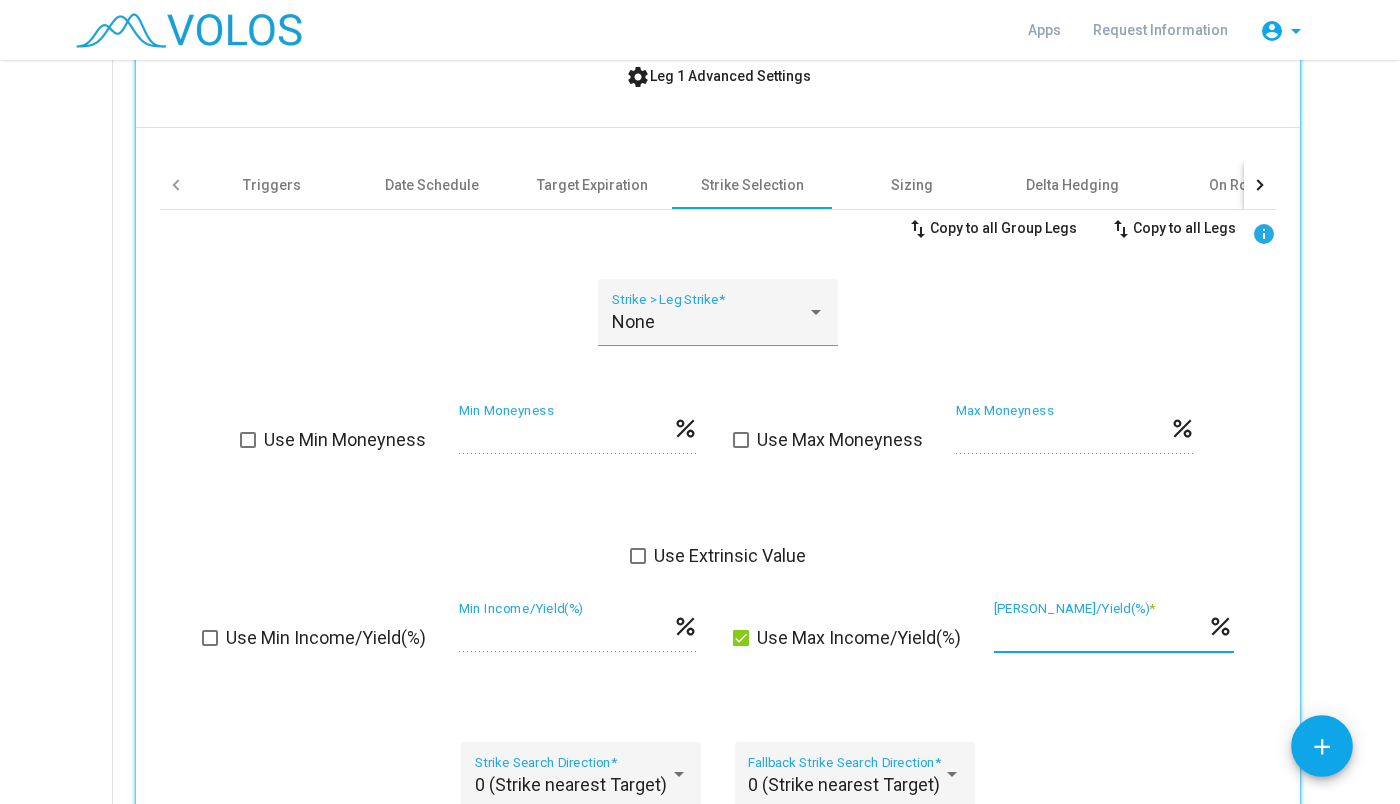 drag, startPoint x: 1028, startPoint y: 628, endPoint x: 954, endPoint y: 620, distance: 74.431175 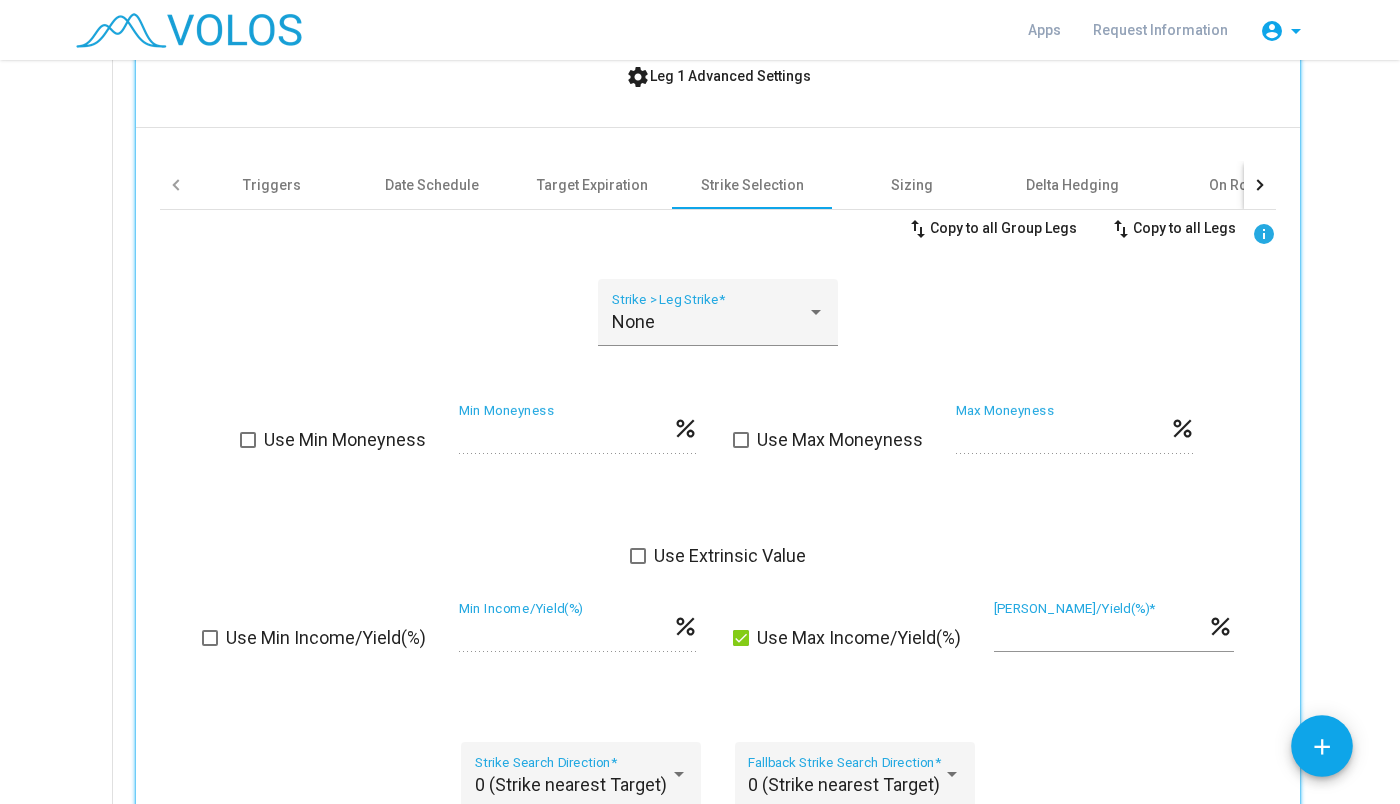 click on "swap_vert  Copy to all Group Legs swap_vert  Copy to all Legs info None  Strike > Leg Strike   *    Use Min Moneyness  *  Min Moneyness  percent    Use Max Moneyness  *  Max Moneyness  percent    Use Extrinsic Value     Use Min Income/Yield(%)  *  Min Income/Yield(%)  percent    Use Max Income/Yield(%)  ***  Max Income/Yield(%)   * percent 0 (Strike nearest Target) Strike Search Direction  * 0 (Strike nearest Target) Fallback Strike Search Direction  *   Use AM/PM Settlement Filter Use only PM-settled options AM/PM Settlement Filter   Use Strike Interval *  Strike Interval  ***  Leg Relative Exposure within Group/Tranche   * percent    Use Linear Interpolation" at bounding box center [718, 736] 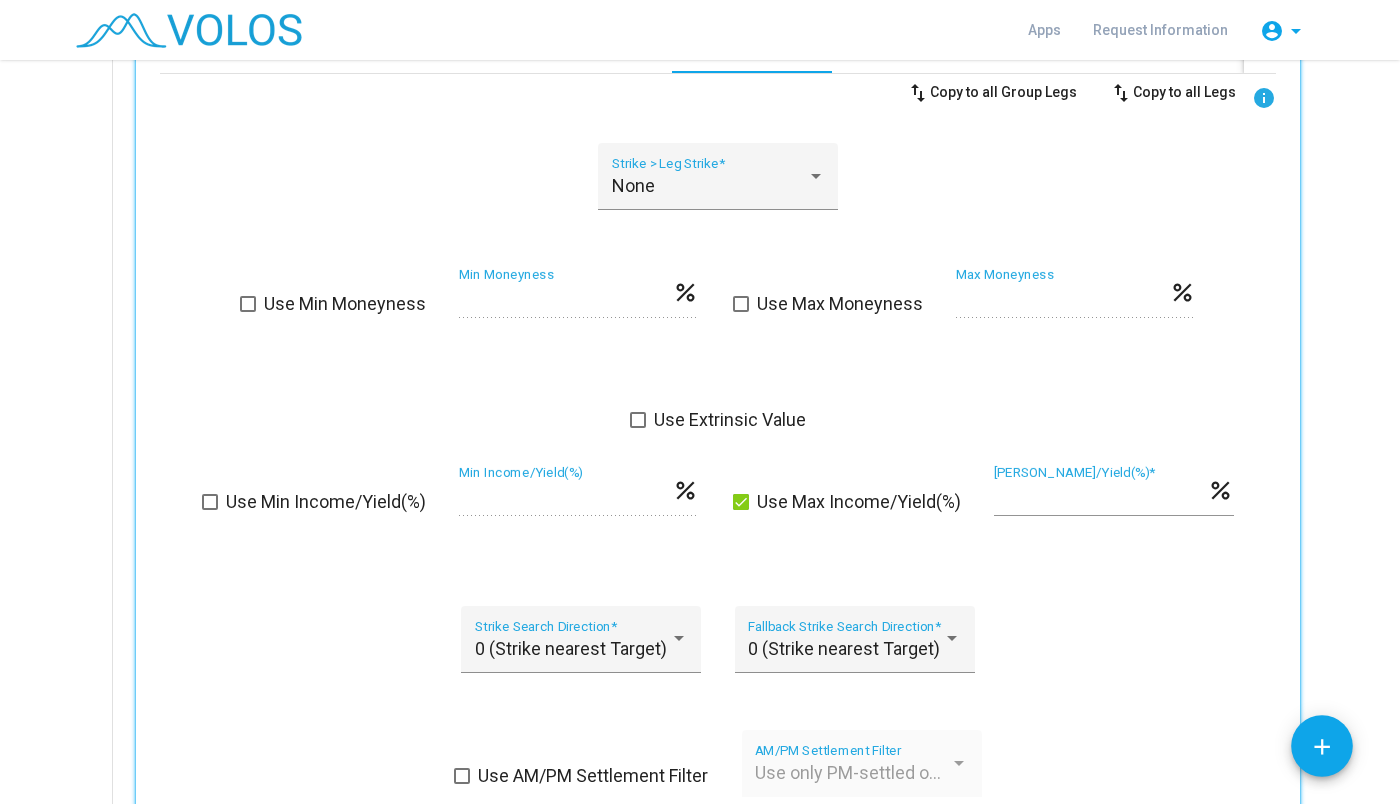 scroll, scrollTop: 979, scrollLeft: 0, axis: vertical 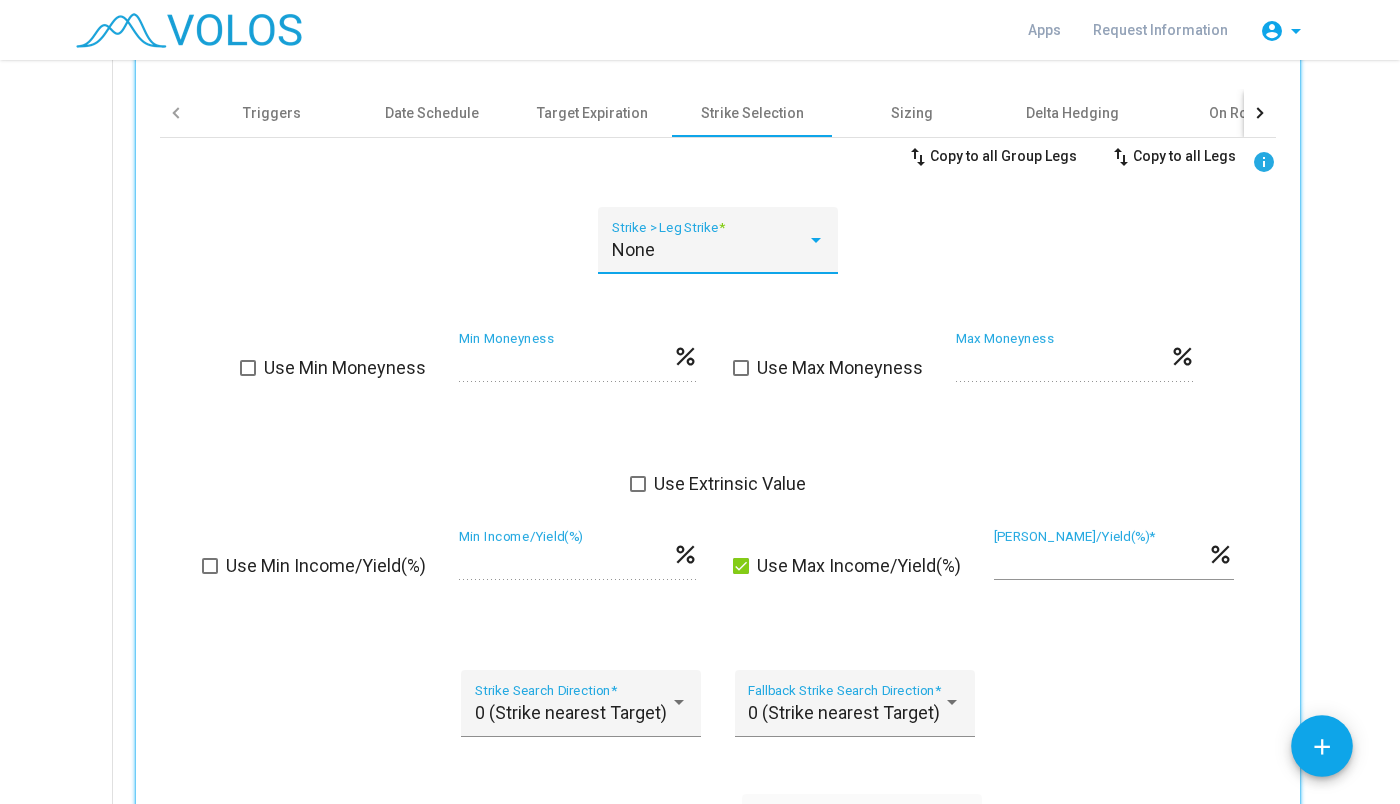 click on "None" at bounding box center [718, 250] 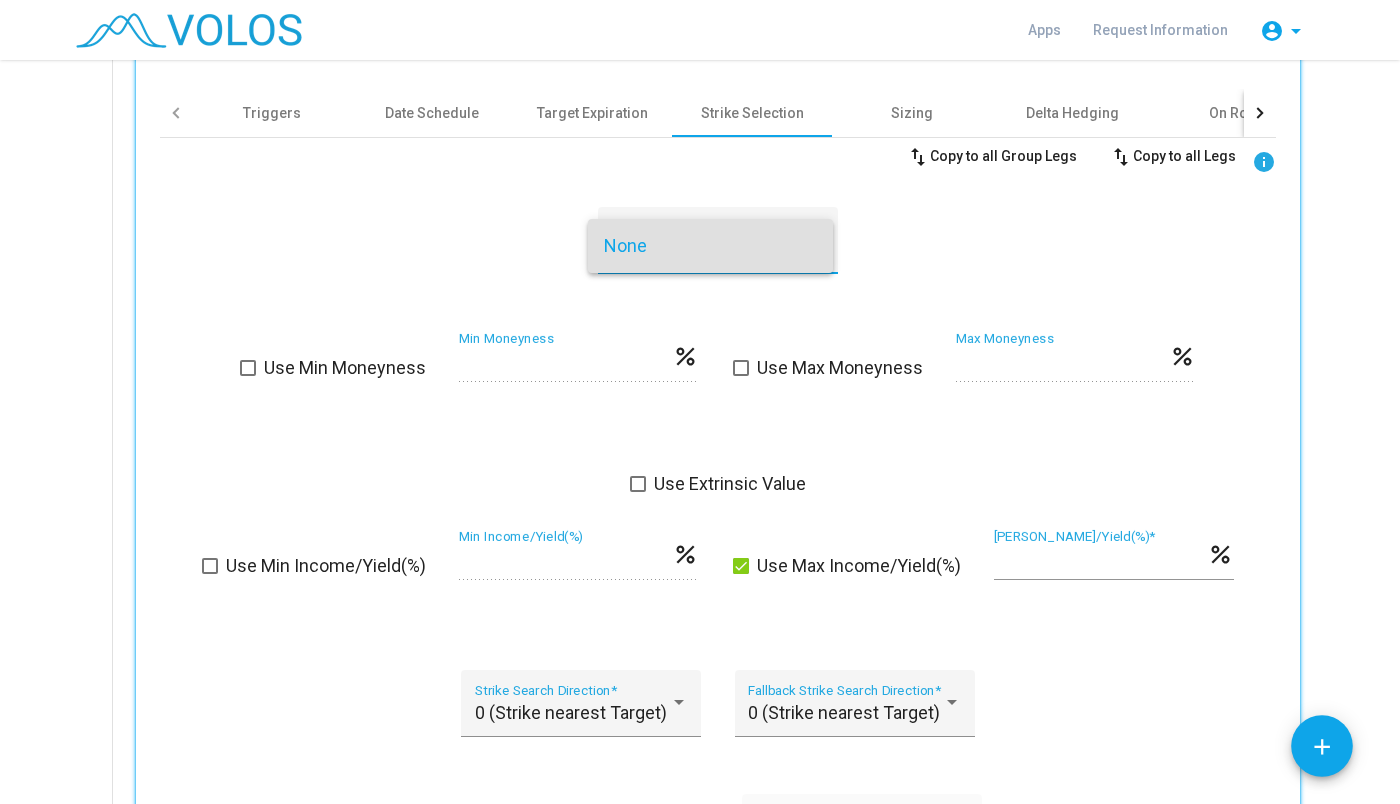 click at bounding box center (700, 402) 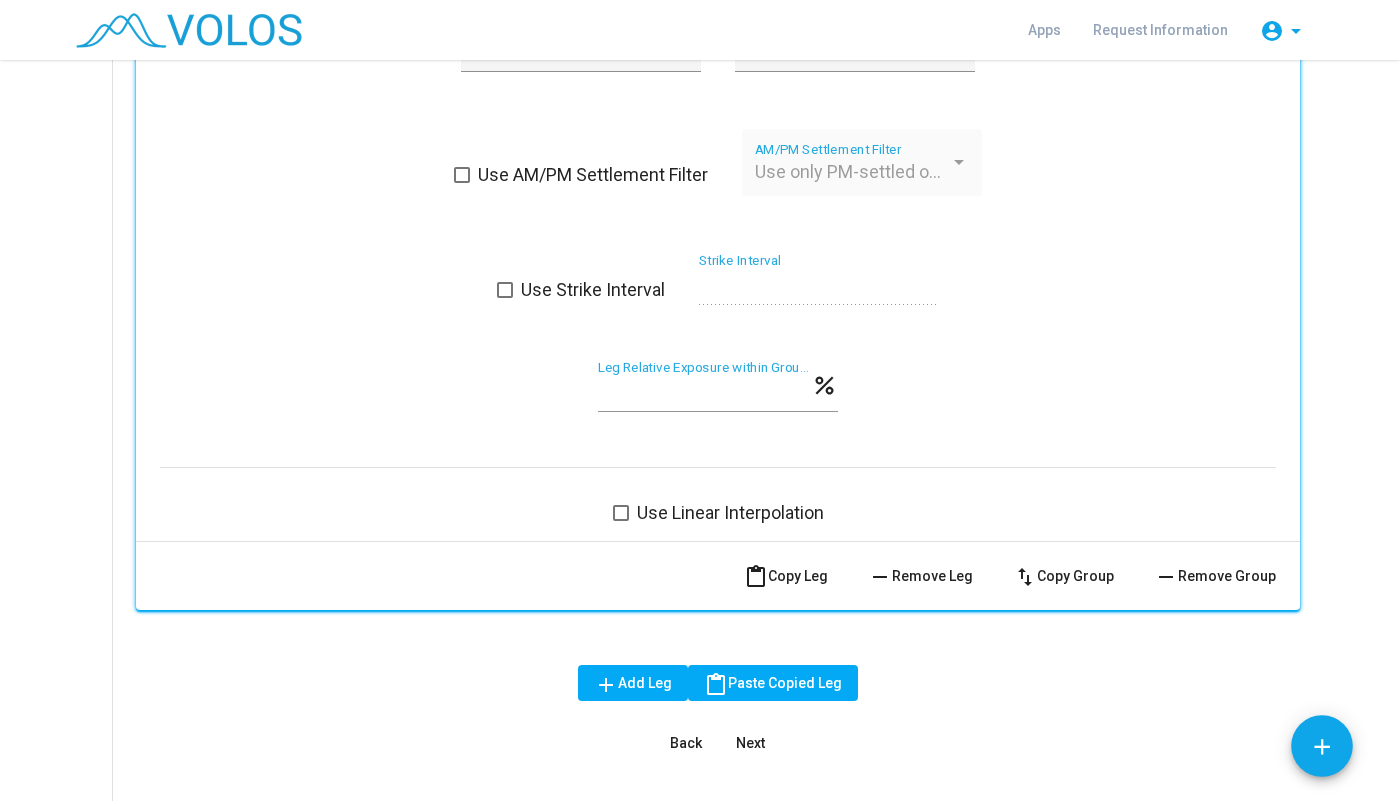 scroll, scrollTop: 1647, scrollLeft: 0, axis: vertical 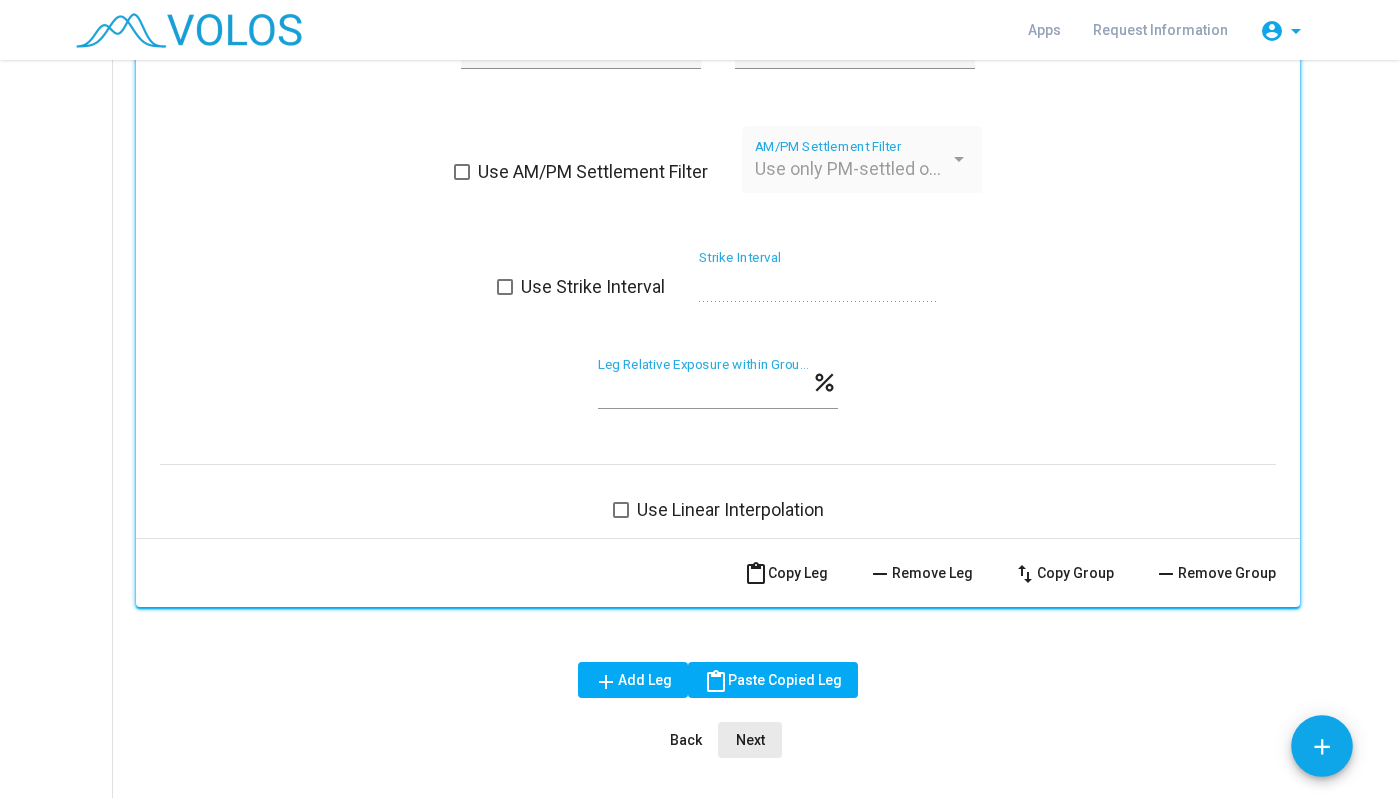 click on "Next" at bounding box center (750, 740) 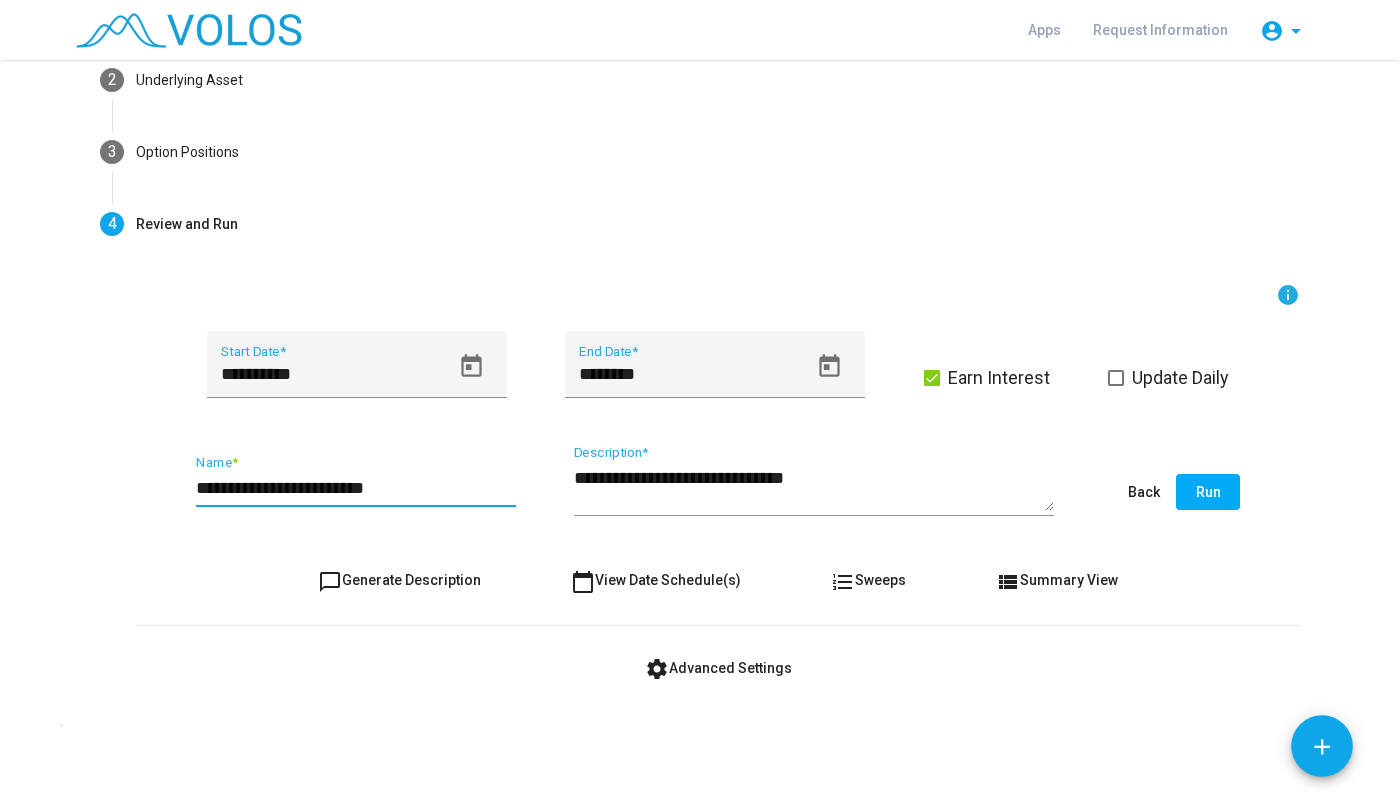 click on "**********" at bounding box center (356, 488) 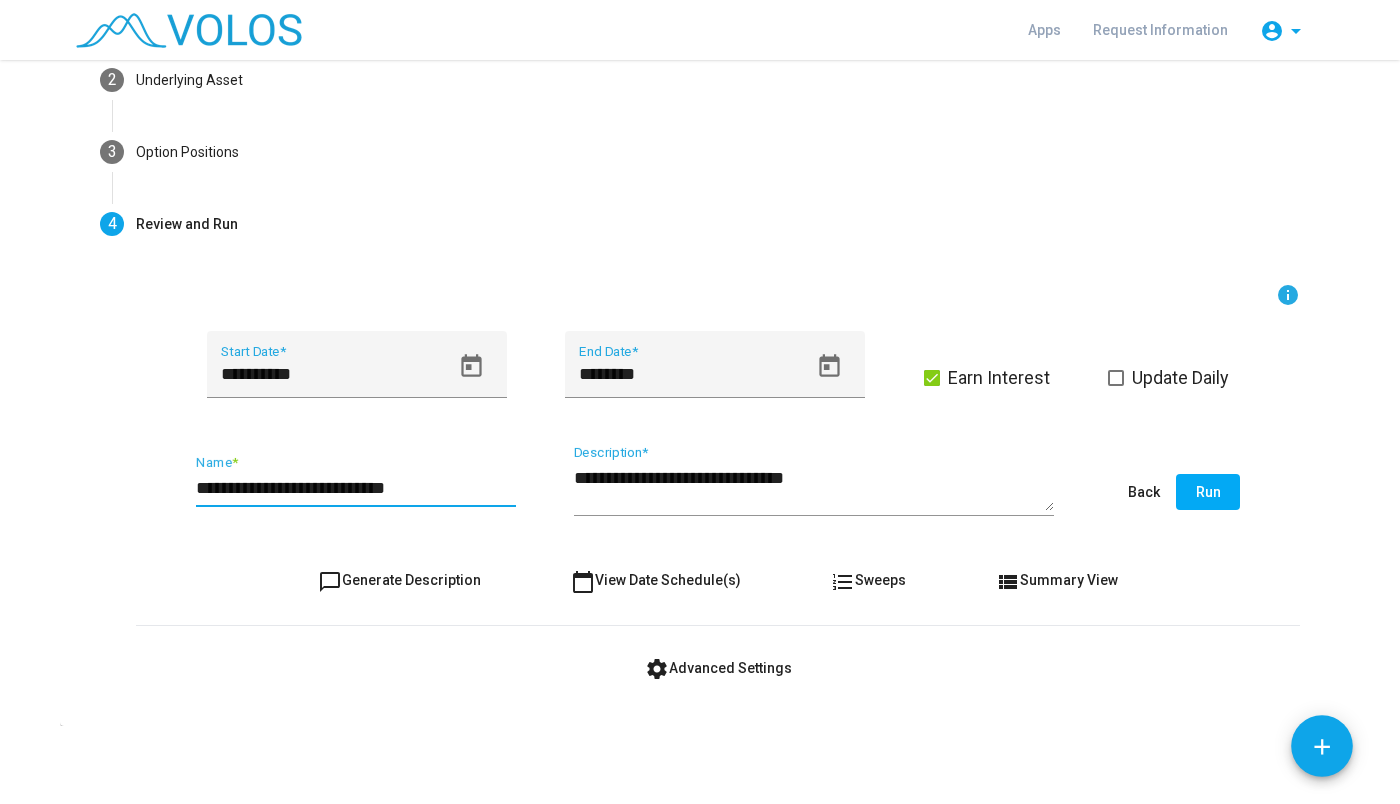 type on "**********" 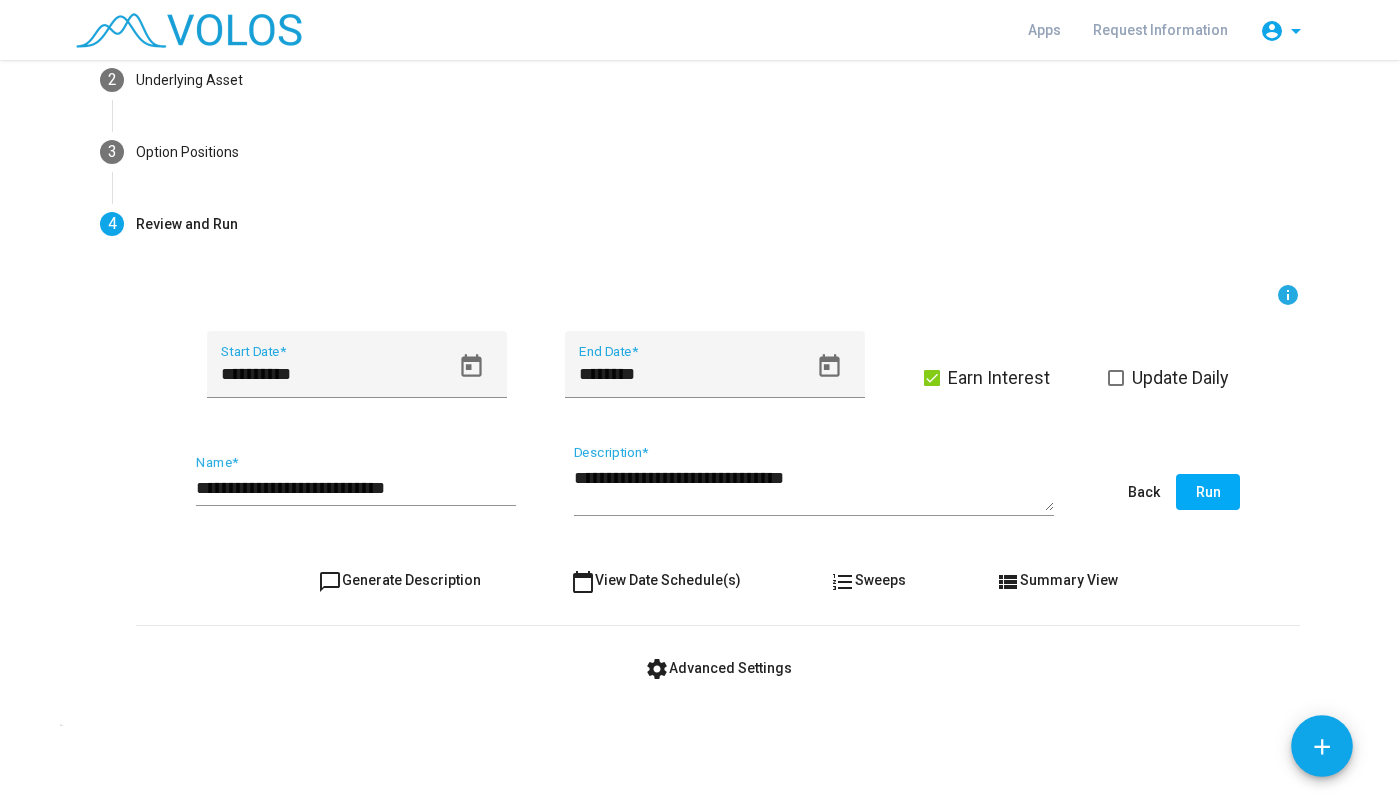click on "chat_bubble_outline  Generate Description calendar_today  View Date Schedule(s)  format_list_numbered  Sweeps  view_list  Summary View" at bounding box center (718, 580) 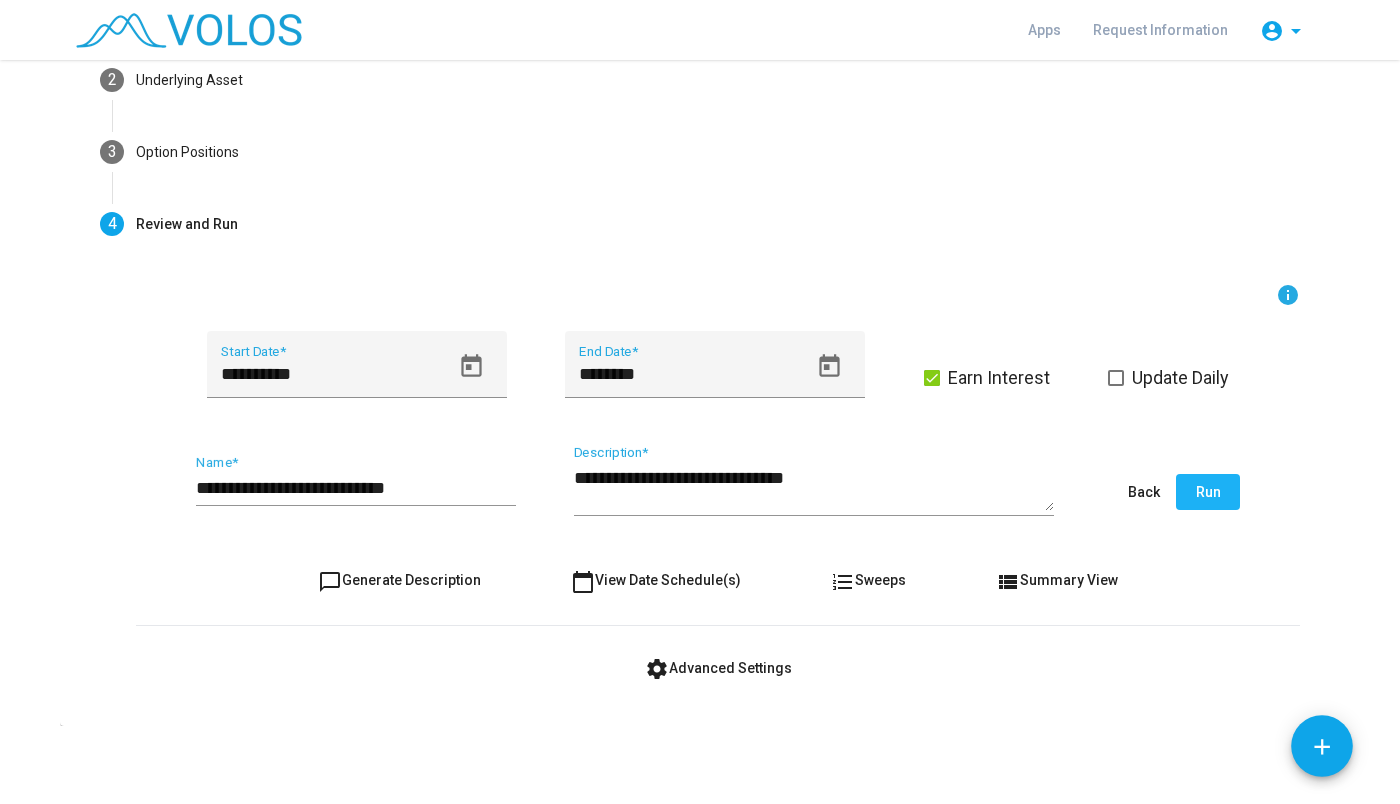click on "Run" at bounding box center (1208, 492) 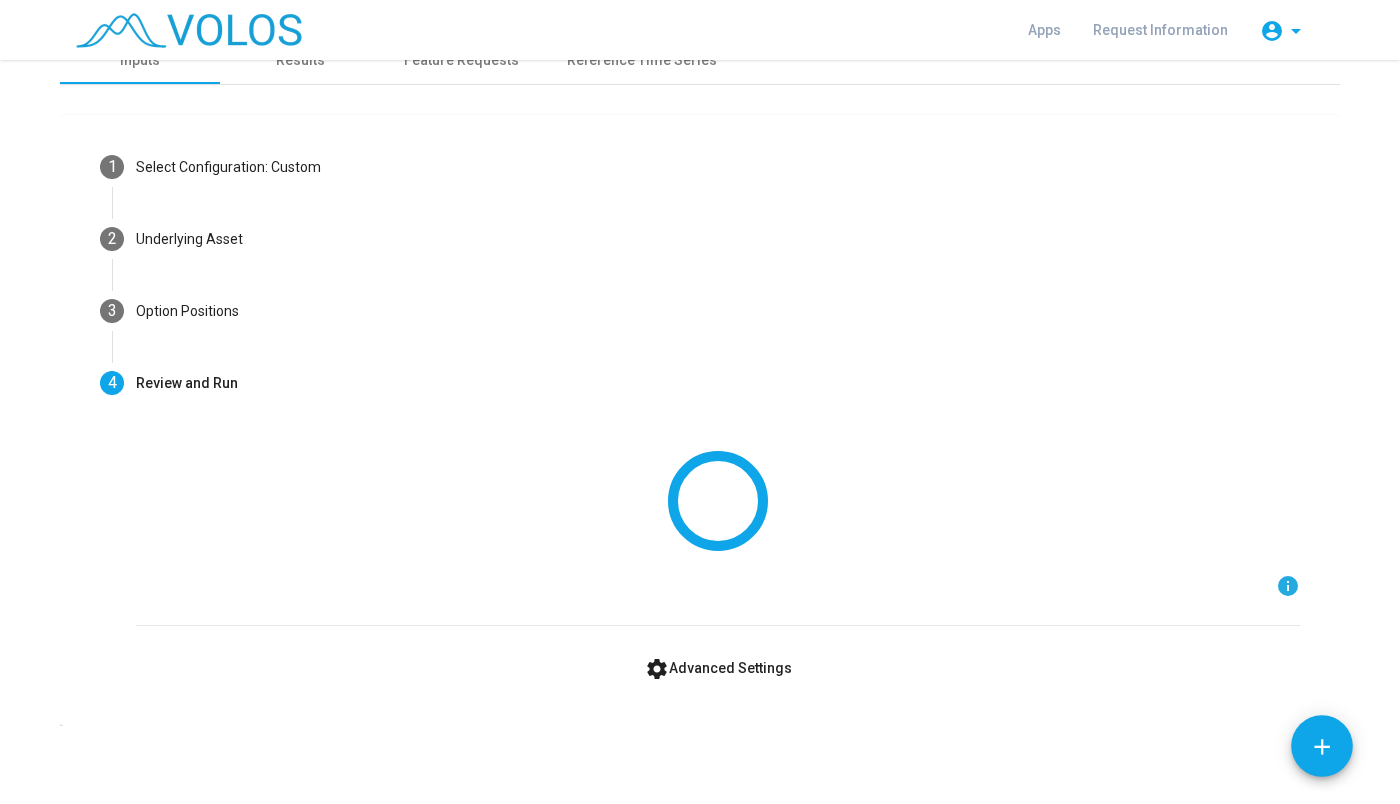 scroll, scrollTop: 0, scrollLeft: 0, axis: both 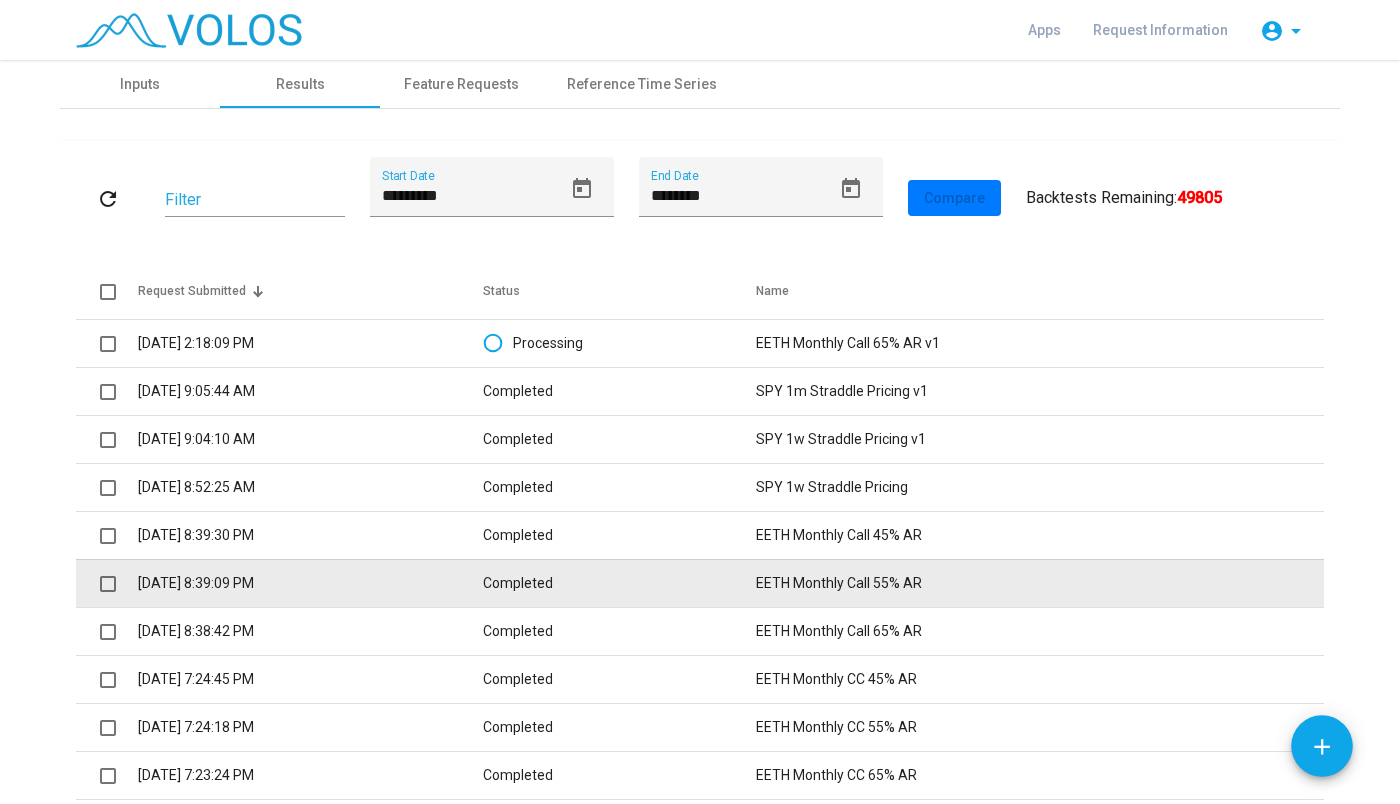 click on "EETH Monthly Call 55% AR" at bounding box center [1040, 583] 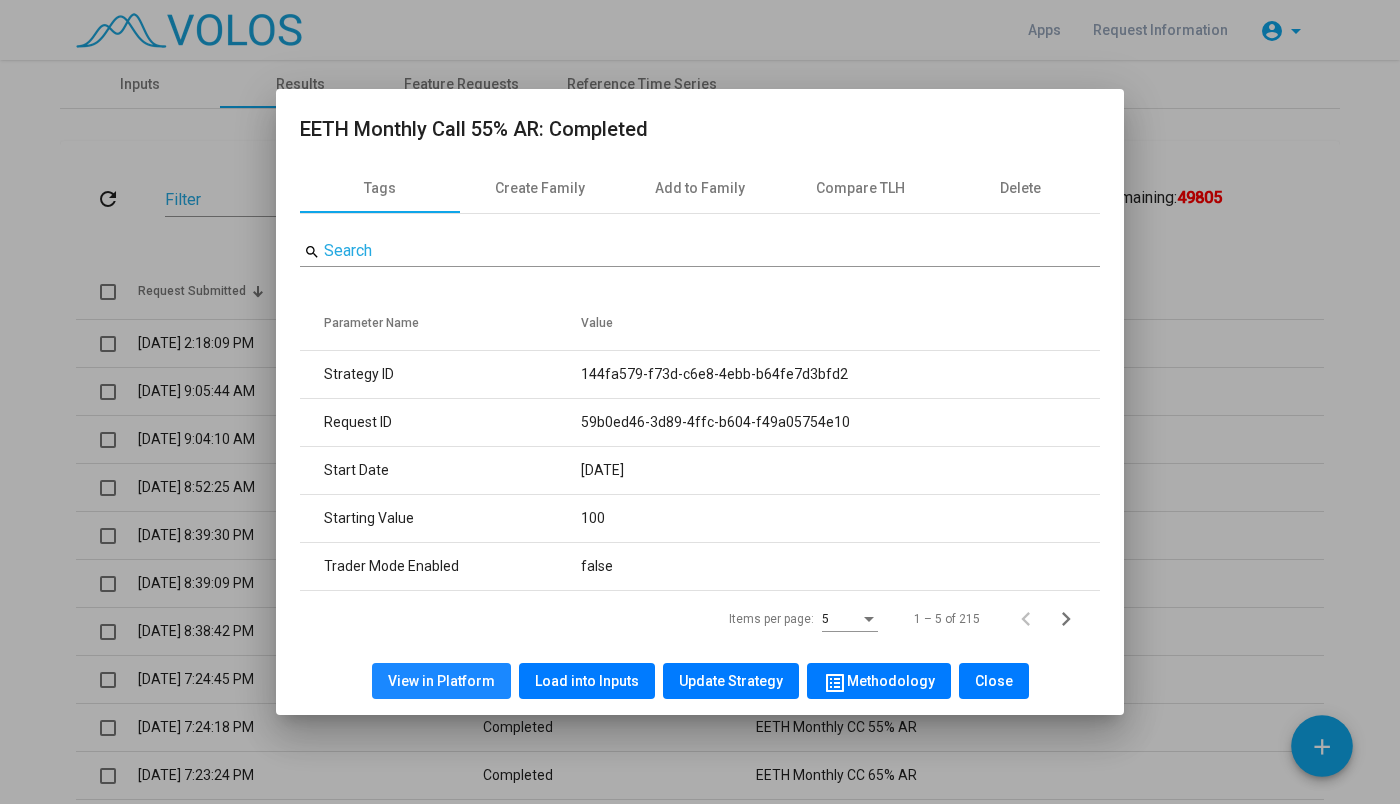 click on "View in Platform" at bounding box center (441, 681) 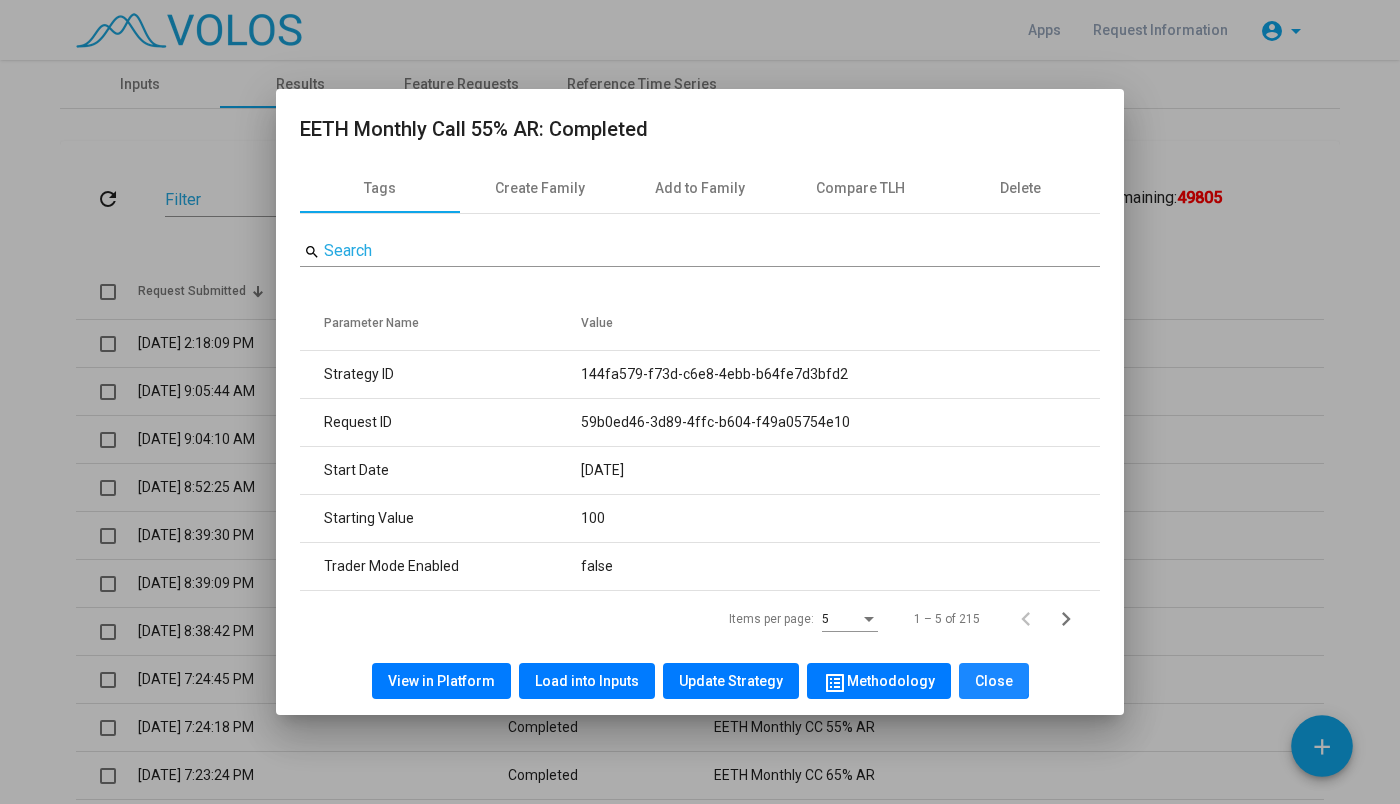 click on "Close" at bounding box center (994, 681) 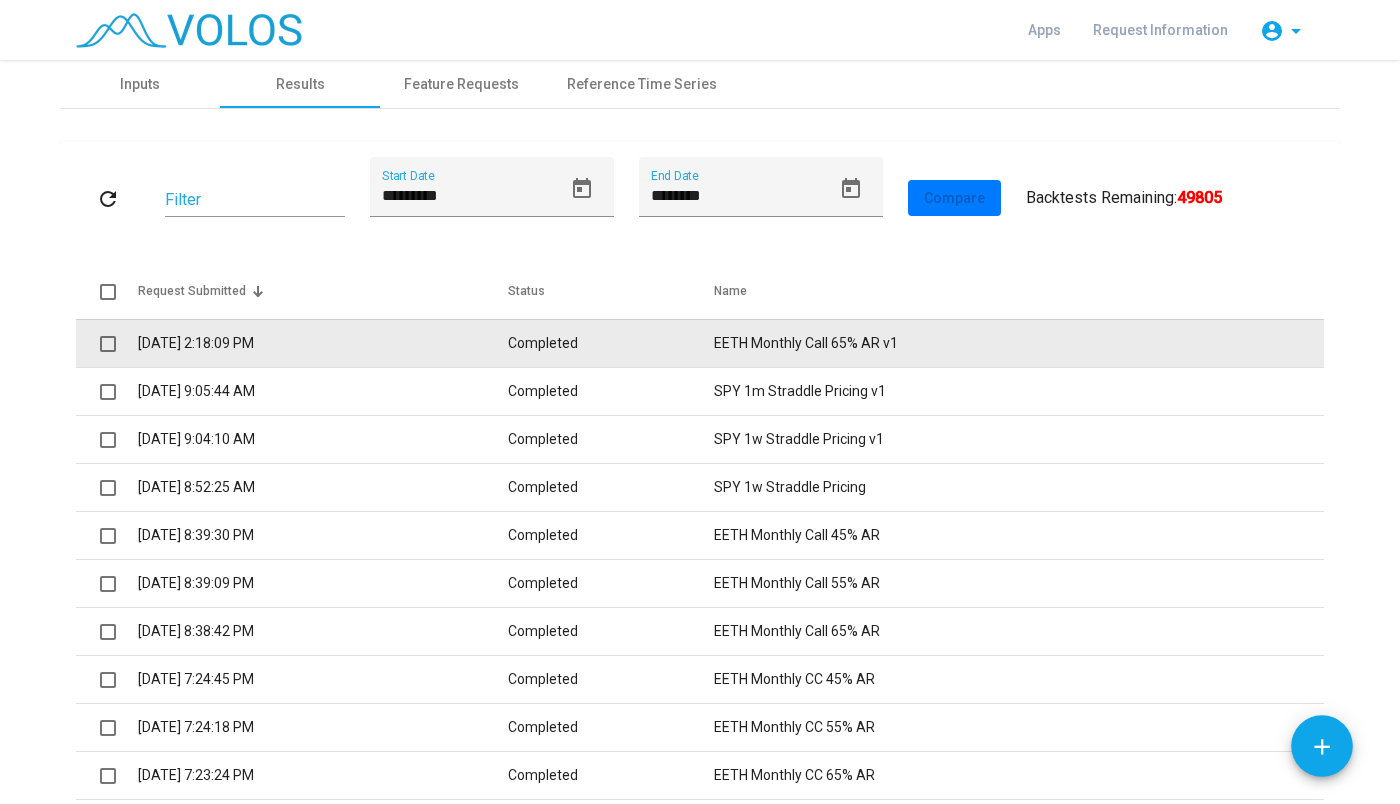 click on "EETH Monthly Call 65% AR v1" at bounding box center [1019, 343] 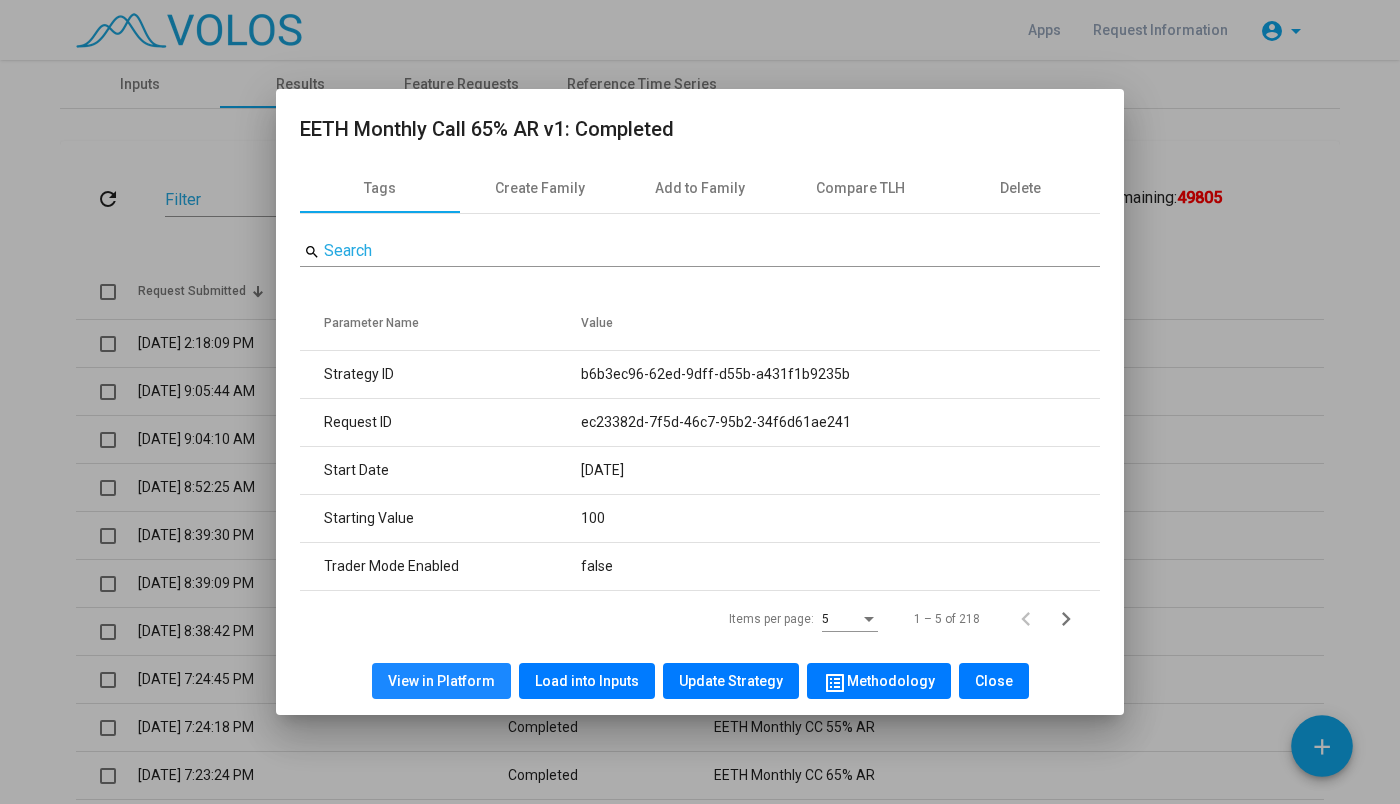 click on "View in Platform" at bounding box center (441, 681) 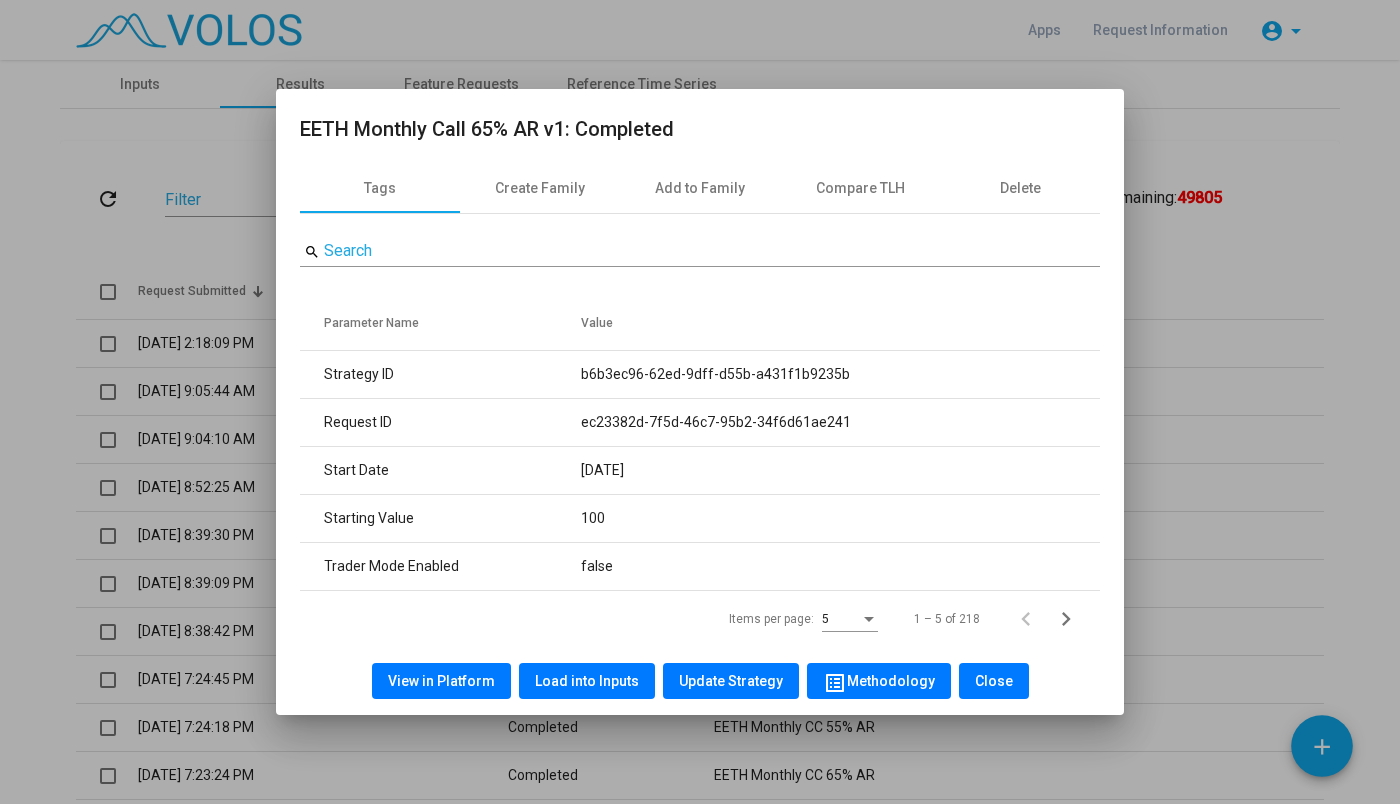 click at bounding box center (700, 402) 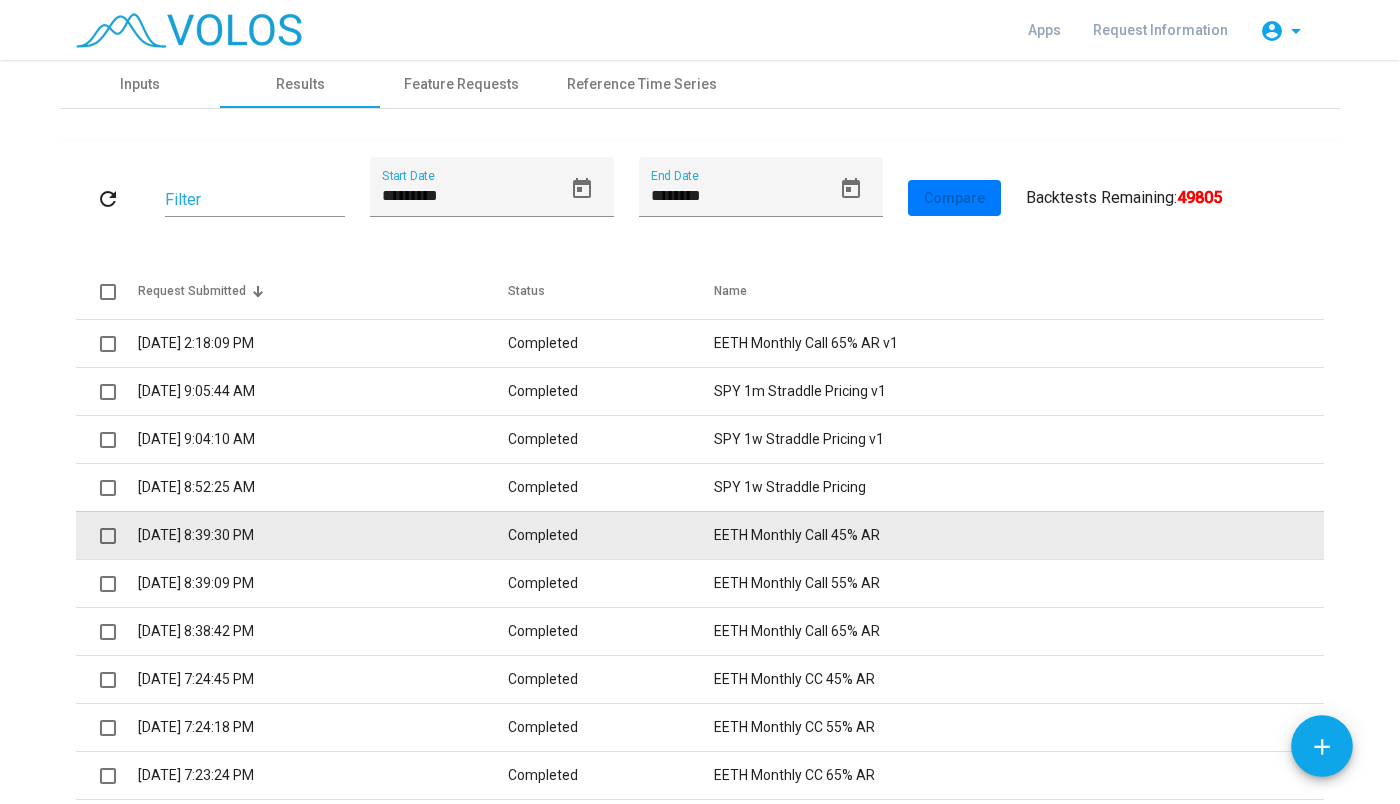 click on "Completed" at bounding box center (610, 535) 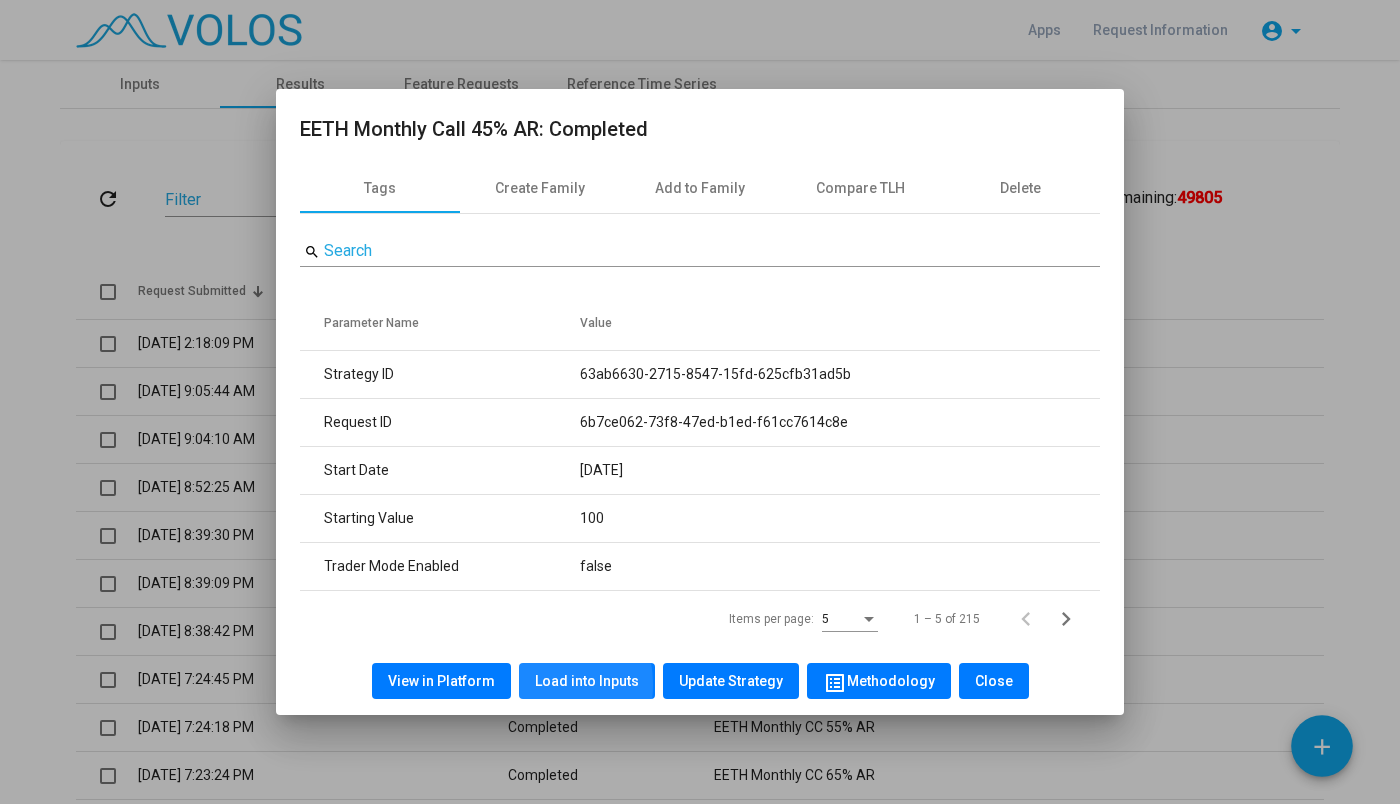 click on "Load into Inputs" at bounding box center [587, 681] 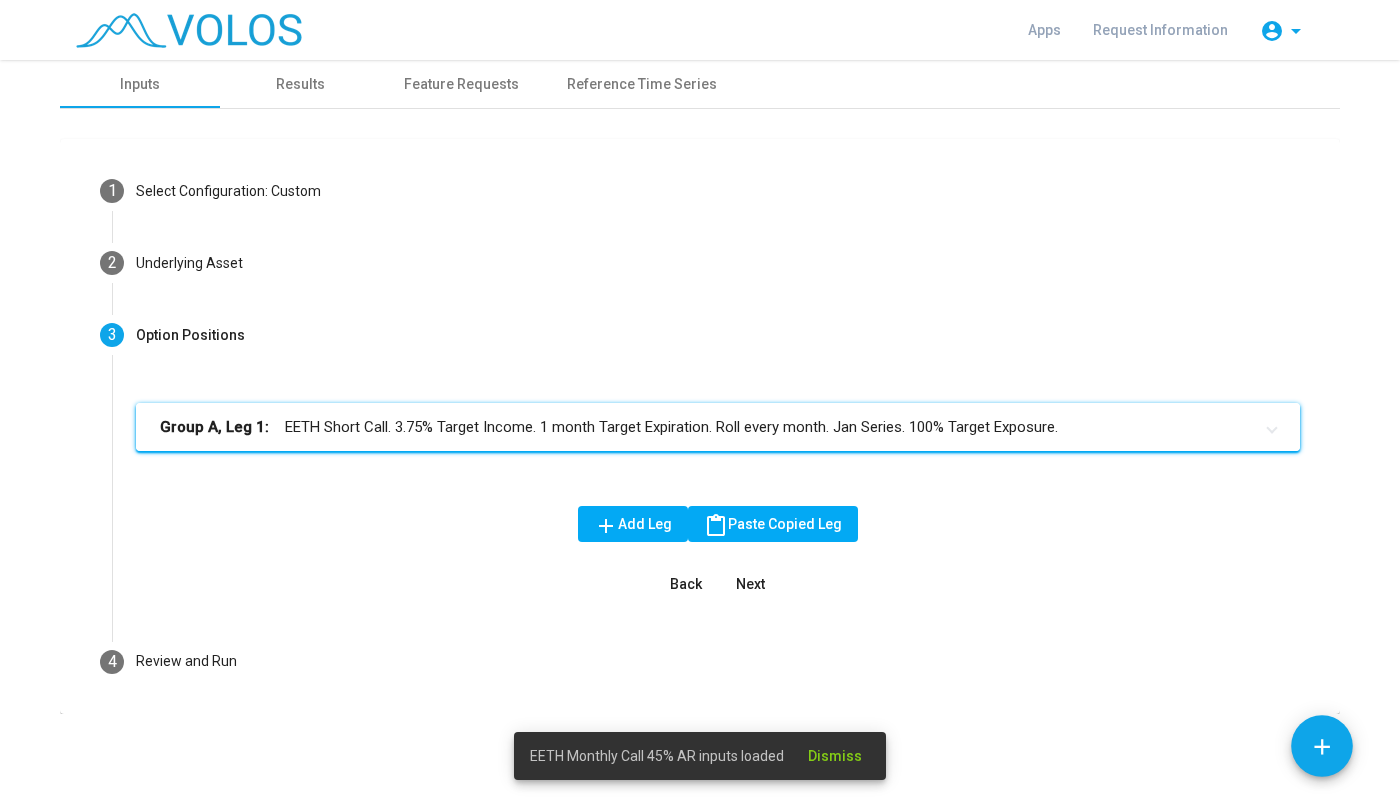 click on "Group A, Leg 1:   EETH Short Call. 3.75% Target Income. 1 month Target Expiration. Roll every month. Jan Series. 100% Target Exposure." at bounding box center [718, 427] 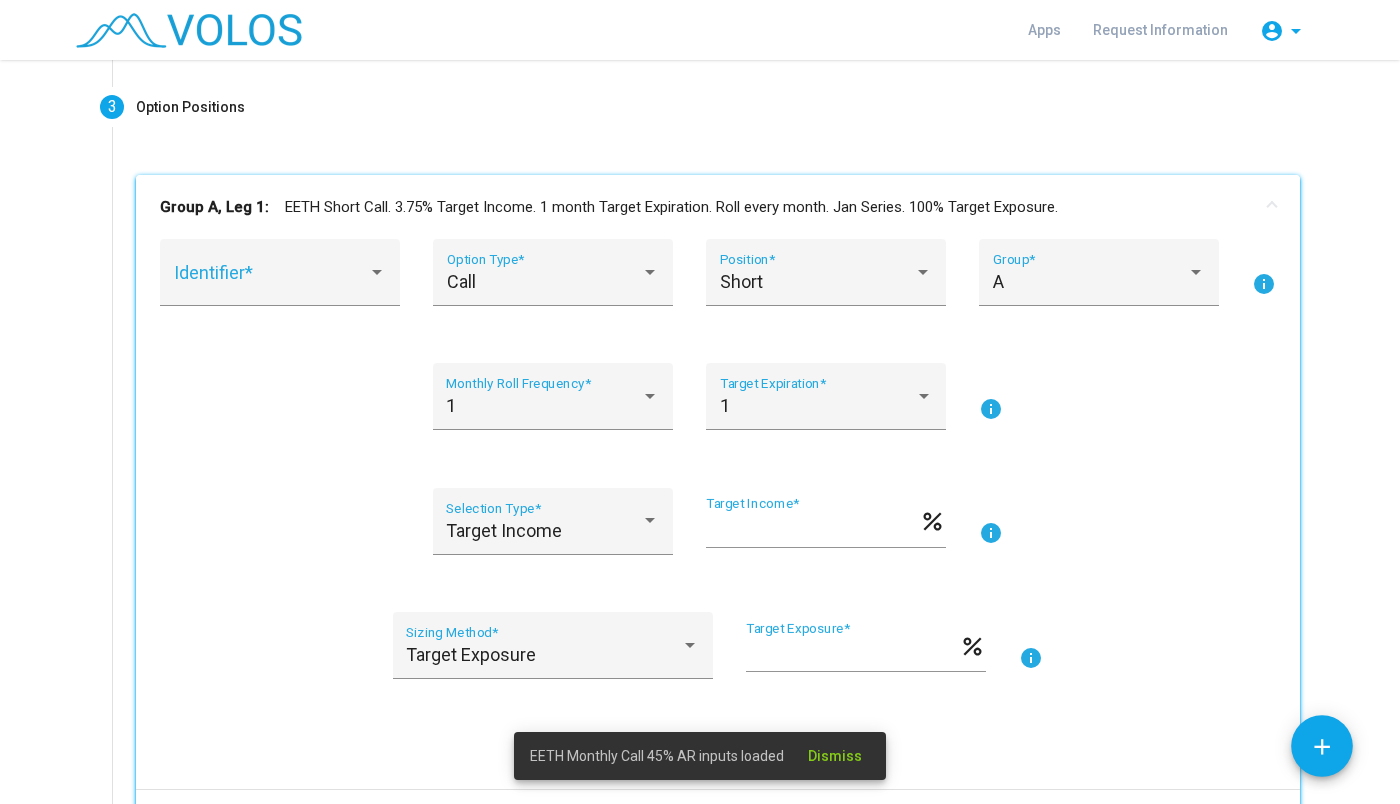 scroll, scrollTop: 247, scrollLeft: 0, axis: vertical 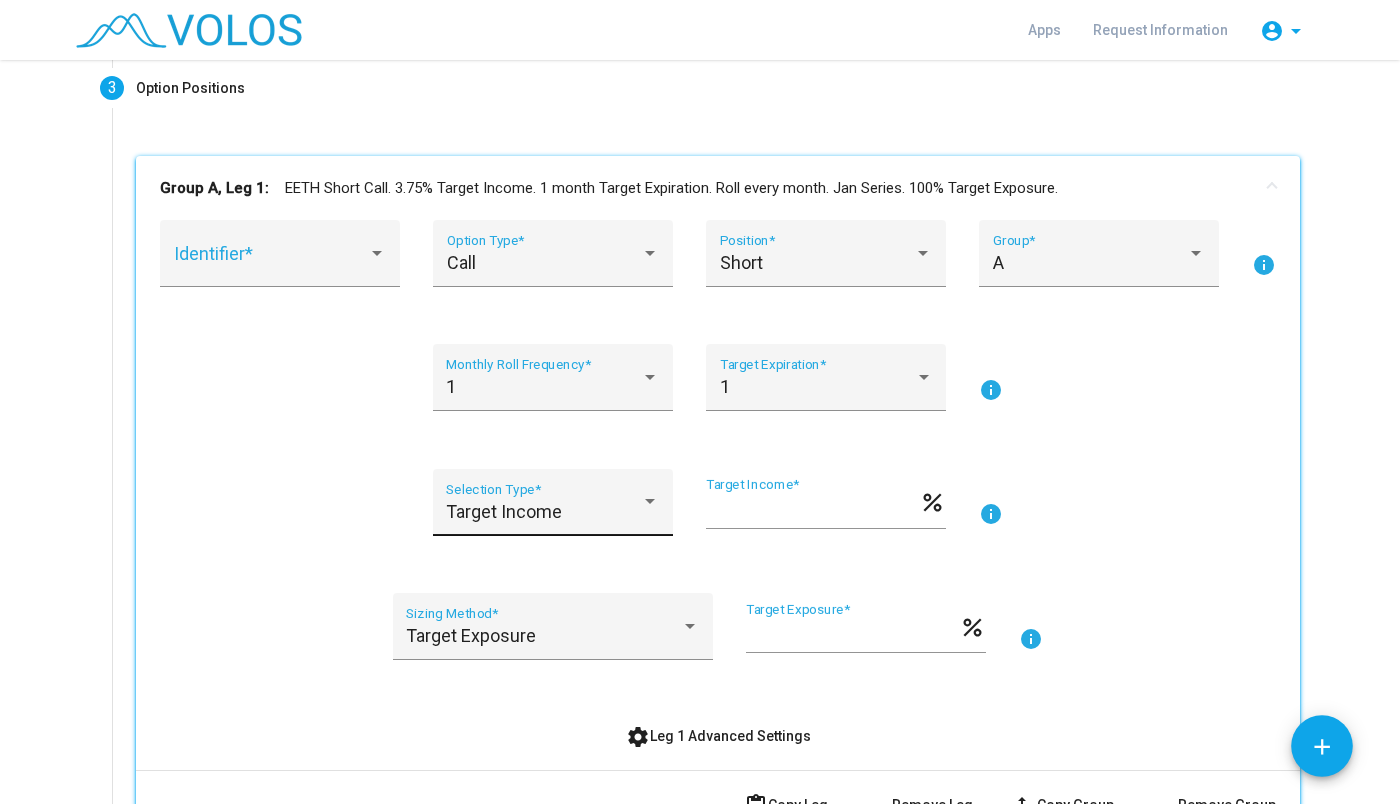 drag, startPoint x: 260, startPoint y: 511, endPoint x: 632, endPoint y: 487, distance: 372.77338 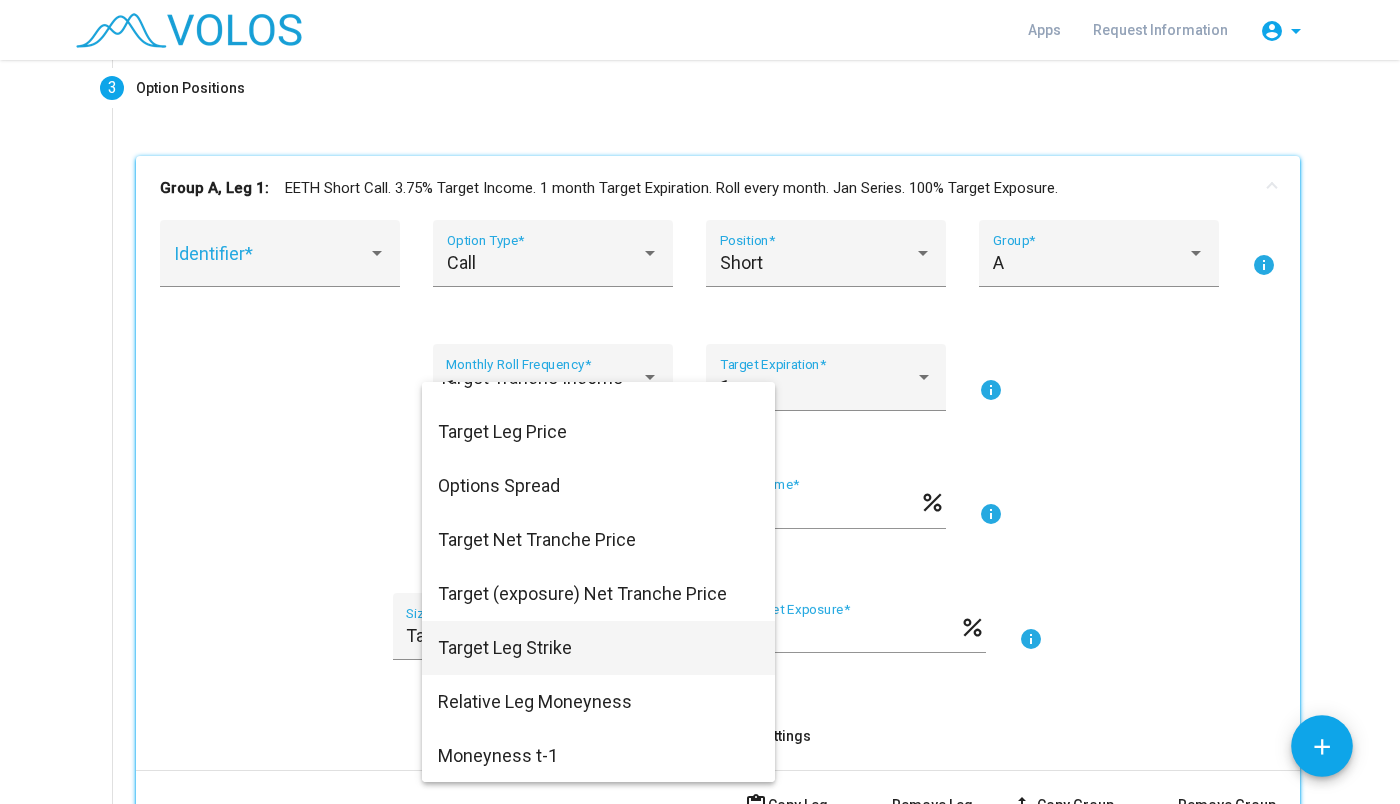 scroll, scrollTop: 0, scrollLeft: 0, axis: both 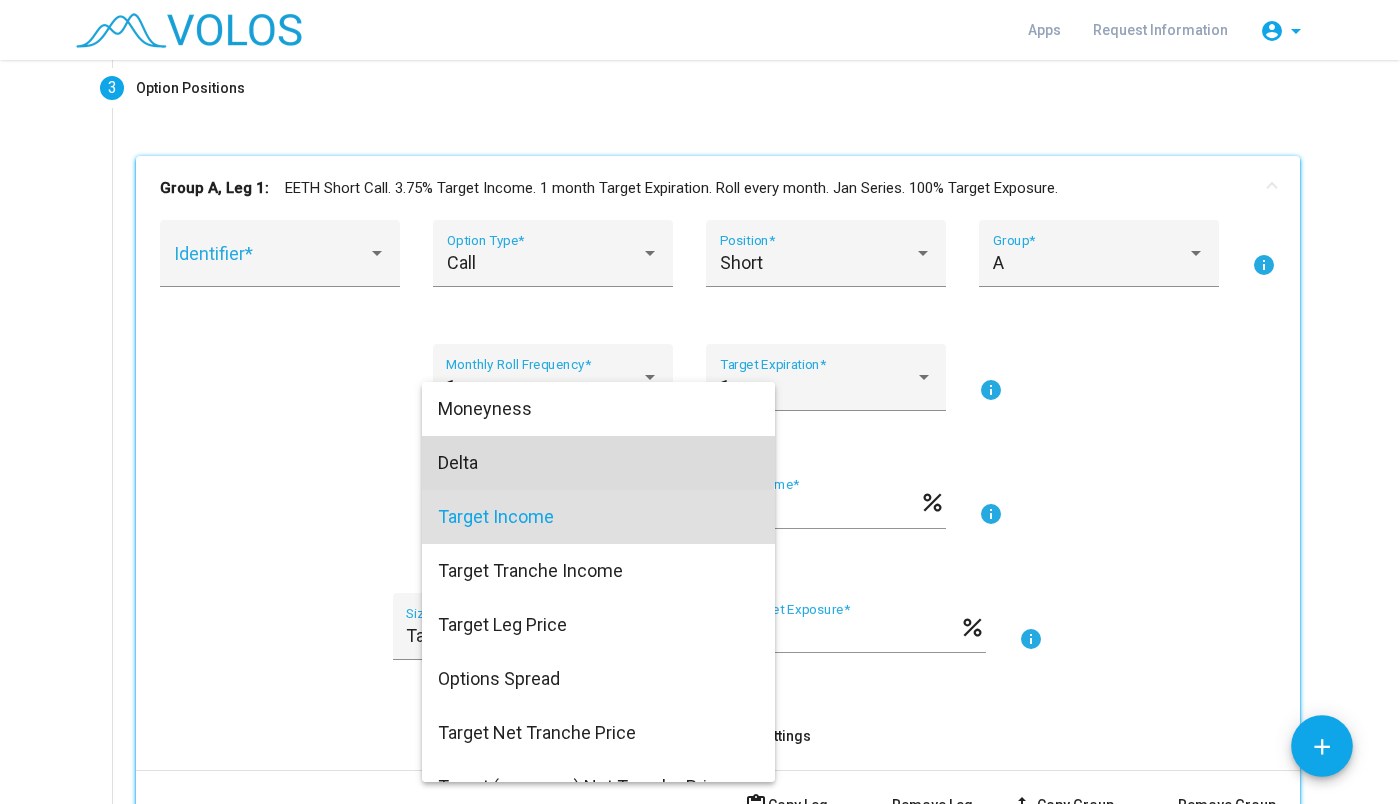 click on "Delta" at bounding box center (598, 463) 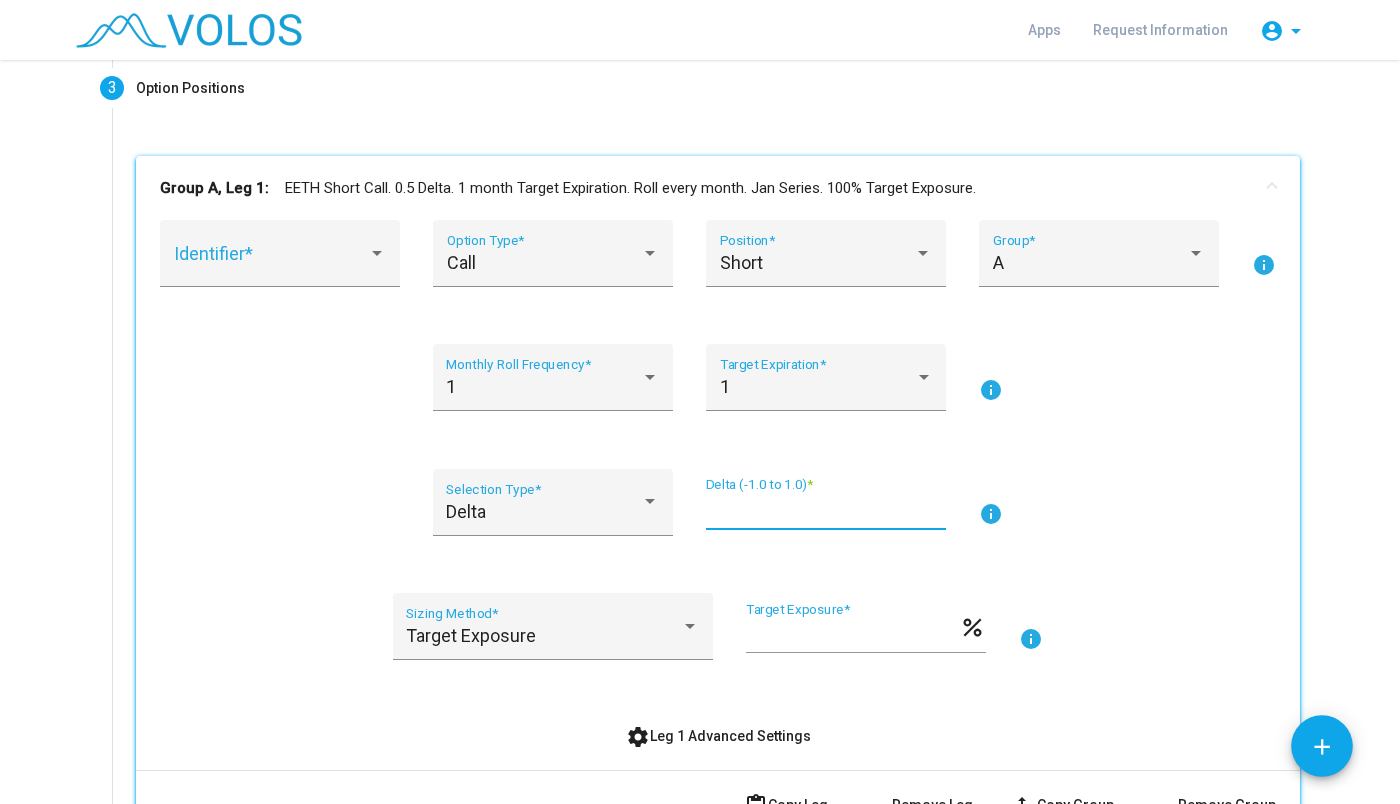 click on "***" at bounding box center (826, 510) 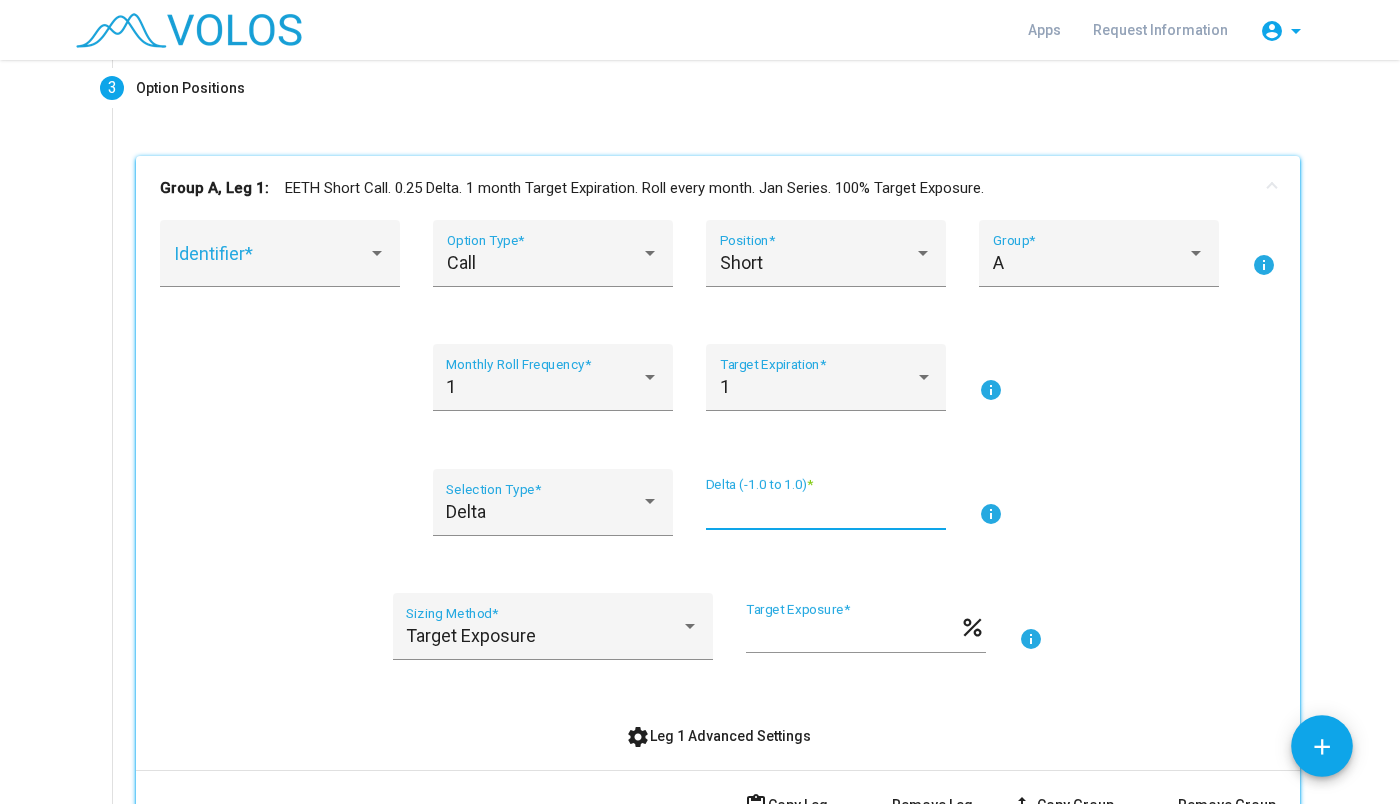 type on "****" 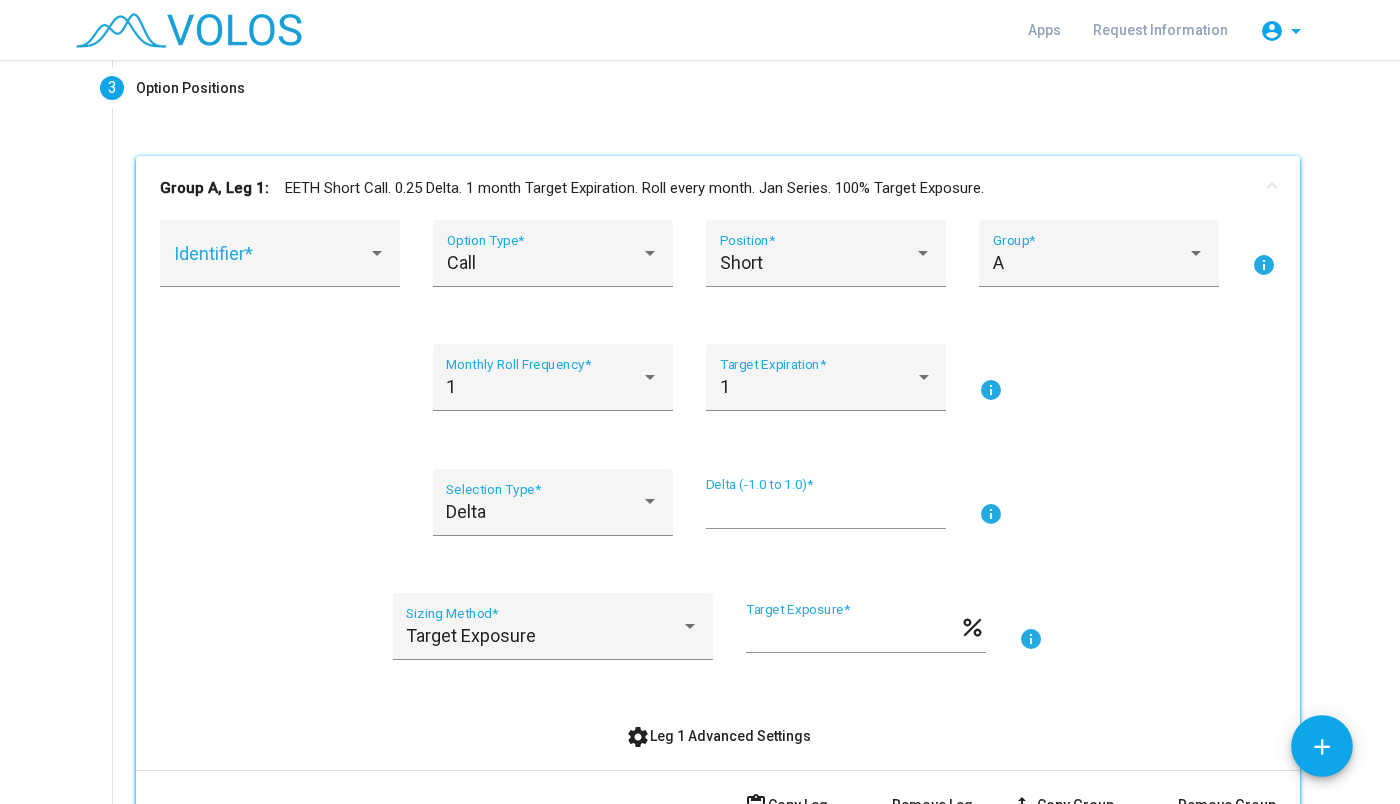 click on "Delta Selection Type  * **** Delta (-1.0 to 1.0)  * info" at bounding box center (718, 514) 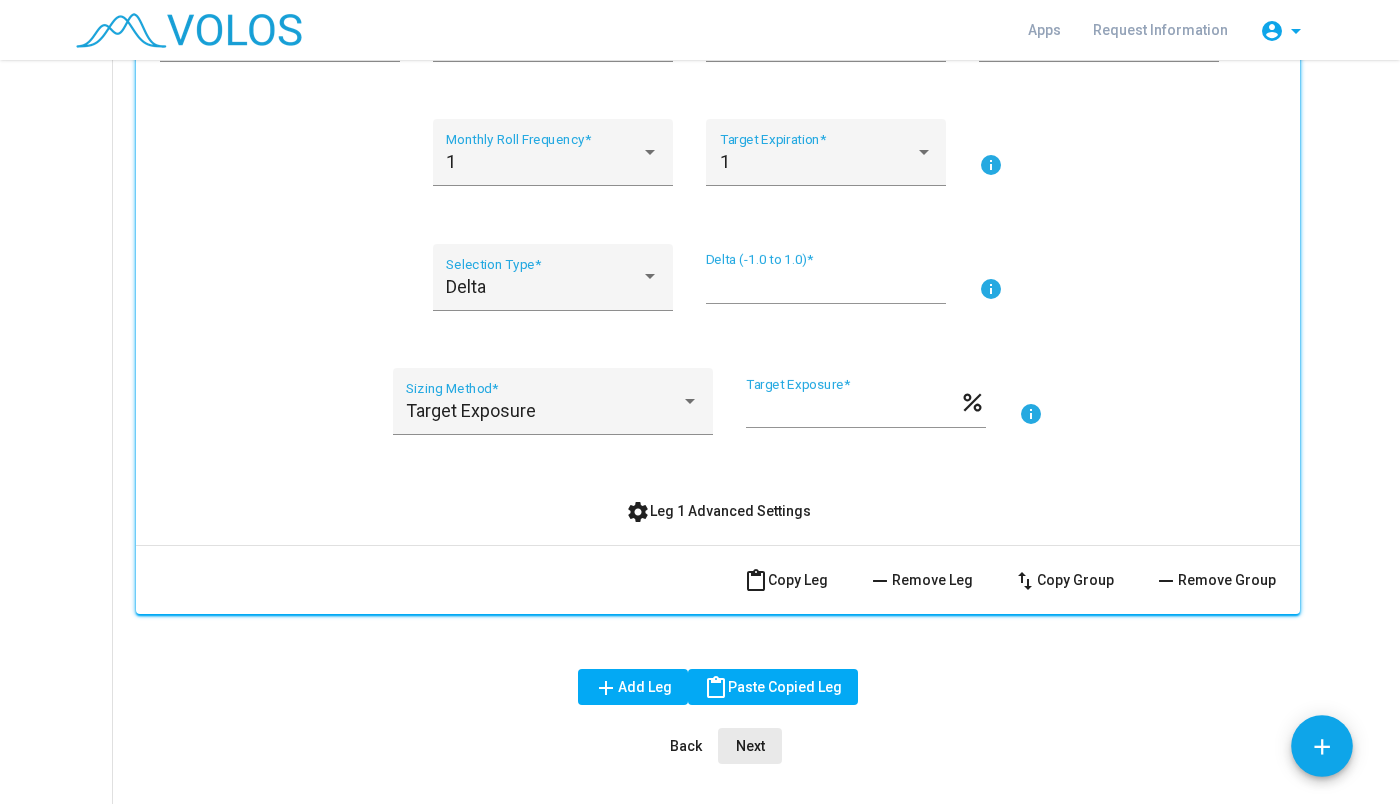 click on "Next" at bounding box center (750, 746) 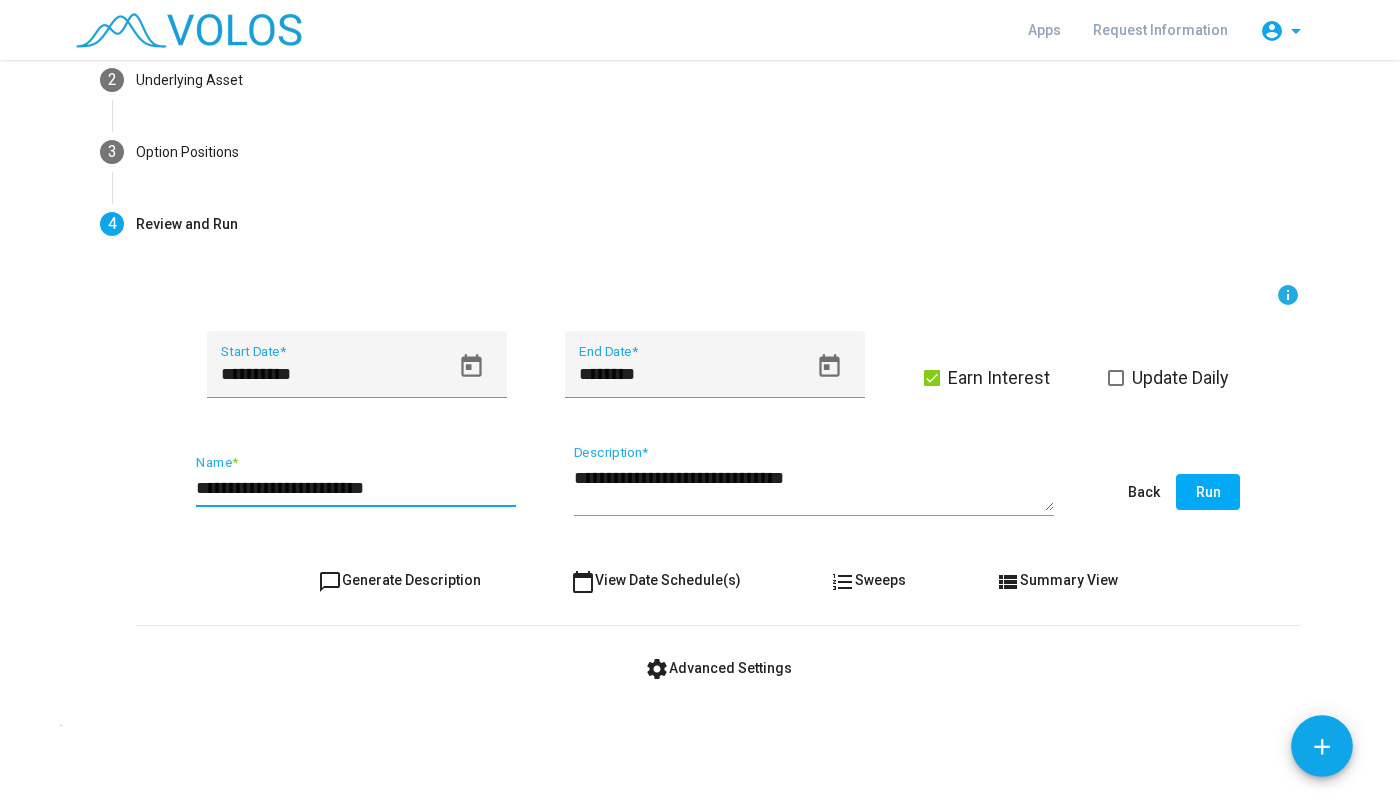 drag, startPoint x: 404, startPoint y: 488, endPoint x: 342, endPoint y: 479, distance: 62.649822 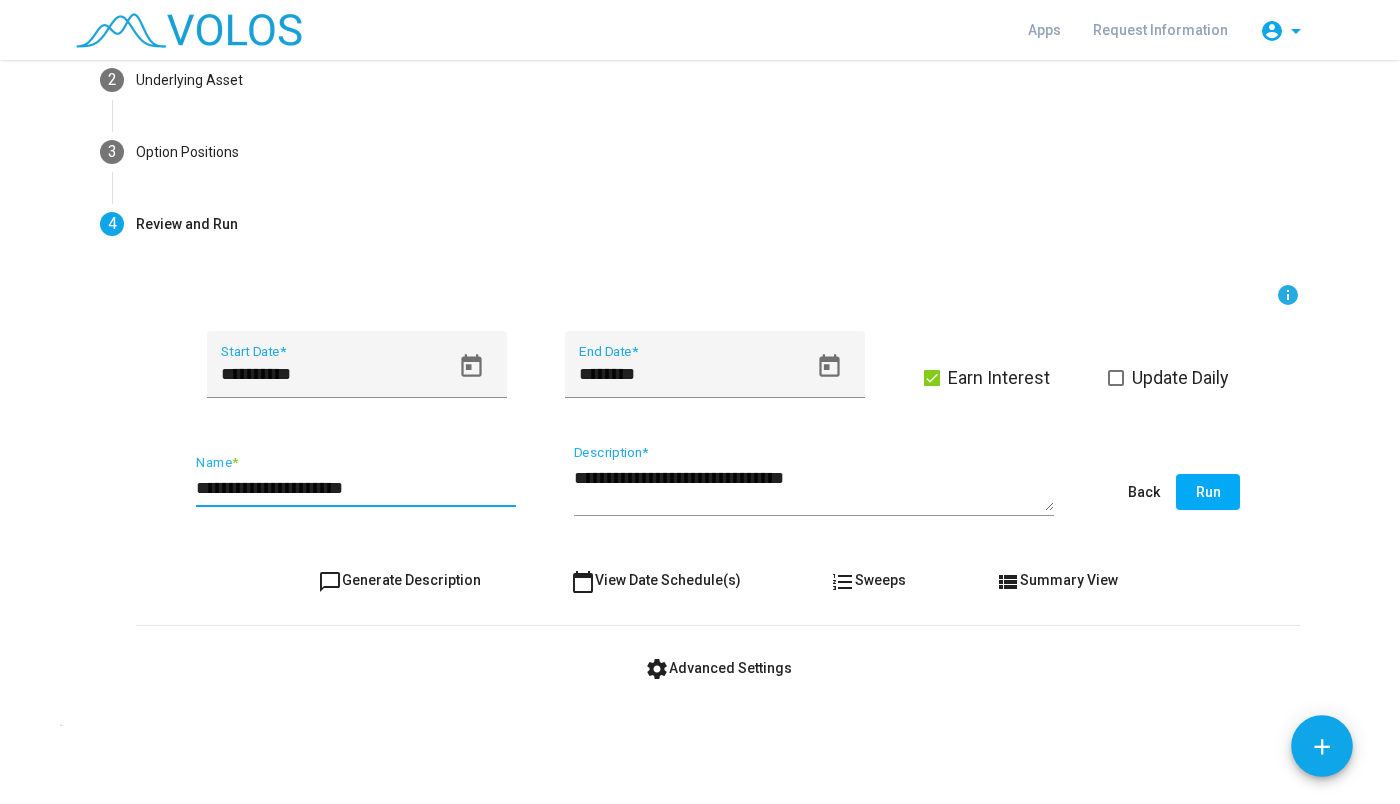 type on "**********" 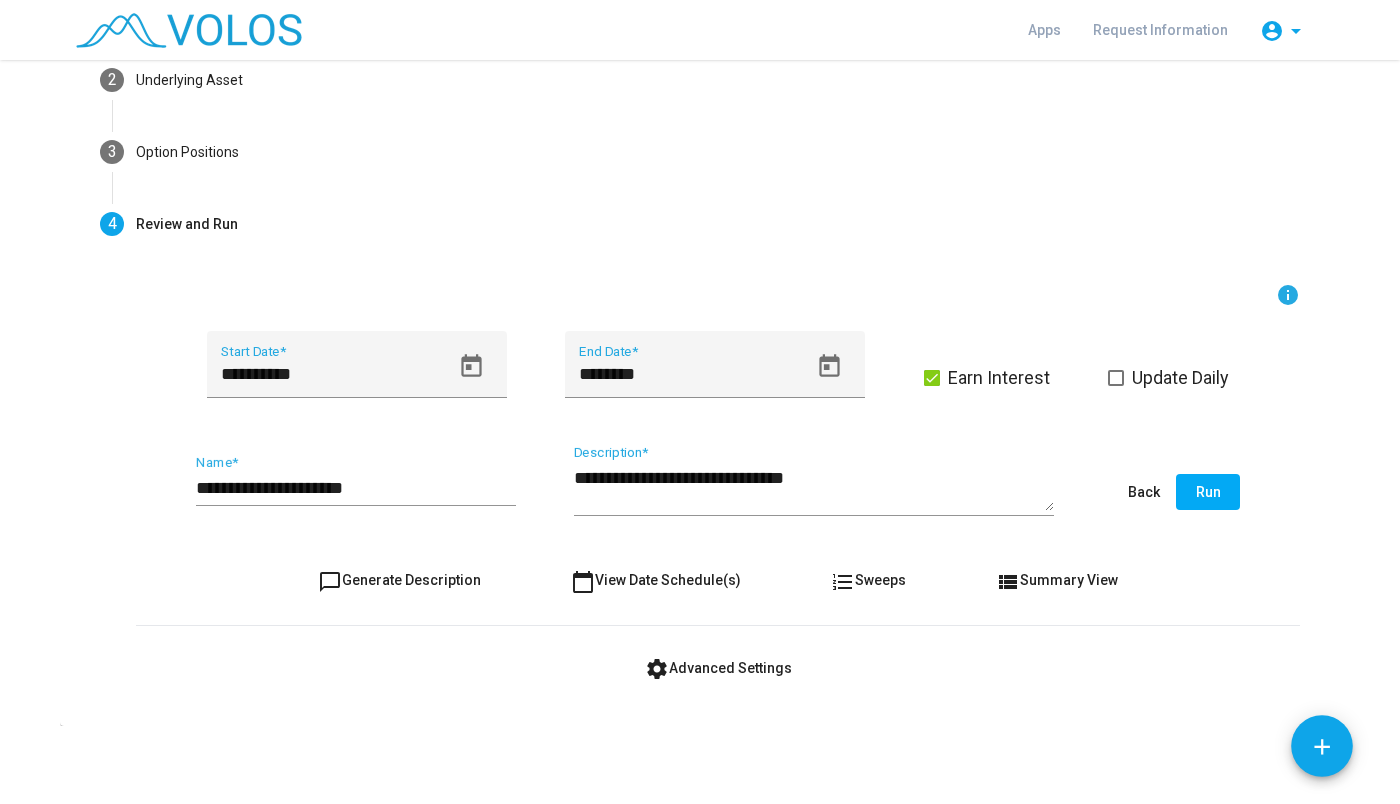 click on "chat_bubble_outline  Generate Description calendar_today  View Date Schedule(s)  format_list_numbered  Sweeps  view_list  Summary View" at bounding box center [718, 580] 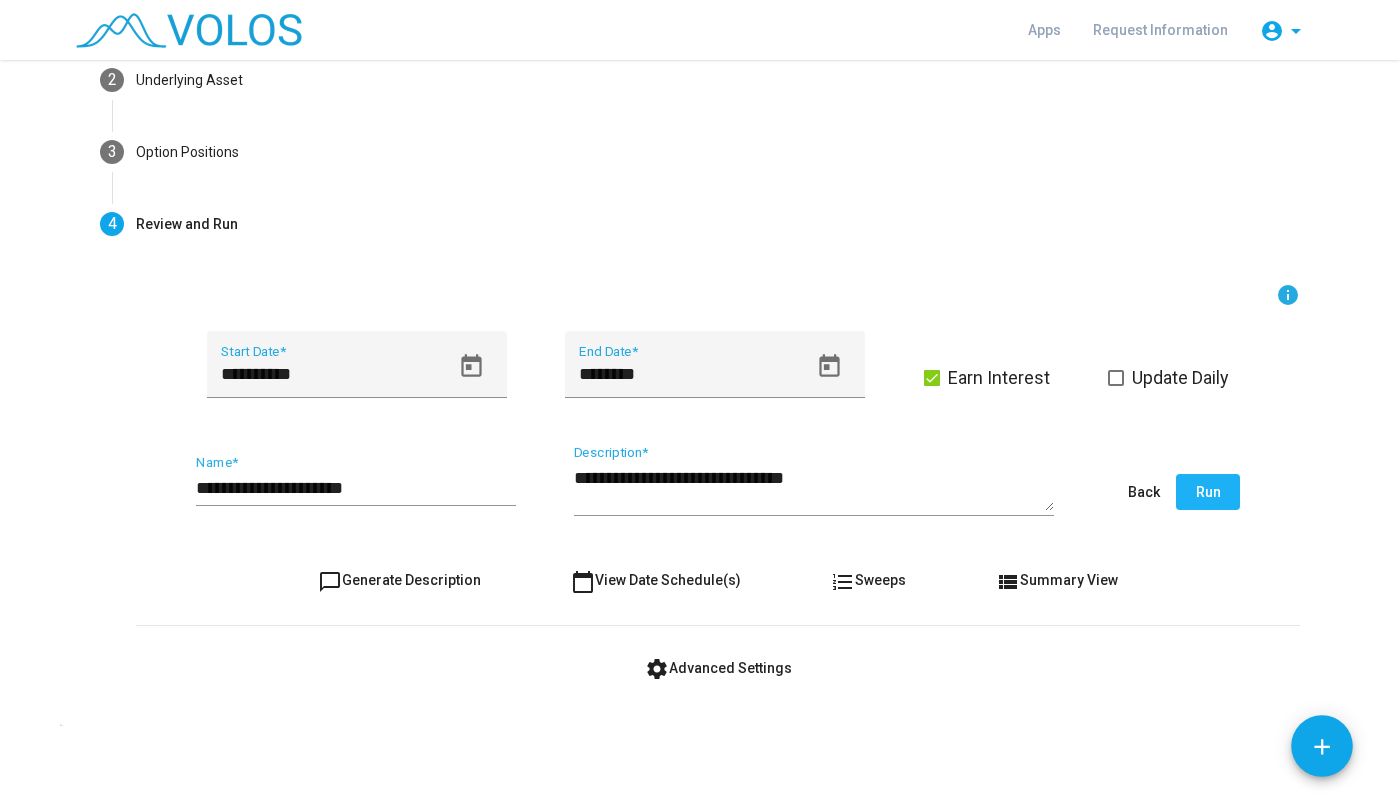click on "Run" at bounding box center (1208, 492) 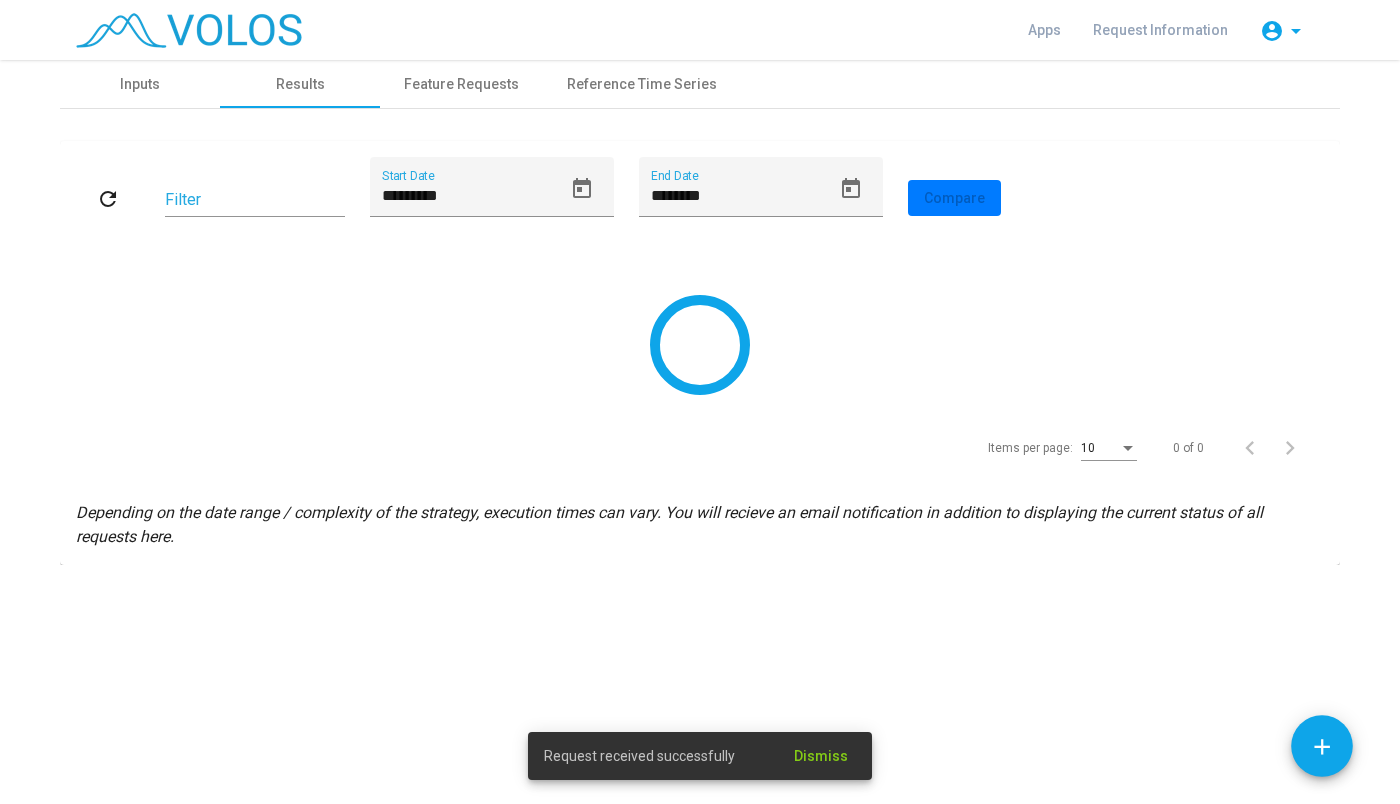 scroll, scrollTop: 0, scrollLeft: 0, axis: both 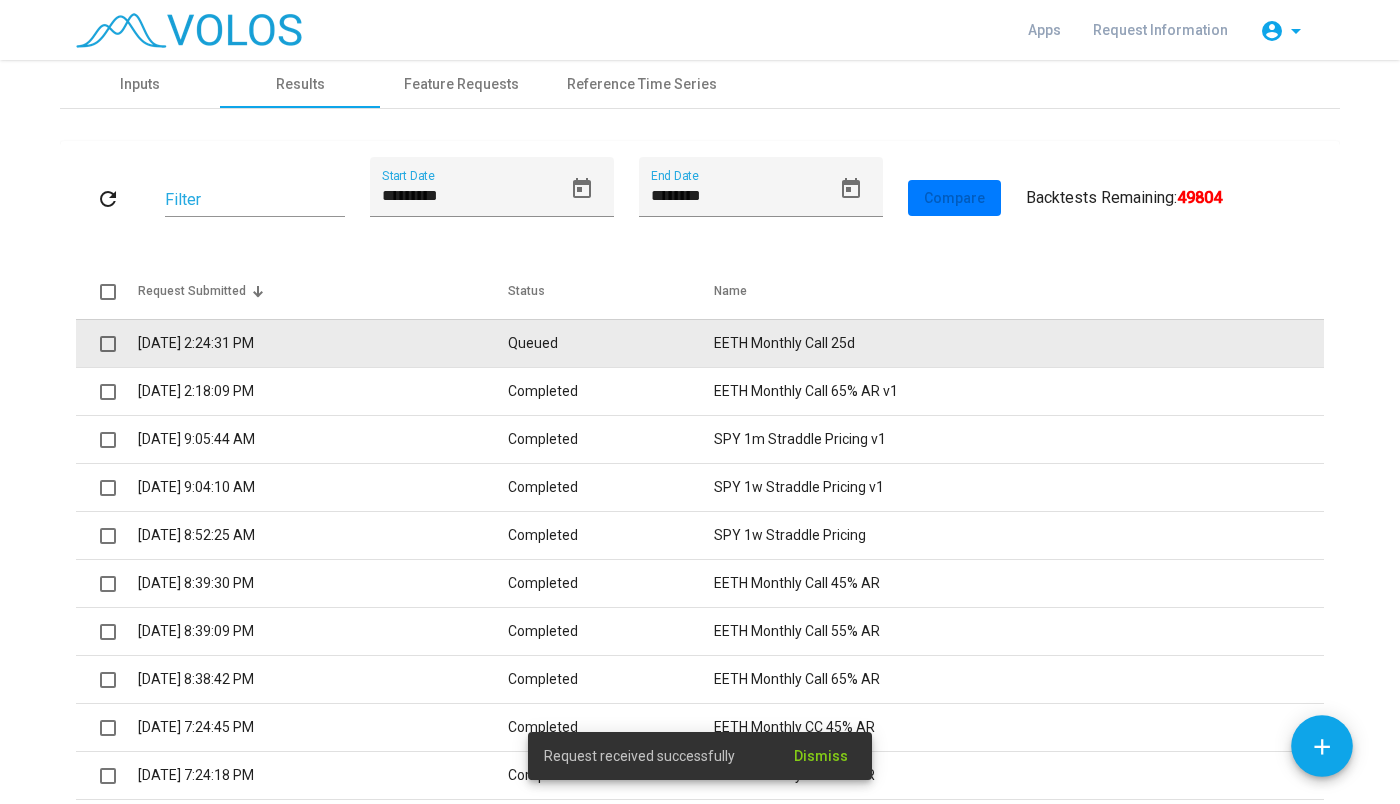 click on "7/2/2025 2:24:31 PM" at bounding box center [323, 343] 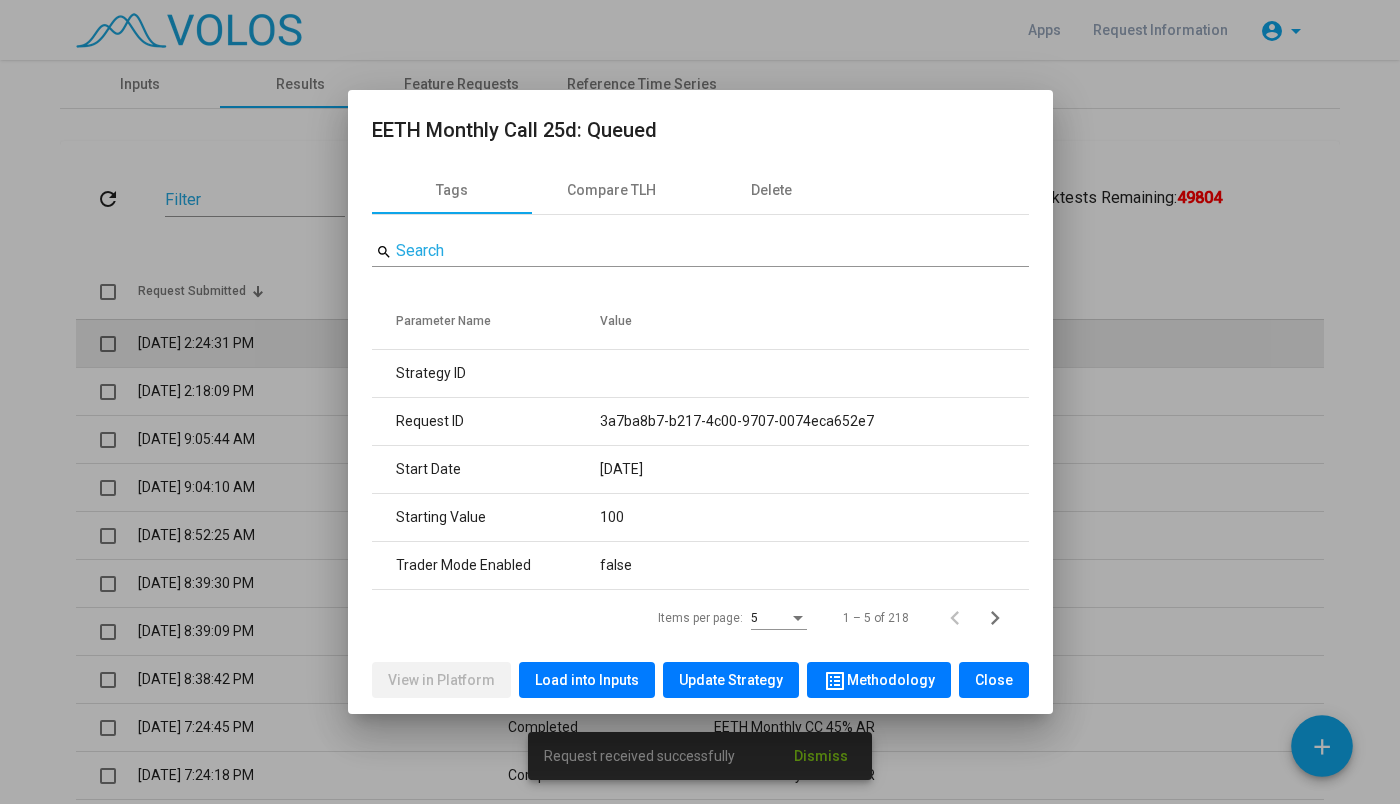 click on "EETH Monthly Call 25d: Queued  Tags Compare TLH Delete search Search Parameter Name Value Strategy ID Request ID 3a7ba8b7-b217-4c00-9707-0074eca652e7 Start Date 2023-10-20 Starting Value 100 Trader Mode Enabled false  Items per page:  5  1 – 5 of 218  View in Platform Load into Inputs Update Strategy  list_alt  Methodology Close" at bounding box center [700, 402] 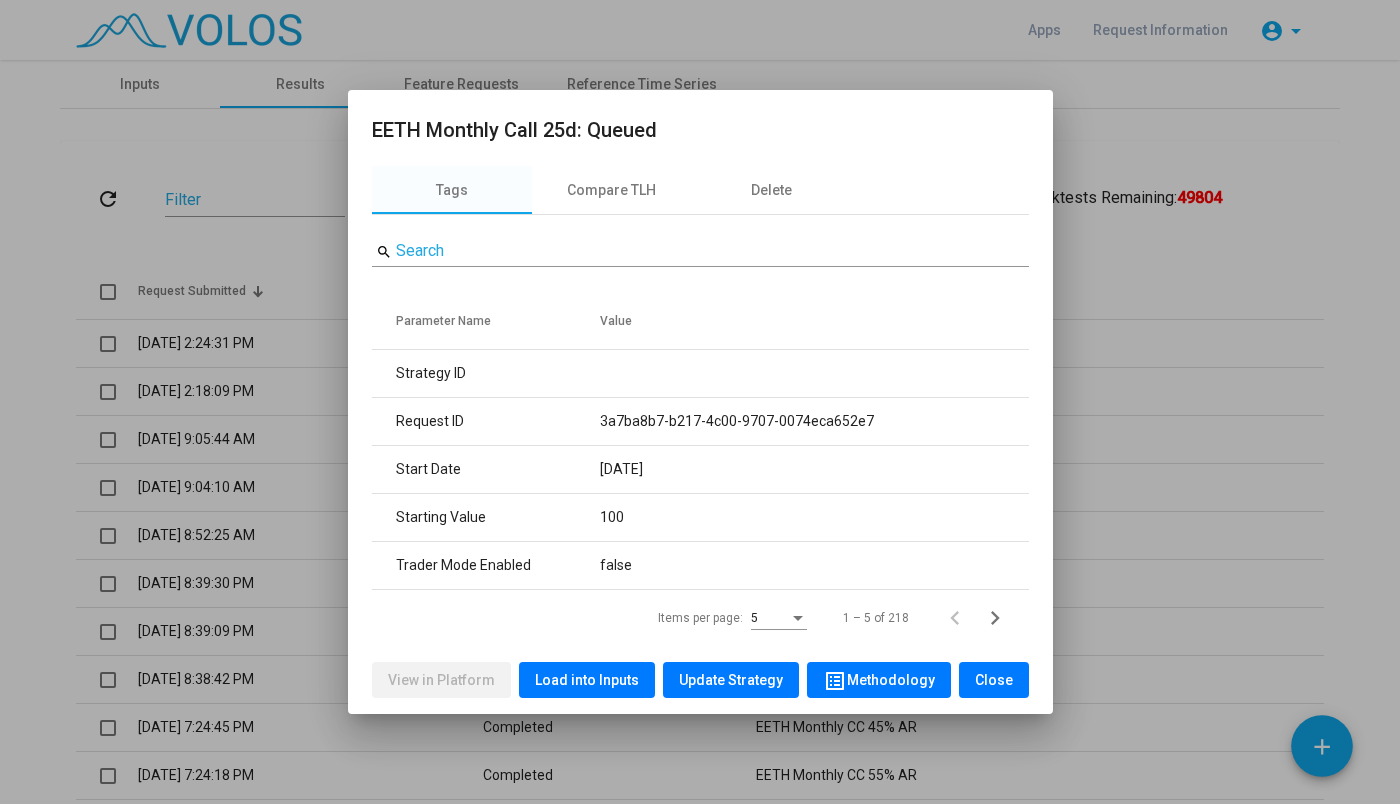 click on "Load into Inputs" at bounding box center (587, 680) 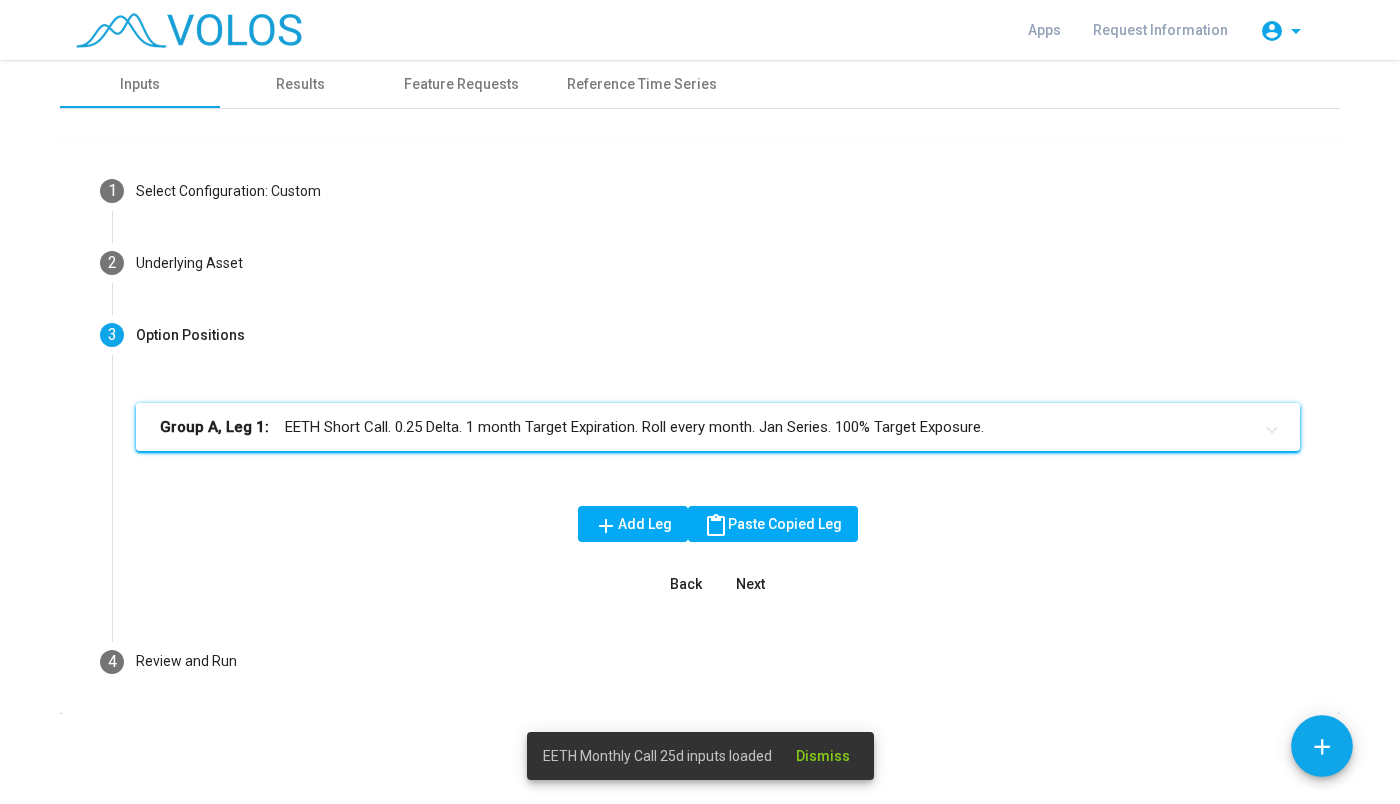 click on "Group A, Leg 1:   EETH Short Call. 0.25 Delta. 1 month Target Expiration. Roll every month. Jan Series. 100% Target Exposure." at bounding box center (718, 427) 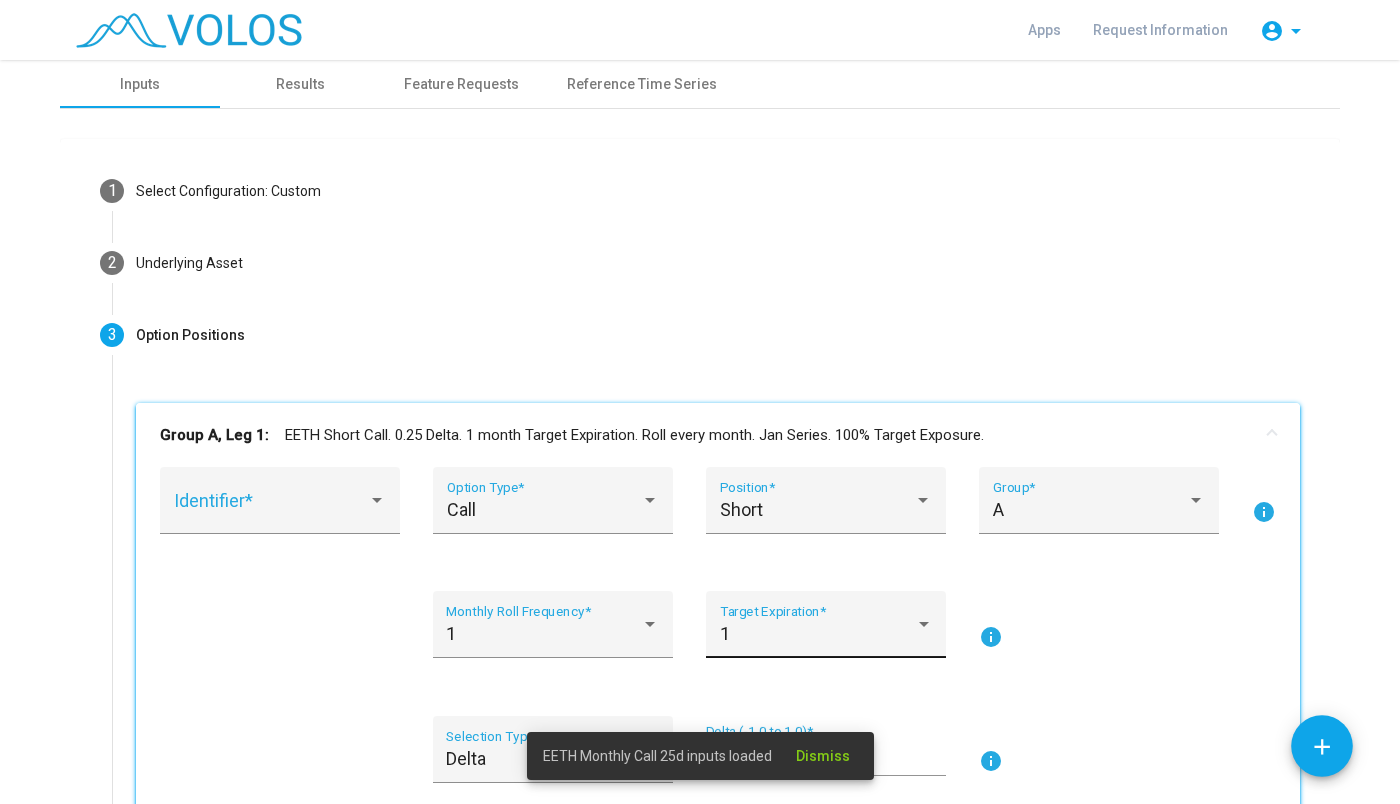 scroll, scrollTop: 144, scrollLeft: 0, axis: vertical 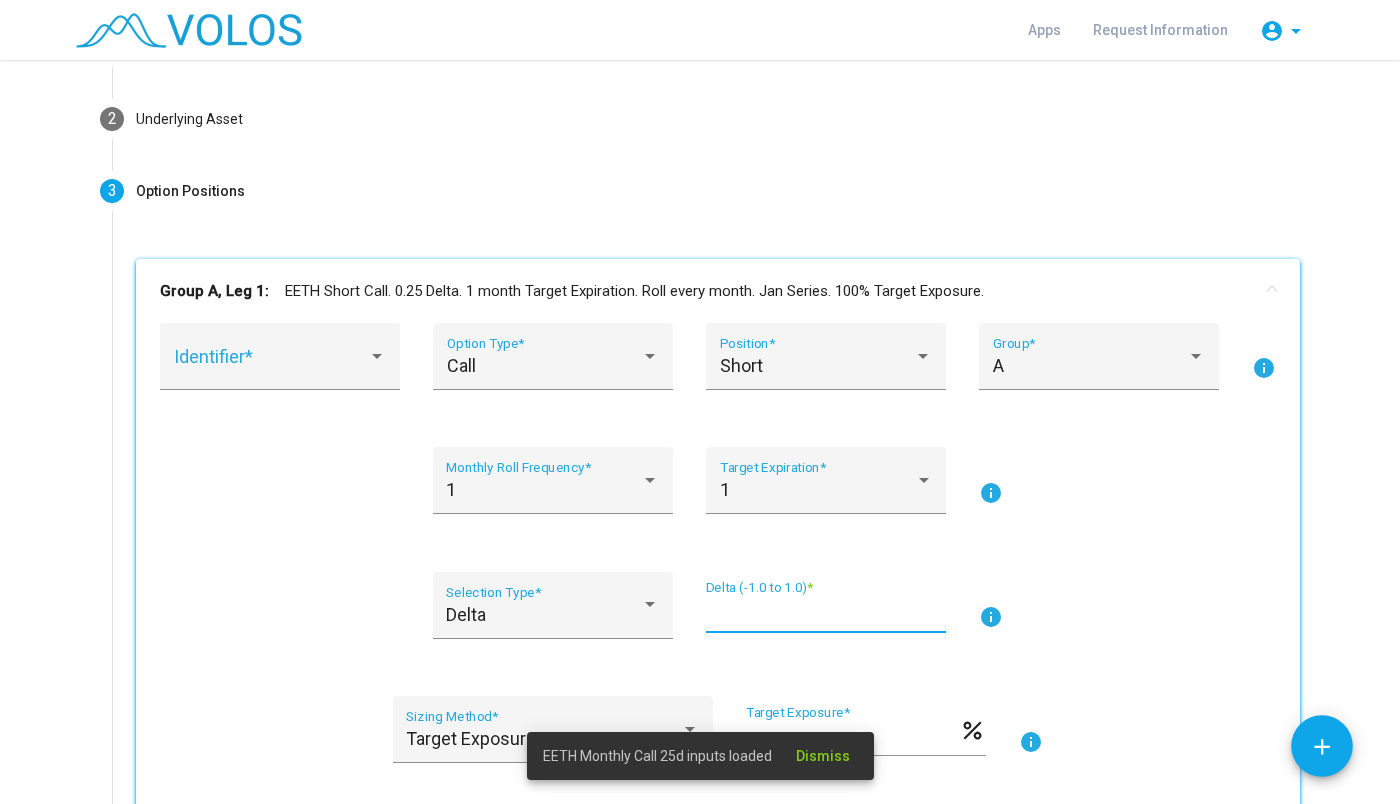 click on "****" at bounding box center [826, 613] 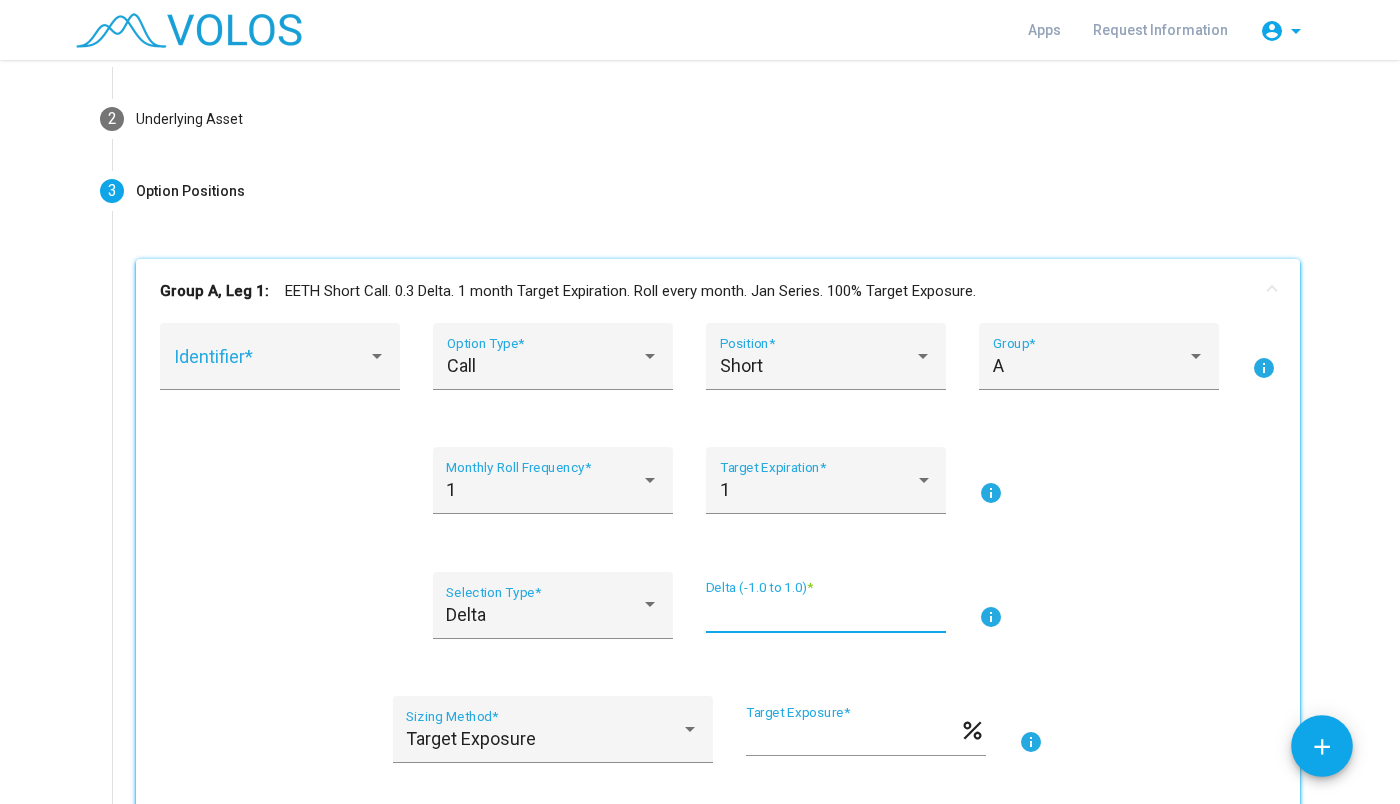 scroll, scrollTop: 0, scrollLeft: 0, axis: both 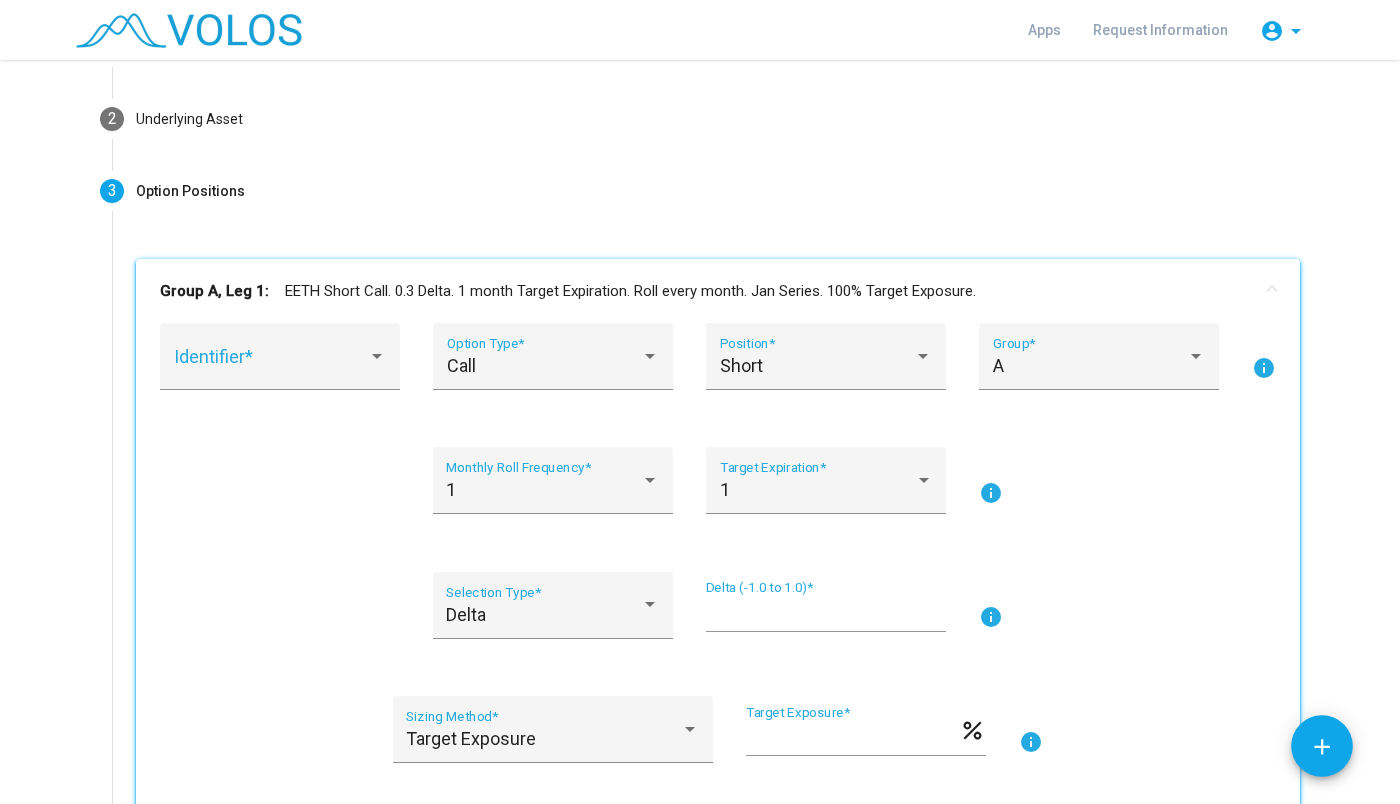 click on "Delta Selection Type  * **** Delta (-1.0 to 1.0)  * info" at bounding box center [718, 617] 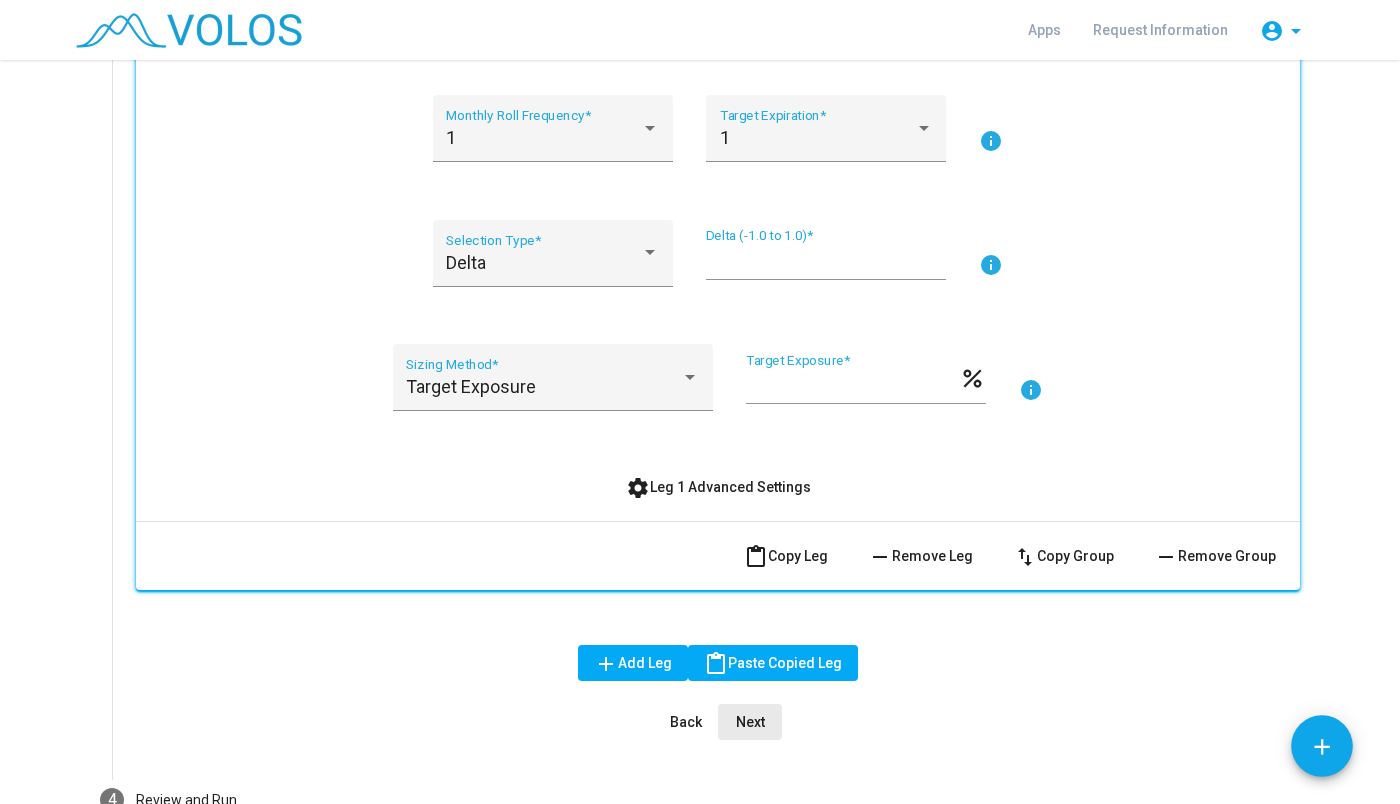 click on "Next" at bounding box center [750, 722] 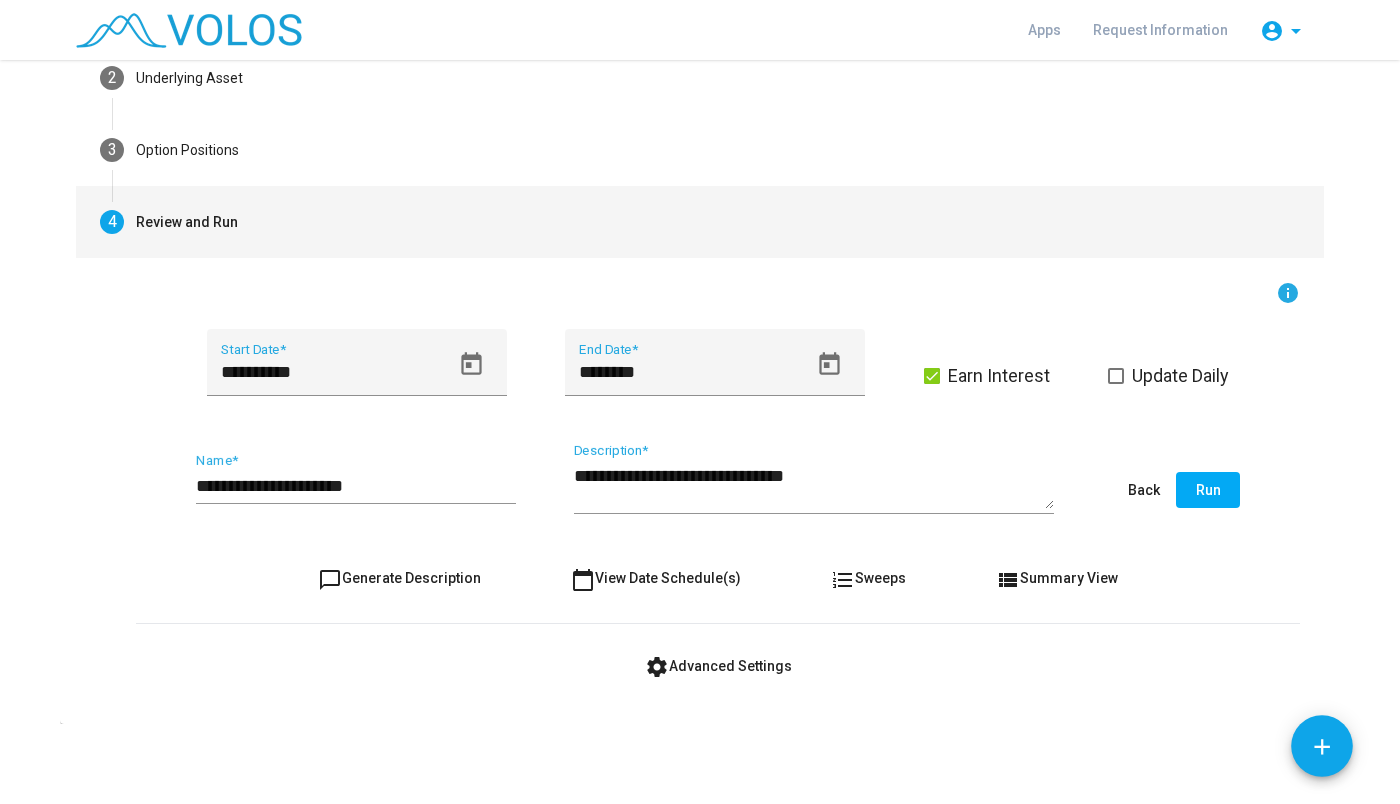 scroll, scrollTop: 183, scrollLeft: 0, axis: vertical 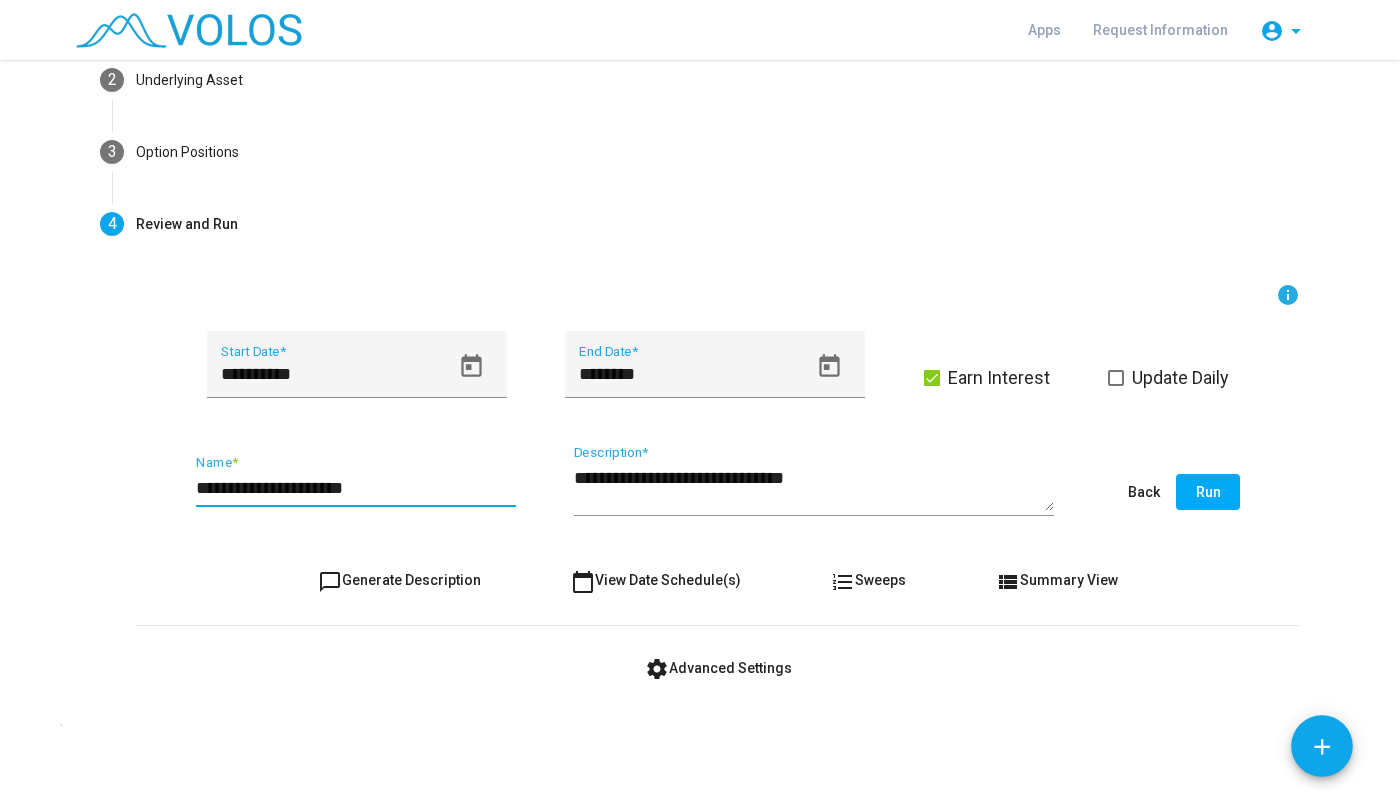 click on "**********" at bounding box center [356, 488] 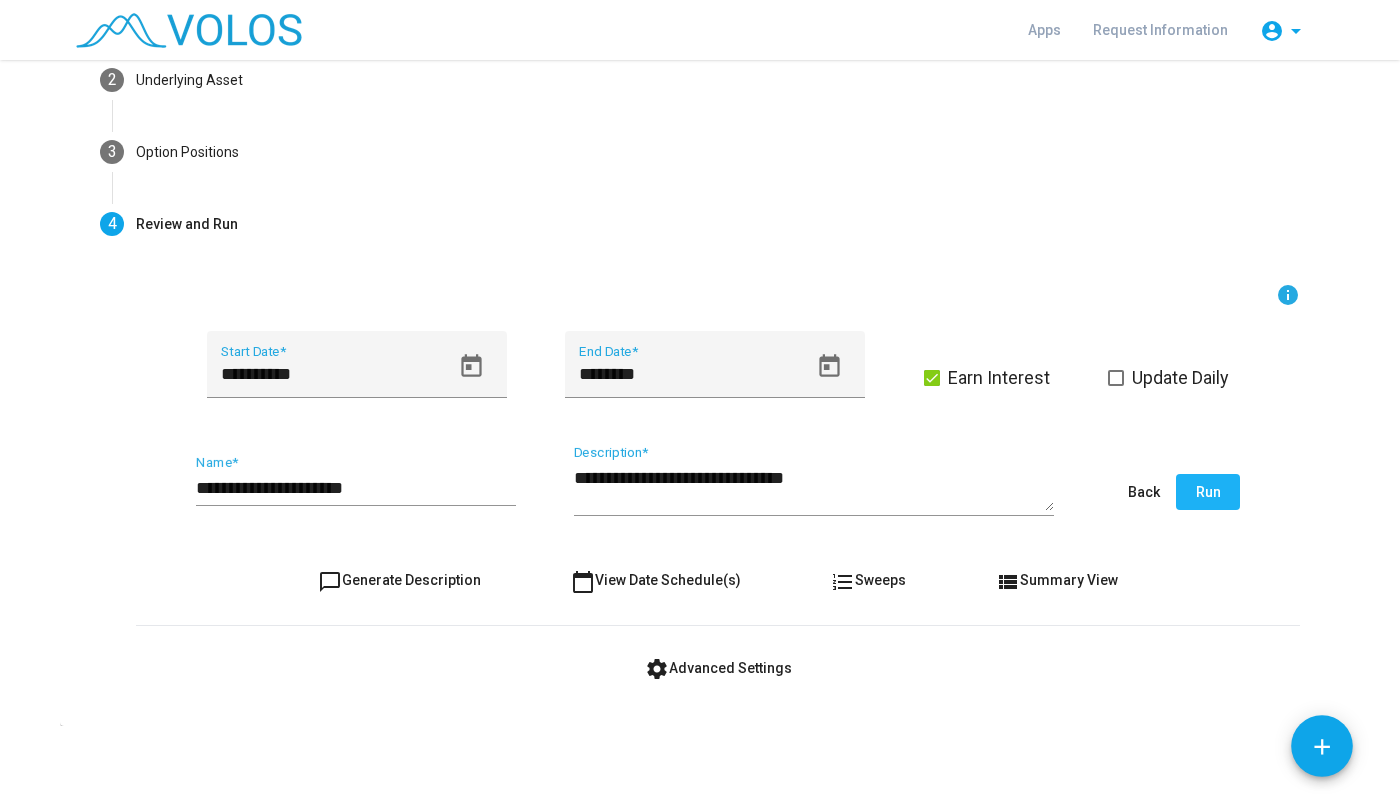 click on "Run" at bounding box center (1208, 492) 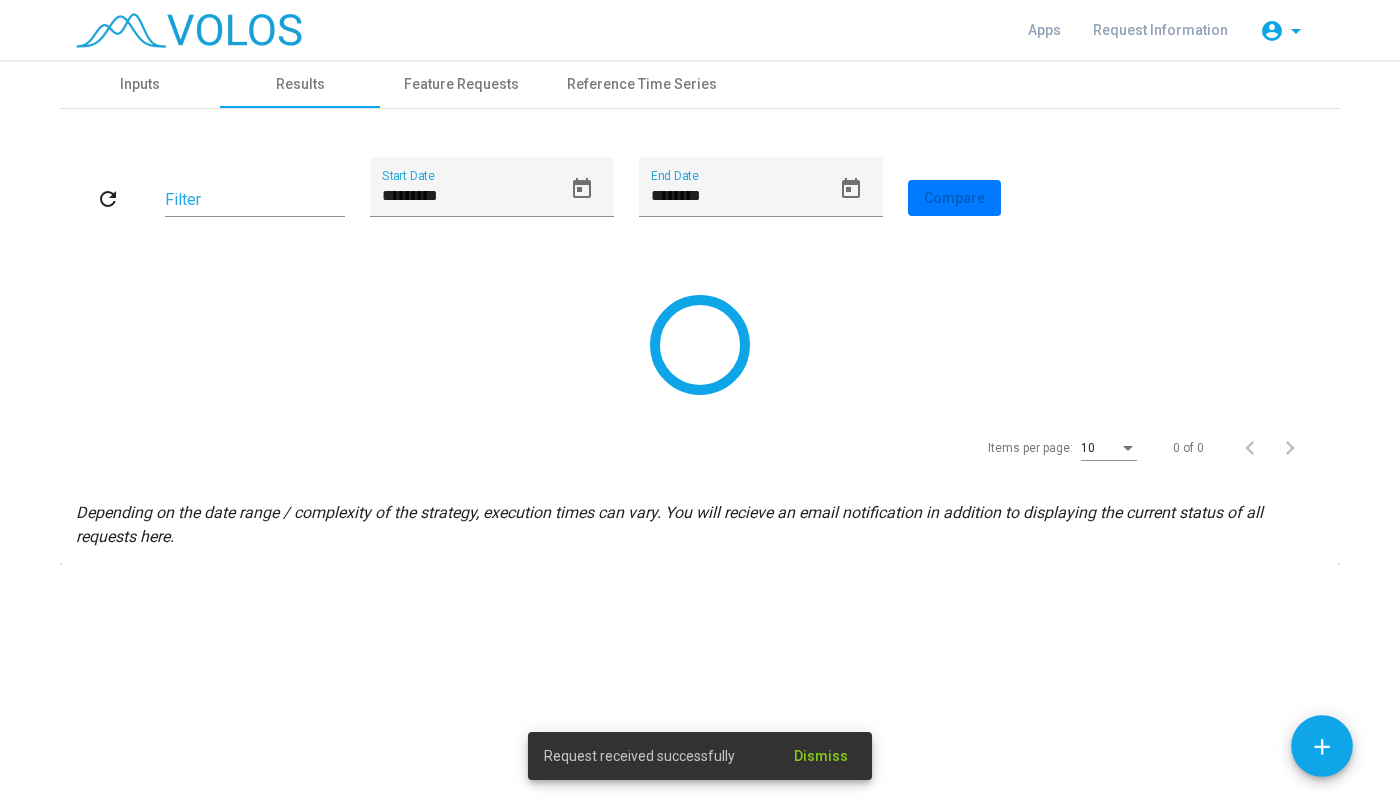 scroll, scrollTop: 0, scrollLeft: 0, axis: both 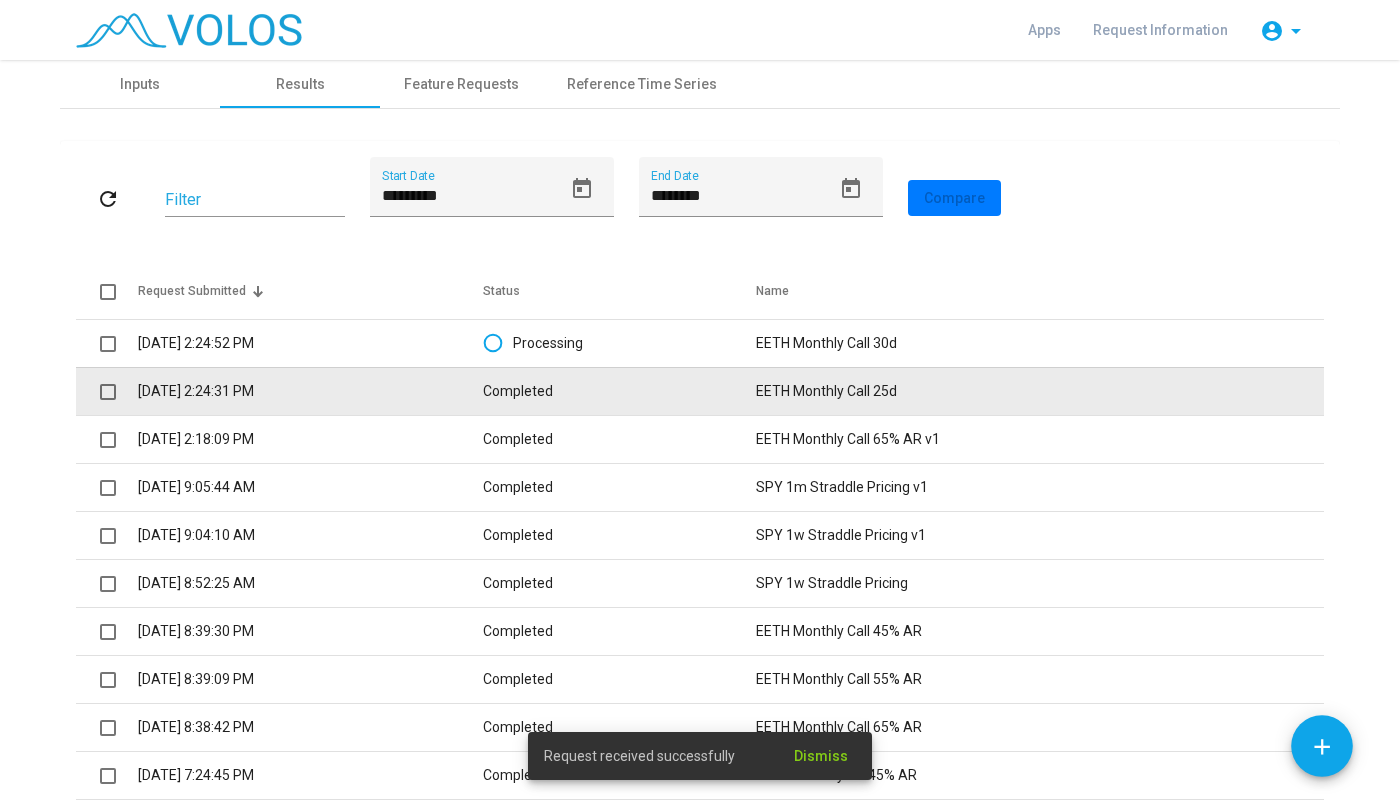 click on "EETH Monthly Call 25d" at bounding box center (1040, 391) 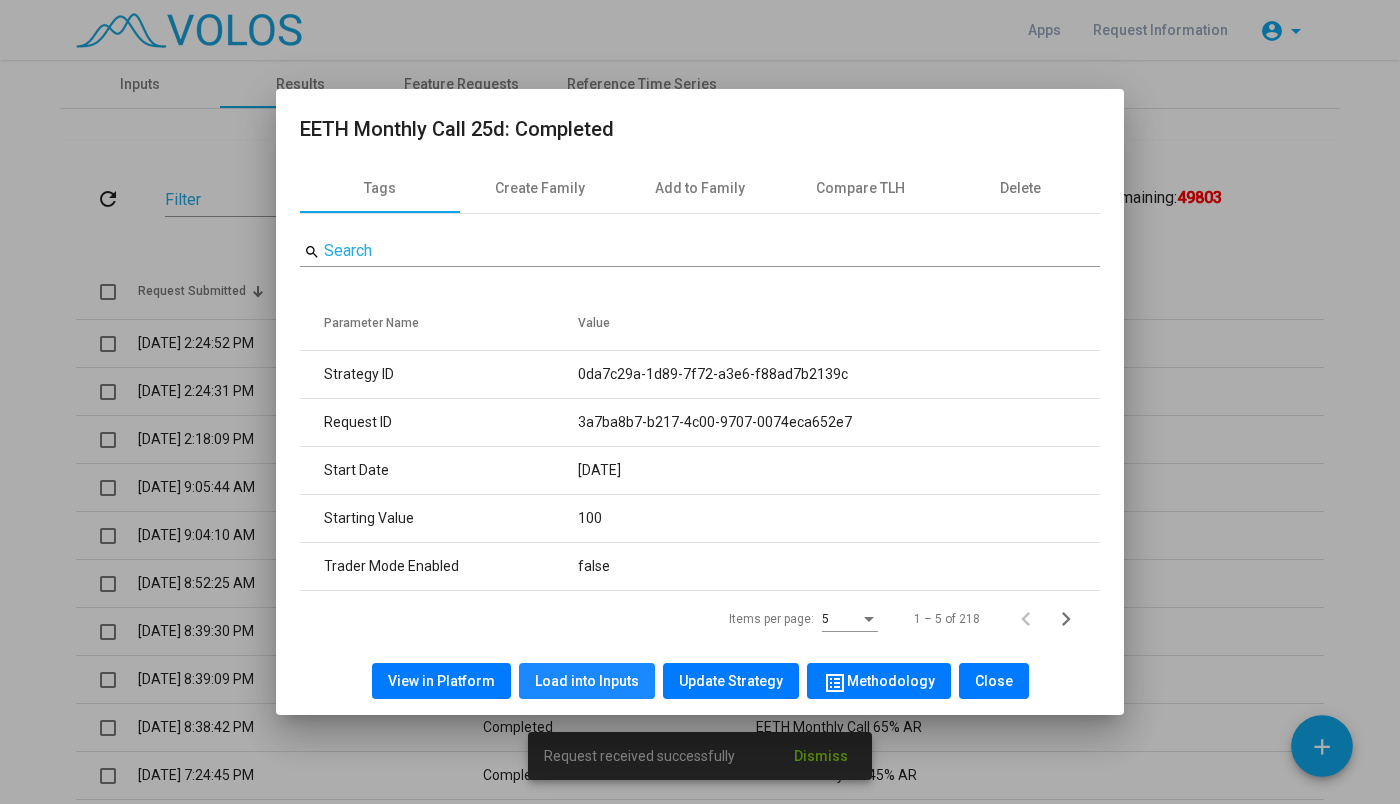 click on "Load into Inputs" at bounding box center (587, 681) 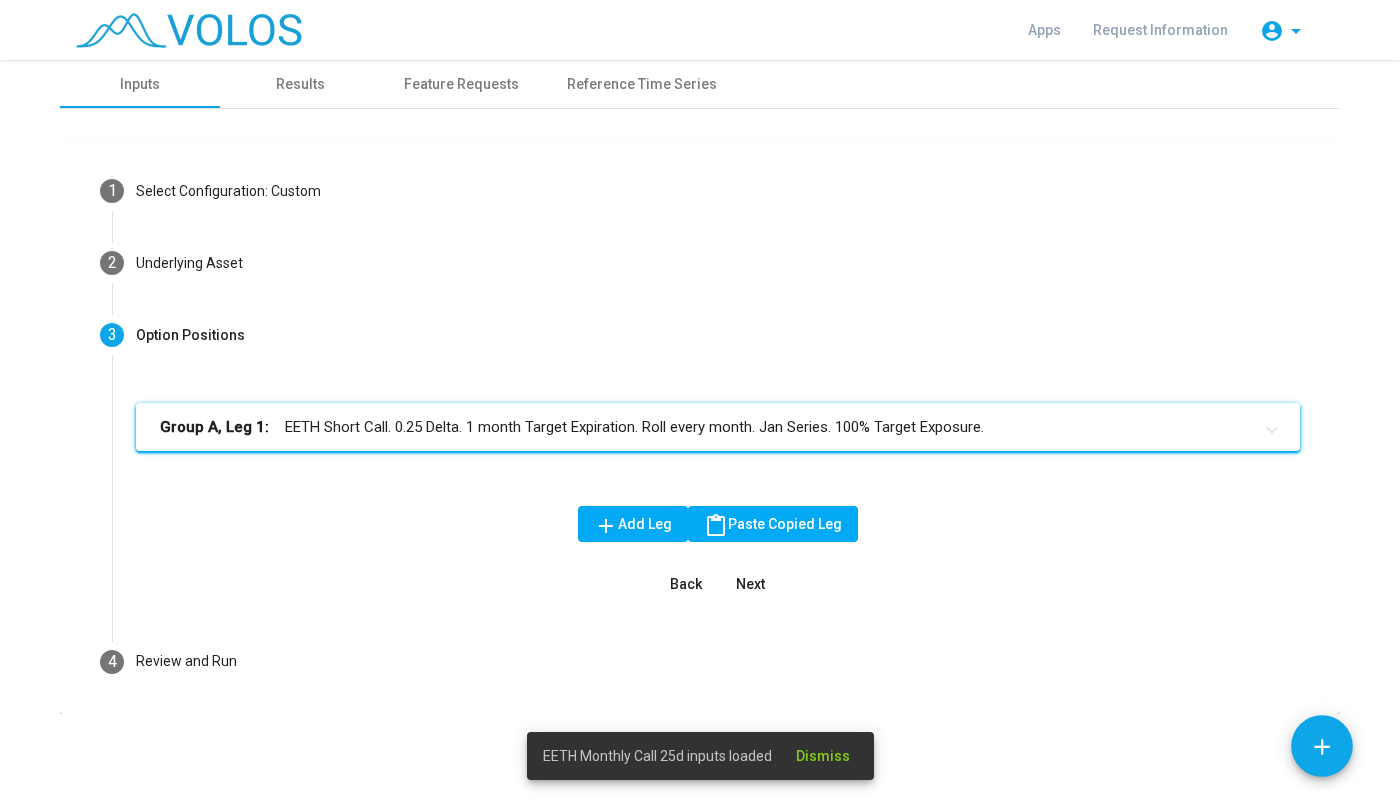 click on "Group A, Leg 1:   EETH Short Call. 0.25 Delta. 1 month Target Expiration. Roll every month. Jan Series. 100% Target Exposure." at bounding box center [706, 427] 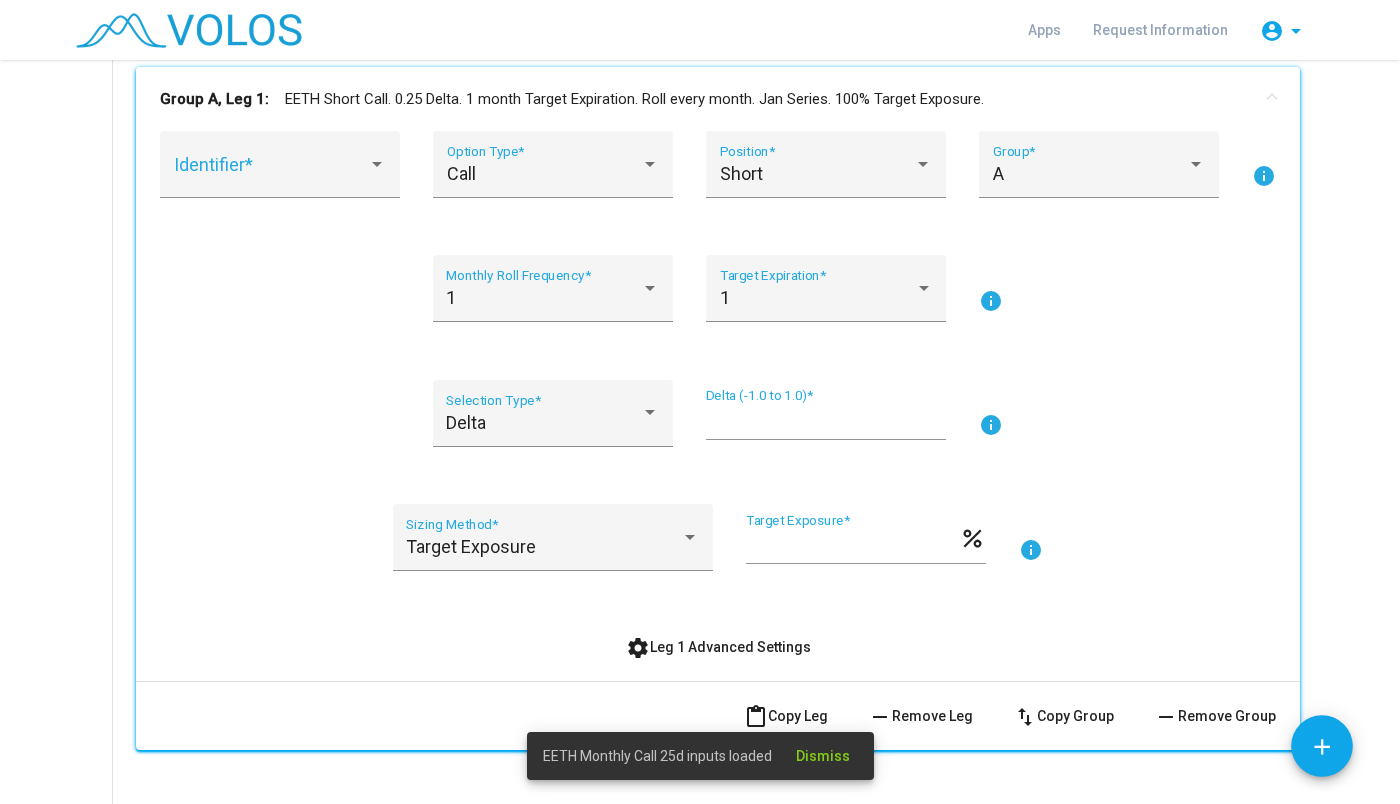 scroll, scrollTop: 336, scrollLeft: 0, axis: vertical 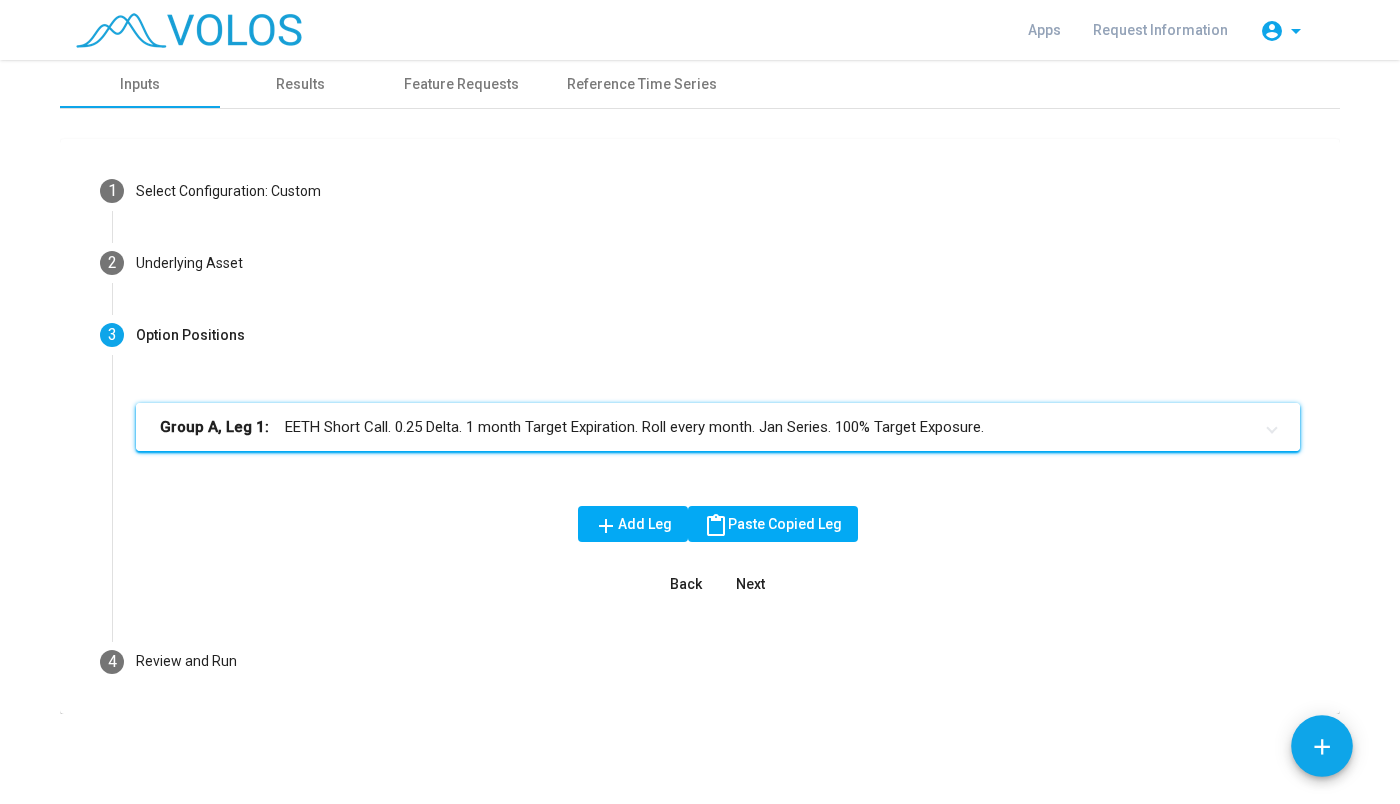 click on "Group A, Leg 1:   EETH Short Call. 0.25 Delta. 1 month Target Expiration. Roll every month. Jan Series. 100% Target Exposure." at bounding box center (718, 427) 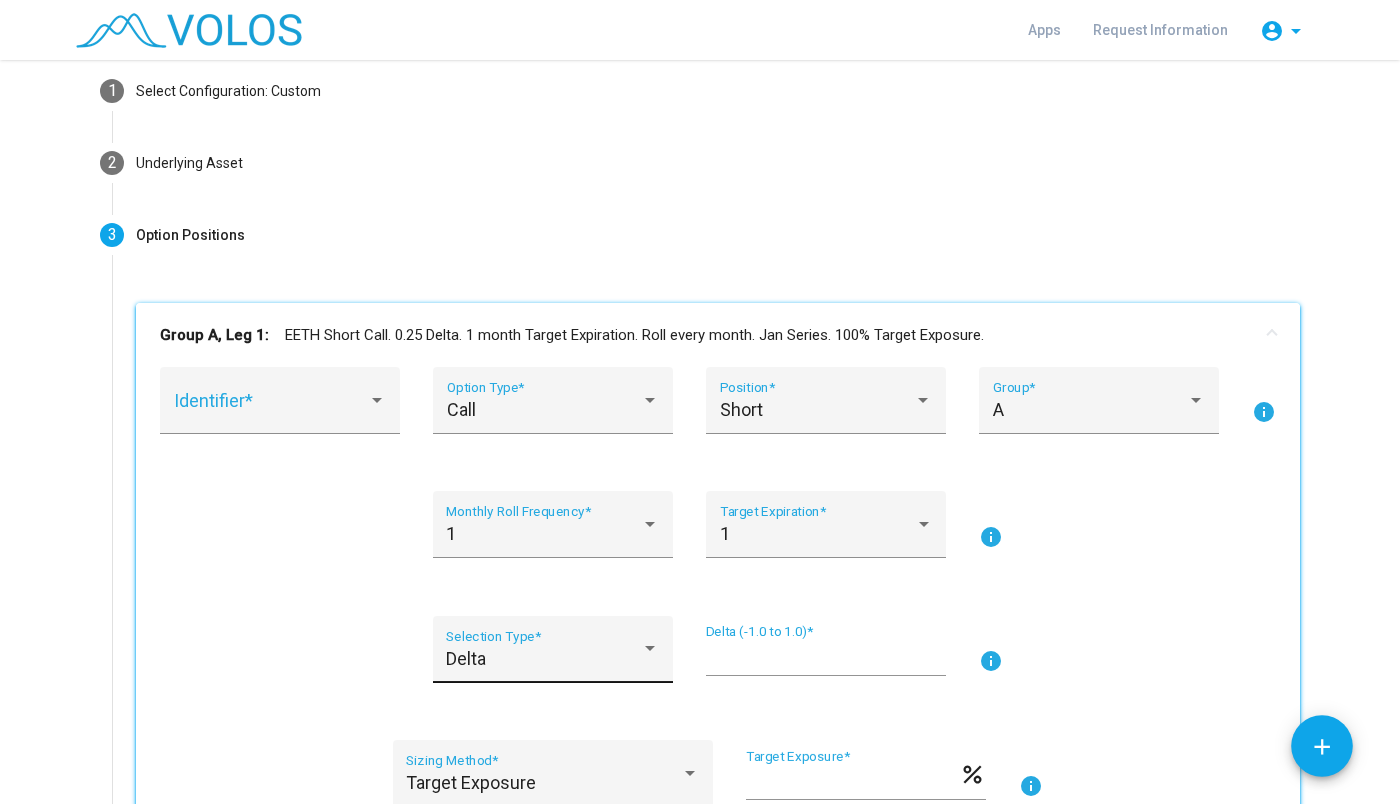 scroll, scrollTop: 102, scrollLeft: 0, axis: vertical 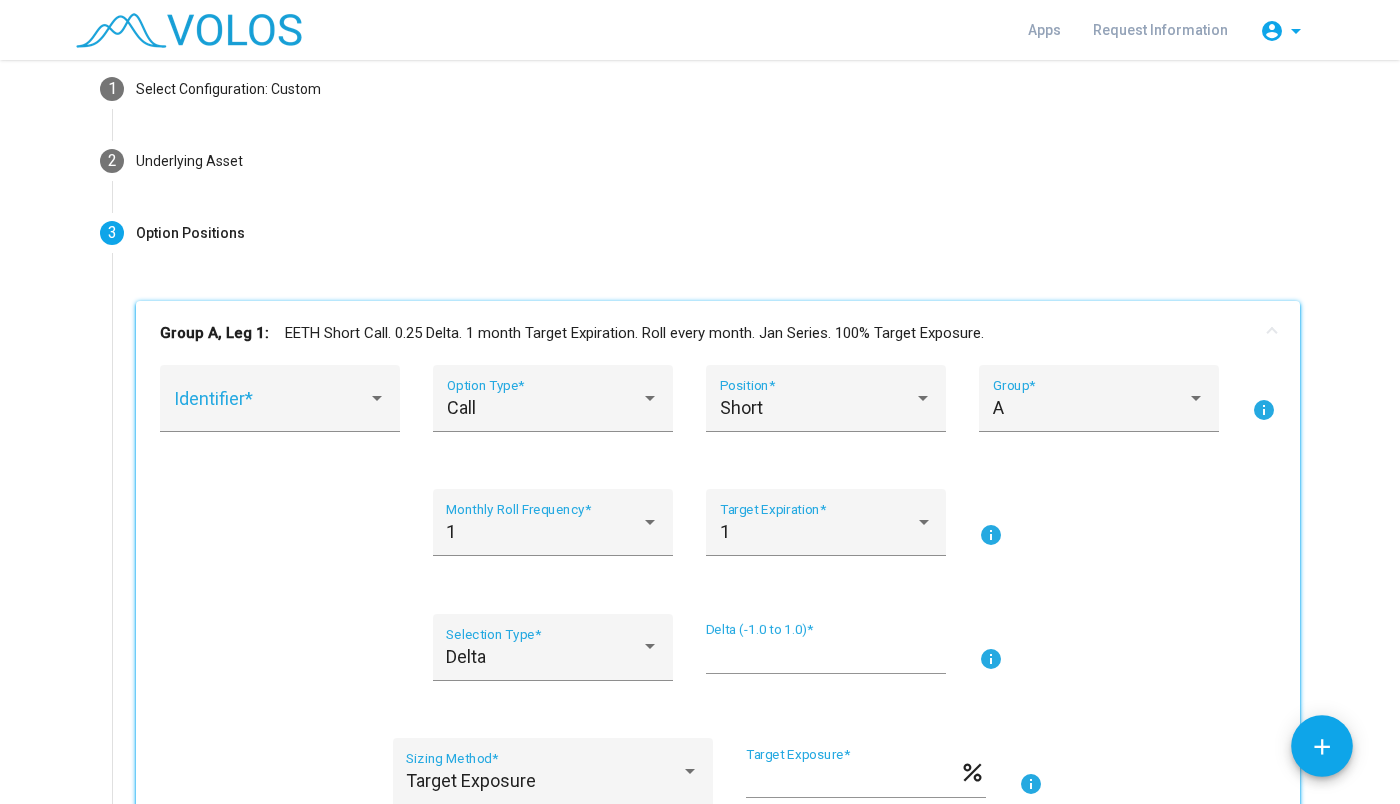 click on "****" at bounding box center [826, 655] 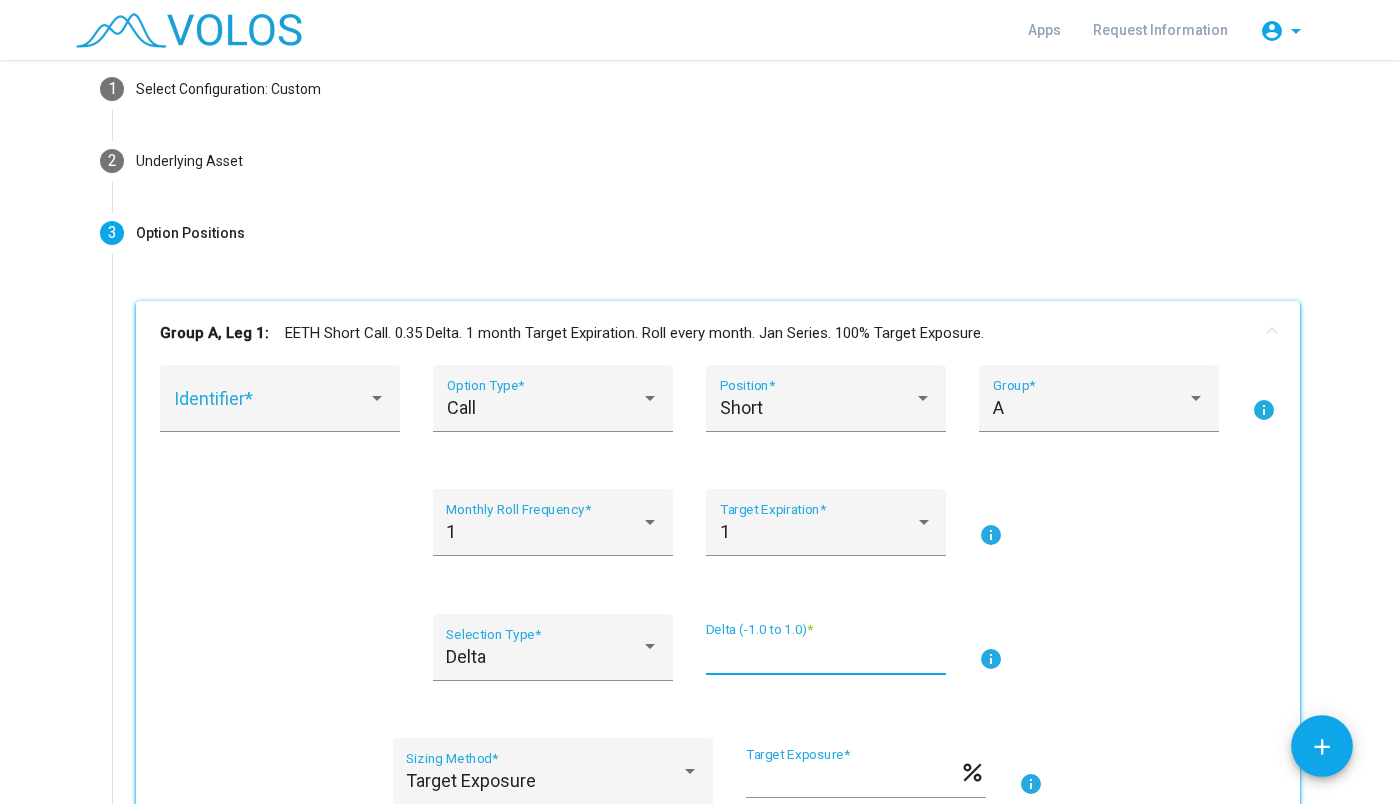 scroll, scrollTop: 0, scrollLeft: 0, axis: both 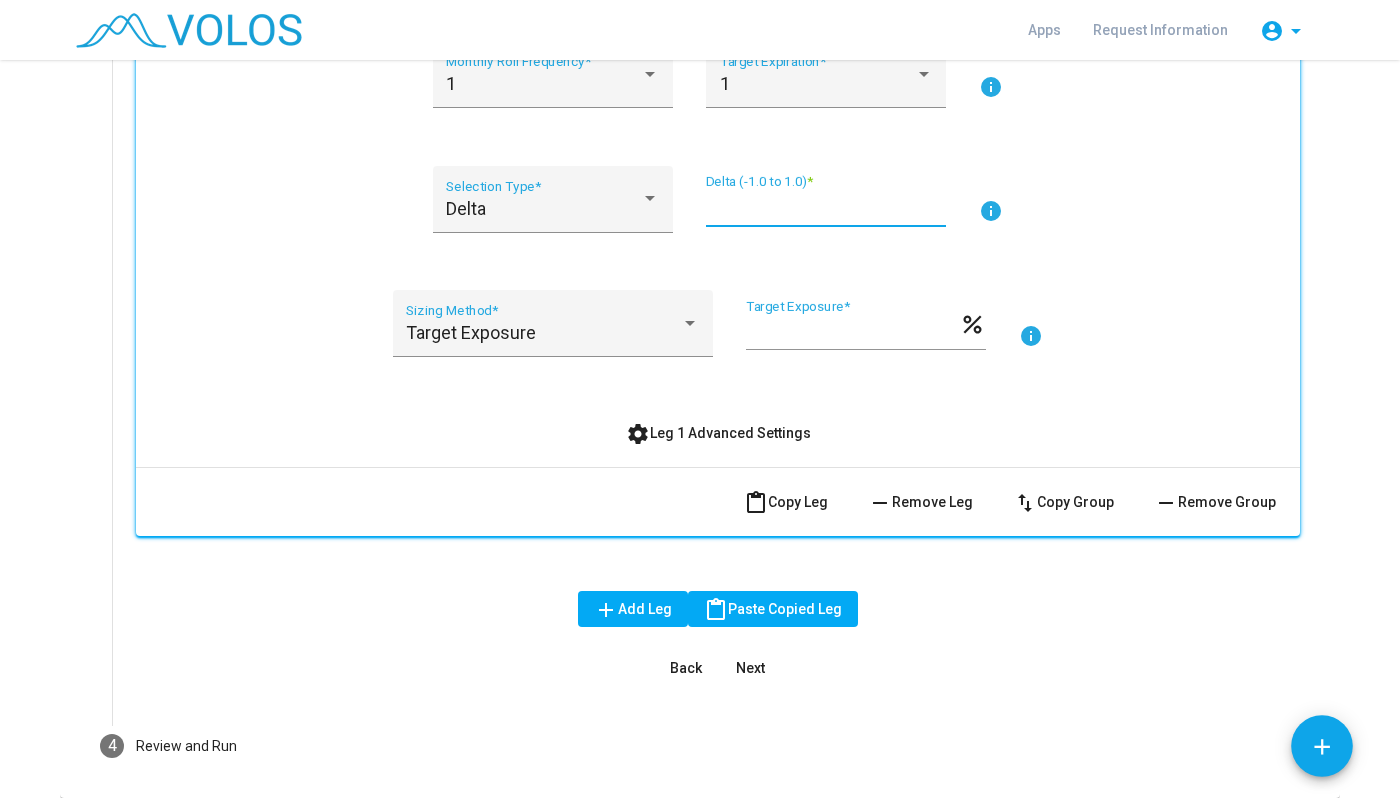 type on "****" 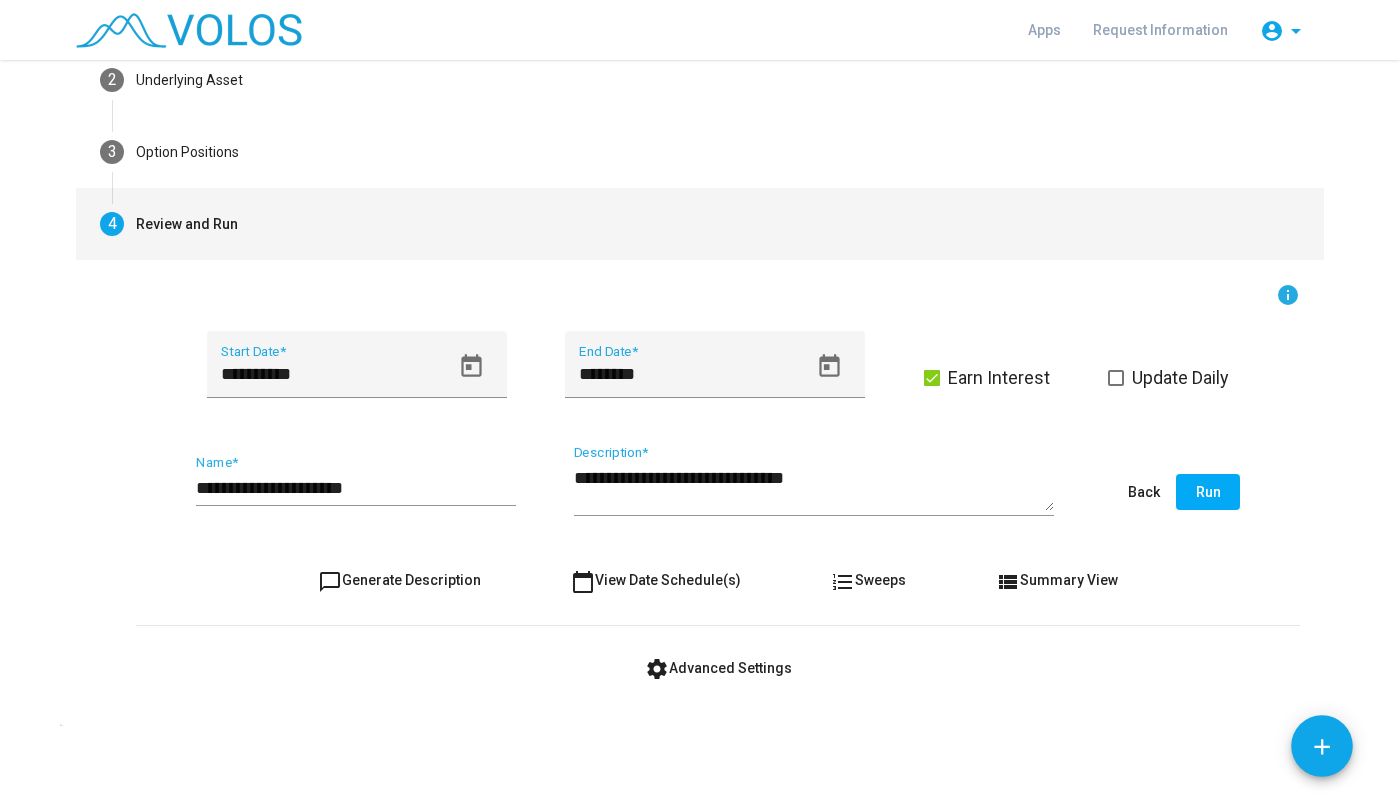 scroll, scrollTop: 183, scrollLeft: 0, axis: vertical 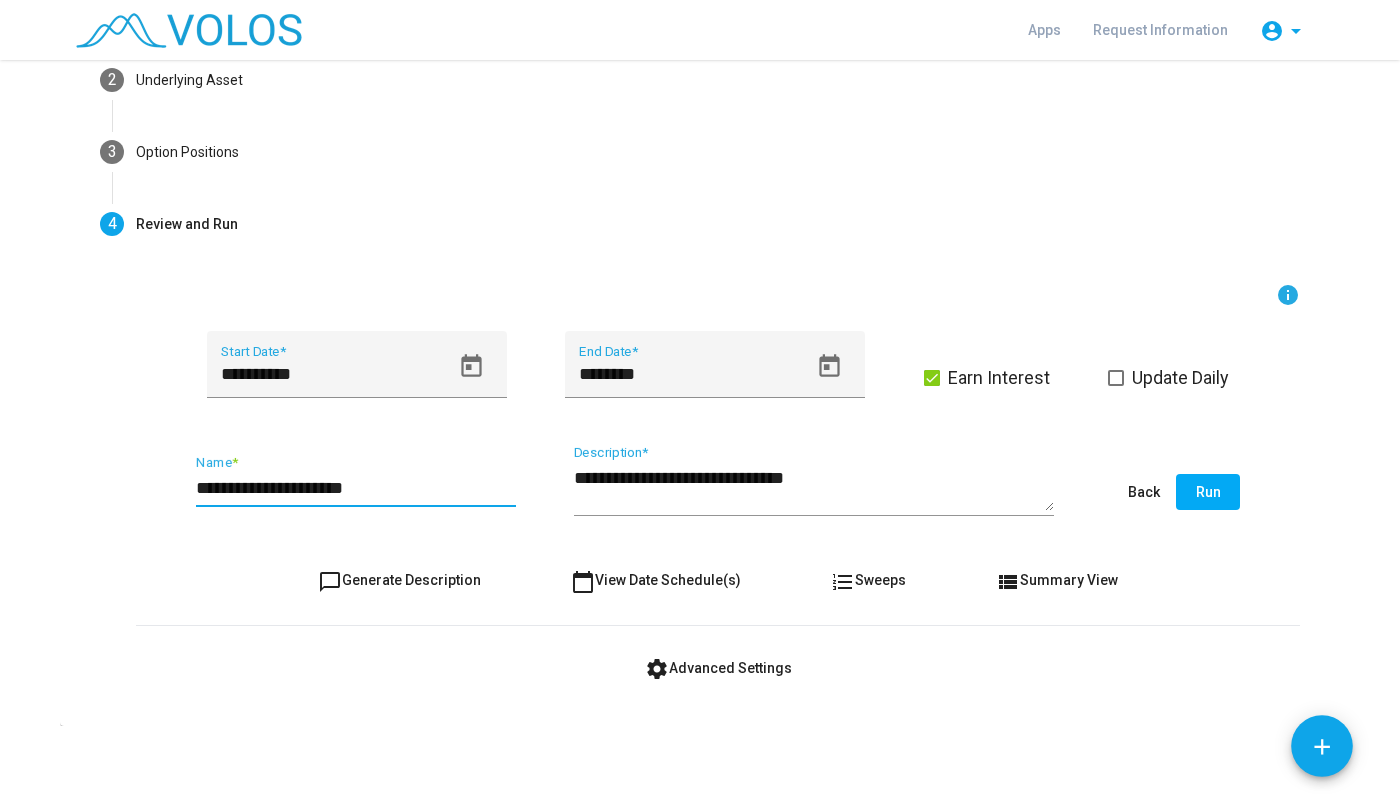 click on "**********" at bounding box center (356, 488) 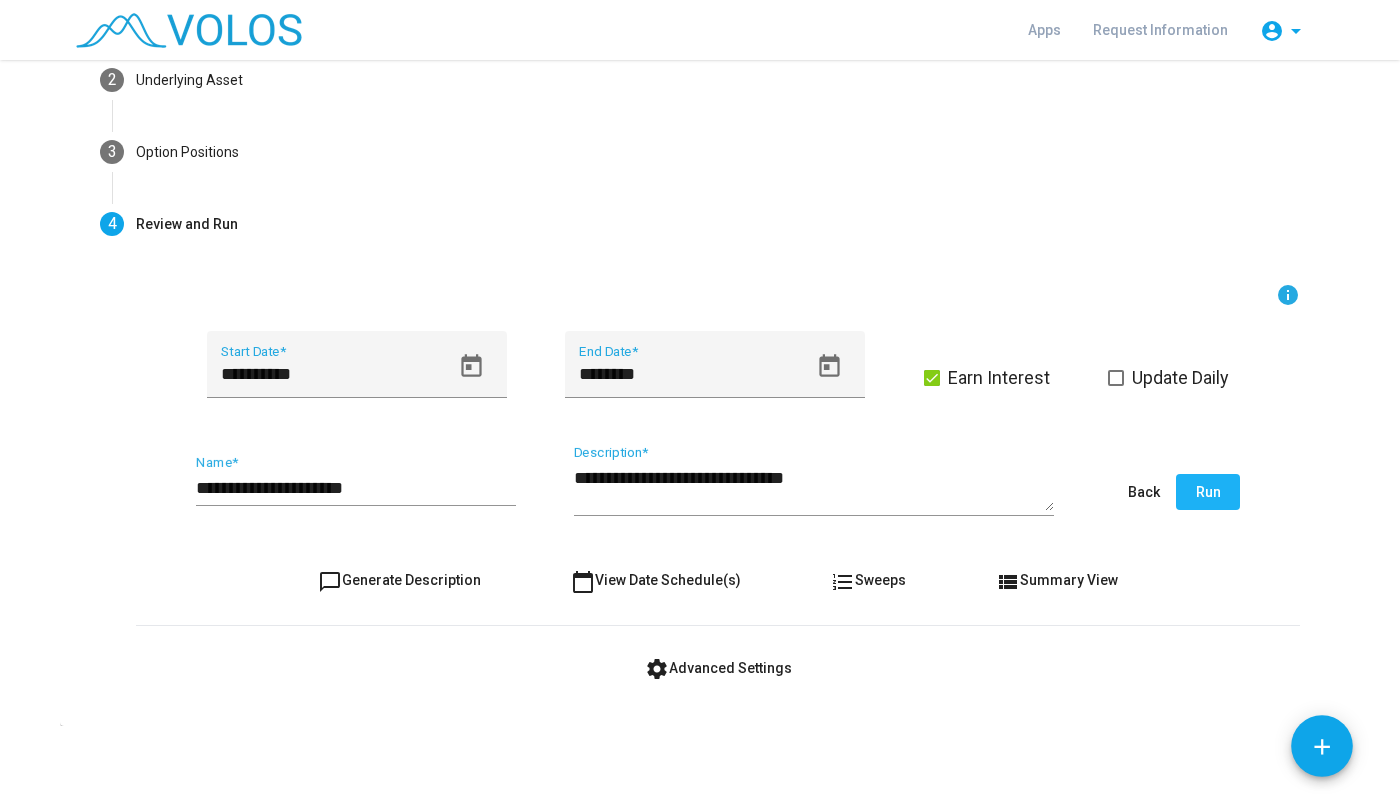 click on "Run" at bounding box center (1208, 492) 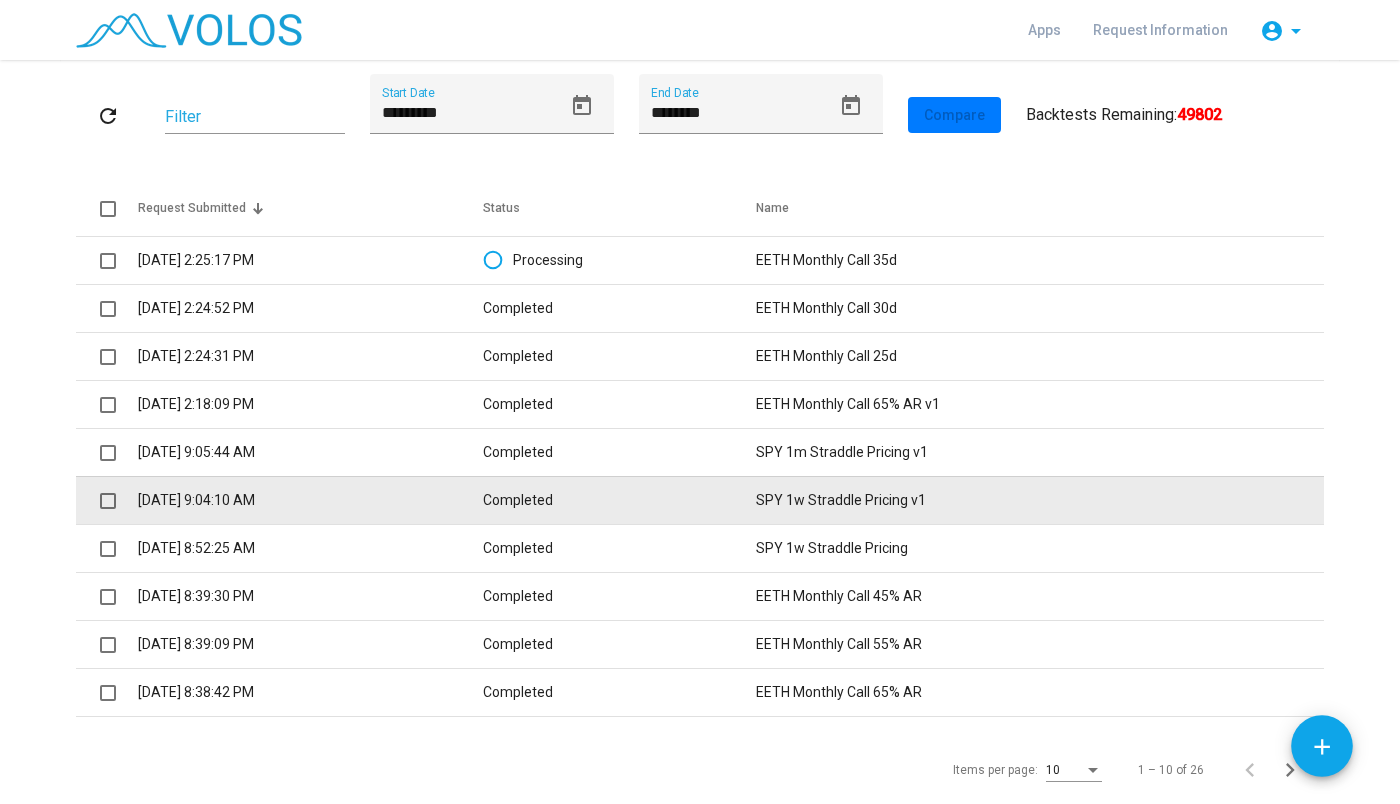 scroll, scrollTop: 244, scrollLeft: 0, axis: vertical 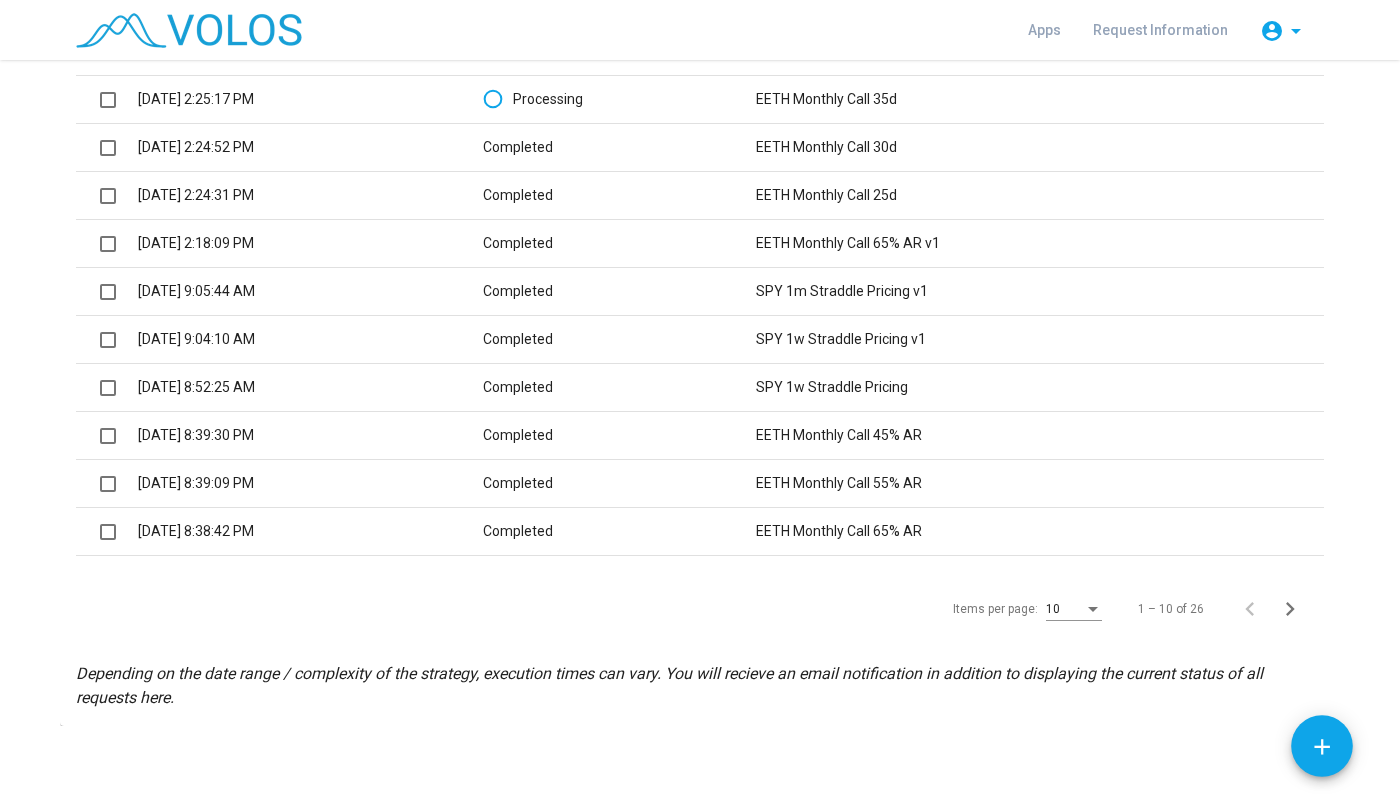 click on "10" at bounding box center [1074, 604] 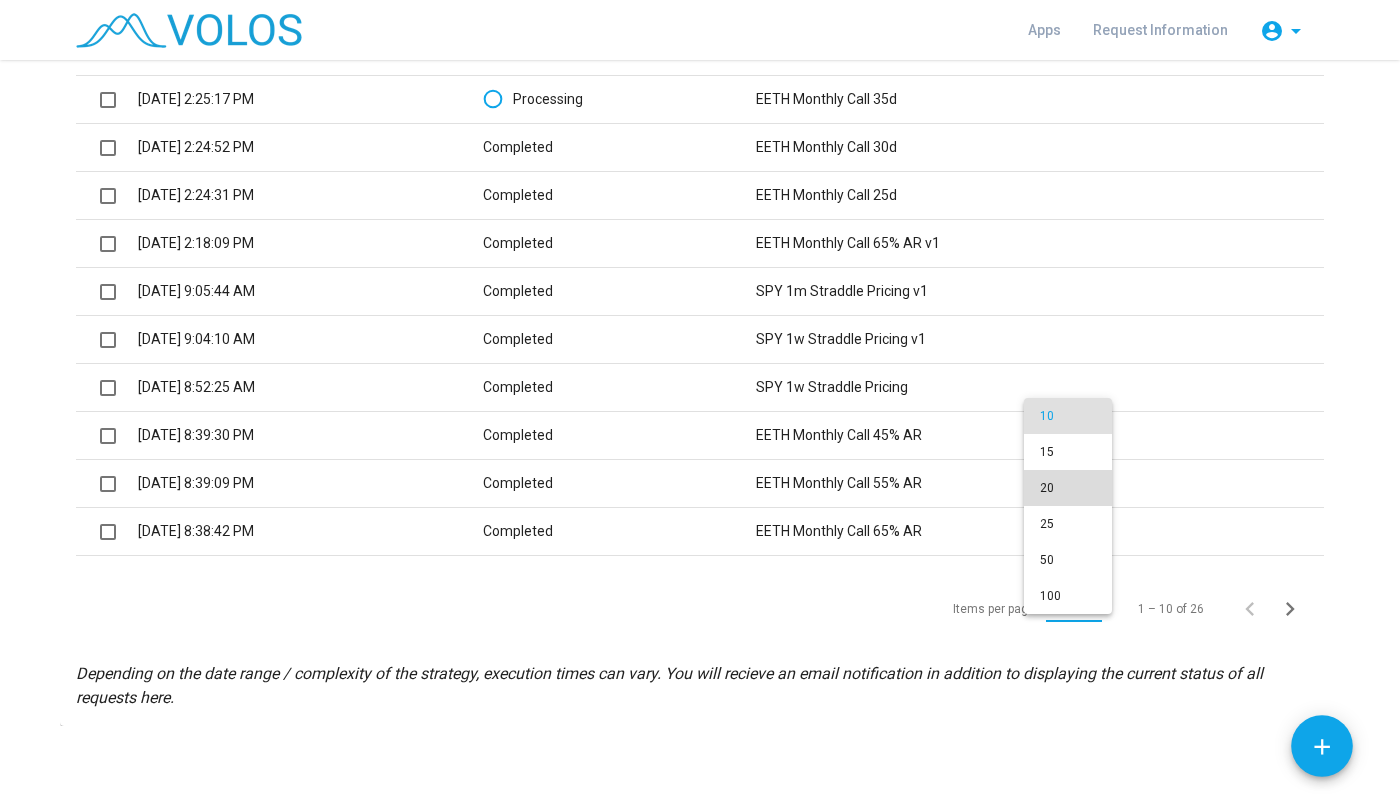 click on "20" at bounding box center (1068, 488) 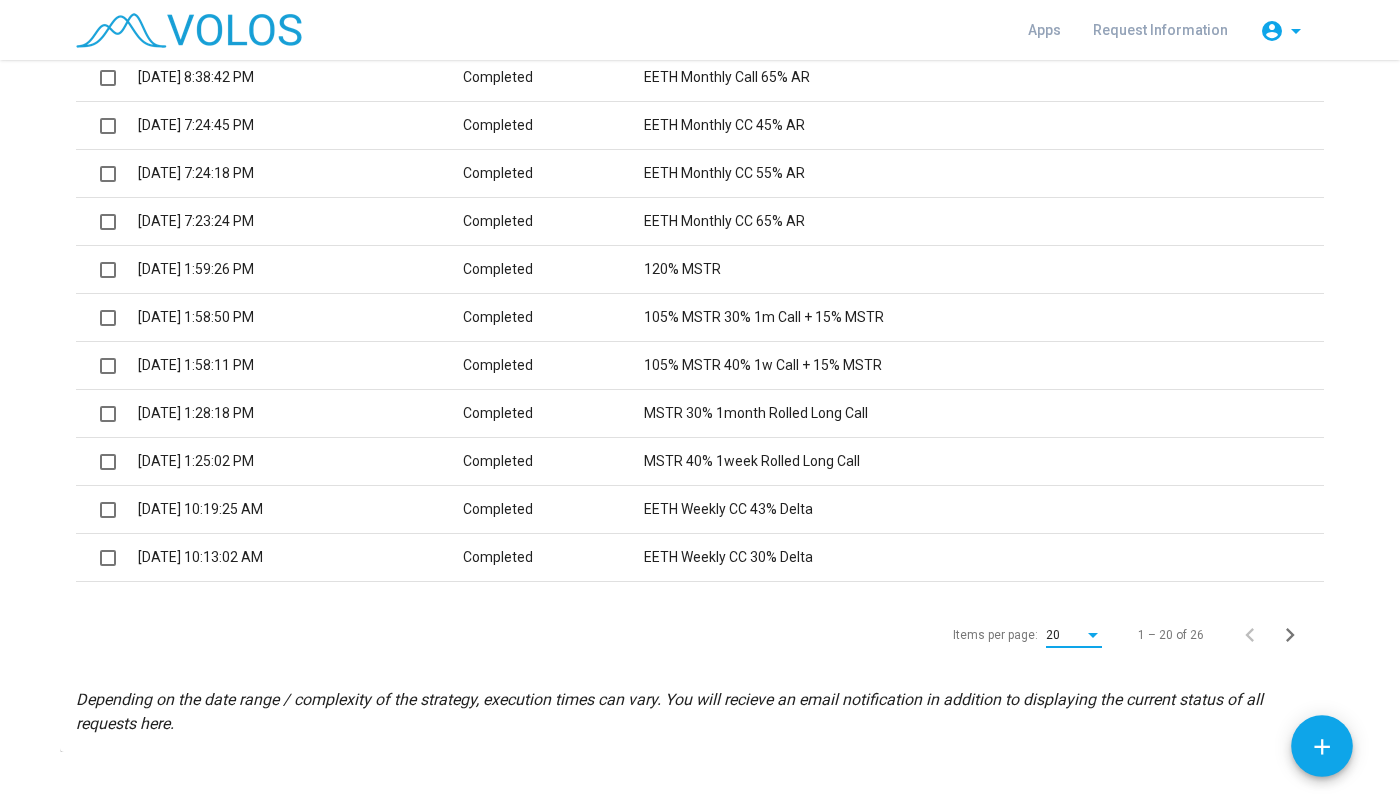 scroll, scrollTop: 703, scrollLeft: 0, axis: vertical 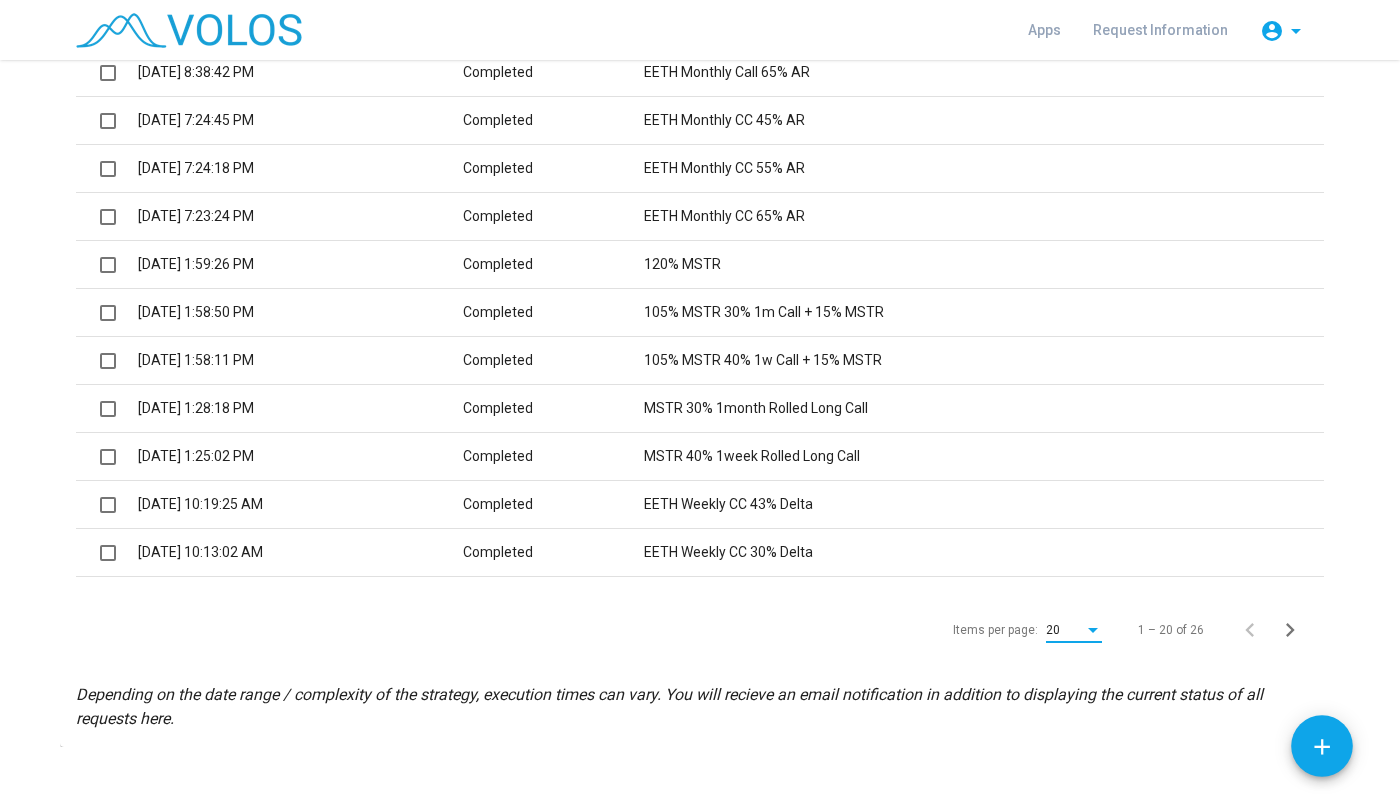 click on "20" at bounding box center (1065, 631) 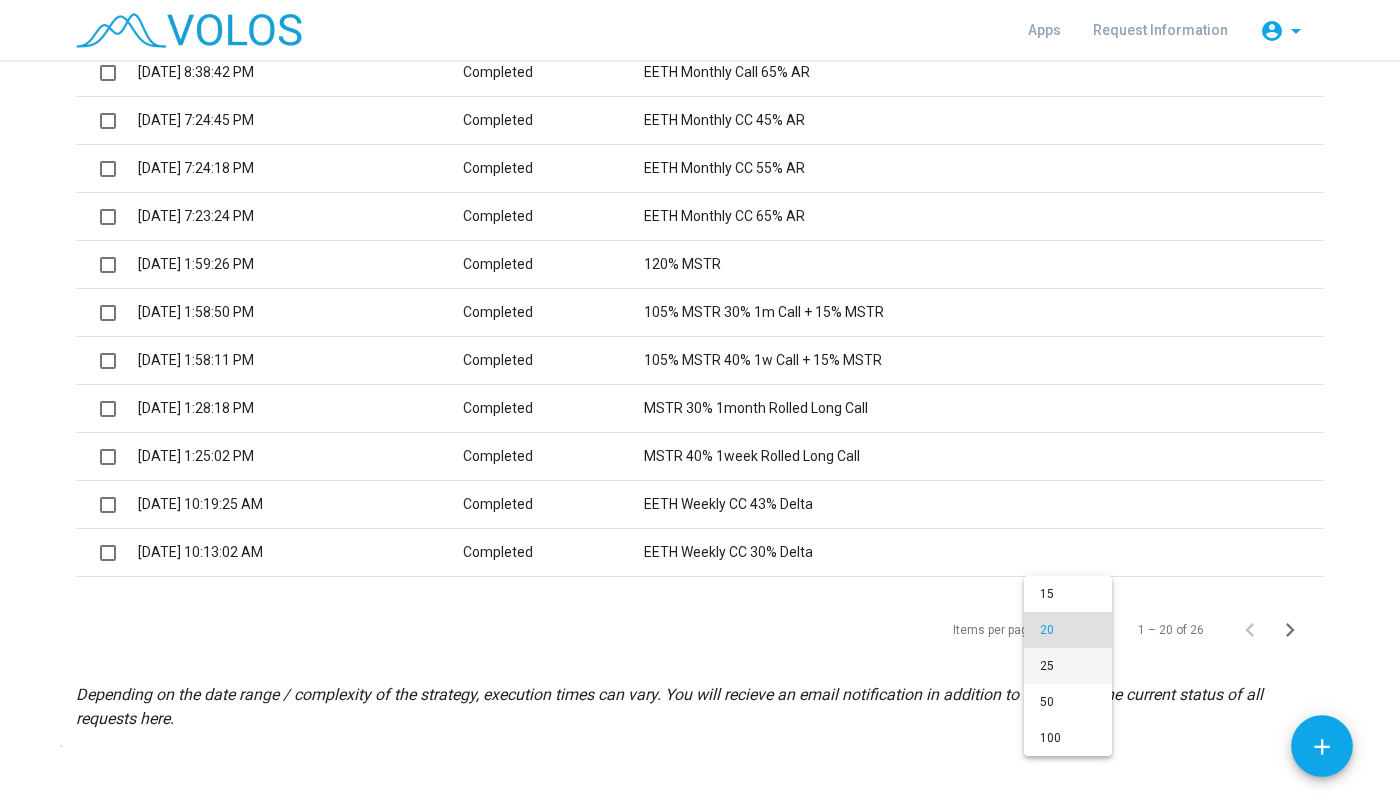 click on "25" at bounding box center (1068, 666) 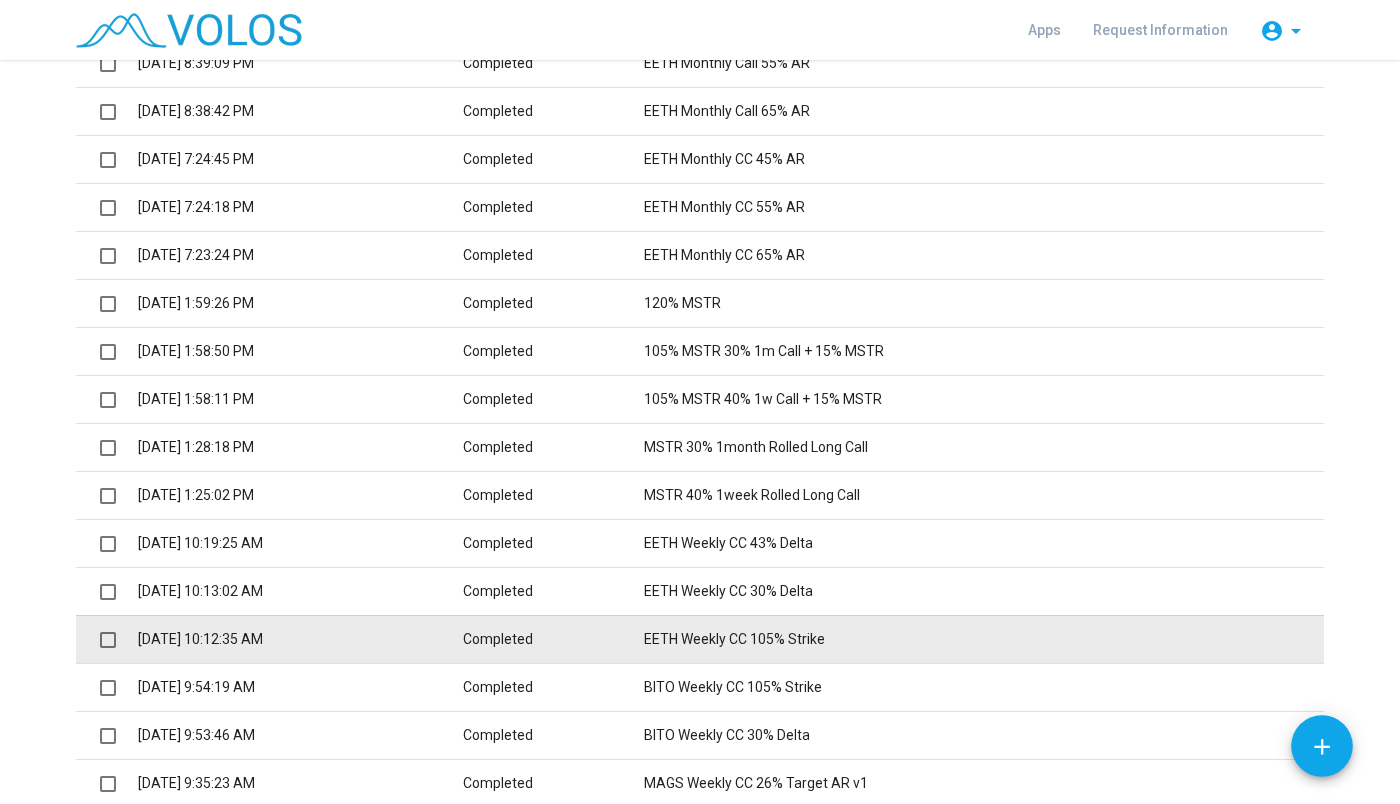 scroll, scrollTop: 708, scrollLeft: 0, axis: vertical 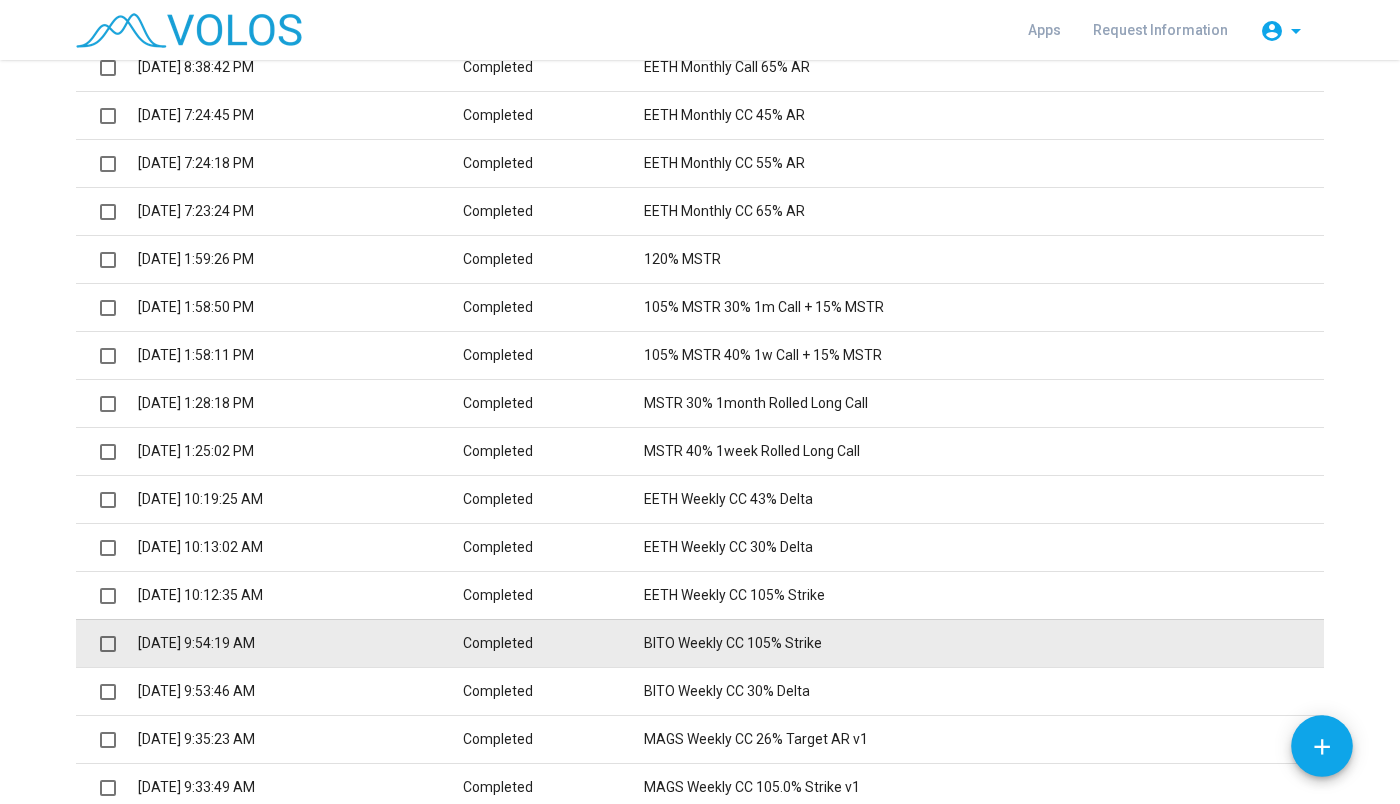 click on "BITO Weekly CC 105% Strike" at bounding box center [984, 643] 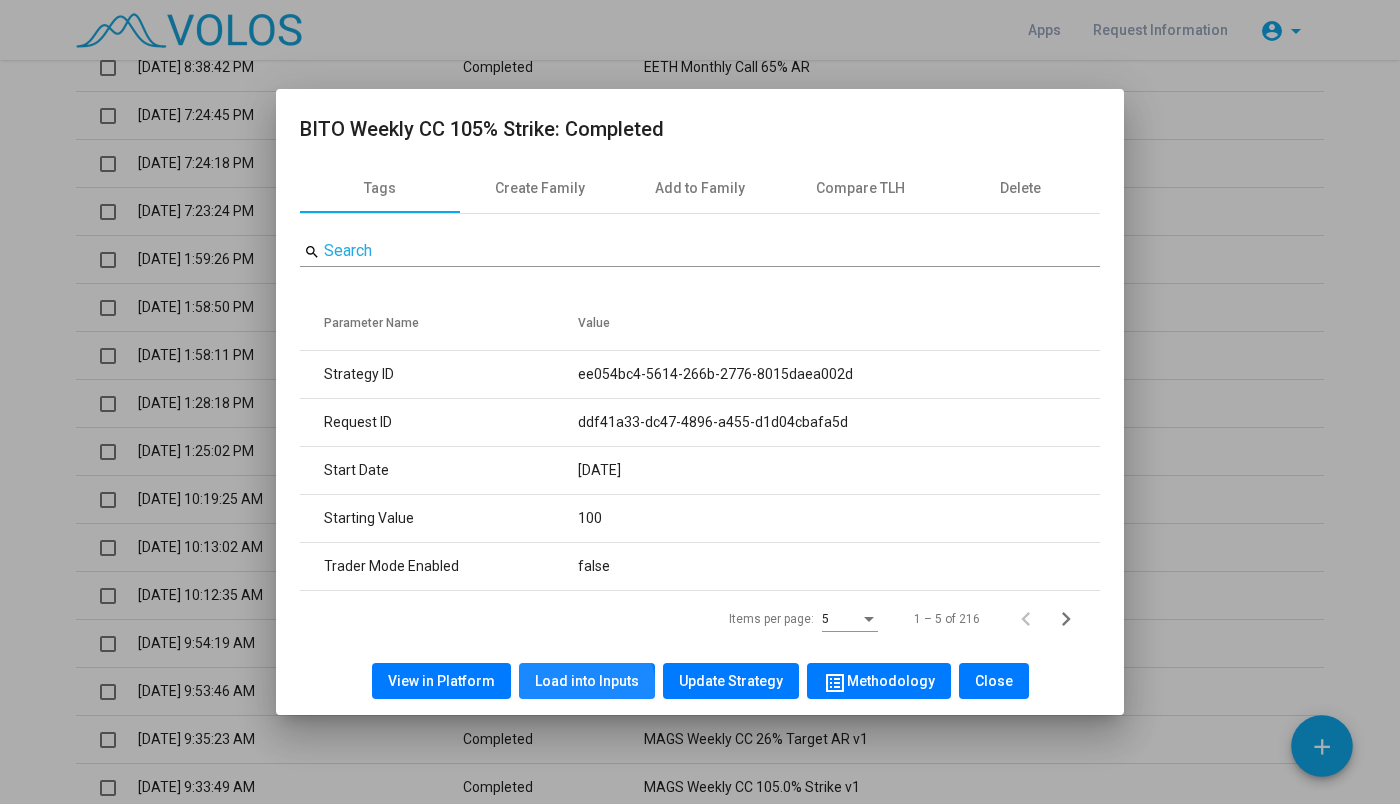 click on "Load into Inputs" at bounding box center (587, 681) 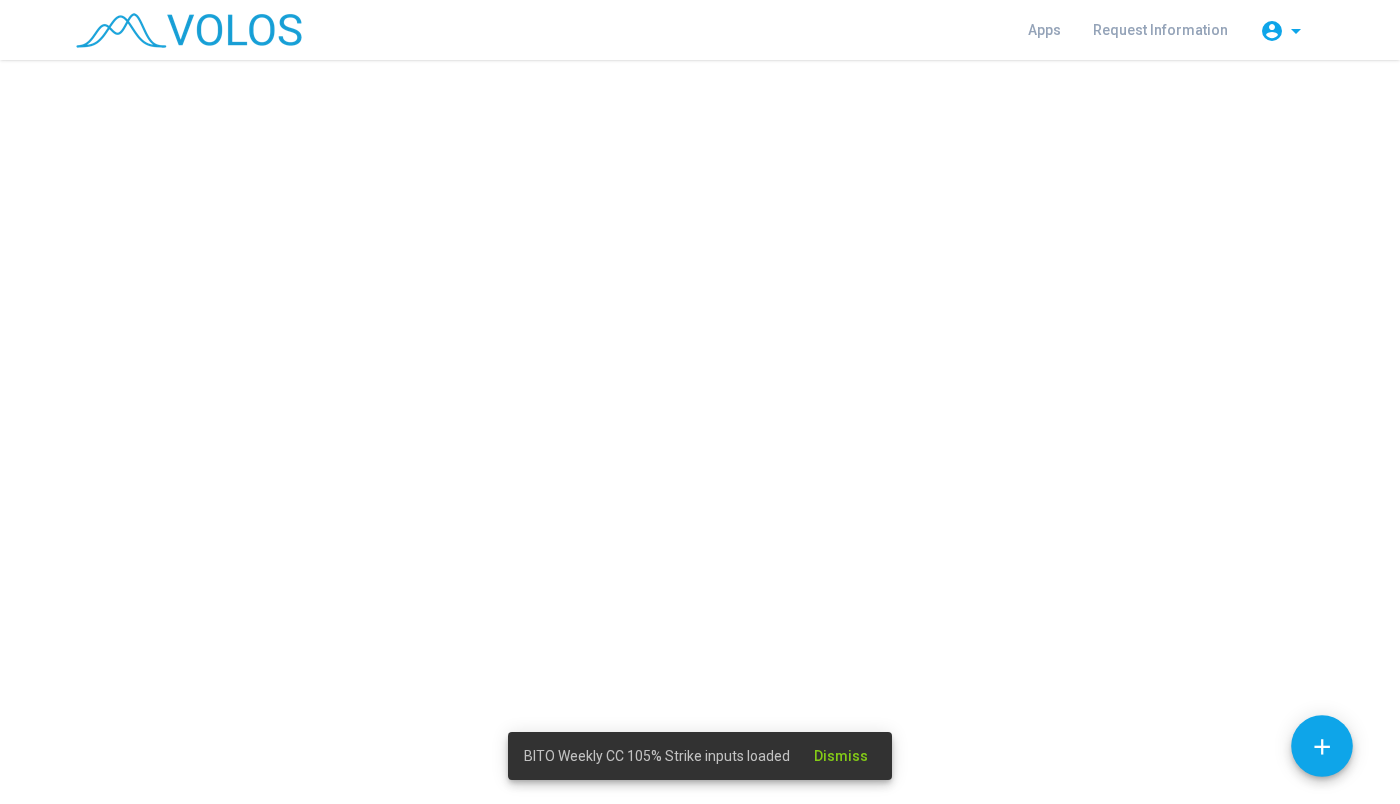scroll, scrollTop: 0, scrollLeft: 0, axis: both 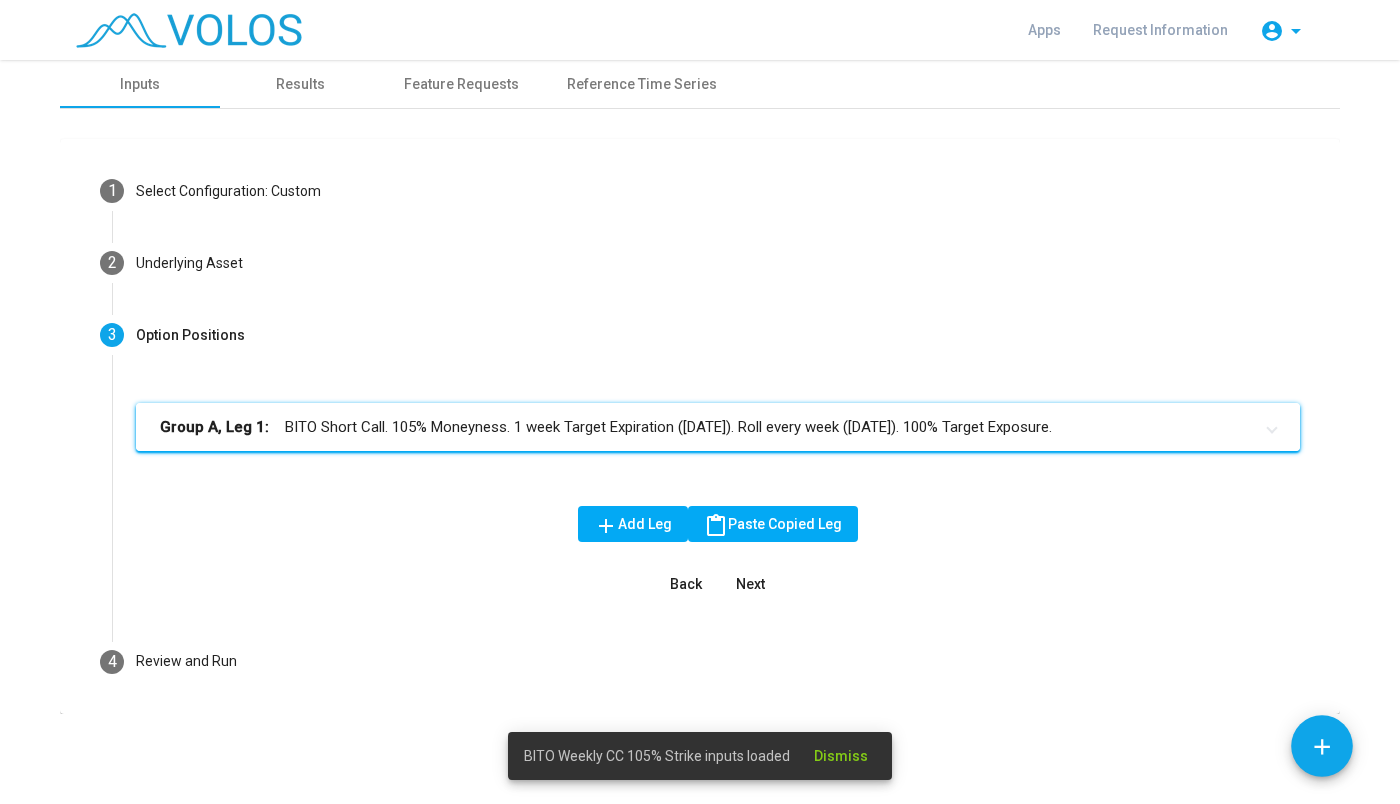 click on "Group A, Leg 1:   BITO Short Call. 105% Moneyness. 1 week Target Expiration (Friday). Roll every week (Friday). 100% Target Exposure." at bounding box center [706, 427] 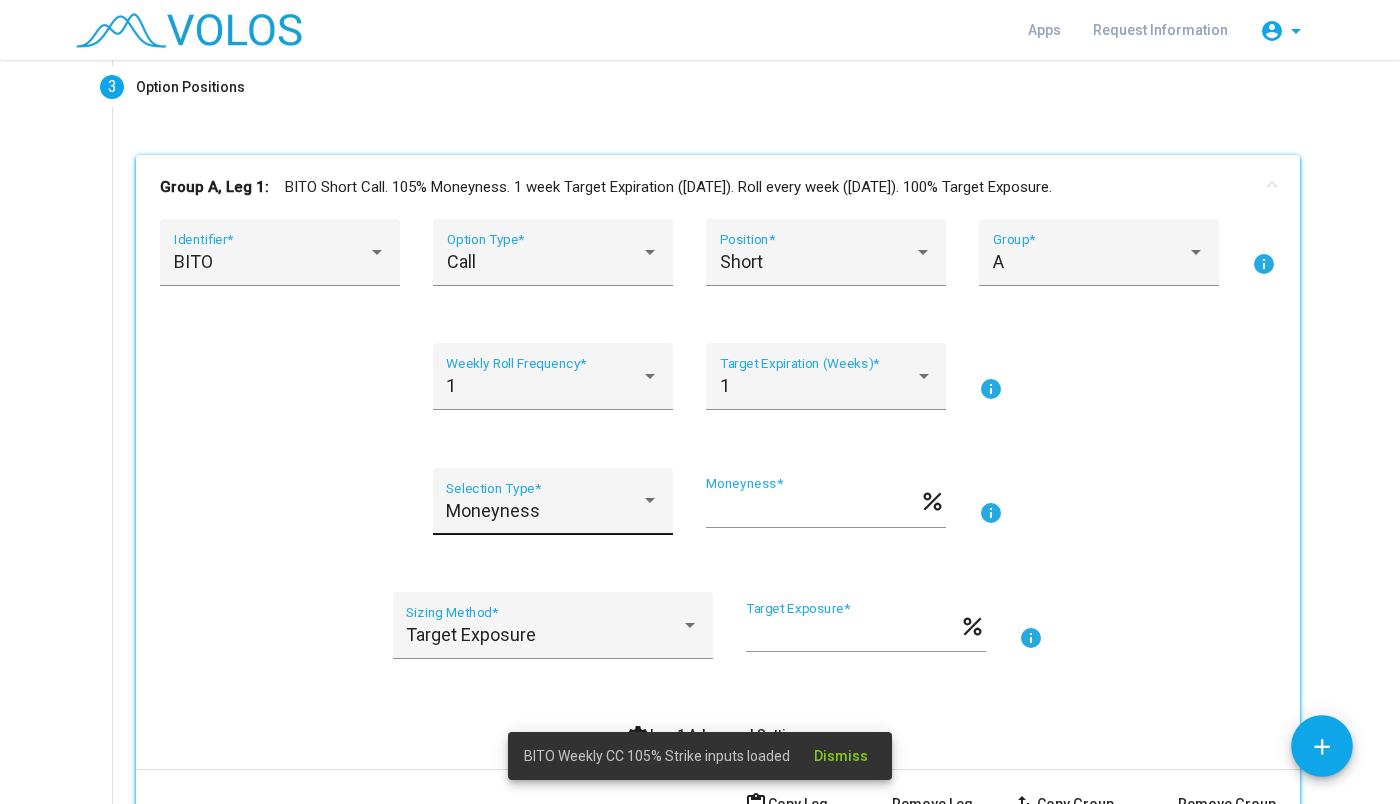 scroll, scrollTop: 248, scrollLeft: 0, axis: vertical 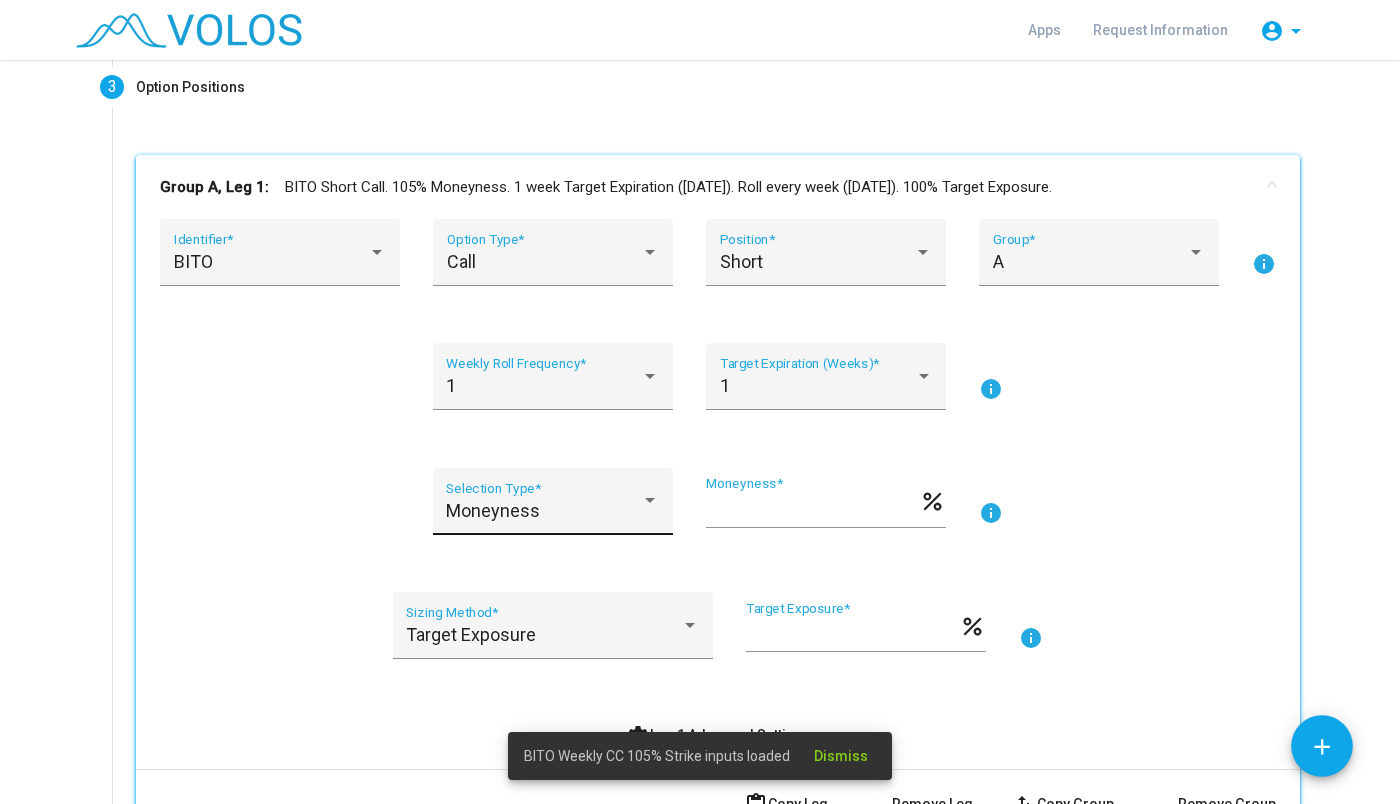click on "Moneyness Selection Type  *" at bounding box center [552, 507] 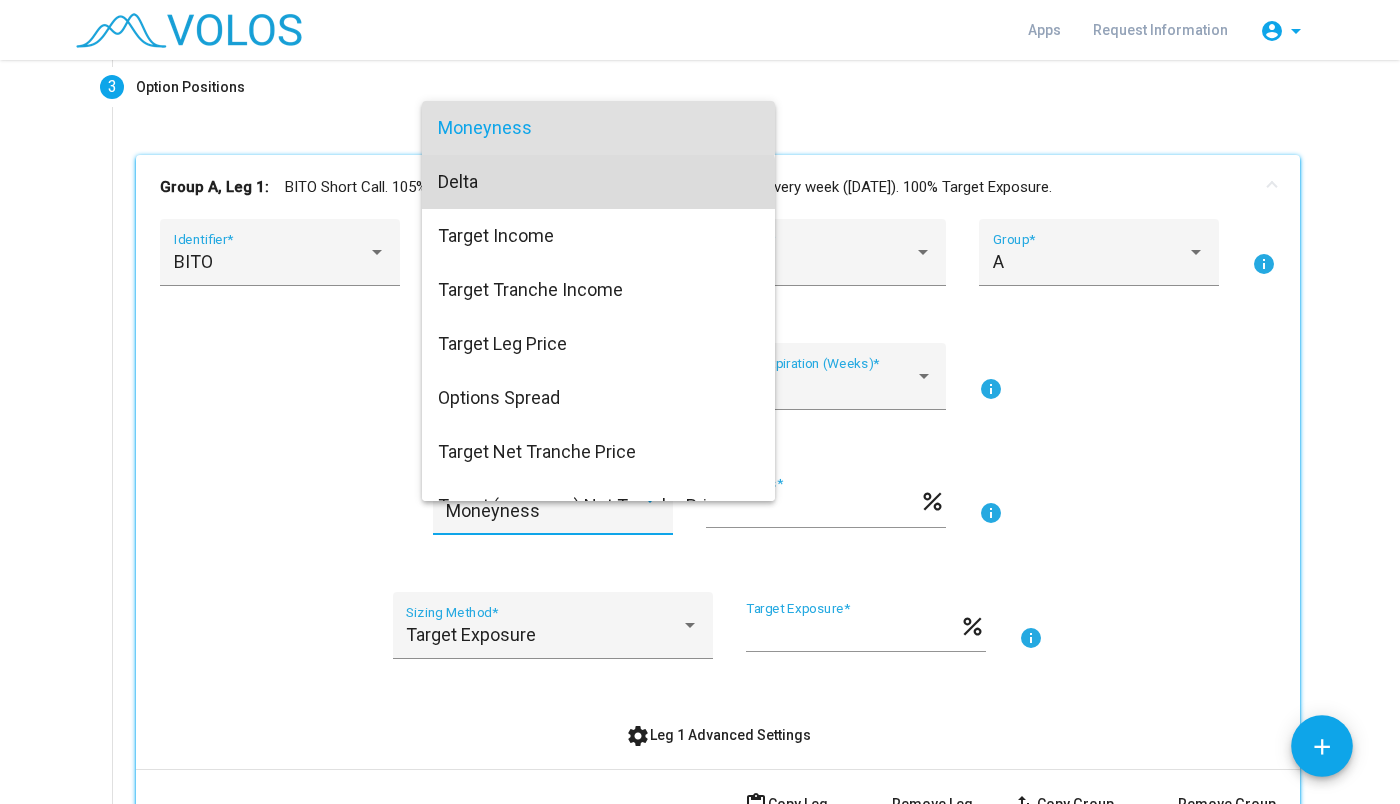 click on "Delta" at bounding box center (598, 182) 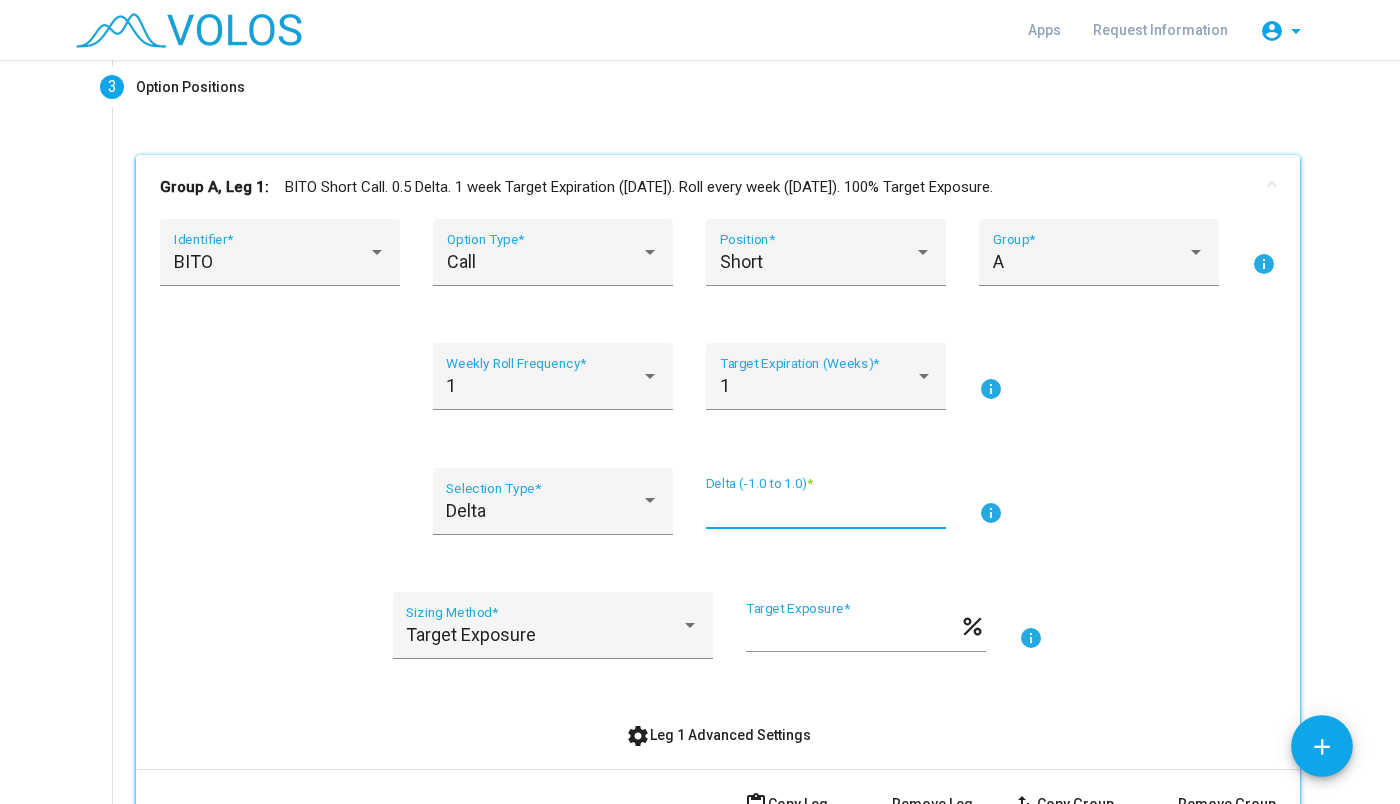 click on "***" at bounding box center (826, 509) 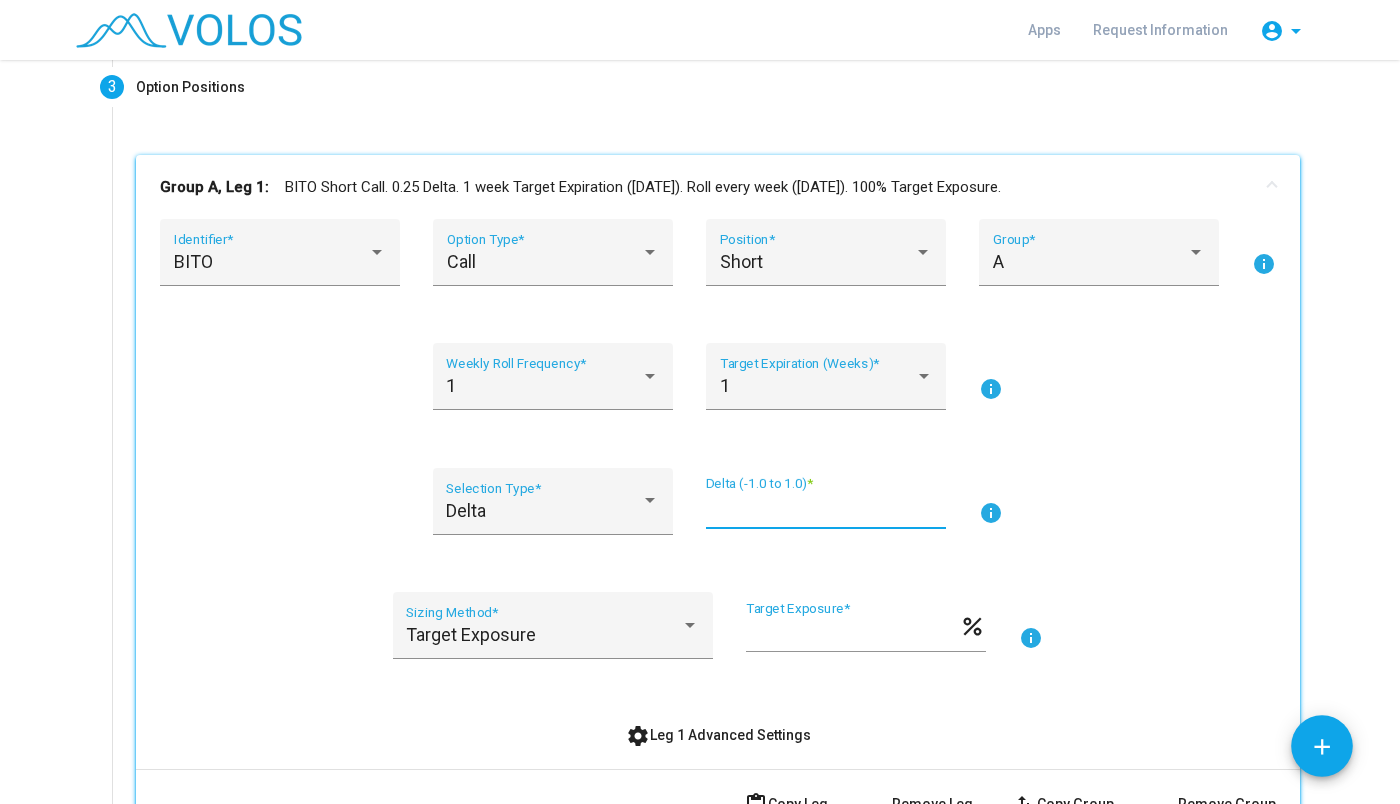 scroll, scrollTop: 0, scrollLeft: 0, axis: both 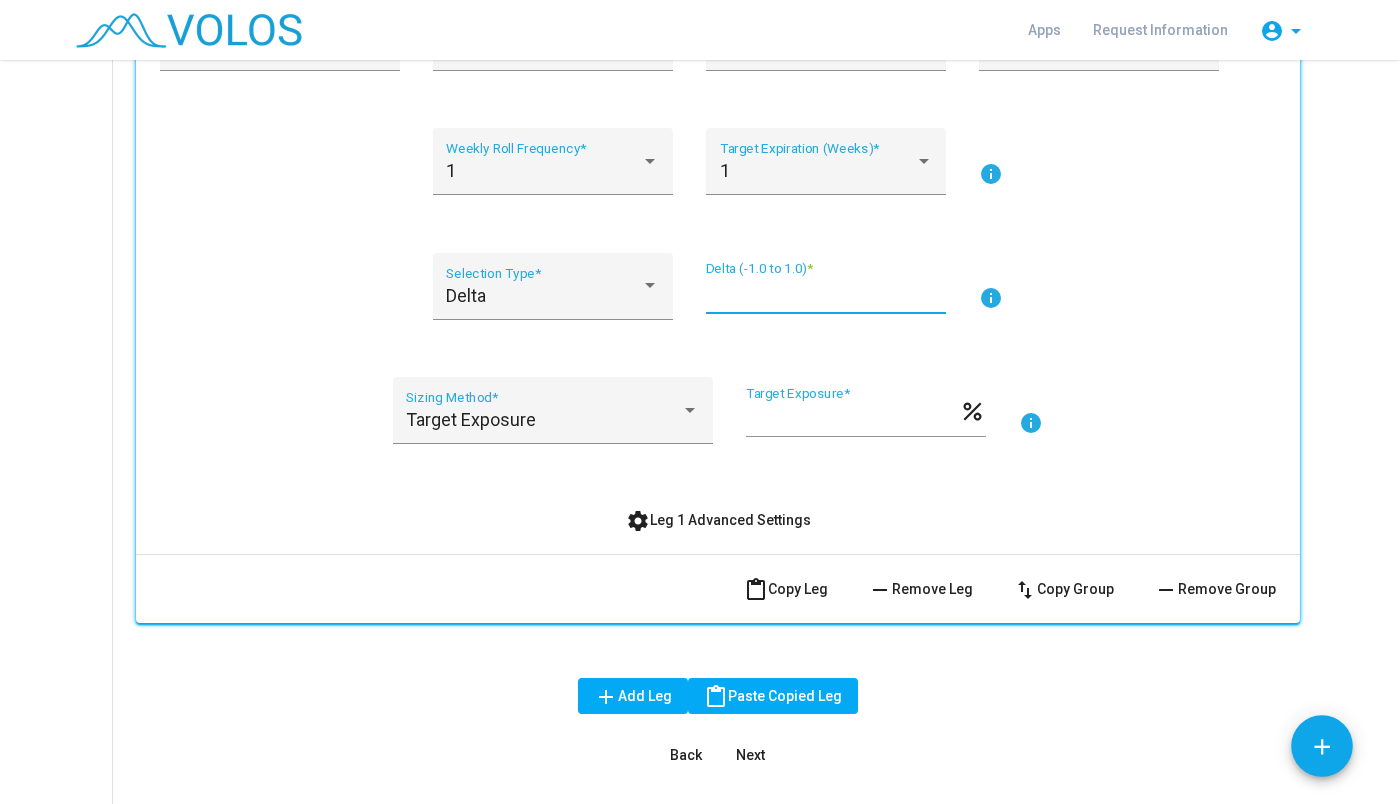 type on "****" 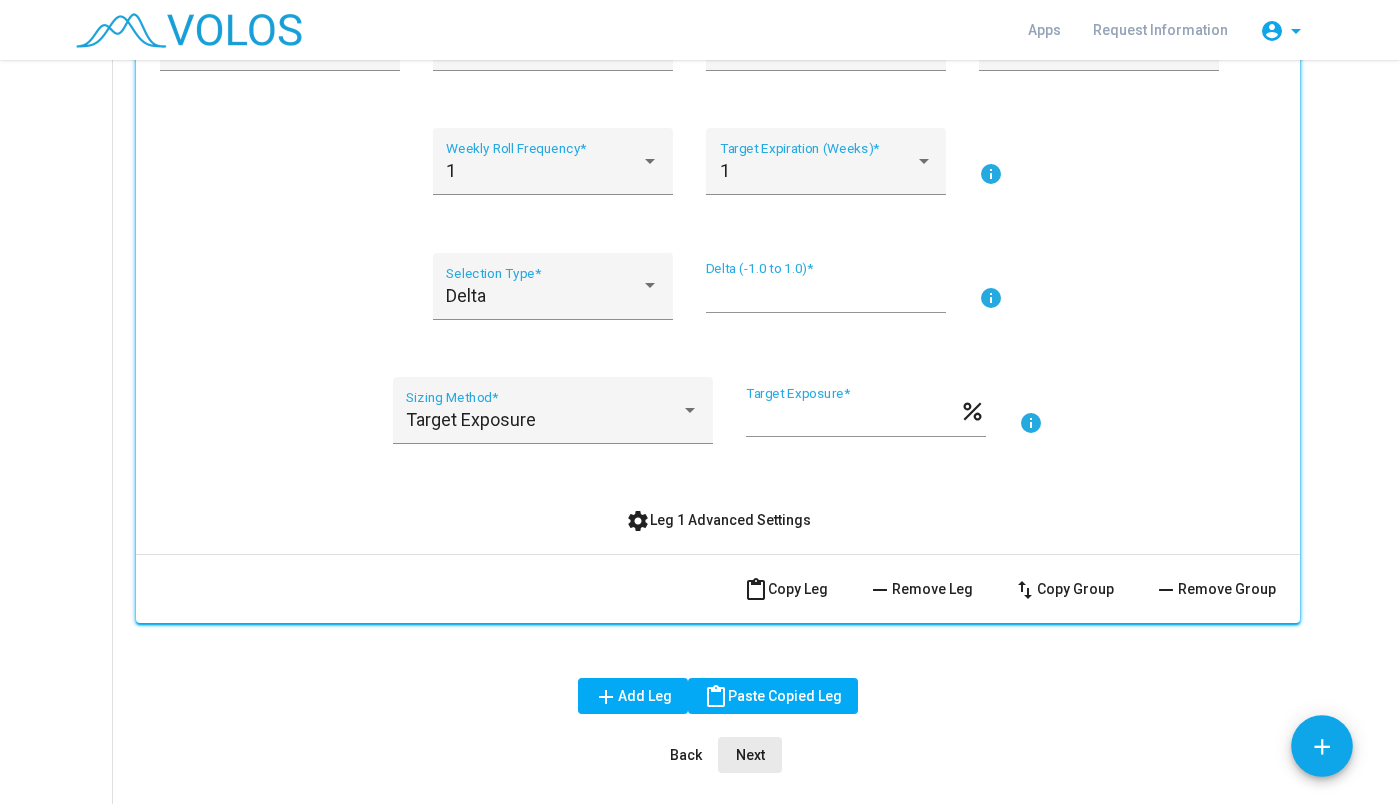 click on "Next" at bounding box center [750, 755] 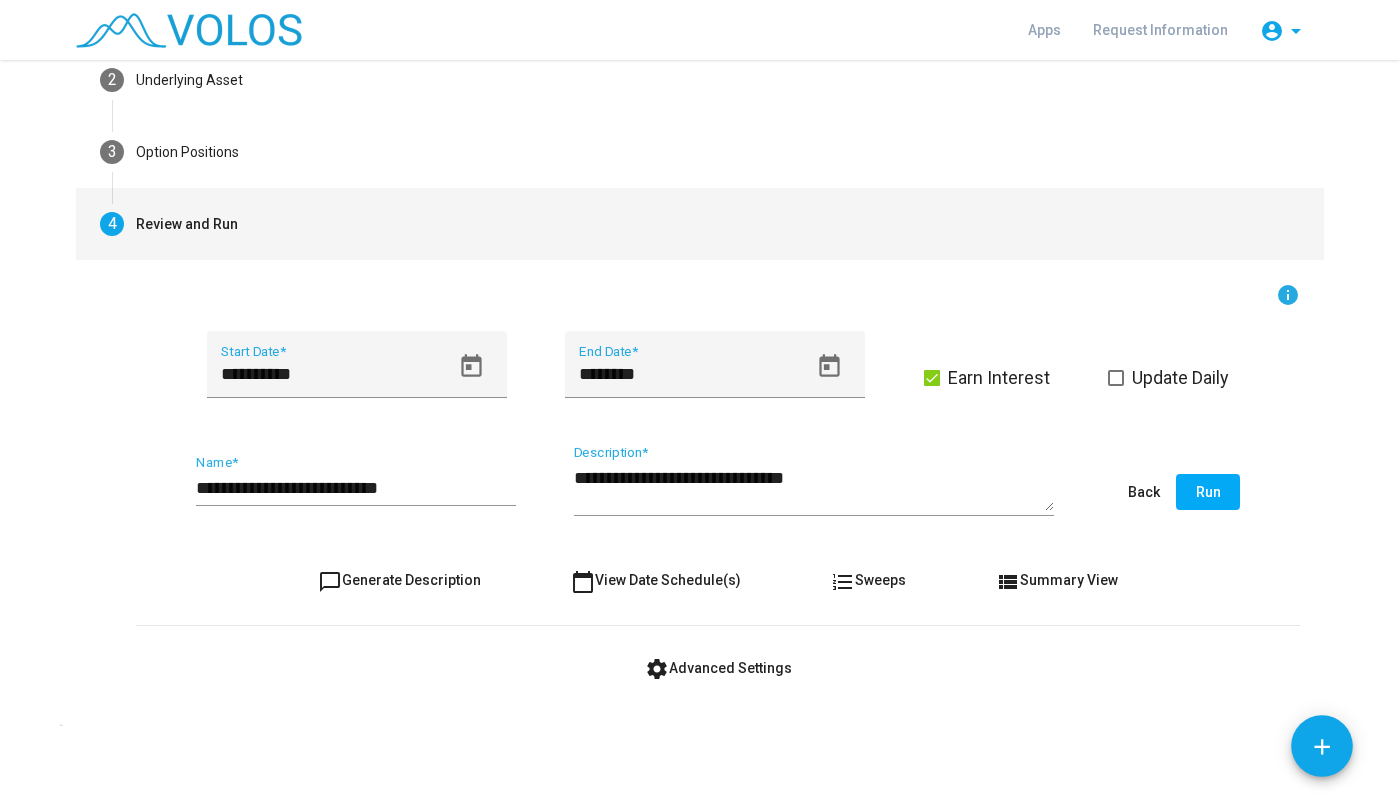 click on "**********" at bounding box center [356, 488] 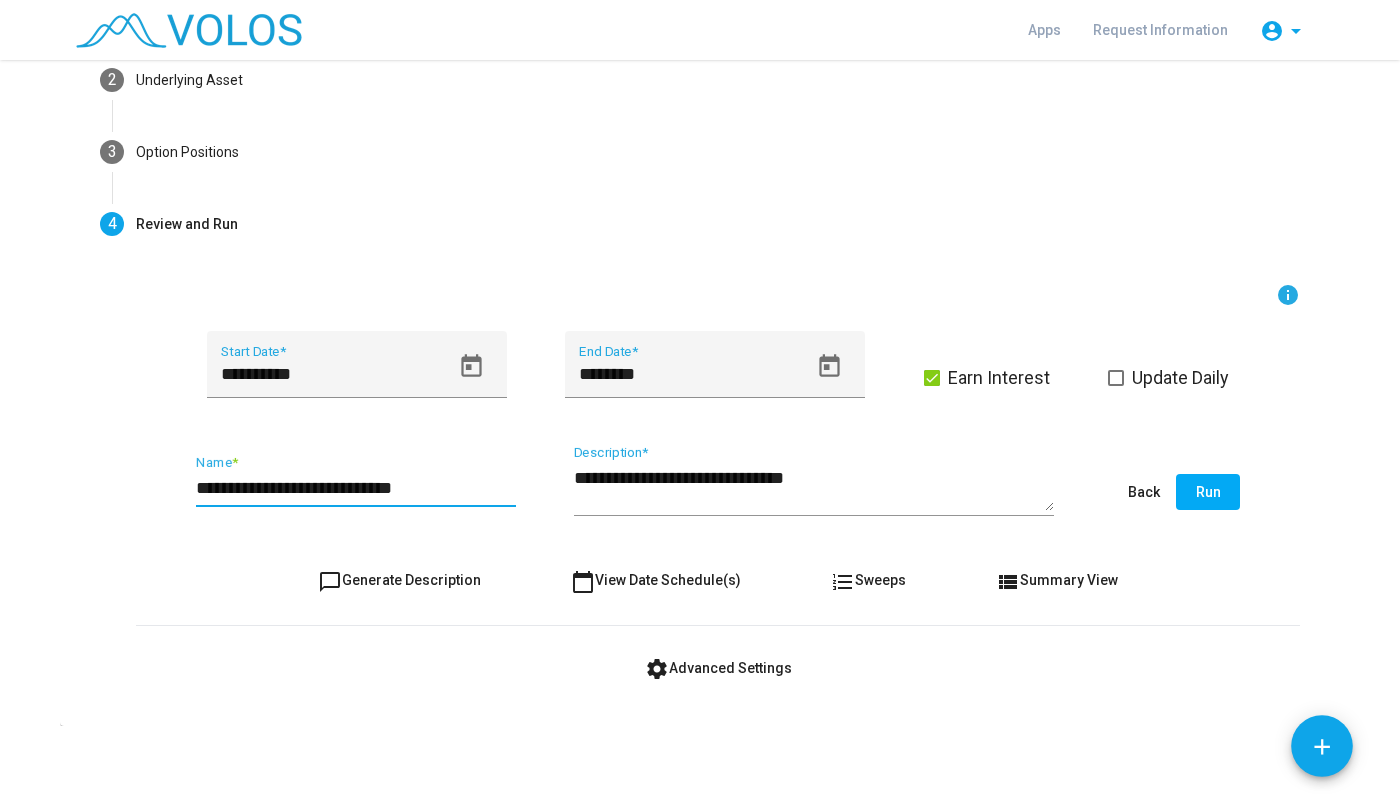 click on "**********" at bounding box center (356, 488) 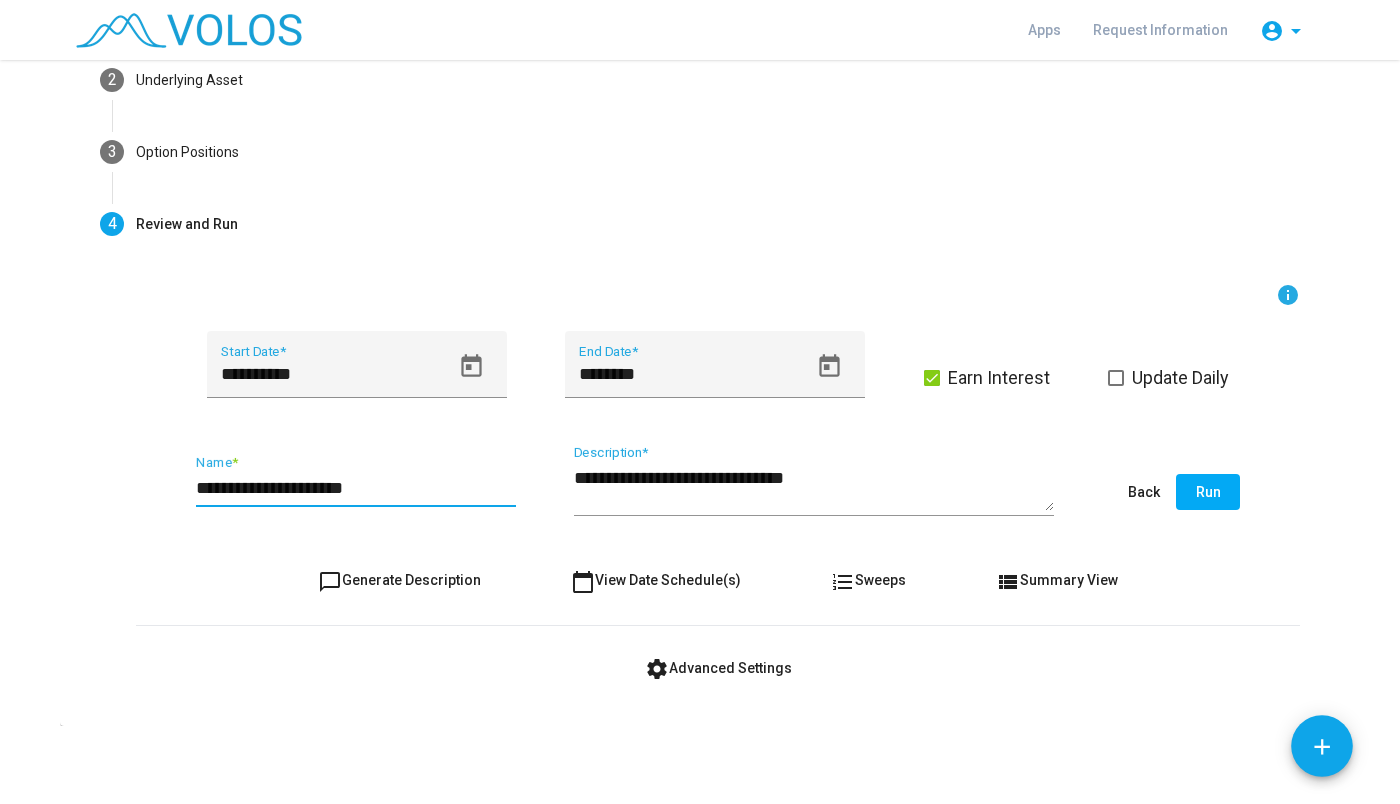 type on "**********" 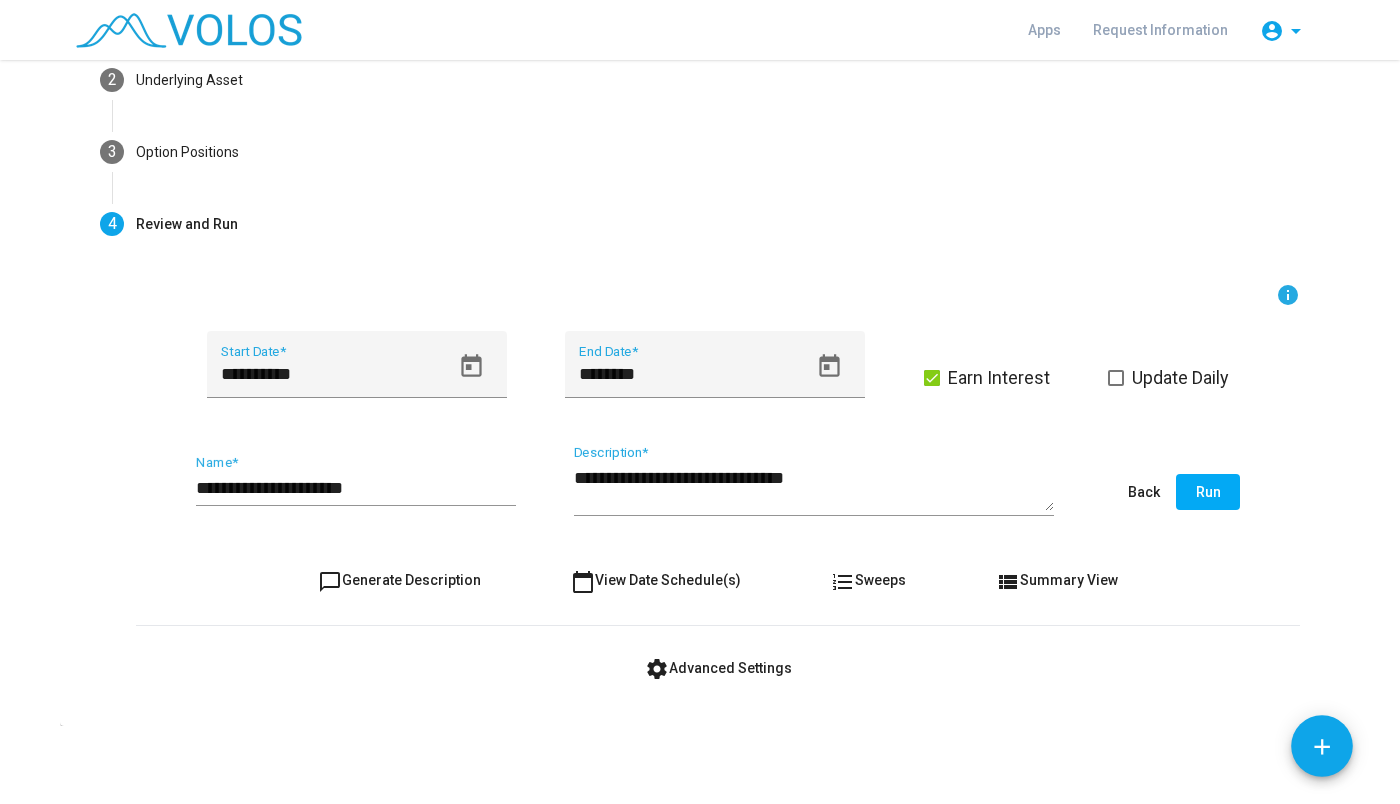click on "settings  Advanced Settings" at bounding box center (718, 668) 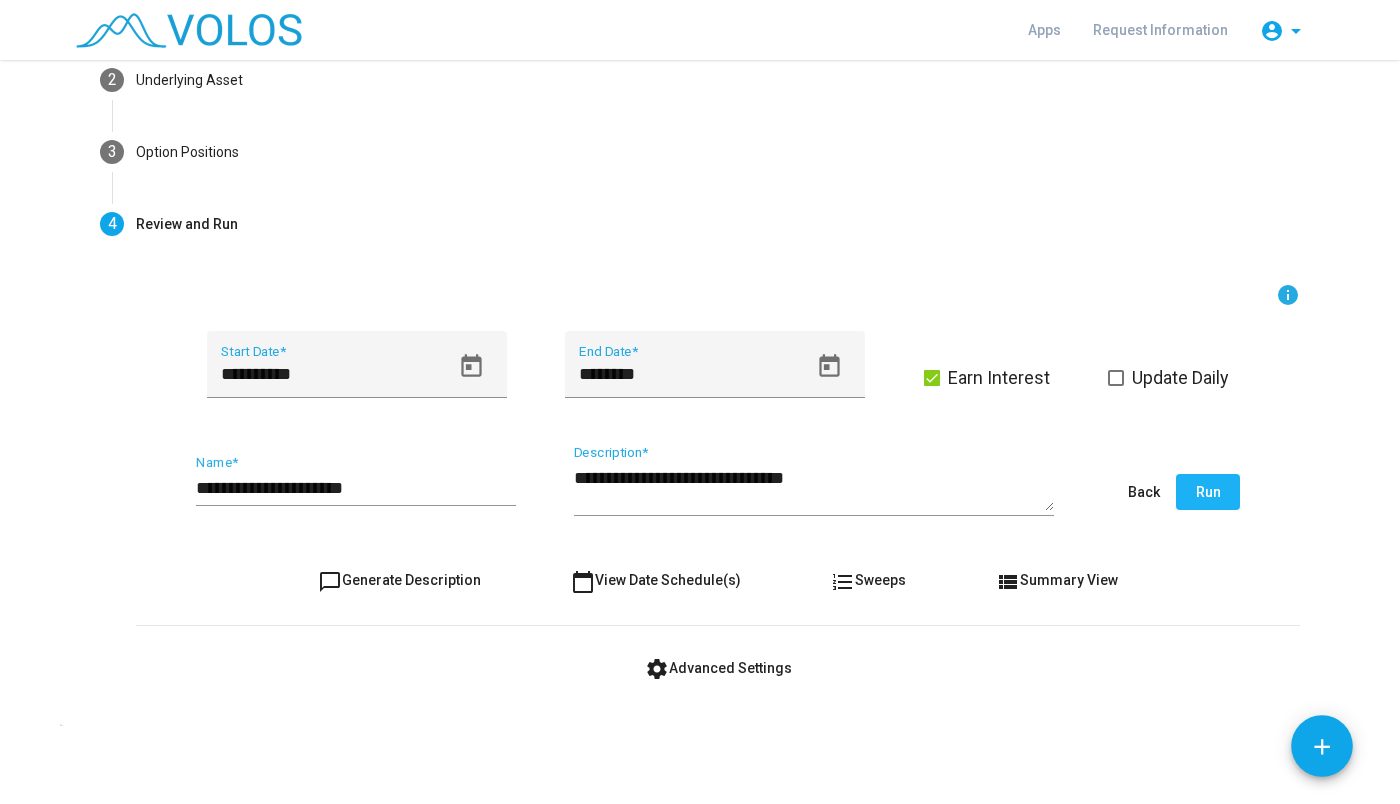 click on "Run" at bounding box center (1208, 492) 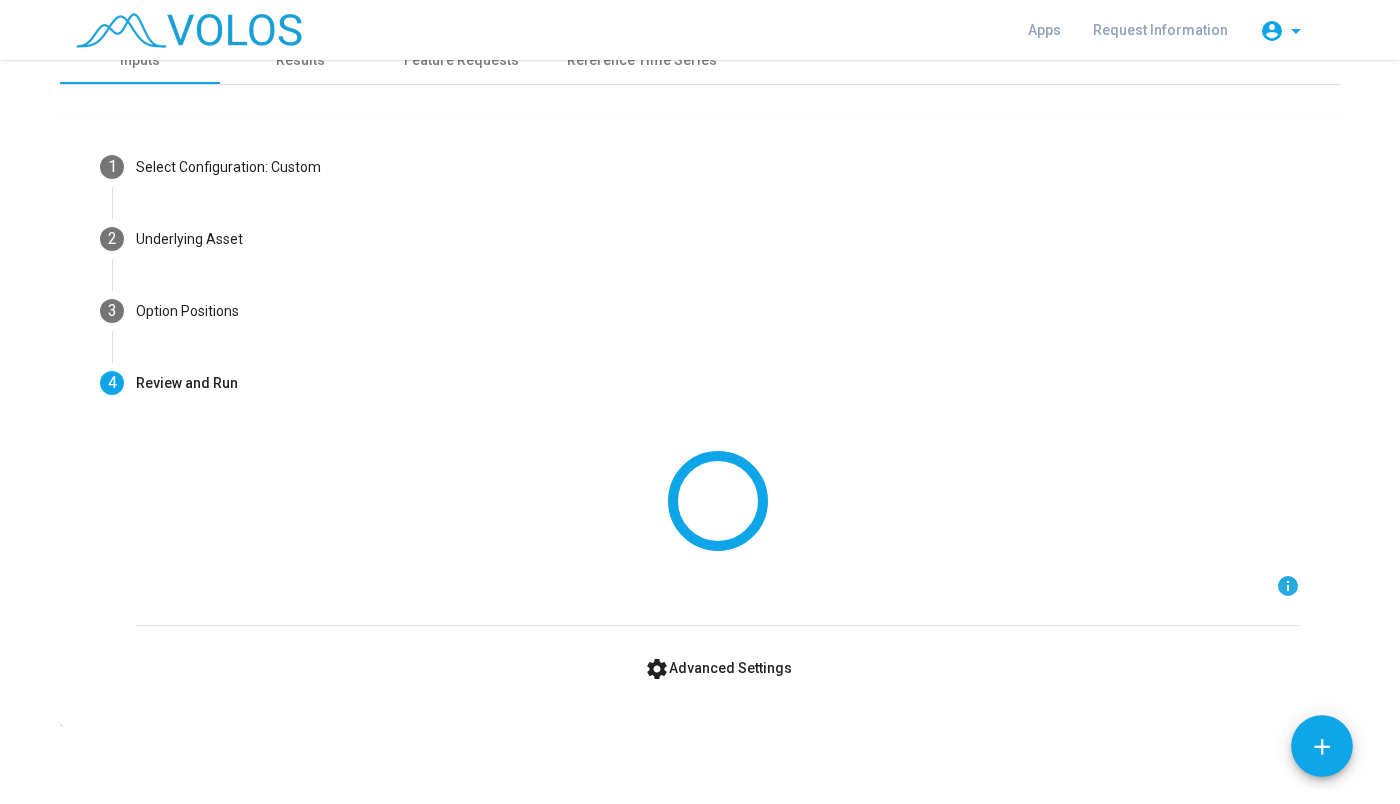 scroll, scrollTop: 0, scrollLeft: 0, axis: both 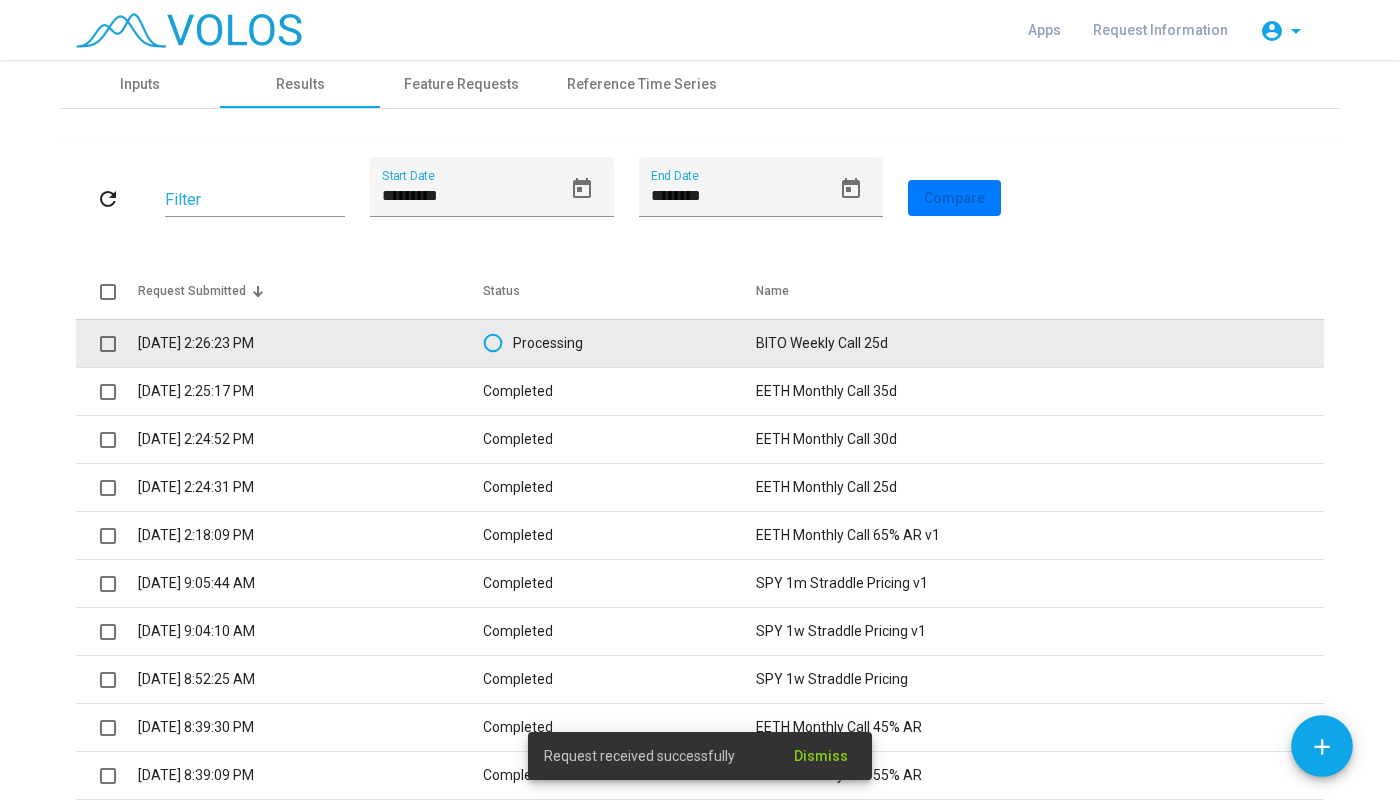 click on "Processing" at bounding box center (619, 343) 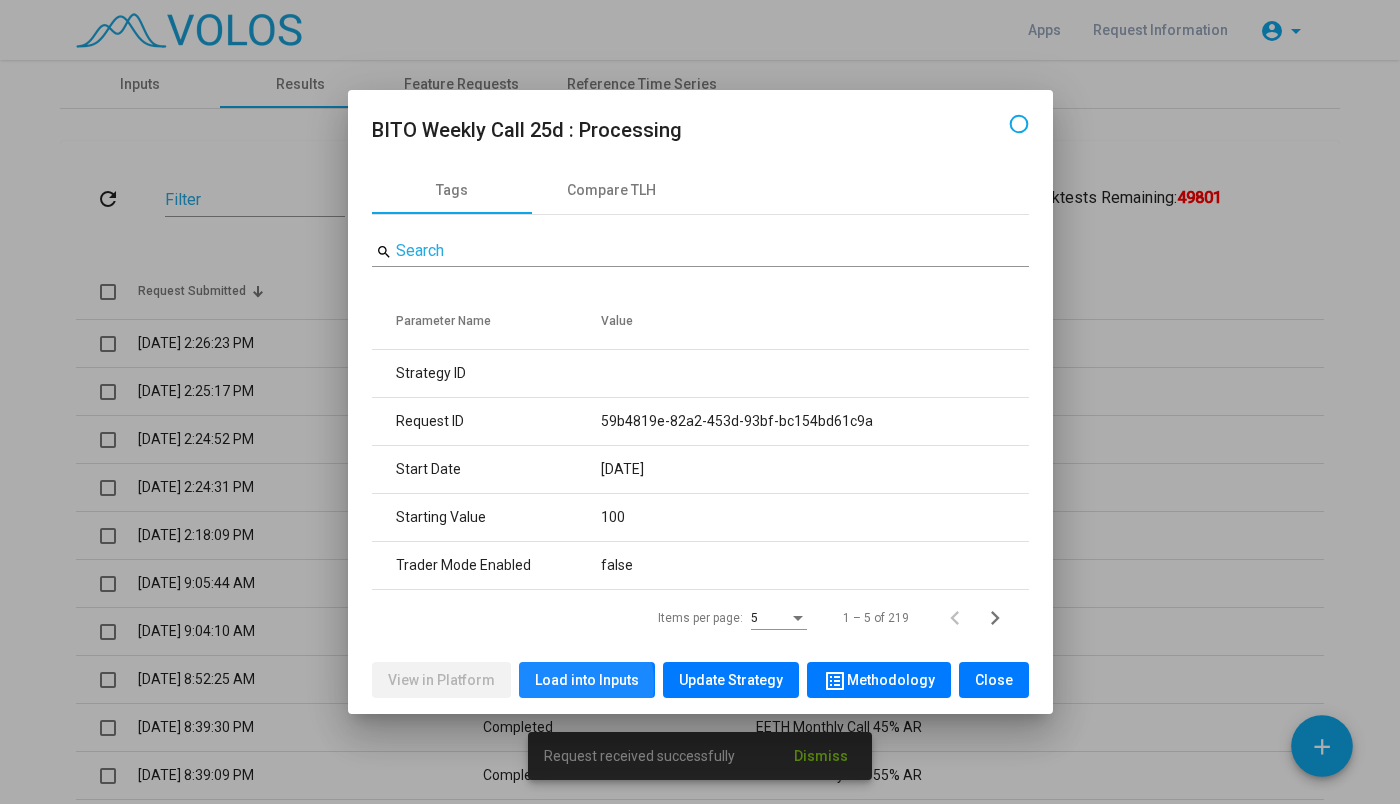 click on "Load into Inputs" at bounding box center [587, 680] 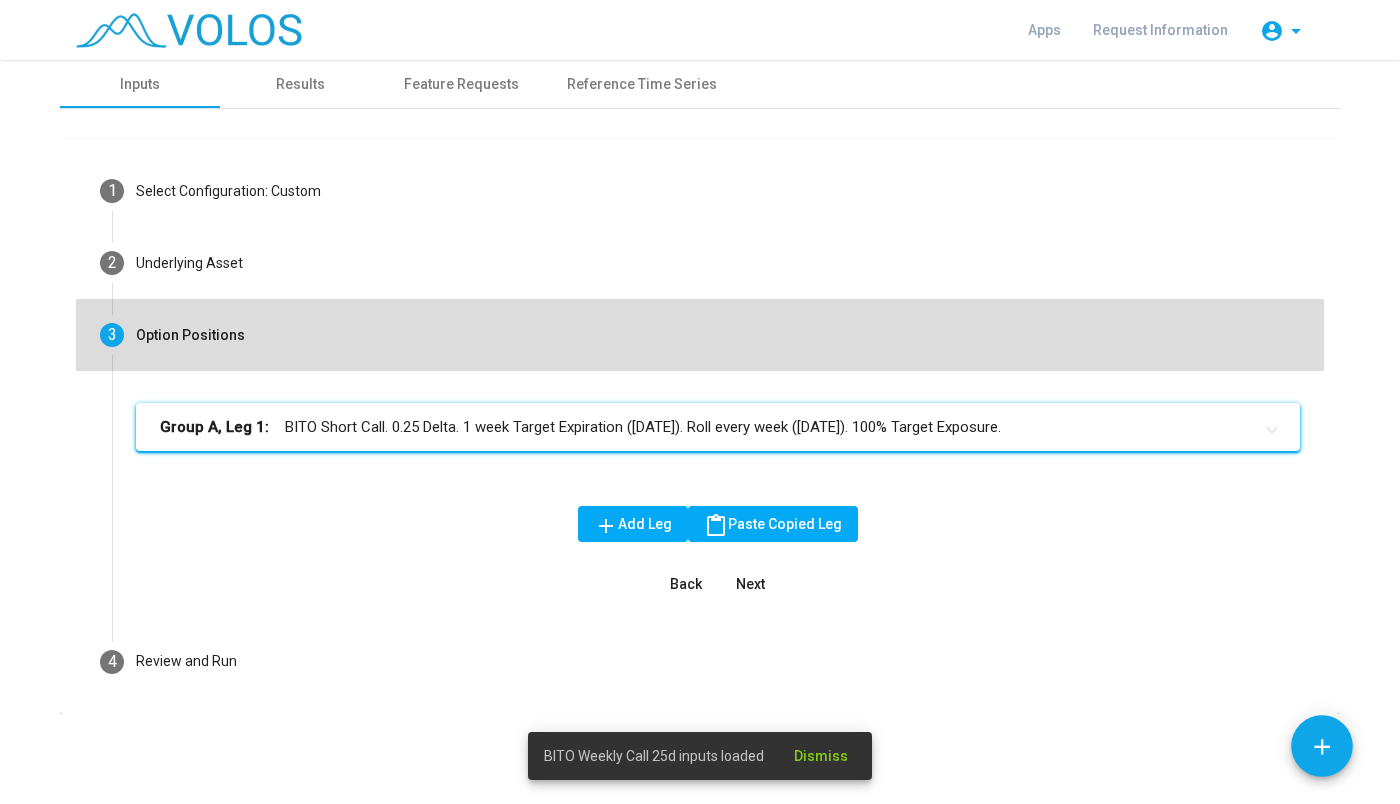 click on "3 Option Positions" at bounding box center [700, 335] 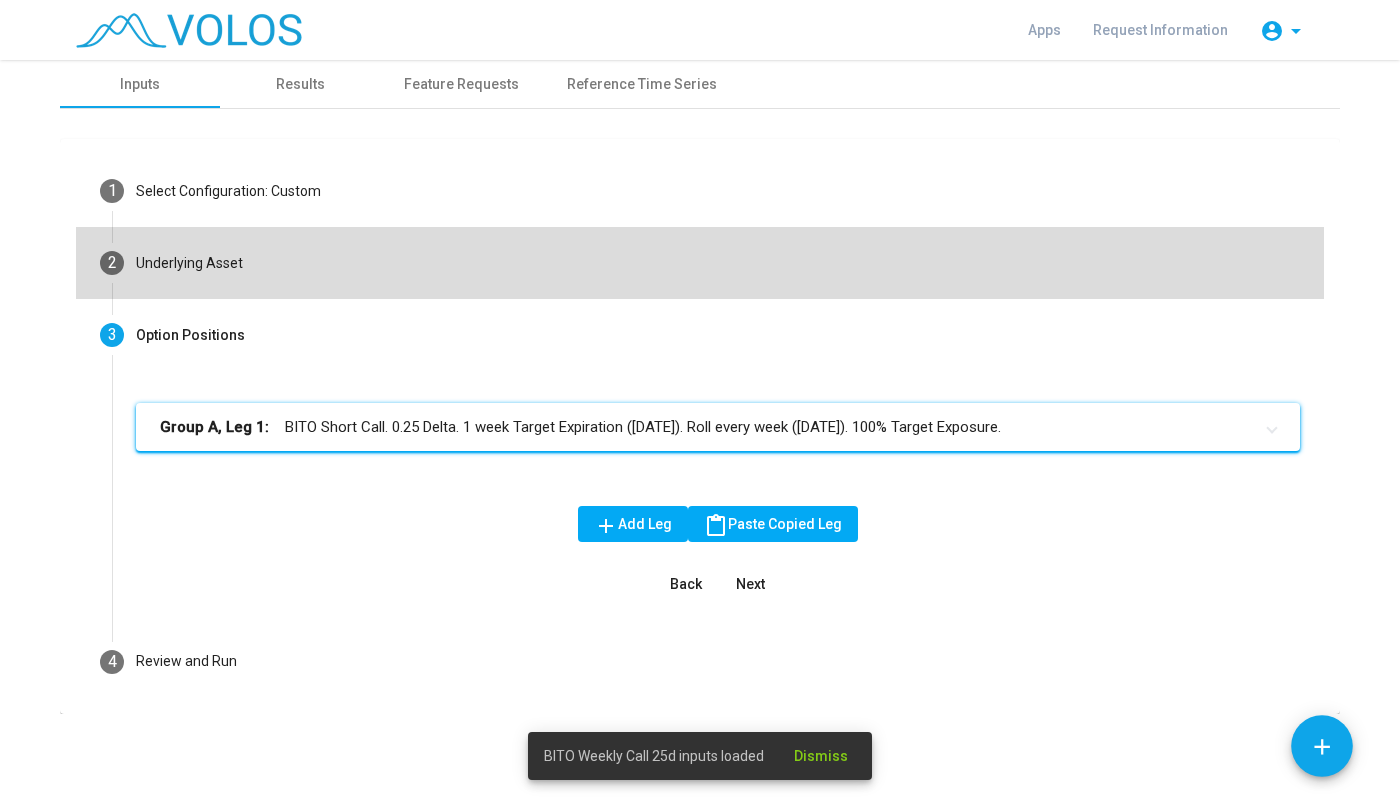 click on "2 Underlying Asset" at bounding box center [700, 263] 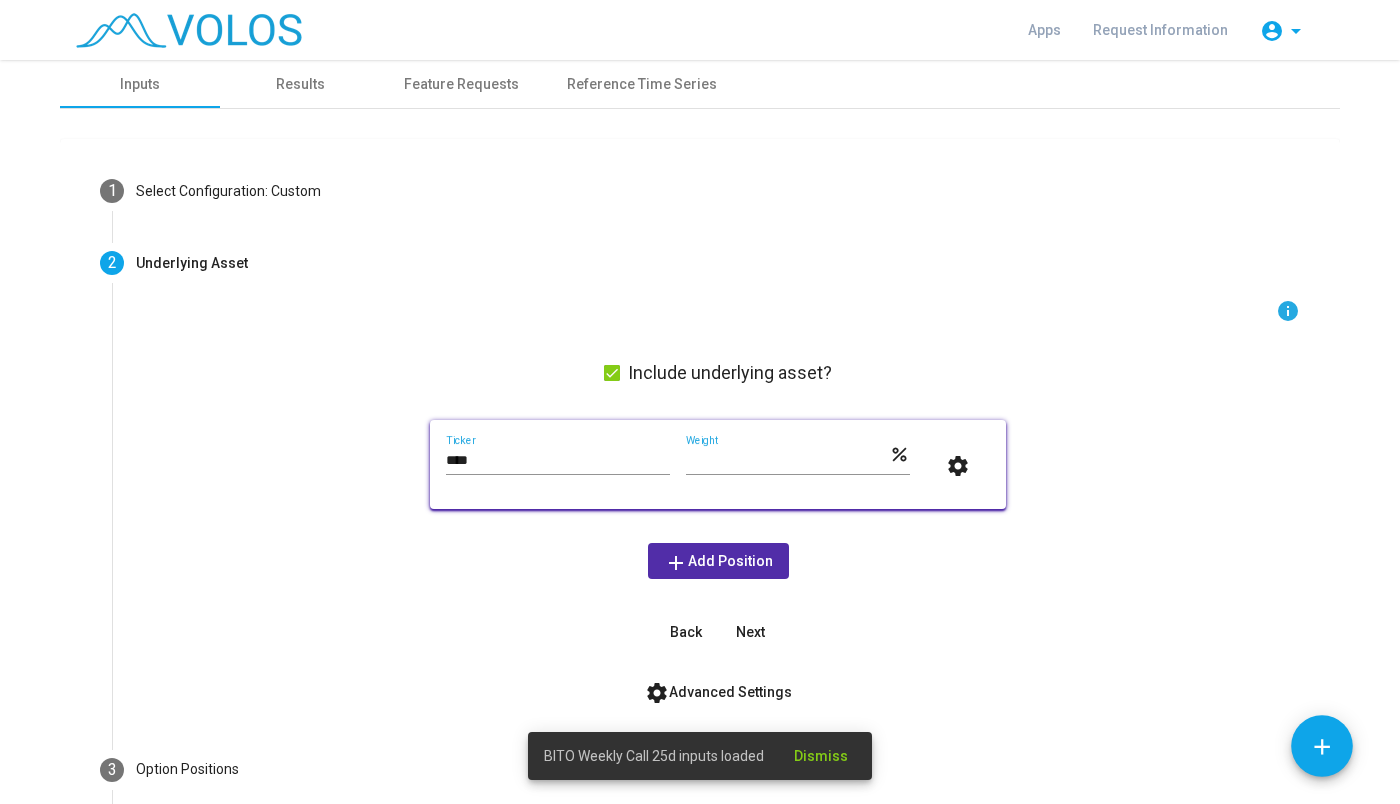 click on "info   Include underlying asset? **** Ticker *** Weight percent settings add  Add Position  Back Next" at bounding box center [718, 474] 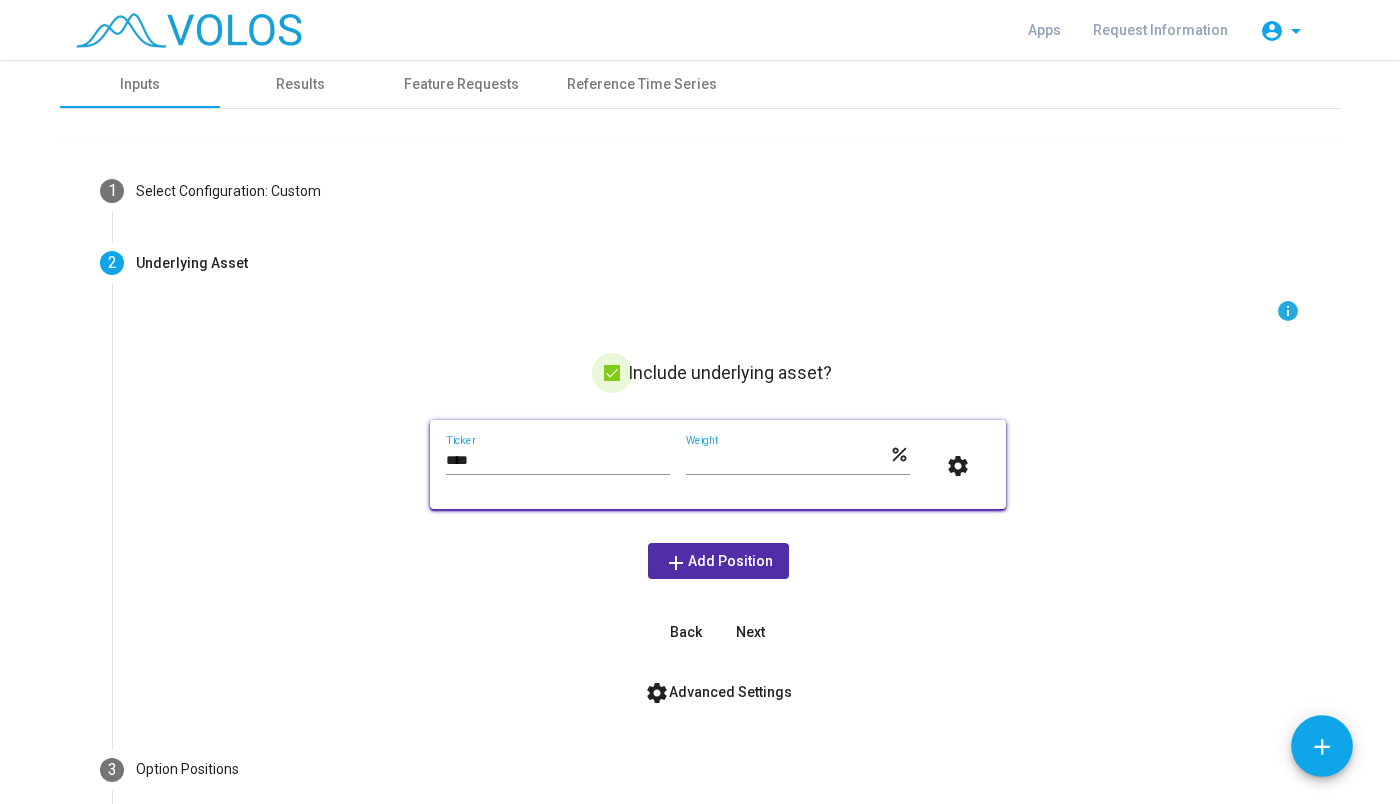 click at bounding box center (612, 373) 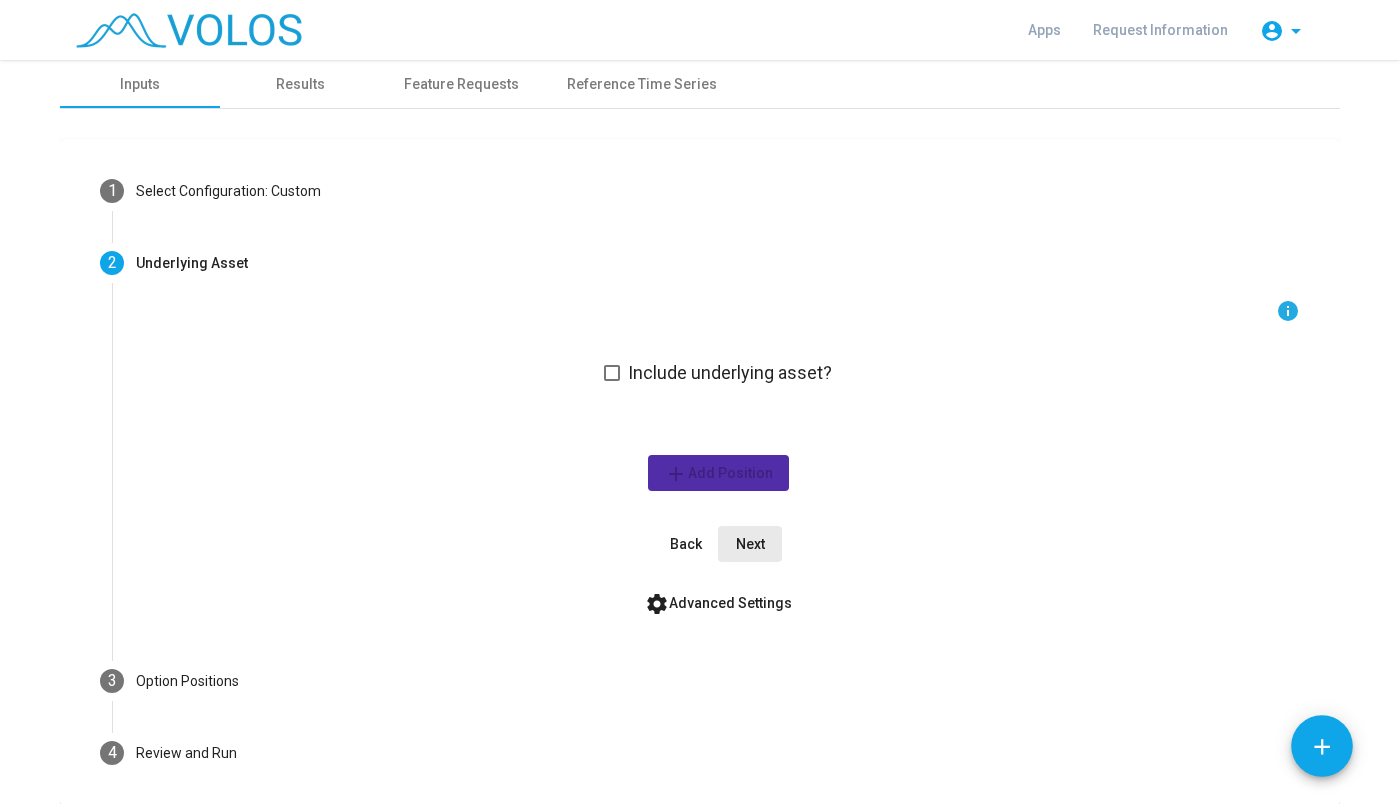click on "Next" at bounding box center (750, 544) 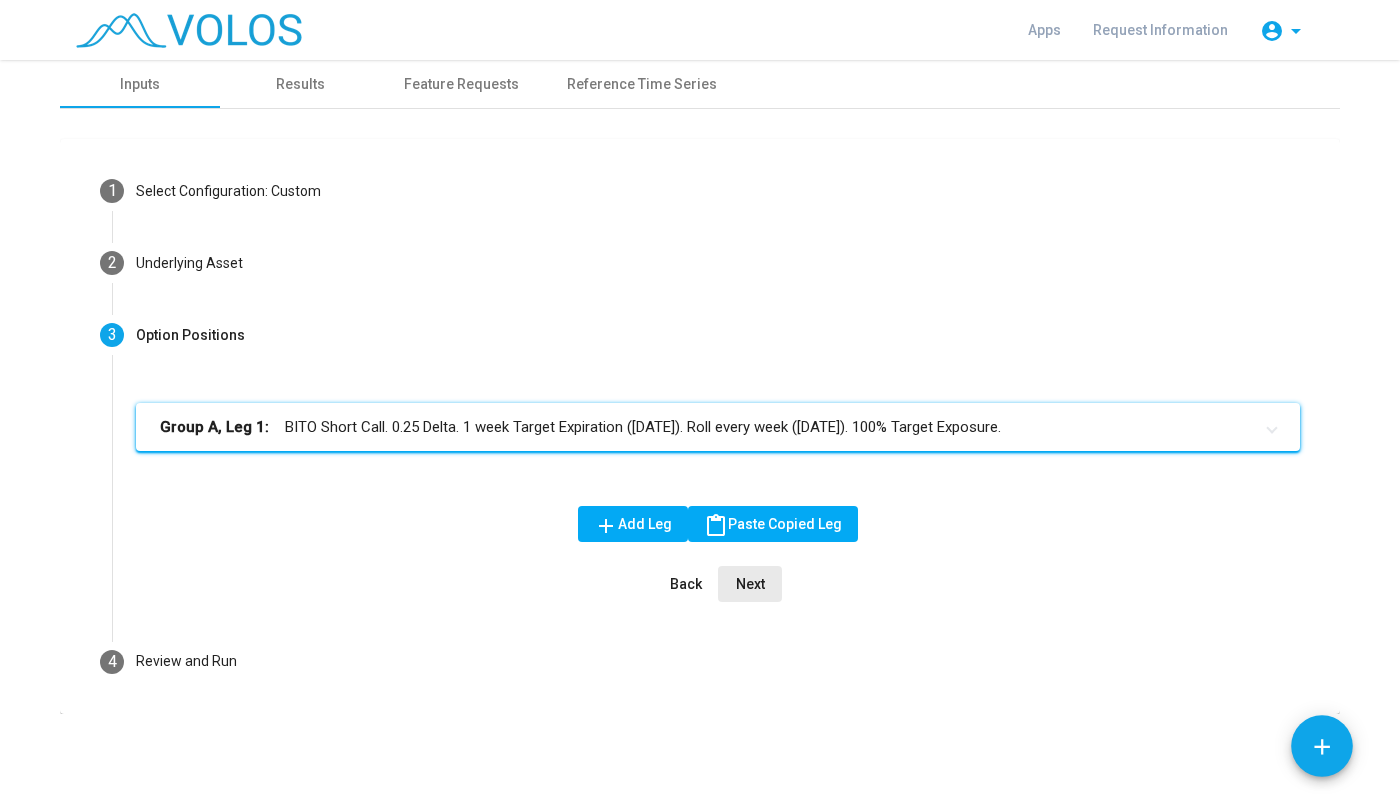 click on "Next" at bounding box center [750, 584] 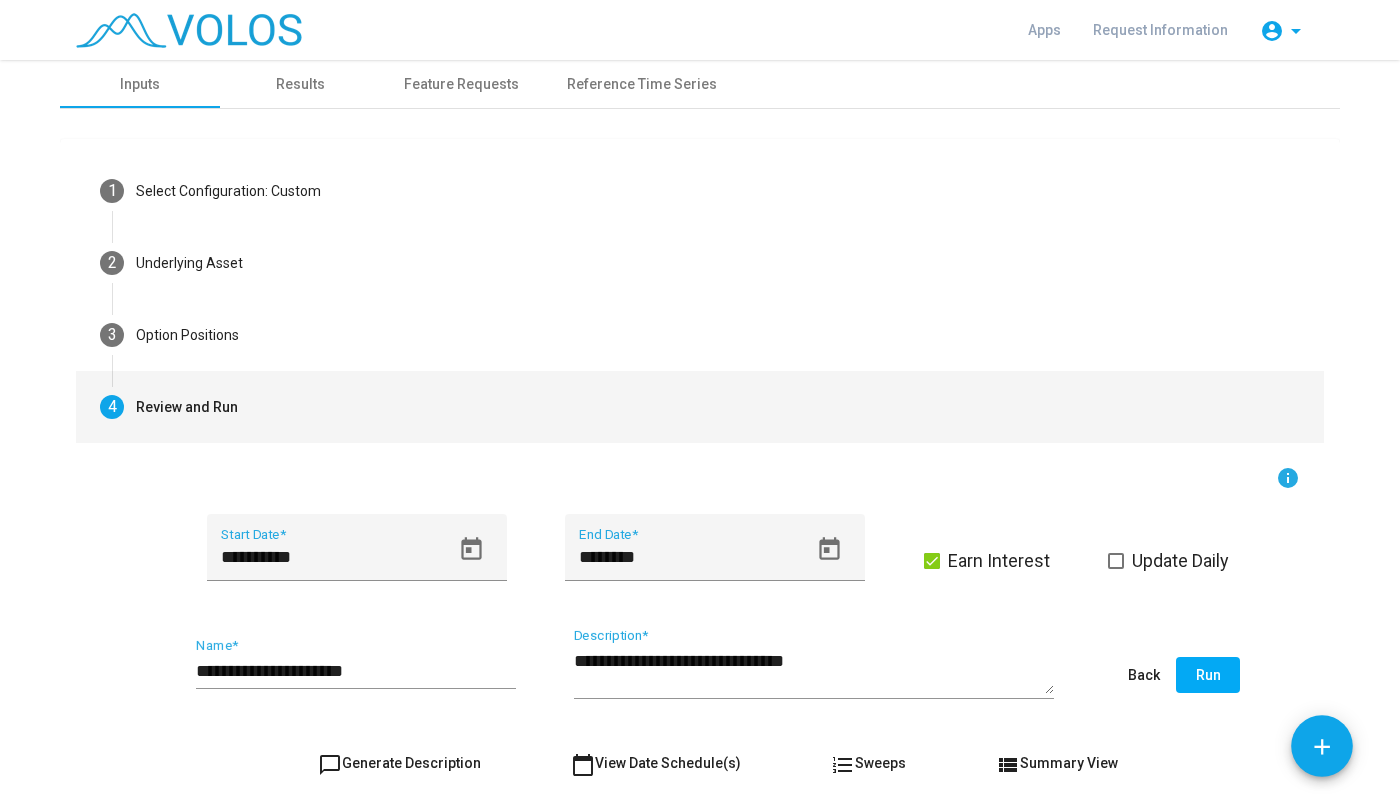 scroll, scrollTop: 75, scrollLeft: 0, axis: vertical 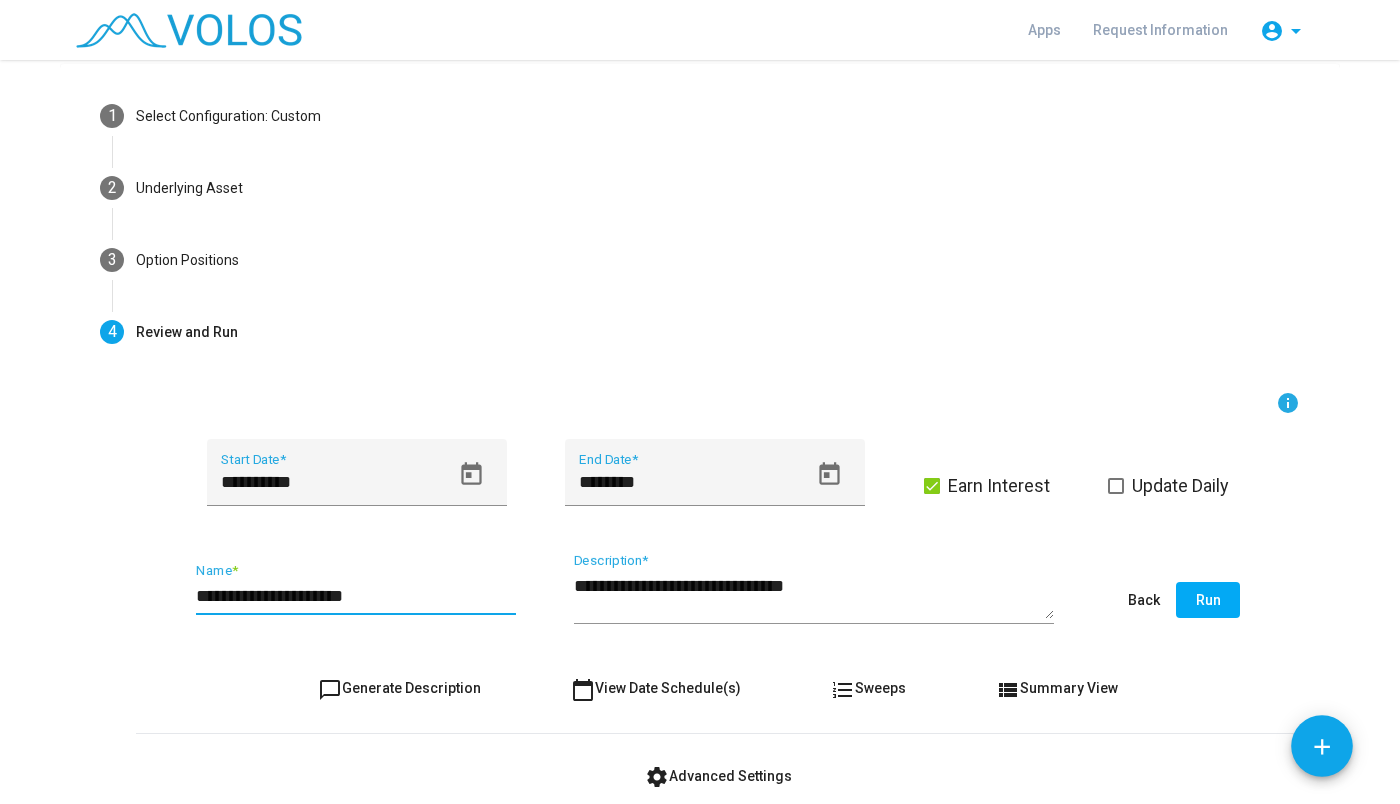click on "**********" at bounding box center (356, 596) 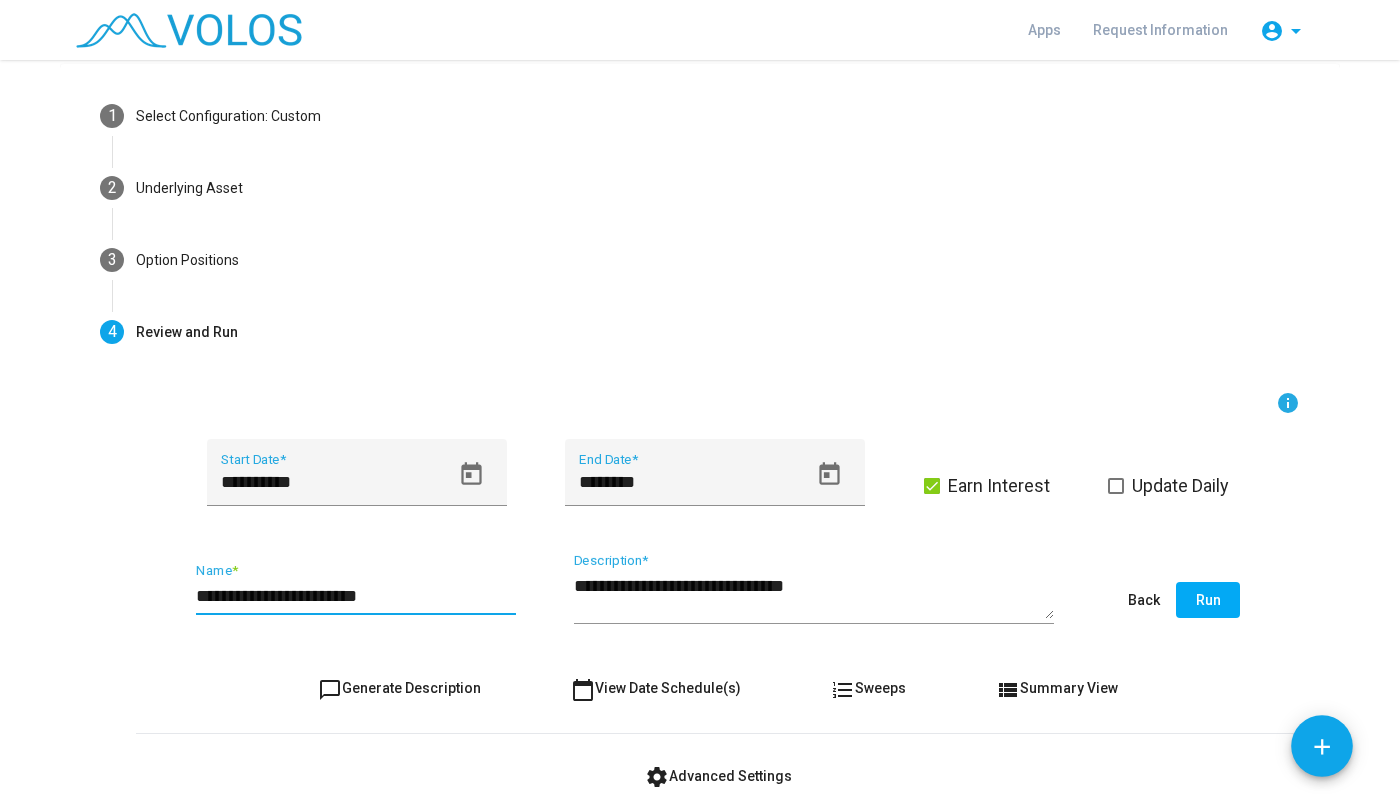 type on "**********" 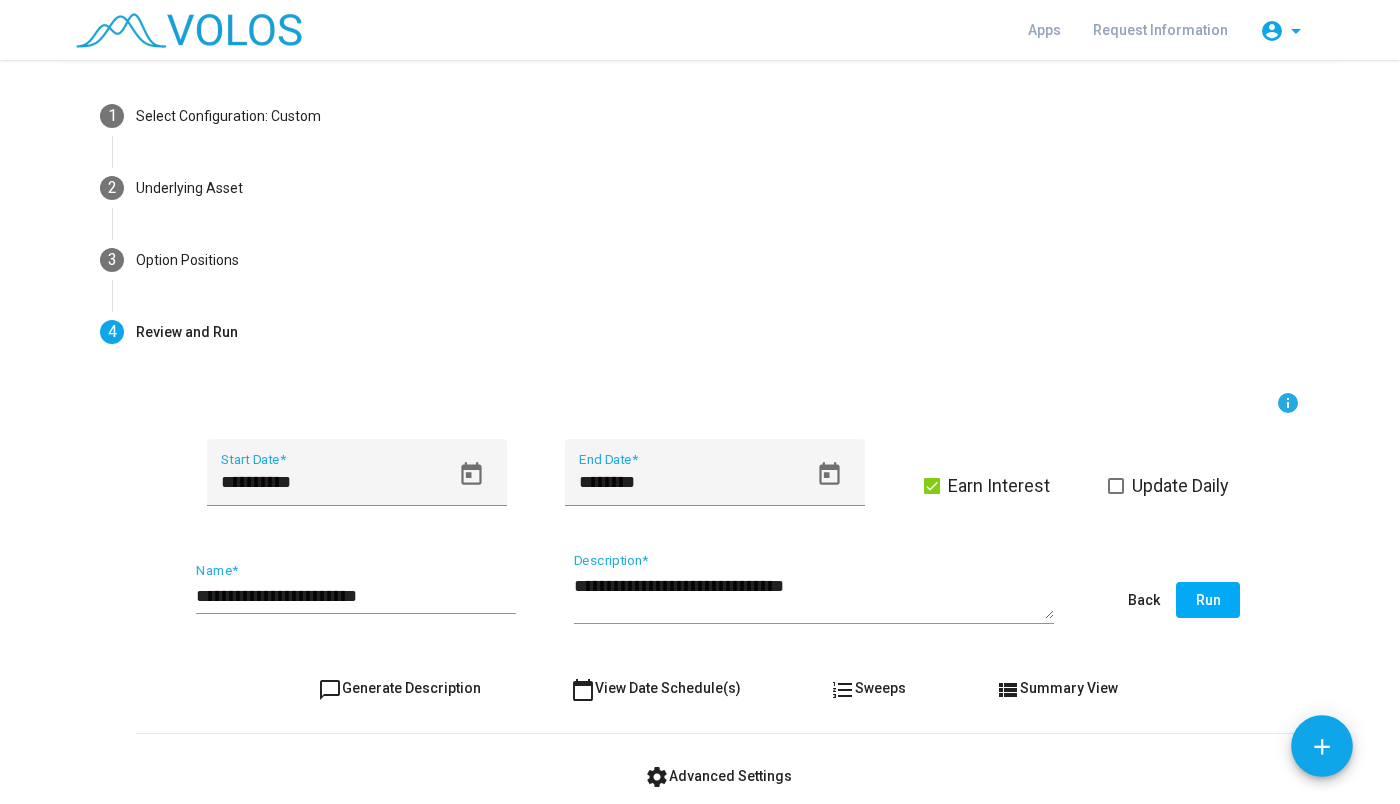 click on "**********" at bounding box center (718, 604) 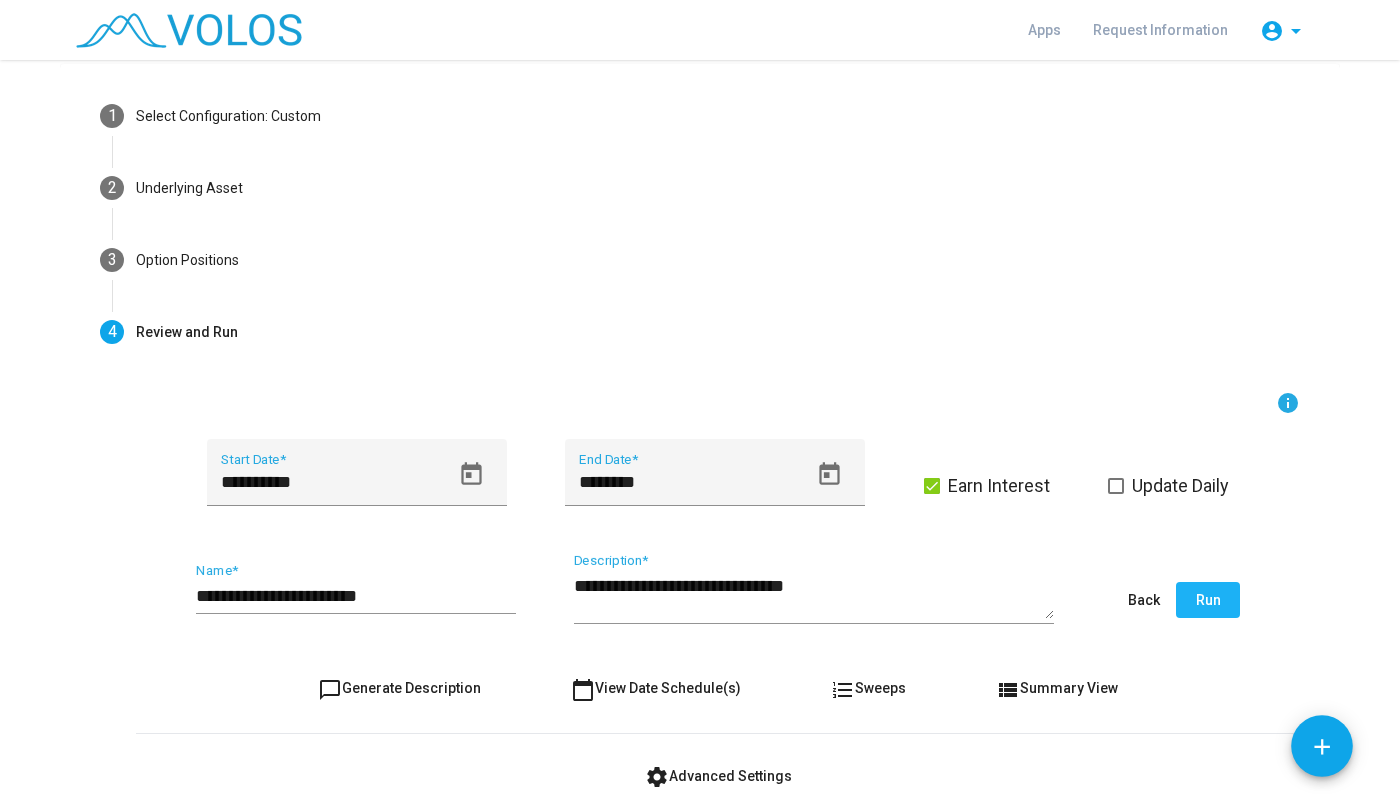 click on "Run" at bounding box center (1208, 600) 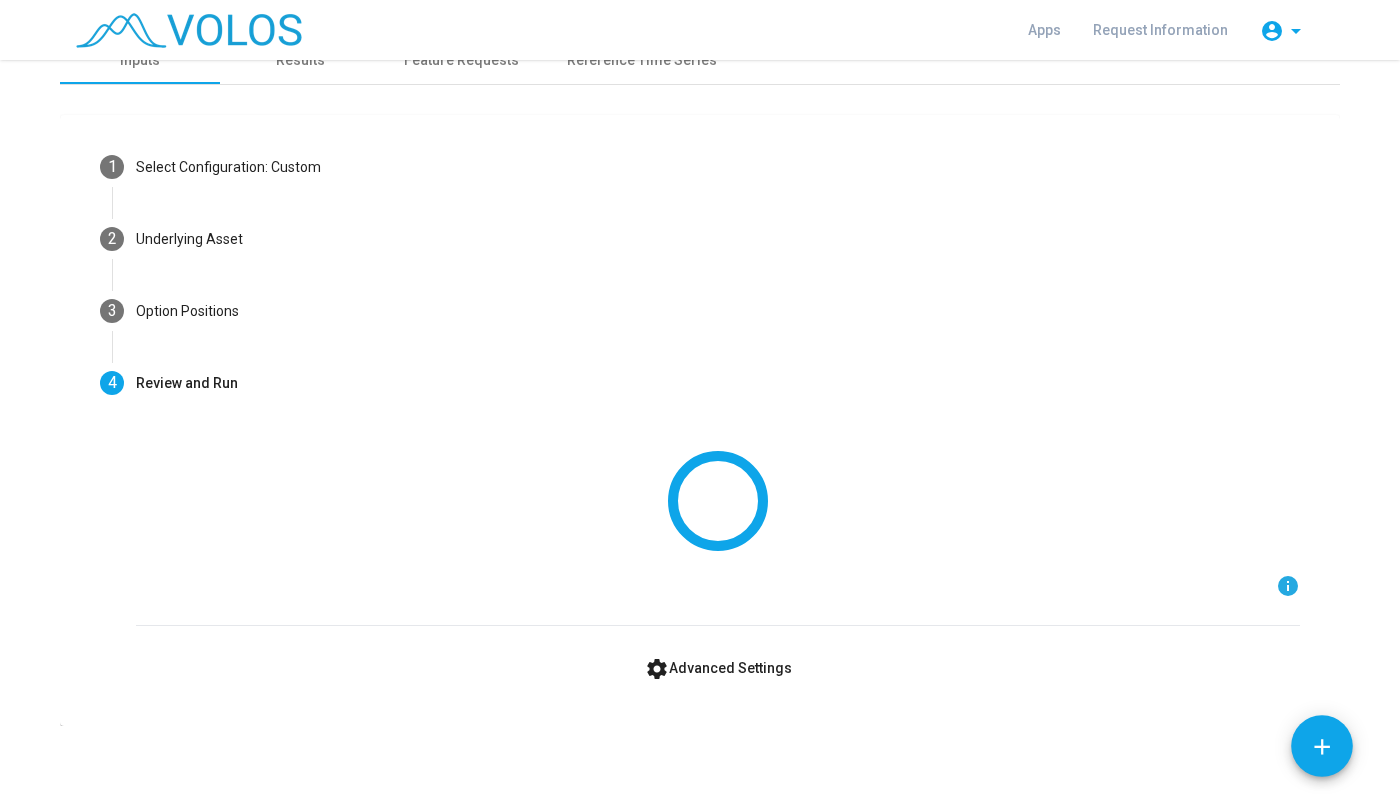 scroll, scrollTop: 0, scrollLeft: 0, axis: both 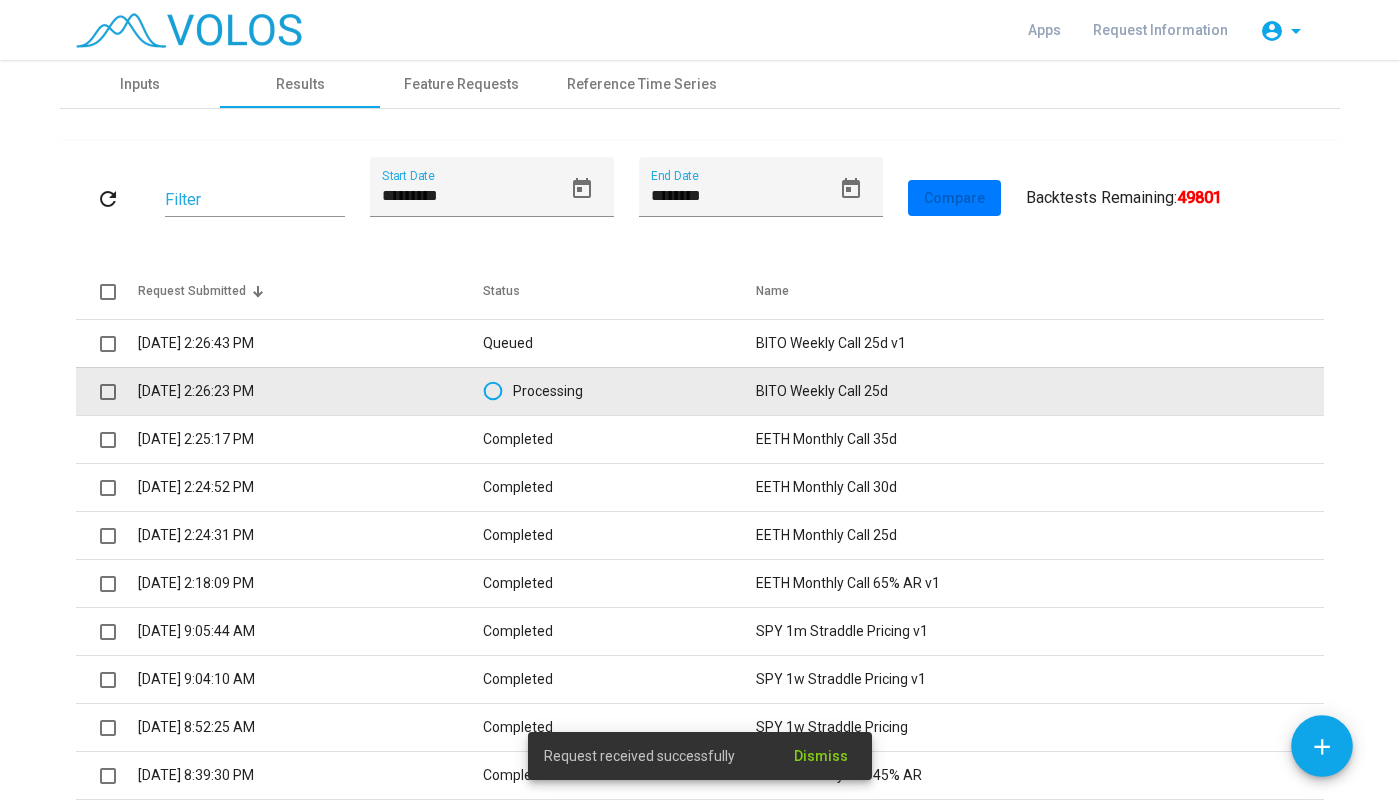 click at bounding box center [108, 392] 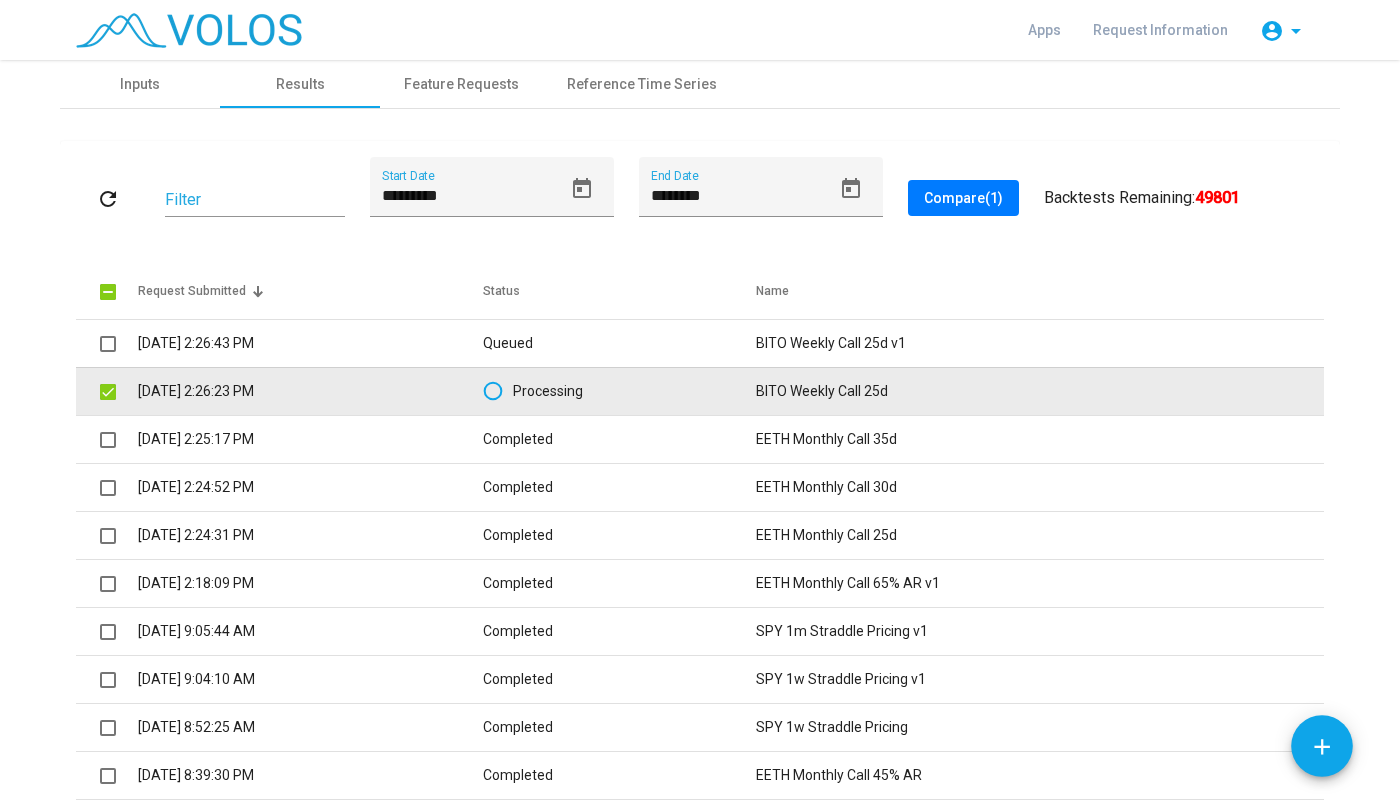 drag, startPoint x: 99, startPoint y: 392, endPoint x: 134, endPoint y: 391, distance: 35.014282 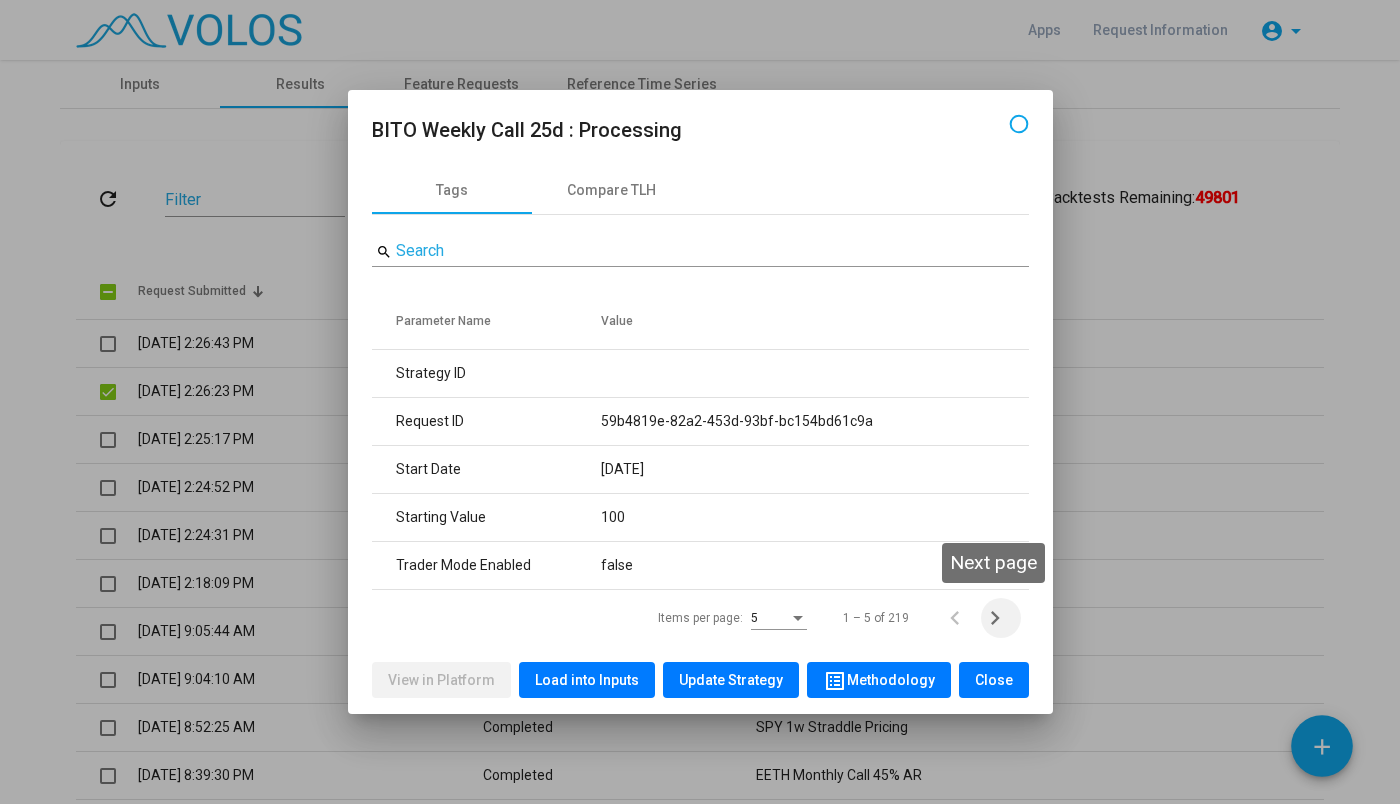 click 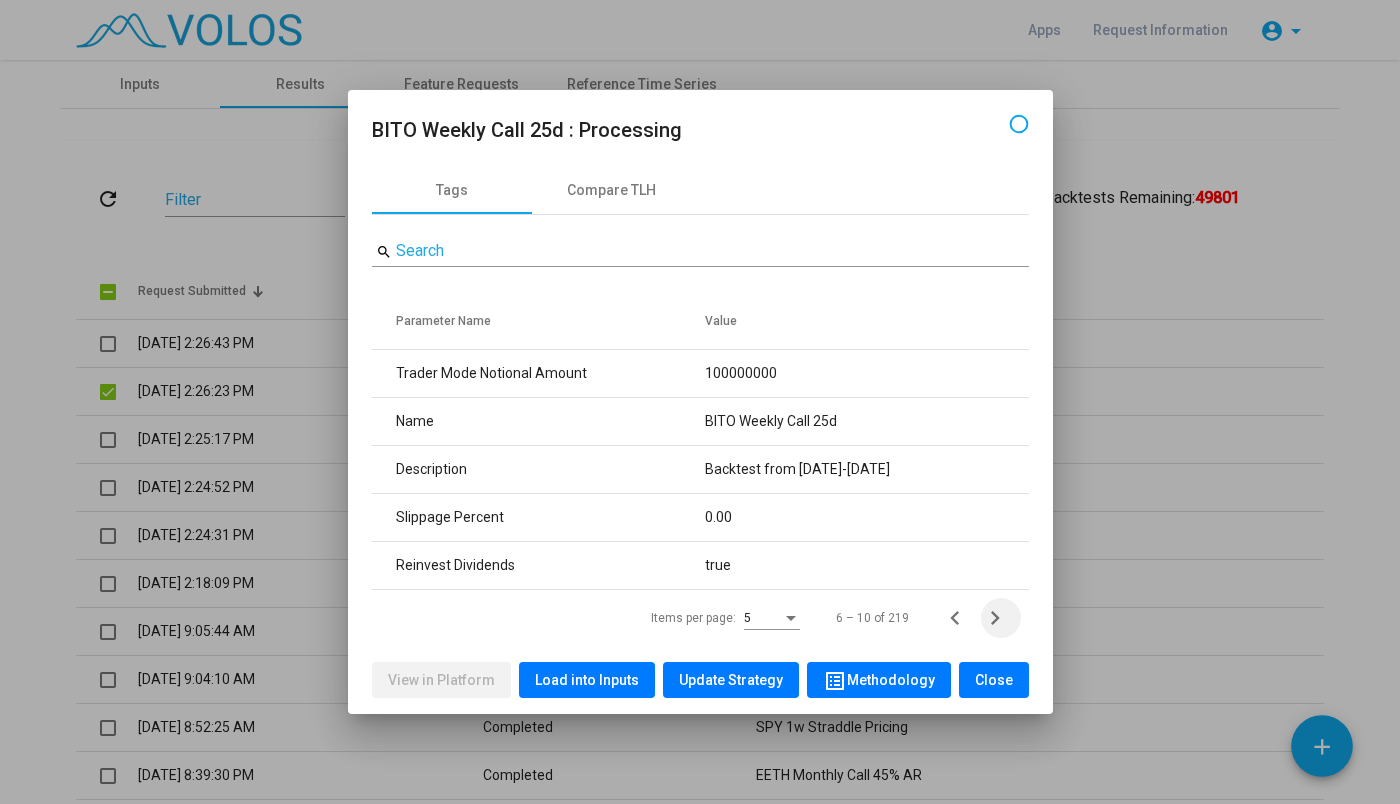 click 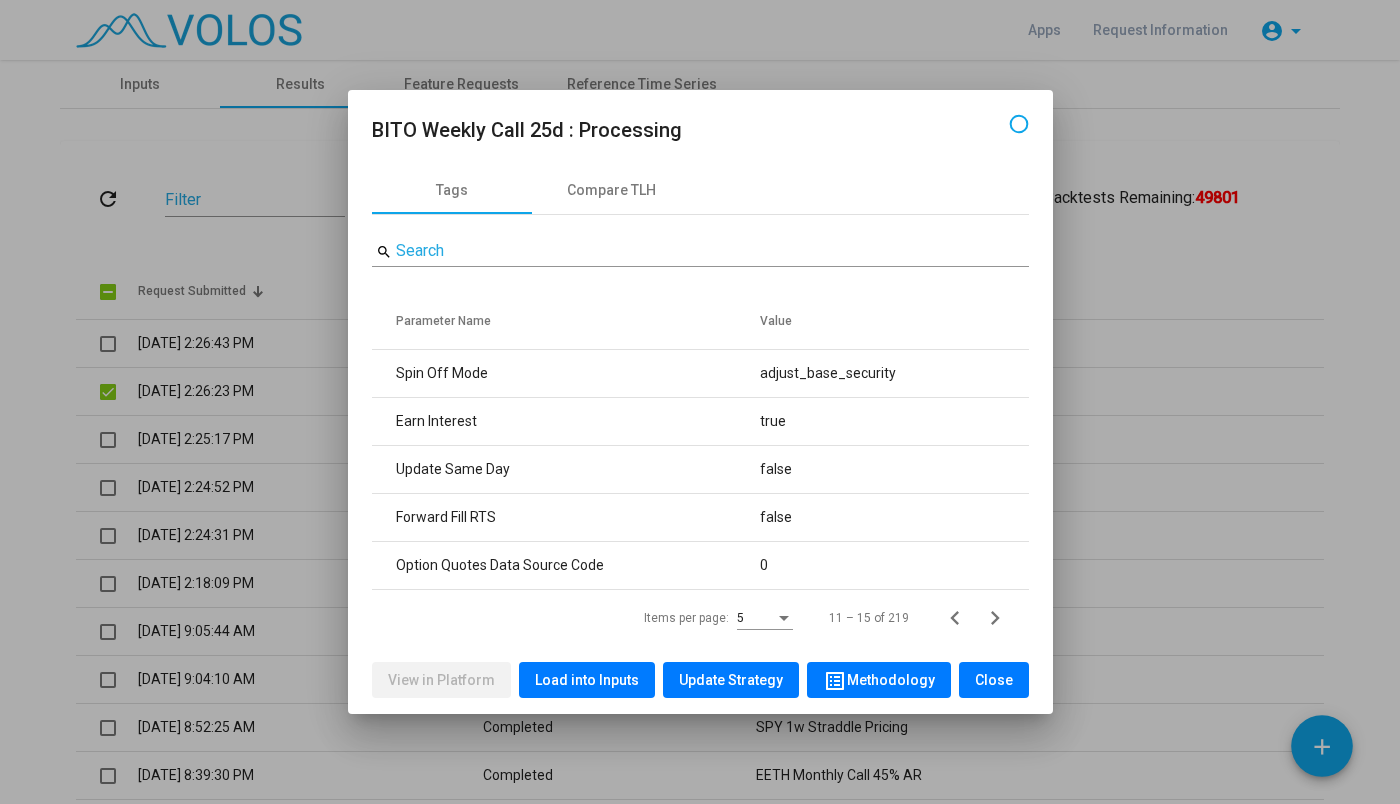 click 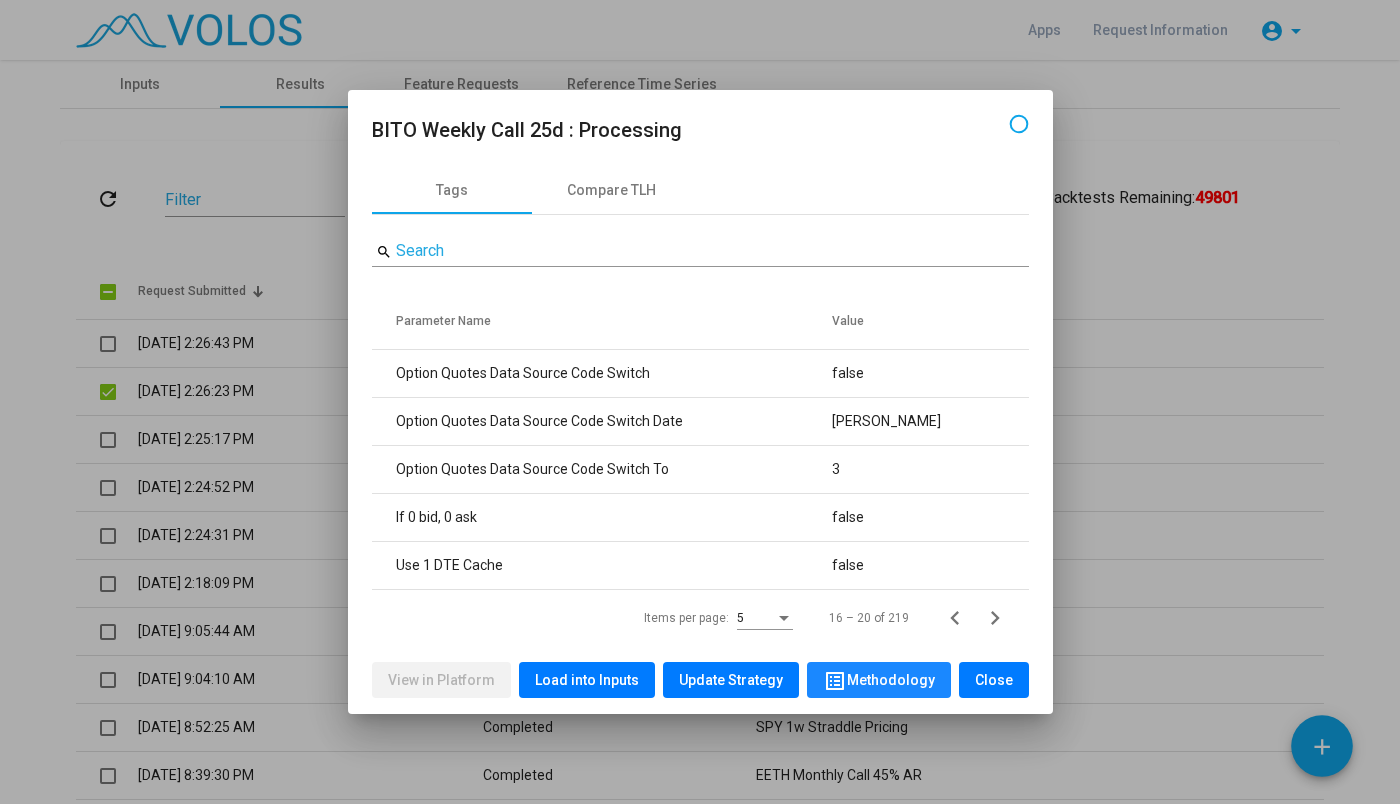 click on "list_alt  Methodology" at bounding box center [879, 680] 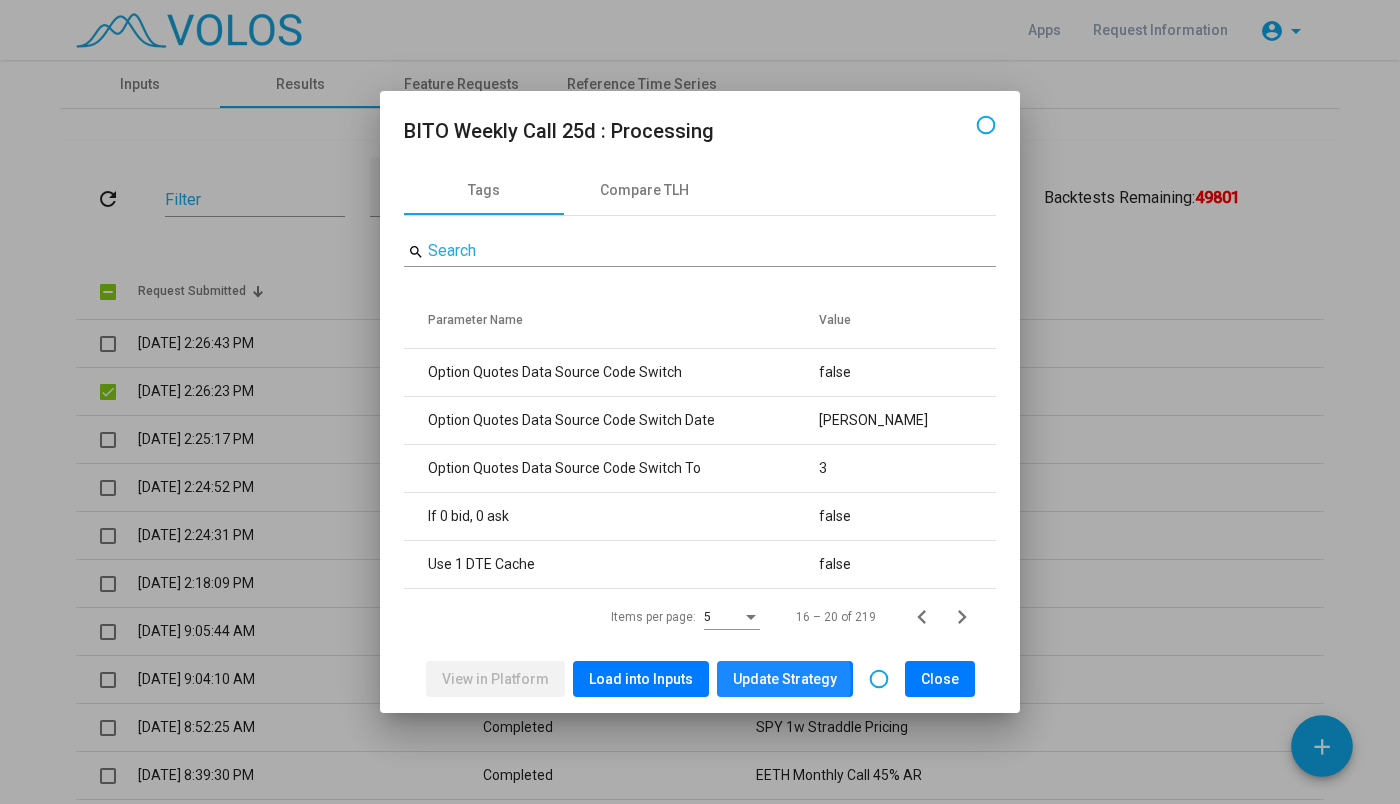 click on "Update Strategy" at bounding box center [785, 679] 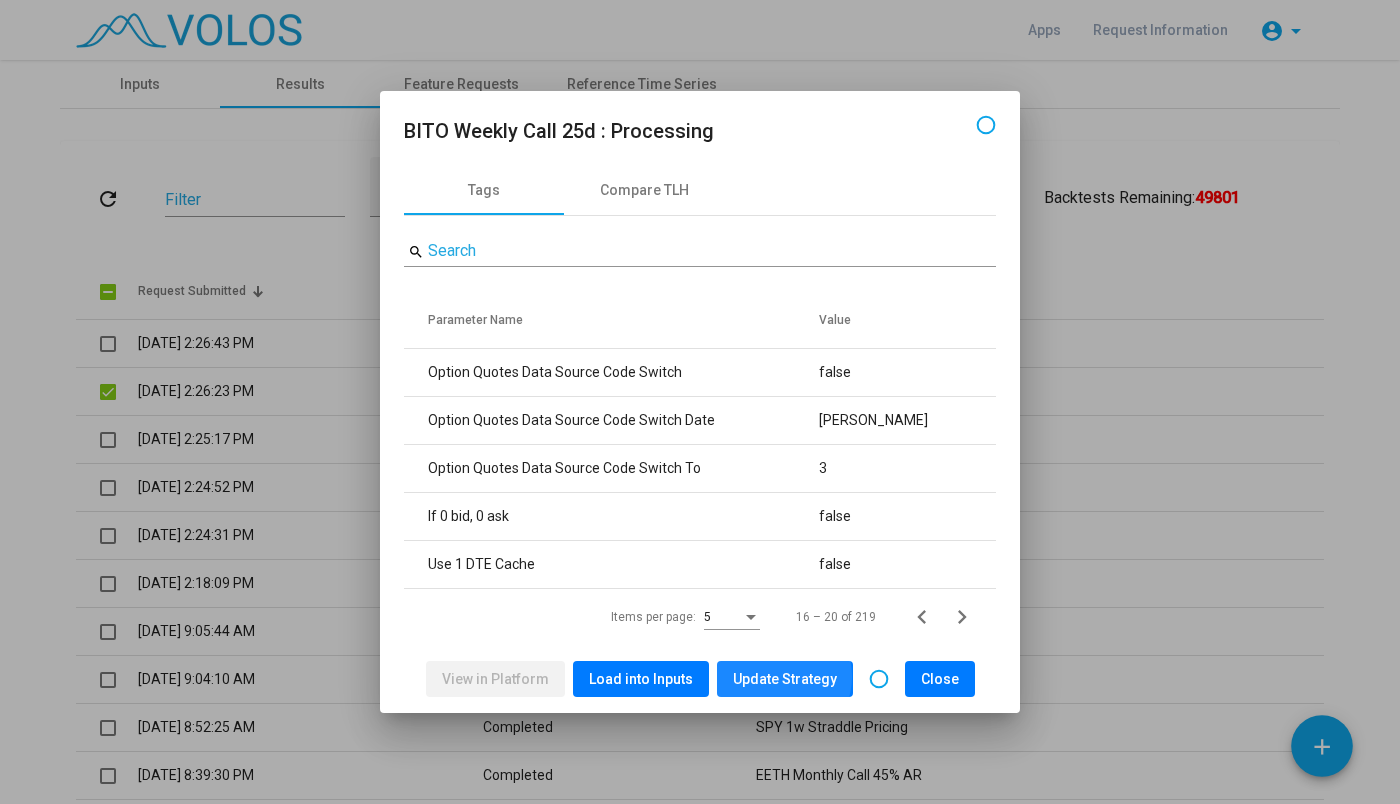 click on "Update Strategy" at bounding box center (785, 679) 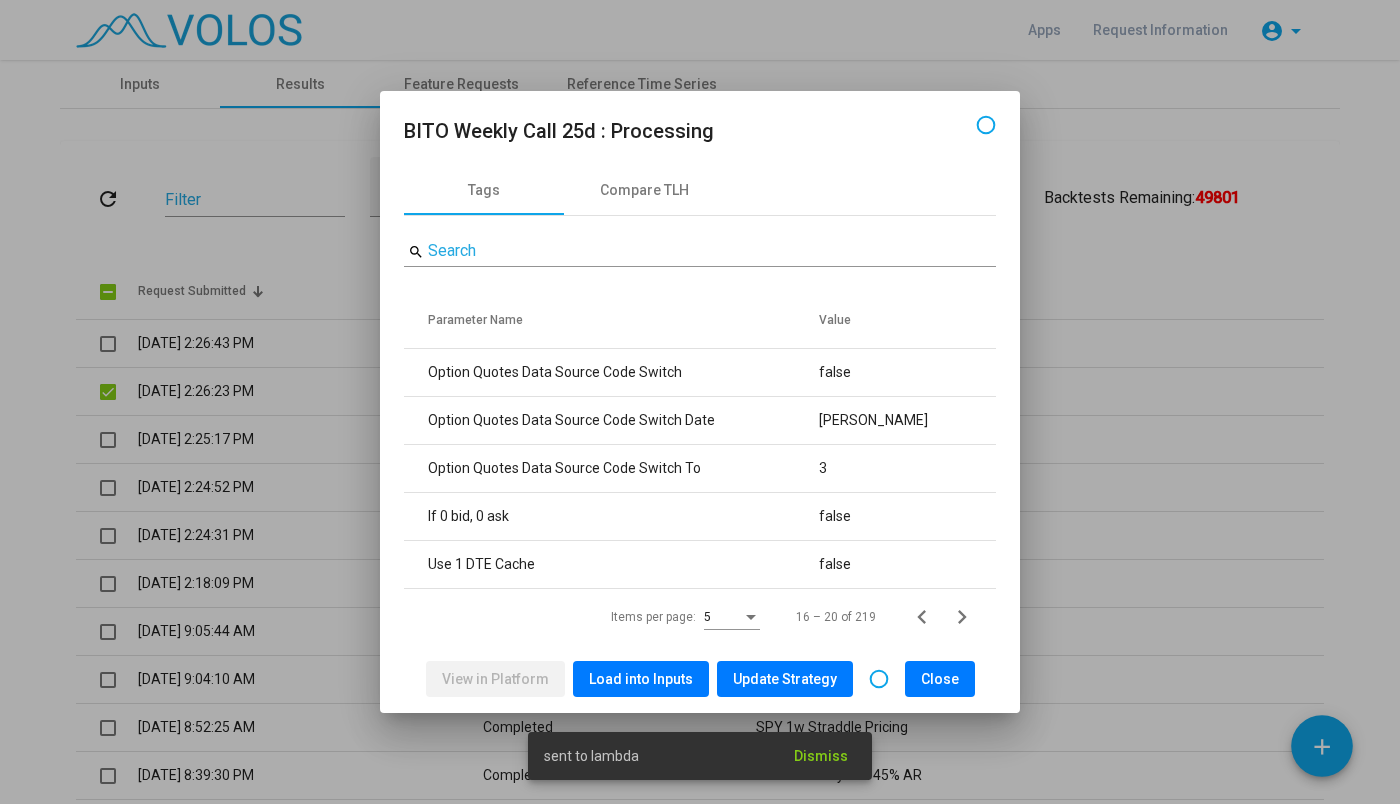 click 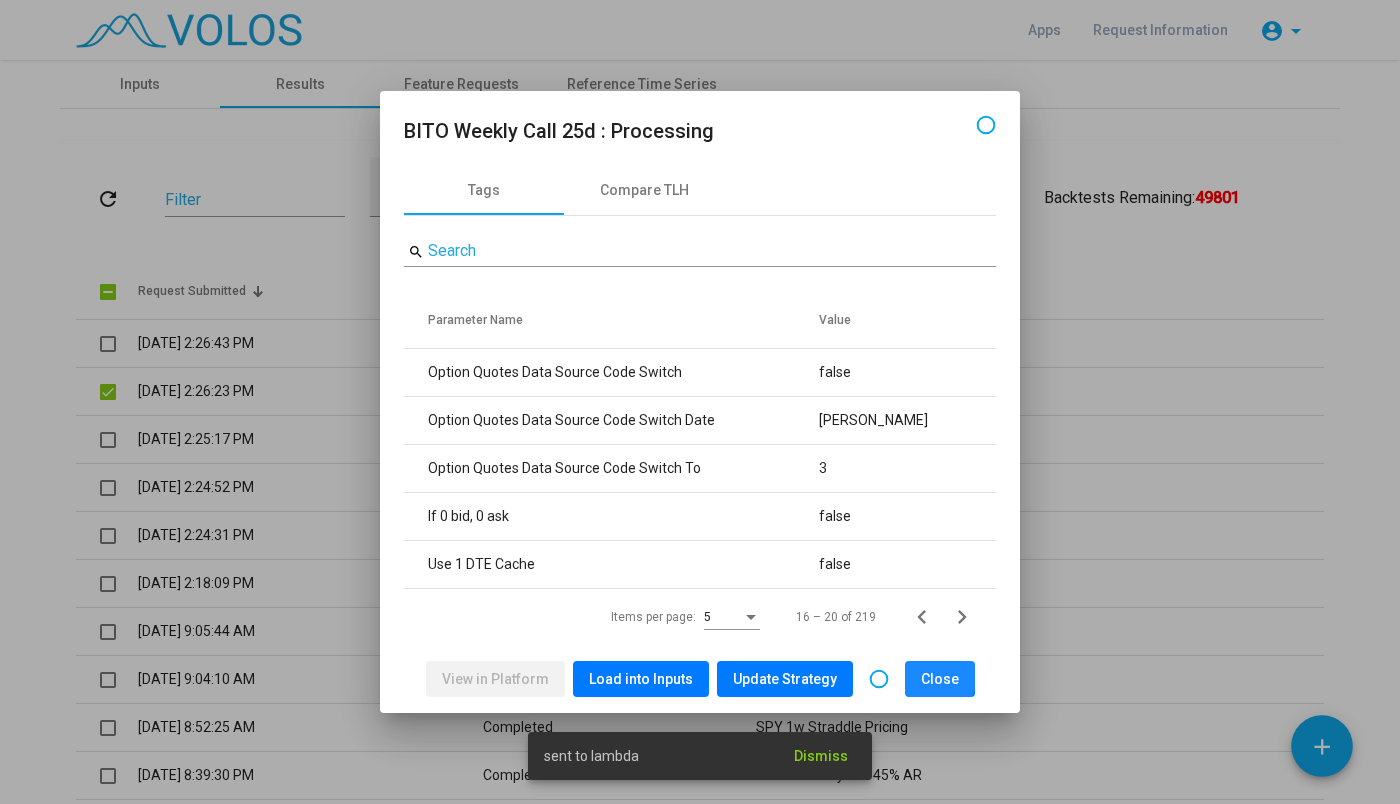 click on "Close" at bounding box center [940, 679] 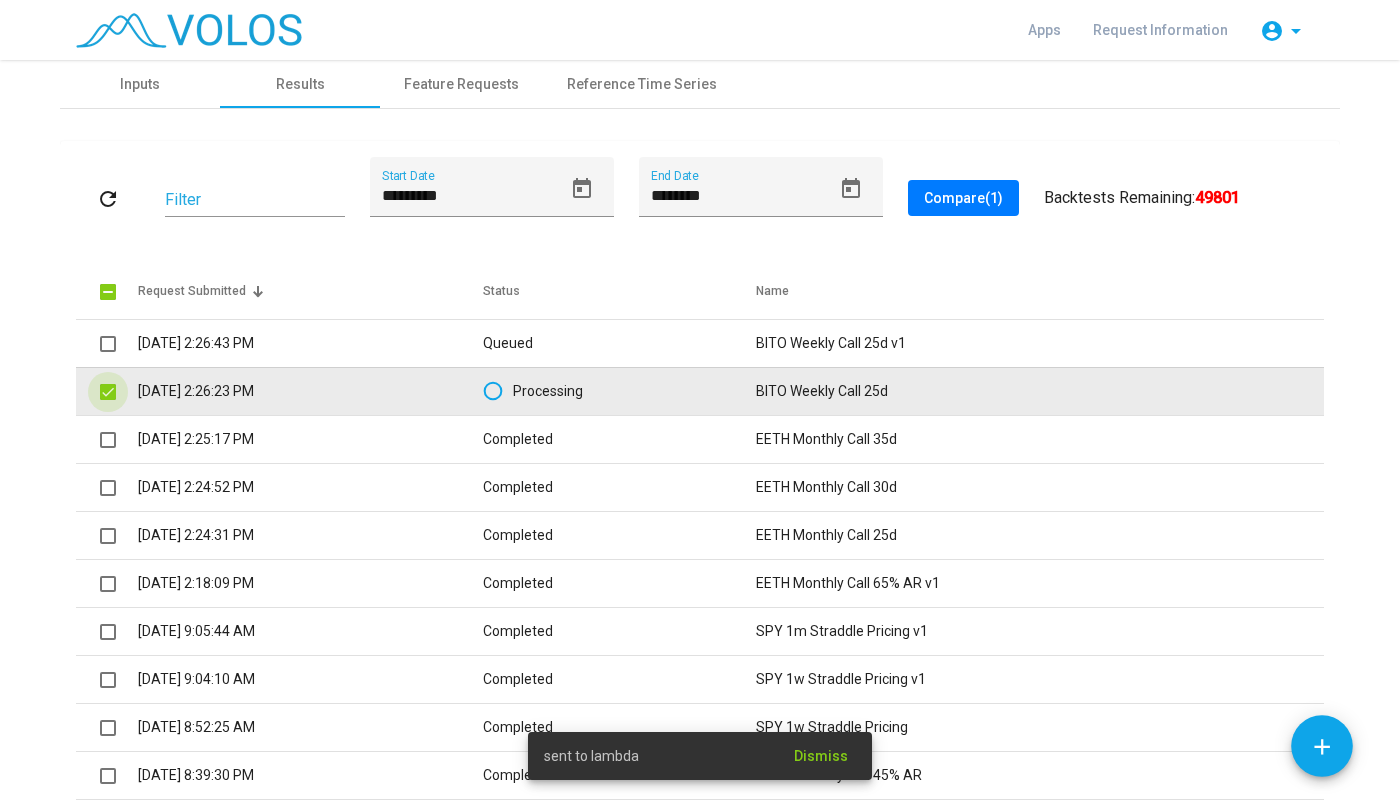 click at bounding box center (108, 392) 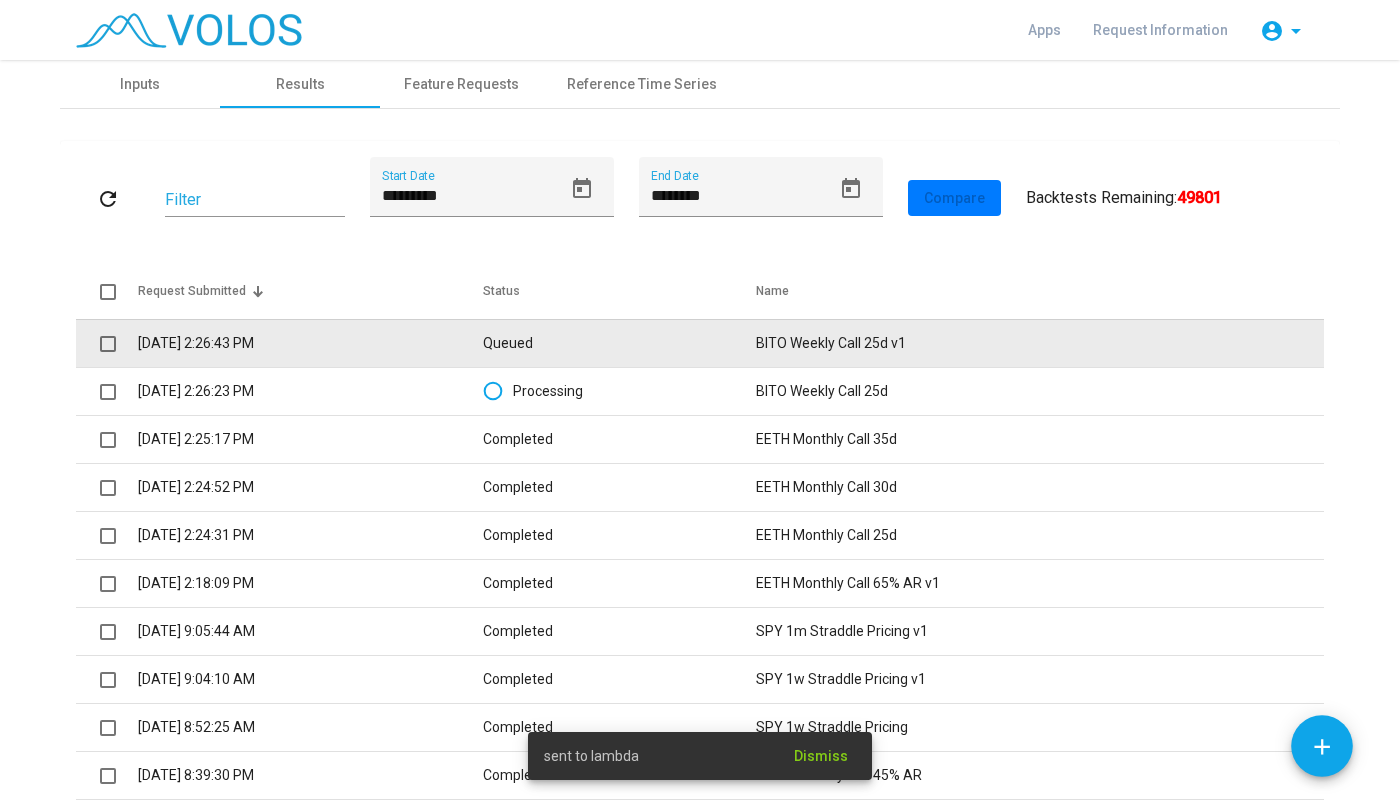 click on "7/2/2025 2:26:43 PM" at bounding box center [310, 343] 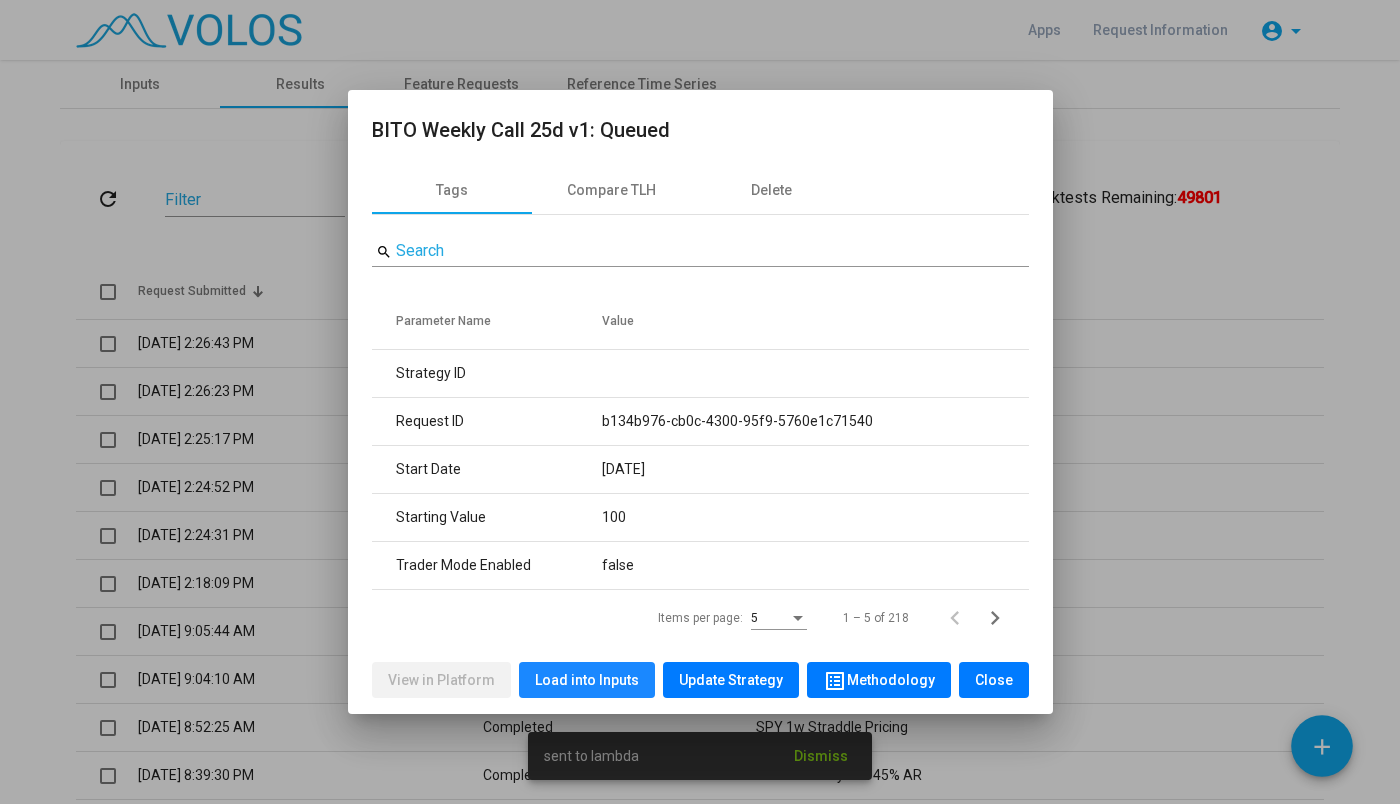 click on "Load into Inputs" at bounding box center [587, 680] 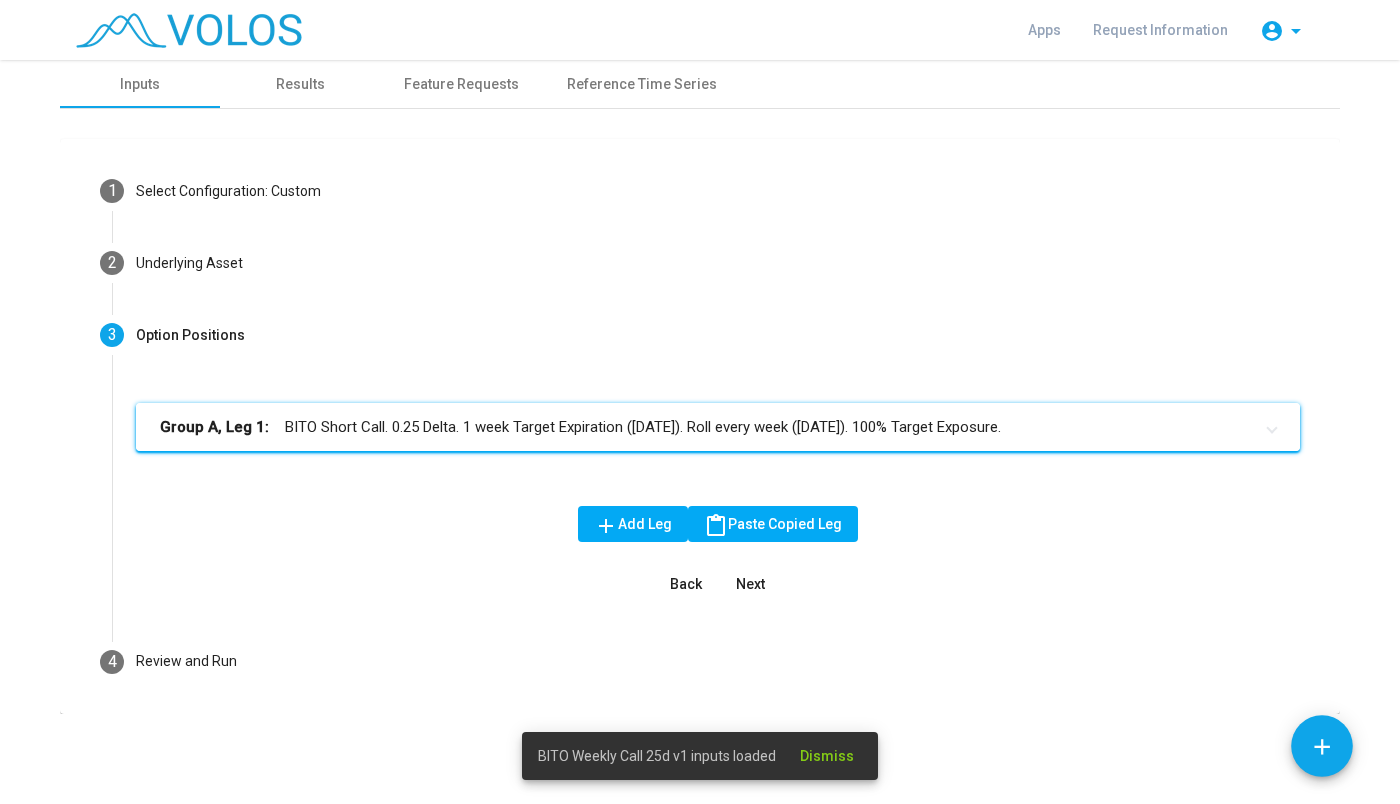 click on "Group A, Leg 1:   BITO Short Call. 0.25 Delta. 1 week Target Expiration (Friday). Roll every week (Friday). 100% Target Exposure." at bounding box center [706, 427] 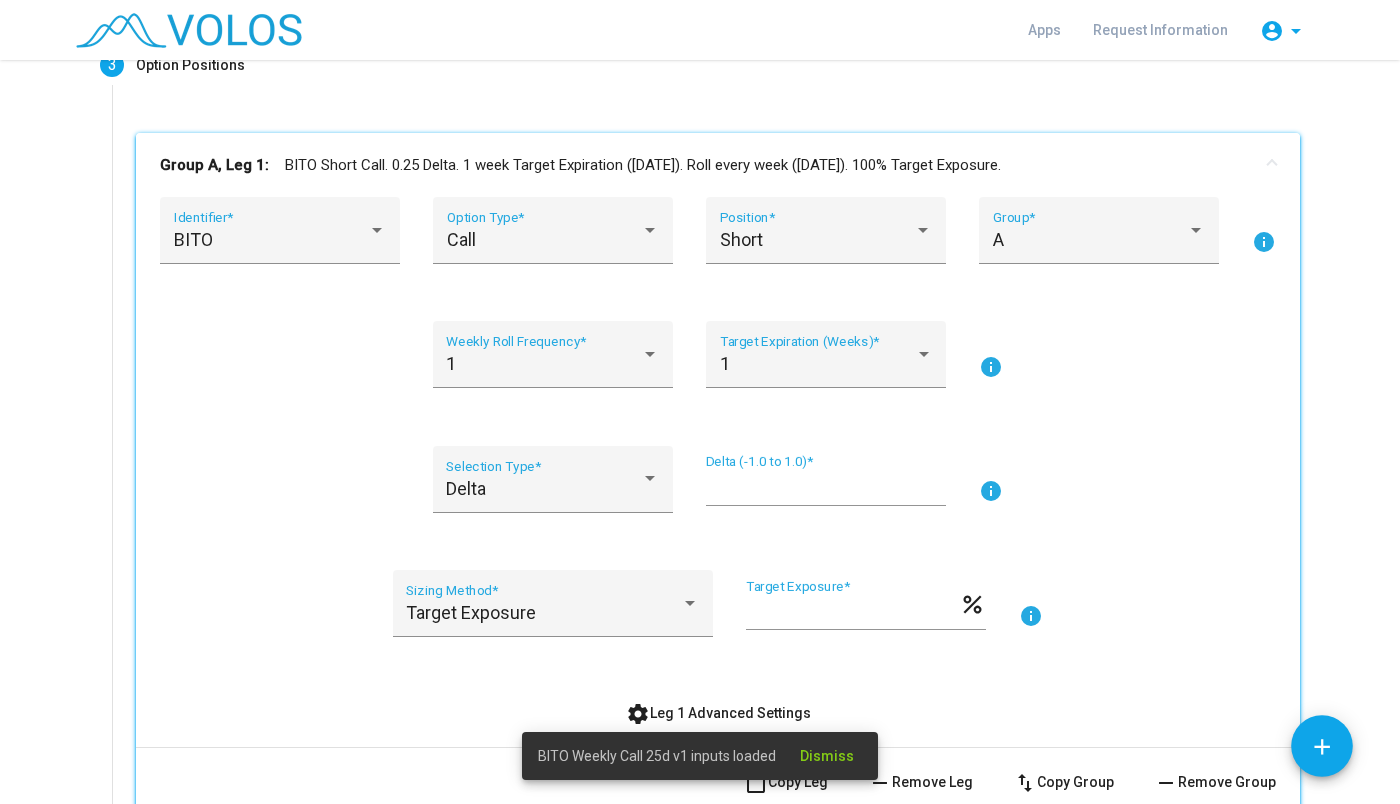 scroll, scrollTop: 271, scrollLeft: 0, axis: vertical 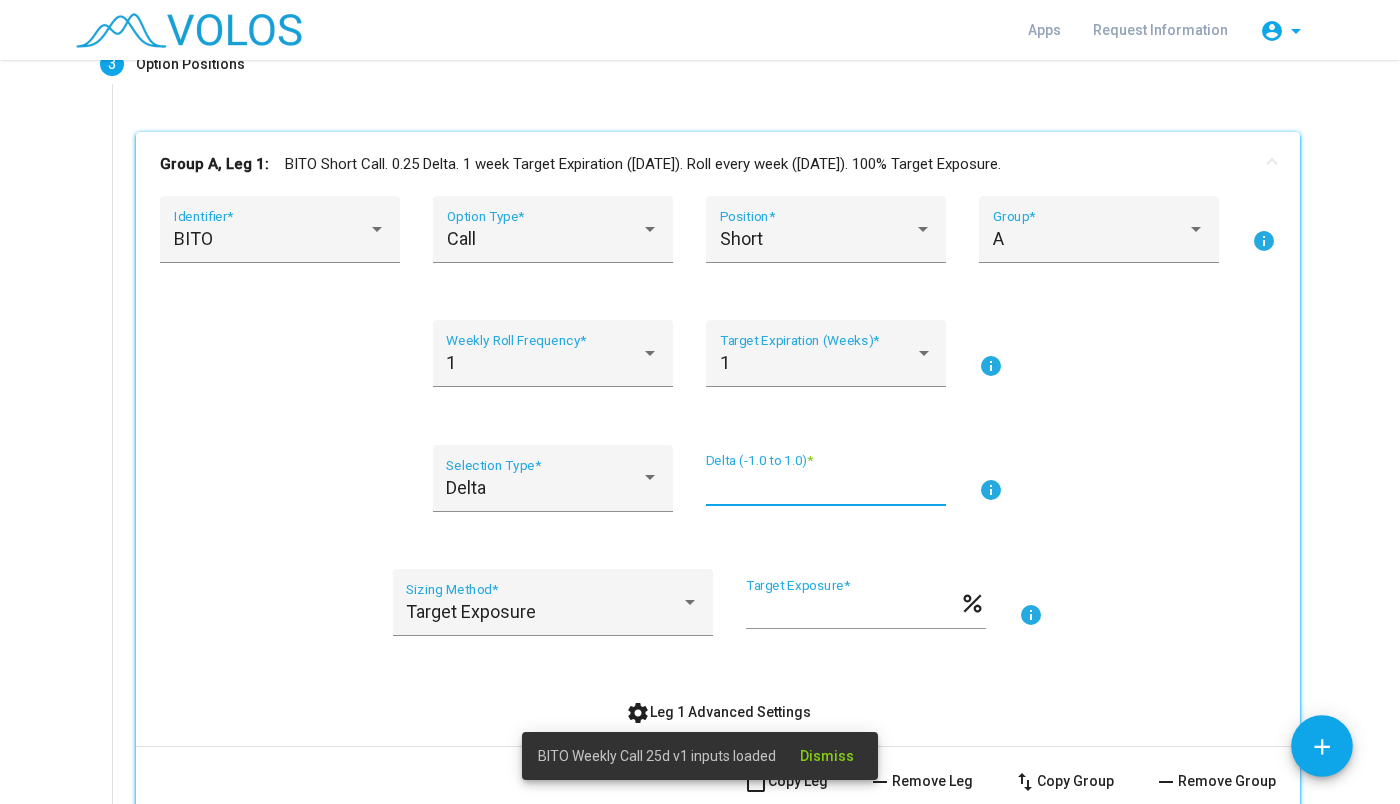 click on "****" at bounding box center (826, 486) 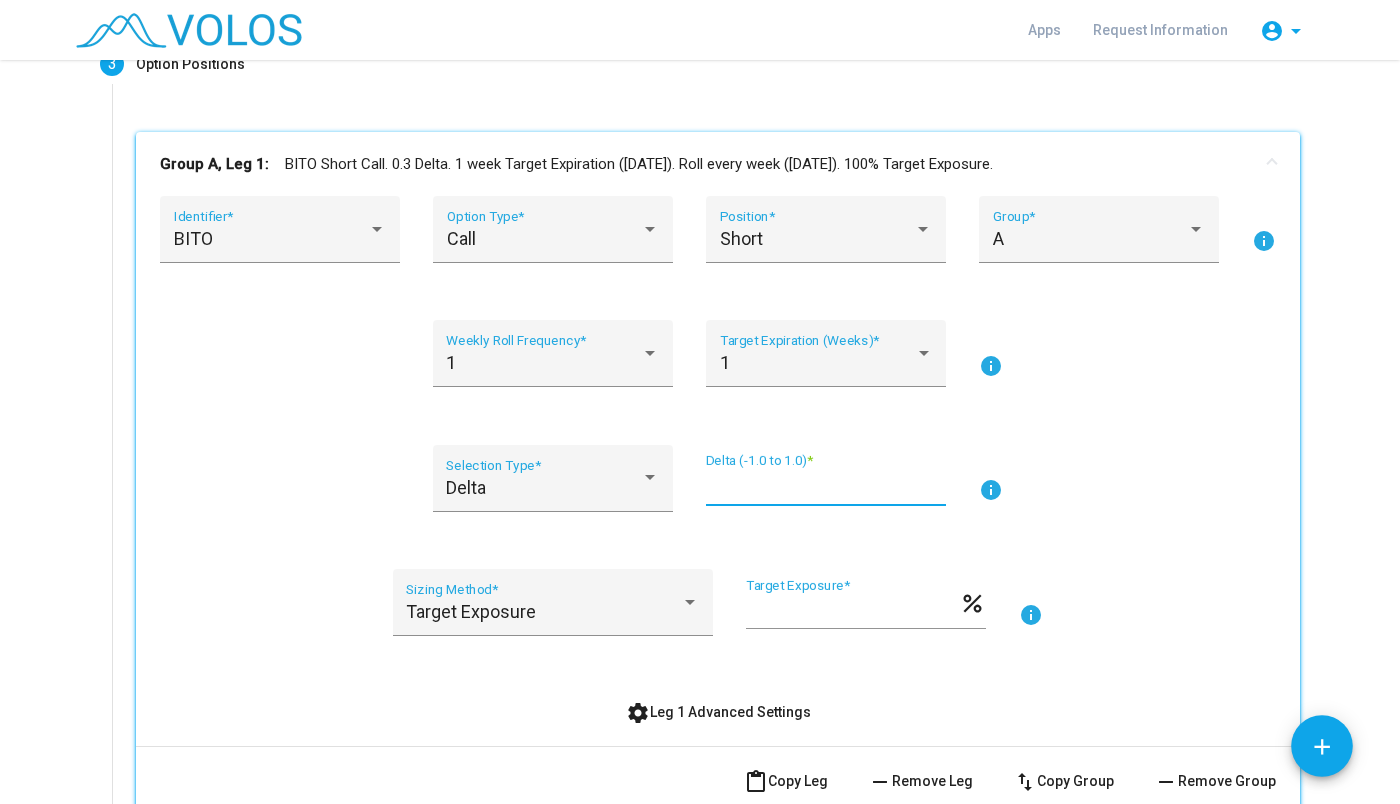 scroll, scrollTop: 0, scrollLeft: 0, axis: both 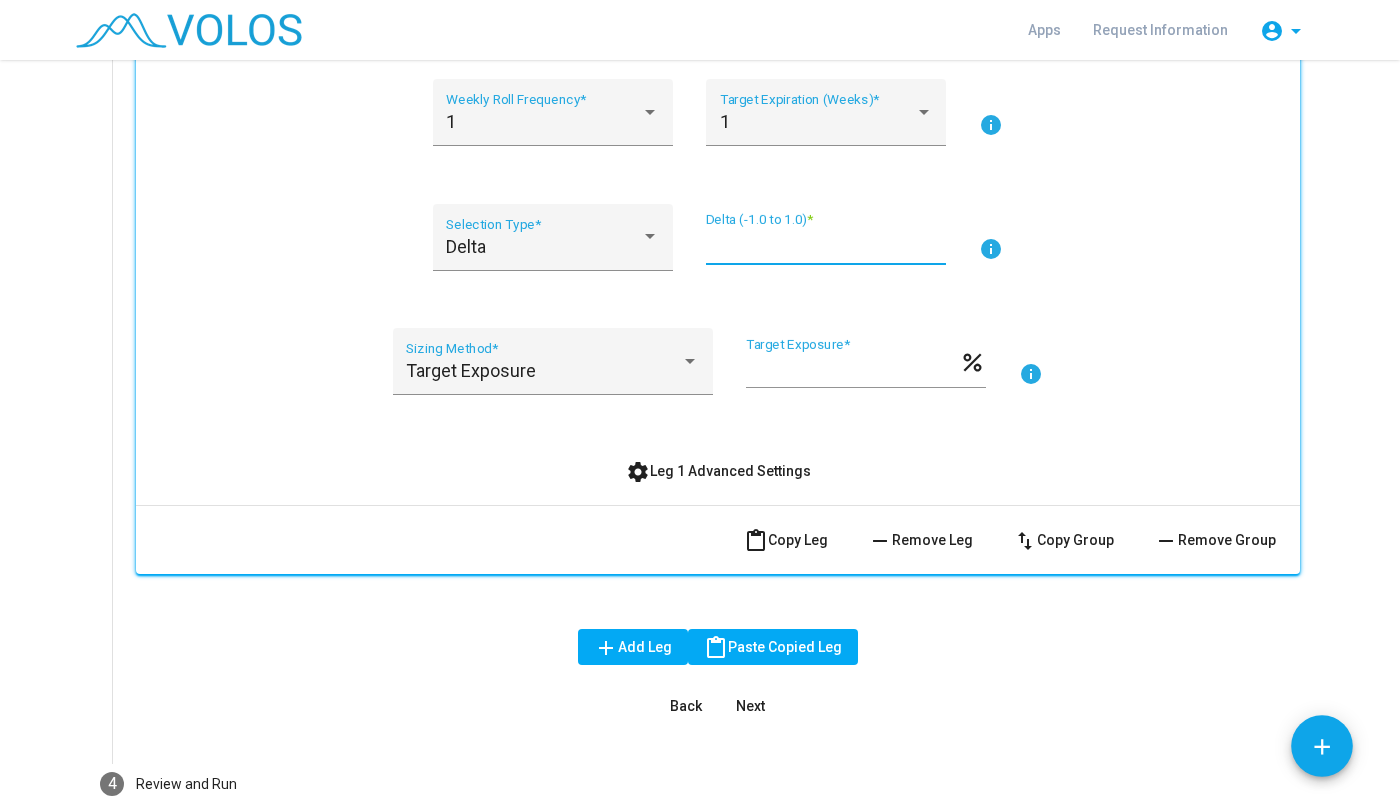 type on "****" 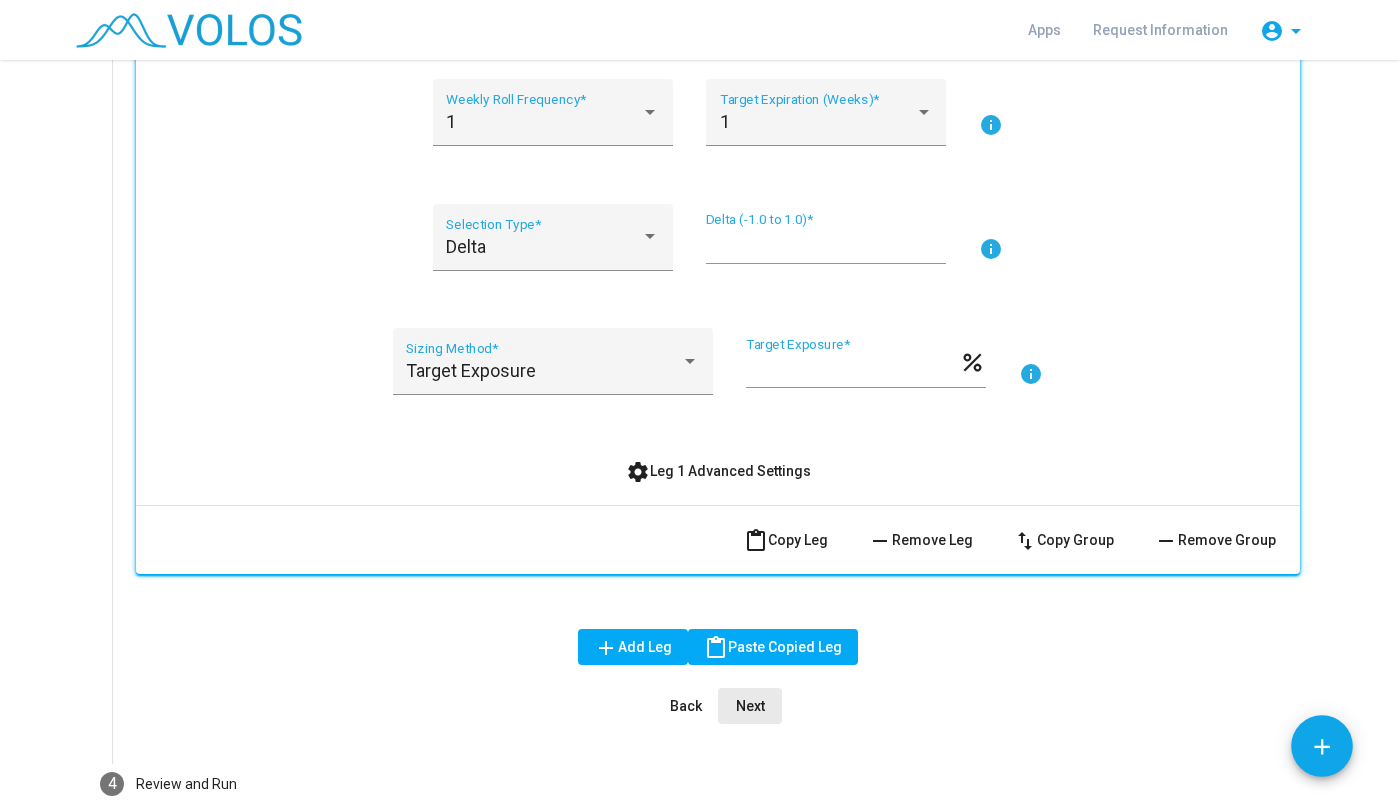 click on "Next" at bounding box center (750, 706) 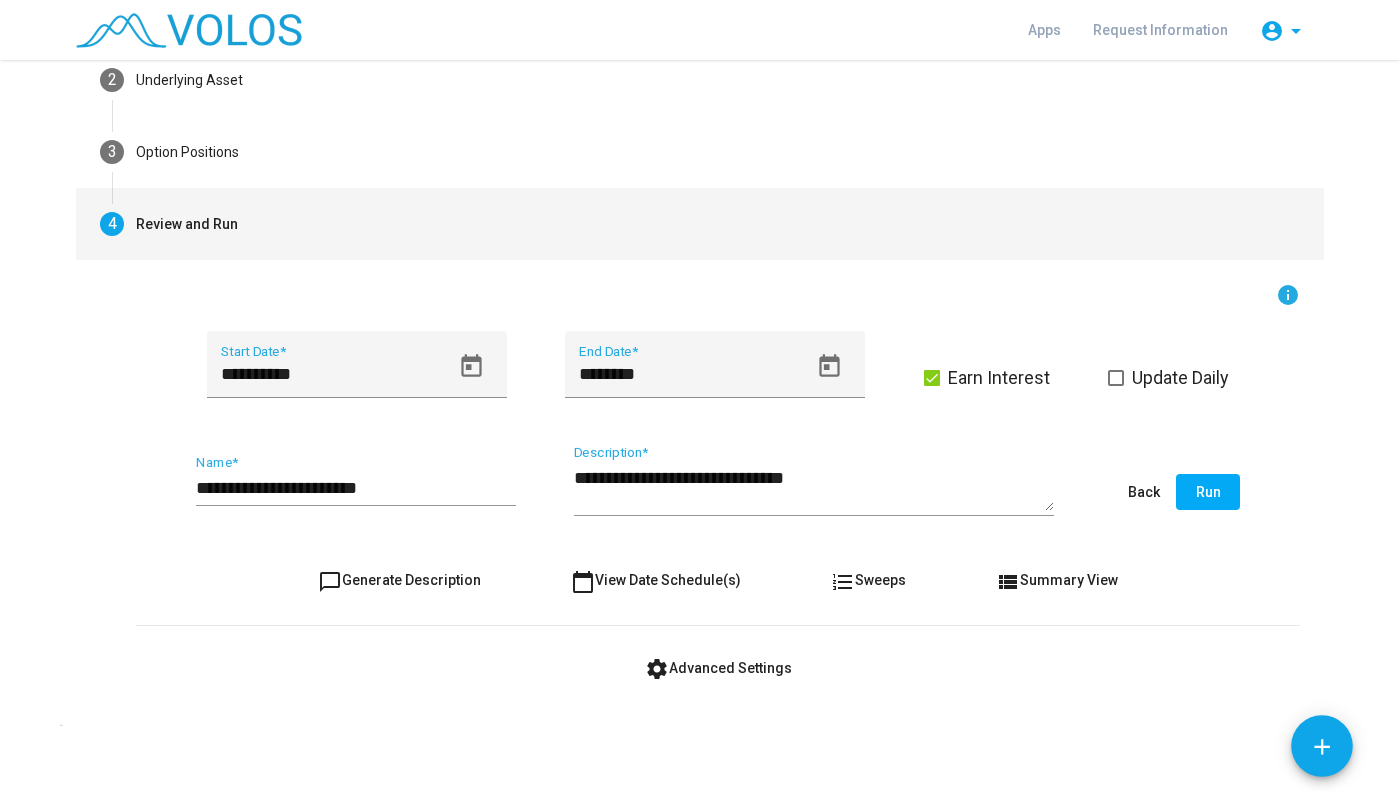 click on "**********" at bounding box center (356, 488) 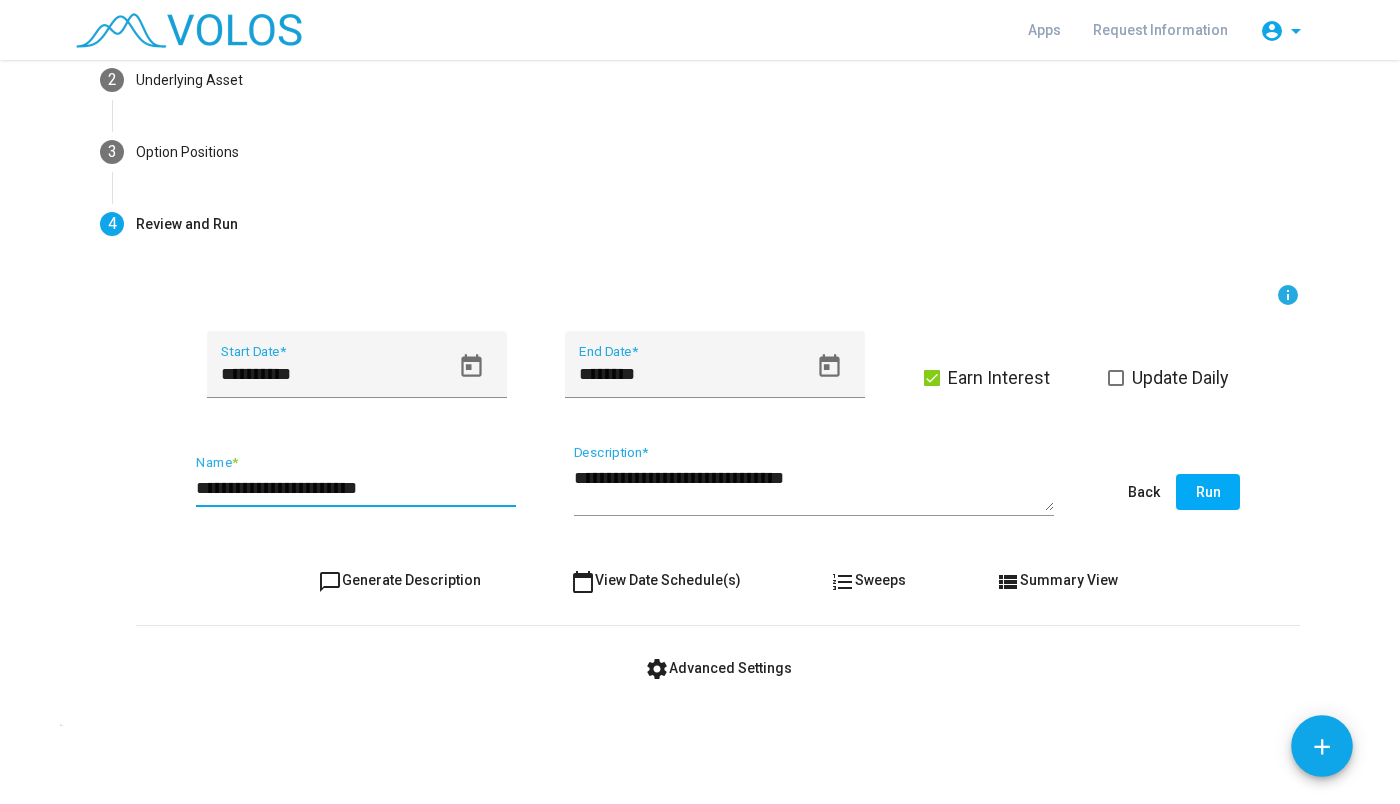 type on "**********" 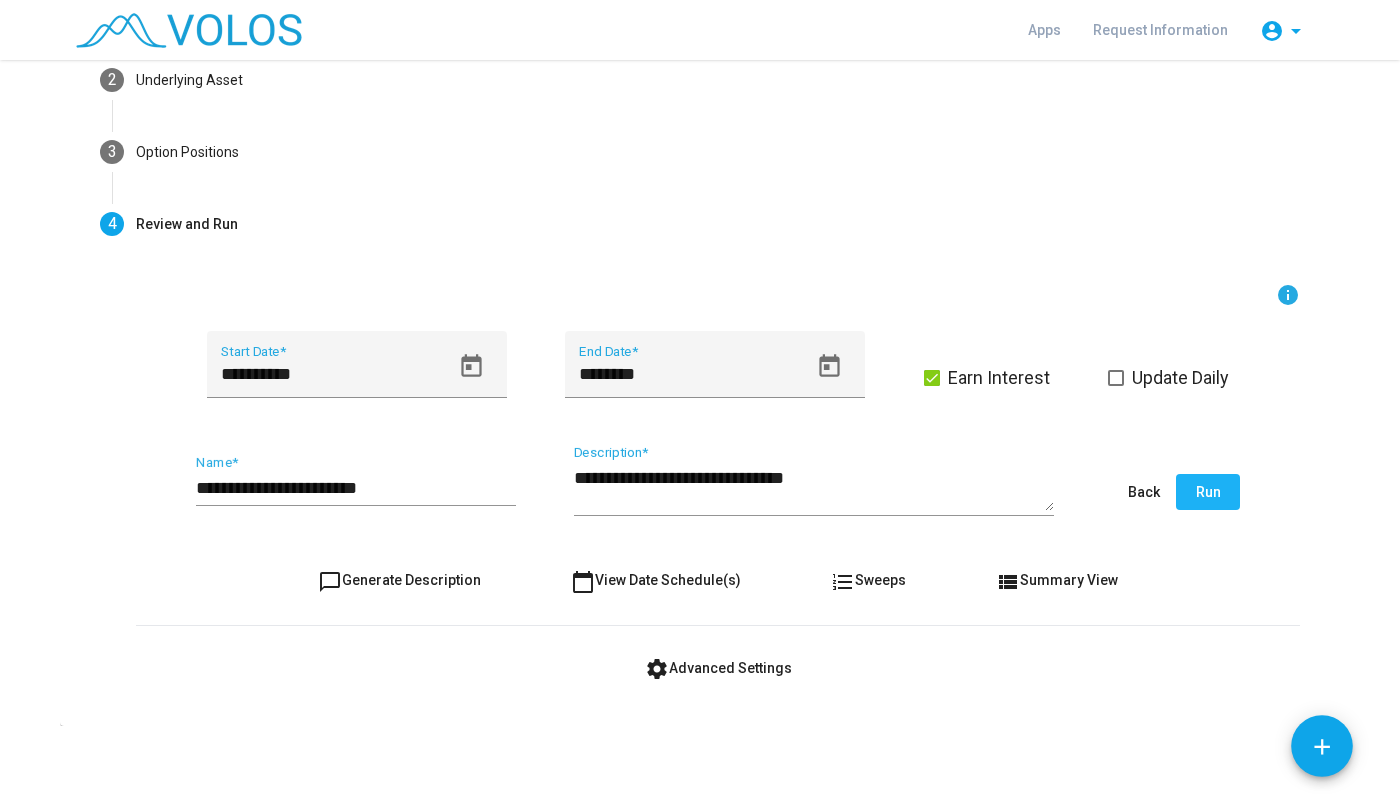click on "Run" at bounding box center (1208, 492) 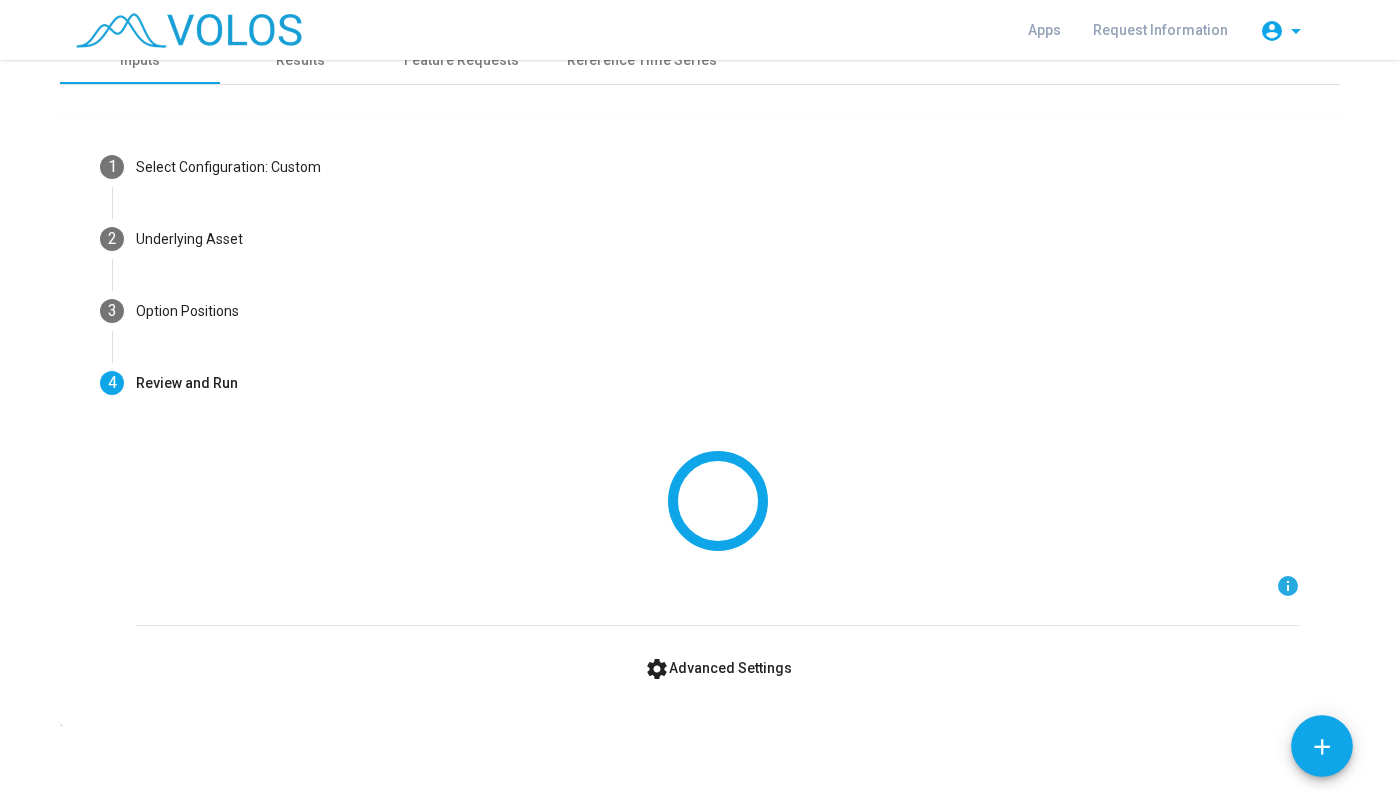 scroll, scrollTop: 0, scrollLeft: 0, axis: both 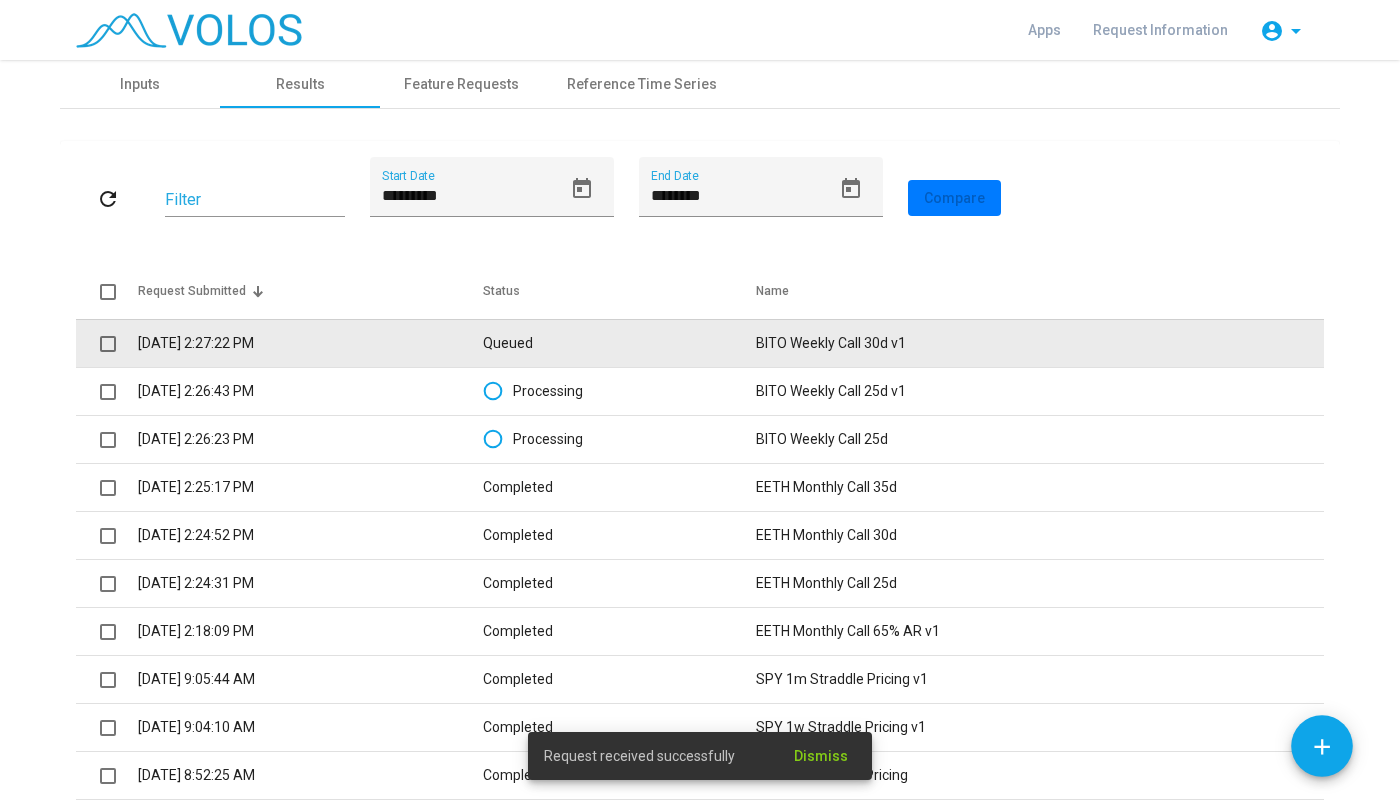 click on "Queued" at bounding box center (619, 343) 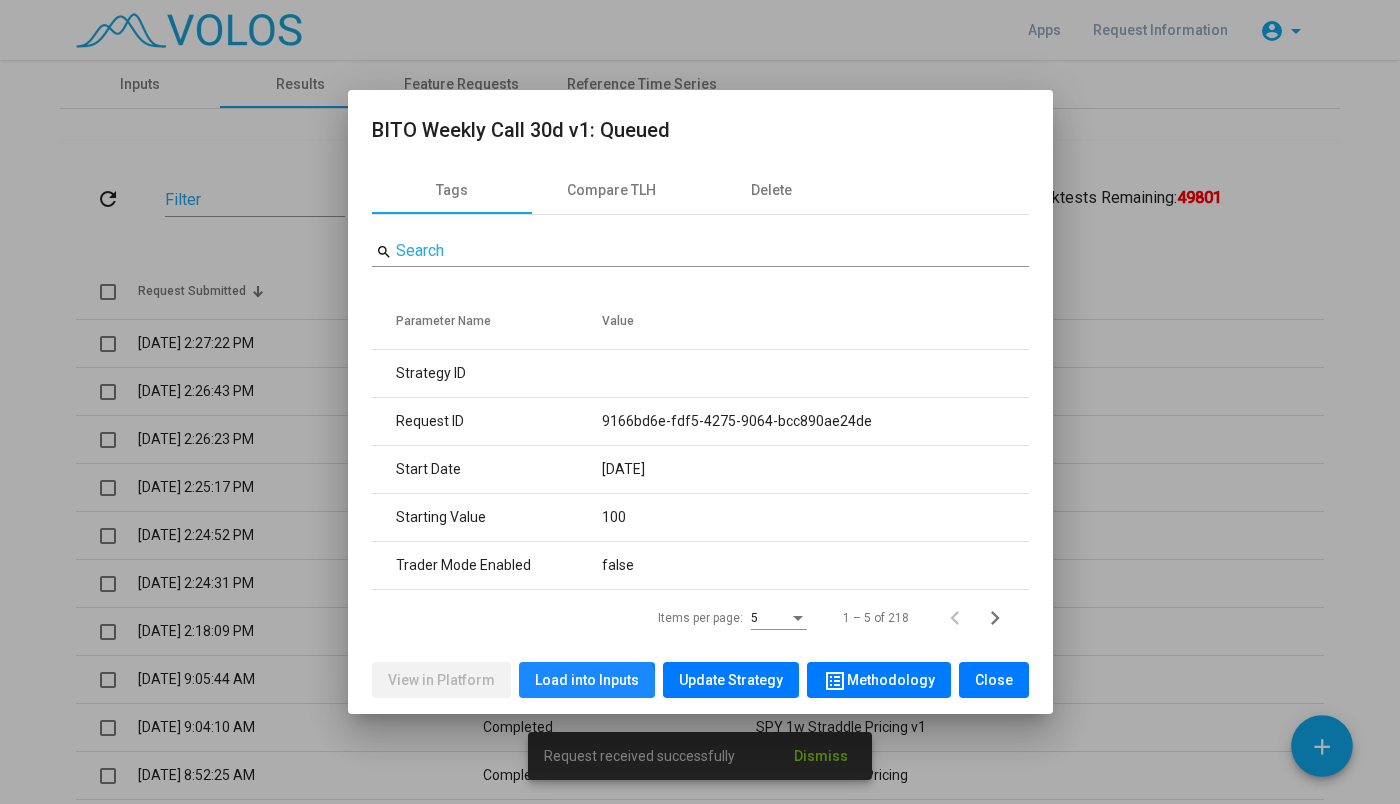 click on "Load into Inputs" at bounding box center [587, 680] 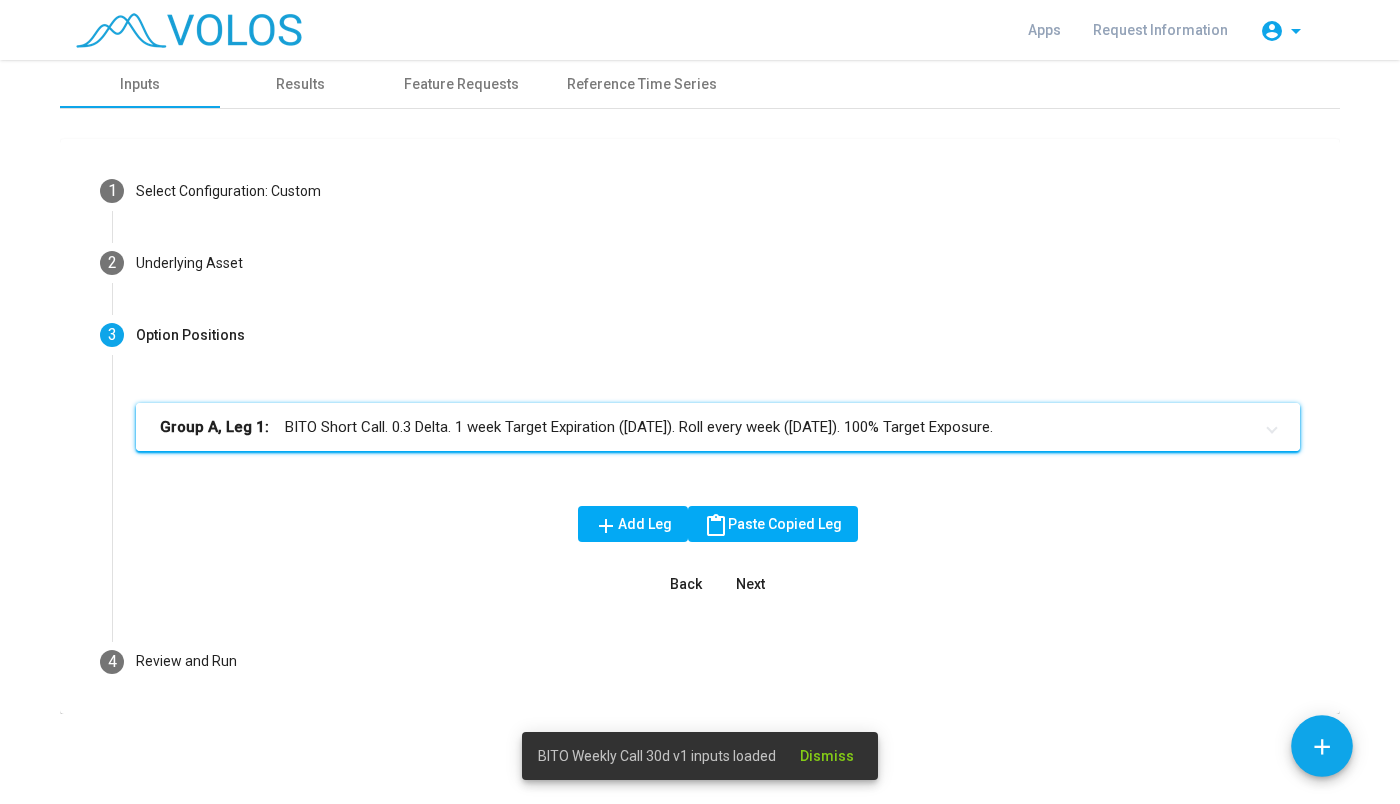 click on "Group A, Leg 1:   BITO Short Call. 0.3 Delta. 1 week Target Expiration (Friday). Roll every week (Friday). 100% Target Exposure." at bounding box center (706, 427) 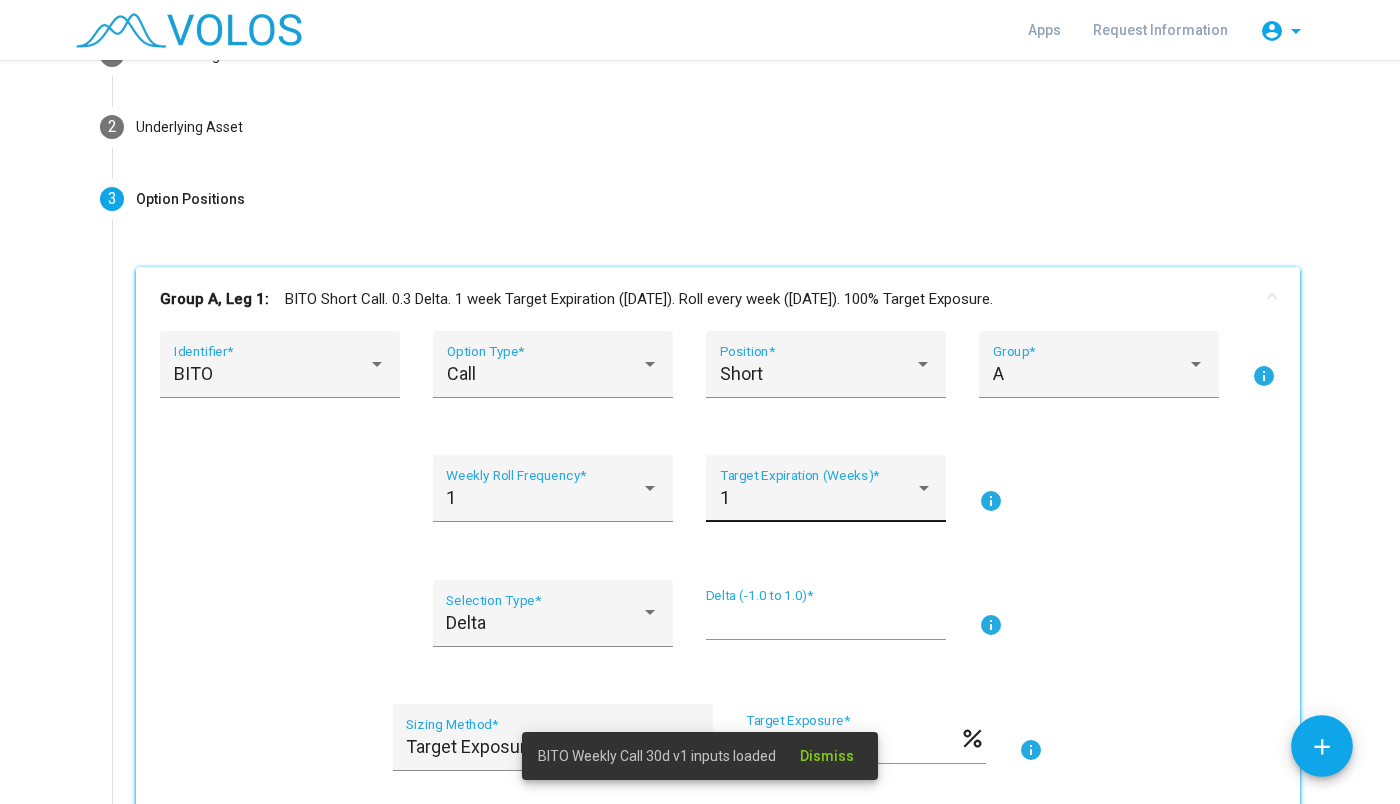 scroll, scrollTop: 135, scrollLeft: 0, axis: vertical 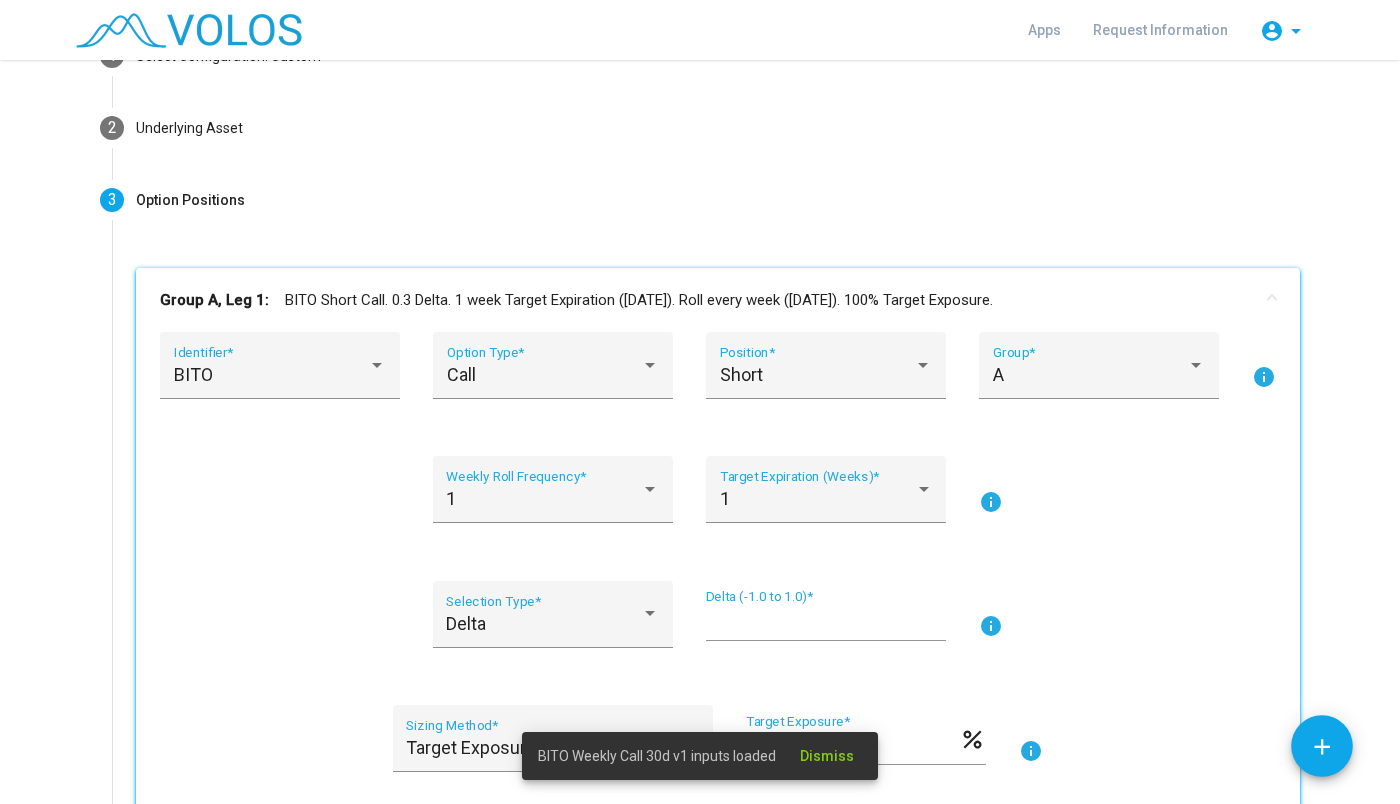 click on "***" at bounding box center [826, 622] 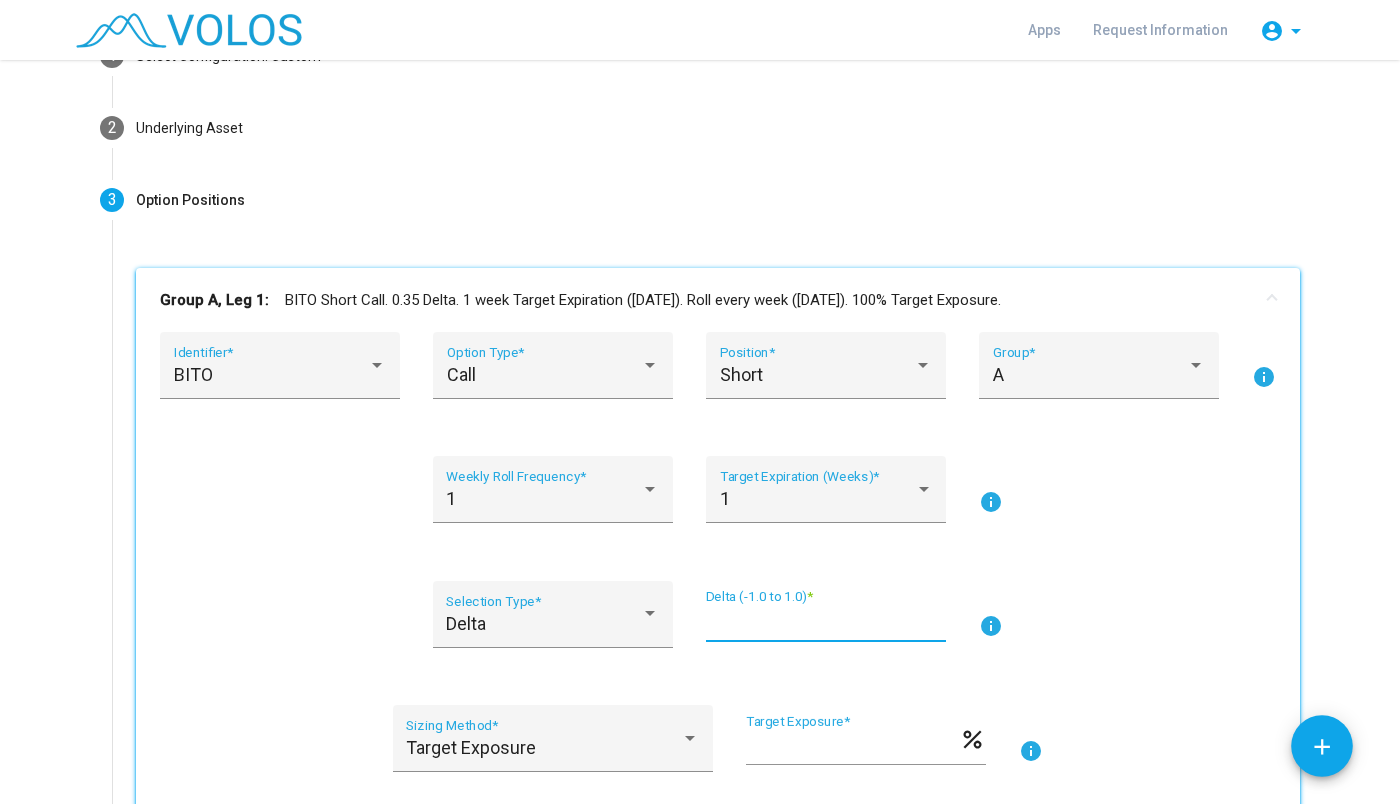 scroll, scrollTop: 0, scrollLeft: 0, axis: both 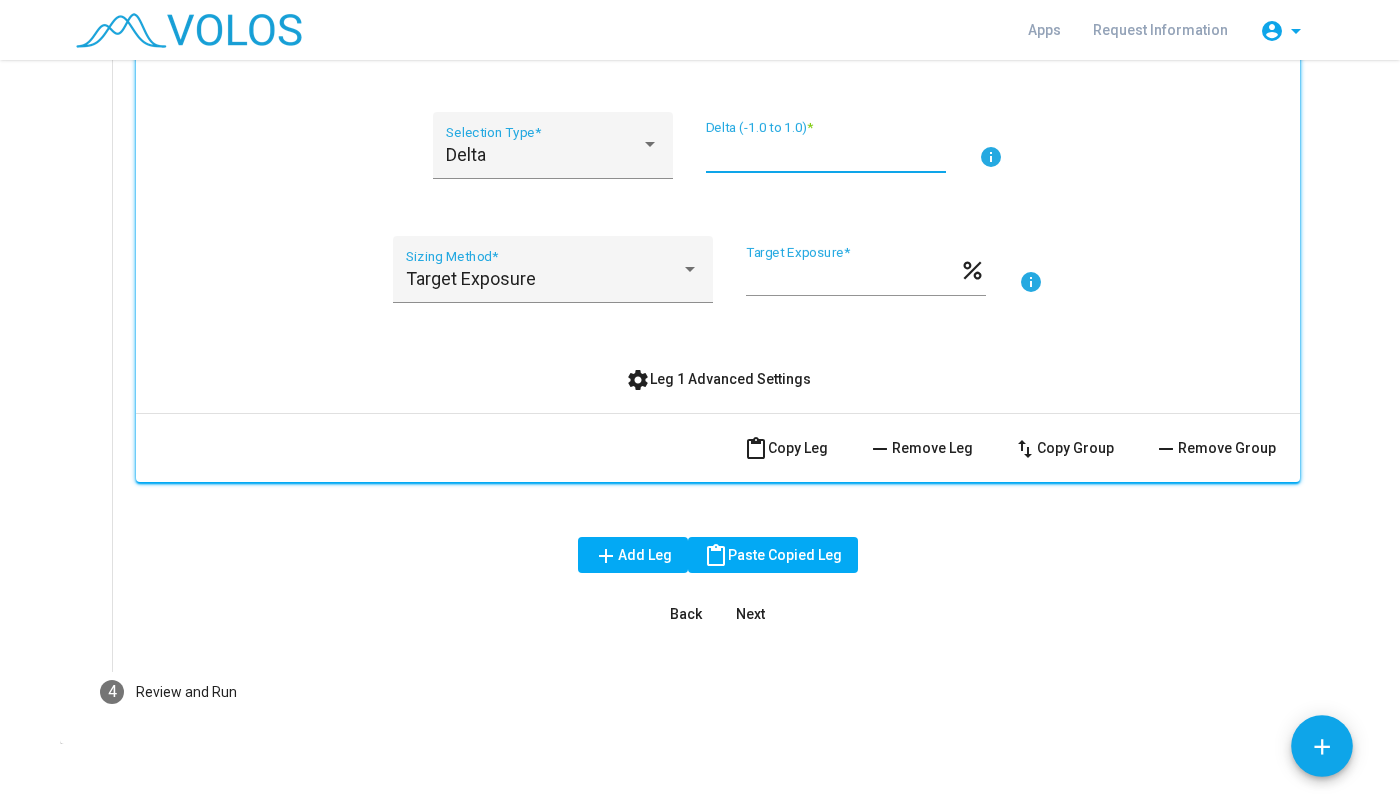 type on "****" 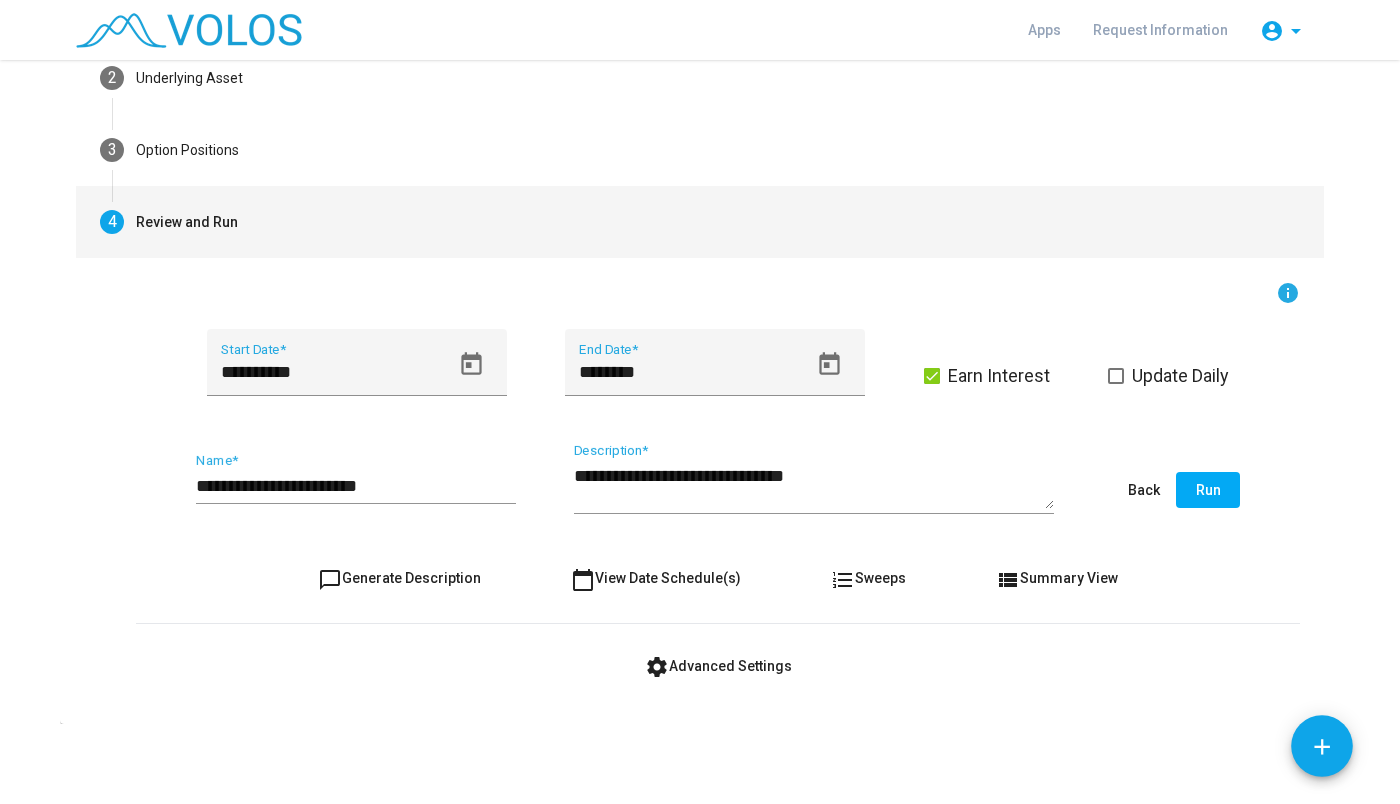 scroll, scrollTop: 183, scrollLeft: 0, axis: vertical 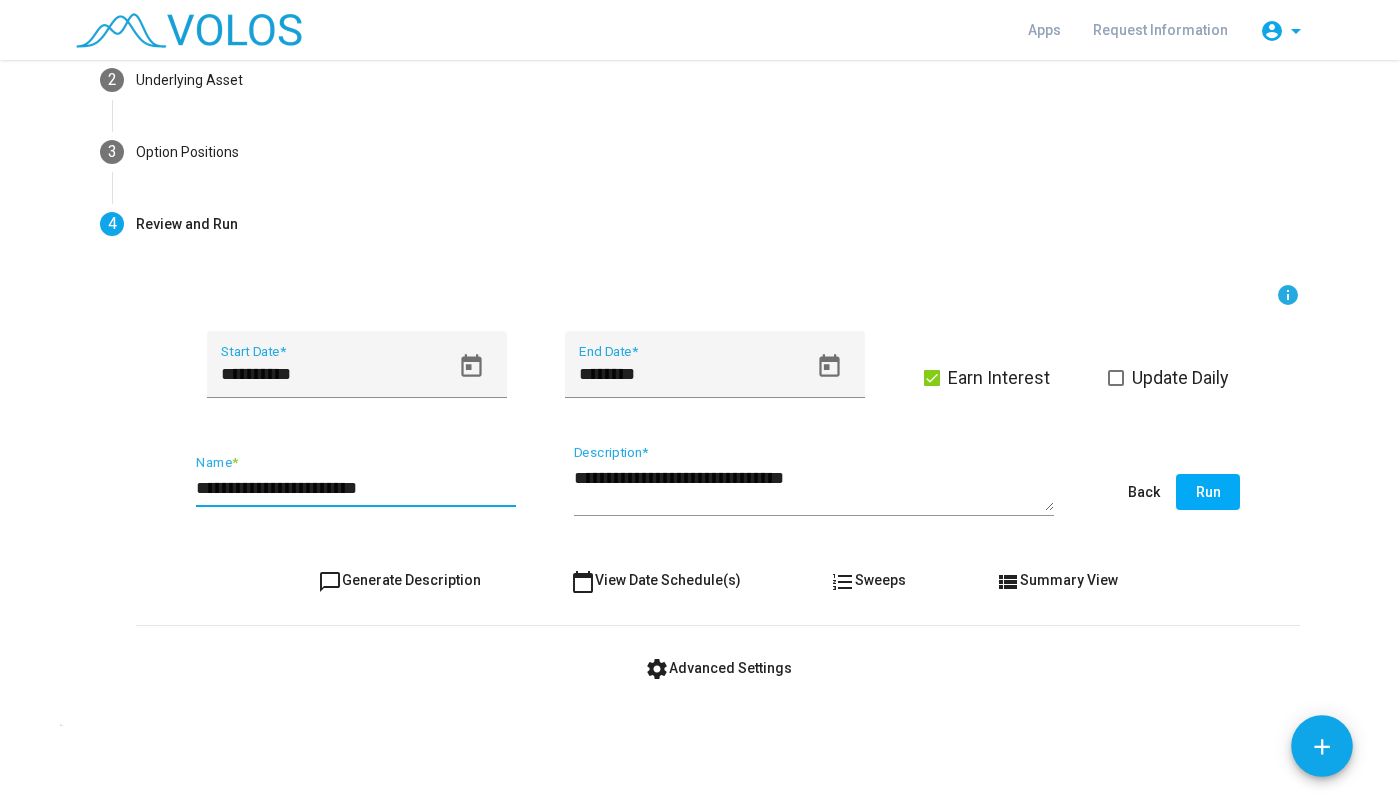 click on "**********" at bounding box center [356, 488] 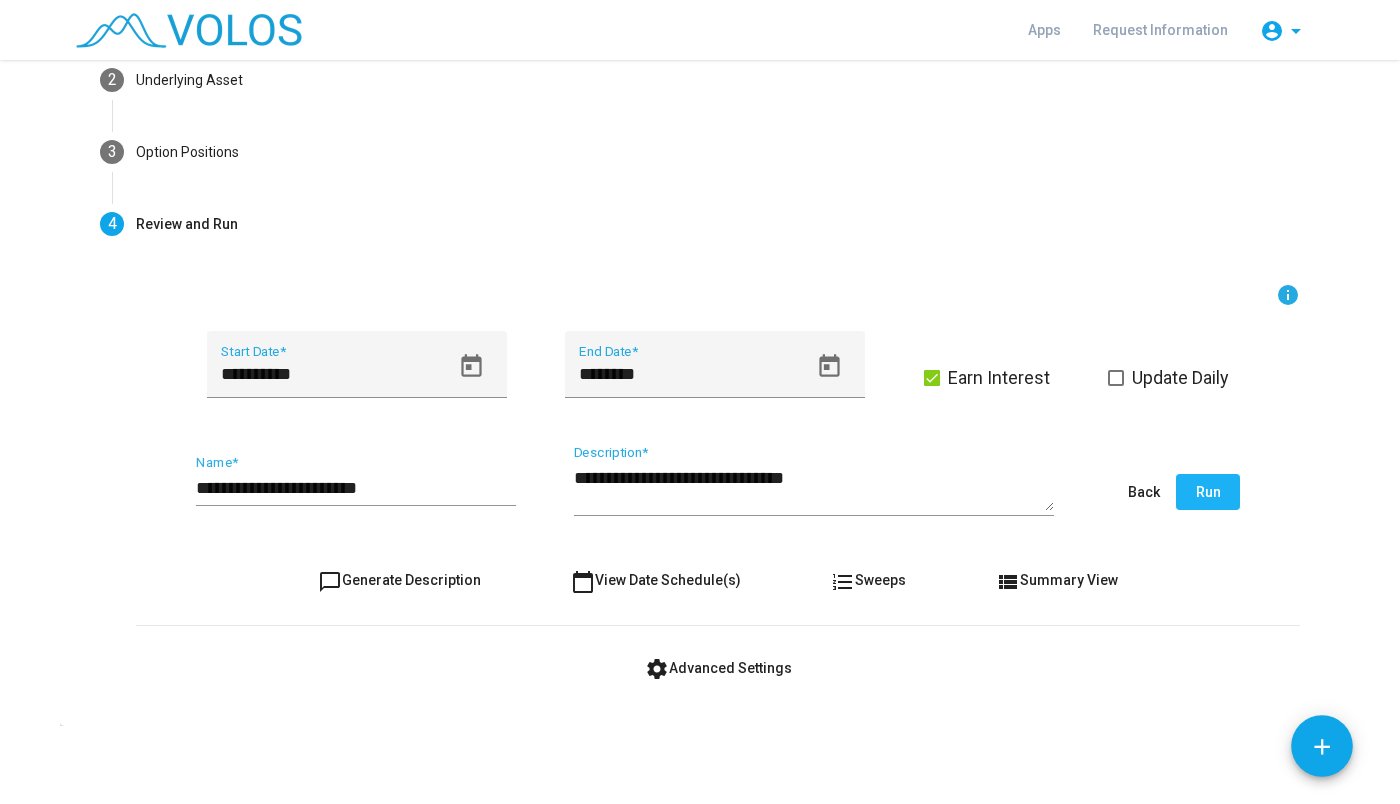 click on "Run" at bounding box center (1208, 492) 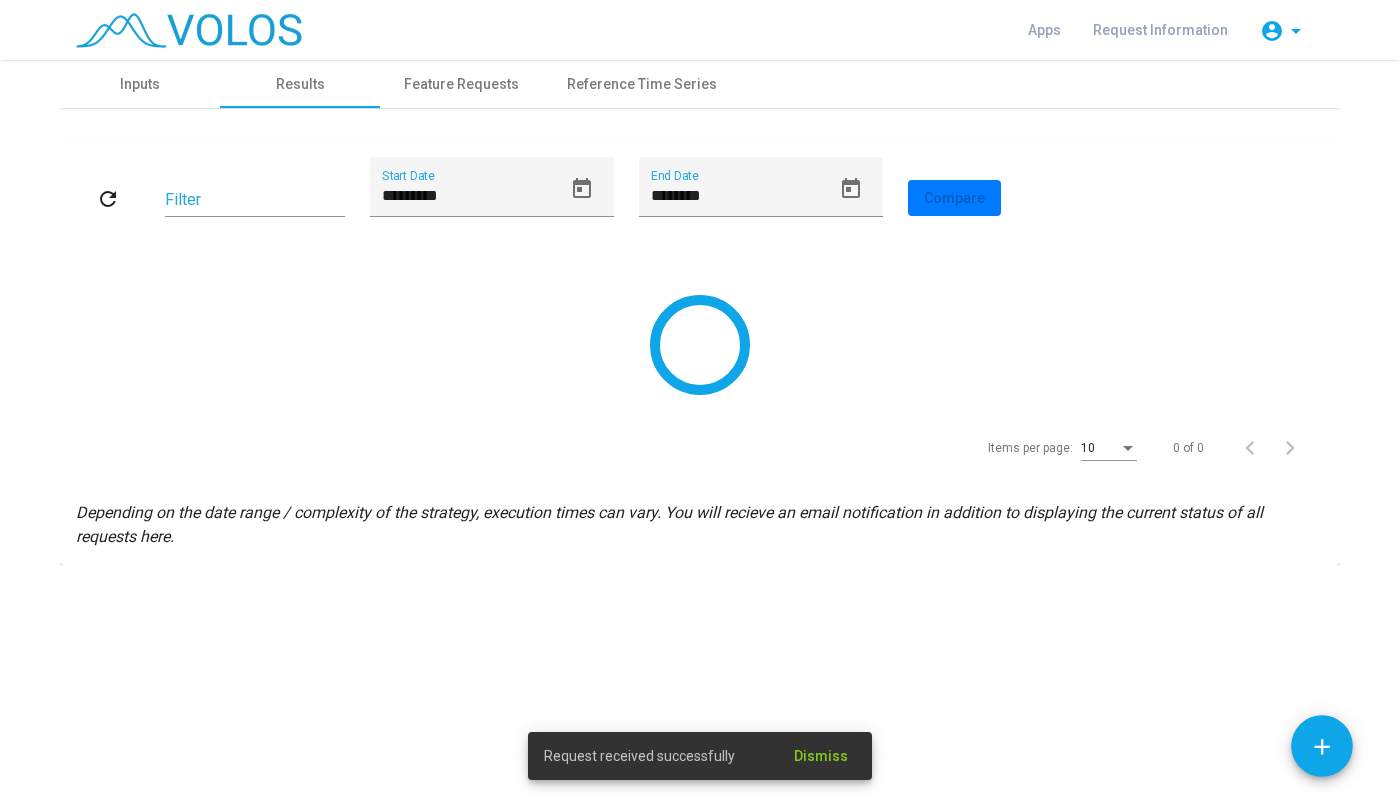 scroll, scrollTop: 0, scrollLeft: 0, axis: both 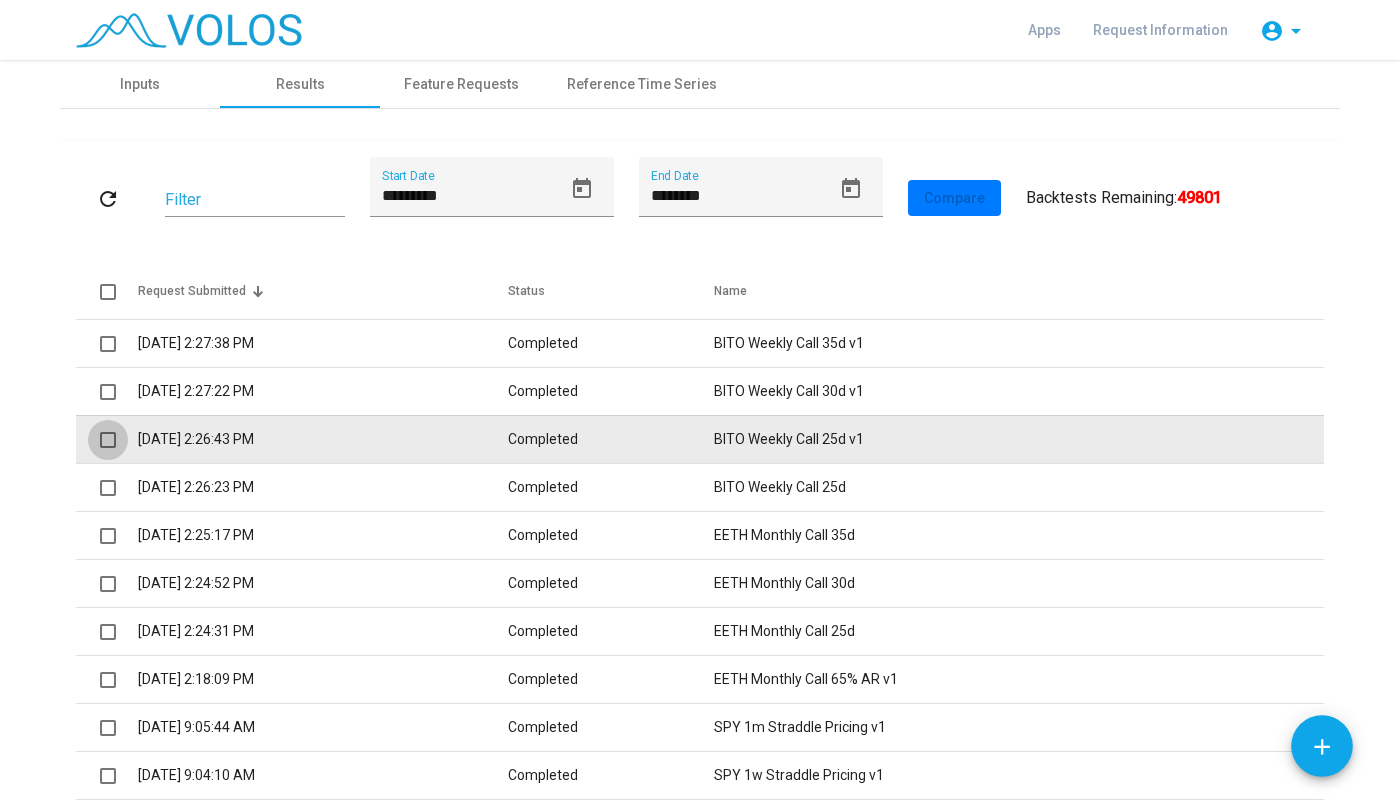 click at bounding box center [108, 440] 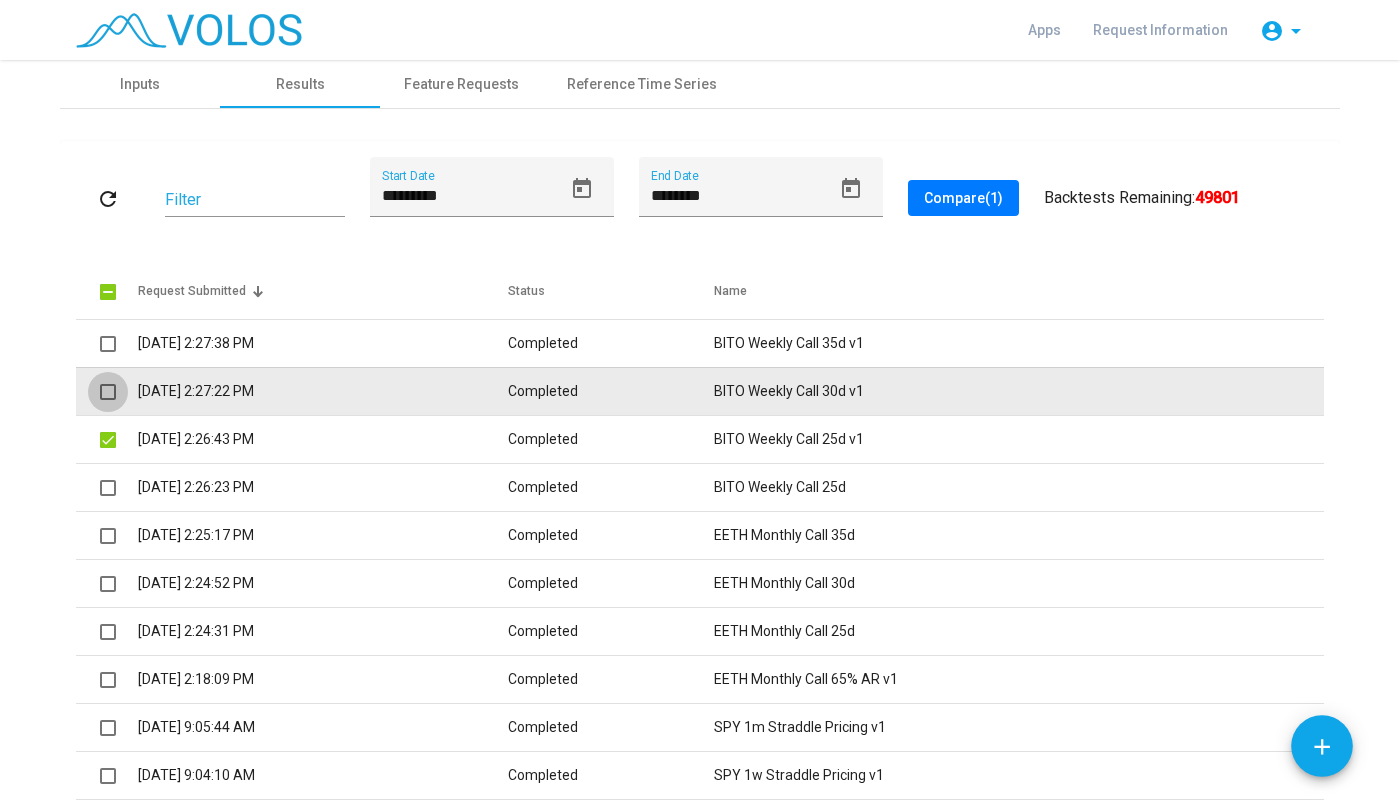 click at bounding box center (108, 392) 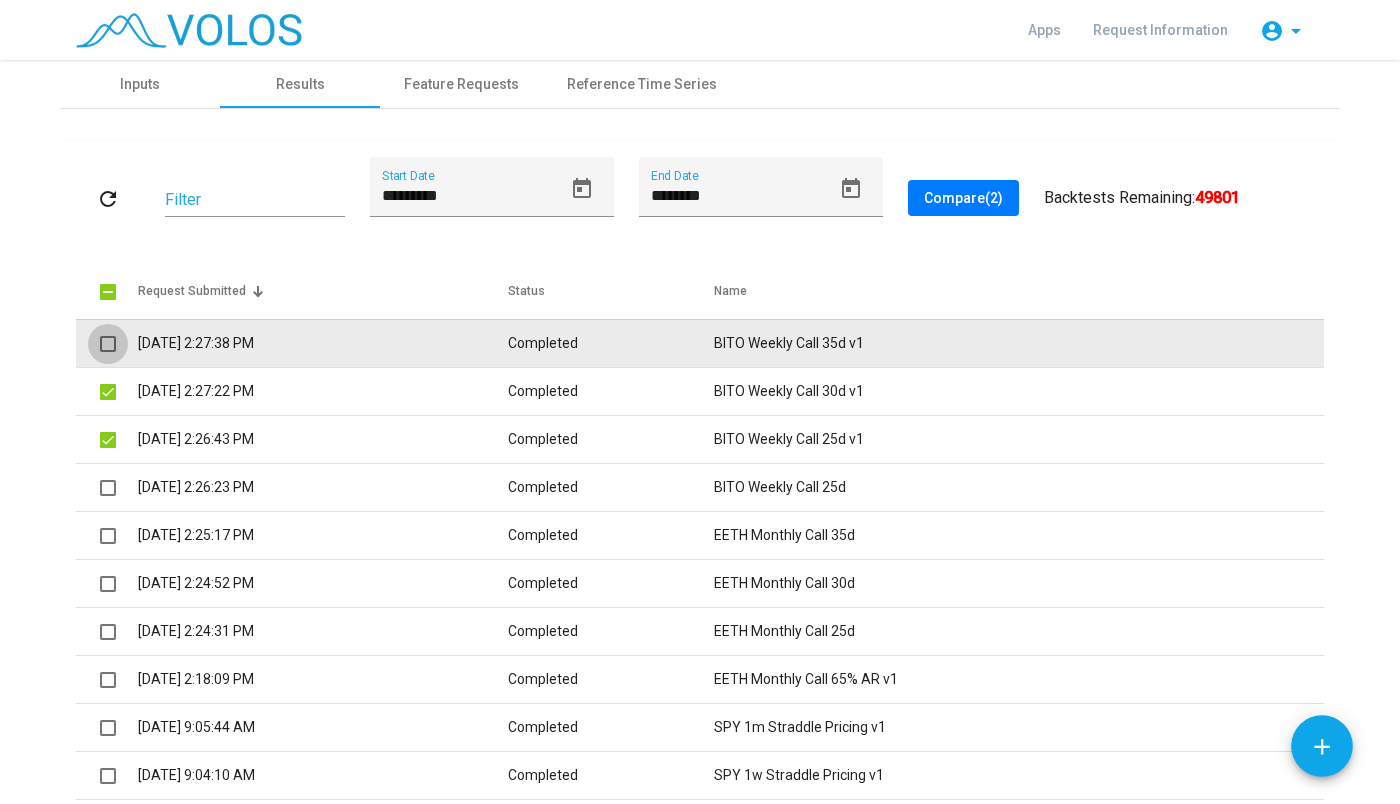 click at bounding box center (108, 344) 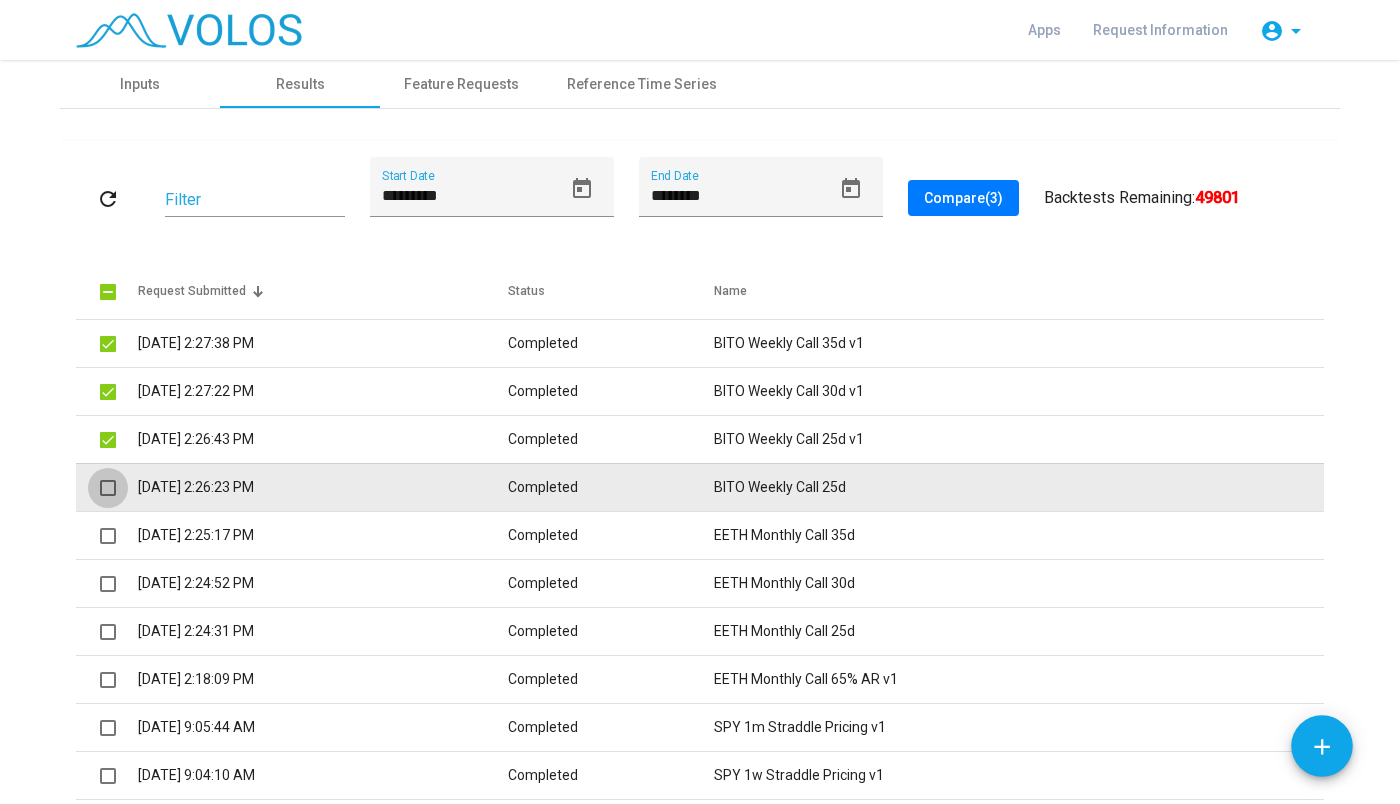 click at bounding box center (108, 488) 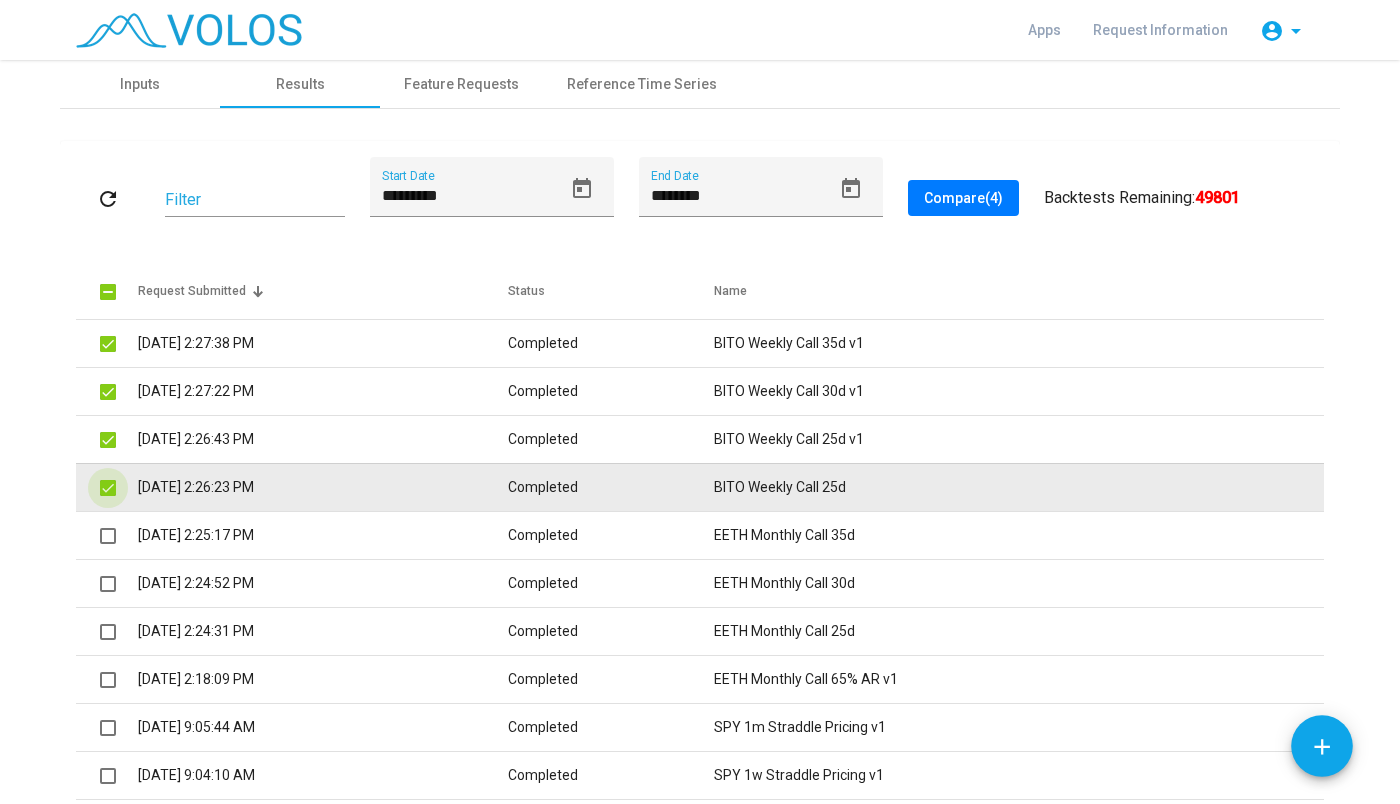 click at bounding box center (108, 488) 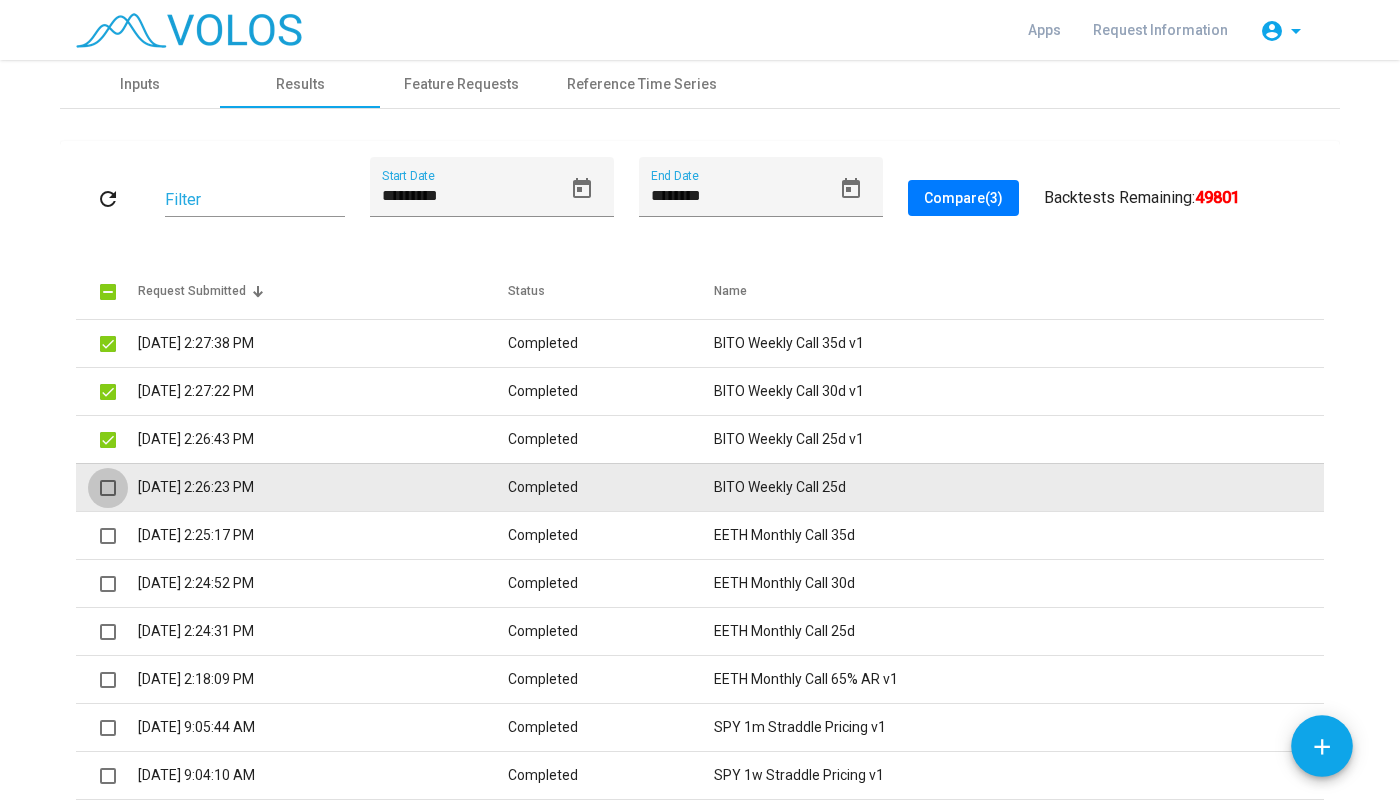 click at bounding box center [108, 488] 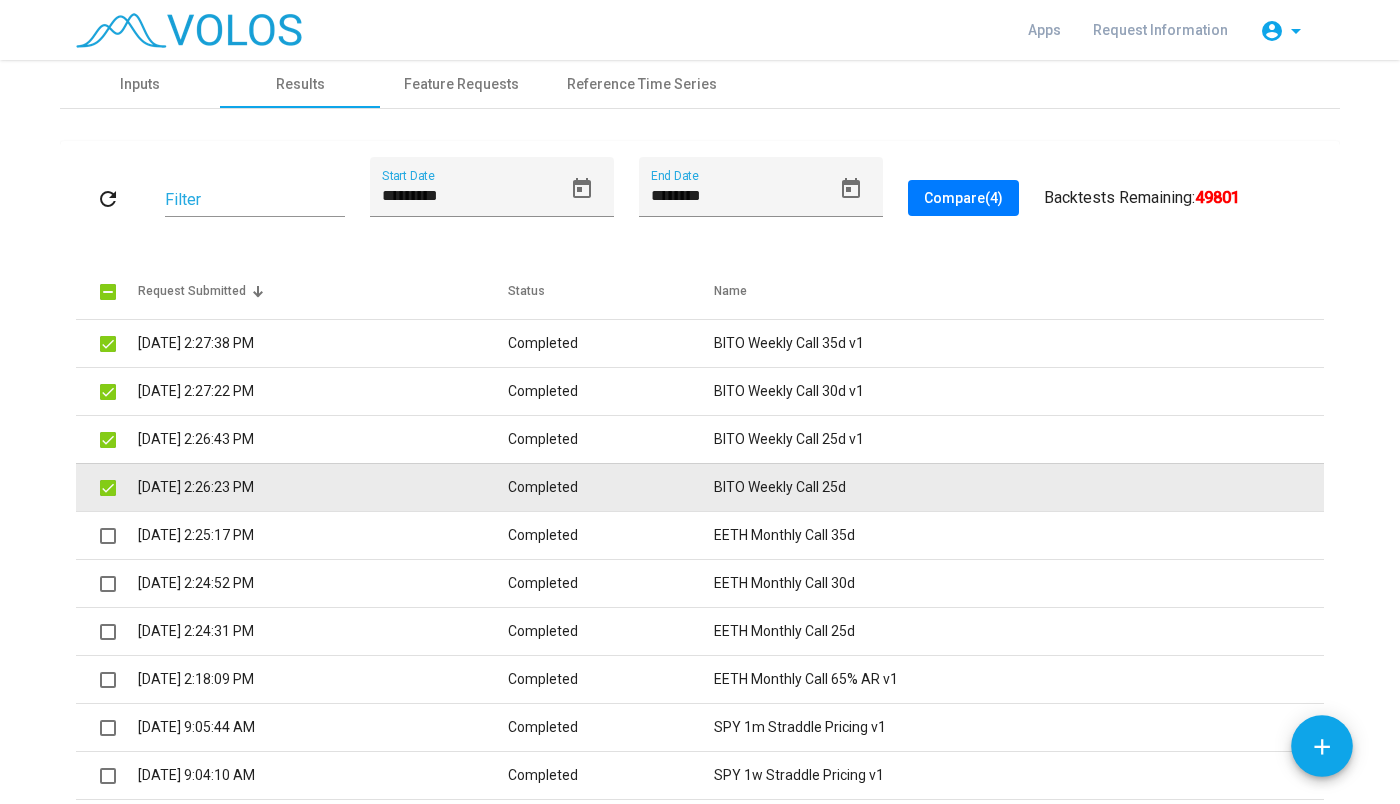 click on "7/2/2025 2:26:23 PM" at bounding box center [323, 487] 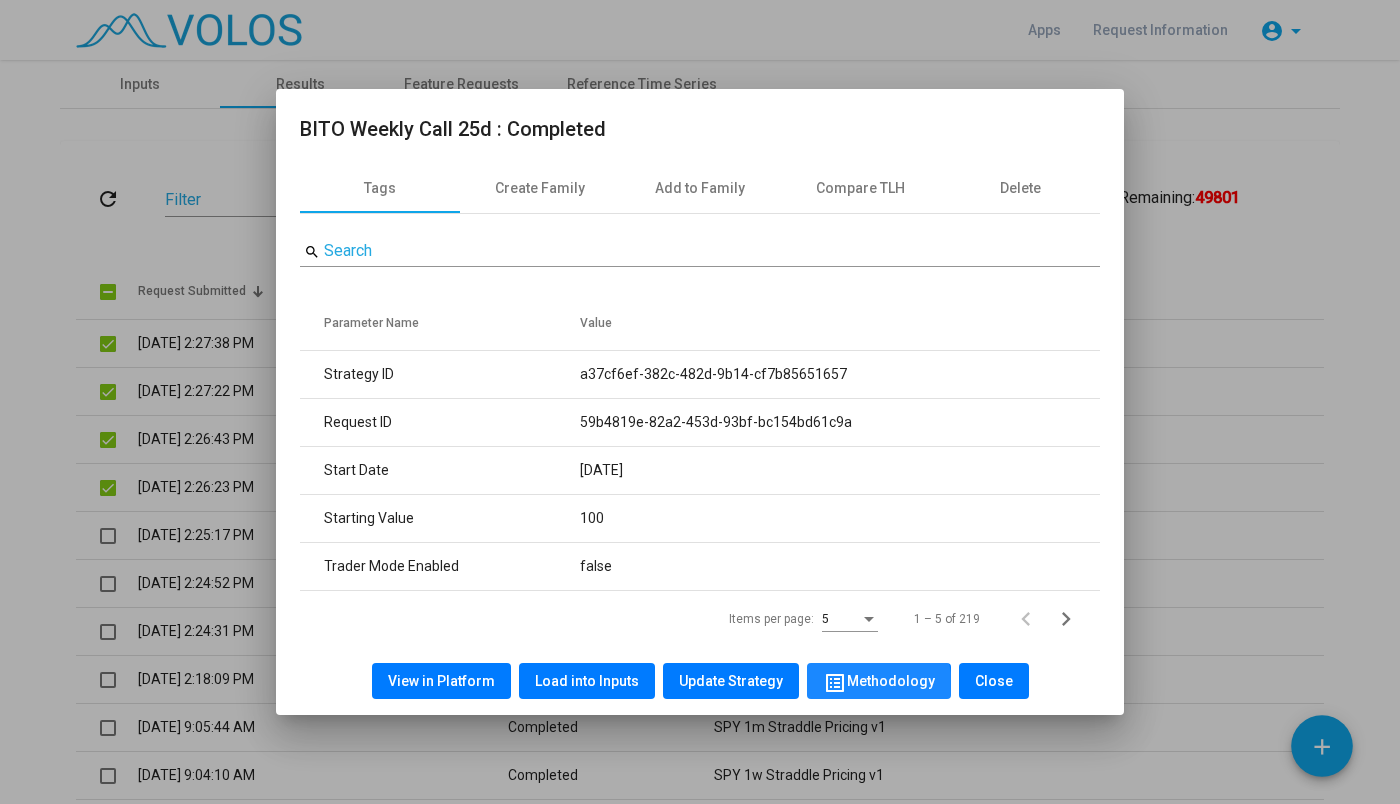 click on "list_alt  Methodology" at bounding box center (879, 681) 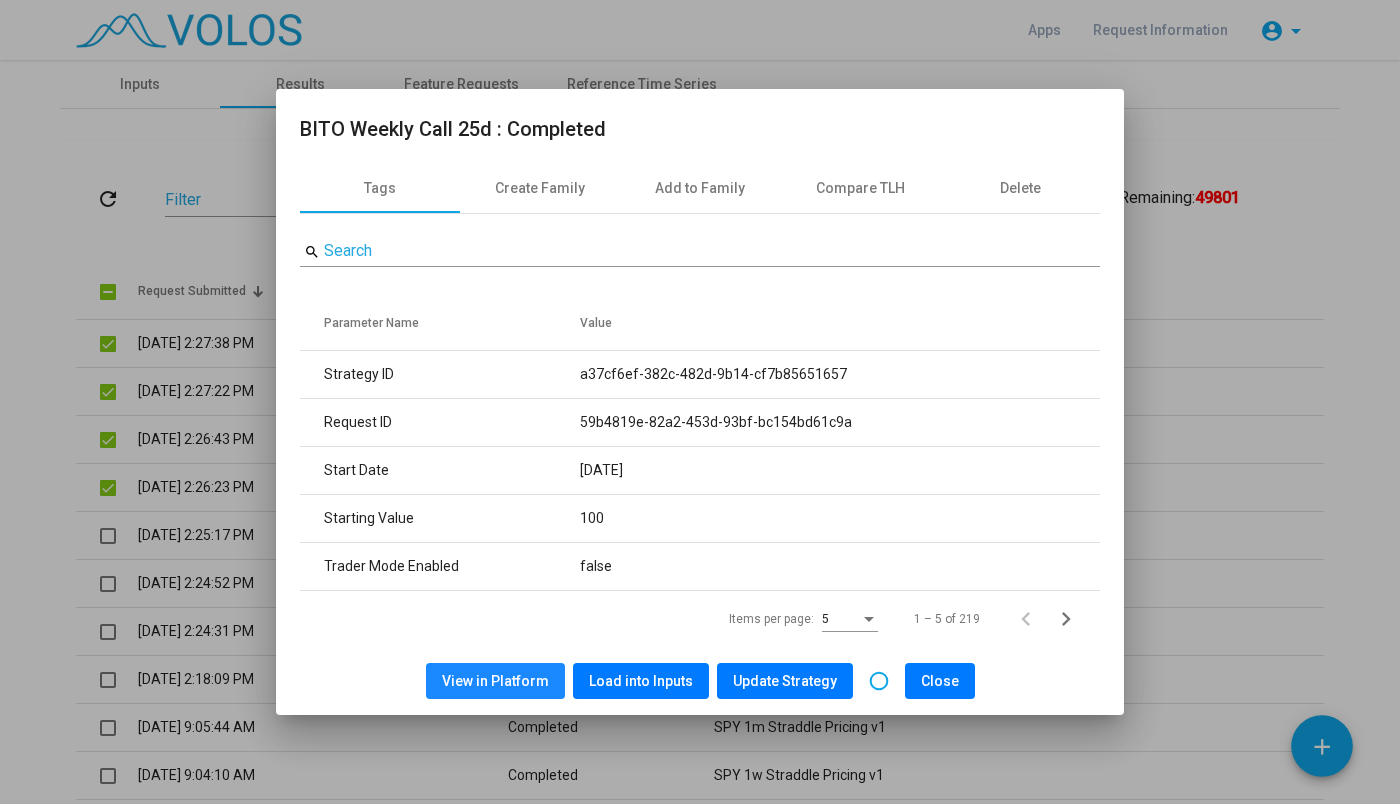 click on "View in Platform" at bounding box center [495, 681] 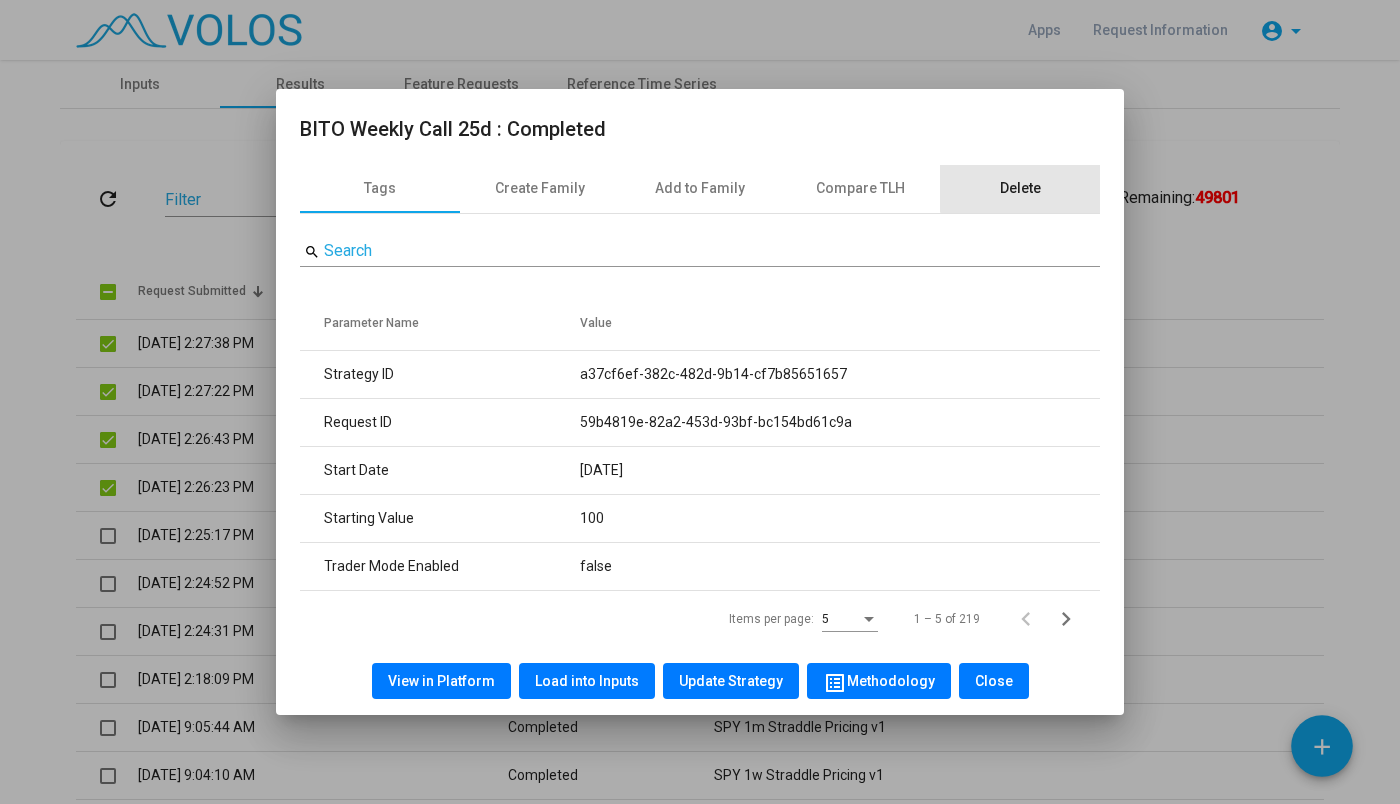 click on "Delete" at bounding box center (1020, 189) 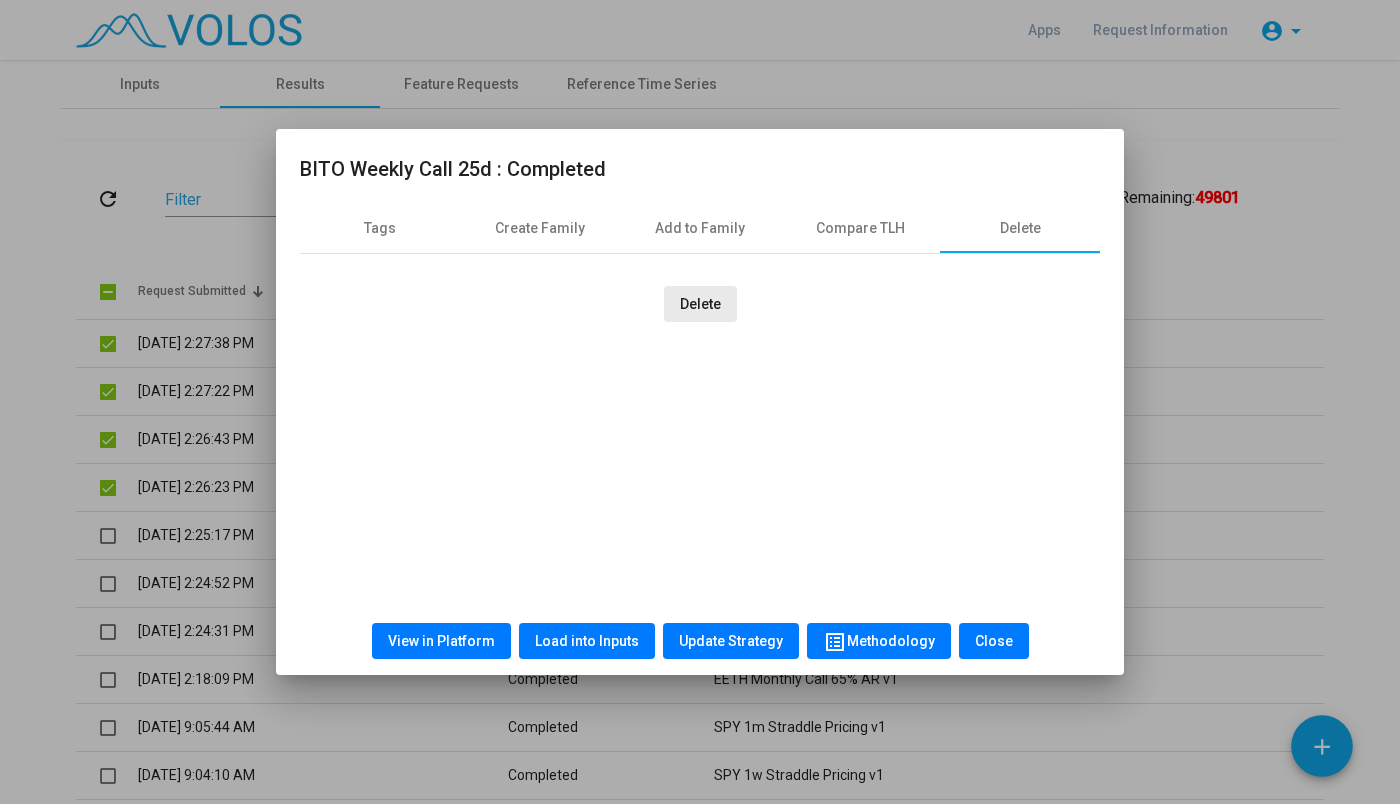 click on "Delete" at bounding box center (700, 304) 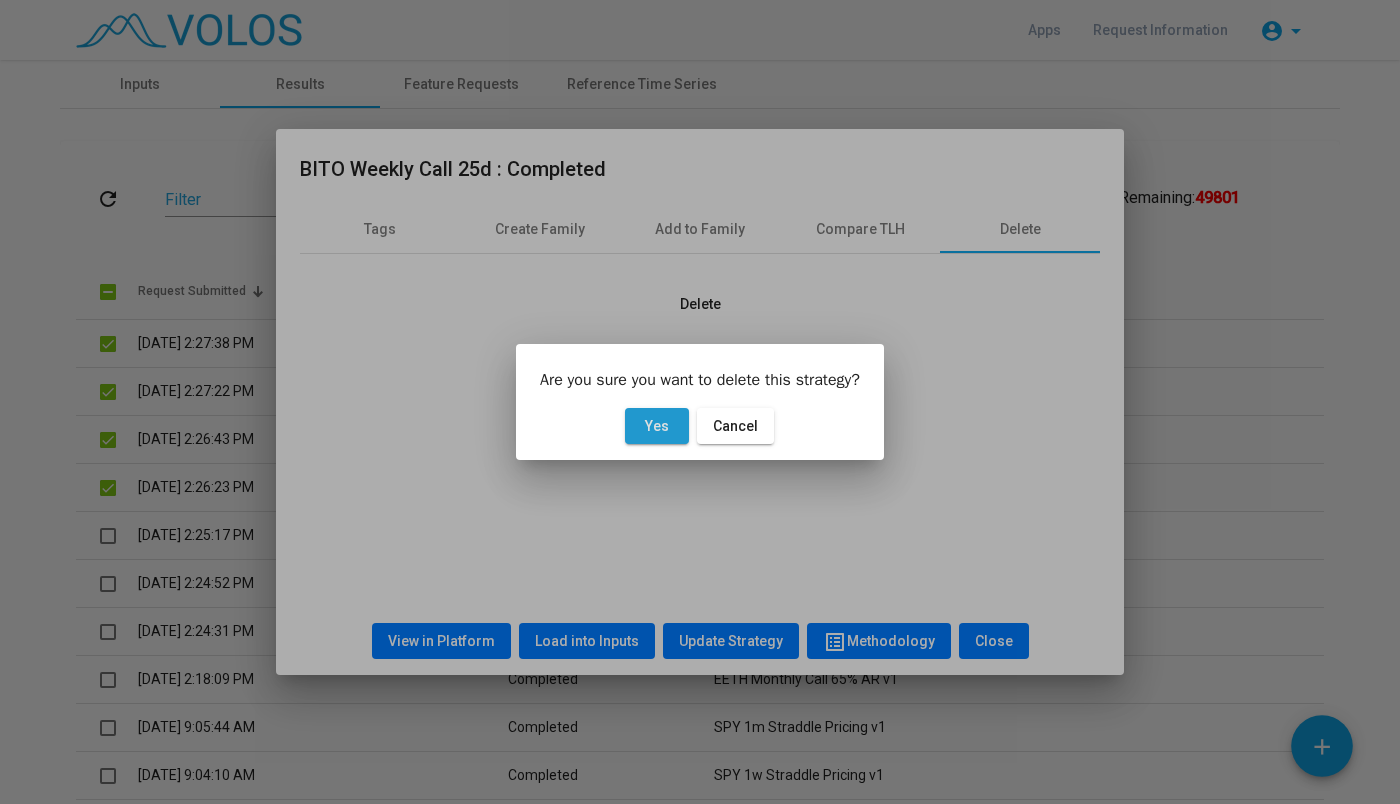 click on "Yes" 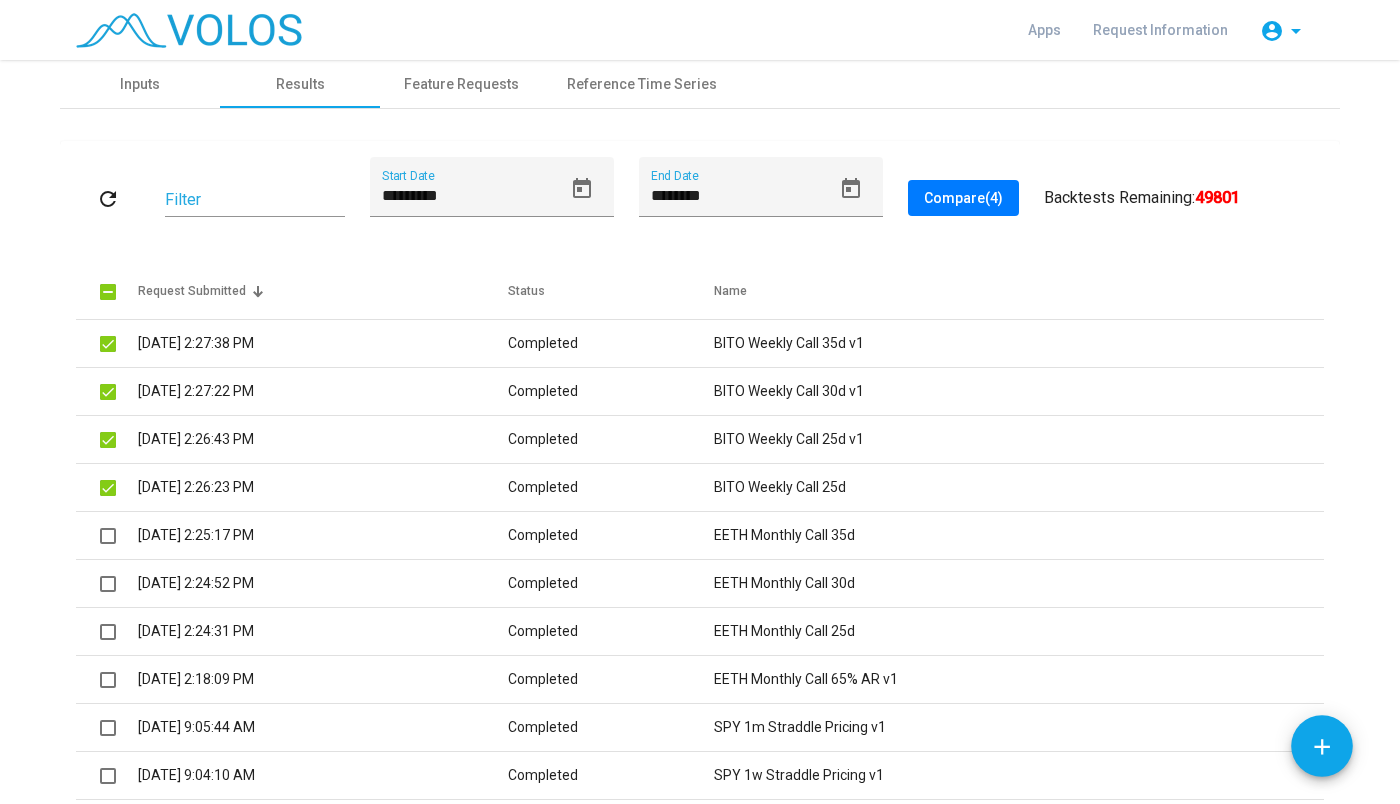click on "**********" 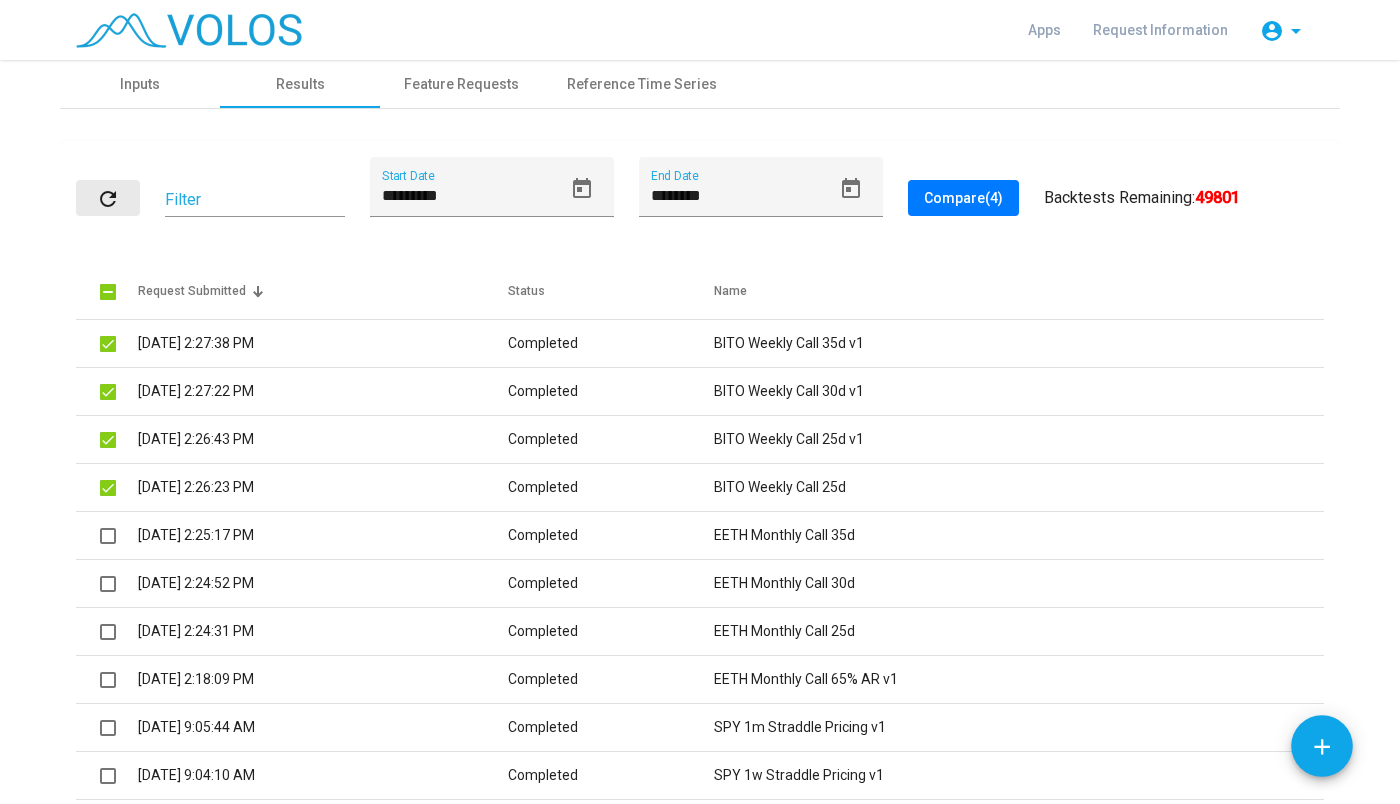 click on "refresh" at bounding box center (108, 198) 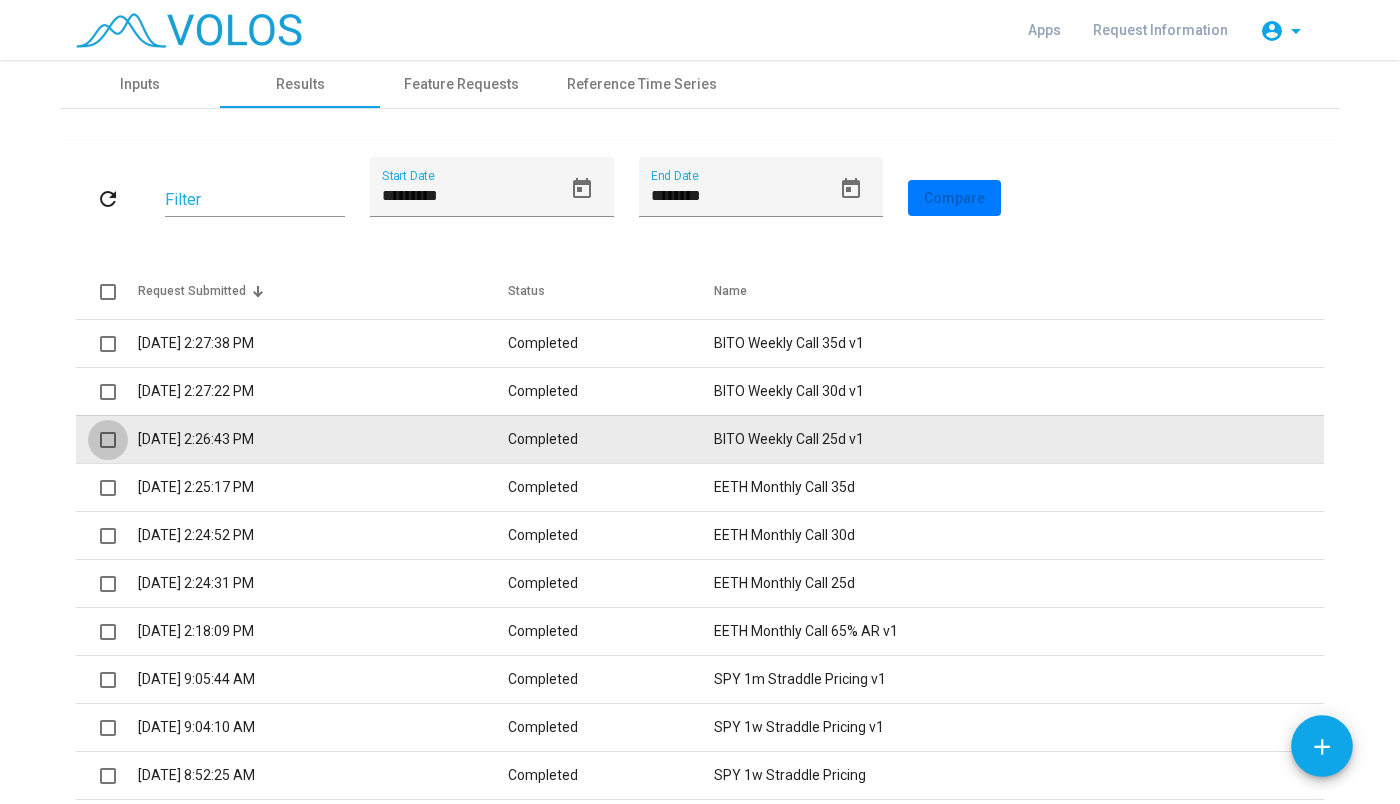 click at bounding box center [108, 440] 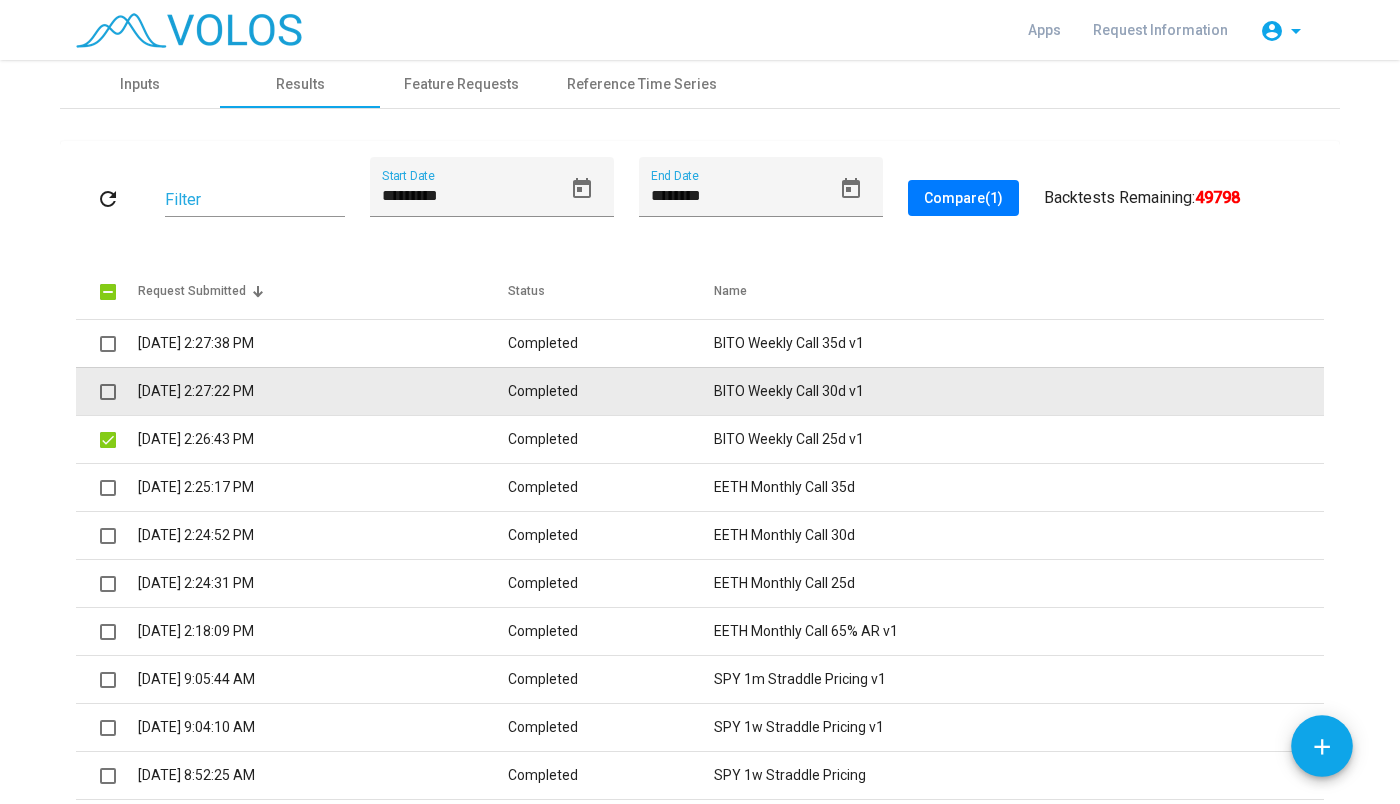 click at bounding box center (108, 392) 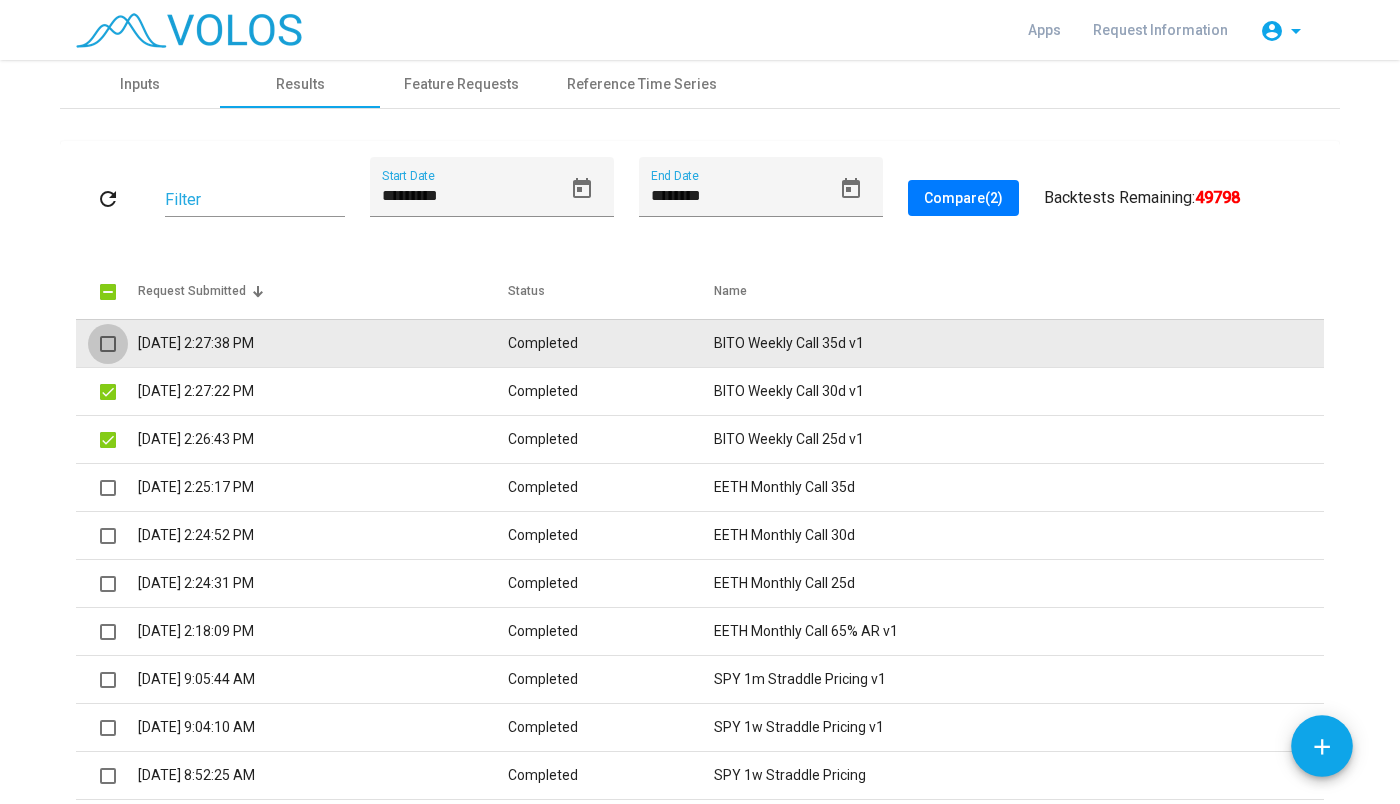 click at bounding box center (108, 344) 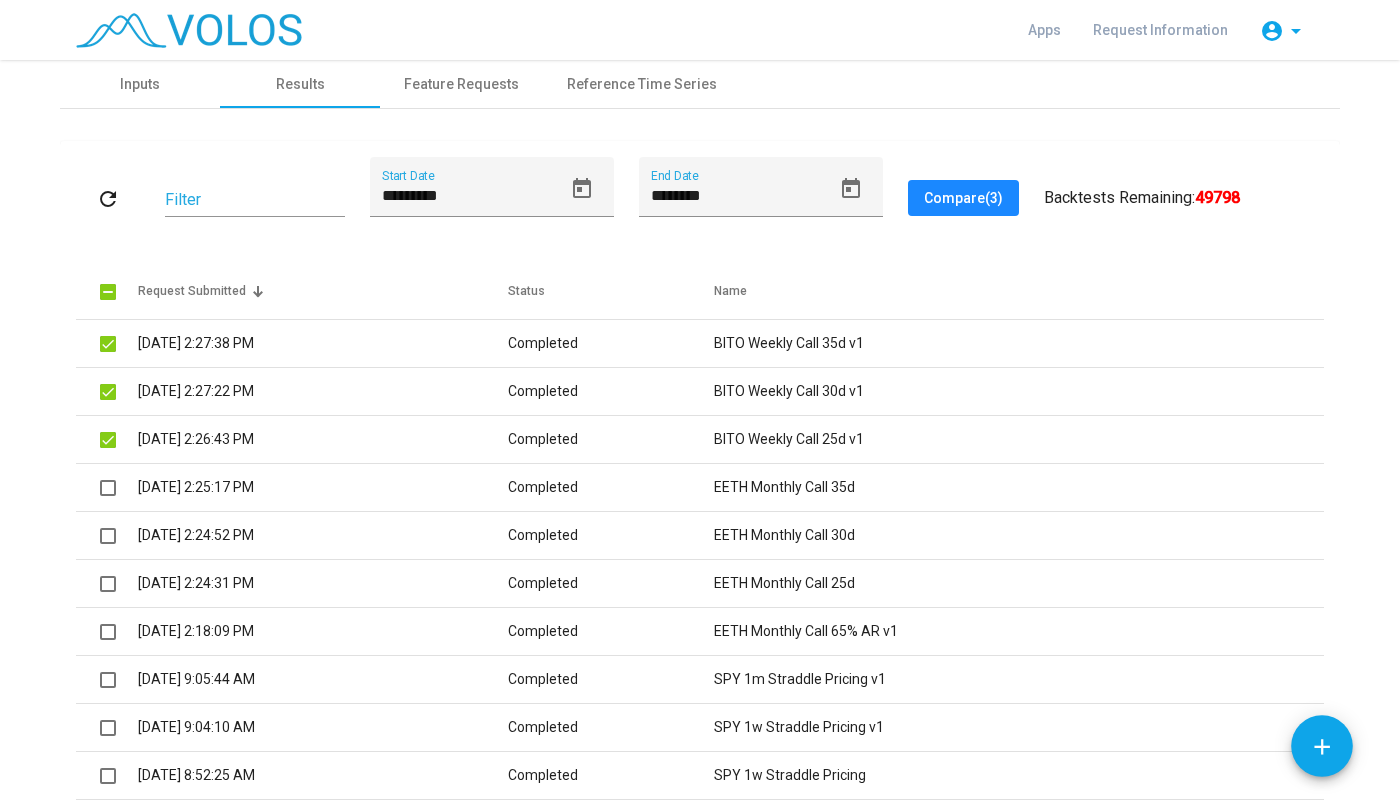 click on "Compare  (3)" at bounding box center (963, 198) 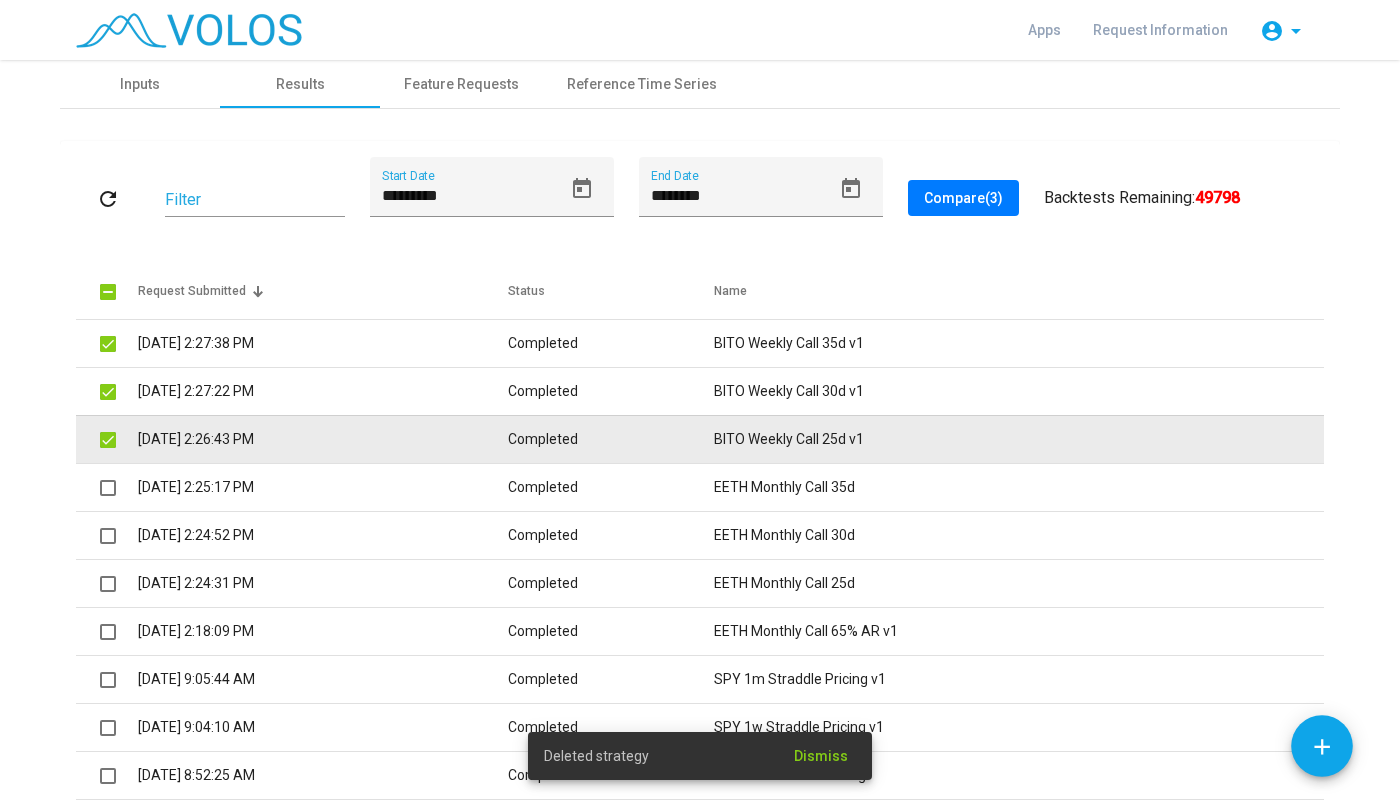 click on "BITO Weekly Call 25d v1" at bounding box center (1019, 439) 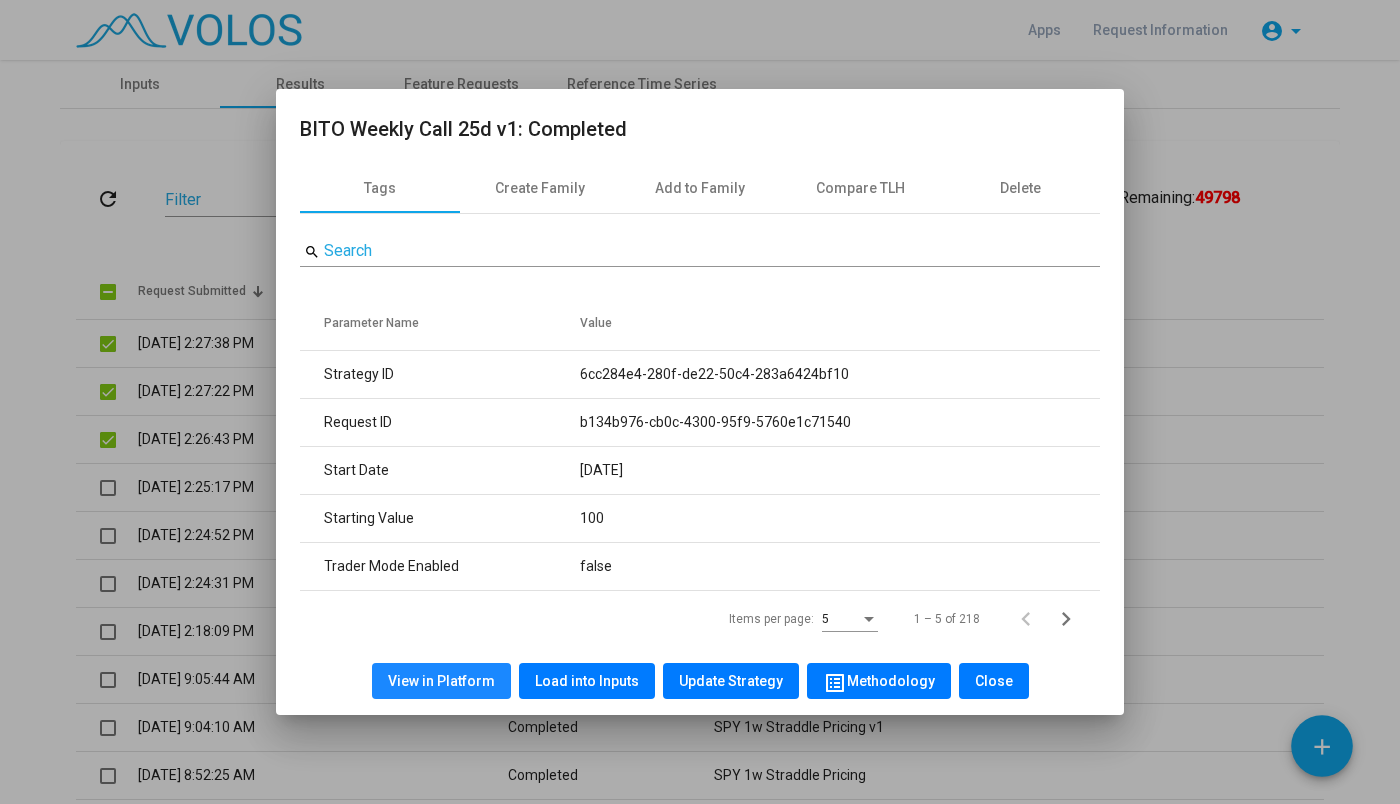 click on "View in Platform" at bounding box center [441, 681] 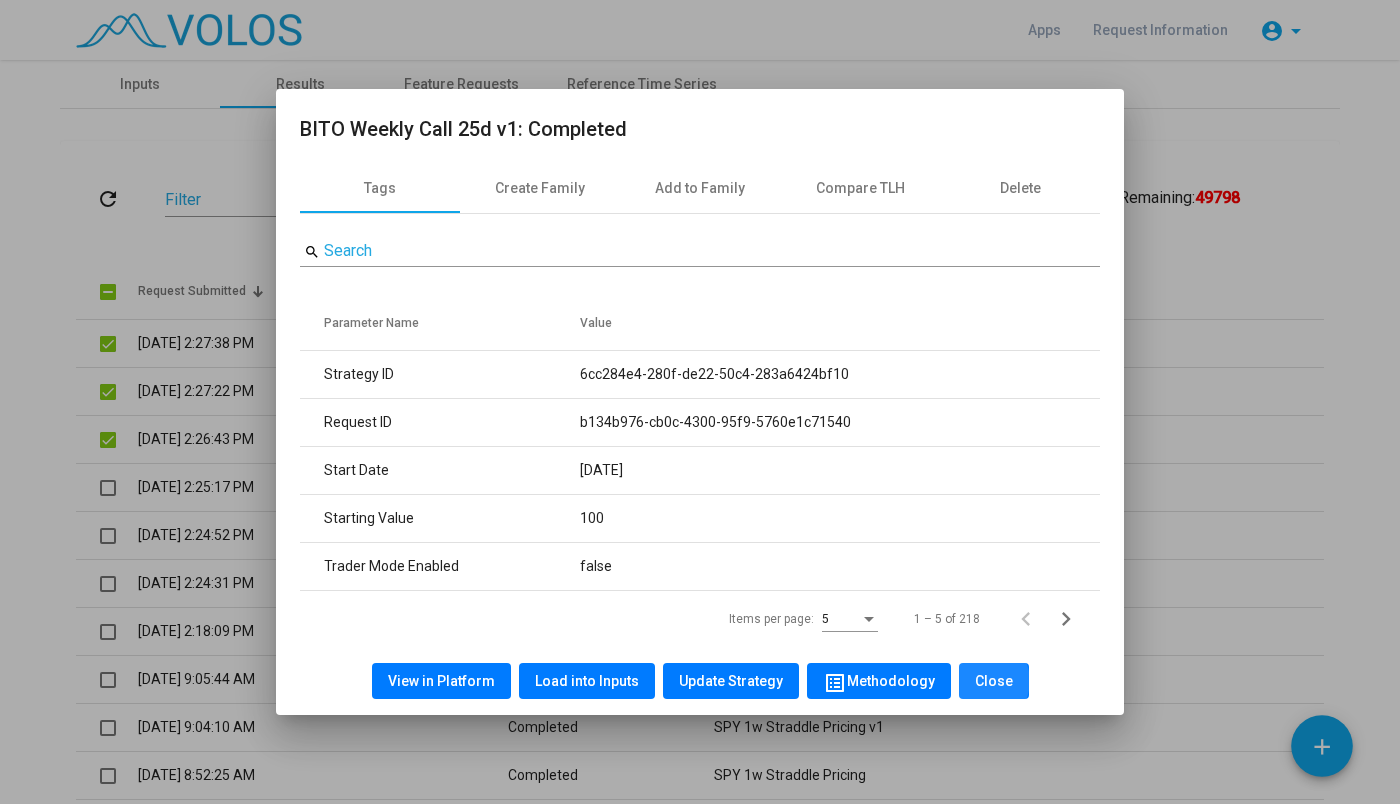 click on "Close" at bounding box center [994, 681] 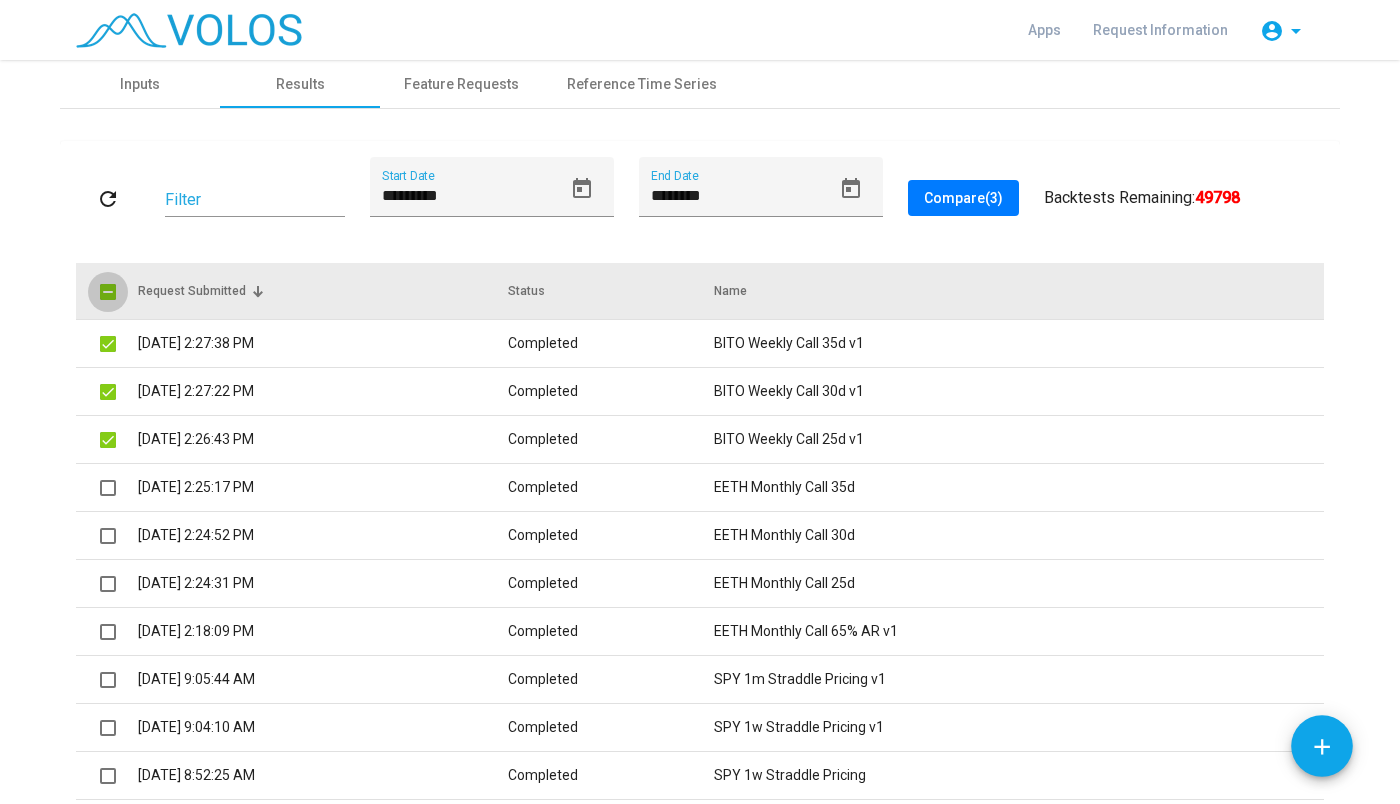 click at bounding box center (108, 292) 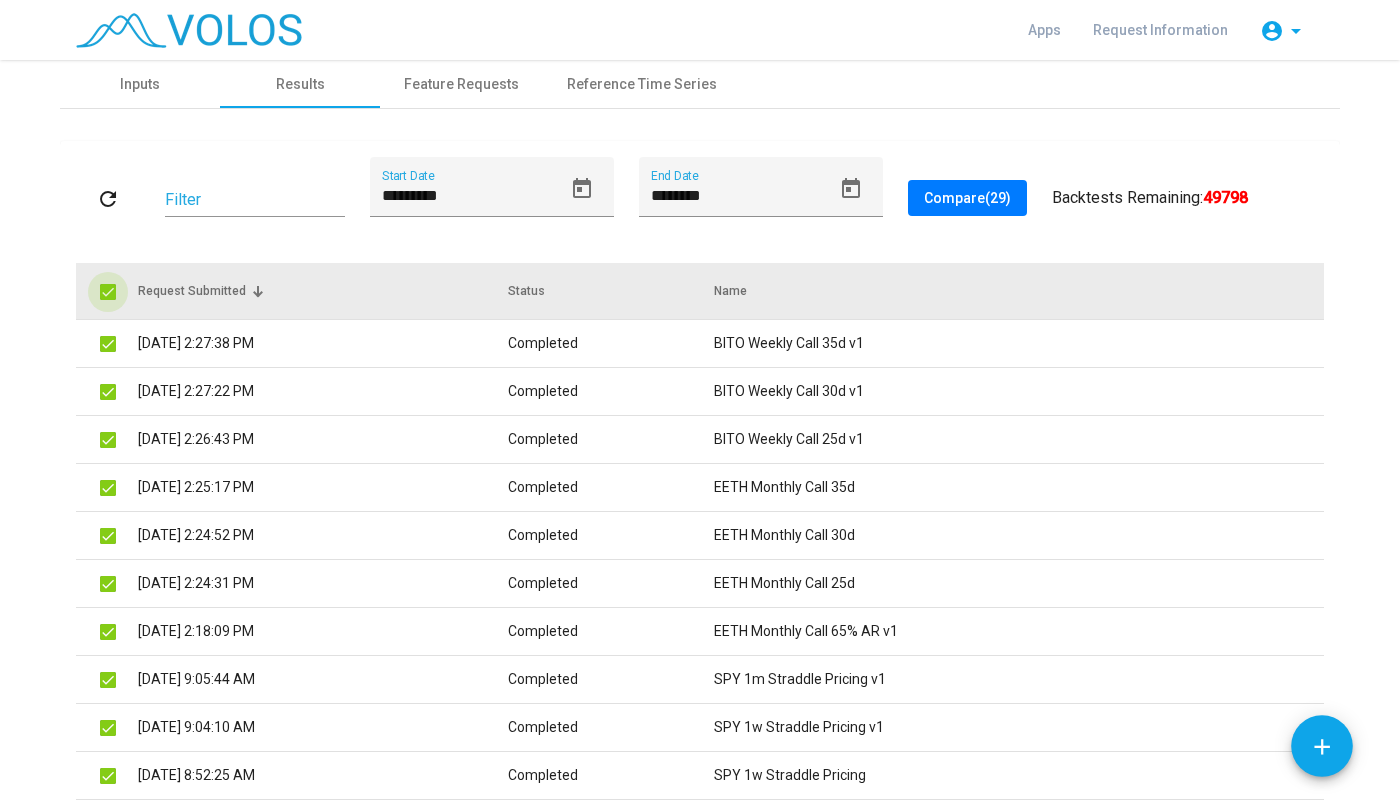 click at bounding box center [108, 292] 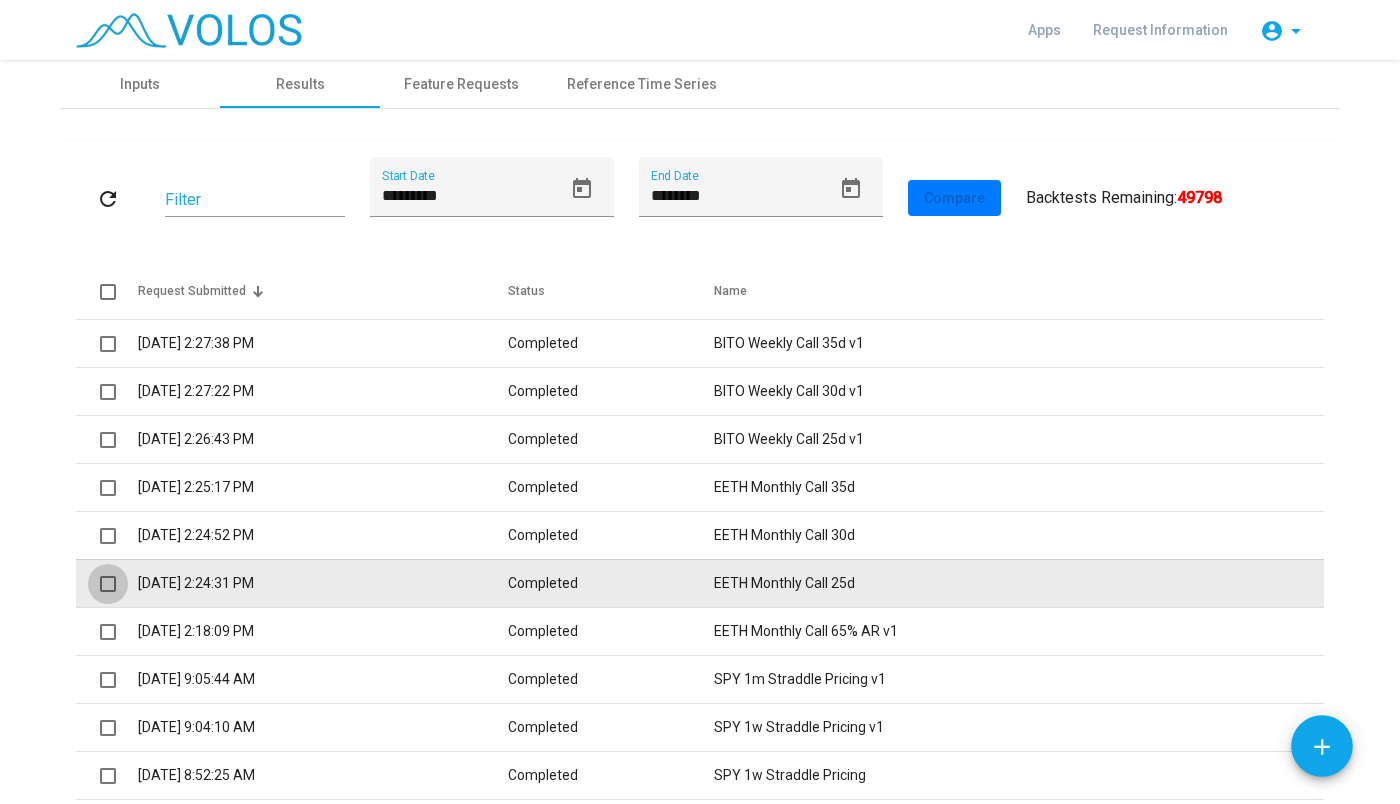 click at bounding box center (108, 584) 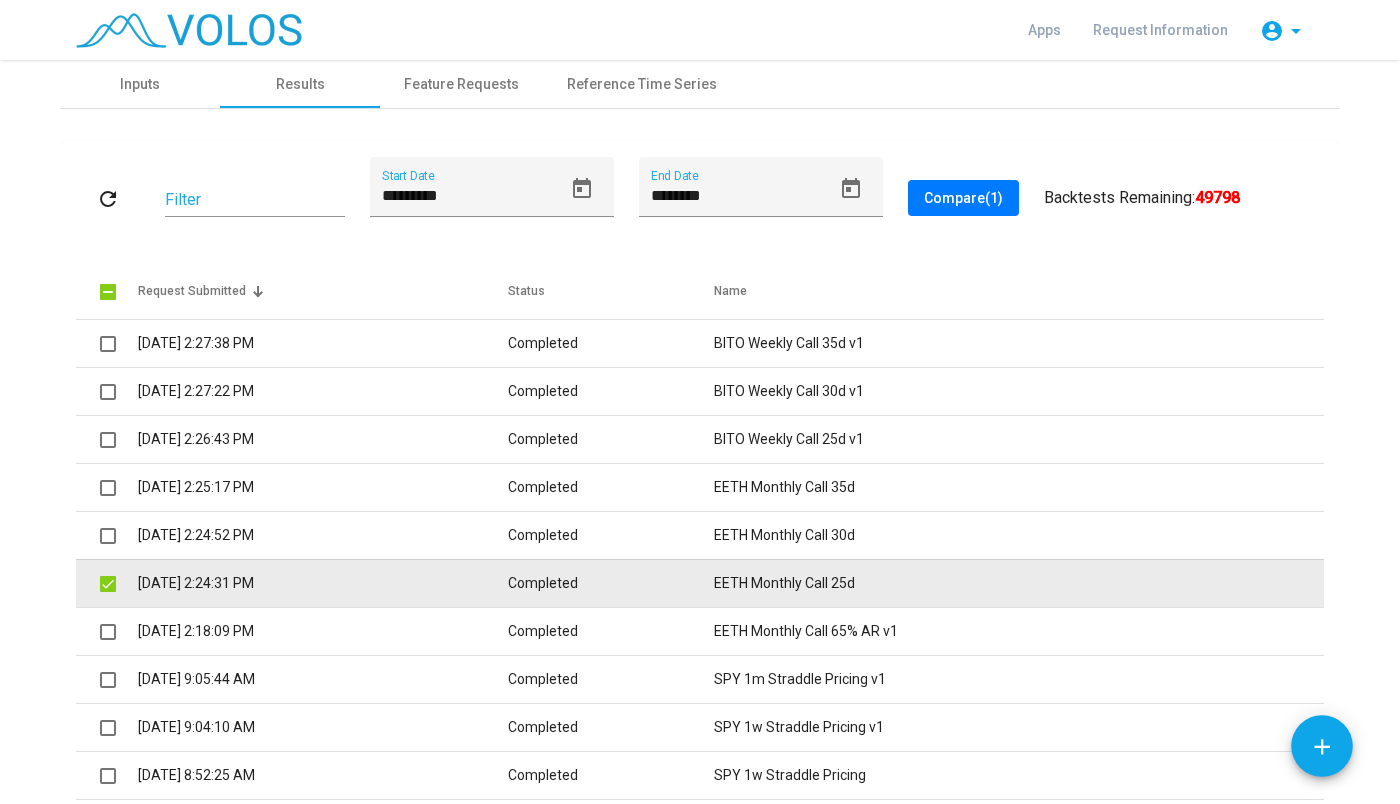 click on "7/2/2025 2:24:31 PM" at bounding box center [323, 583] 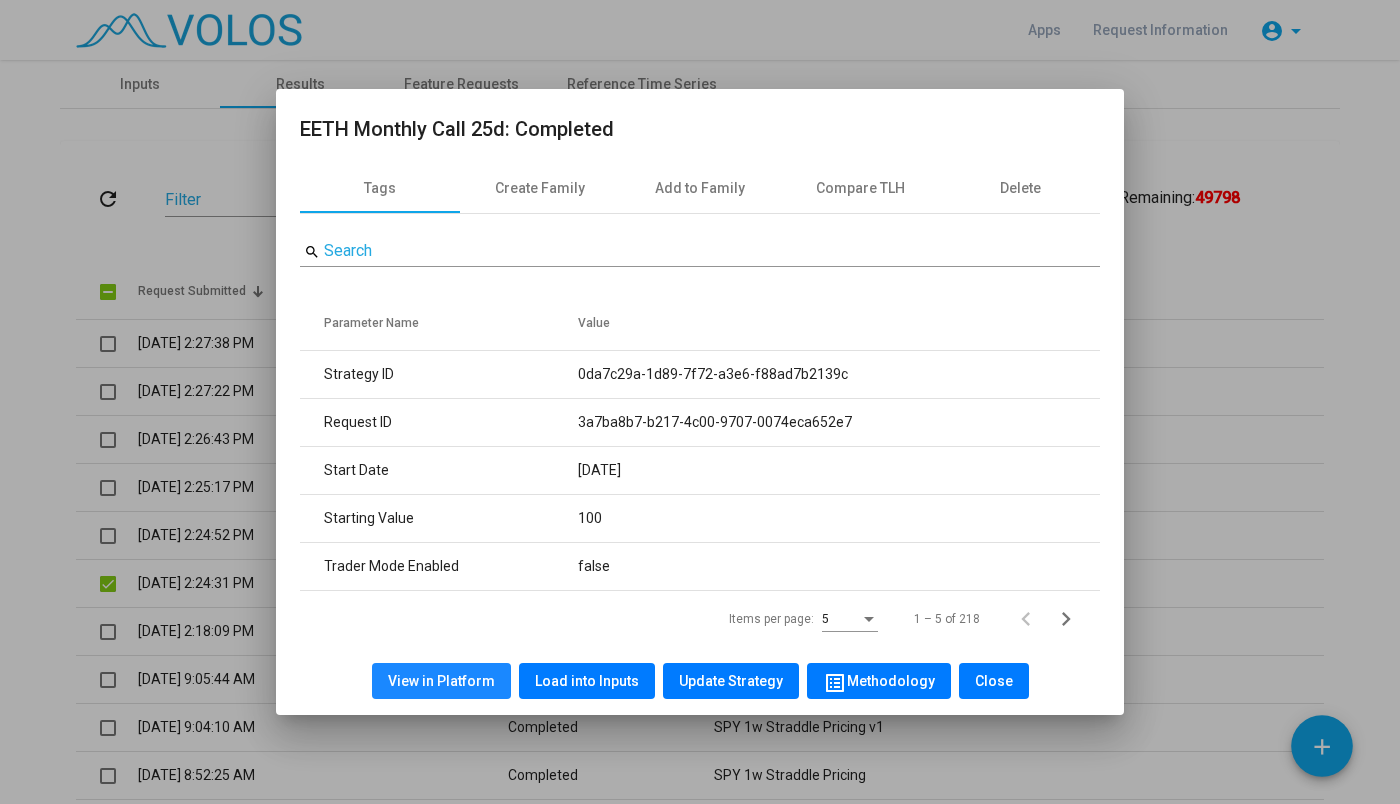 click on "View in Platform" at bounding box center [441, 681] 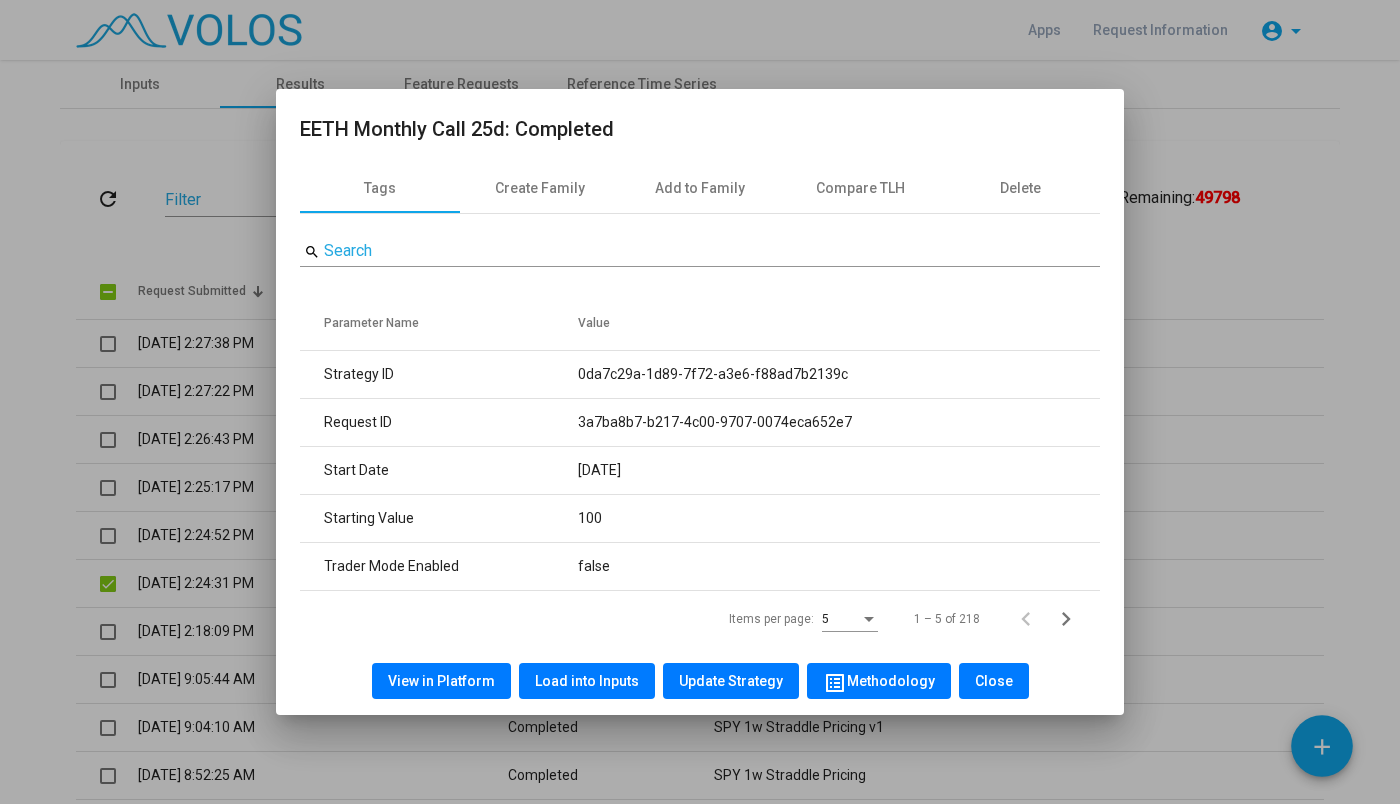 click on "Close" at bounding box center [994, 681] 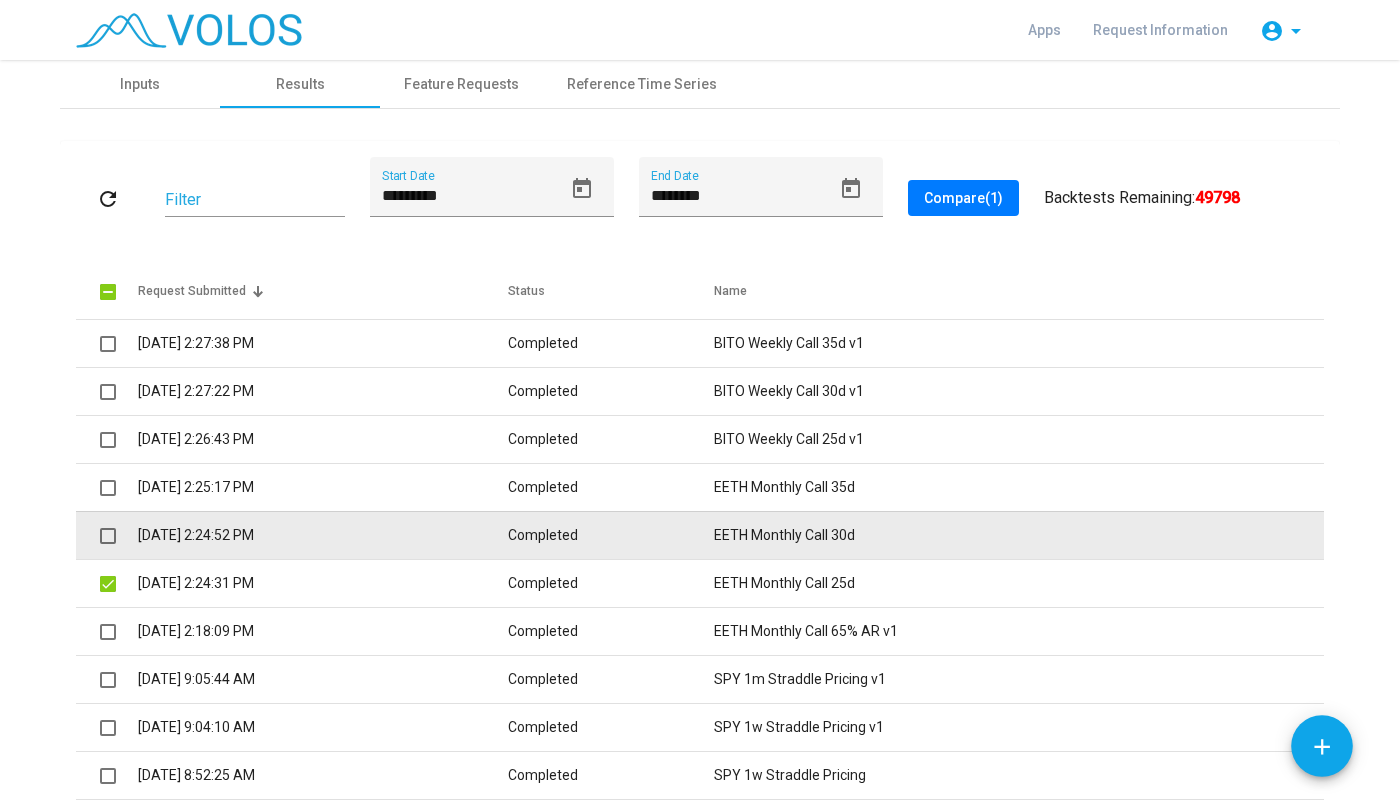 click on "Completed" at bounding box center [610, 535] 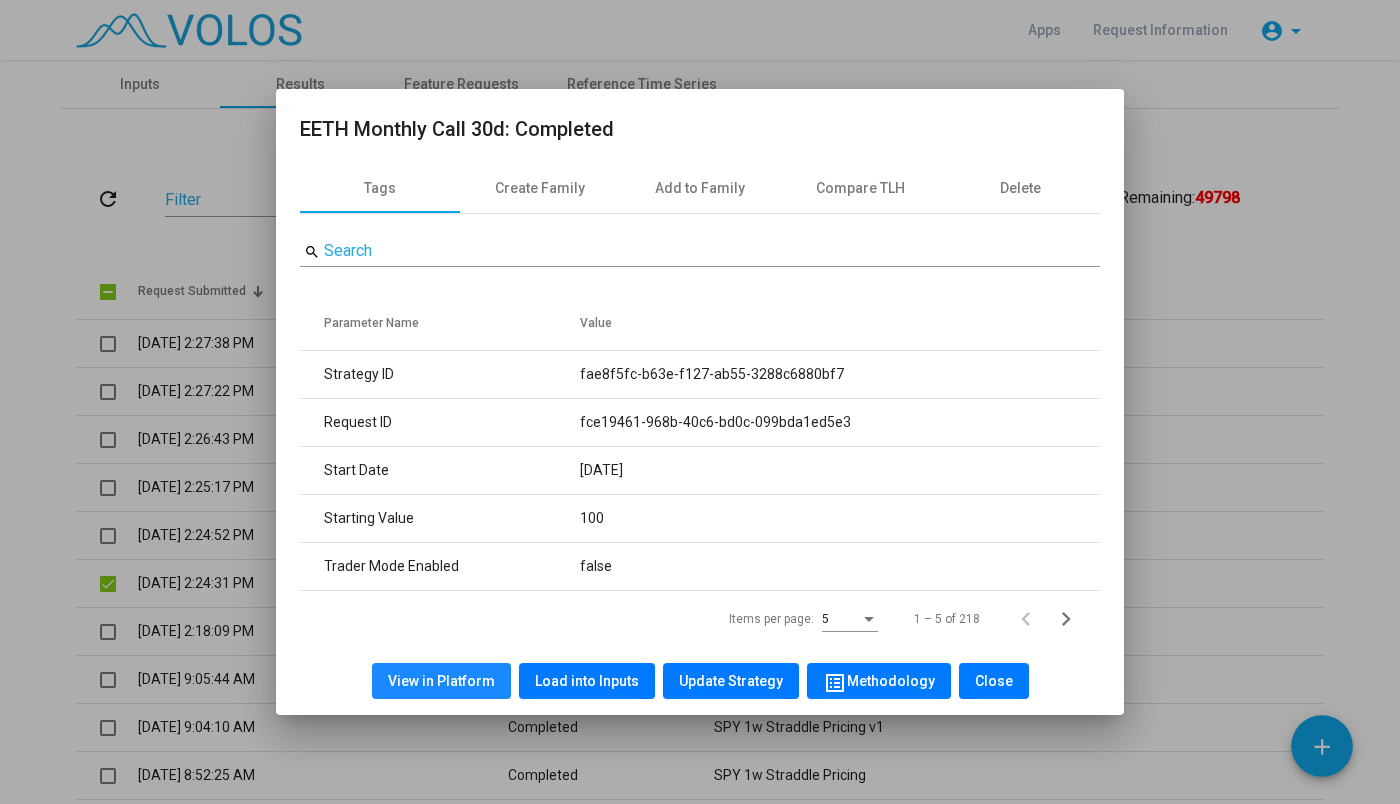 click on "View in Platform" at bounding box center [441, 681] 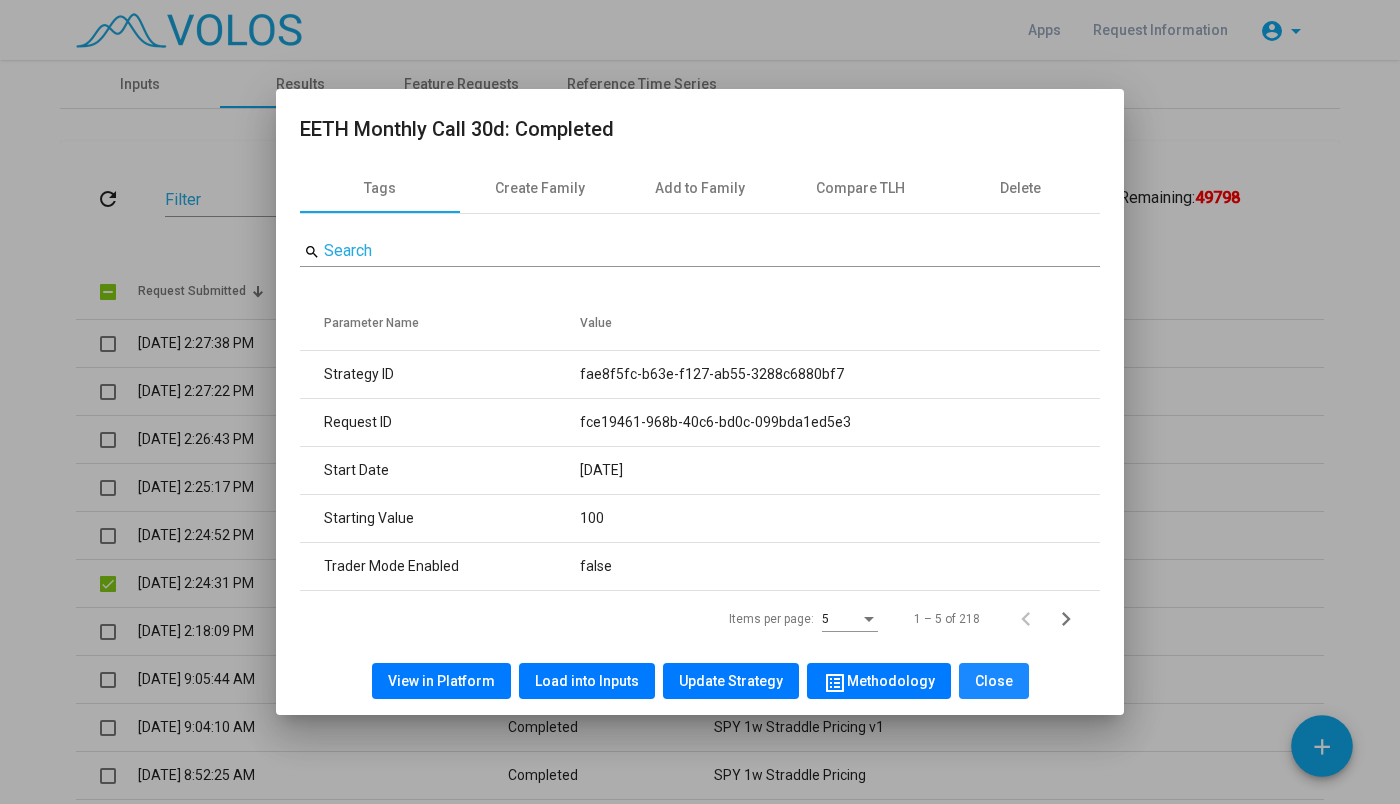 click on "Close" at bounding box center [994, 681] 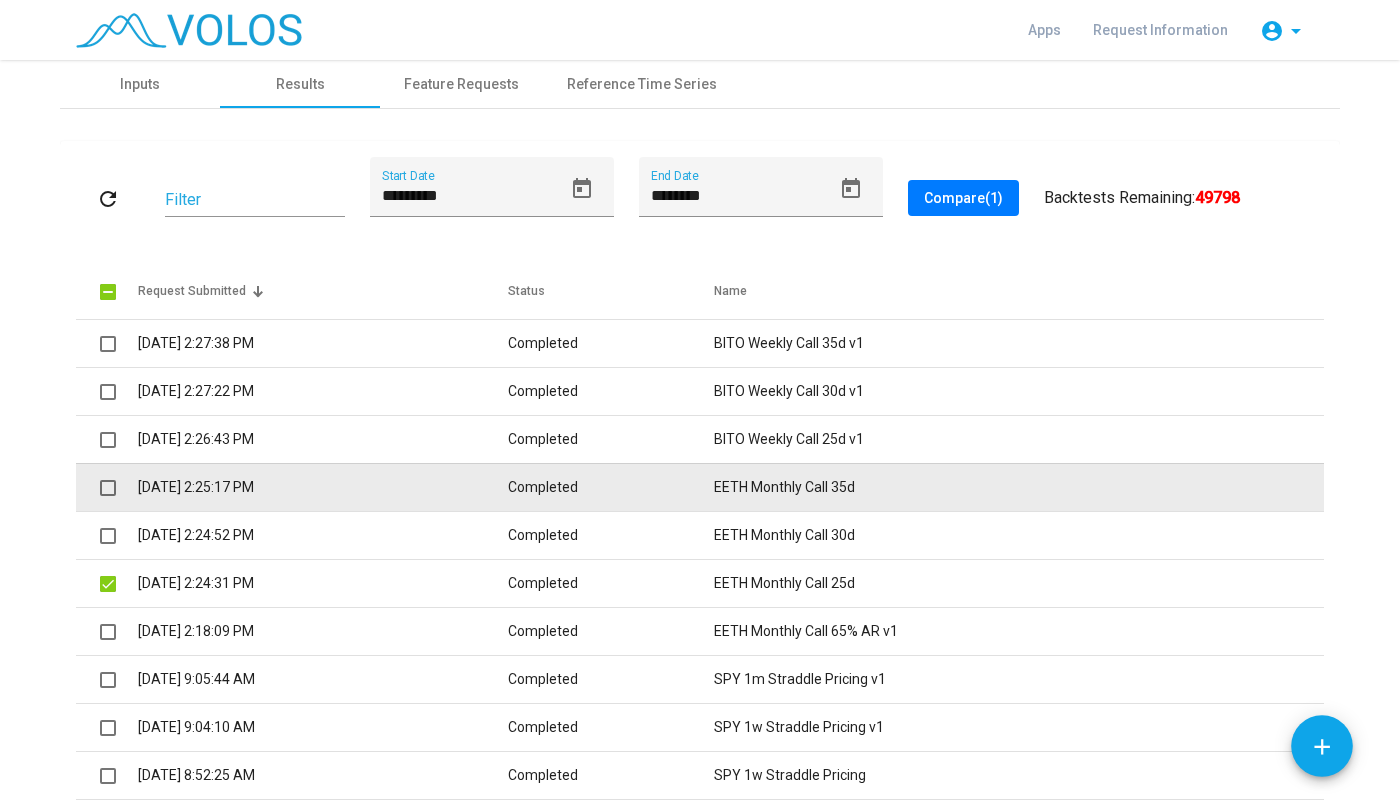 click on "7/2/2025 2:25:17 PM" at bounding box center [323, 487] 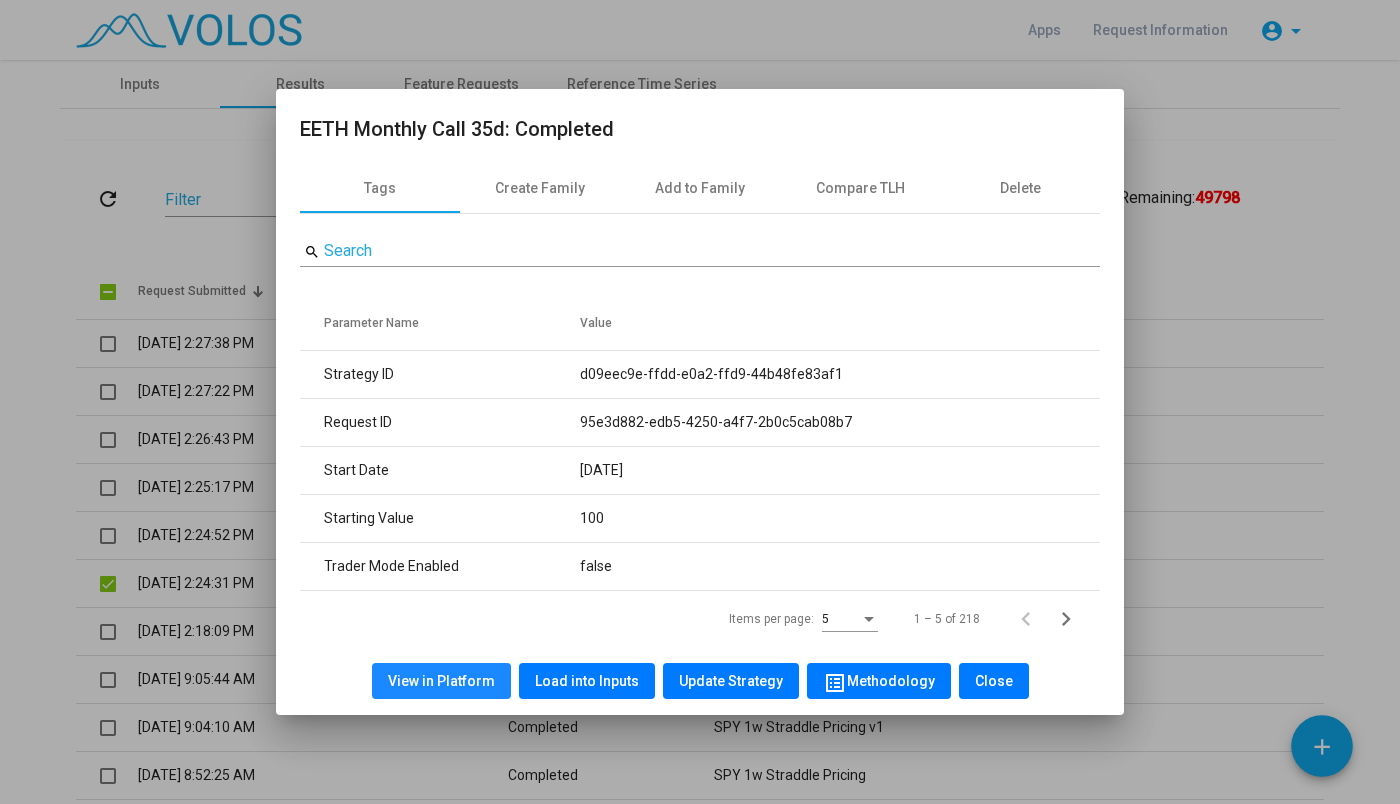 click on "View in Platform" at bounding box center [441, 681] 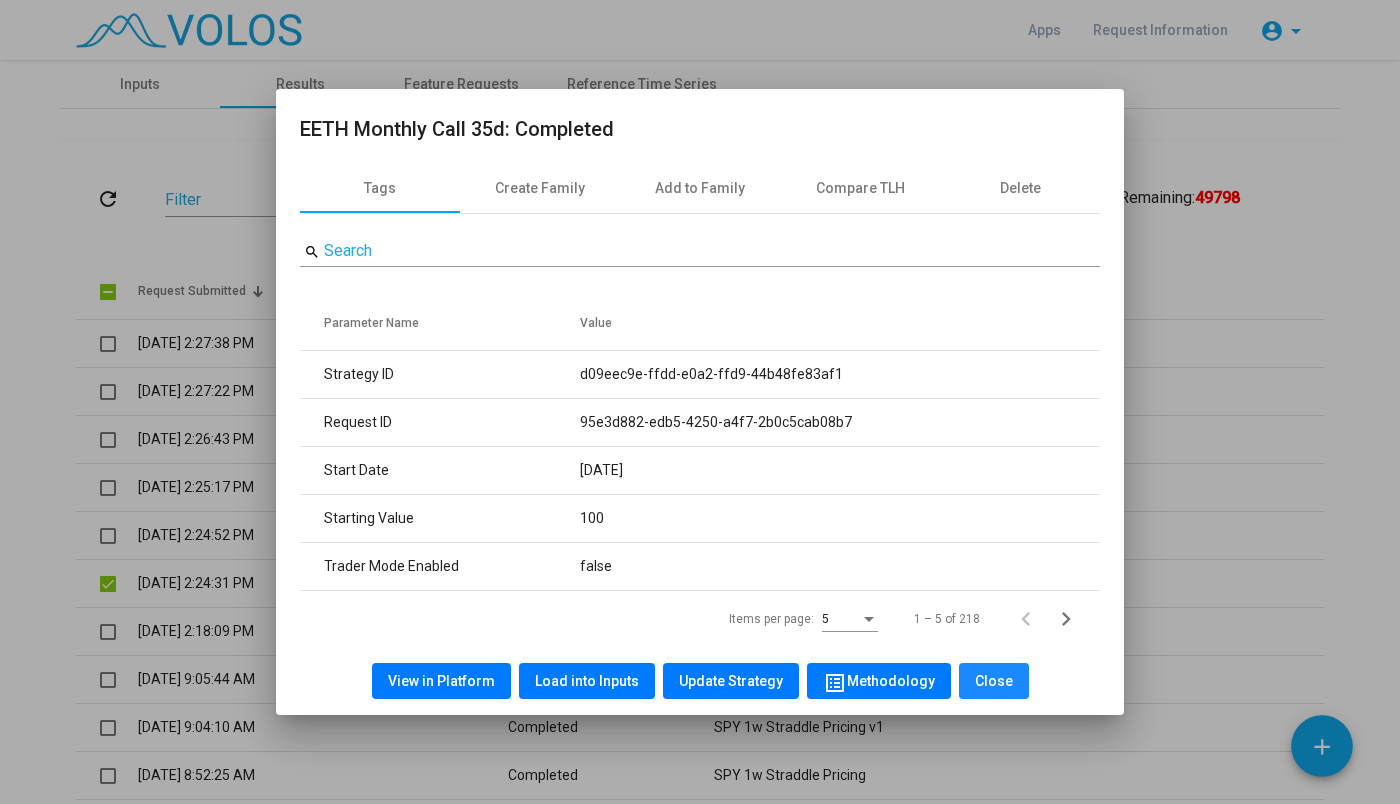 click on "Close" at bounding box center (994, 681) 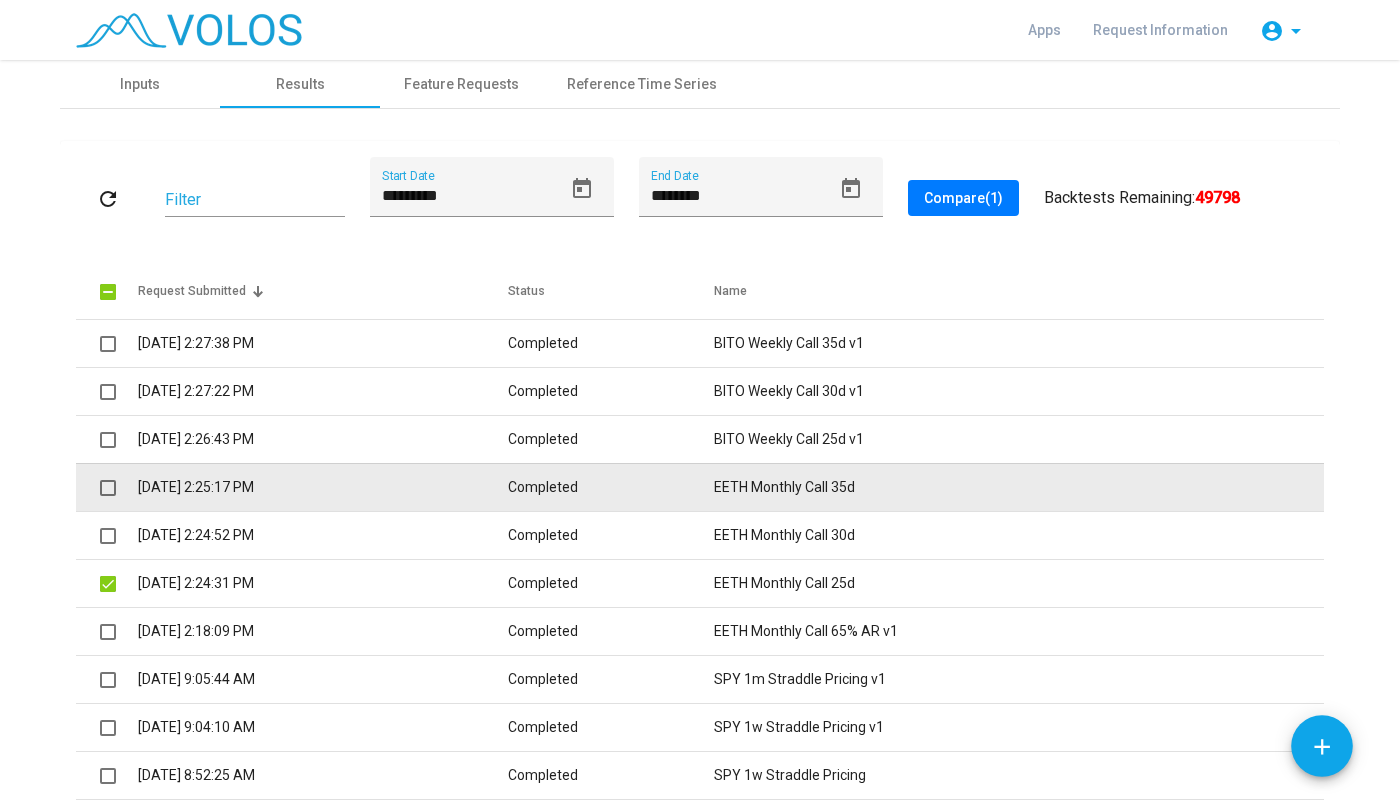 click on "Completed" at bounding box center [610, 487] 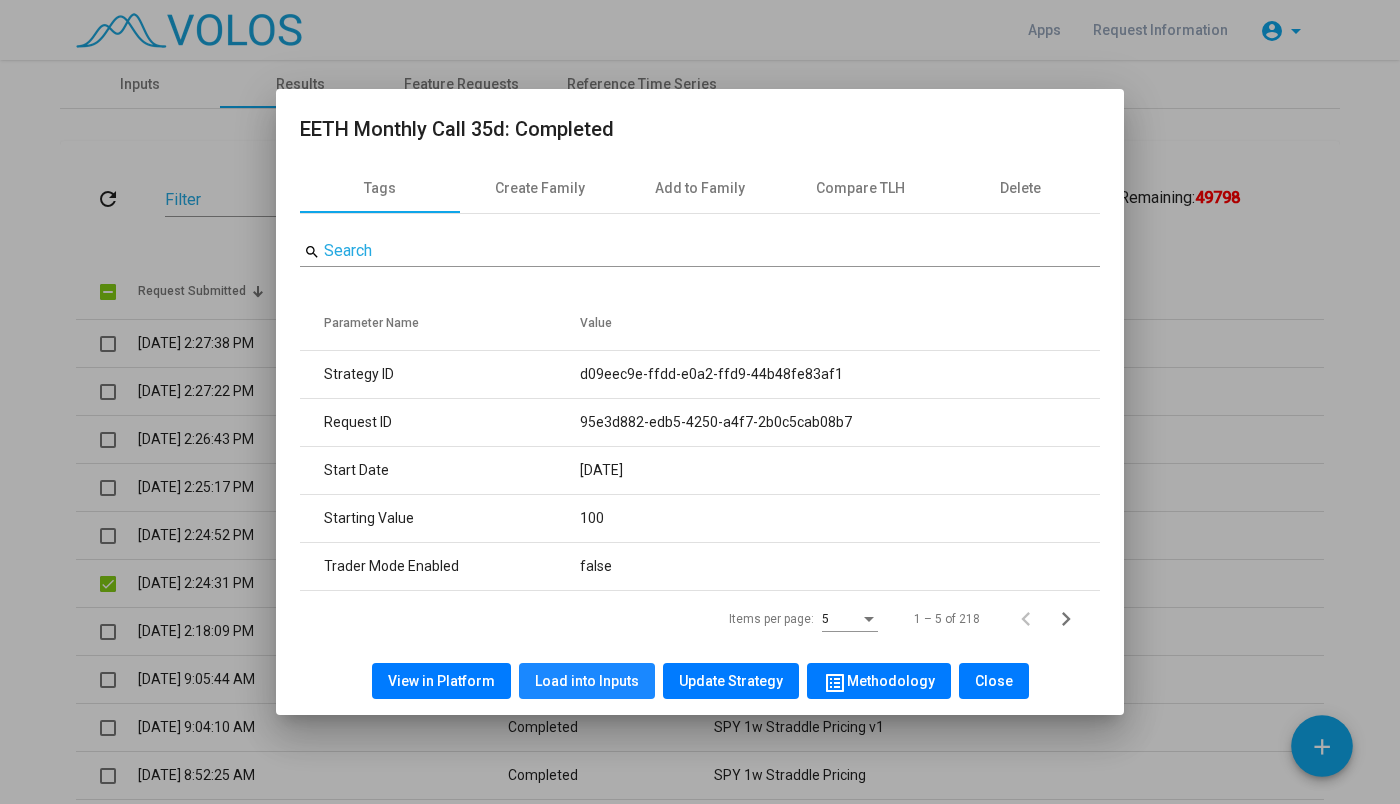 click on "Load into Inputs" at bounding box center [587, 681] 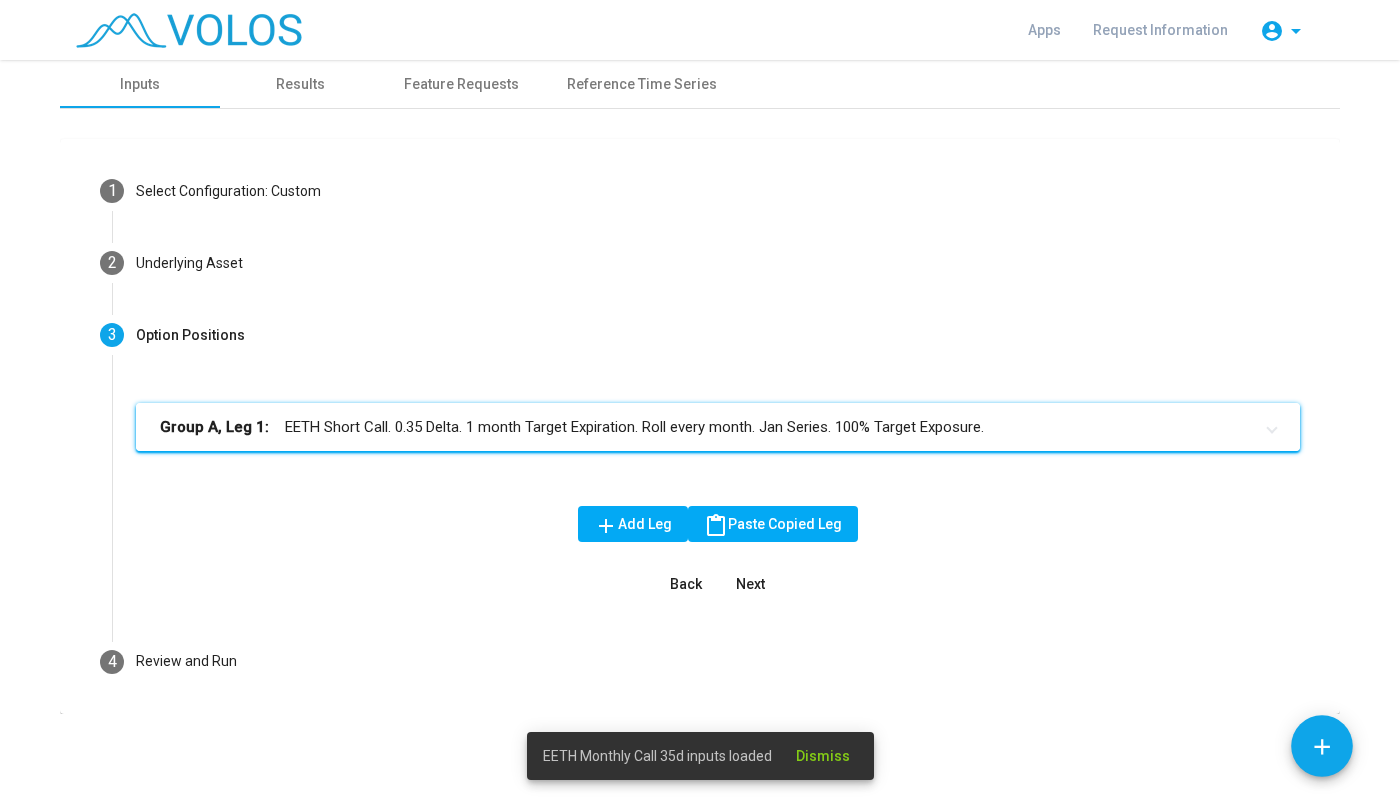 click on "Group A, Leg 1:   EETH Short Call. 0.35 Delta. 1 month Target Expiration. Roll every month. Jan Series. 100% Target Exposure." at bounding box center (706, 427) 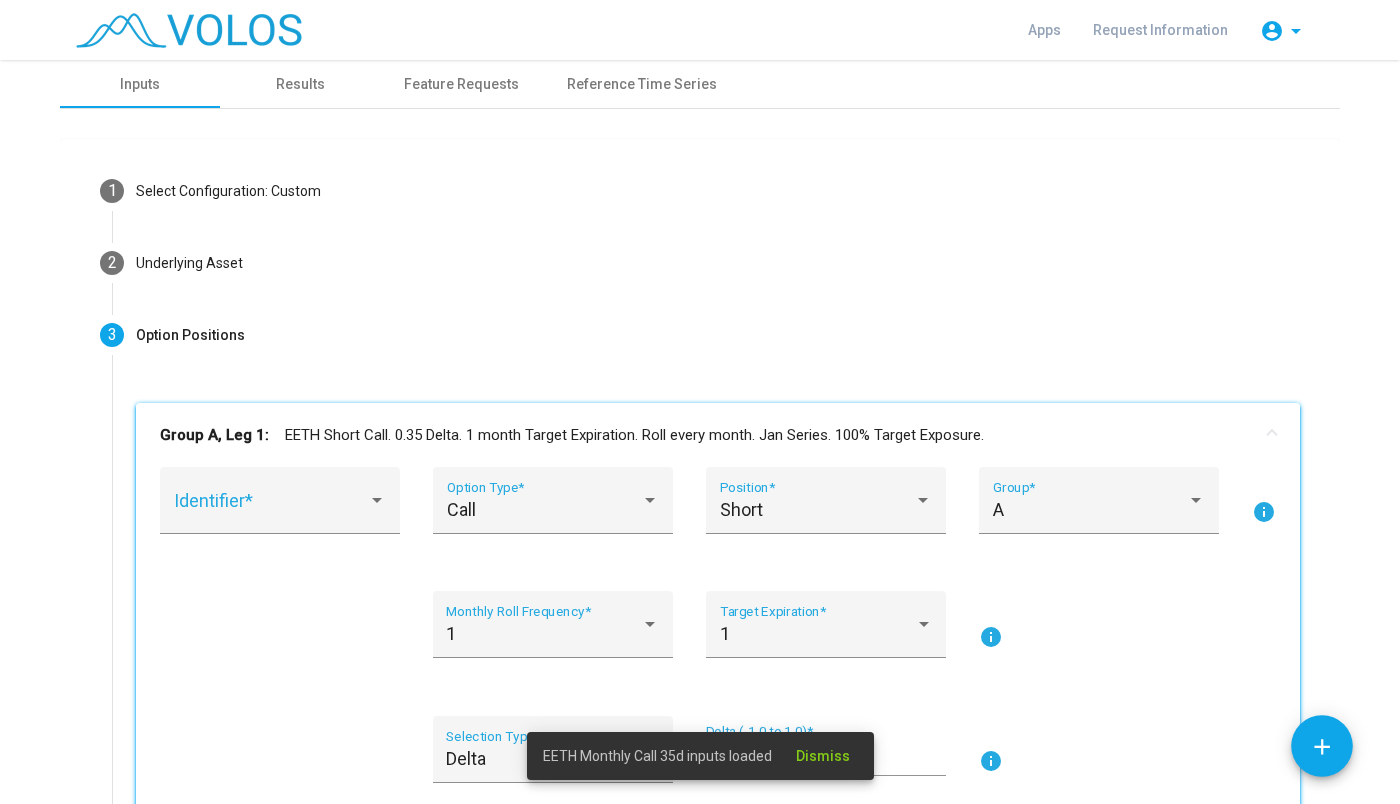 scroll, scrollTop: 150, scrollLeft: 0, axis: vertical 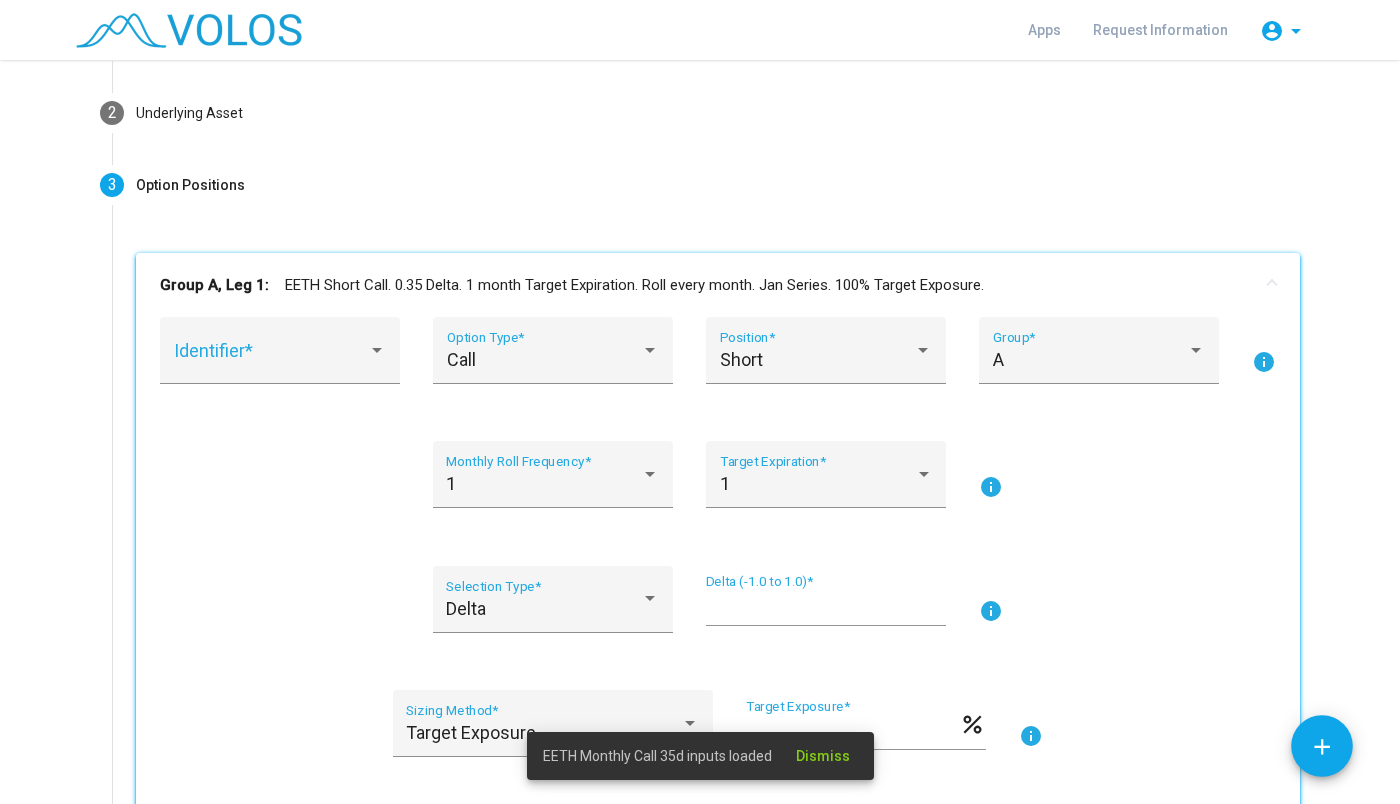 click on "****" at bounding box center (826, 607) 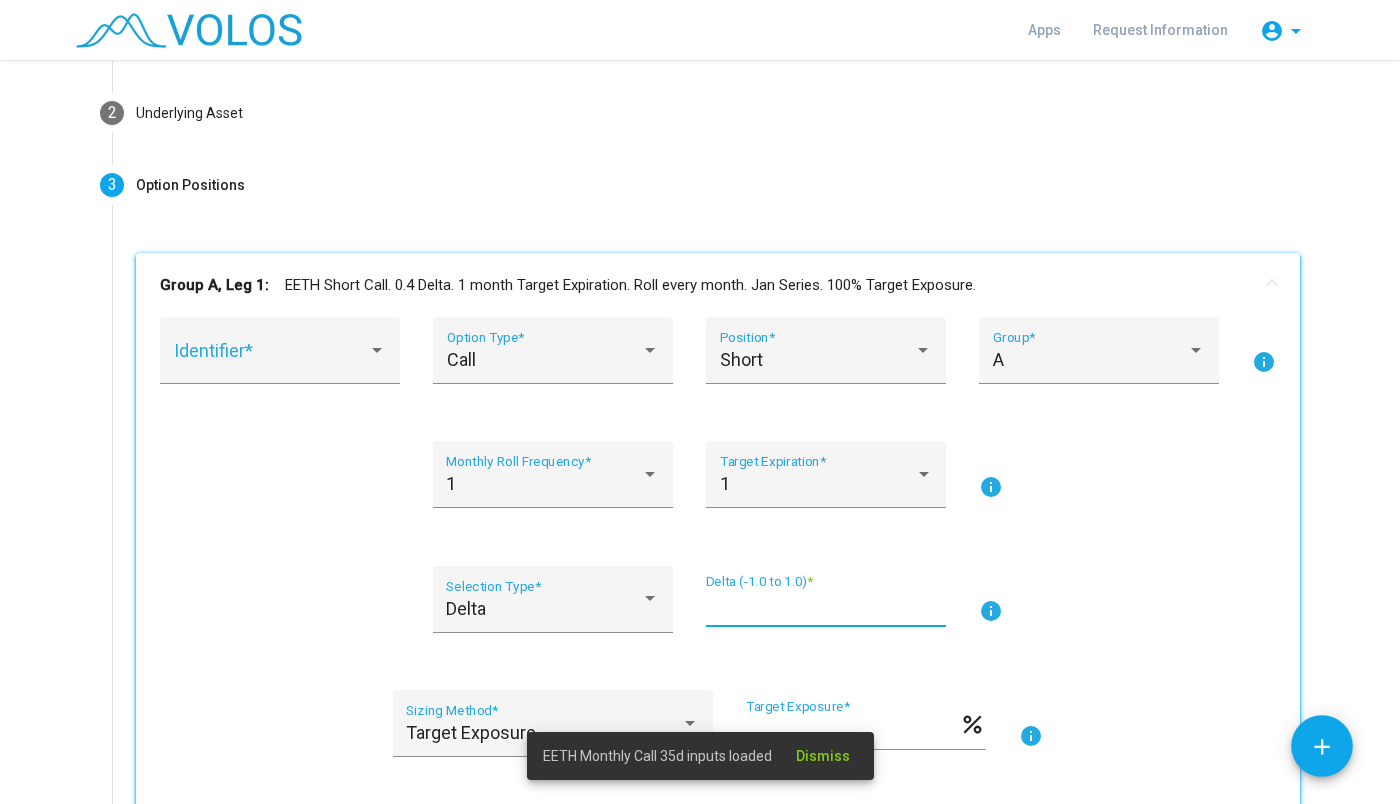 scroll, scrollTop: 0, scrollLeft: 0, axis: both 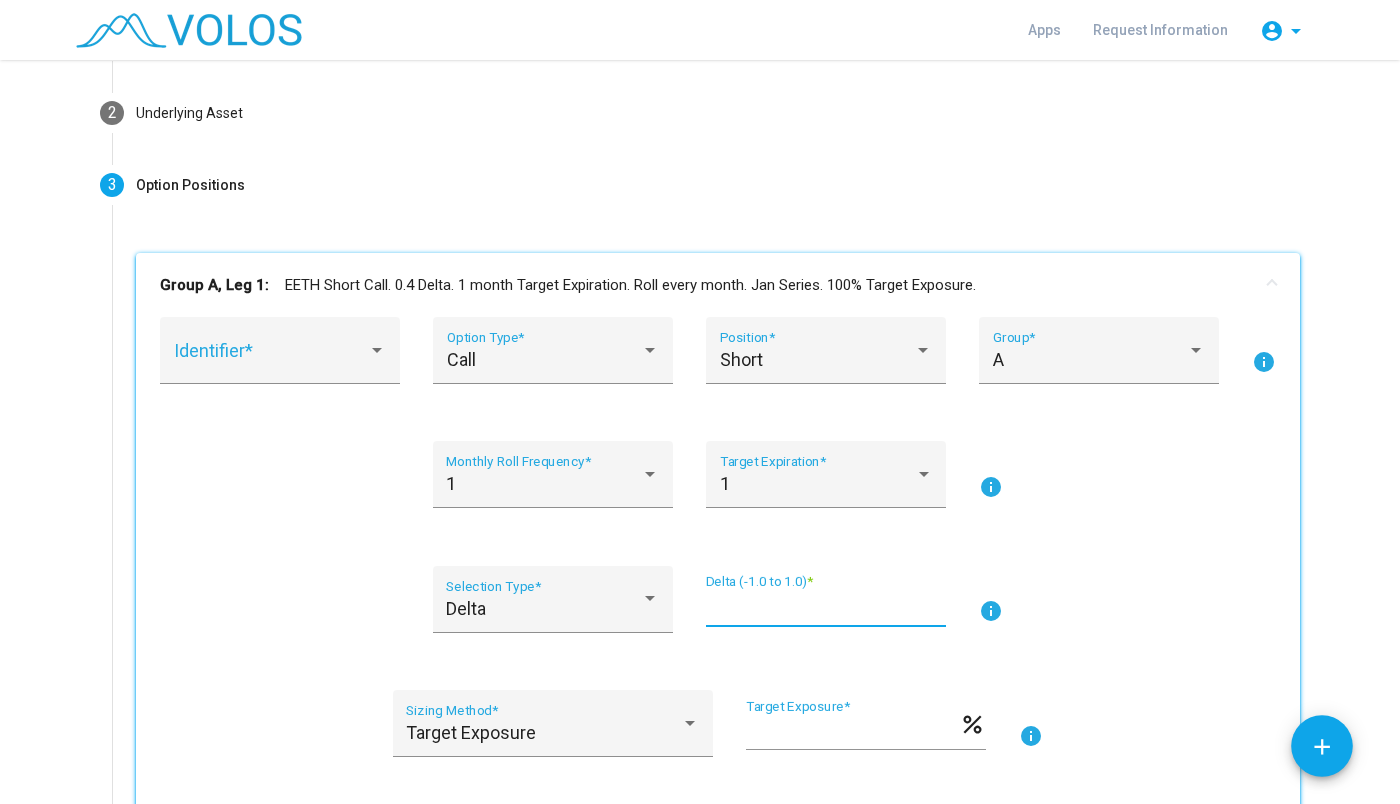 type on "****" 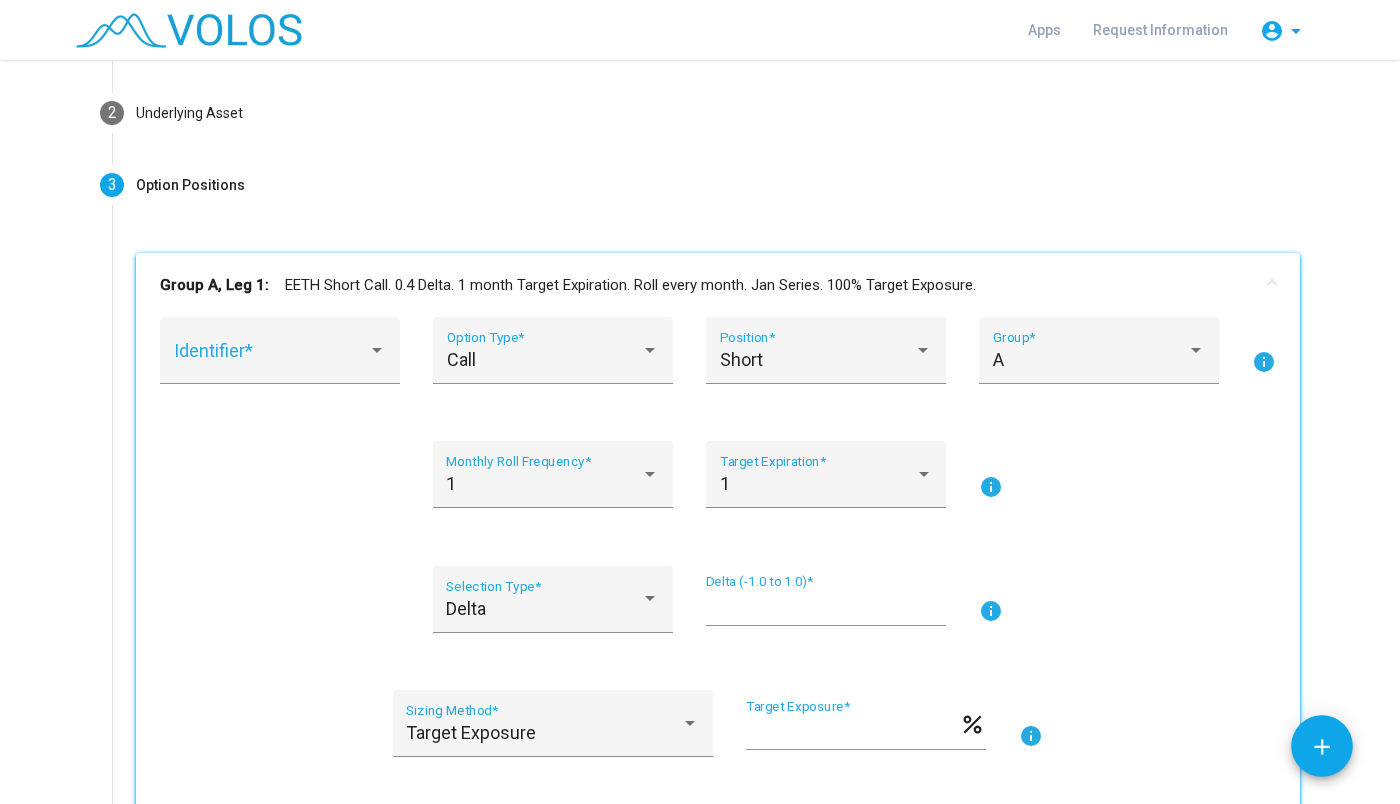 click on "1 Monthly Roll Frequency  * 1 Target Expiration  * info" at bounding box center [718, 486] 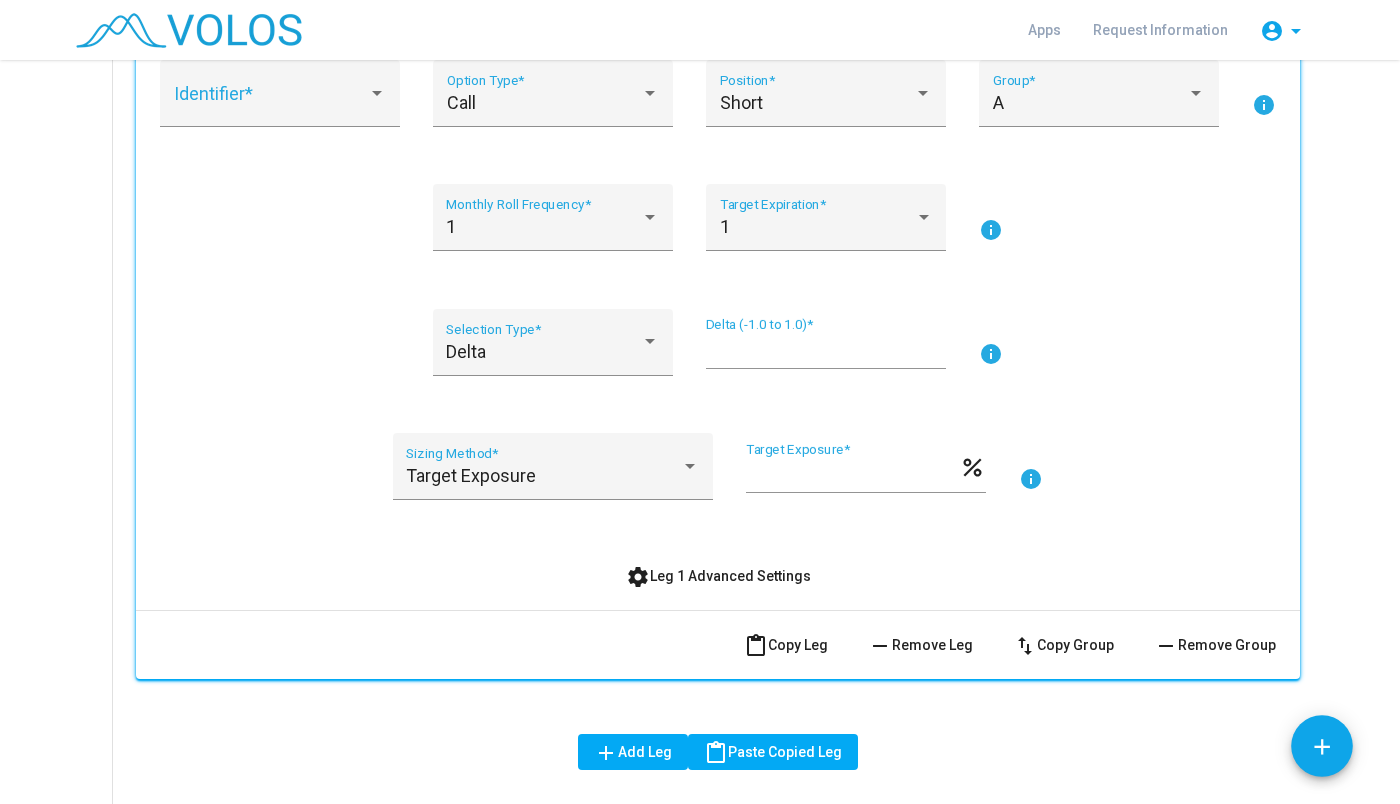 scroll, scrollTop: 552, scrollLeft: 0, axis: vertical 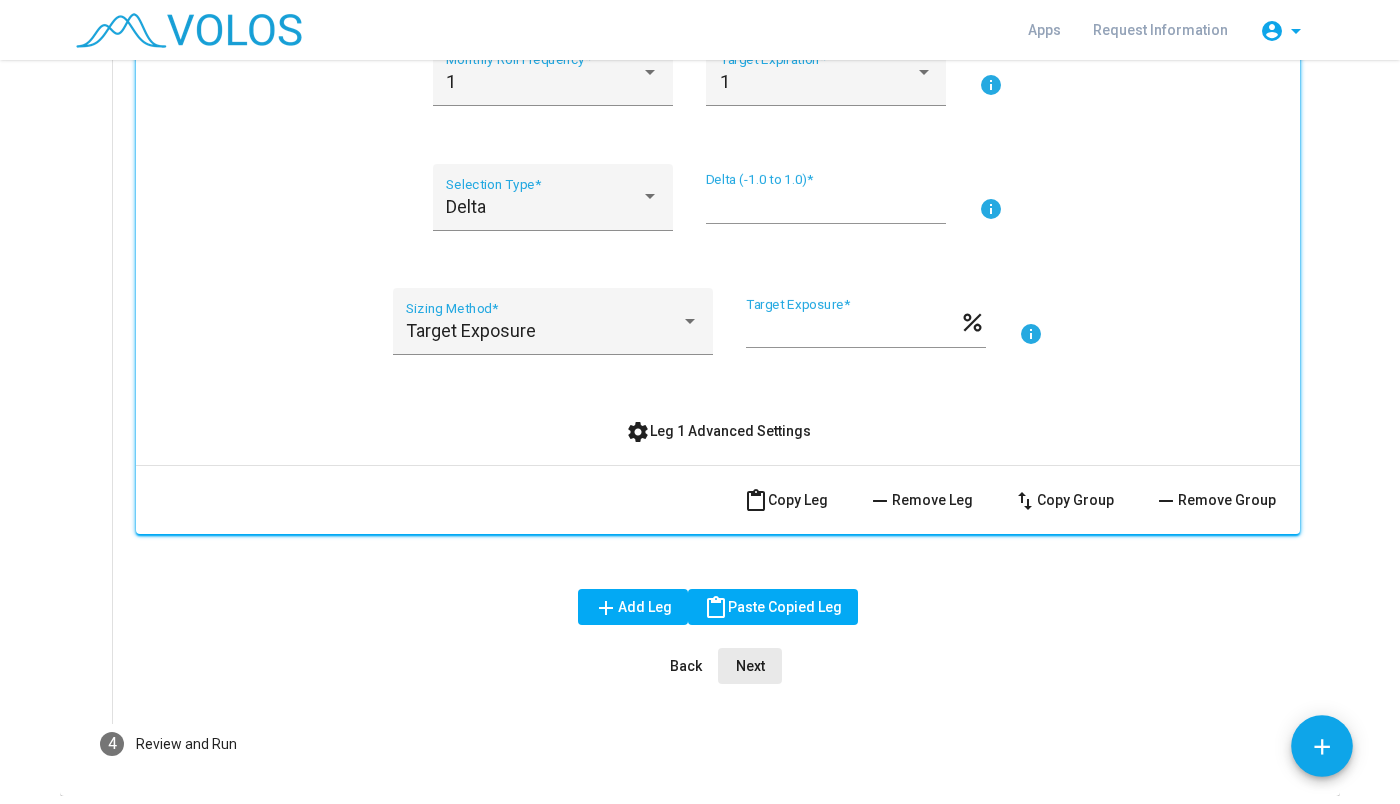 click on "Next" at bounding box center [750, 666] 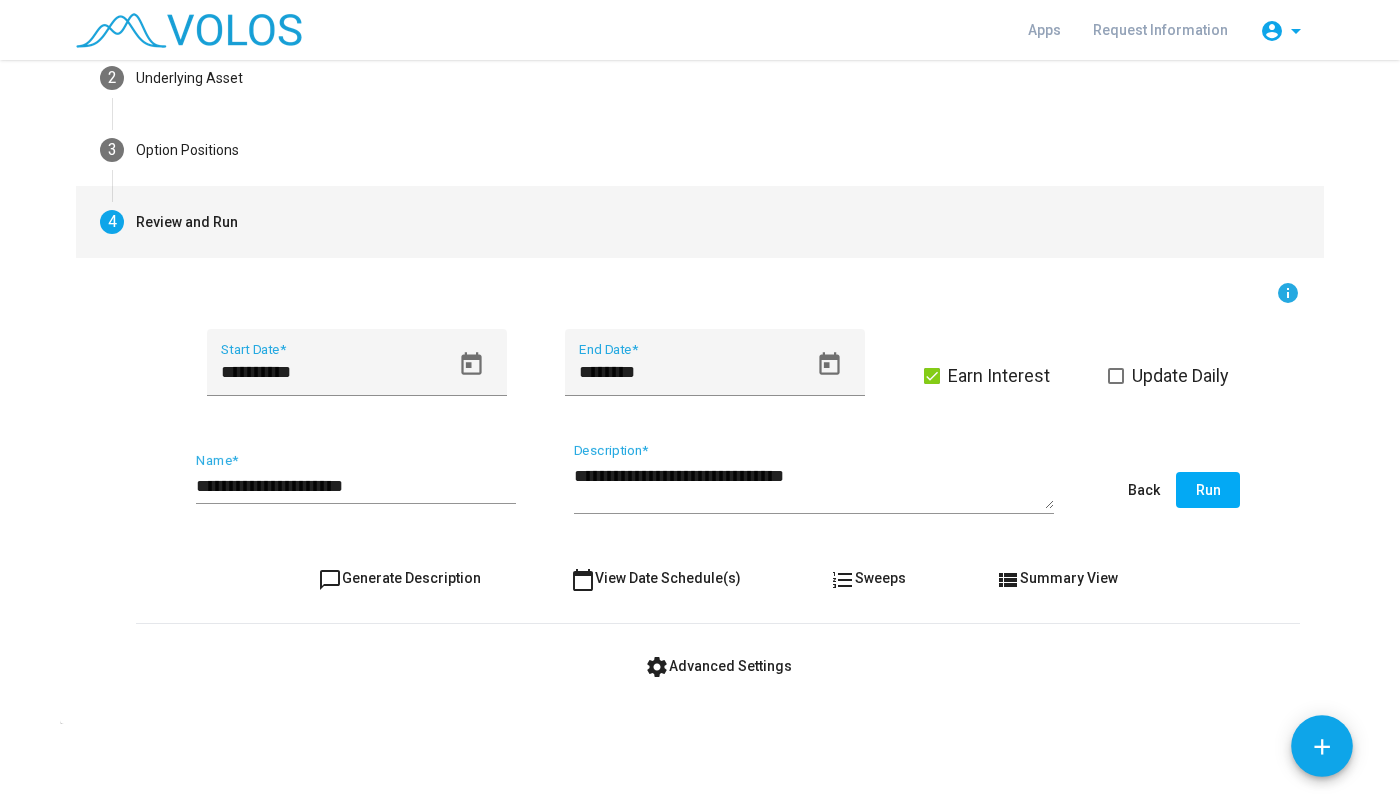 scroll, scrollTop: 183, scrollLeft: 0, axis: vertical 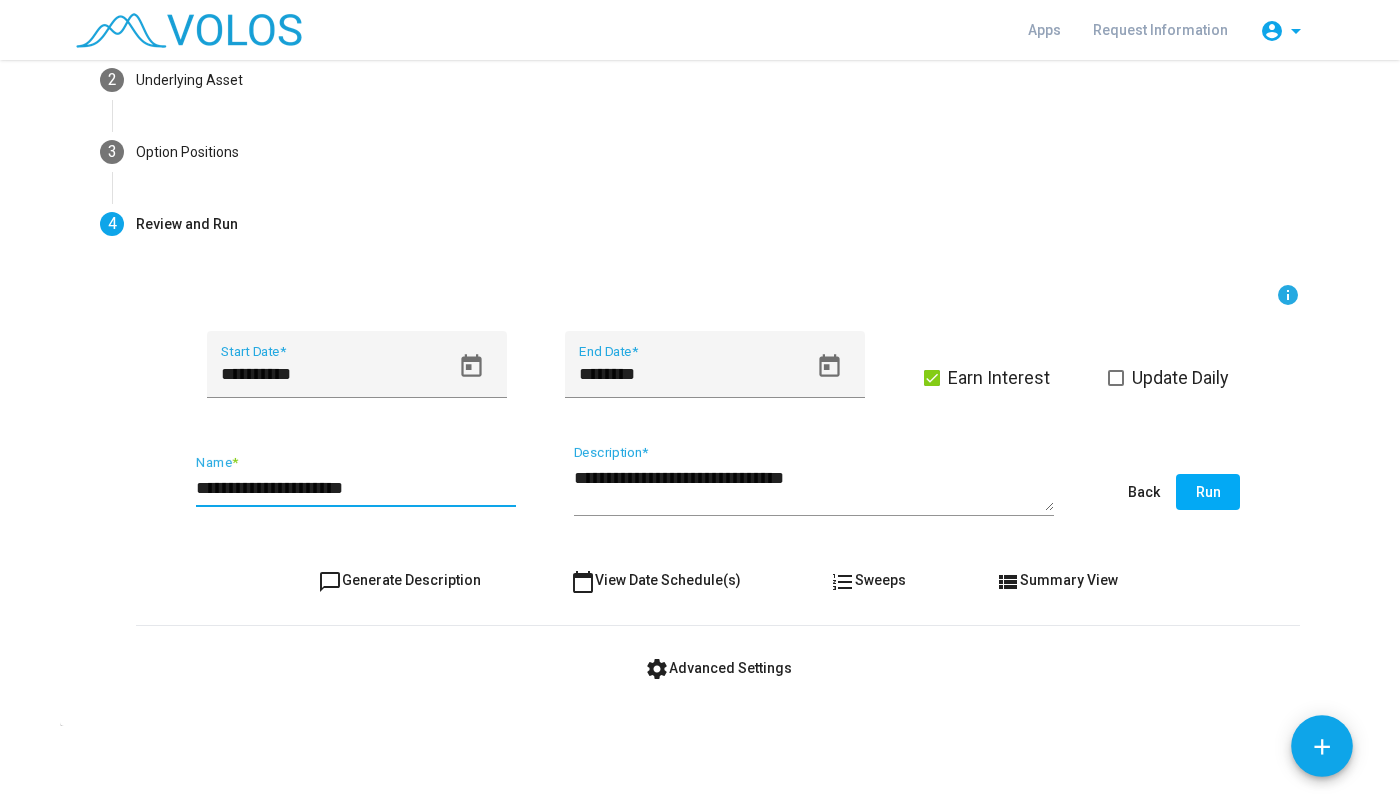 click on "**********" at bounding box center [356, 488] 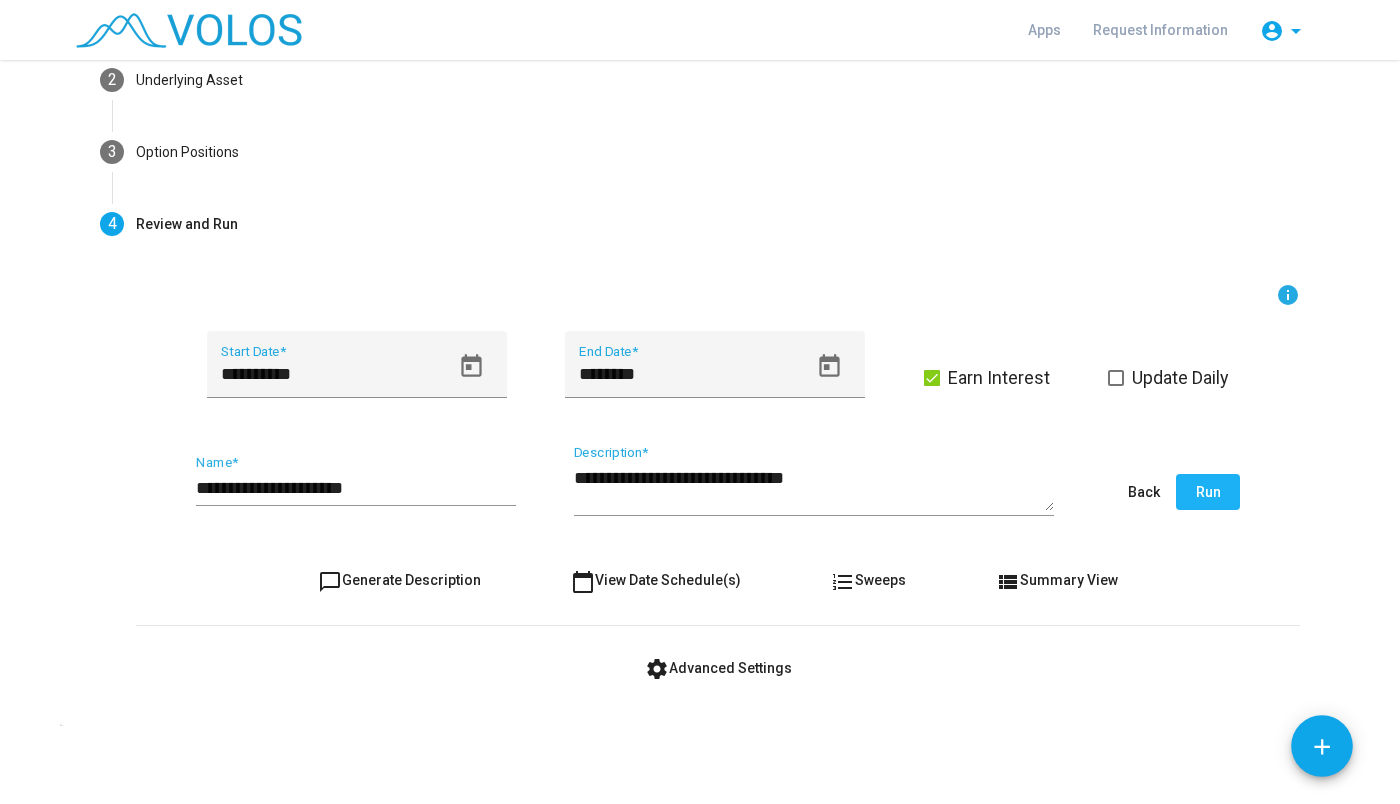 click on "Run" at bounding box center [1208, 492] 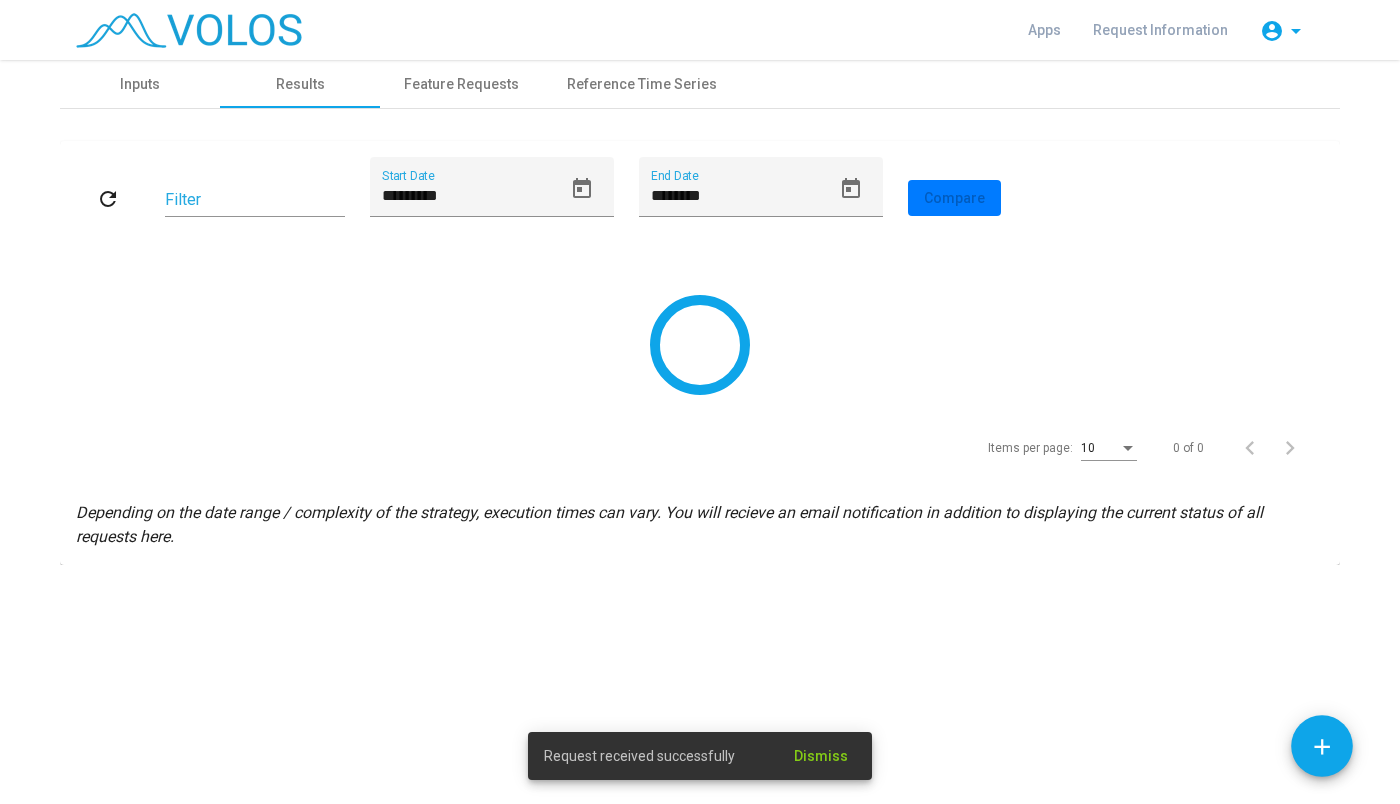 scroll, scrollTop: 0, scrollLeft: 0, axis: both 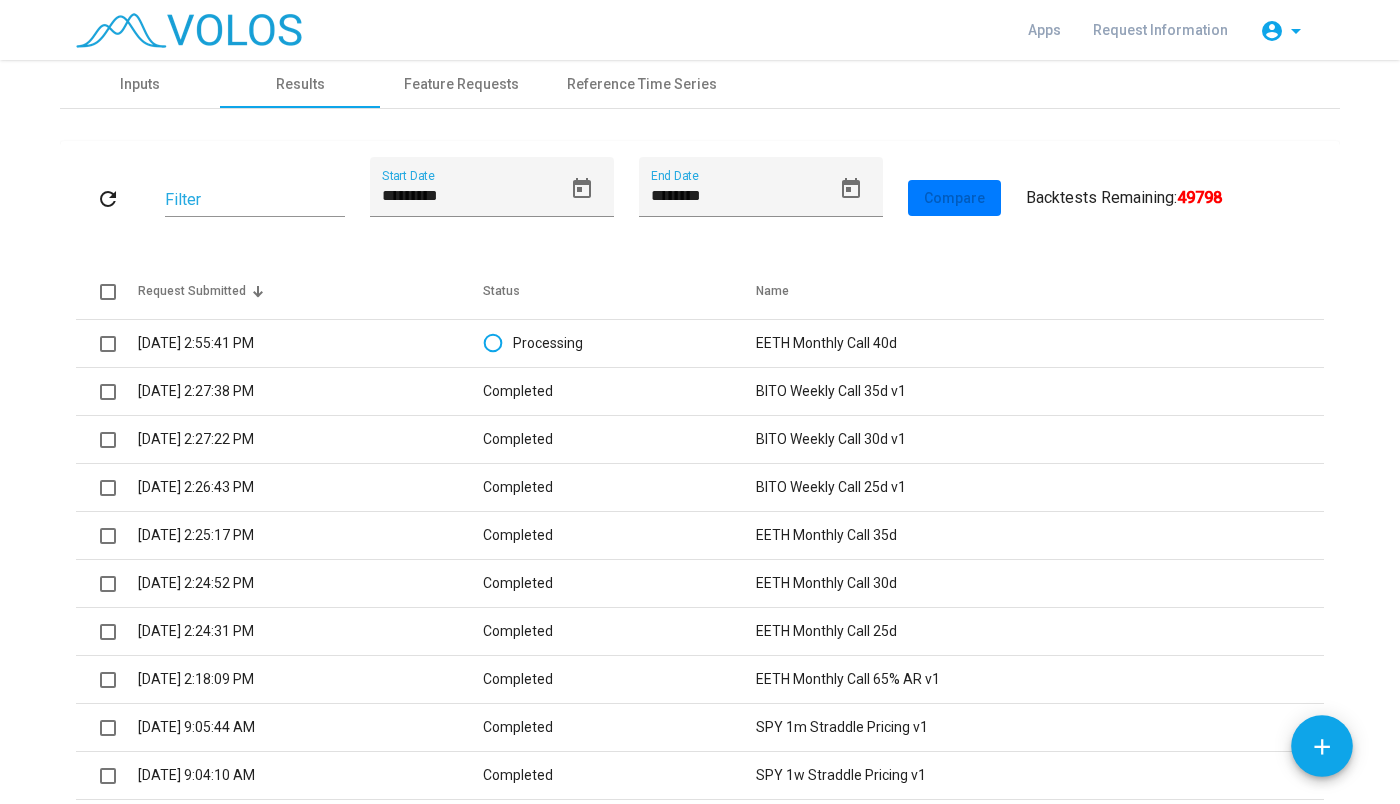 click on "**********" 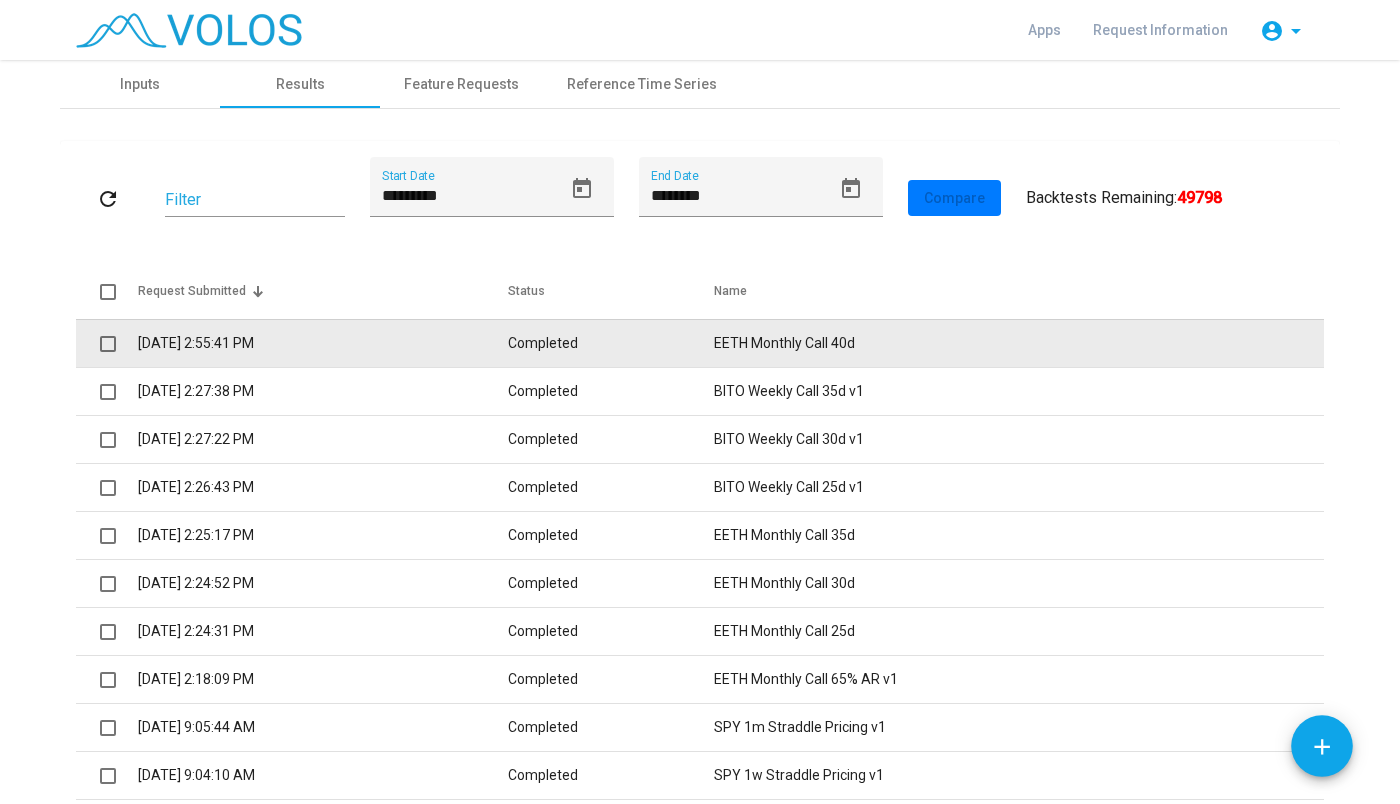 click on "7/2/2025 2:55:41 PM" at bounding box center [323, 343] 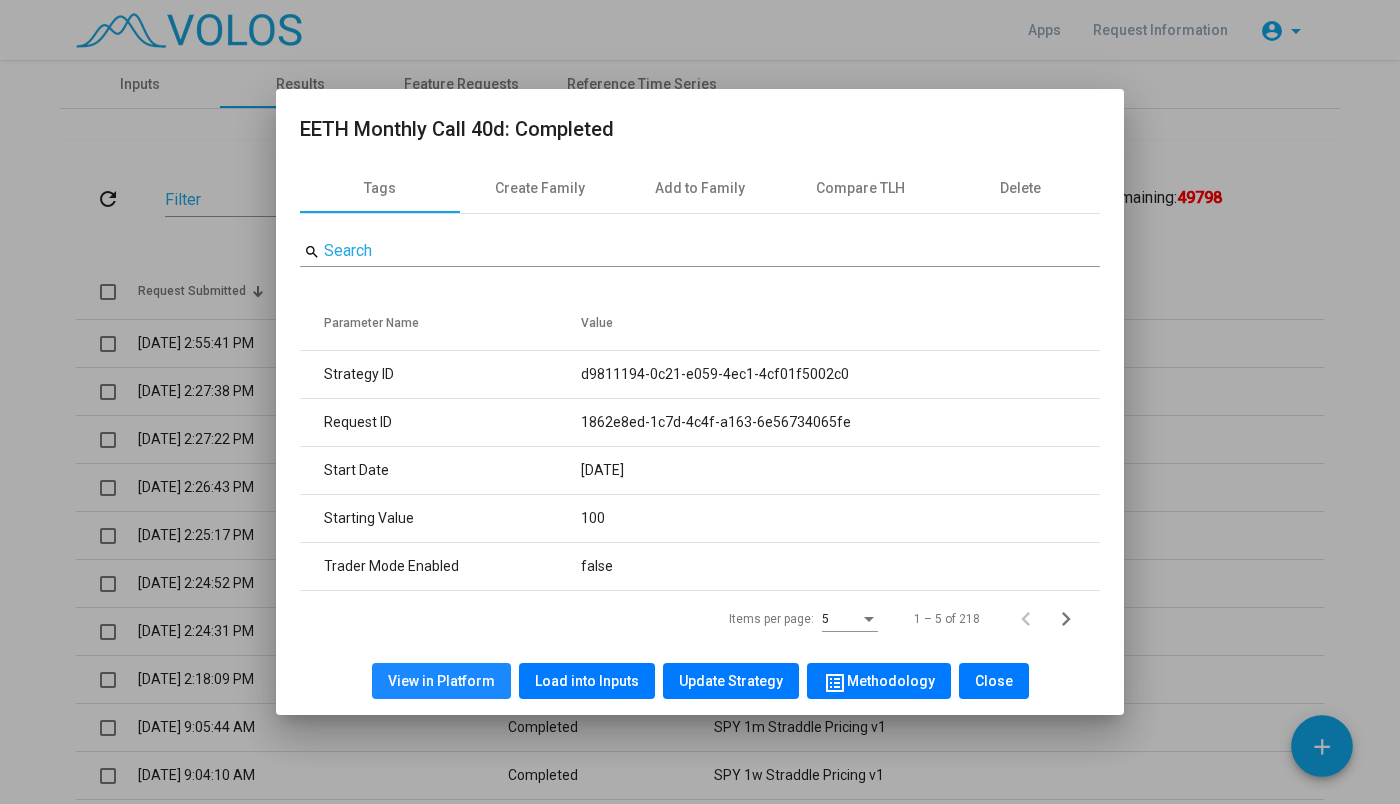 click on "View in Platform" at bounding box center (441, 681) 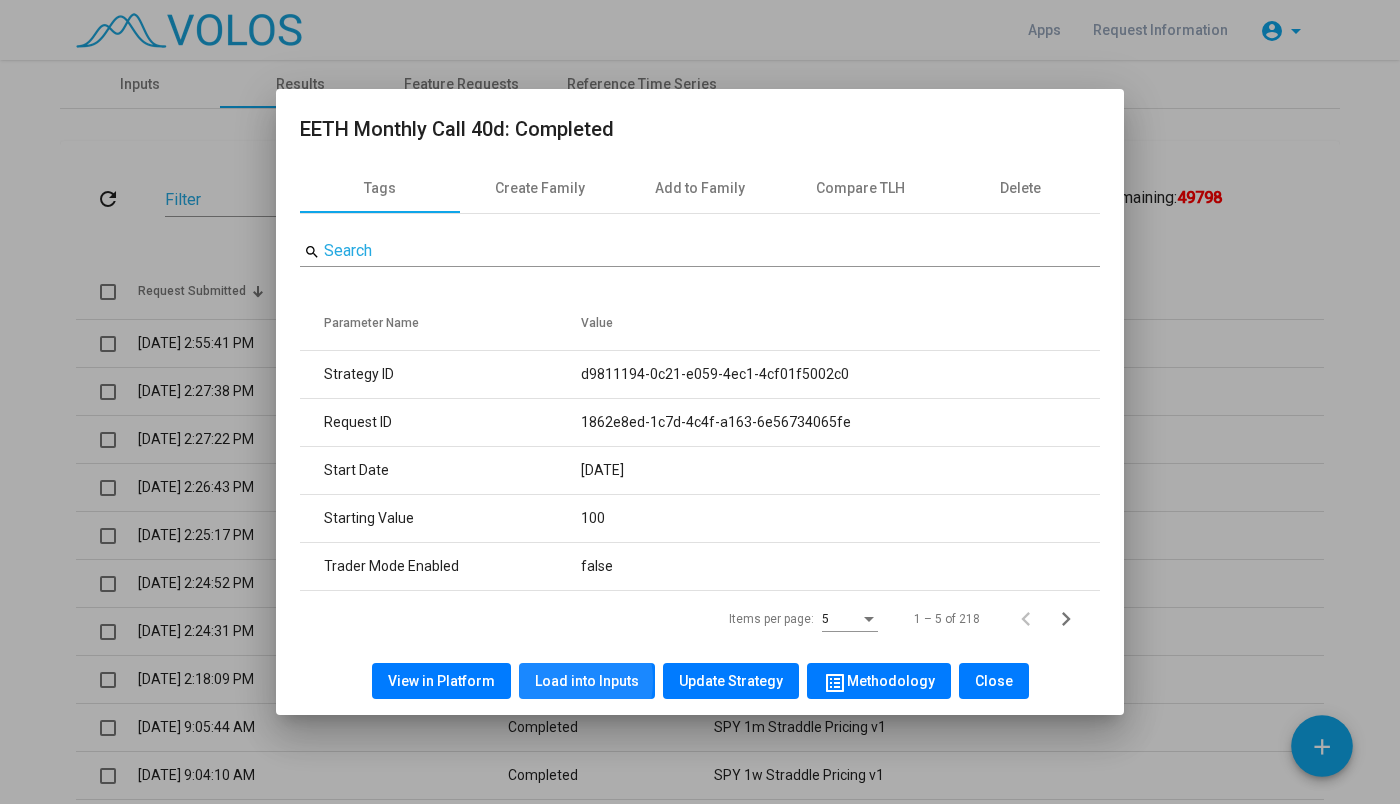 click on "Load into Inputs" at bounding box center [587, 681] 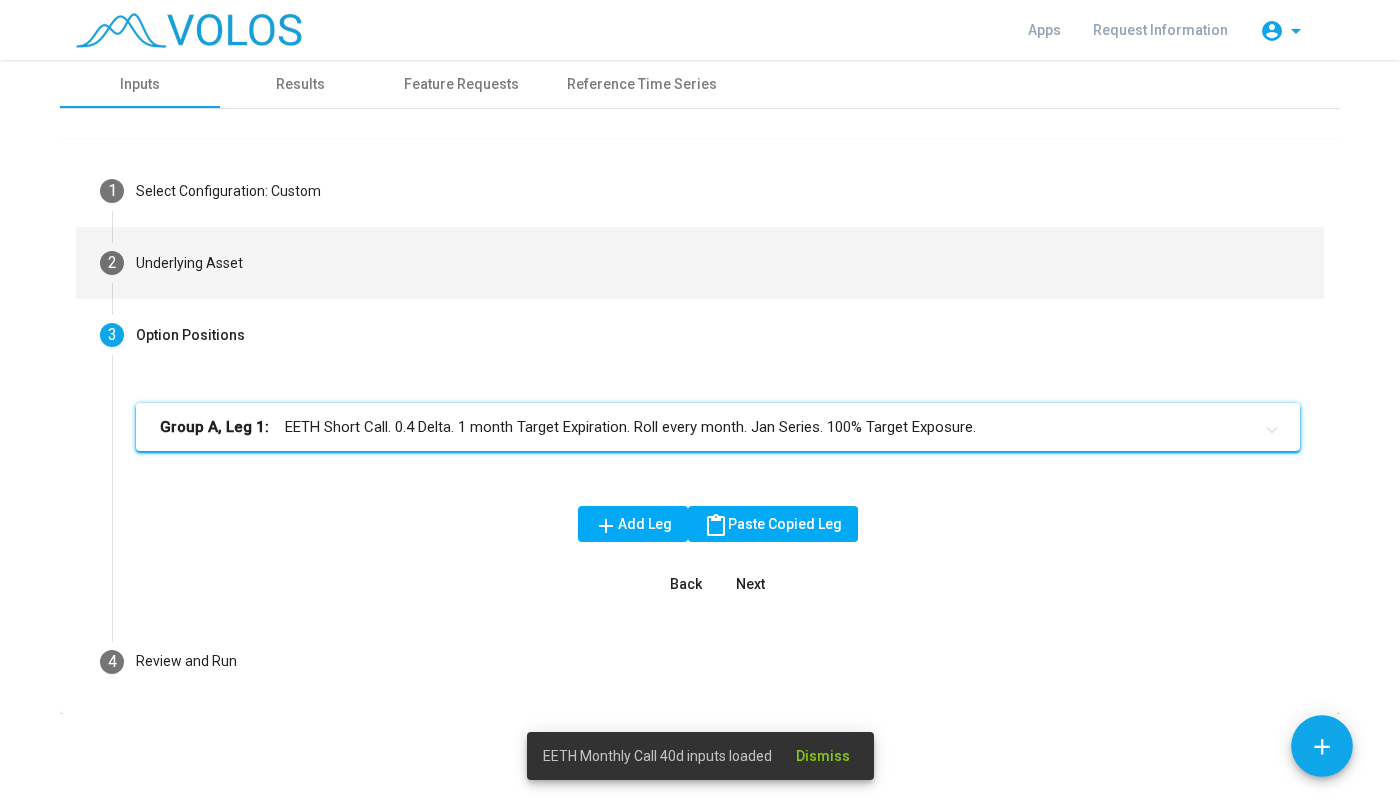 click on "2 Underlying Asset" at bounding box center (700, 263) 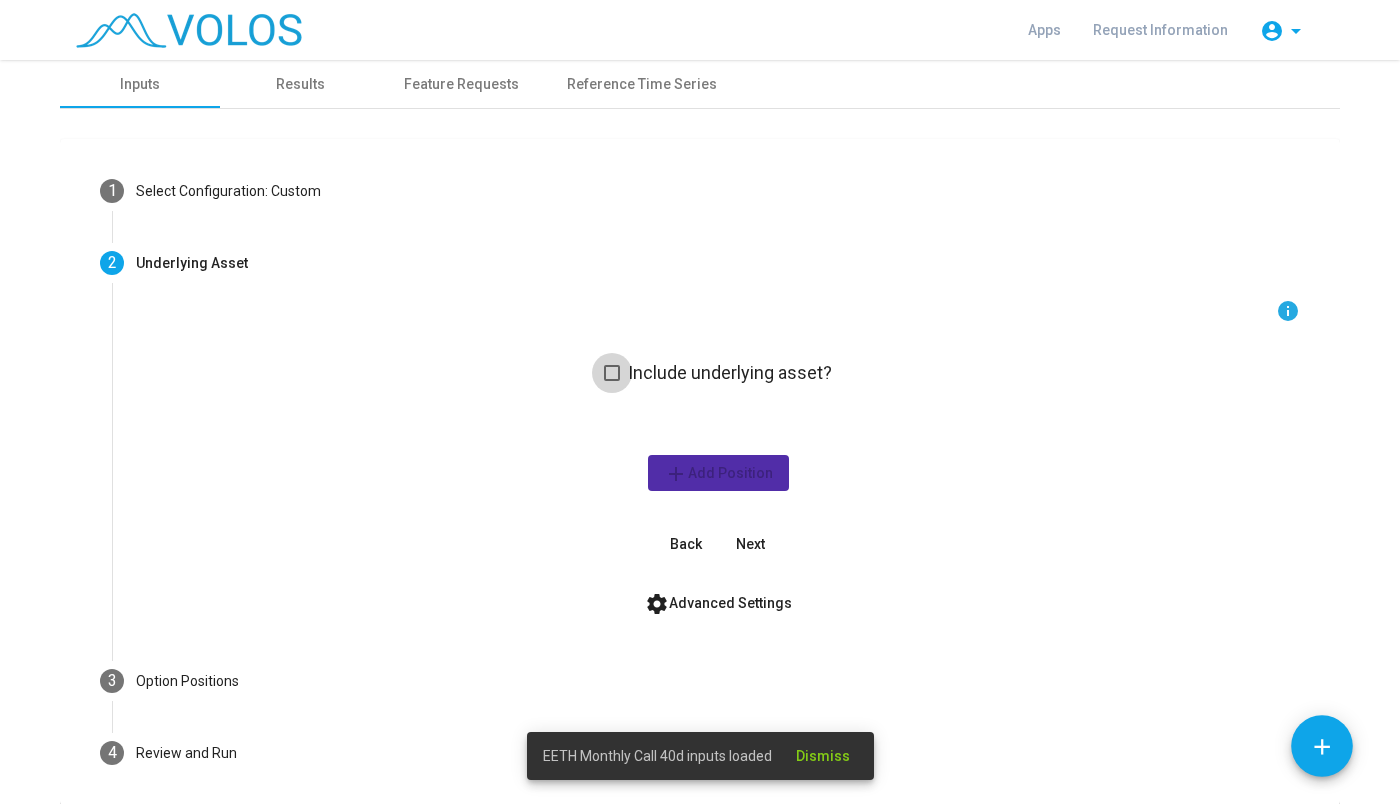click on "Include underlying asset?" at bounding box center (730, 373) 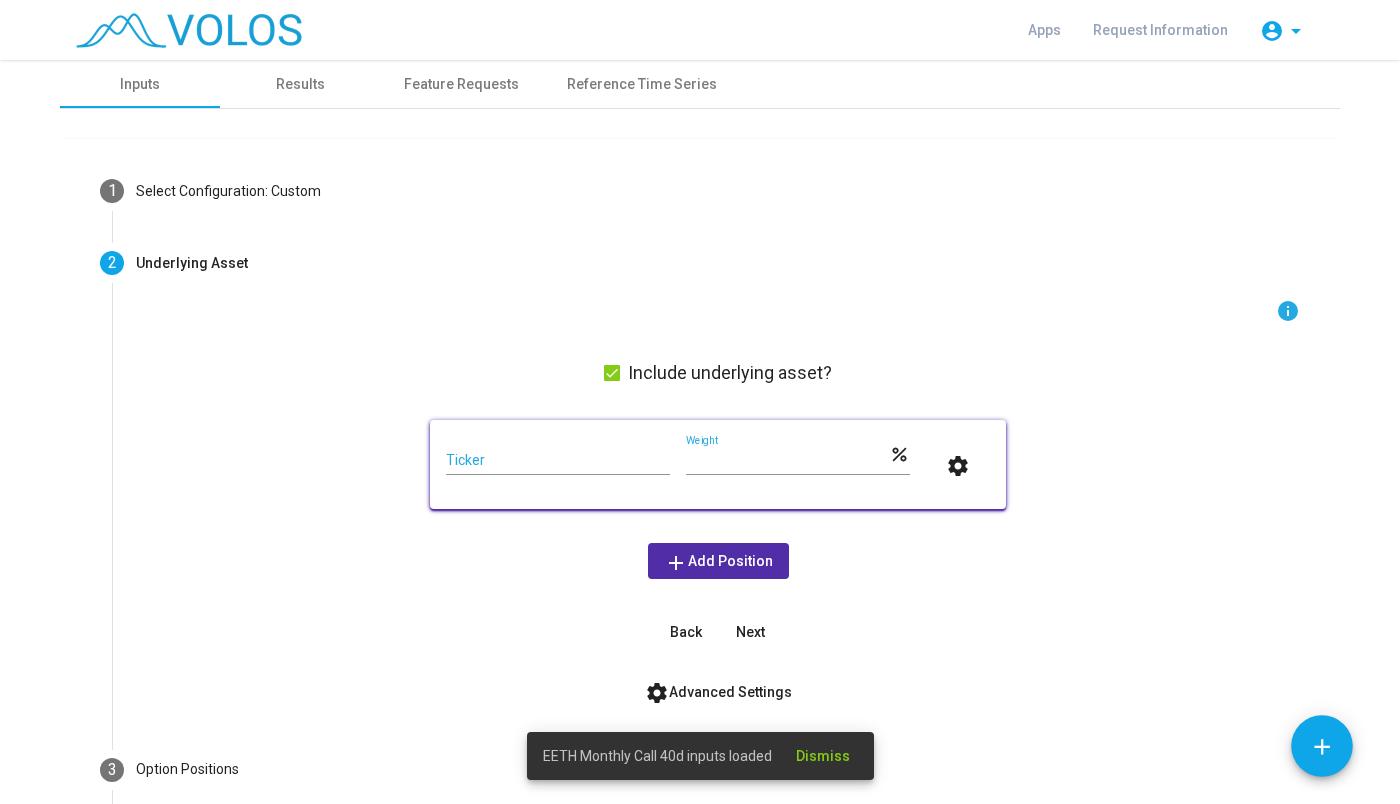 drag, startPoint x: 615, startPoint y: 450, endPoint x: 568, endPoint y: 469, distance: 50.695168 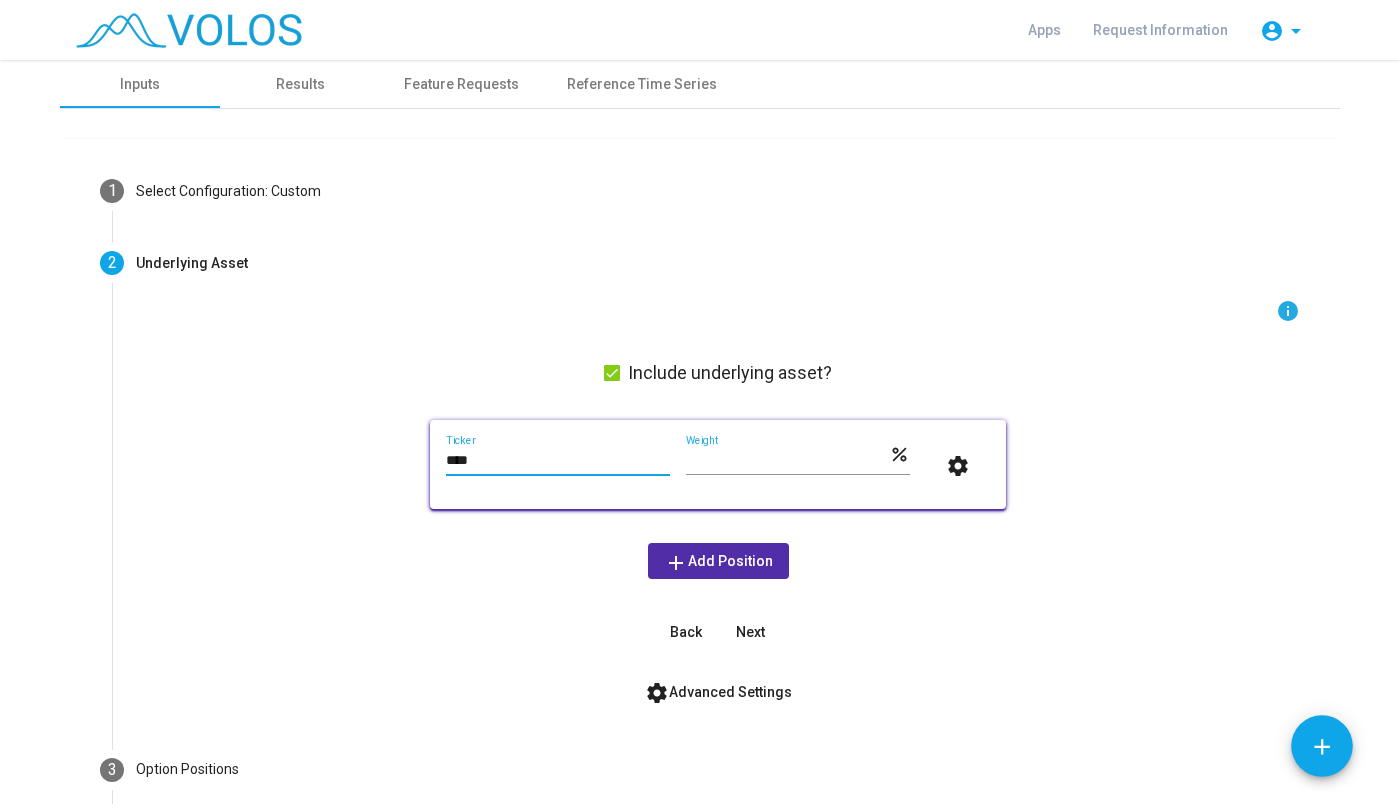 type on "****" 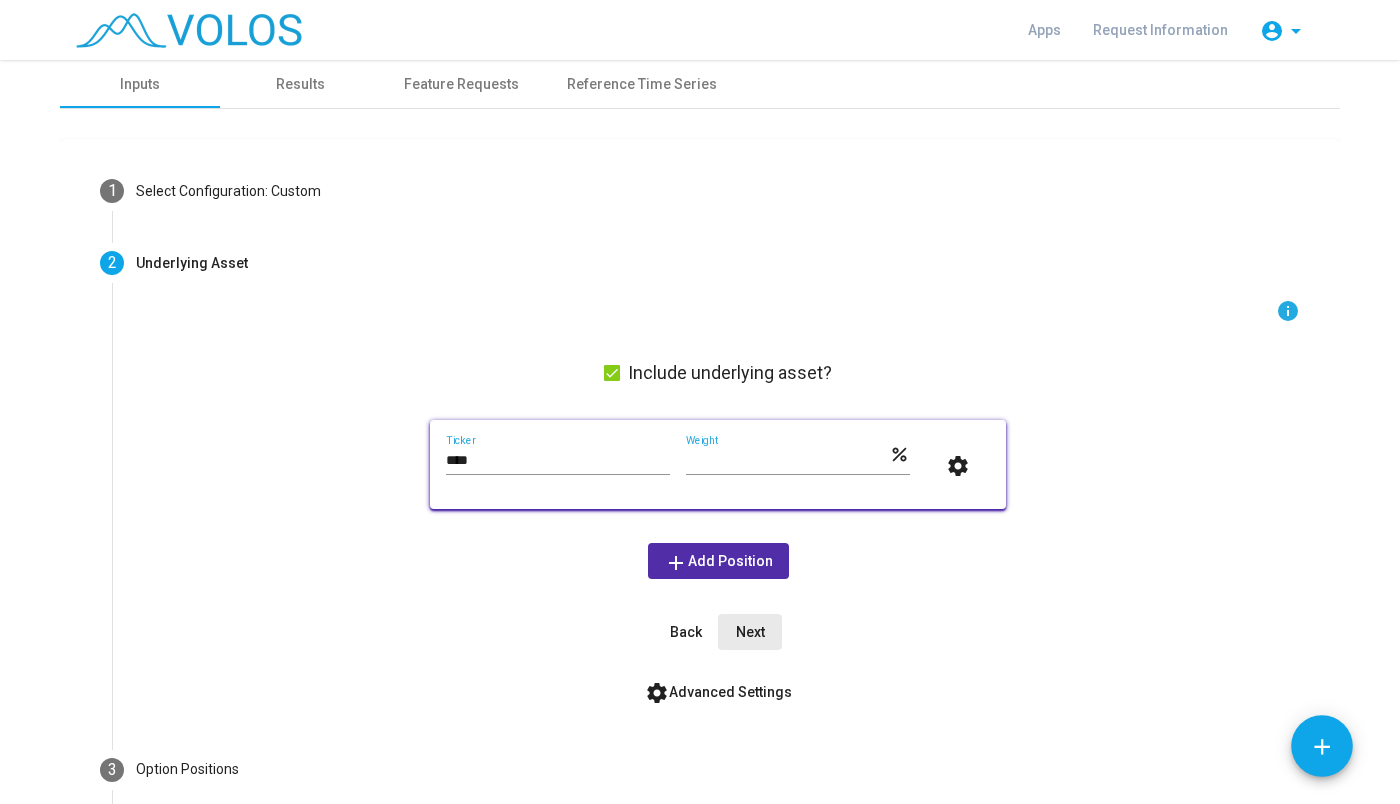 click on "Next" at bounding box center [750, 632] 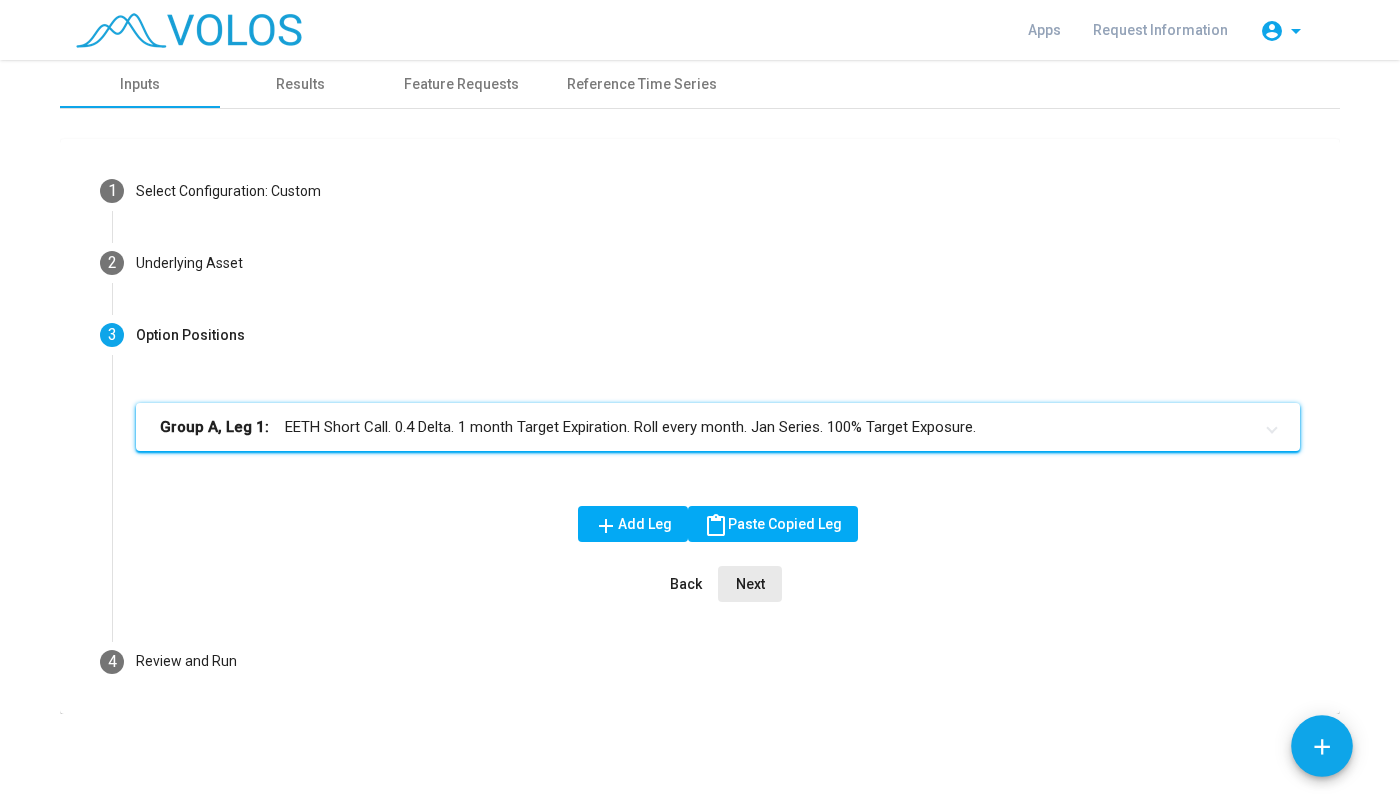 click on "Next" at bounding box center (750, 584) 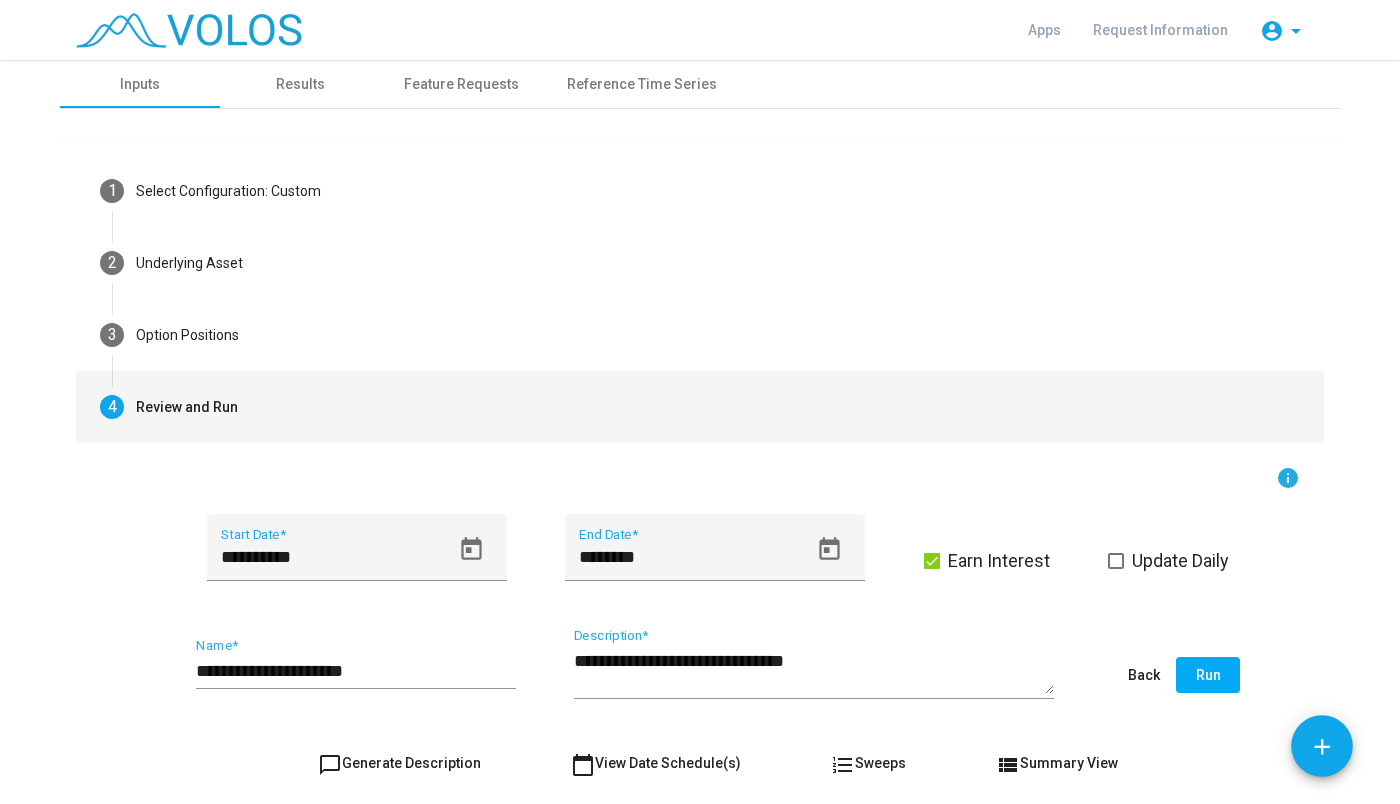 click on "**********" at bounding box center [356, 671] 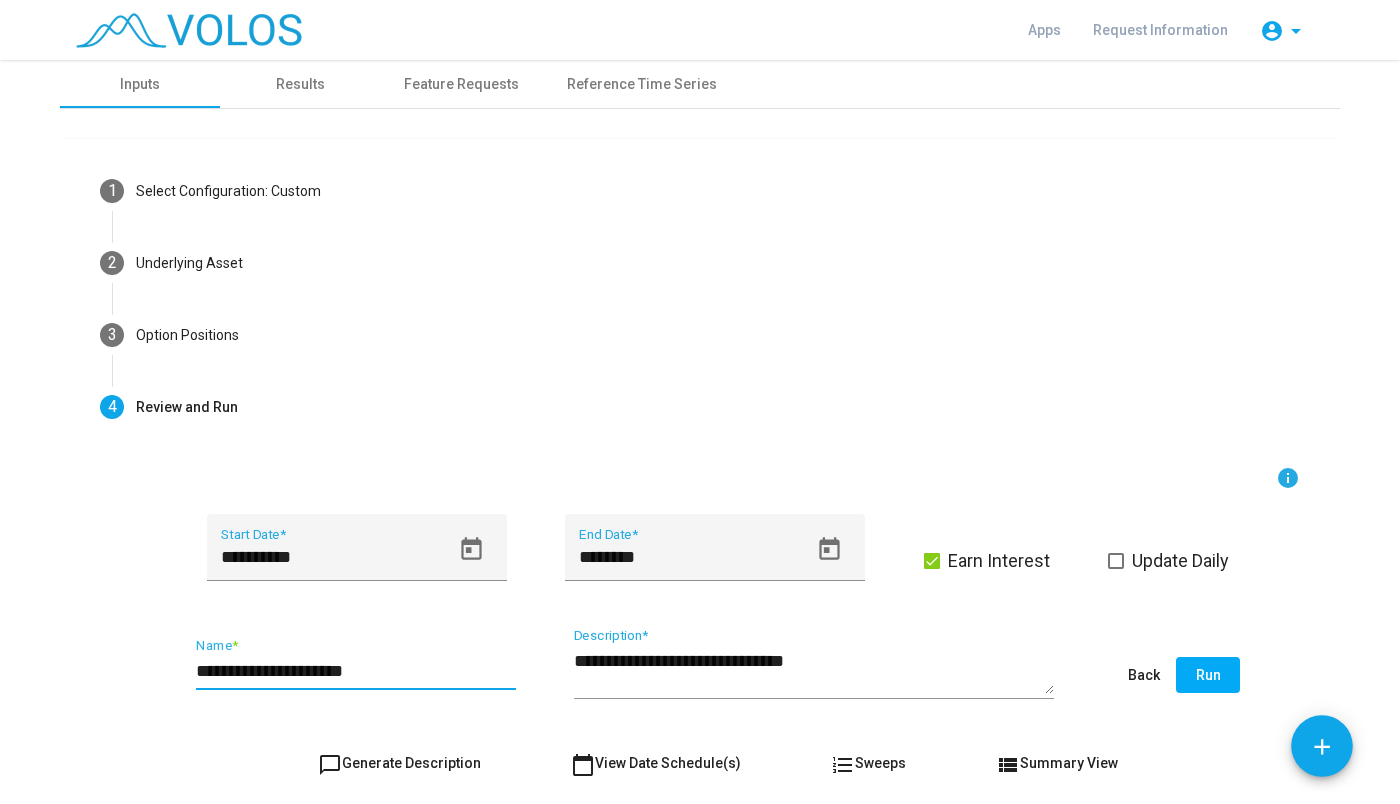 click on "**********" at bounding box center [356, 671] 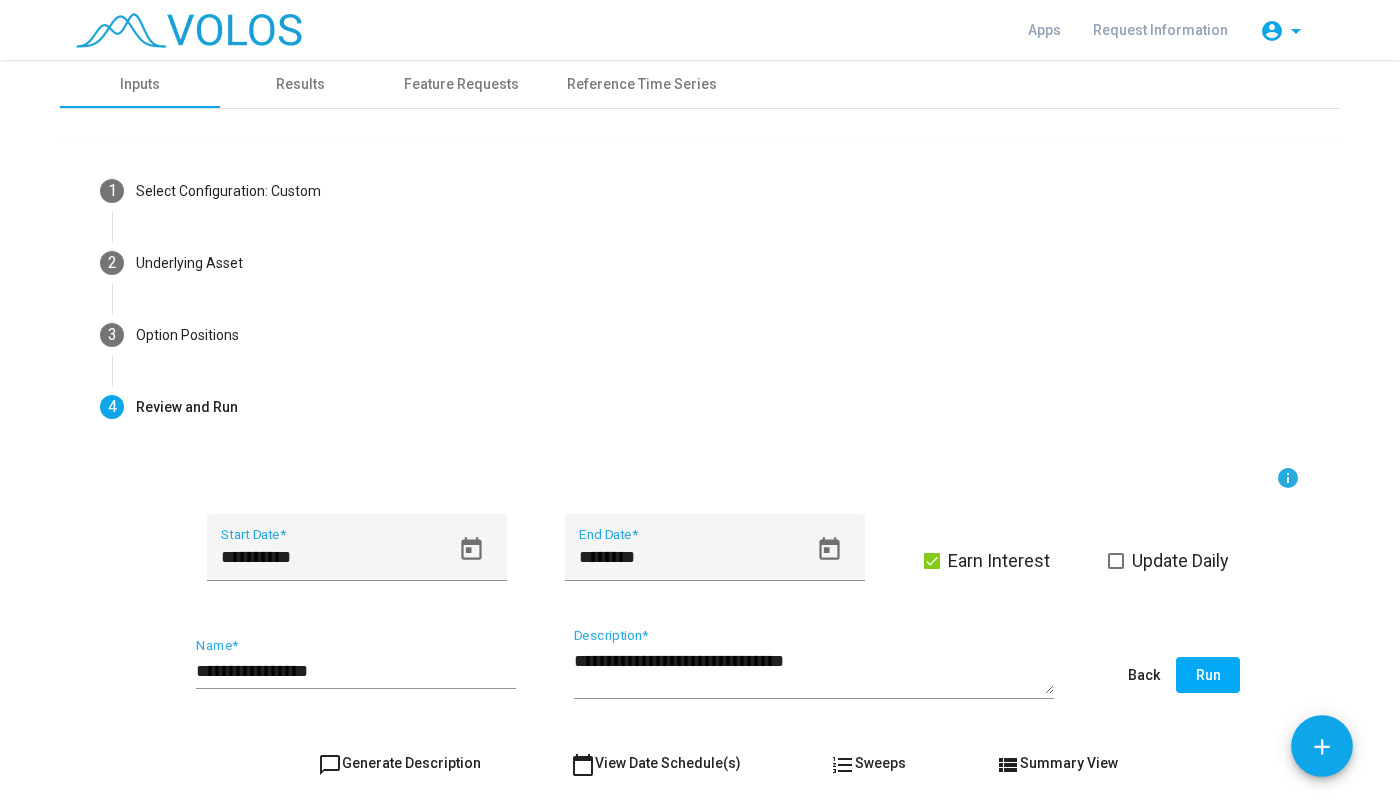 click on "**********" at bounding box center [356, 663] 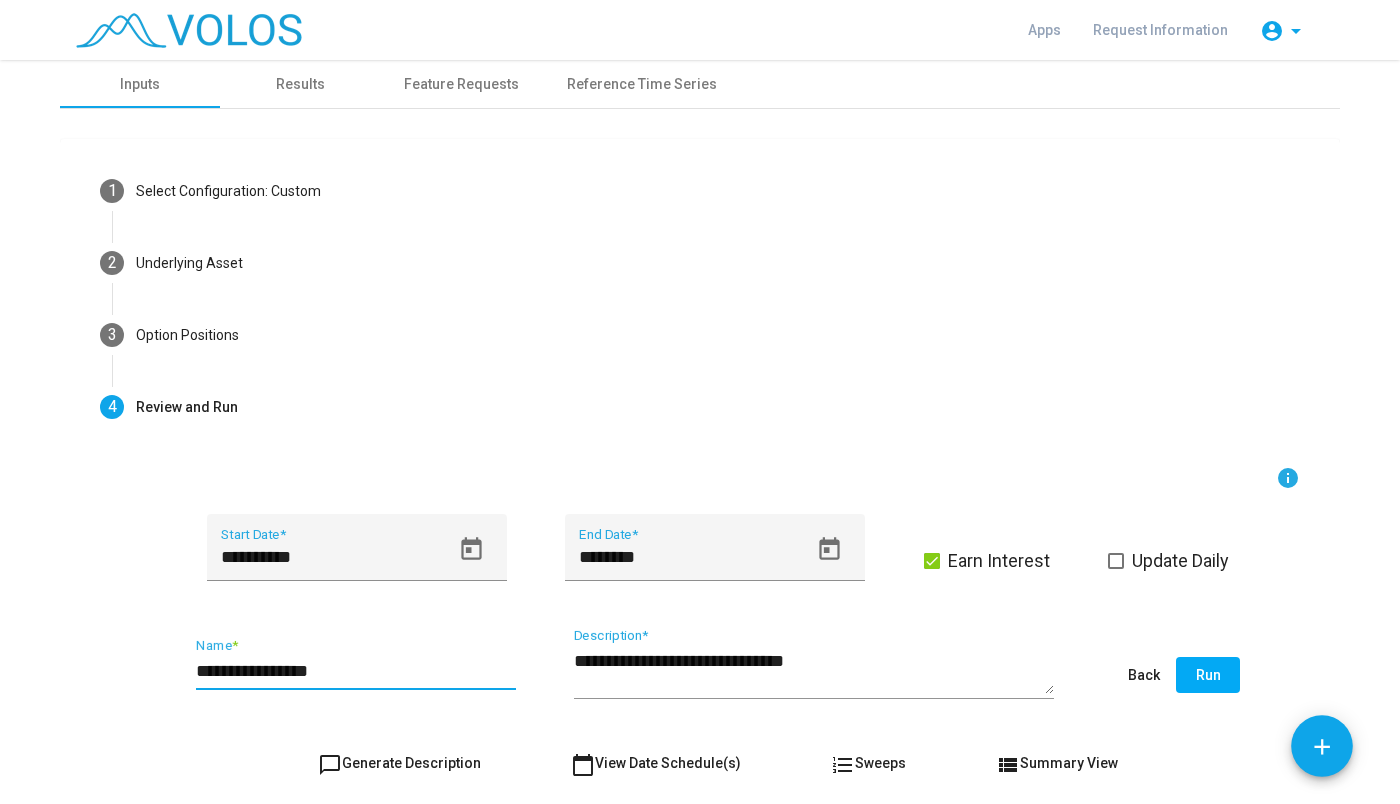 click on "**********" at bounding box center (356, 671) 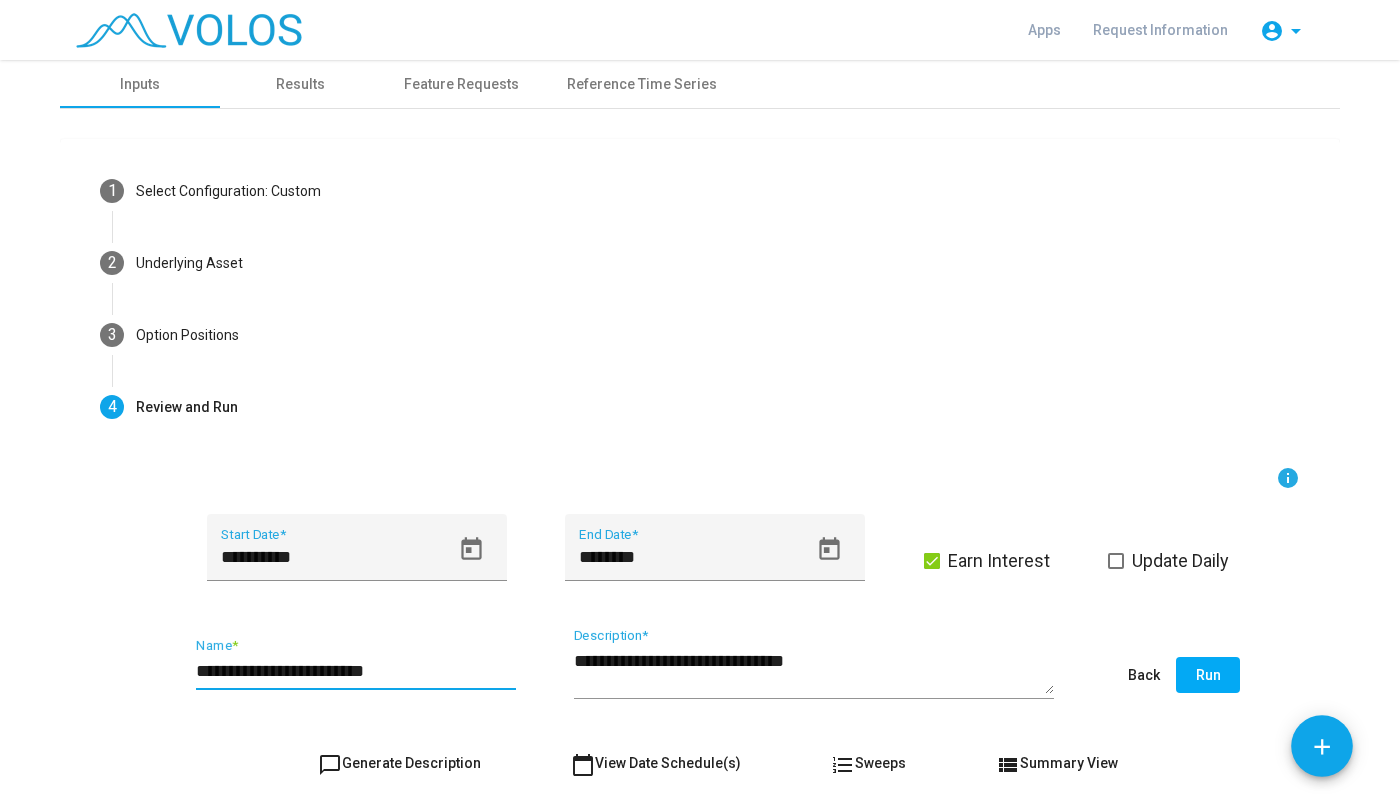 type on "**********" 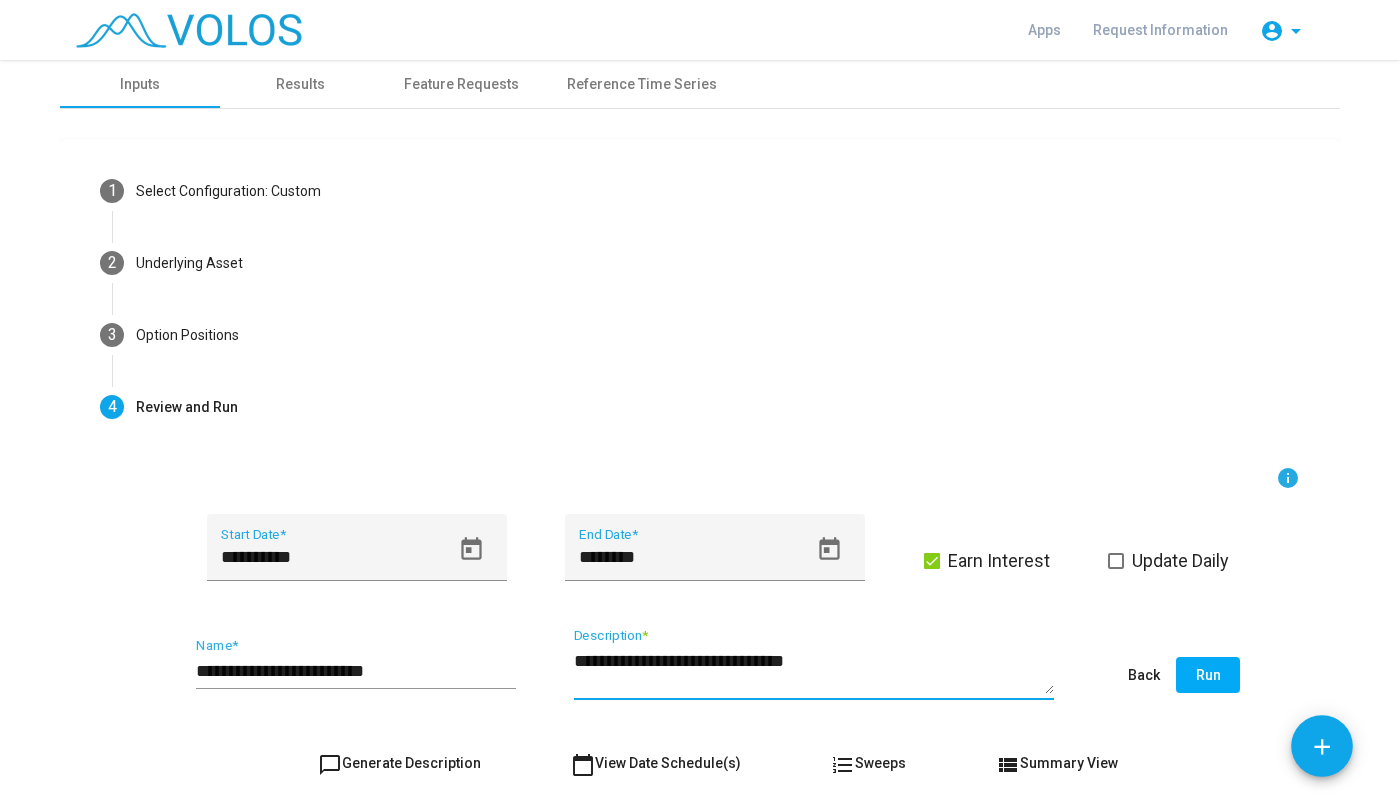 drag, startPoint x: 759, startPoint y: 658, endPoint x: 685, endPoint y: 662, distance: 74.10803 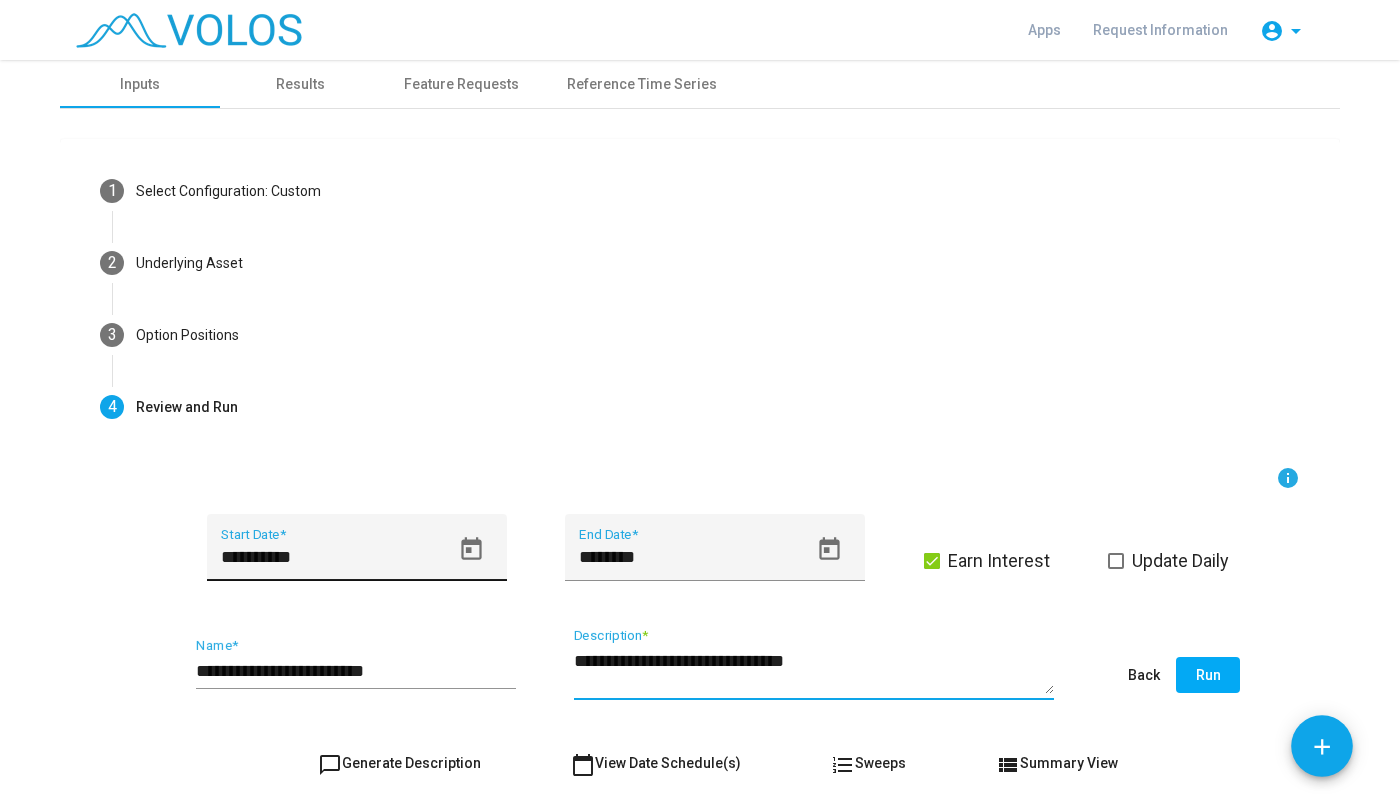 type on "**********" 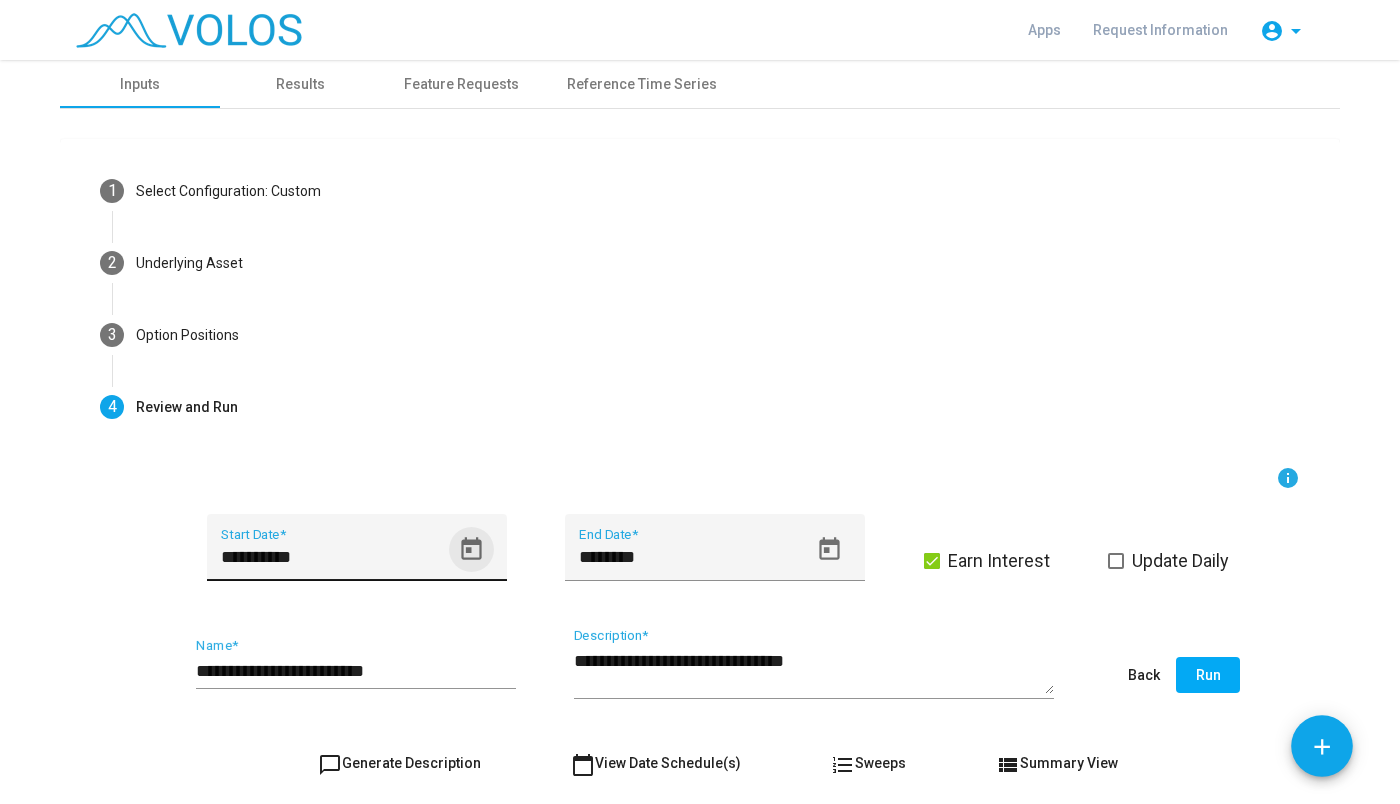 click 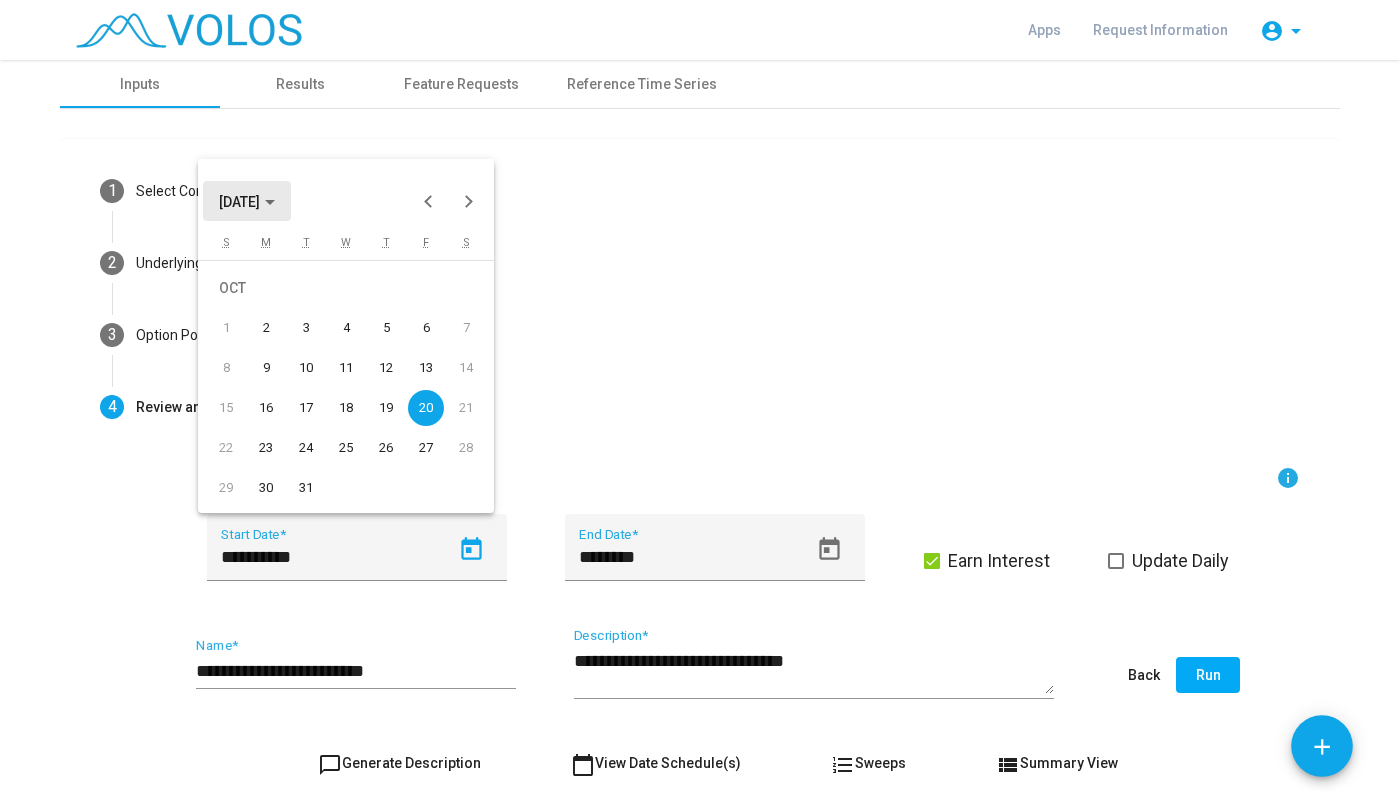 click on "OCT 2023" at bounding box center [247, 201] 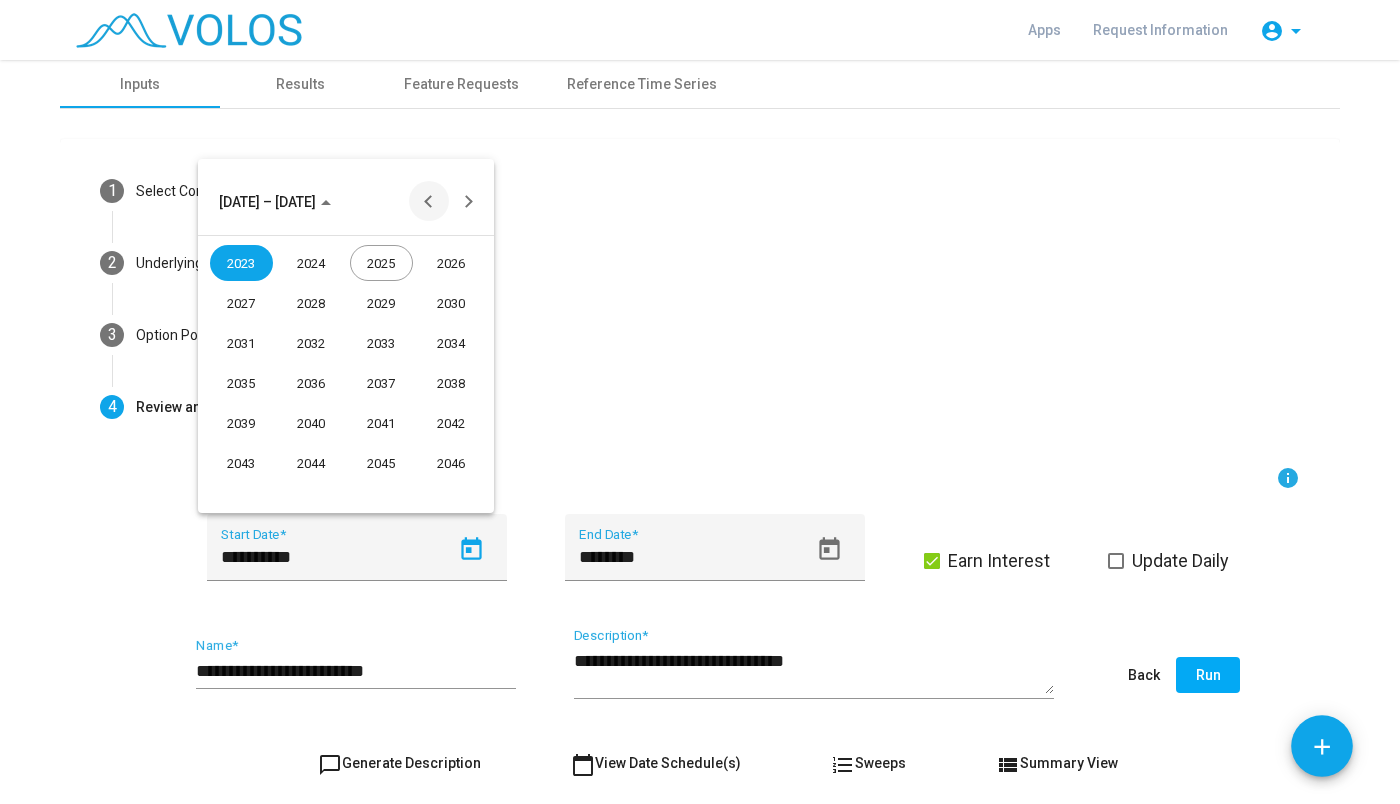 click at bounding box center [429, 201] 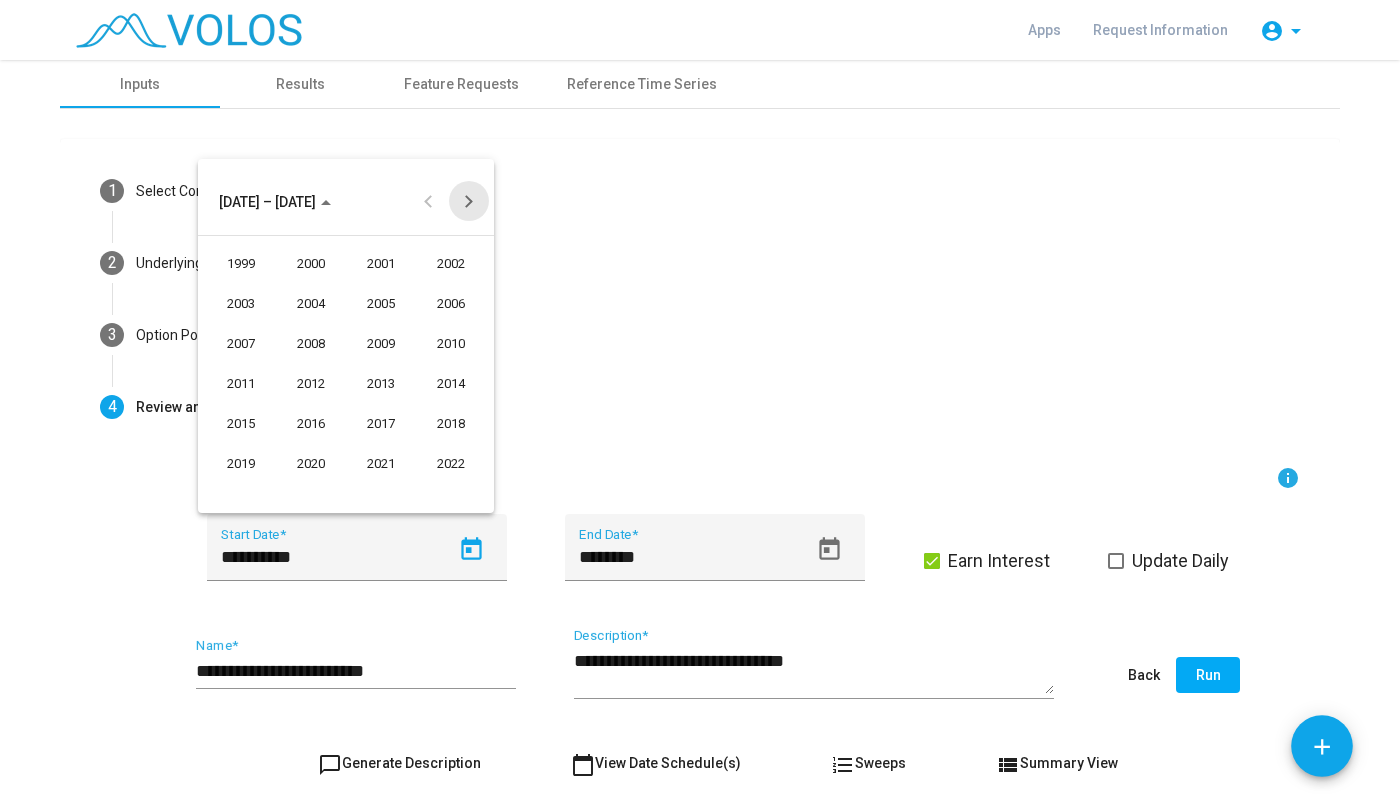 click at bounding box center [469, 201] 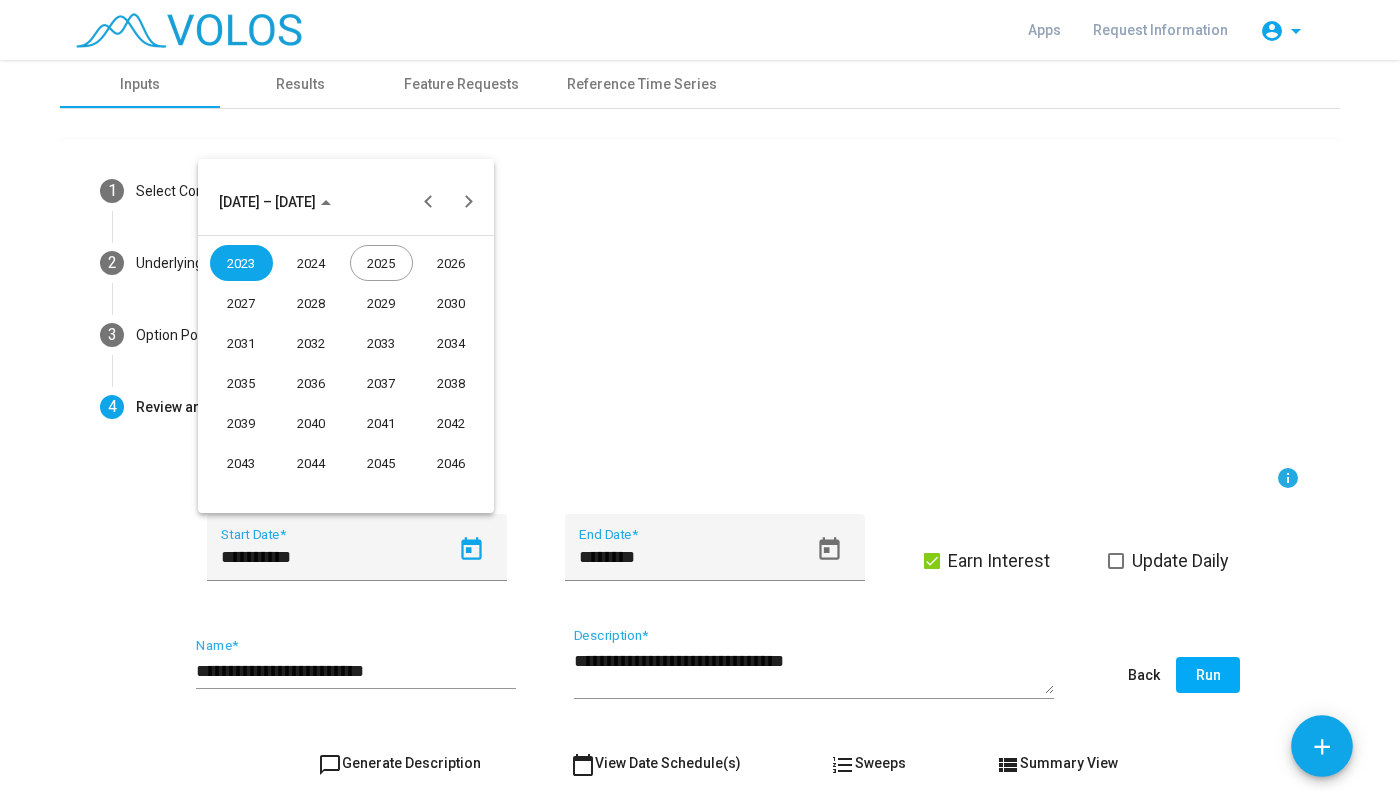 click on "2024" at bounding box center (311, 263) 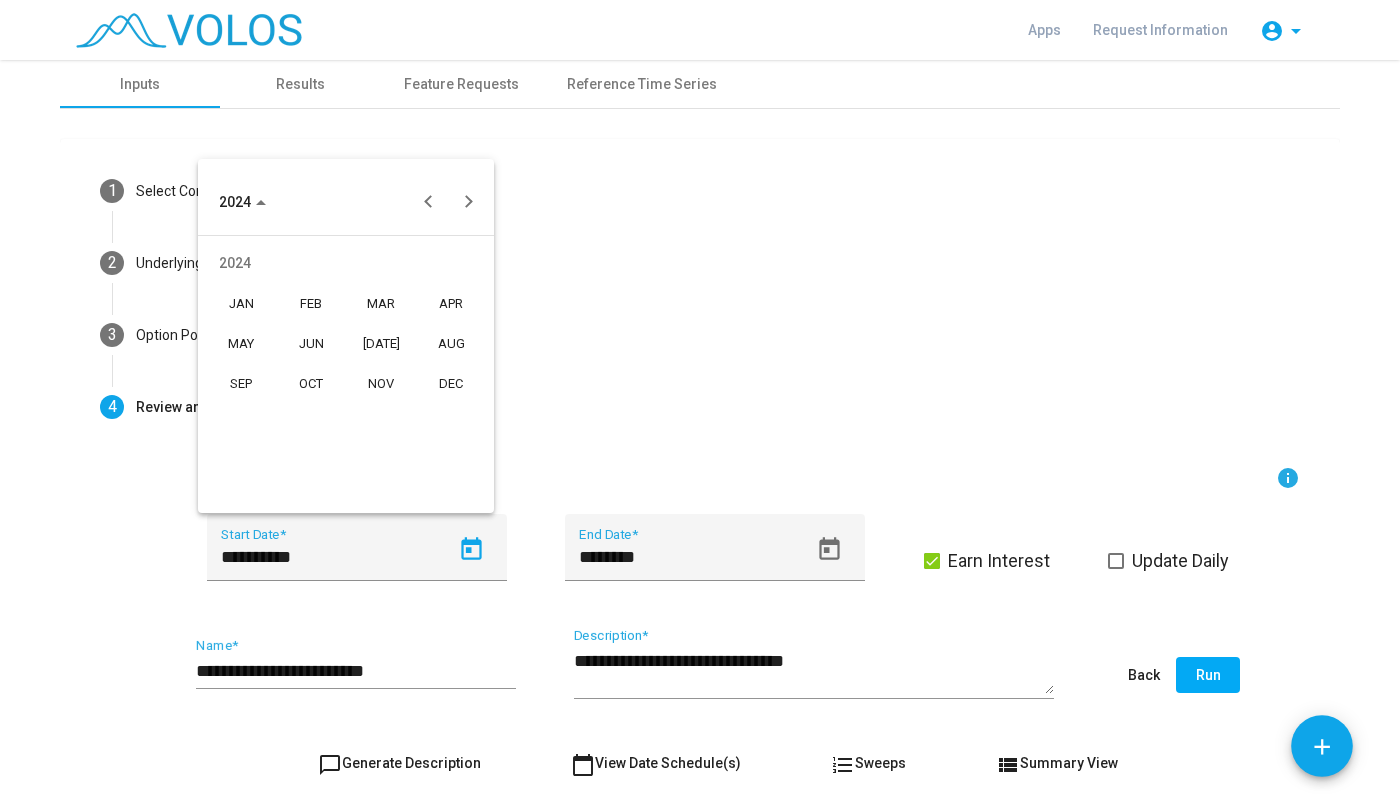 click on "JUL" at bounding box center [381, 343] 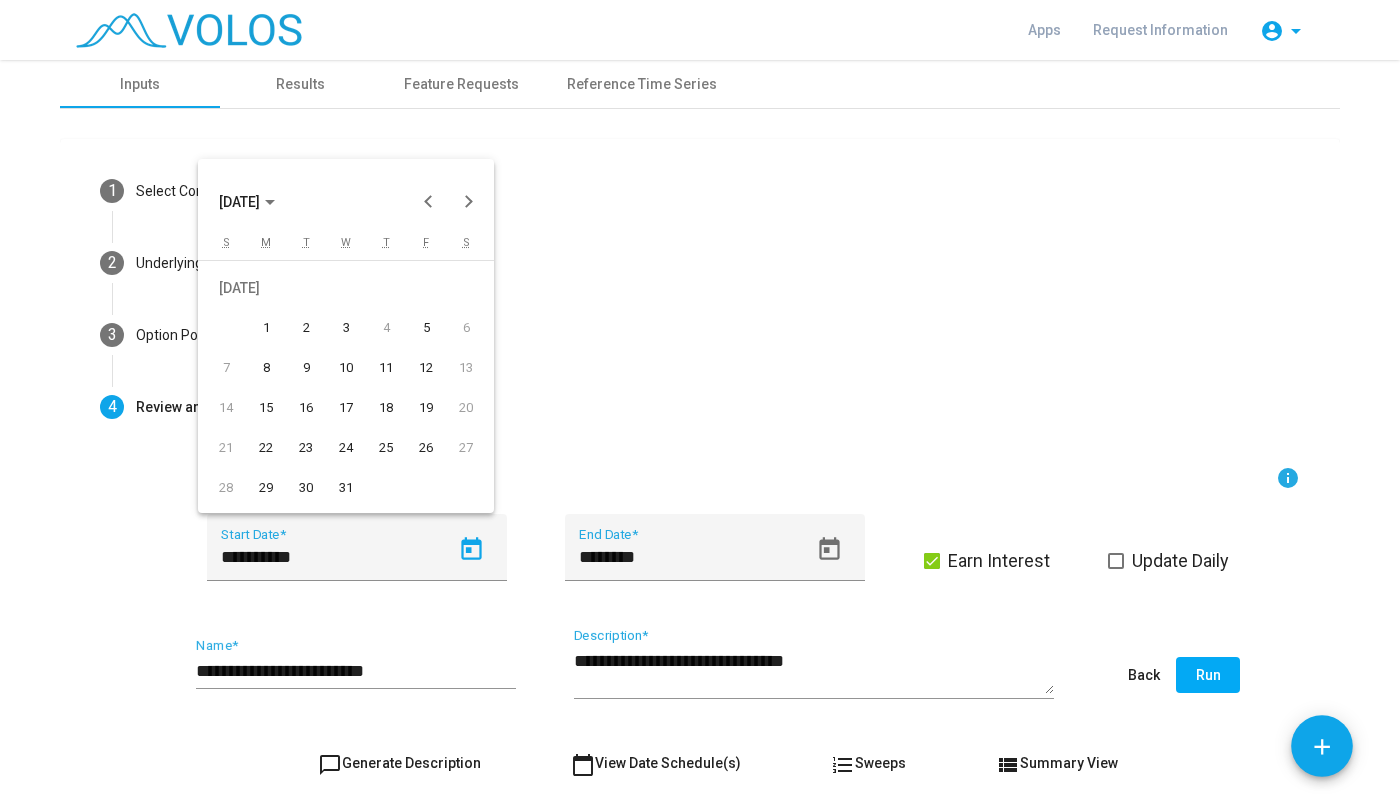 click on "1" at bounding box center [266, 328] 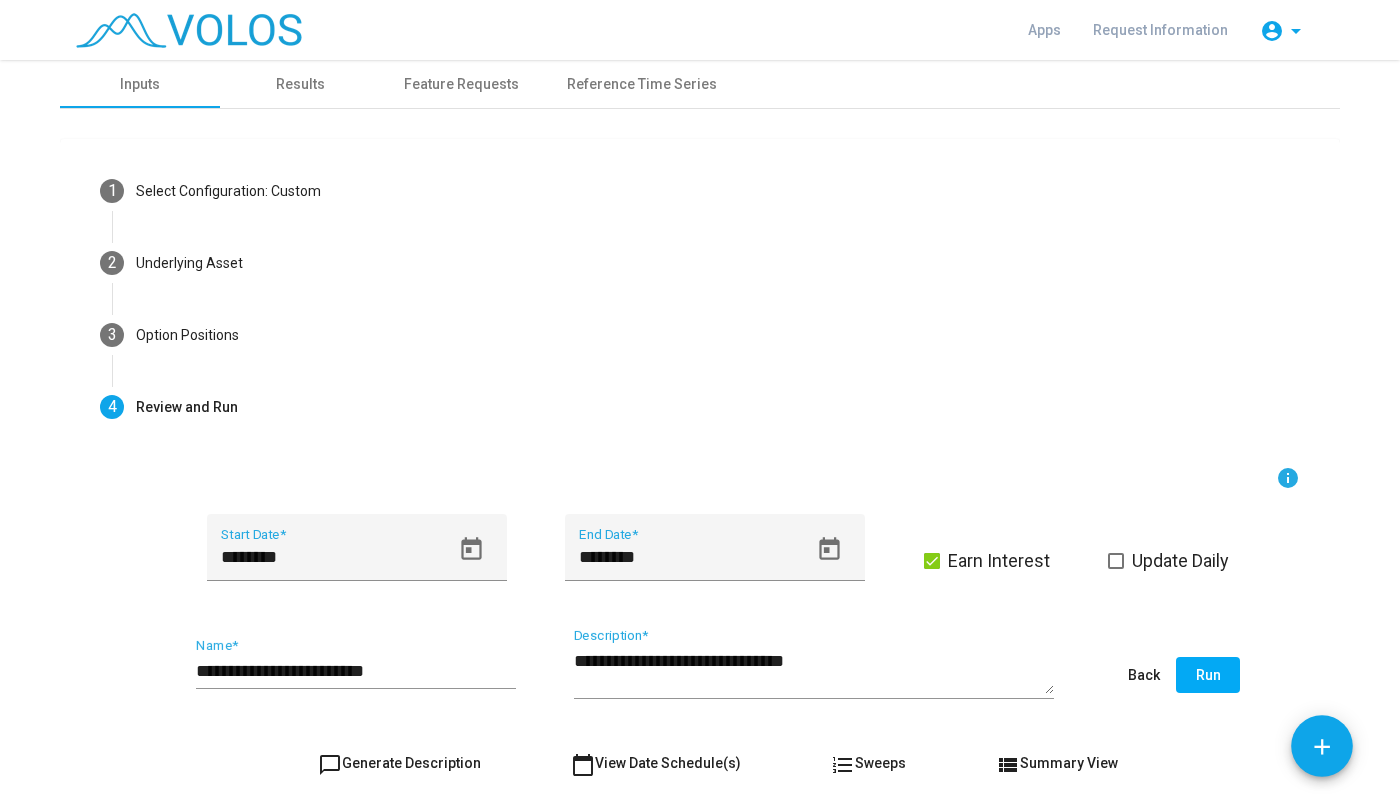 click on "**********" at bounding box center (718, 675) 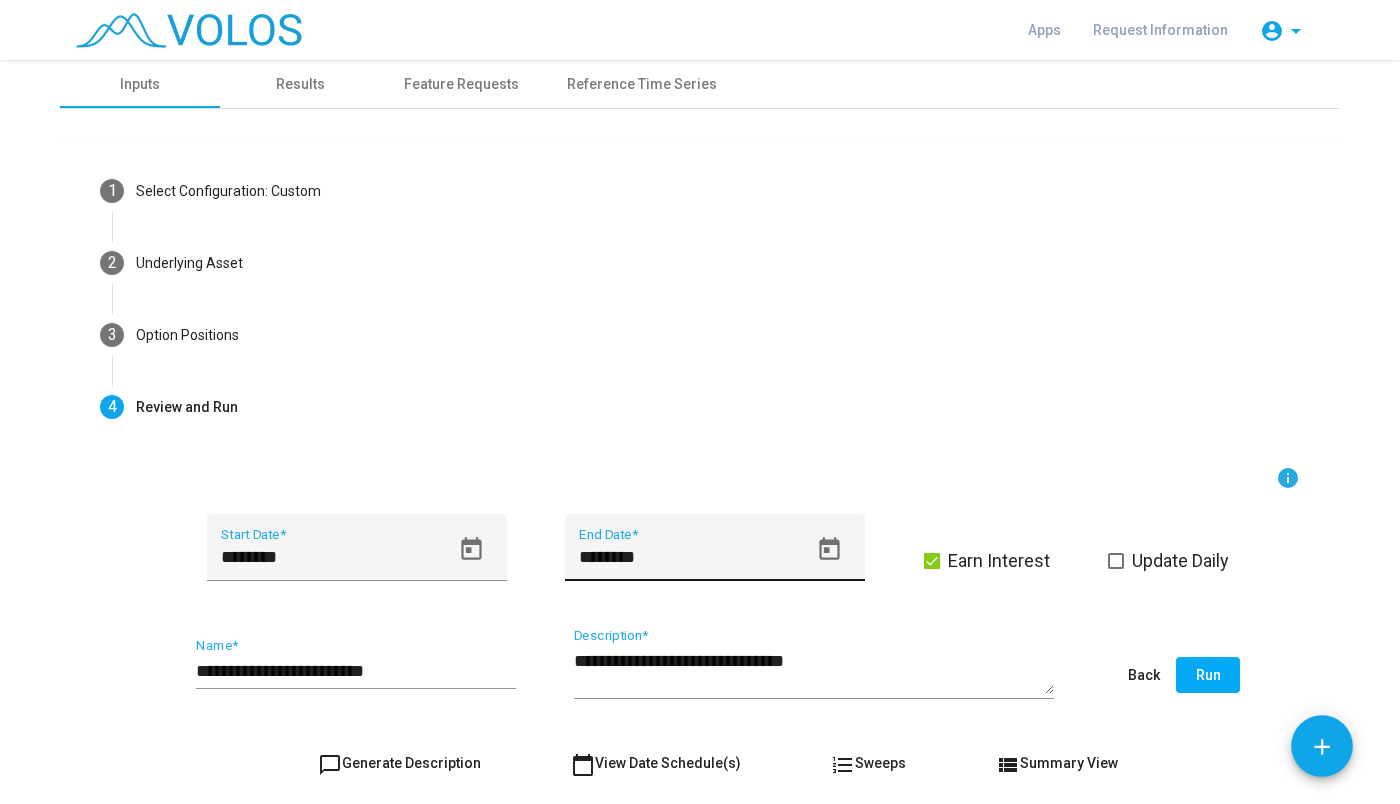 click on "******** End Date  *" at bounding box center (693, 554) 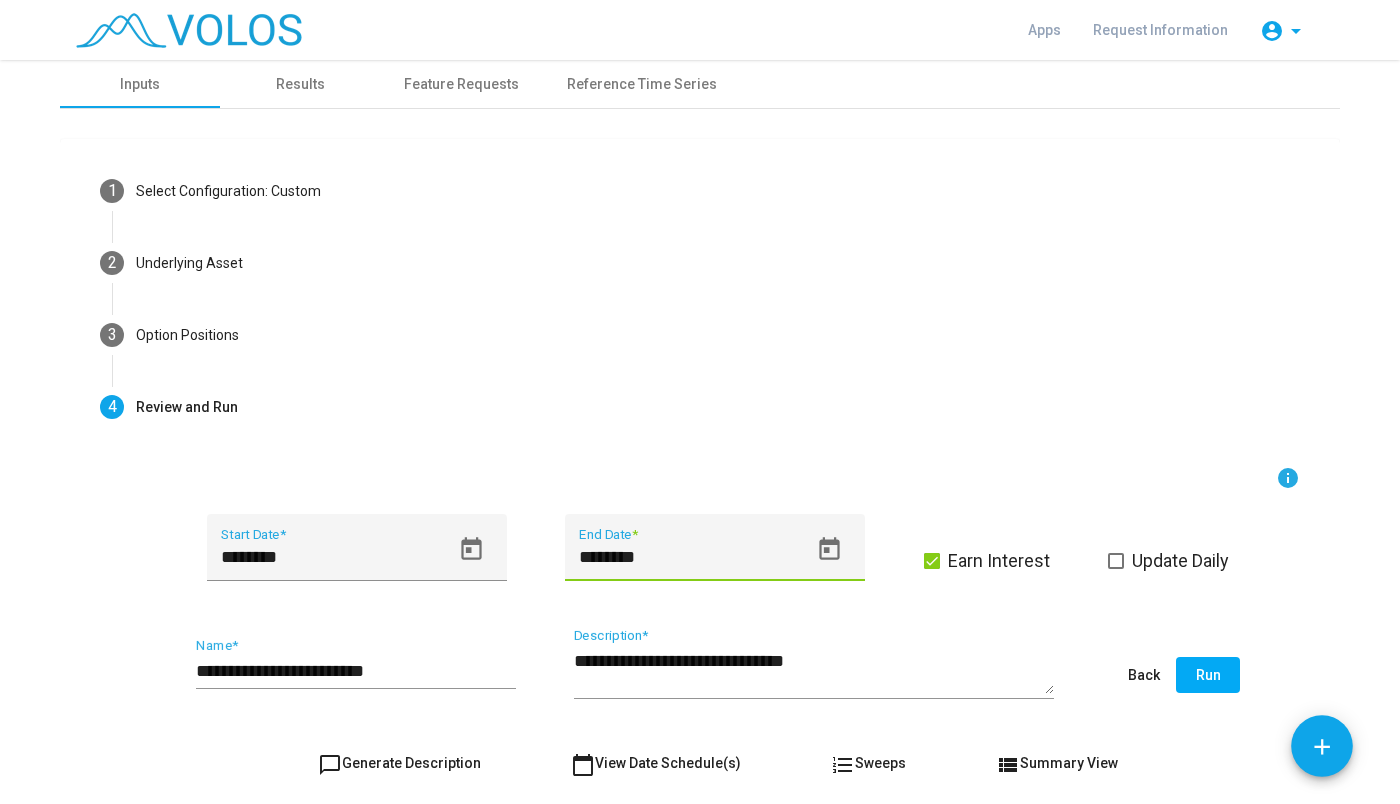 click 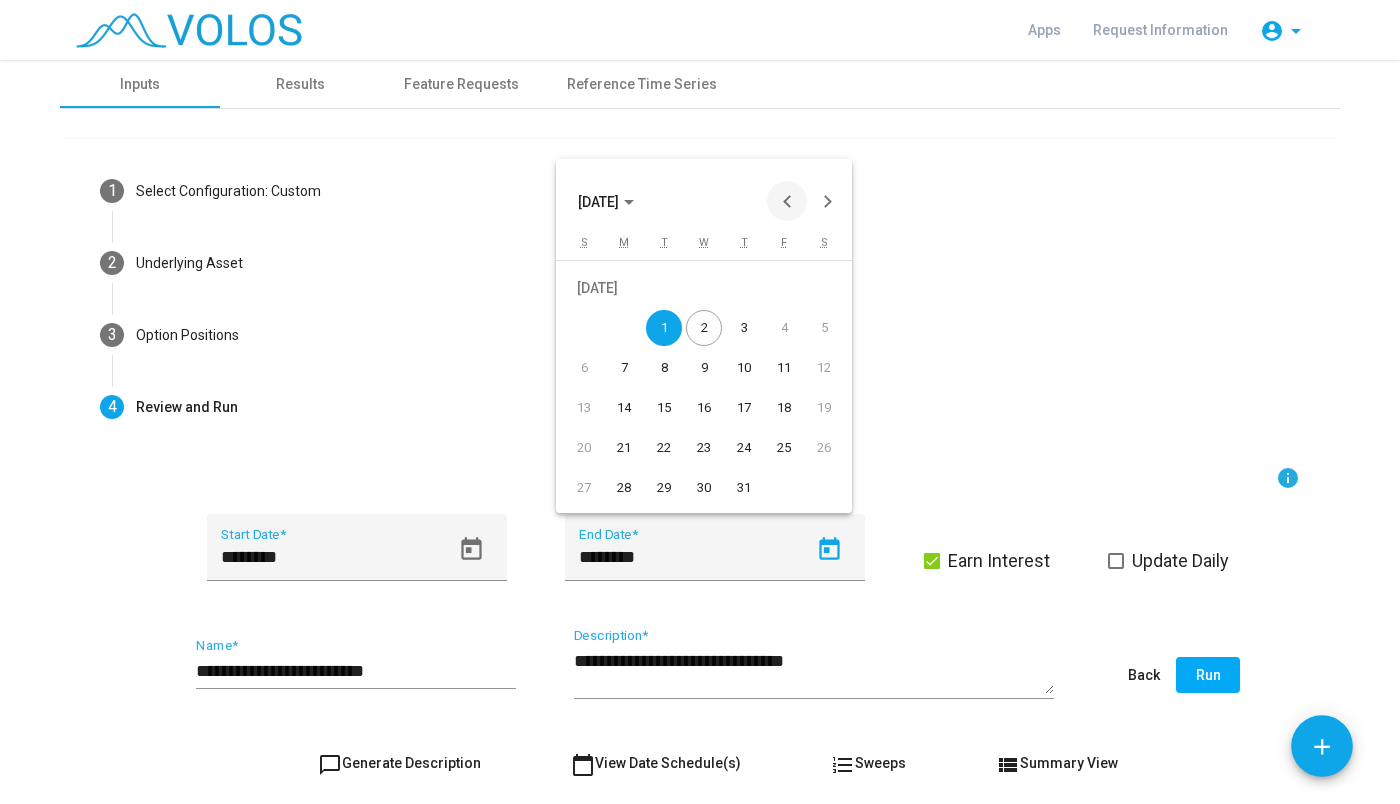 click at bounding box center [787, 201] 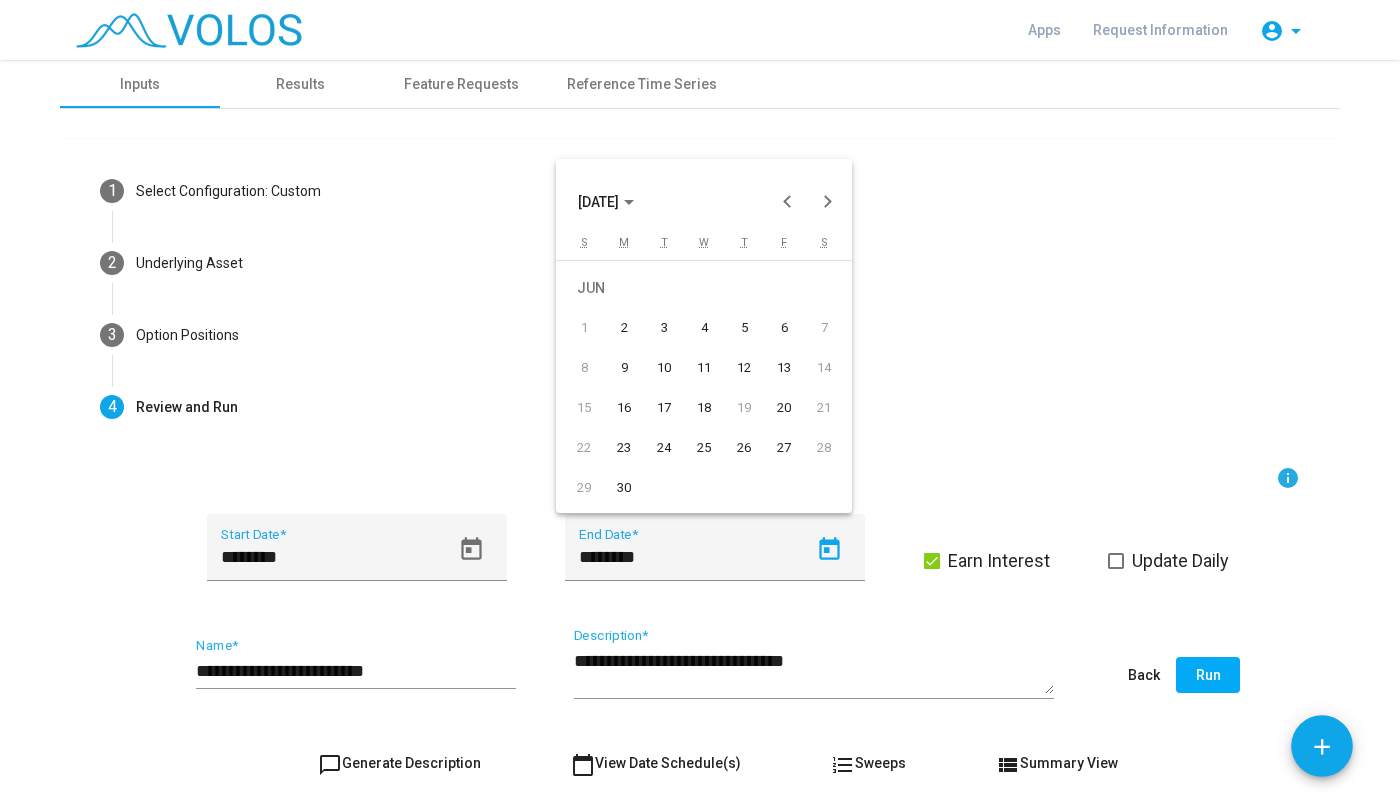 click on "30" at bounding box center [624, 488] 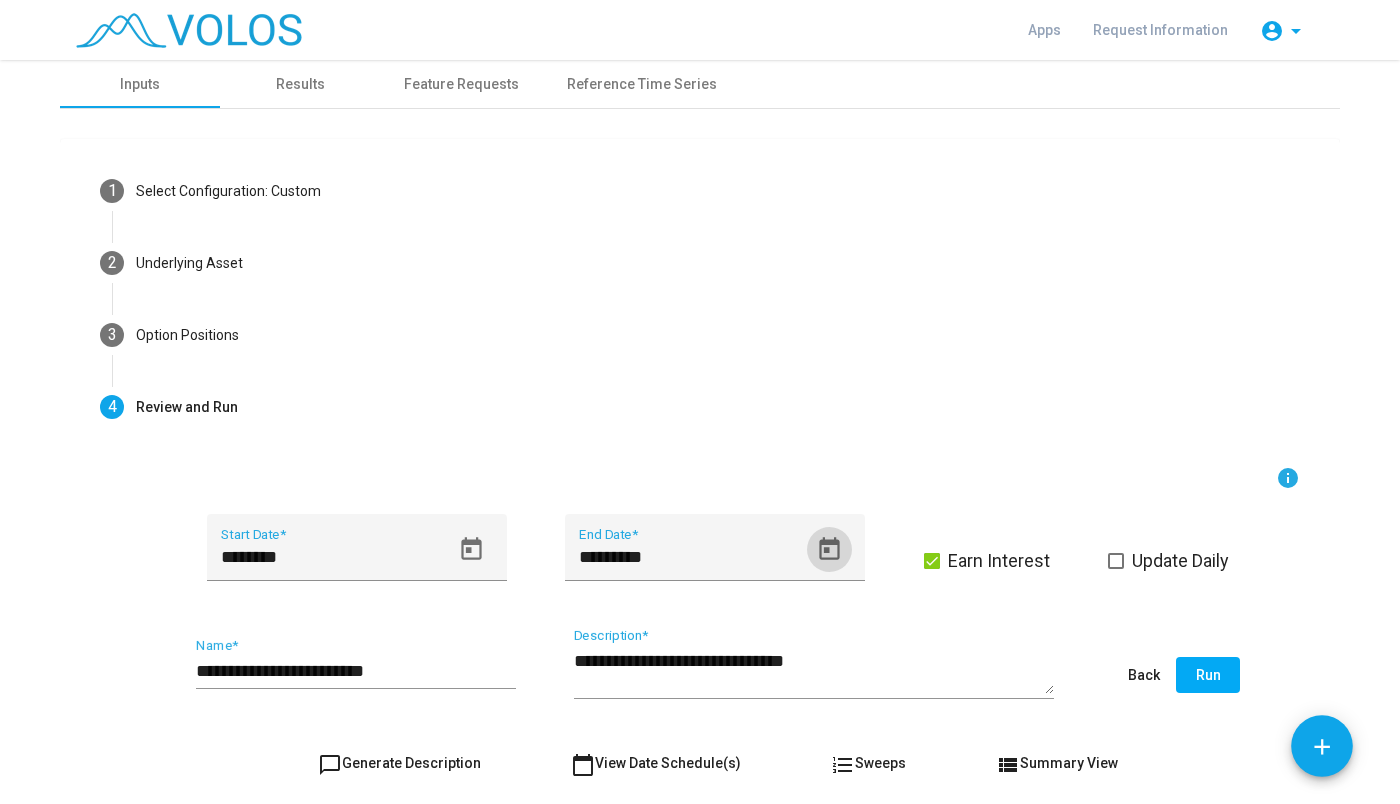 click on "**********" at bounding box center (718, 679) 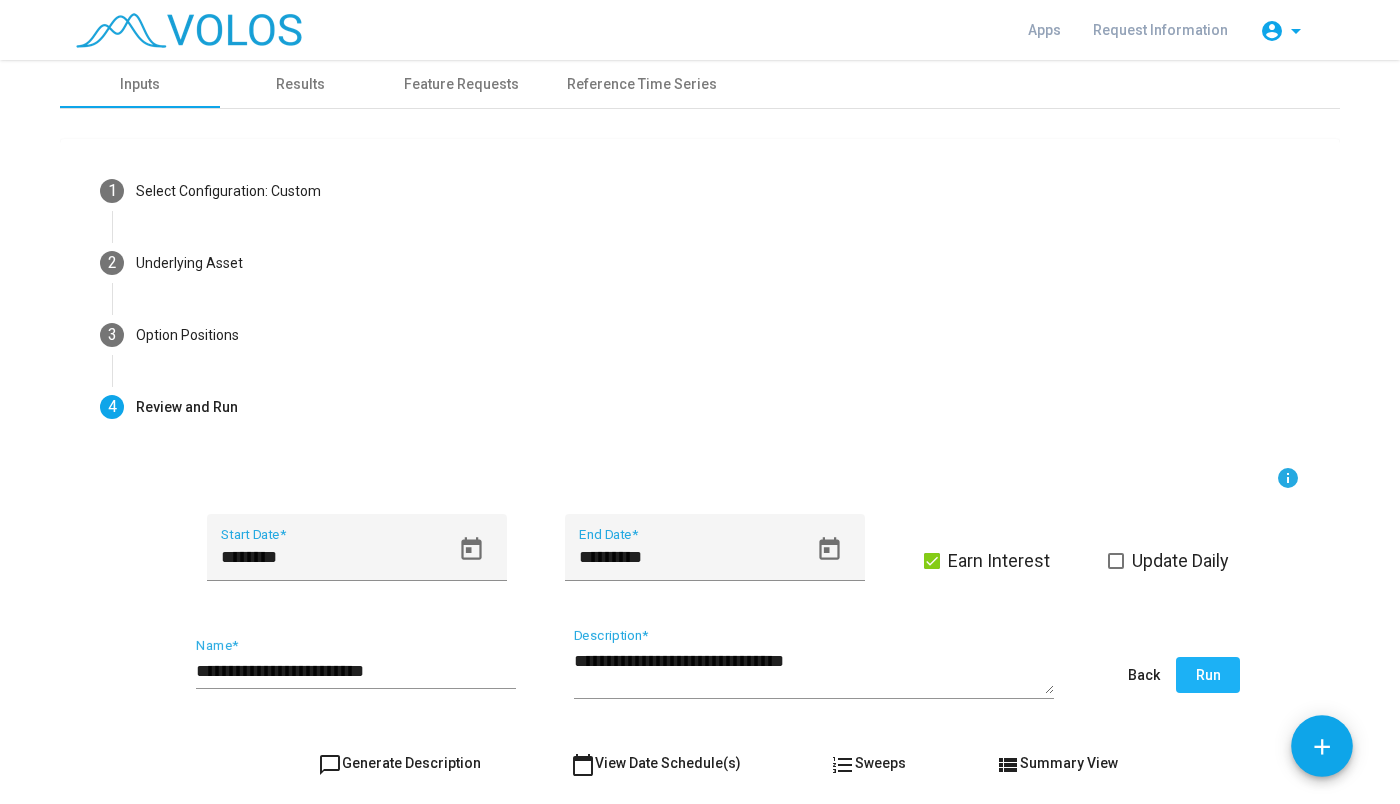 click on "Run" at bounding box center (1208, 675) 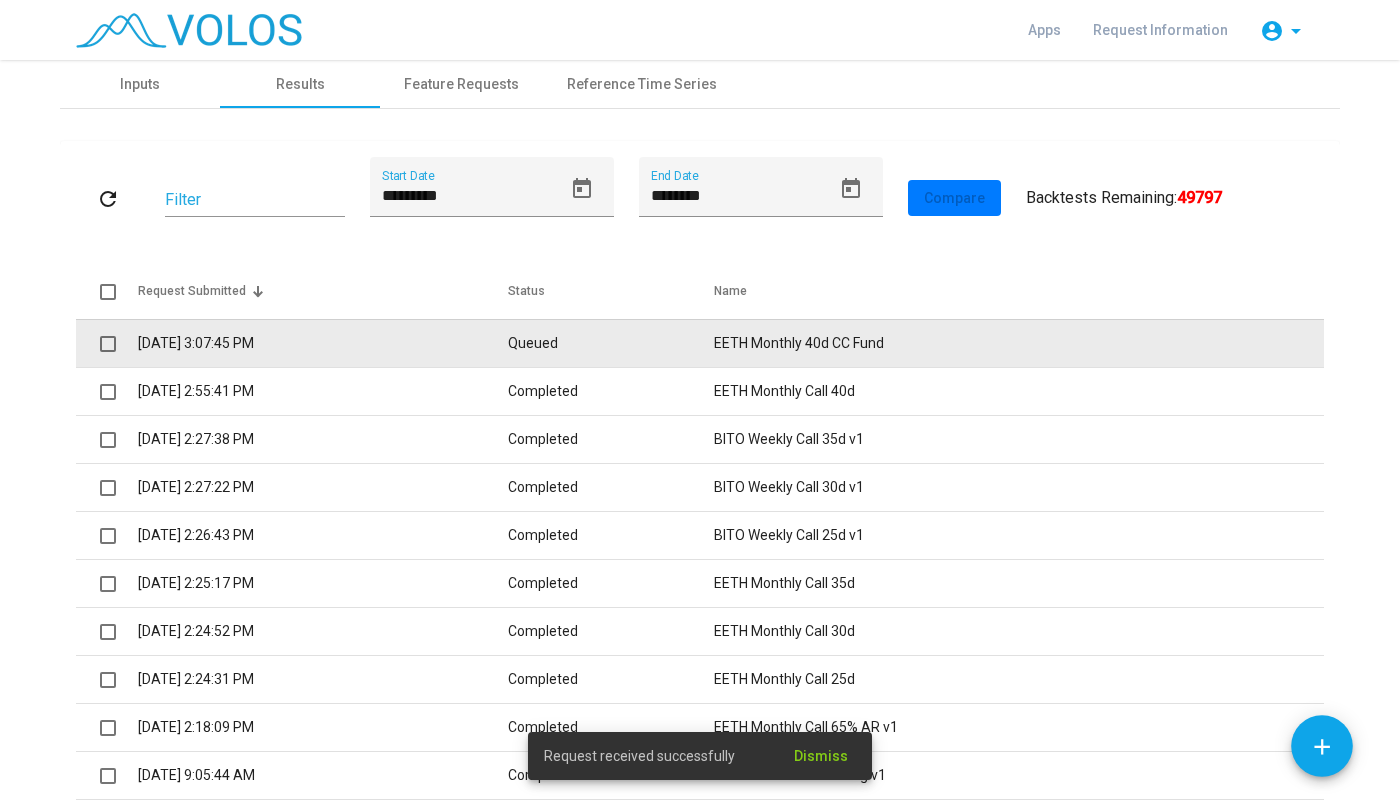 click on "EETH Monthly 40d CC Fund" at bounding box center (1019, 343) 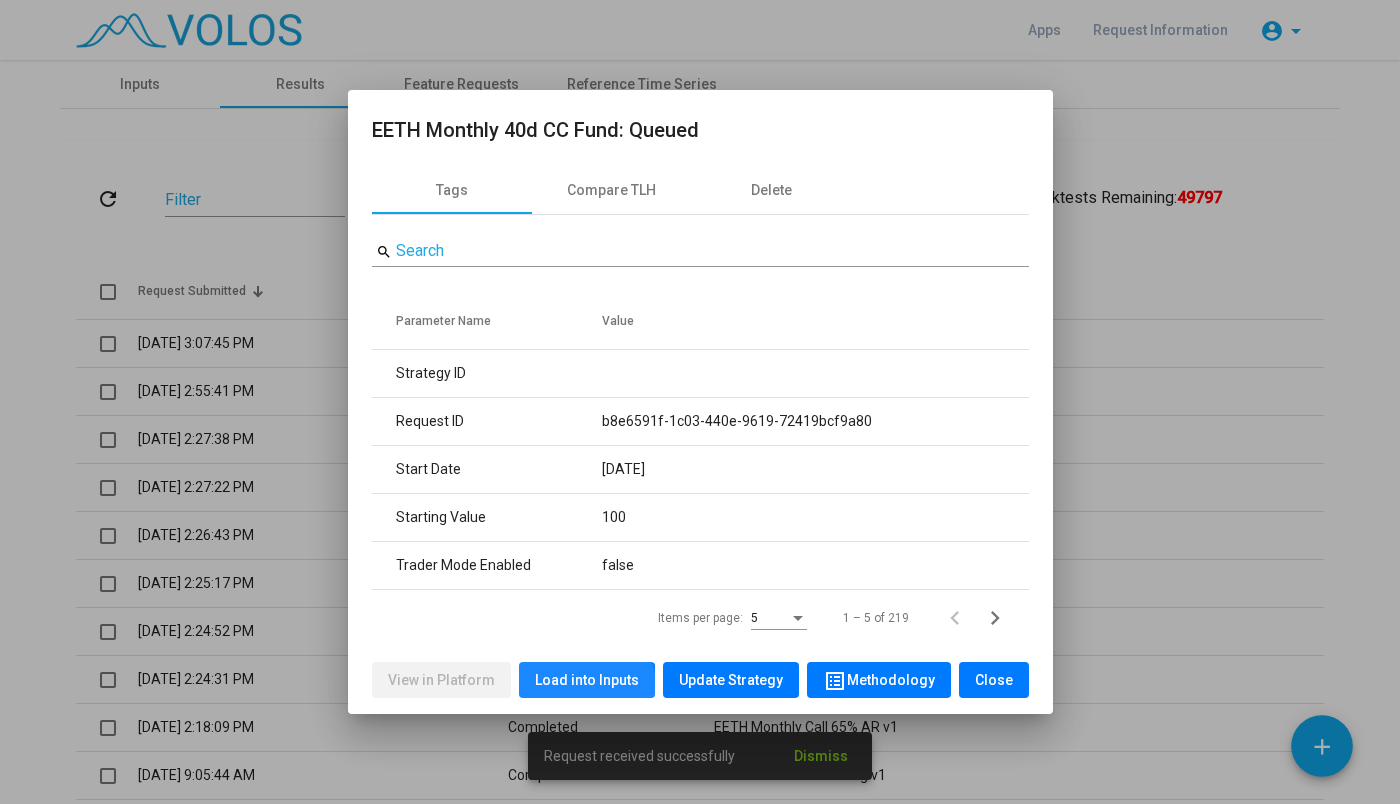 click on "Load into Inputs" at bounding box center (587, 680) 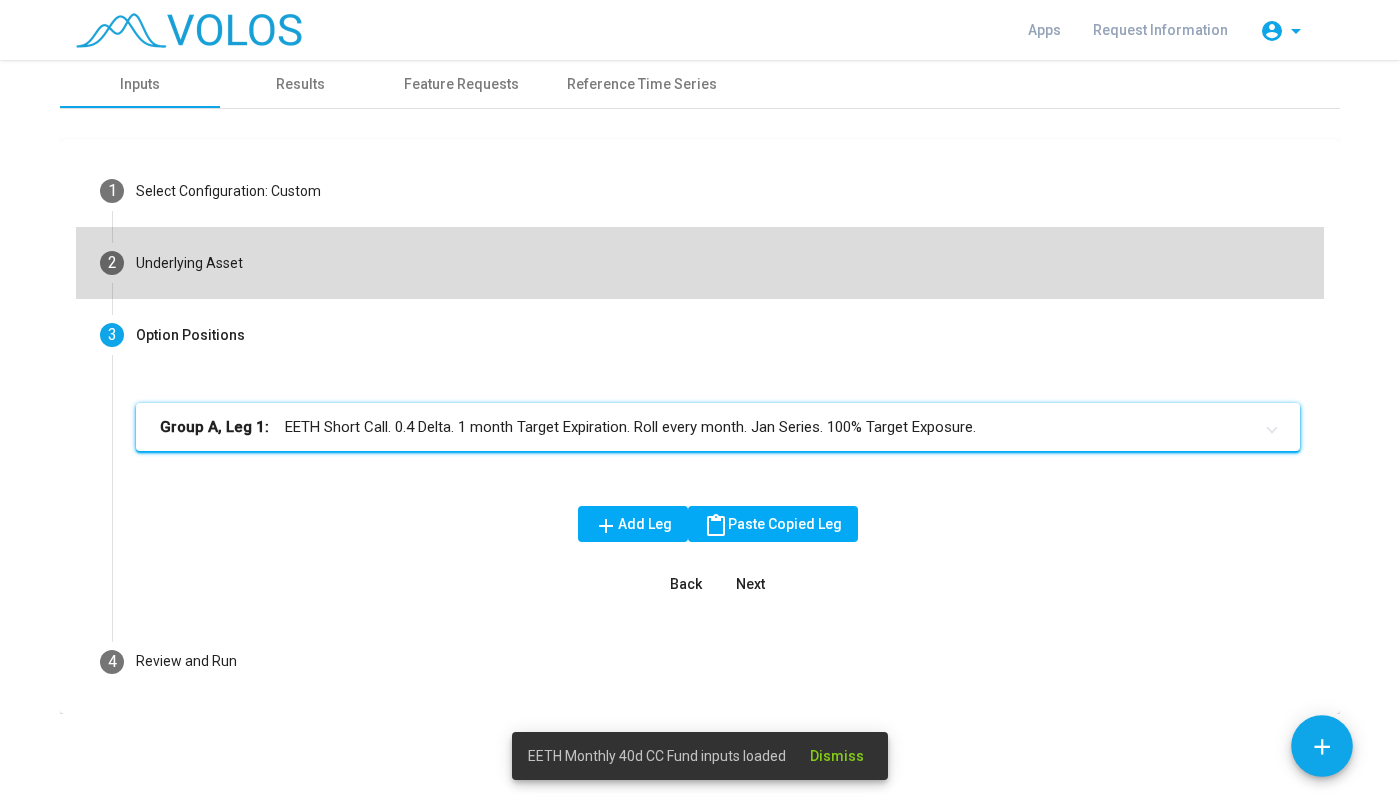 click on "2 Underlying Asset" at bounding box center (700, 263) 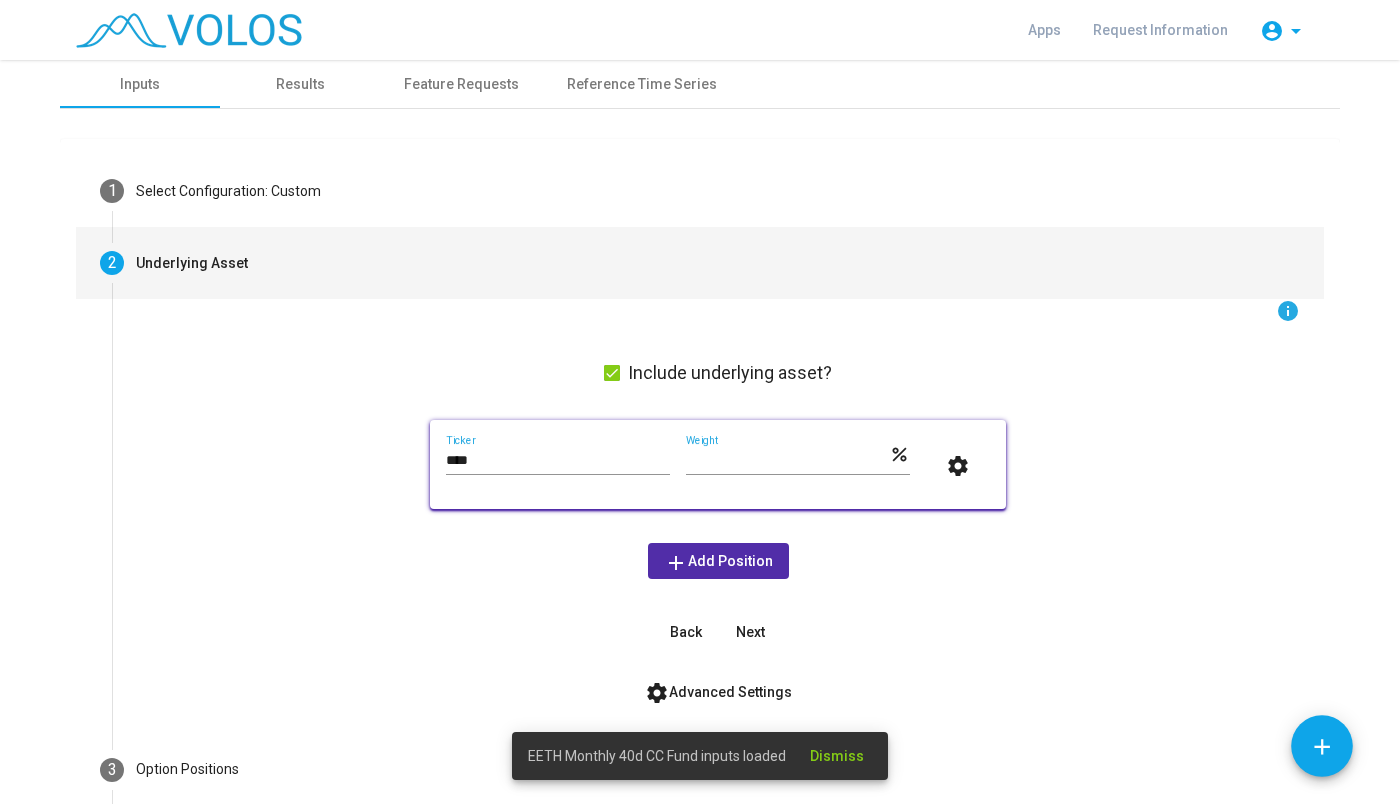 scroll, scrollTop: 168, scrollLeft: 0, axis: vertical 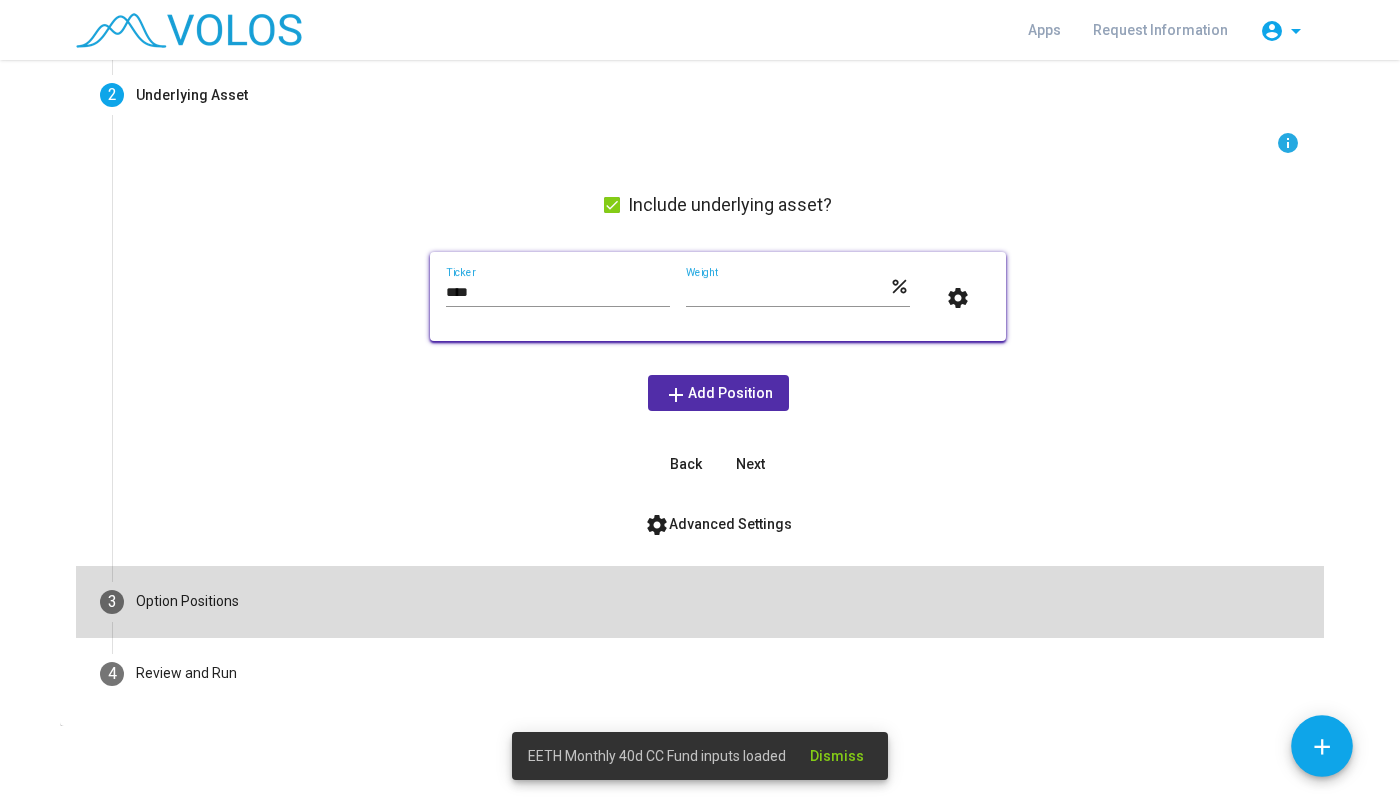 click on "3 Option Positions" at bounding box center [700, 602] 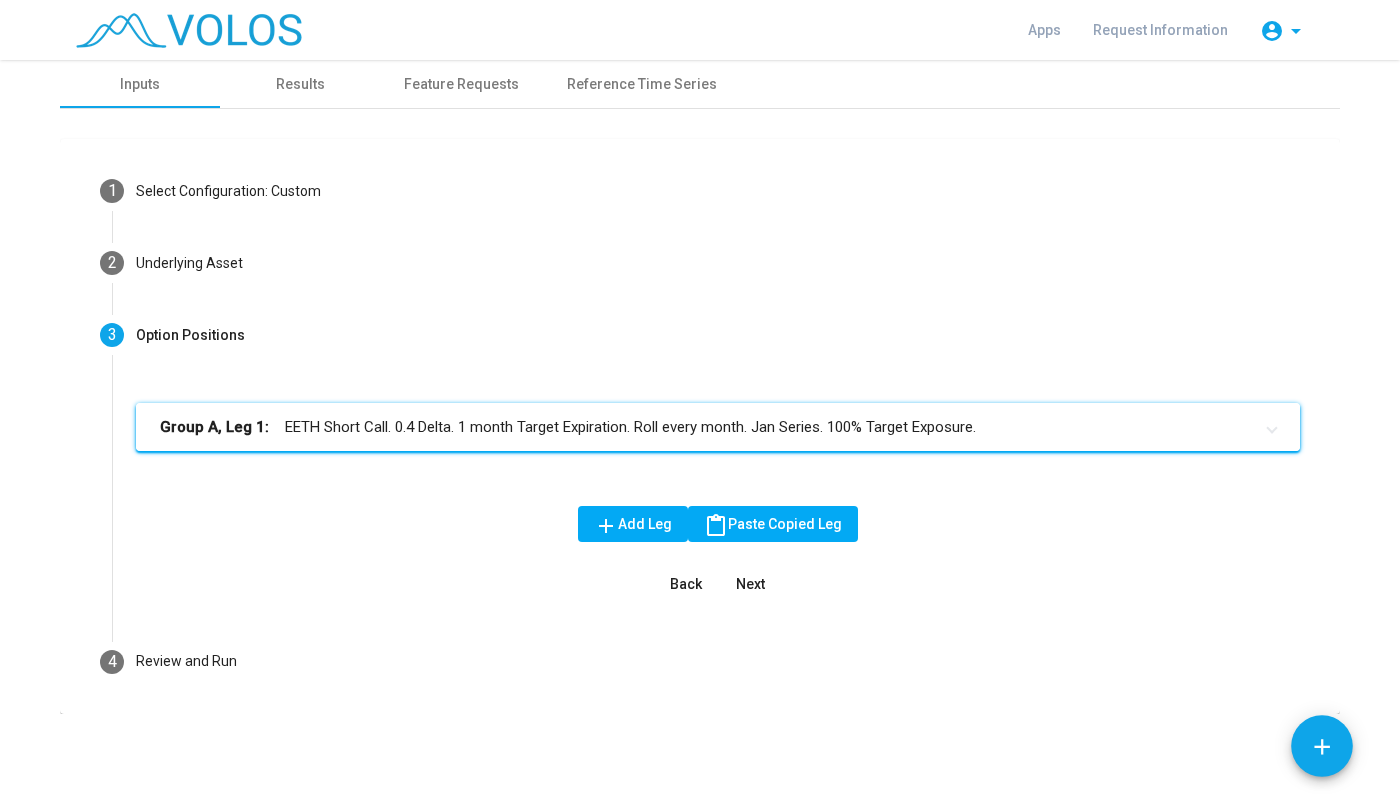 click on "Group A, Leg 1:   EETH Short Call. 0.4 Delta. 1 month Target Expiration. Roll every month. Jan Series. 100% Target Exposure." at bounding box center (718, 427) 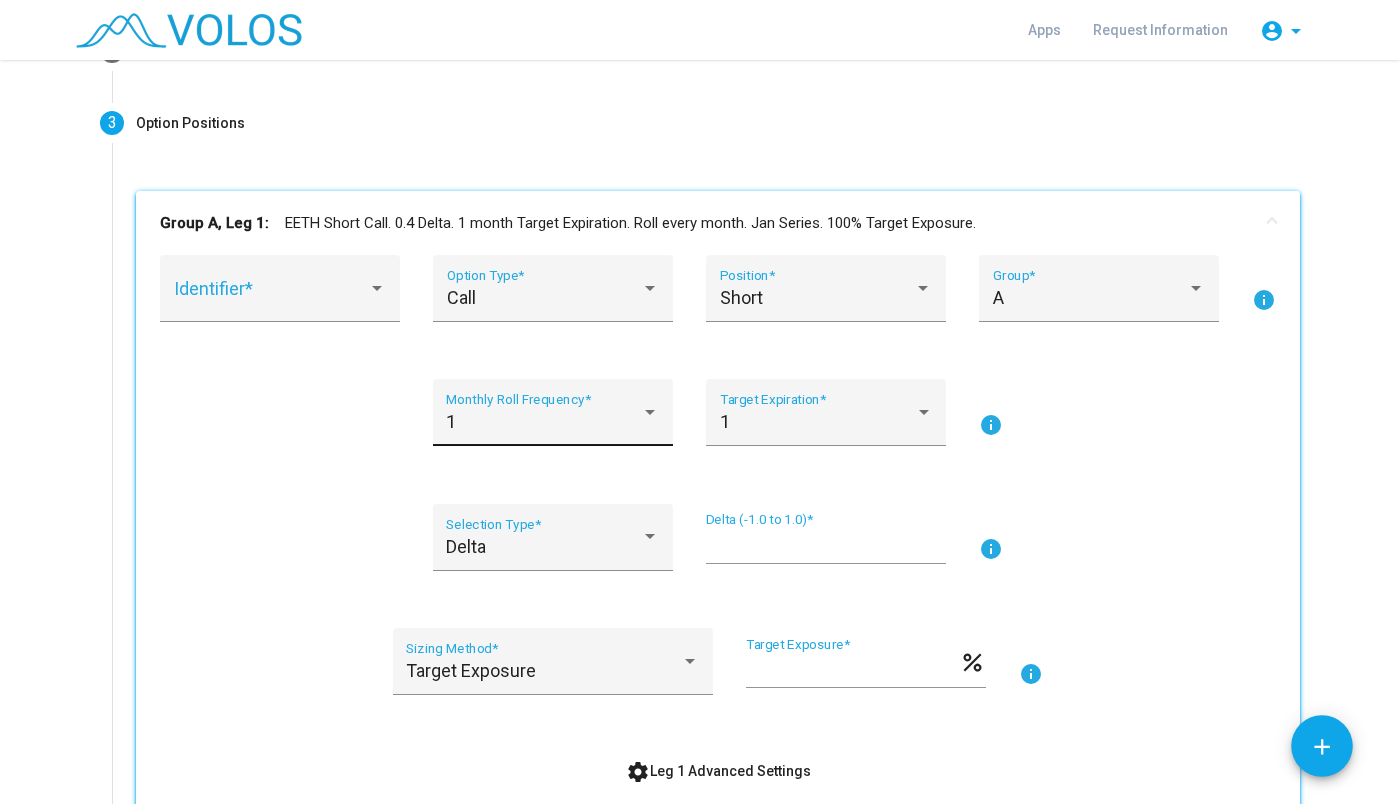 scroll, scrollTop: 211, scrollLeft: 0, axis: vertical 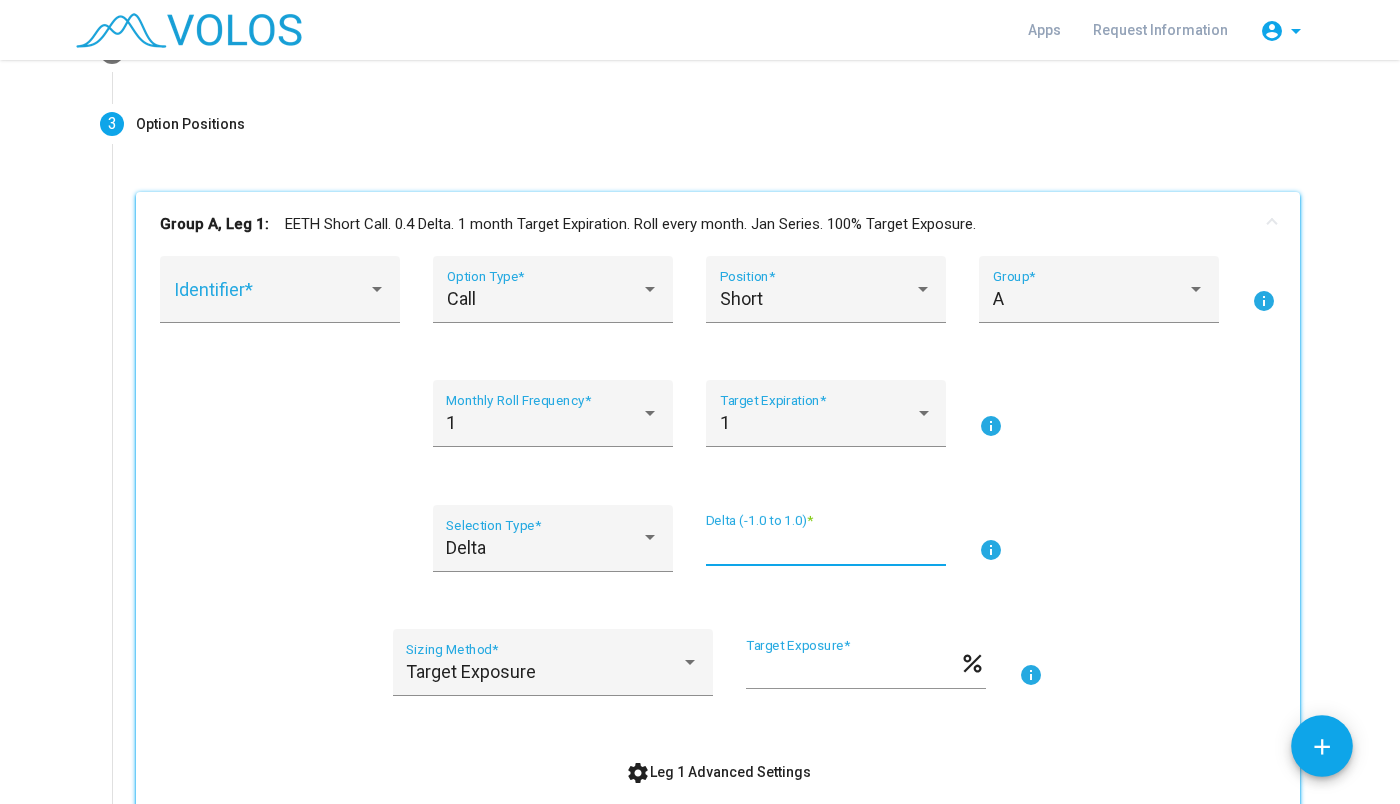 click on "***" at bounding box center [826, 546] 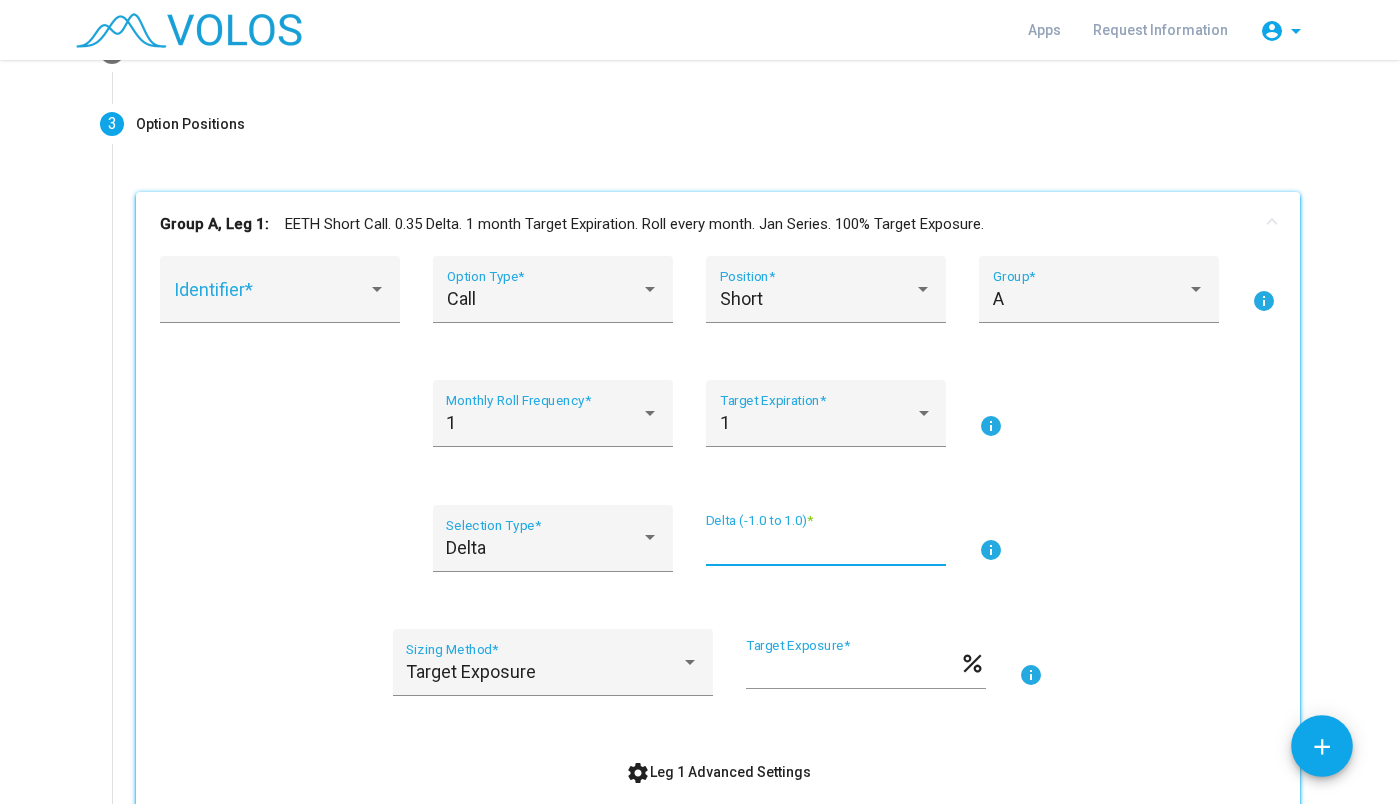 scroll, scrollTop: 0, scrollLeft: 0, axis: both 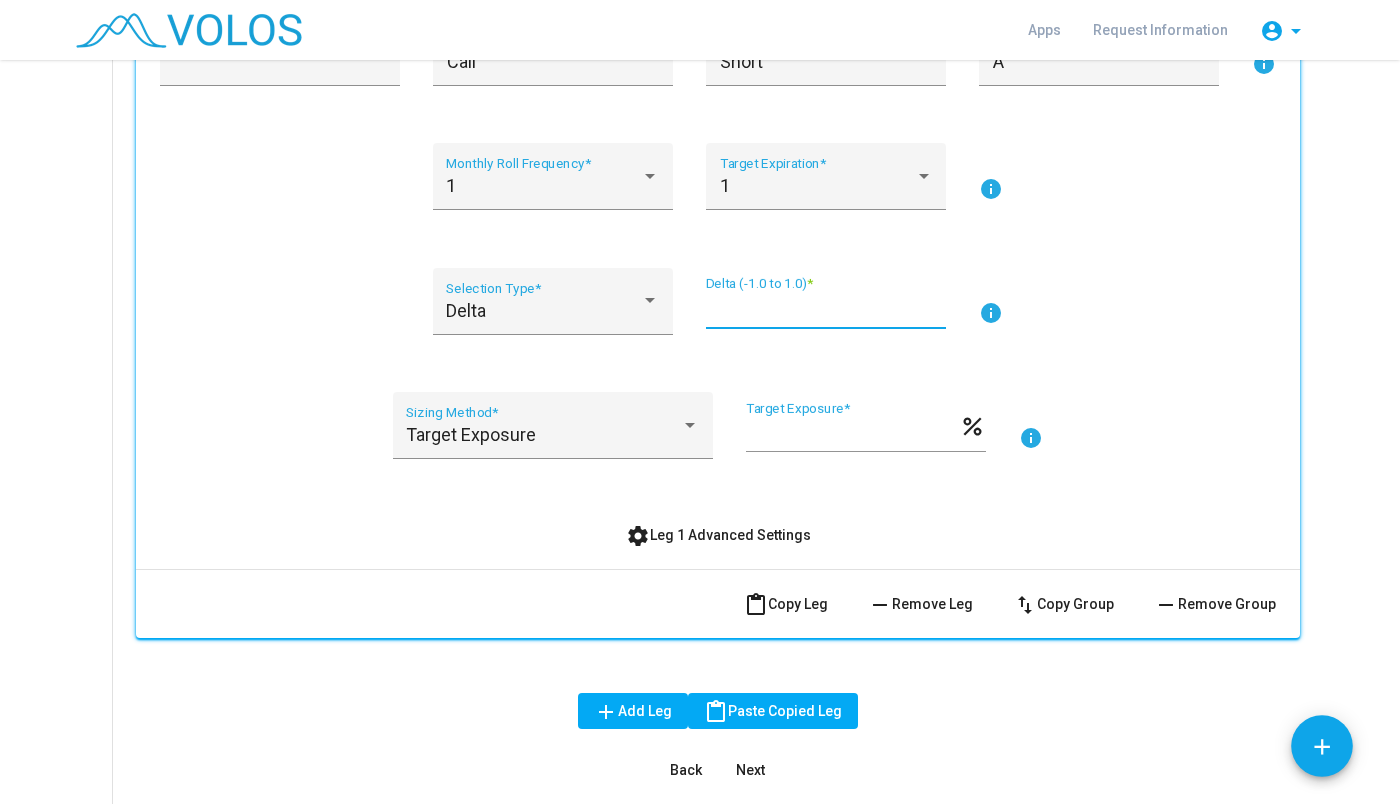 type on "****" 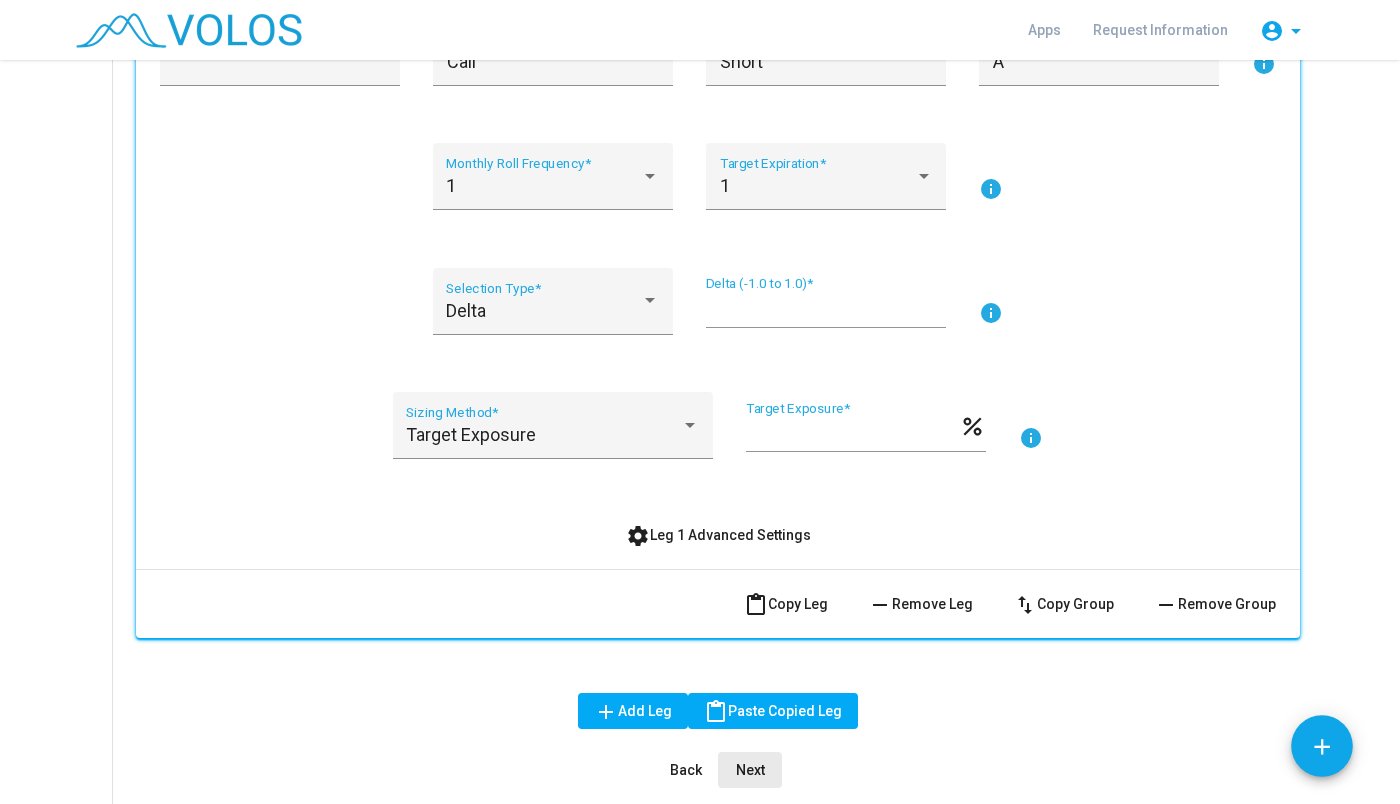 click on "Next" at bounding box center [750, 770] 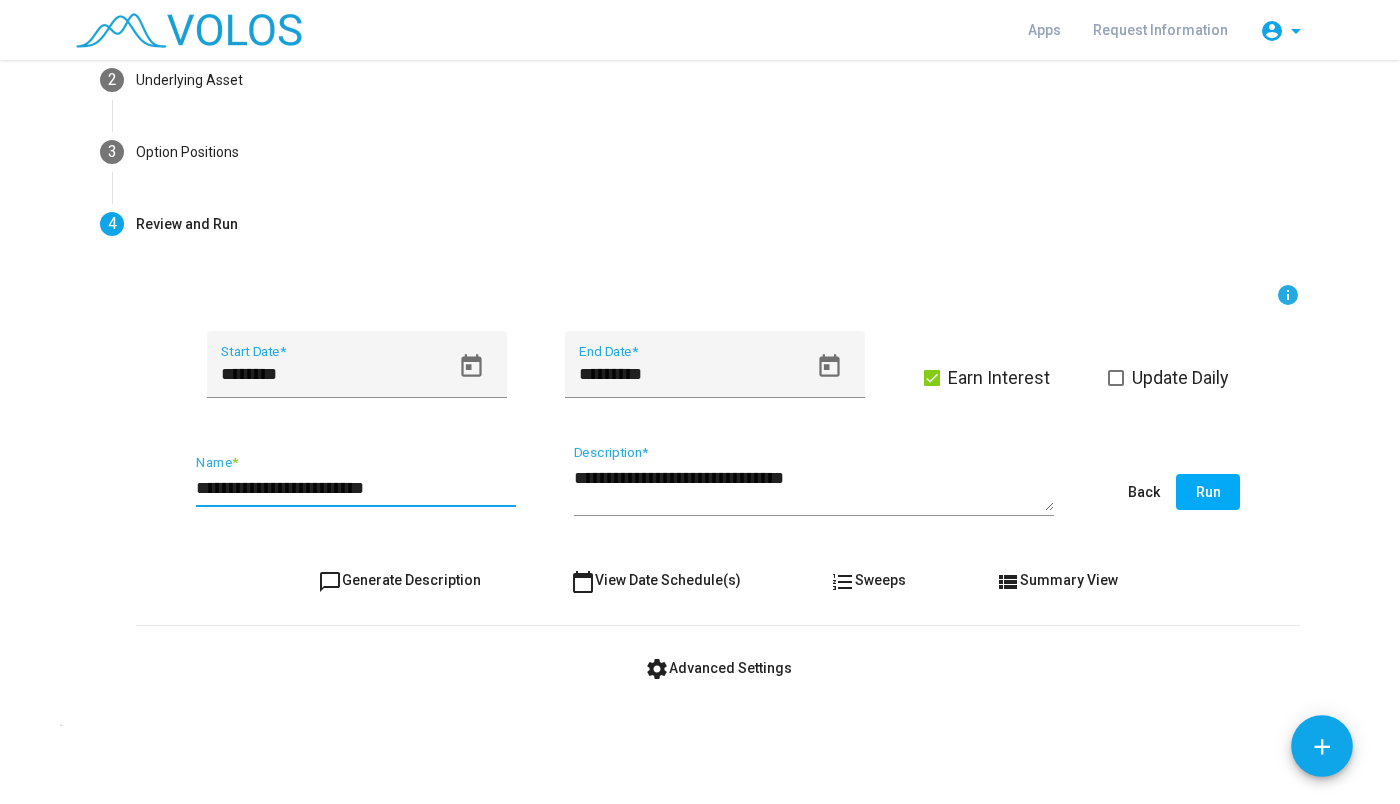 click on "**********" at bounding box center (356, 488) 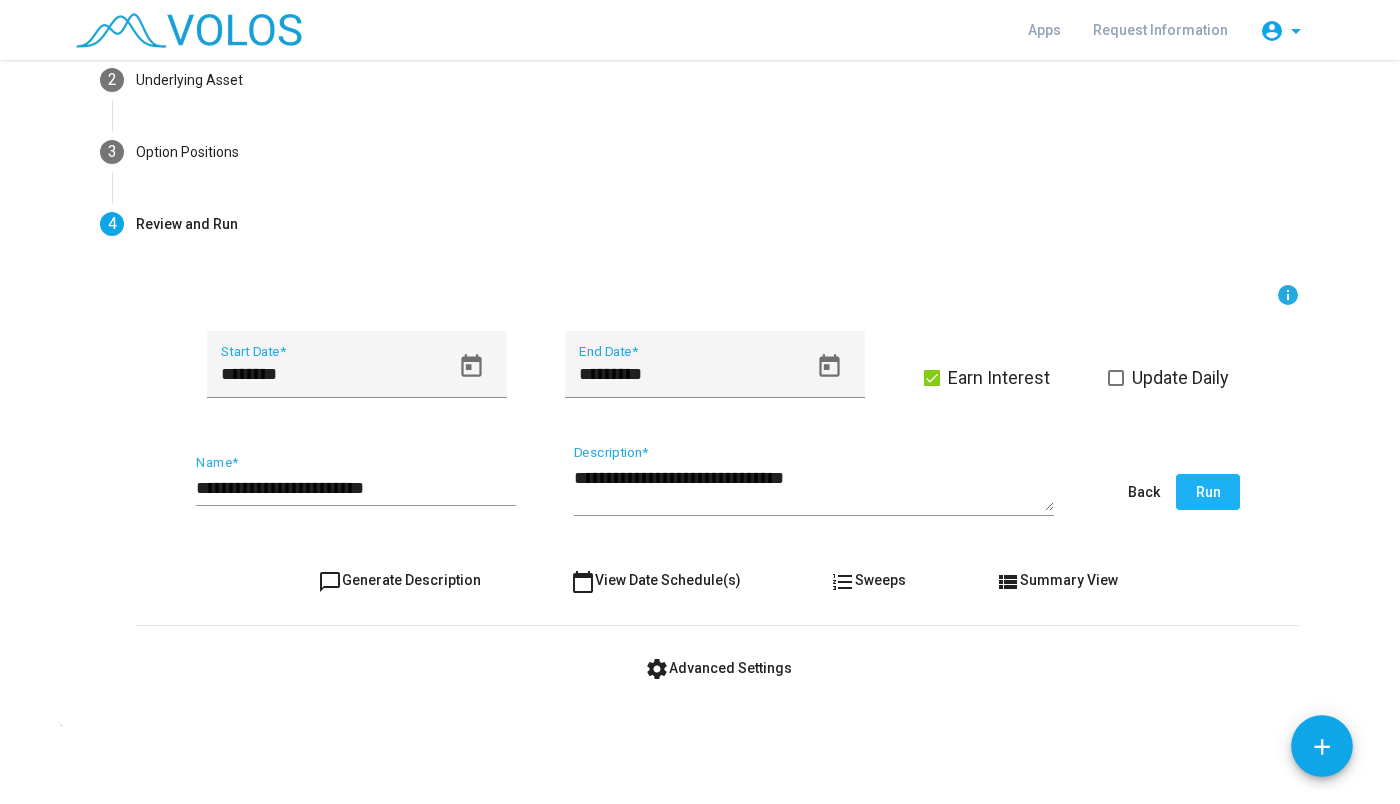click on "Run" at bounding box center [1208, 492] 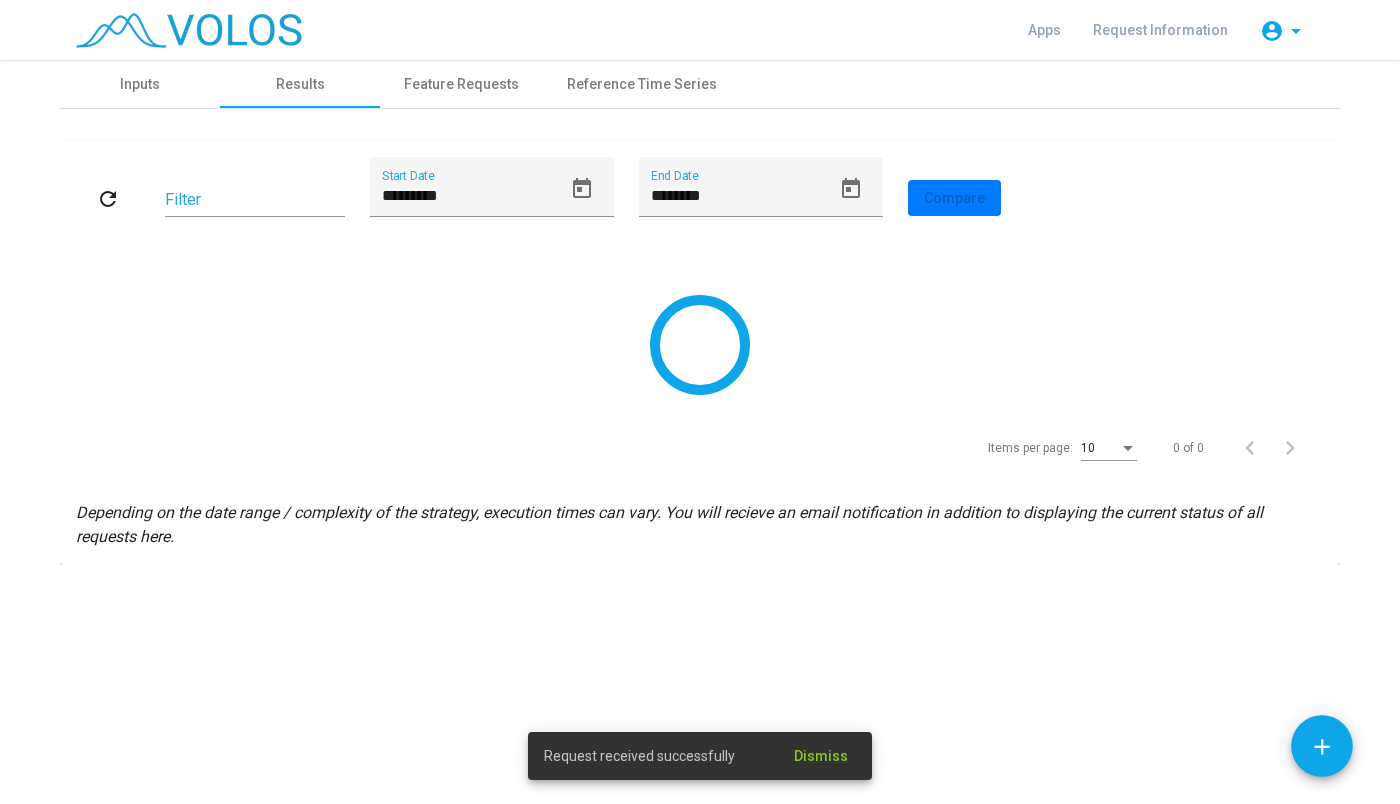 scroll, scrollTop: 0, scrollLeft: 0, axis: both 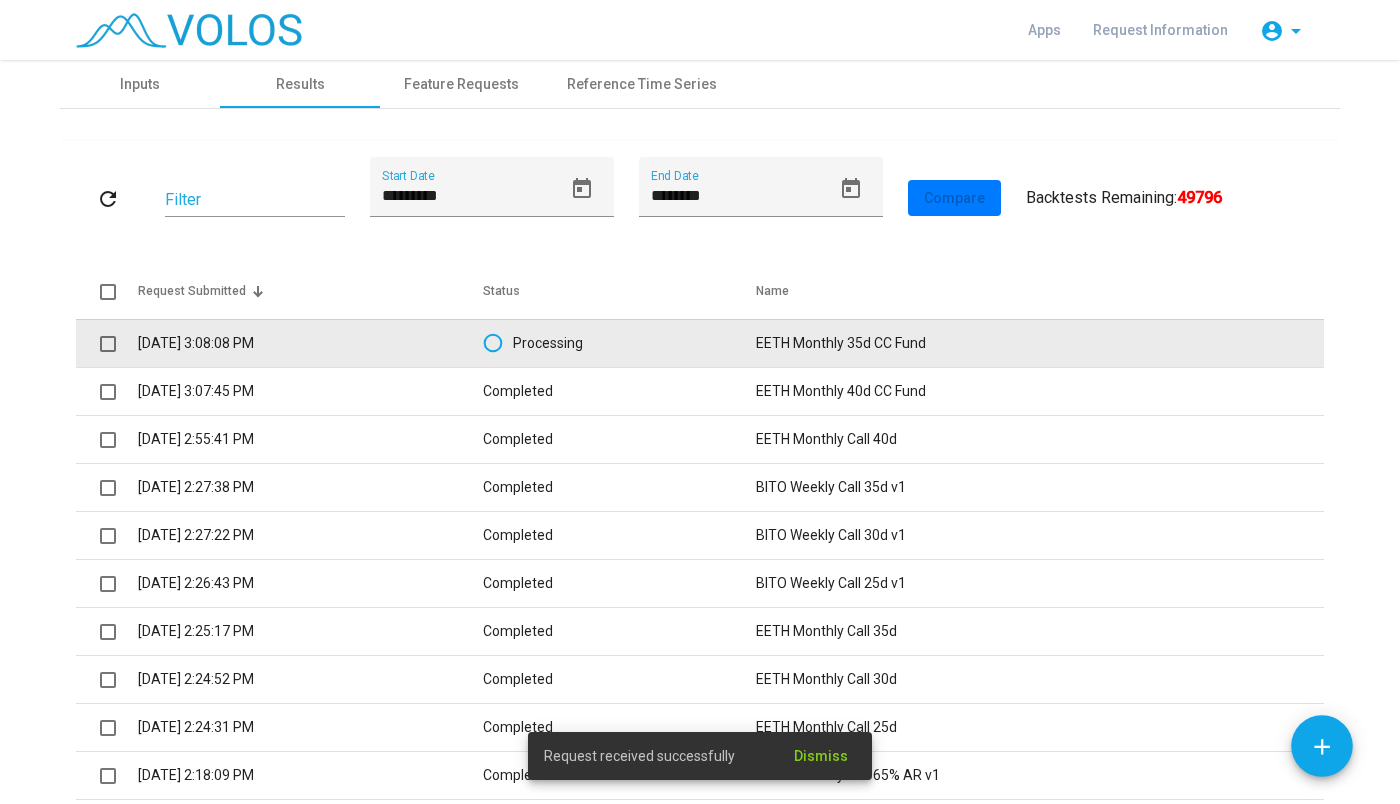 click on "EETH Monthly 35d CC Fund" at bounding box center [1040, 343] 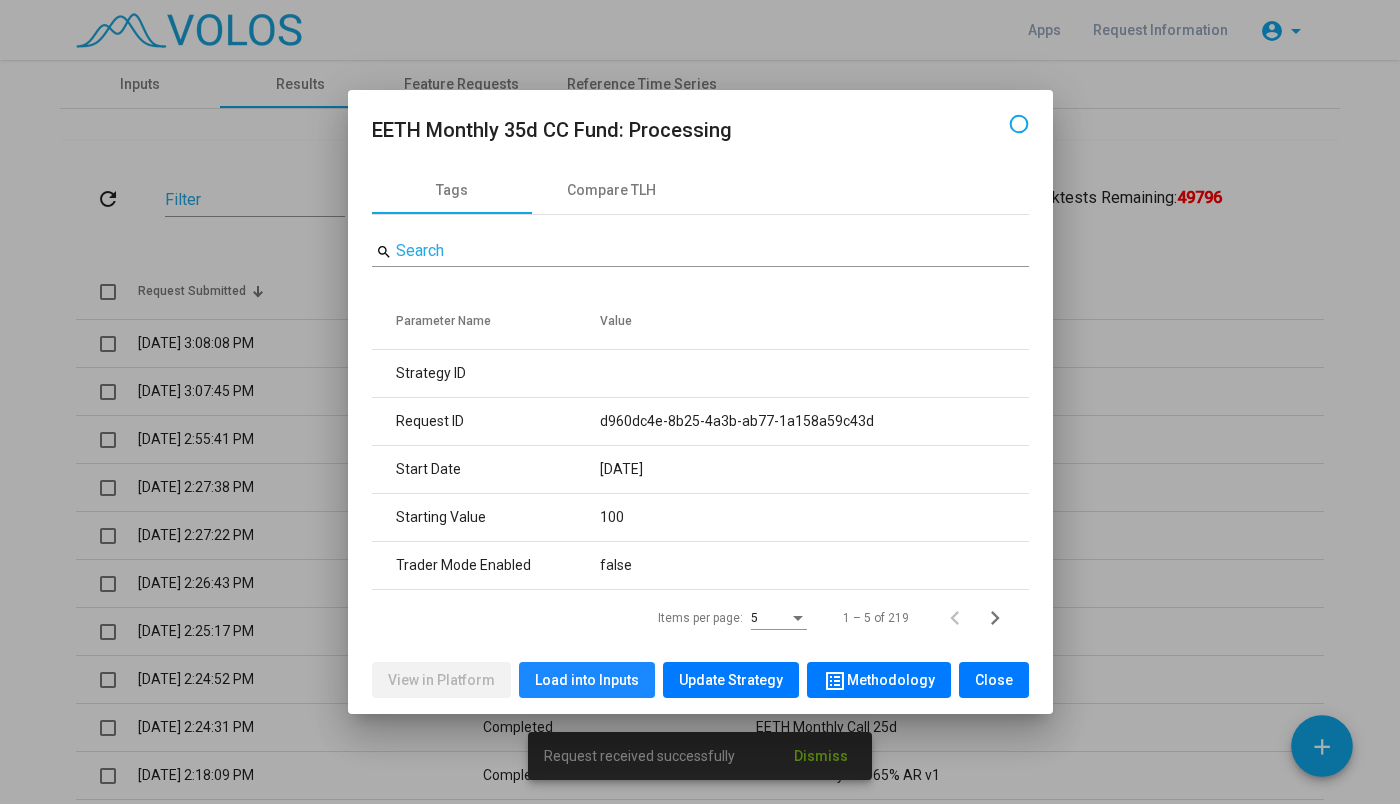 click on "Load into Inputs" at bounding box center (587, 680) 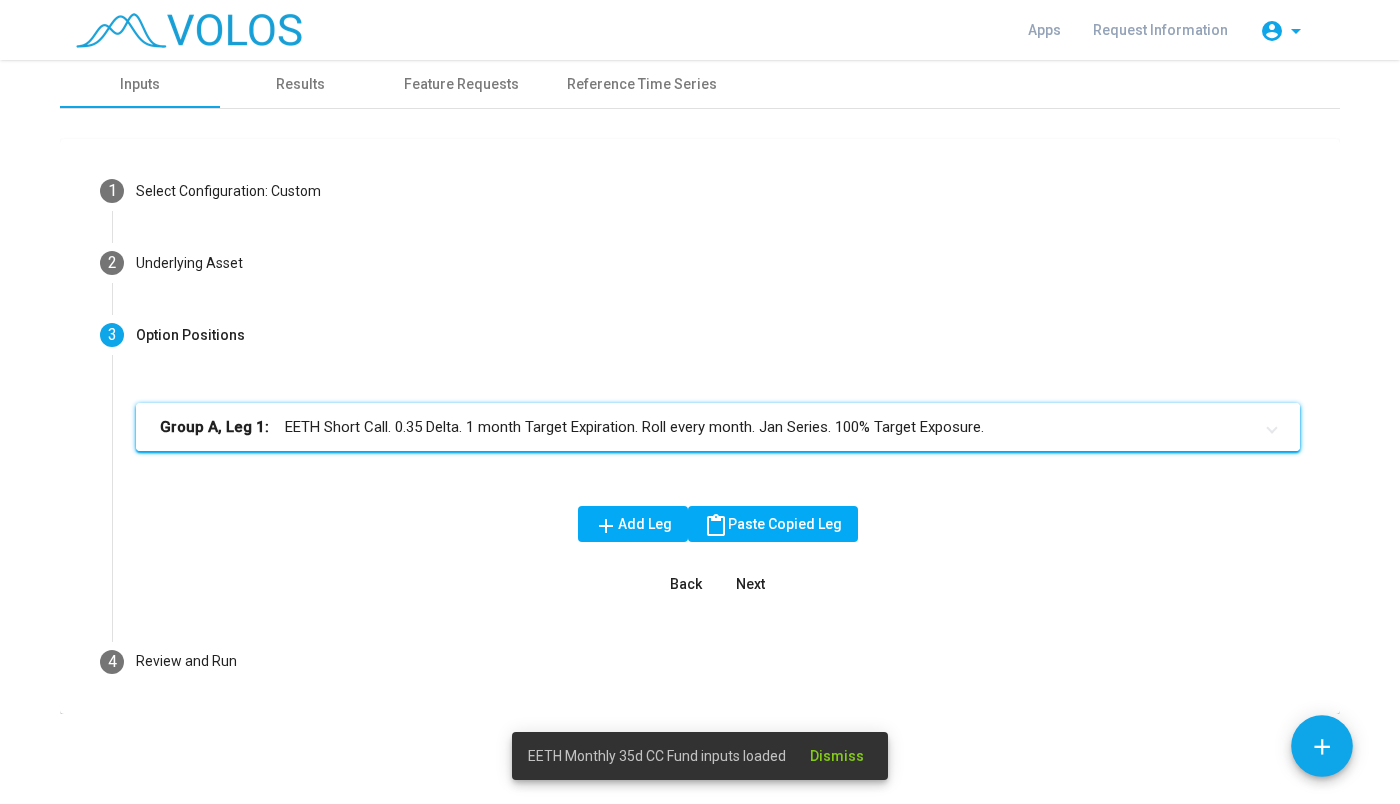 click on "Group A, Leg 1:   EETH Short Call. 0.35 Delta. 1 month Target Expiration. Roll every month. Jan Series. 100% Target Exposure." at bounding box center (718, 427) 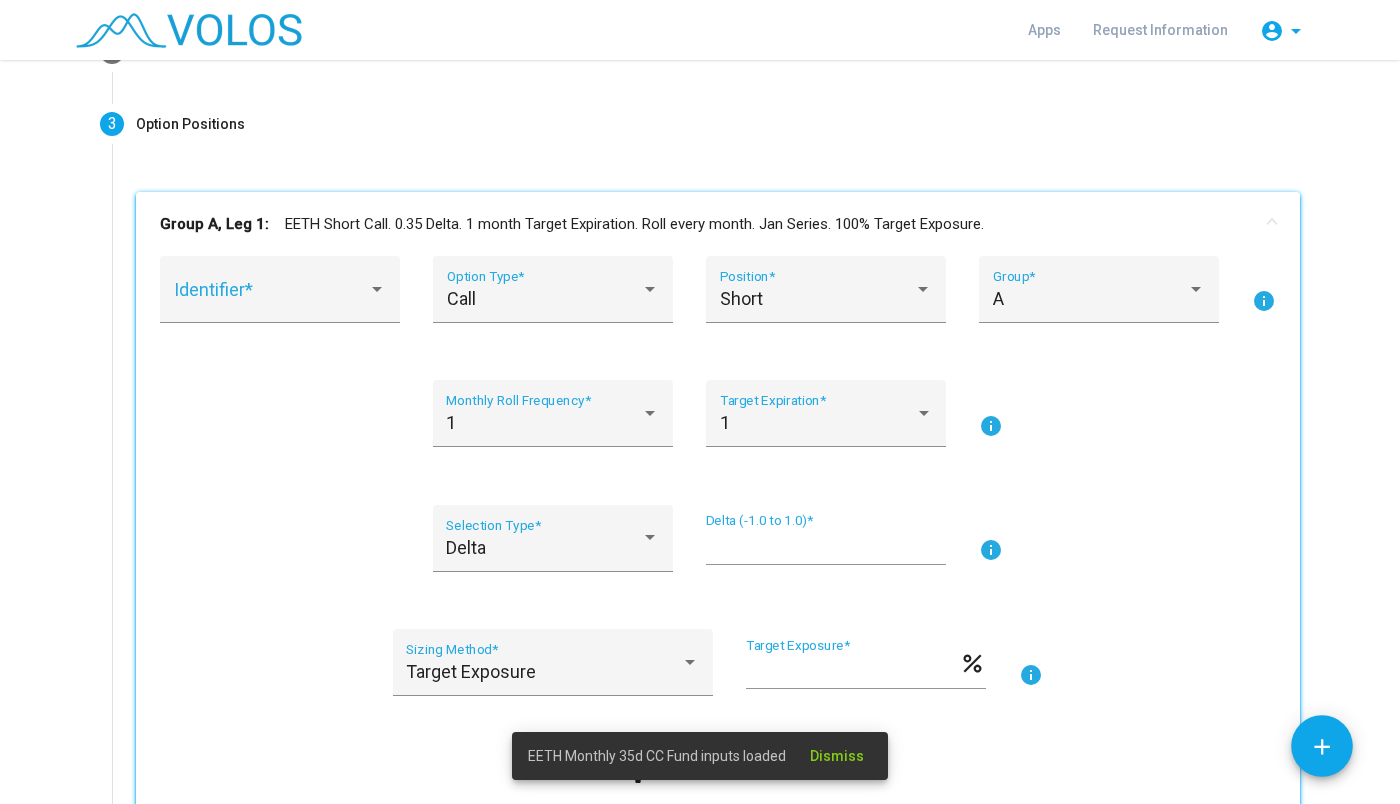 scroll, scrollTop: 212, scrollLeft: 0, axis: vertical 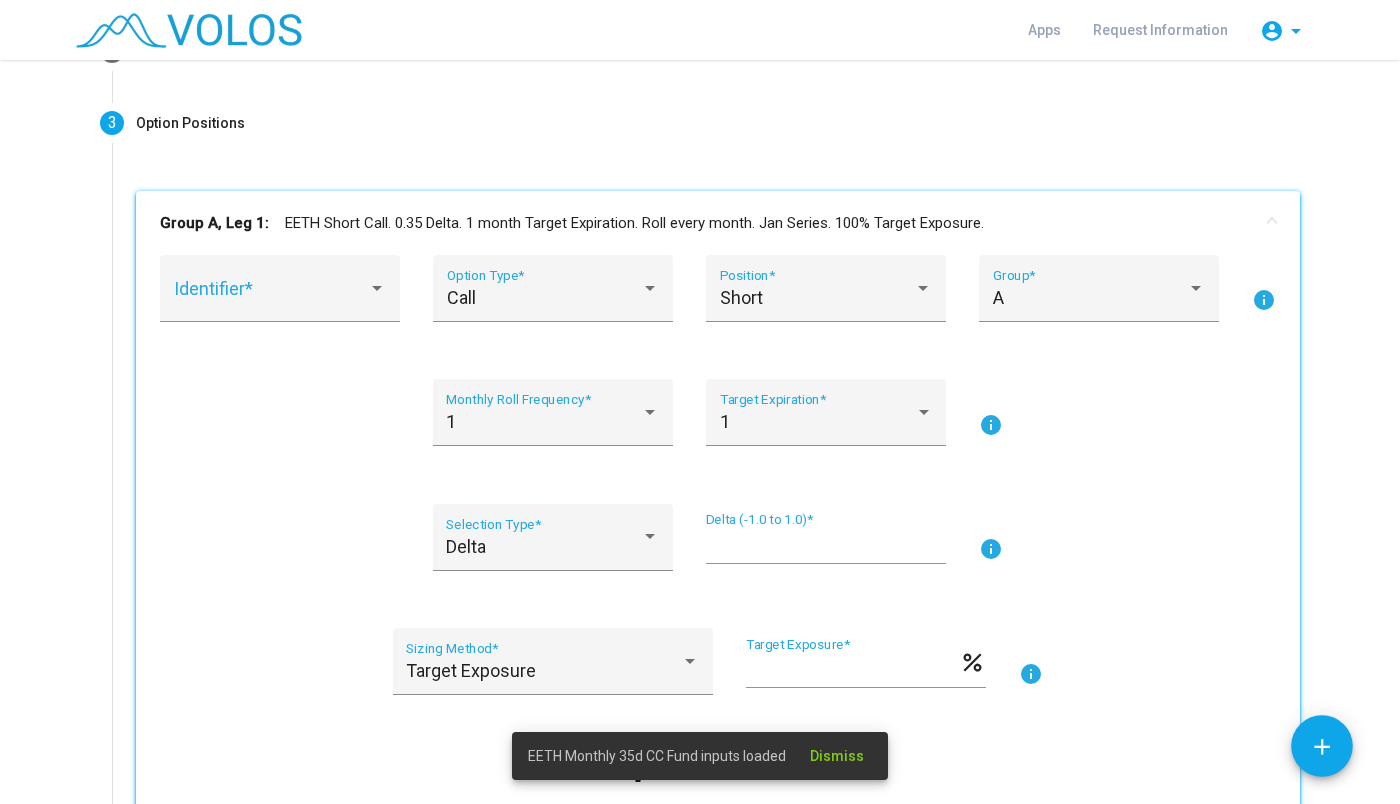 click on "****" at bounding box center [826, 545] 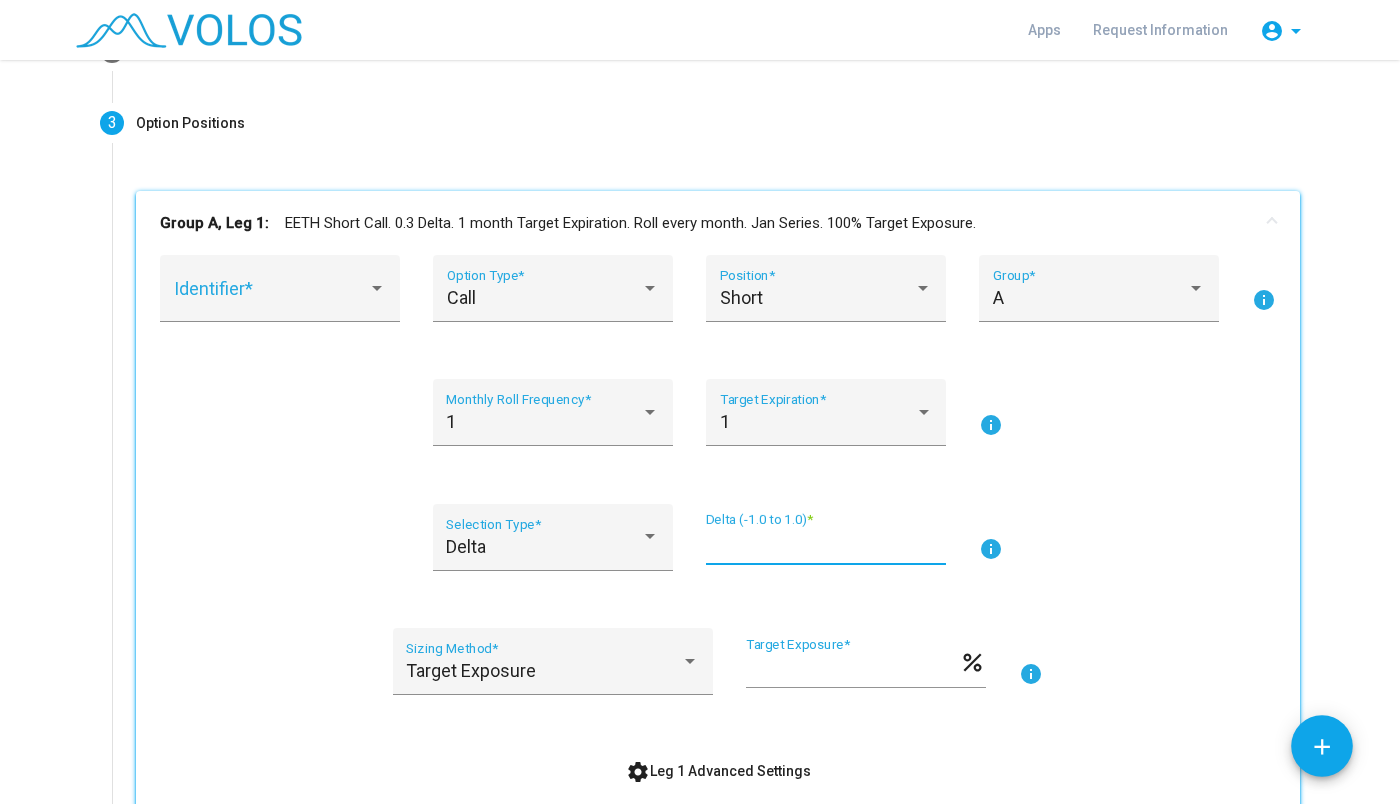 type on "***" 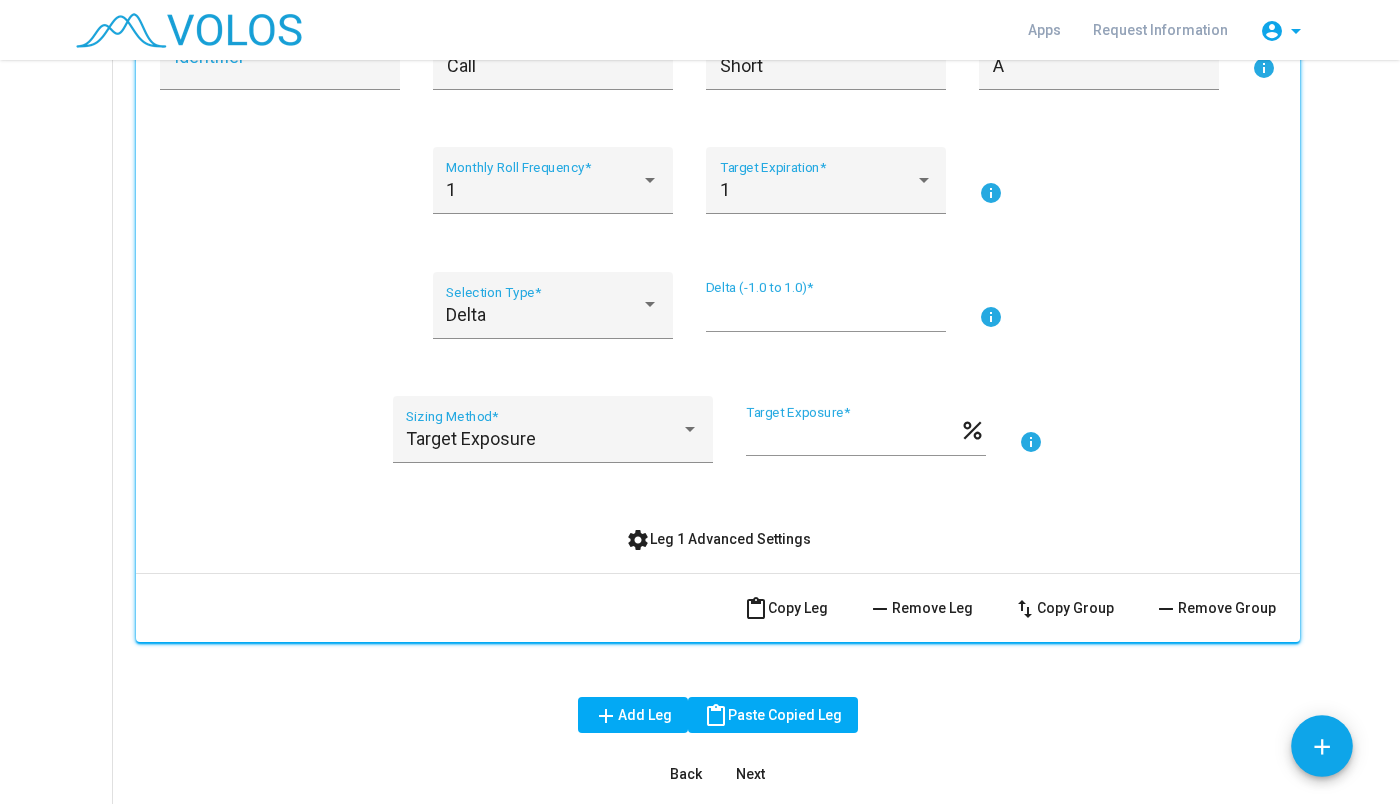 scroll, scrollTop: 444, scrollLeft: 0, axis: vertical 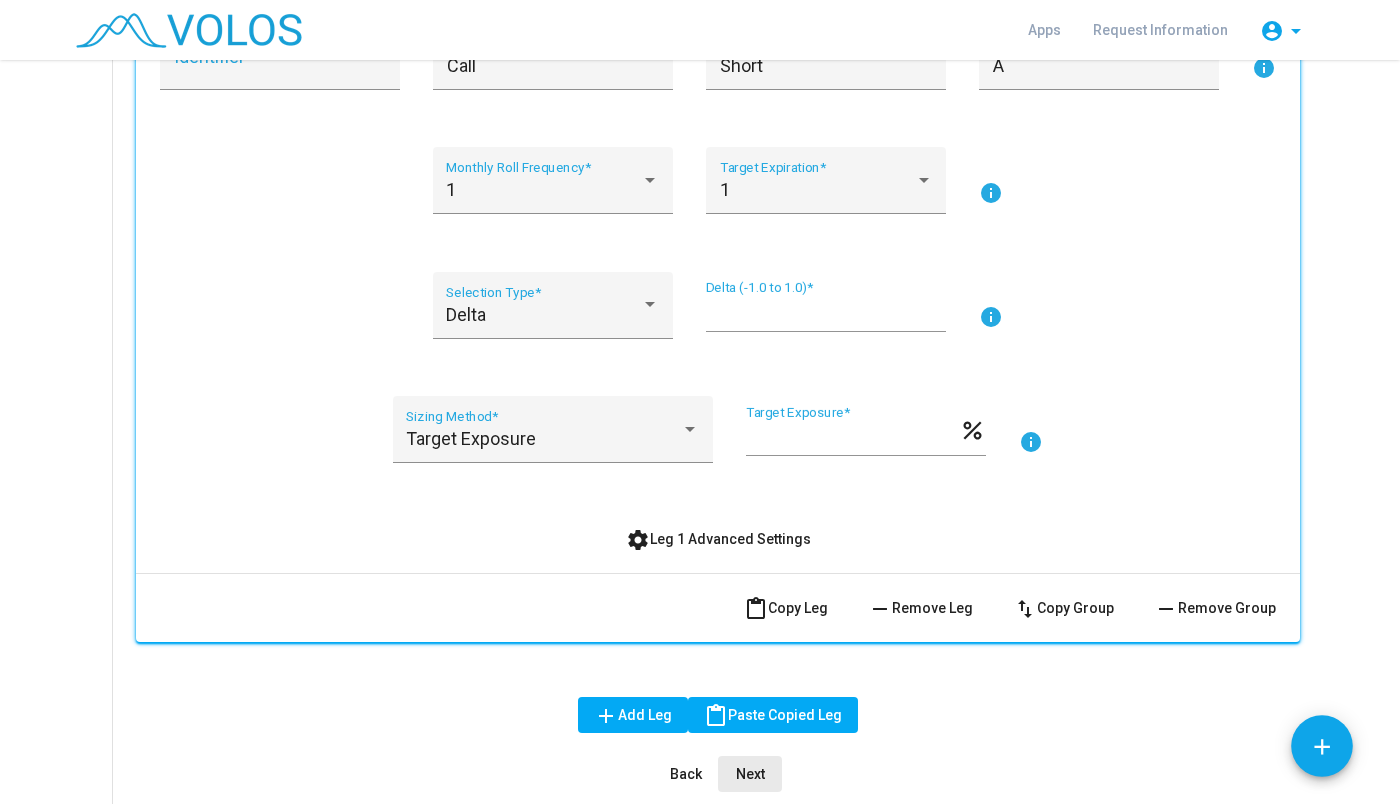 click on "Next" at bounding box center (750, 774) 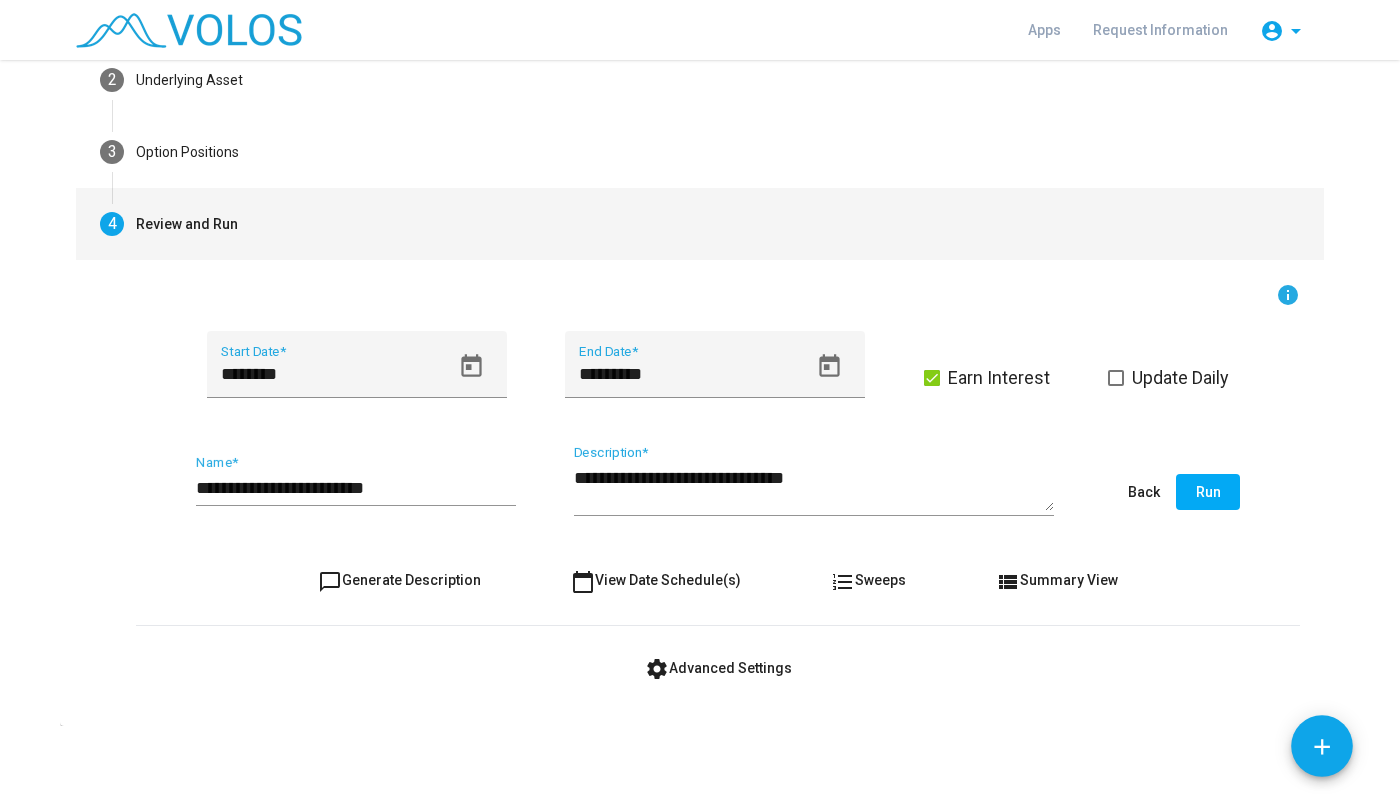 click on "**********" at bounding box center [356, 488] 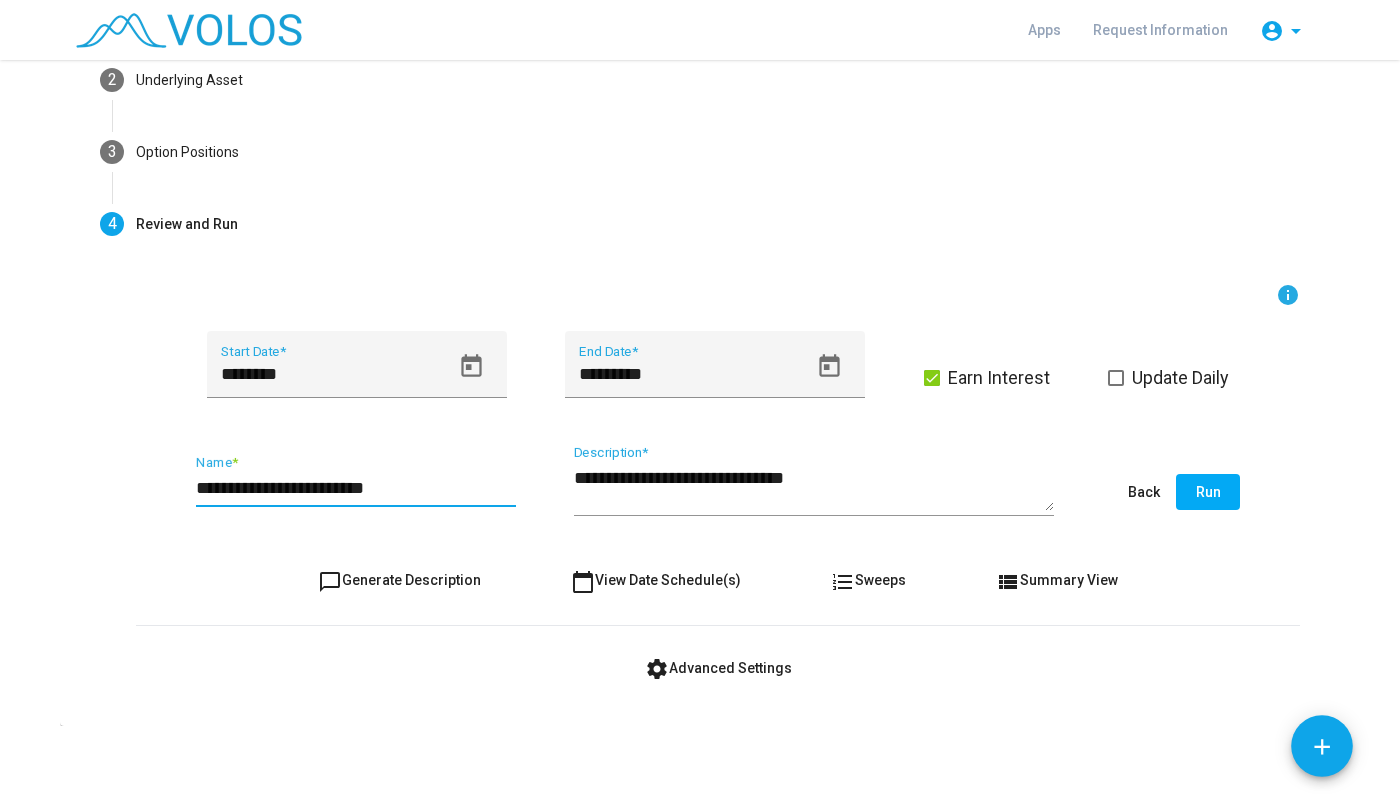 type on "**********" 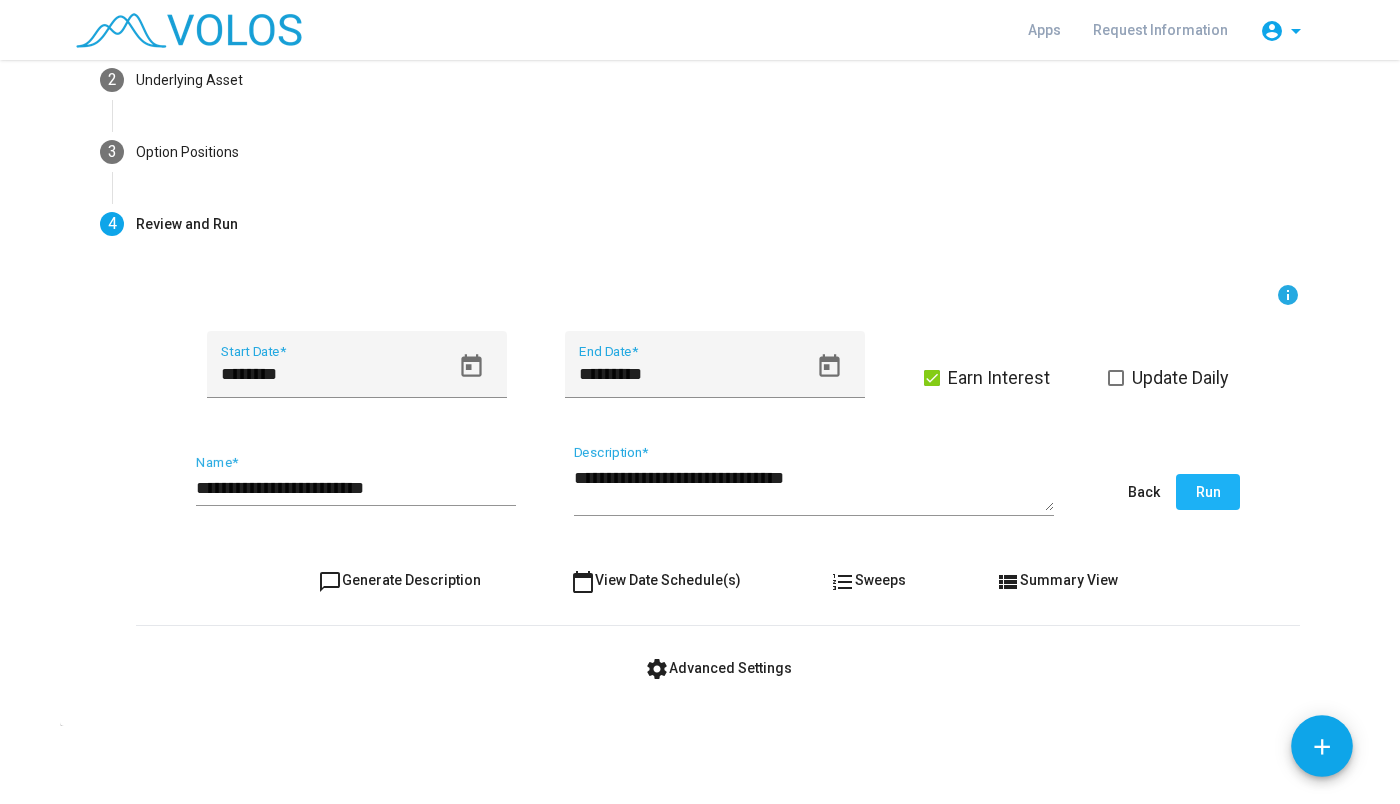 click on "Run" at bounding box center (1208, 492) 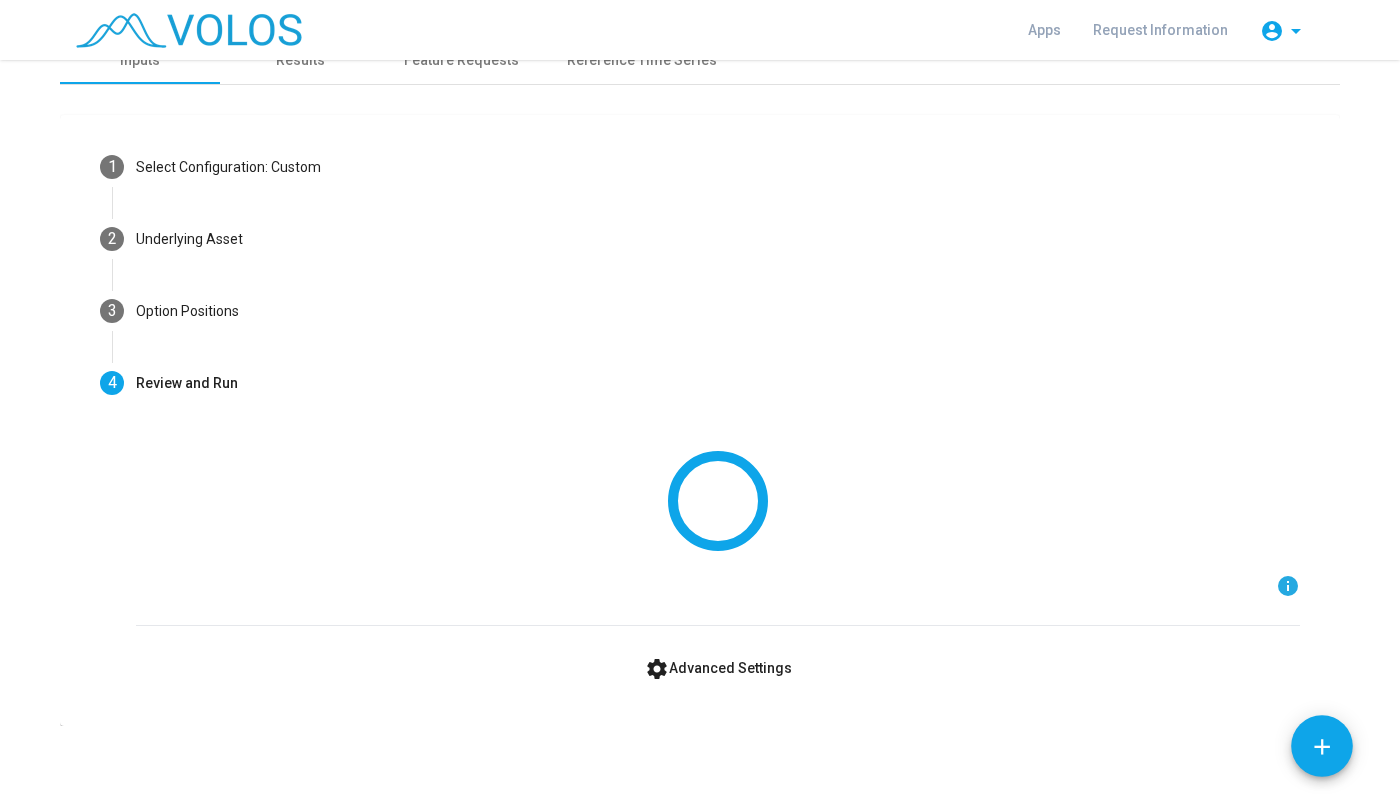 scroll, scrollTop: 0, scrollLeft: 0, axis: both 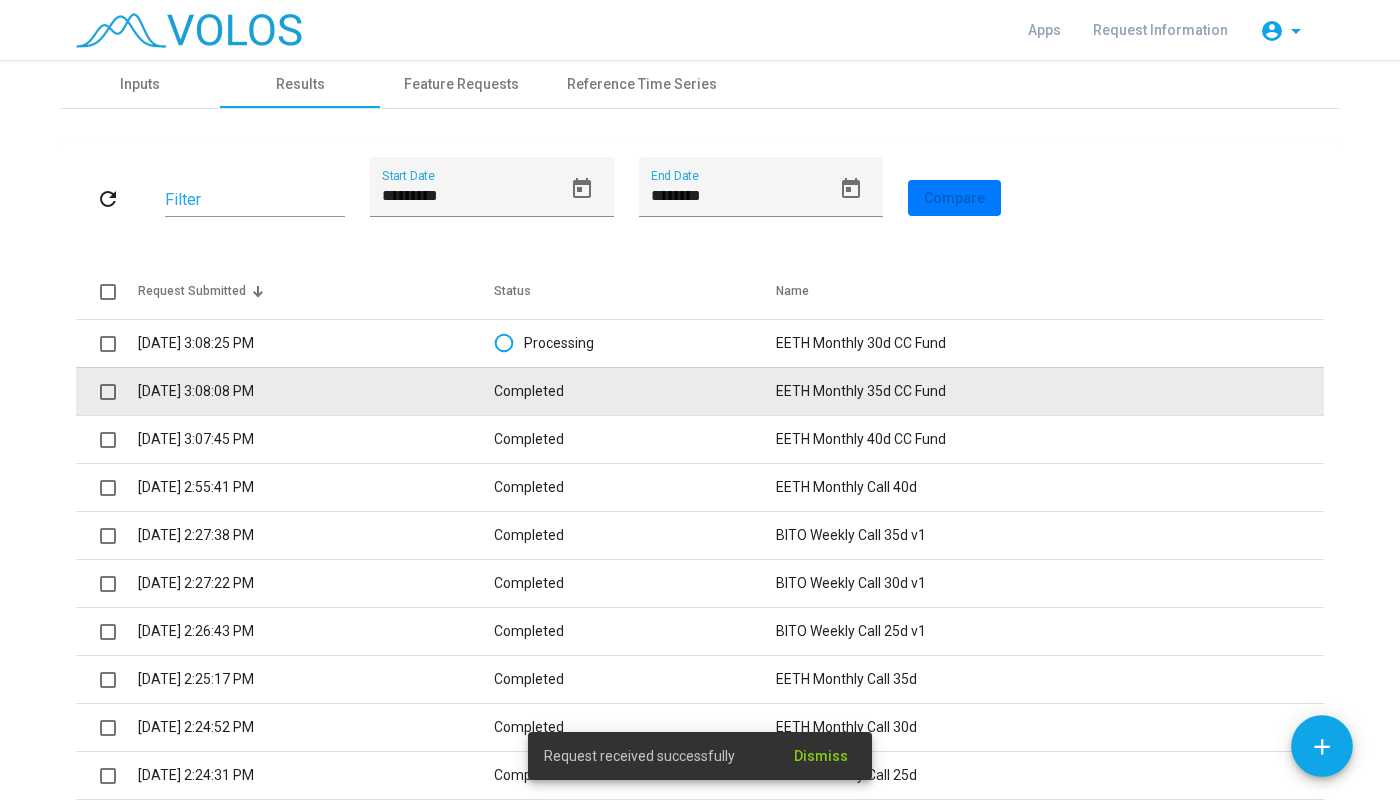 click on "EETH Monthly 35d CC Fund" at bounding box center (1050, 391) 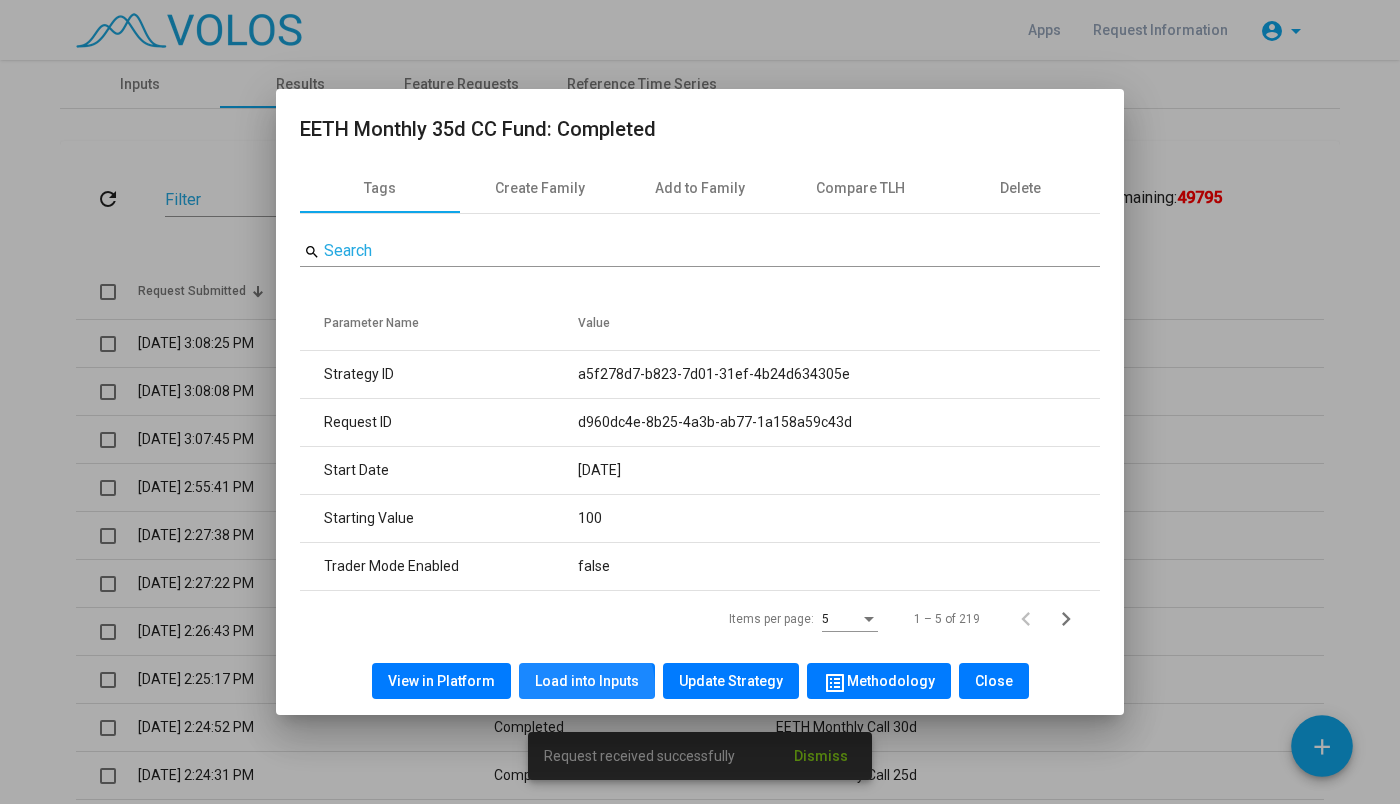 click on "Load into Inputs" at bounding box center (587, 681) 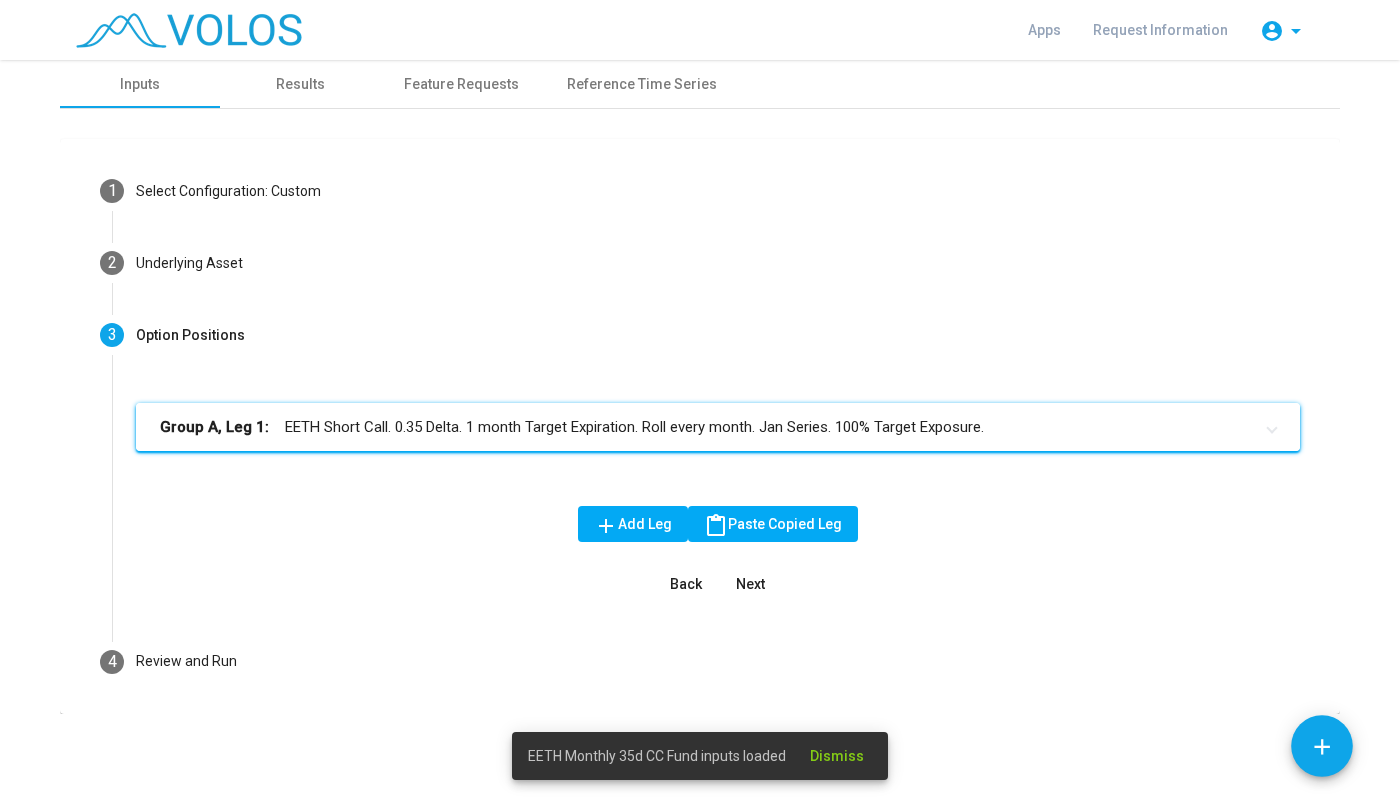 click on "Group A, Leg 1:   EETH Short Call. 0.35 Delta. 1 month Target Expiration. Roll every month. Jan Series. 100% Target Exposure." at bounding box center [706, 427] 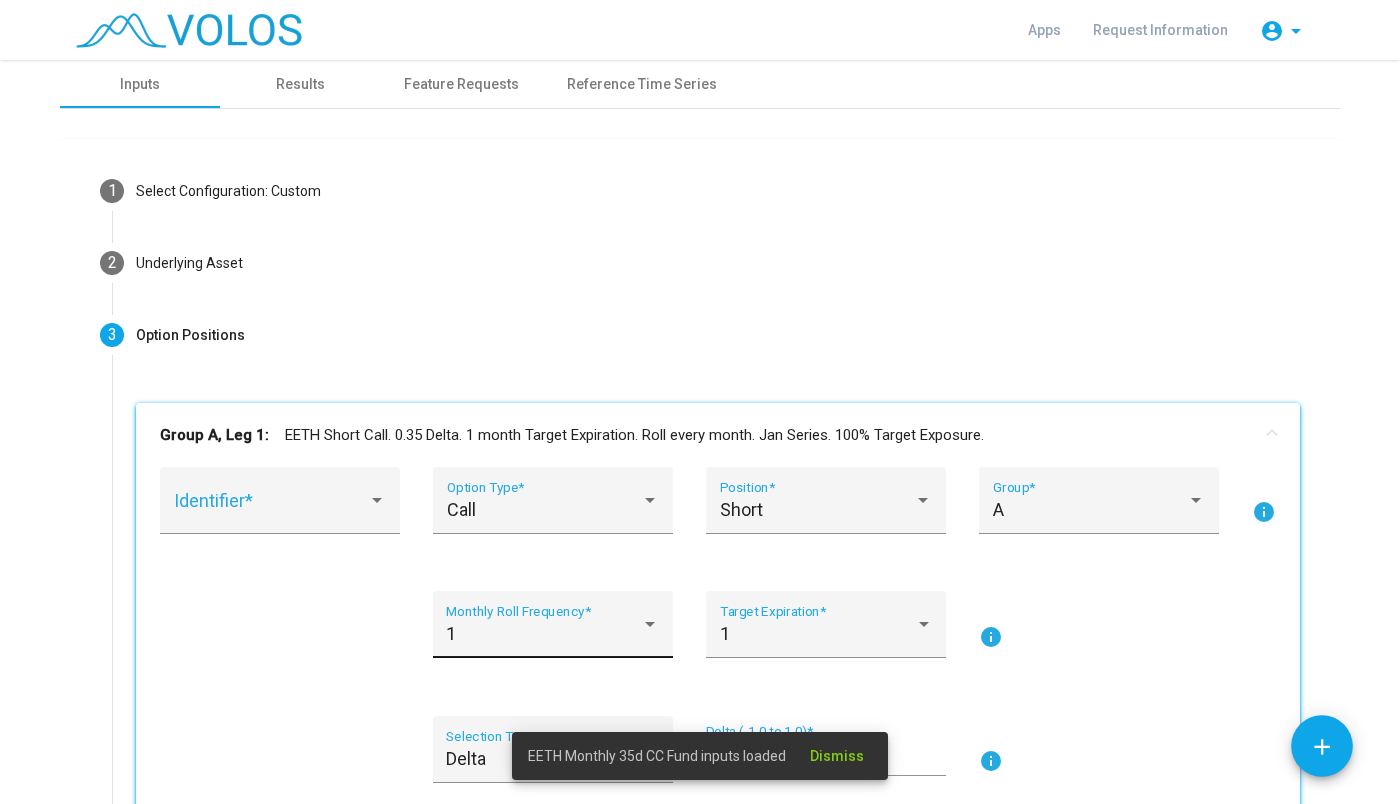 scroll, scrollTop: 248, scrollLeft: 0, axis: vertical 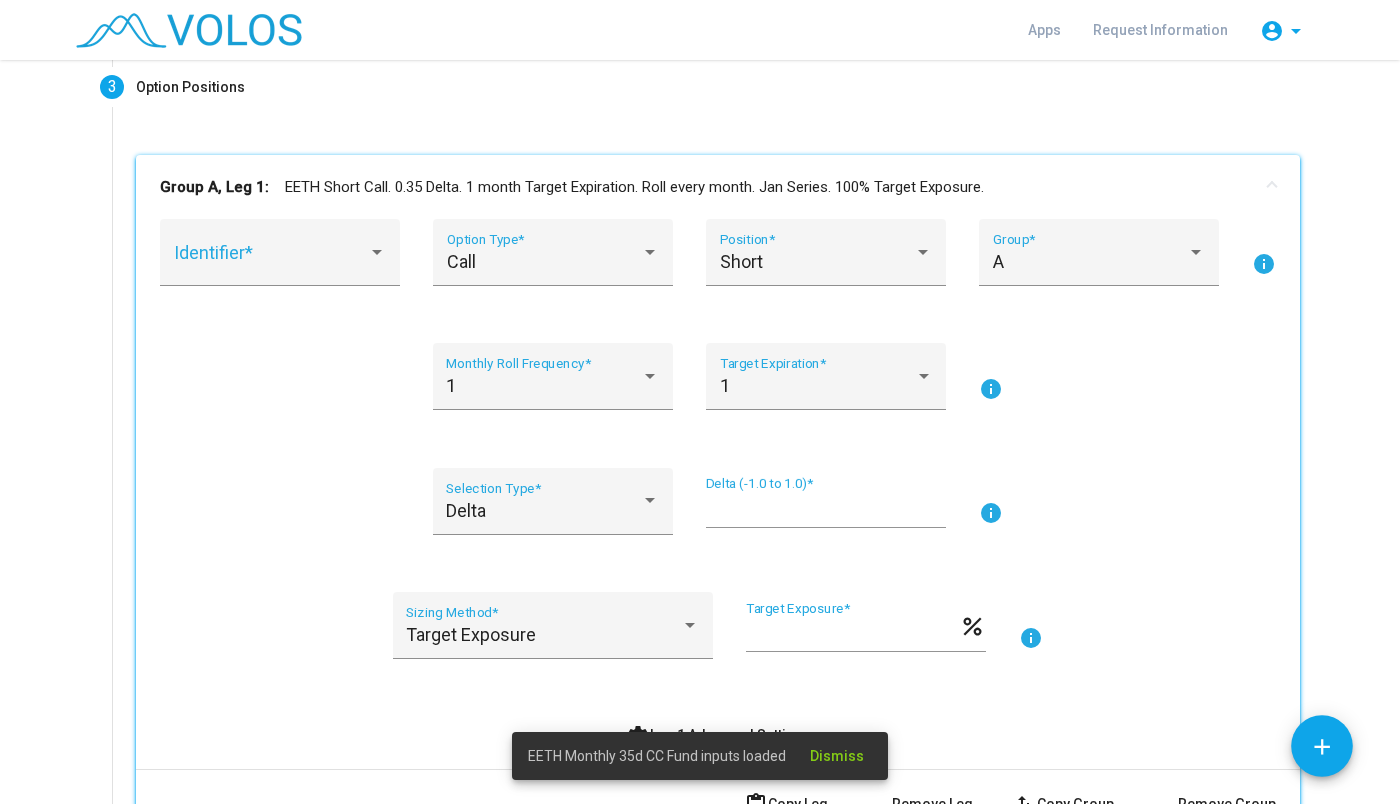click on "****" at bounding box center (826, 509) 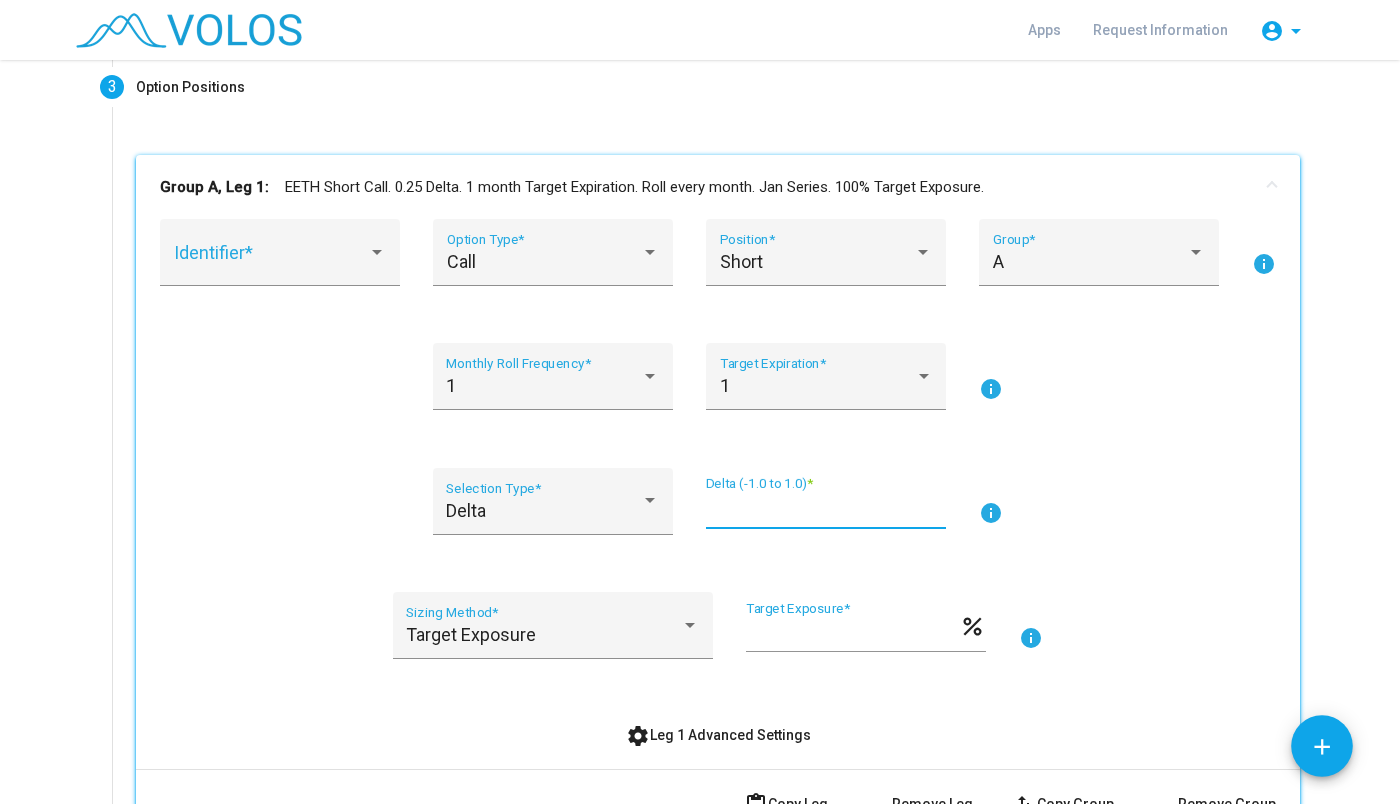 type on "****" 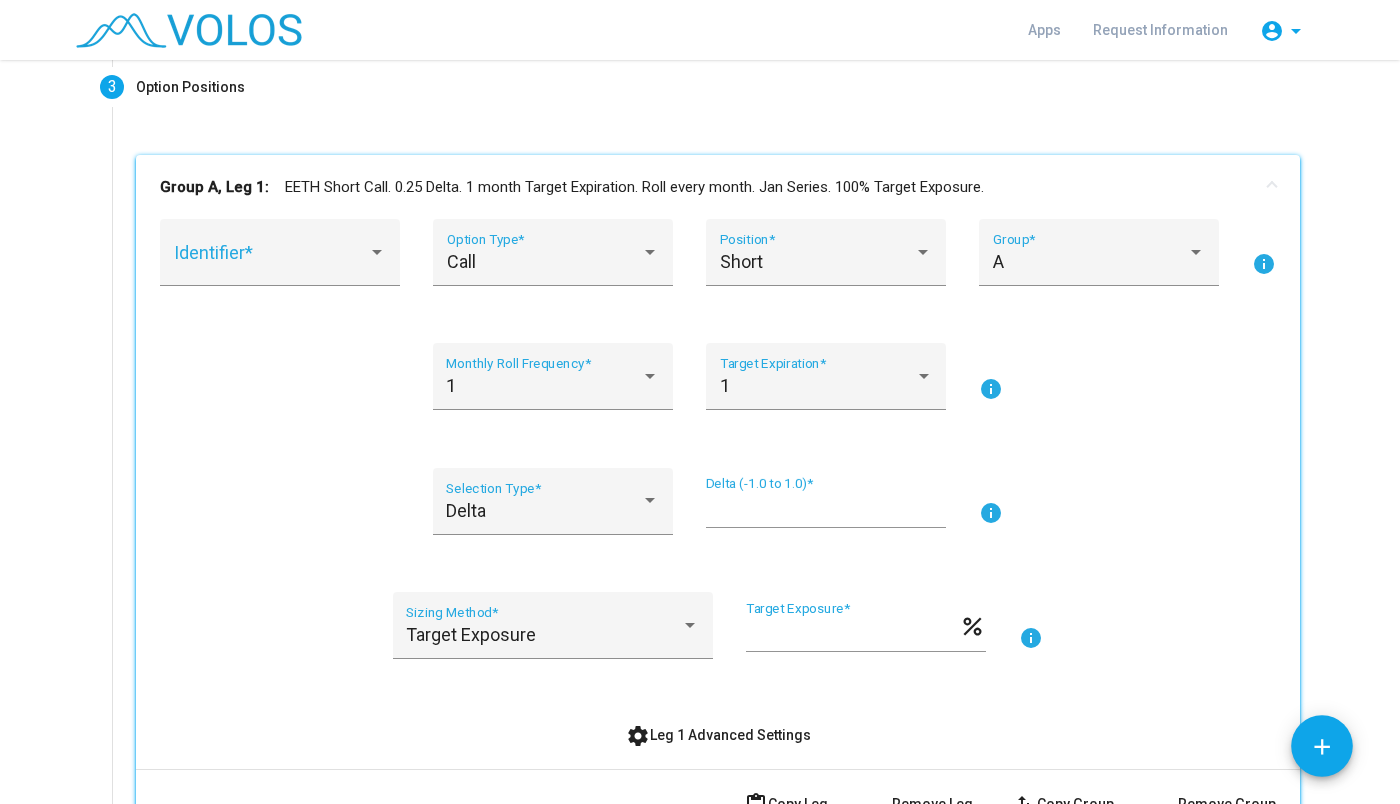 click on "Delta Selection Type  * **** Delta (-1.0 to 1.0)  * info" at bounding box center [718, 513] 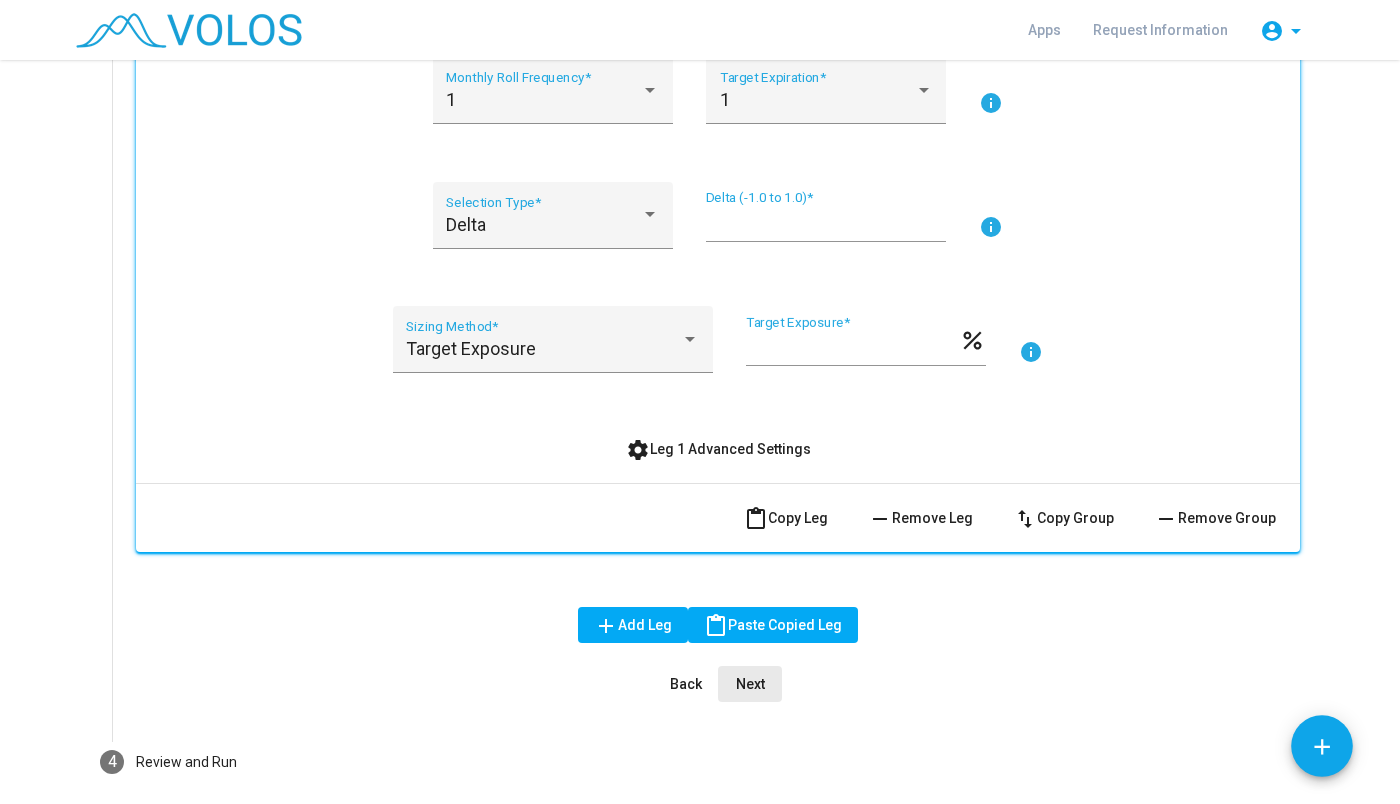 click on "Next" at bounding box center (750, 684) 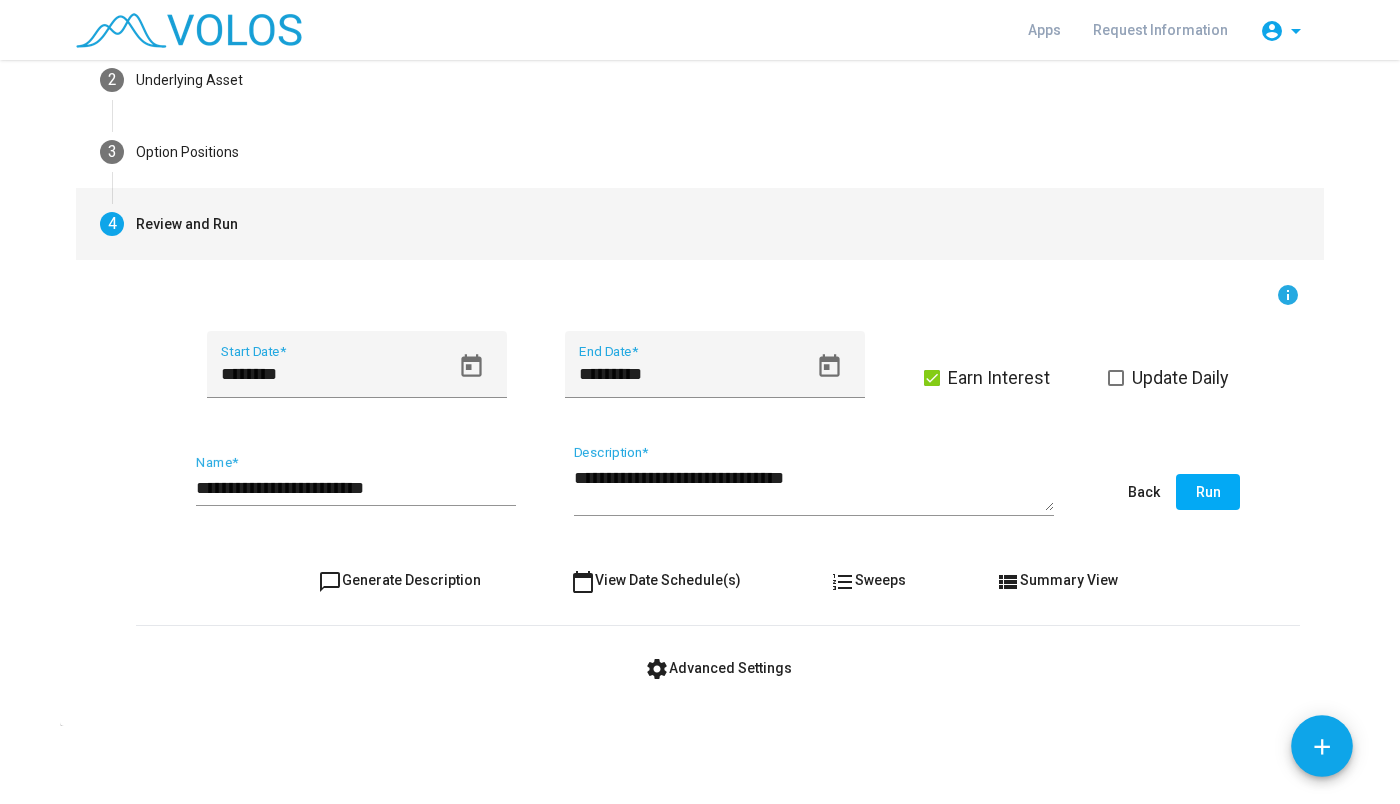 click on "**********" at bounding box center (356, 488) 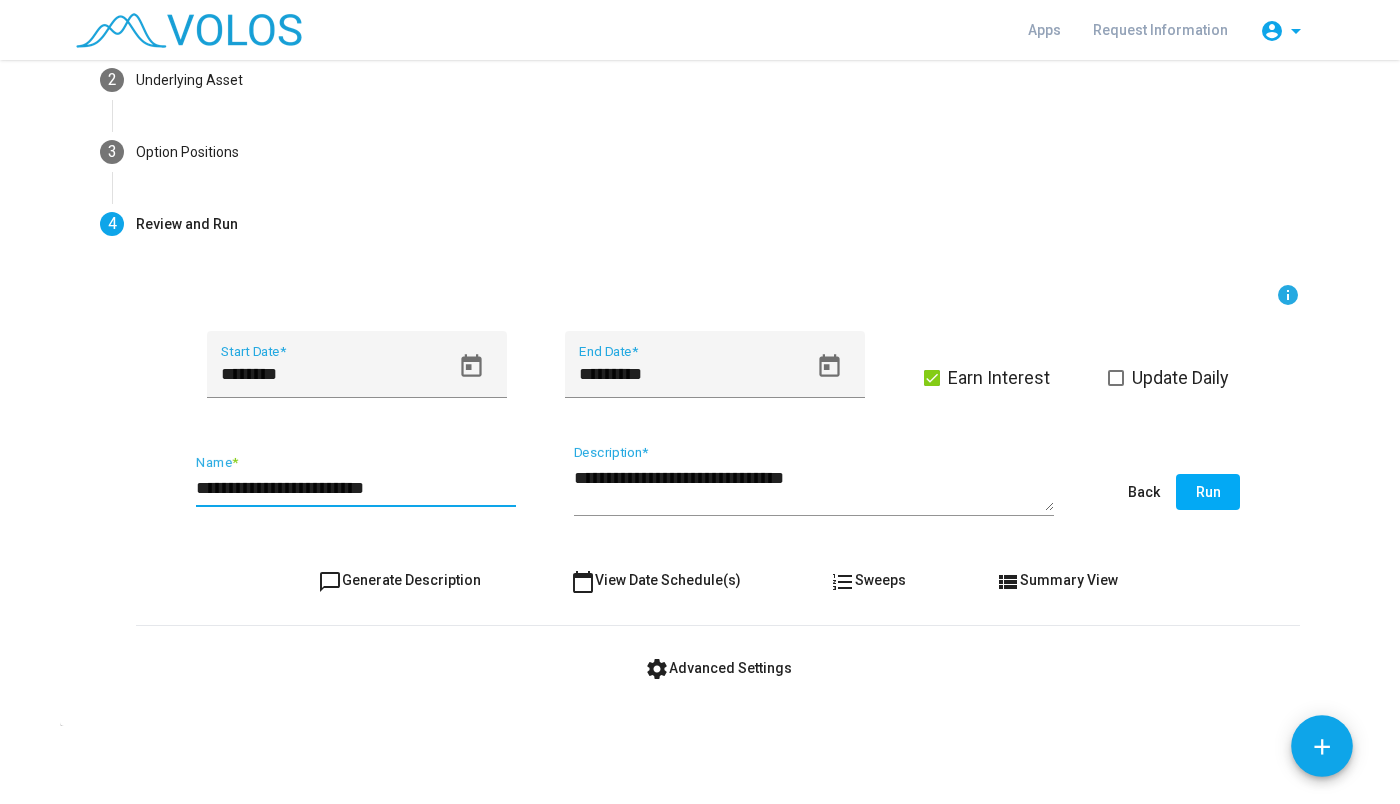 type on "**********" 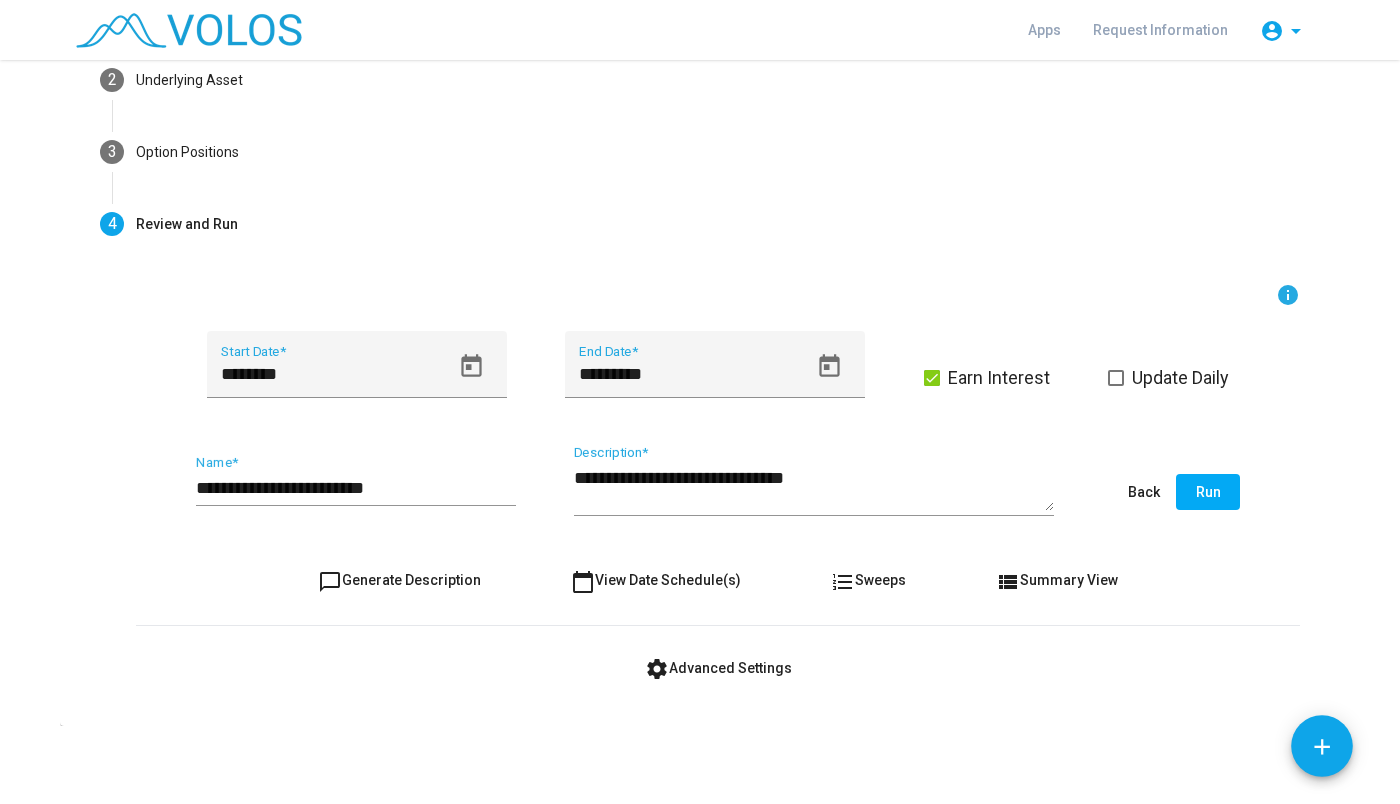 click on "**********" at bounding box center [356, 492] 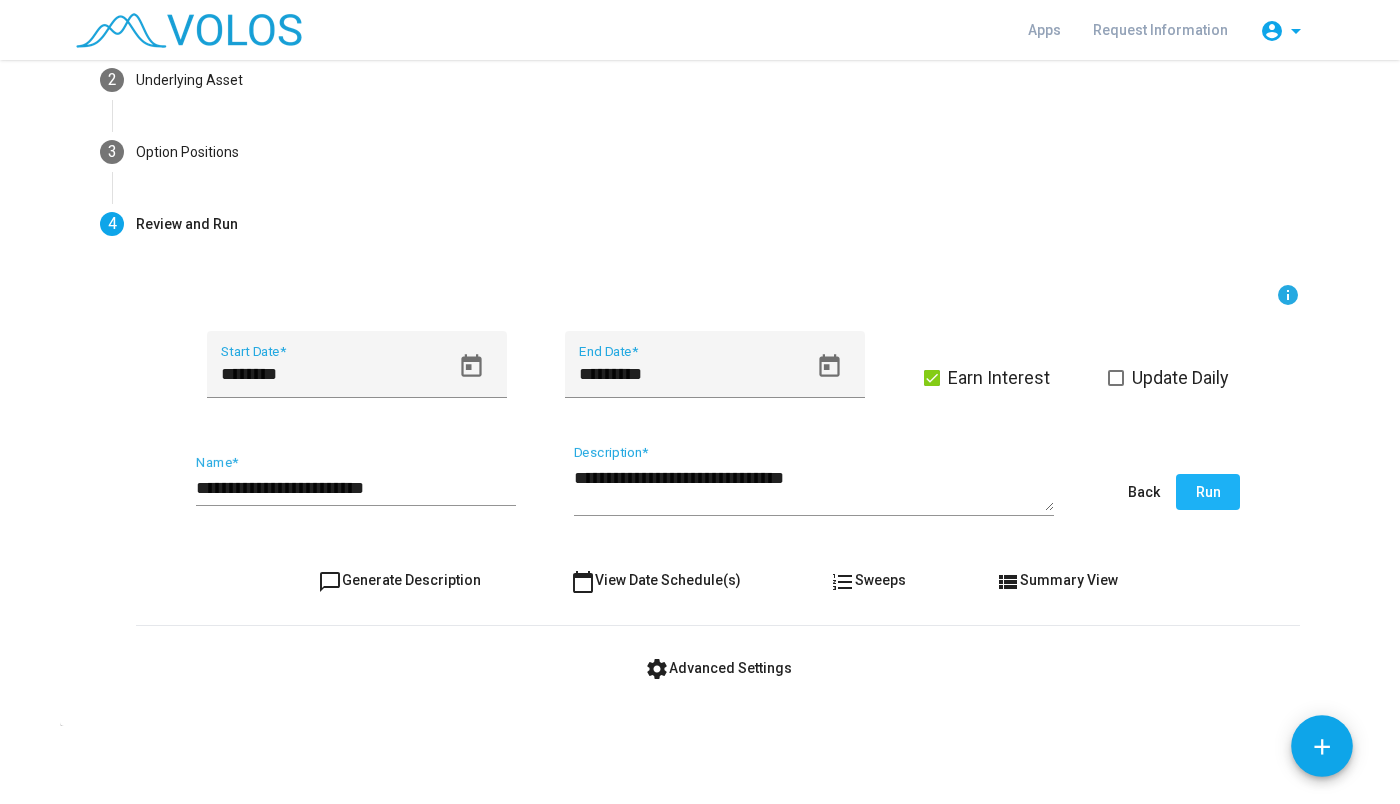 click on "Run" at bounding box center (1208, 492) 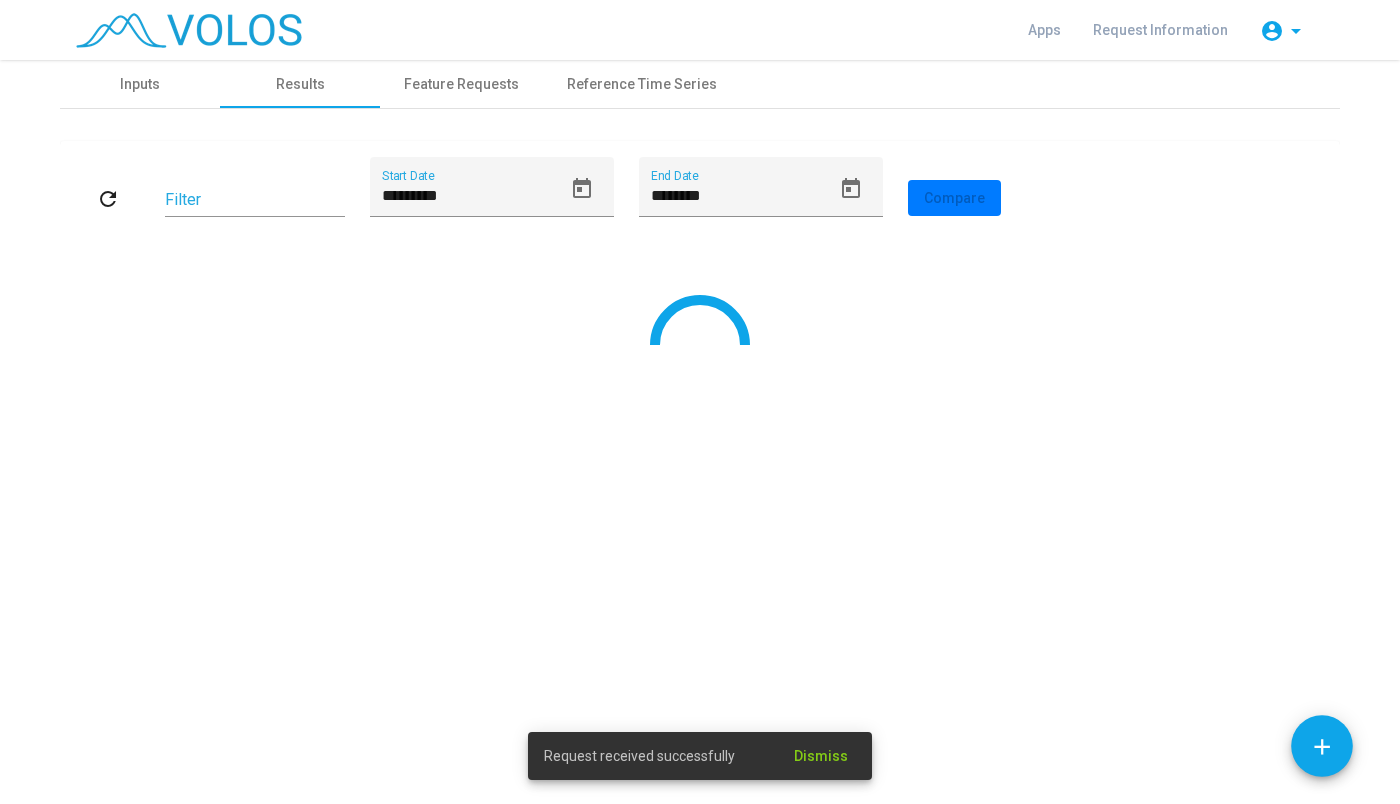 scroll, scrollTop: 0, scrollLeft: 0, axis: both 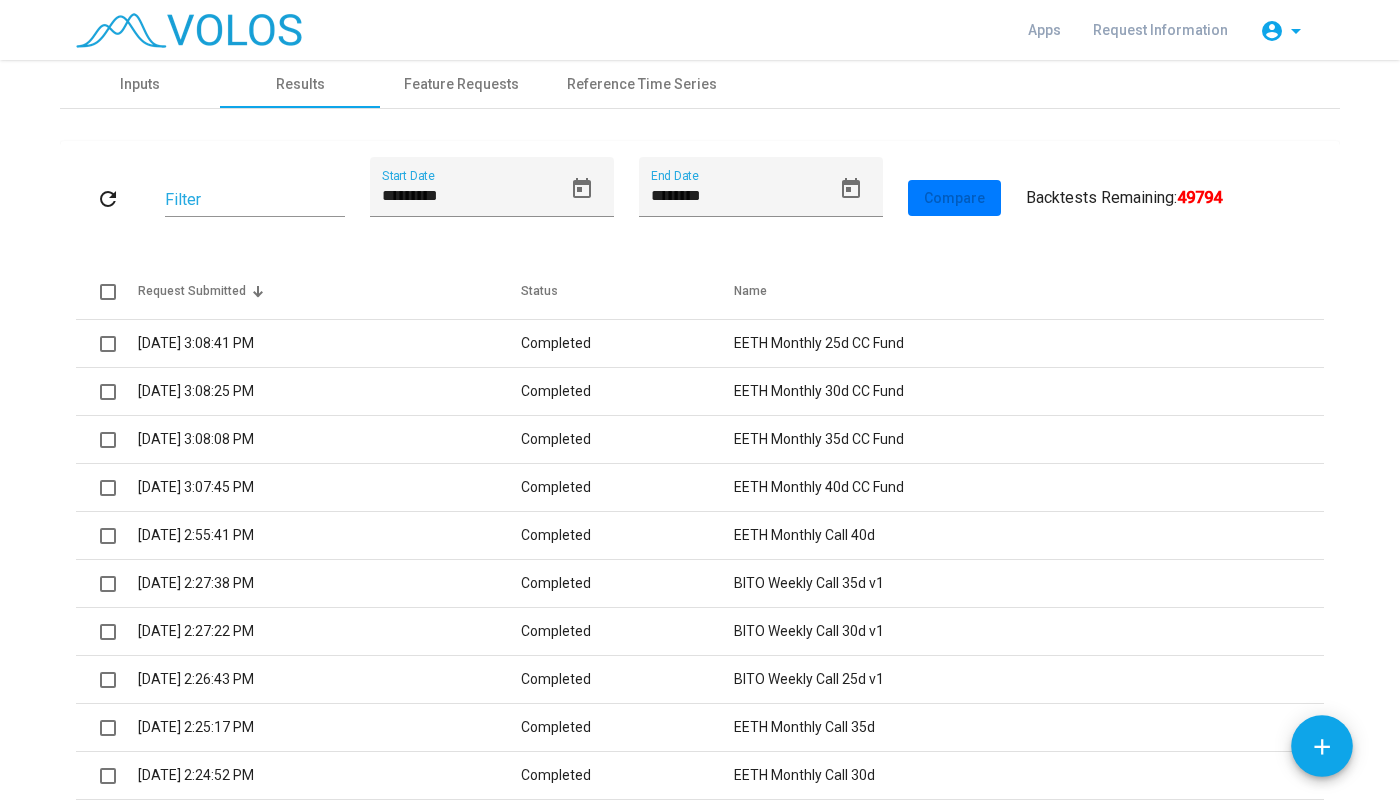 click on "refresh Filter ********* Start Date ******** End Date  Compare    User Results   All Results Backtests Remaining:  49794   Request Submitted Status Name    7/2/2025 3:08:41 PM   Completed   EETH Monthly 25d CC Fund     7/2/2025 3:08:25 PM   Completed   EETH Monthly 30d CC Fund     7/2/2025 3:08:08 PM   Completed   EETH Monthly 35d CC Fund     7/2/2025 3:07:45 PM   Completed   EETH Monthly 40d CC Fund     7/2/2025 2:55:41 PM   Completed   EETH Monthly Call 40d     7/2/2025 2:27:38 PM   Completed   BITO Weekly Call 35d v1     7/2/2025 2:27:22 PM   Completed   BITO Weekly Call 30d v1     7/2/2025 2:26:43 PM   Completed   BITO Weekly Call 25d v1     7/2/2025 2:25:17 PM   Completed   EETH Monthly Call 35d     7/2/2025 2:24:52 PM   Completed   EETH Monthly Call 30d   Items per page:  10  1 – 10 of 34  Depending on the date range / complexity of the strategy, execution times can vary. You will recieve an email notification in addition to displaying the current status of all requests here." at bounding box center [700, 555] 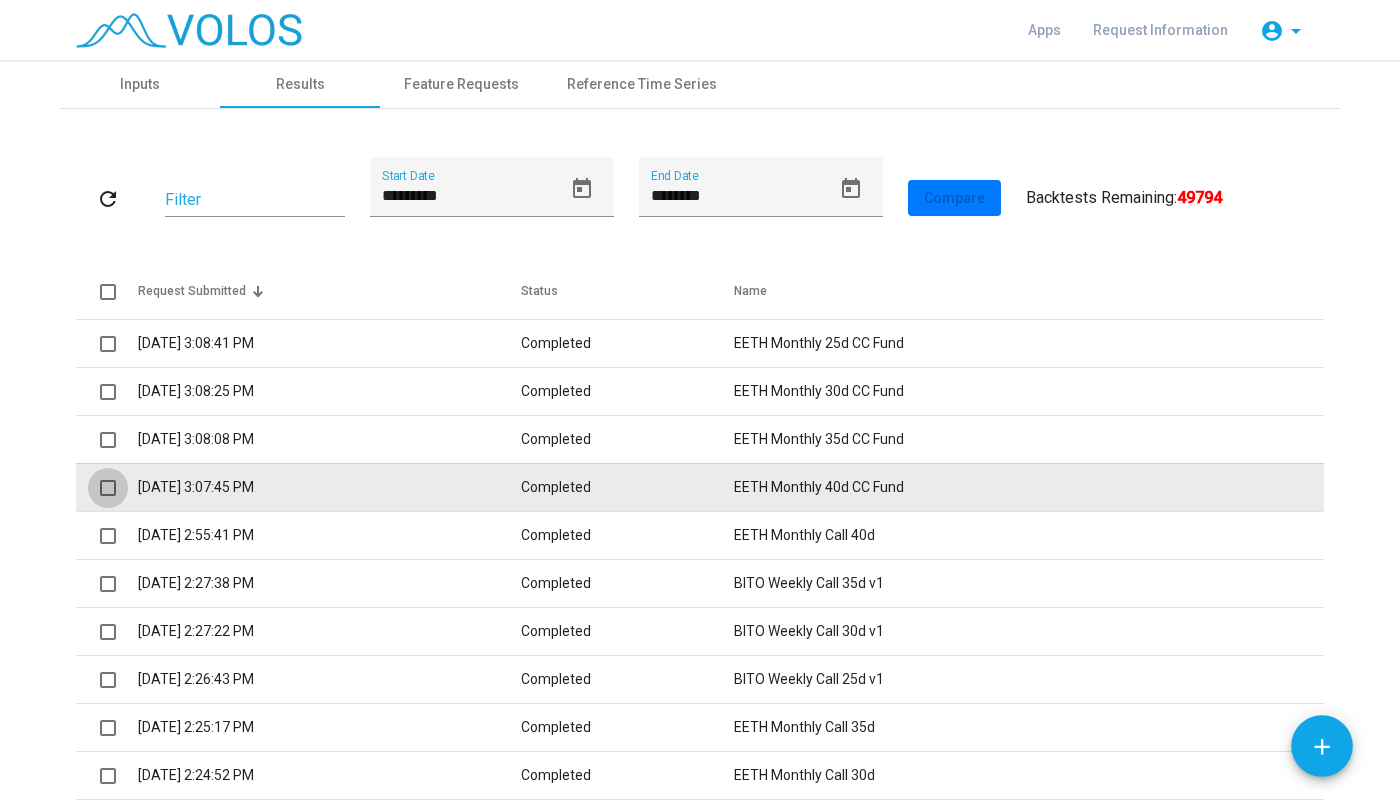 click at bounding box center [108, 488] 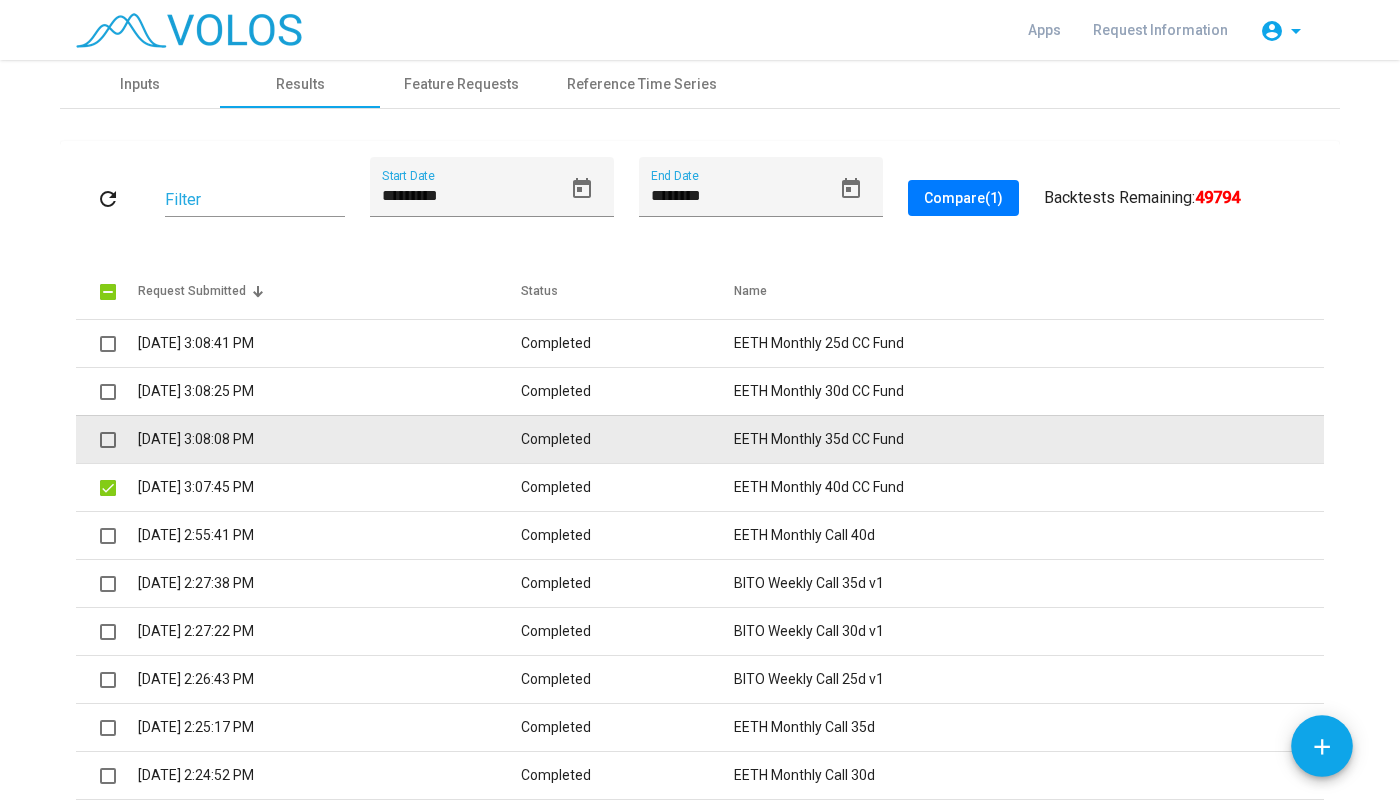 click at bounding box center [107, 439] 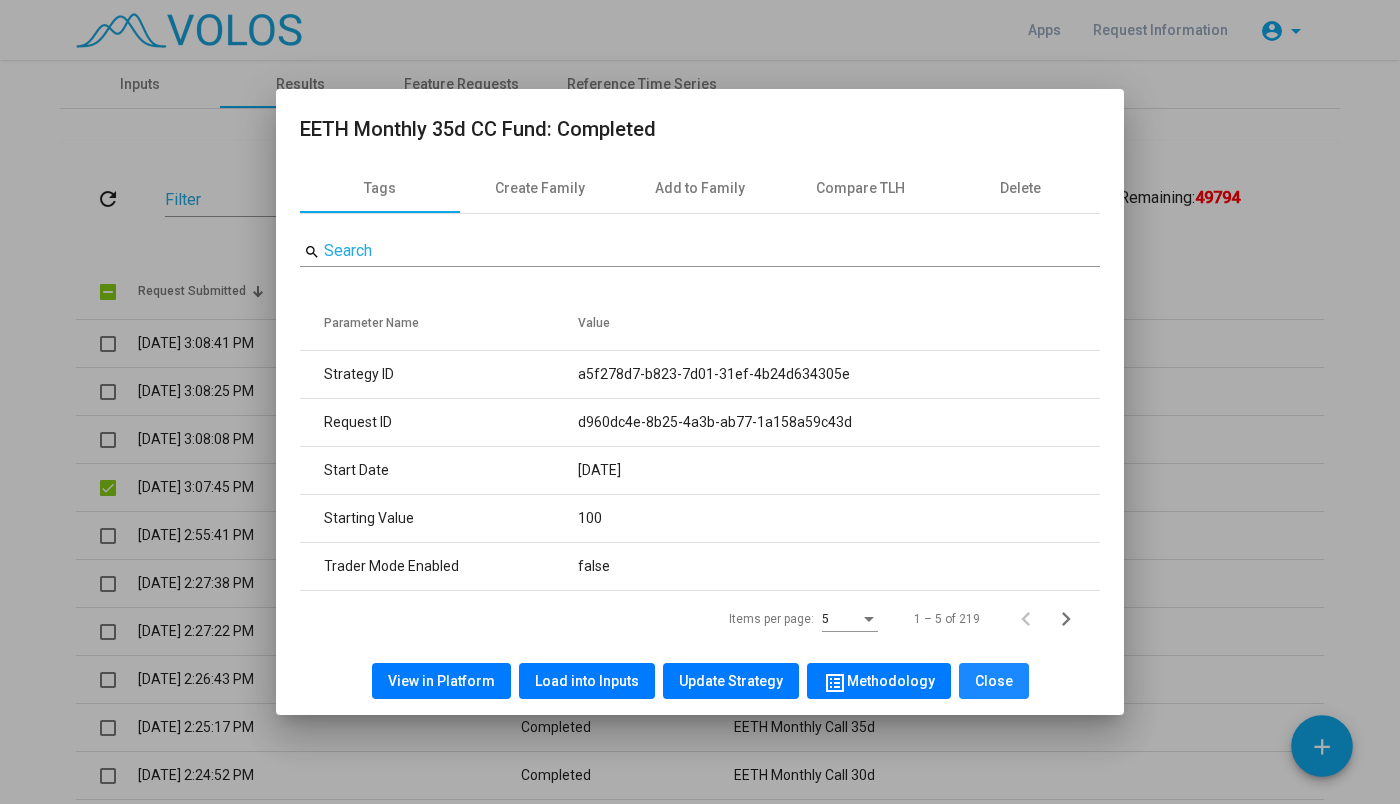 click on "Close" at bounding box center (994, 681) 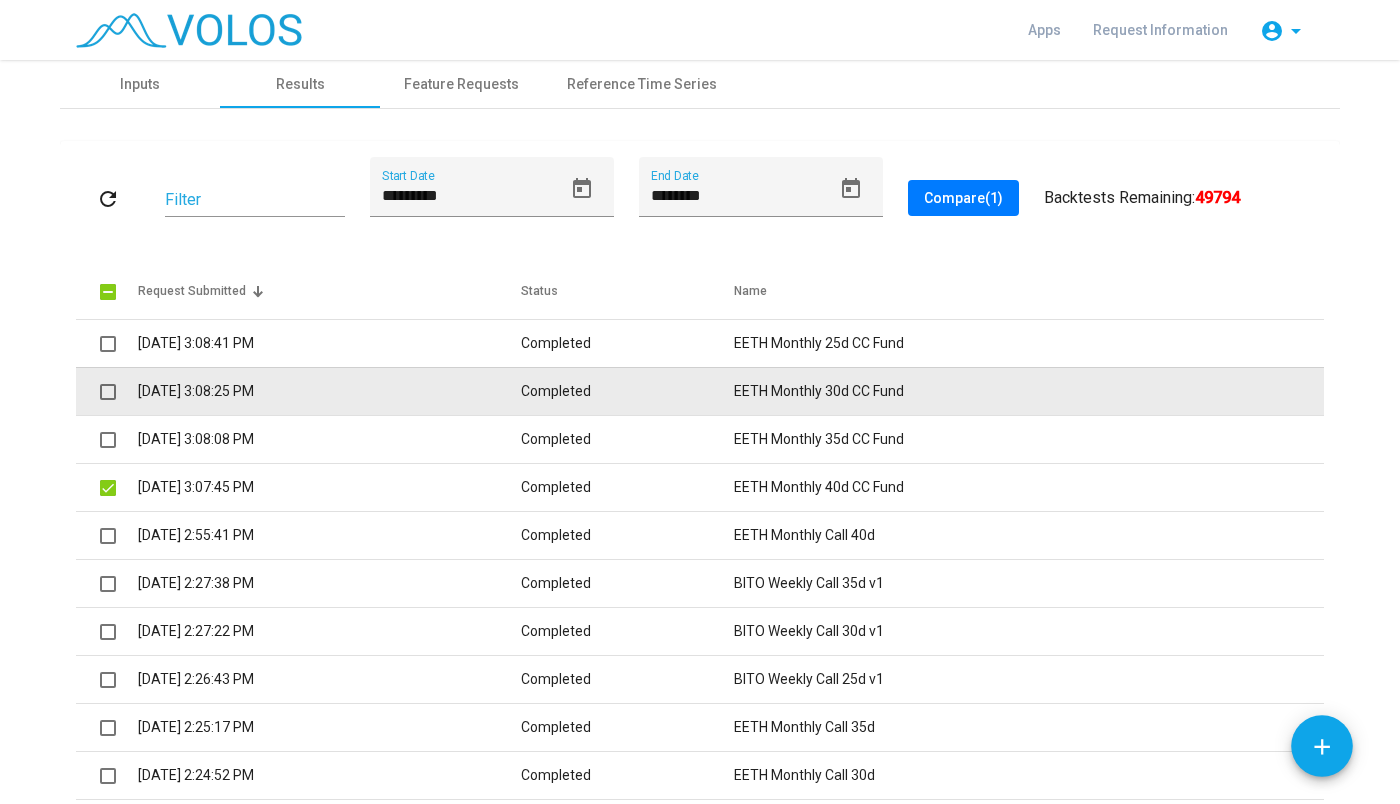 drag, startPoint x: 96, startPoint y: 435, endPoint x: 103, endPoint y: 388, distance: 47.518417 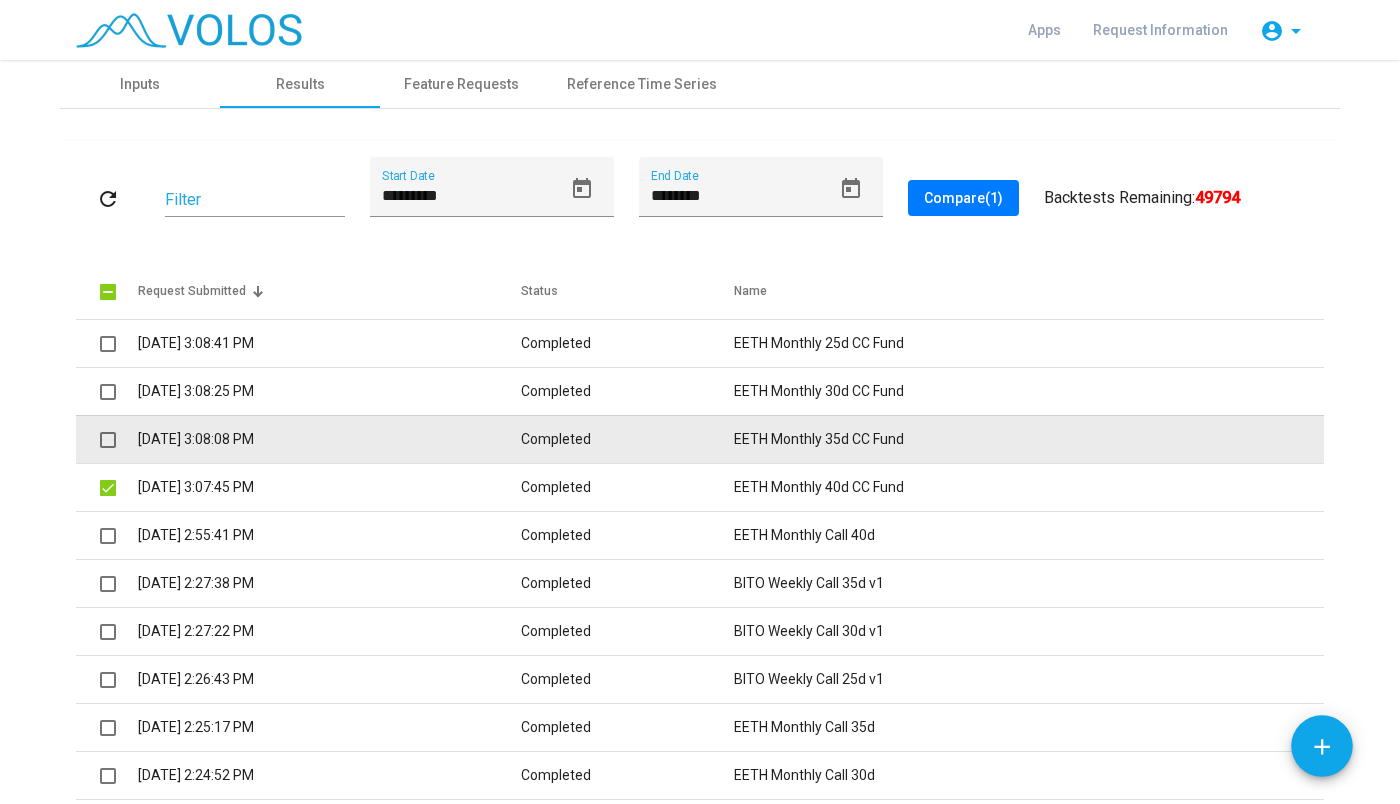 drag, startPoint x: 103, startPoint y: 388, endPoint x: 104, endPoint y: 437, distance: 49.010204 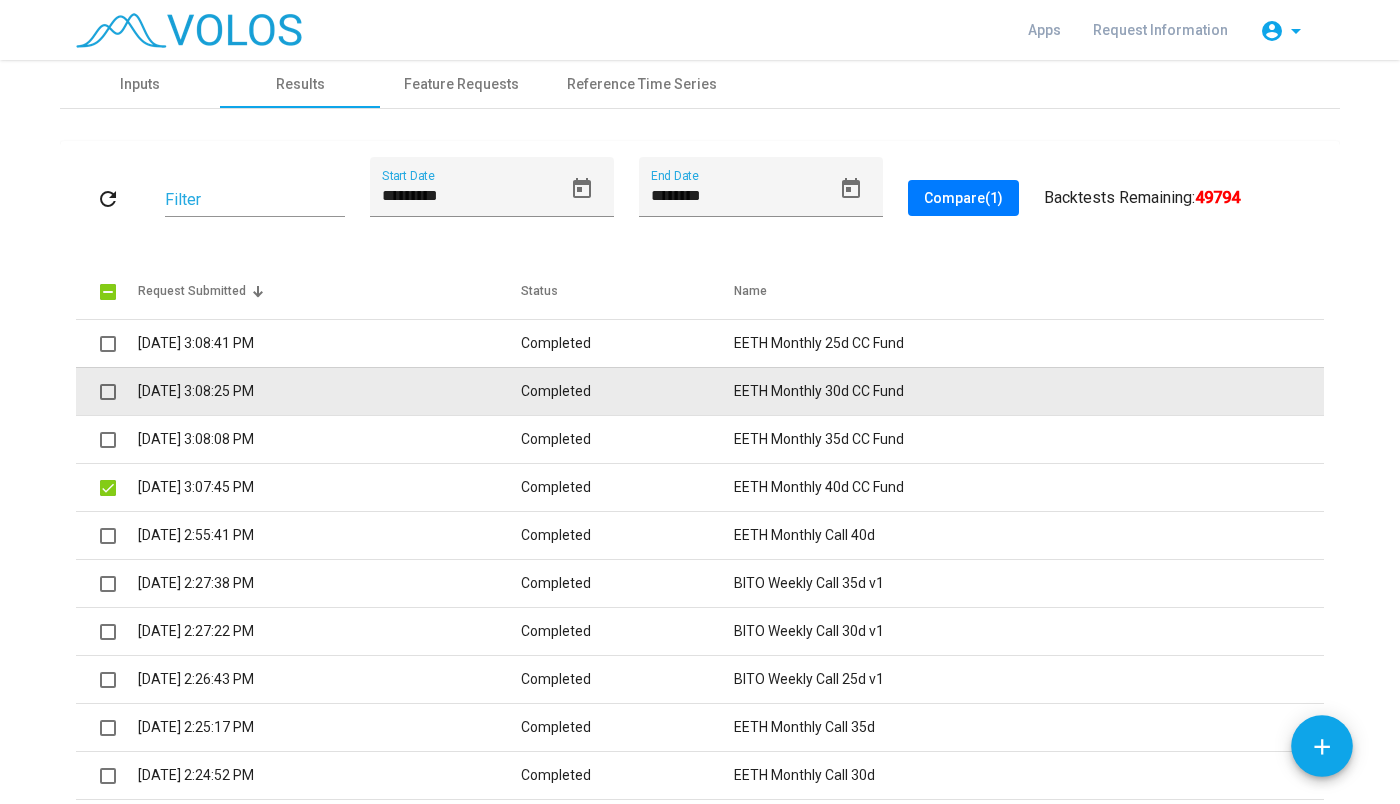 drag, startPoint x: 104, startPoint y: 437, endPoint x: 101, endPoint y: 389, distance: 48.09366 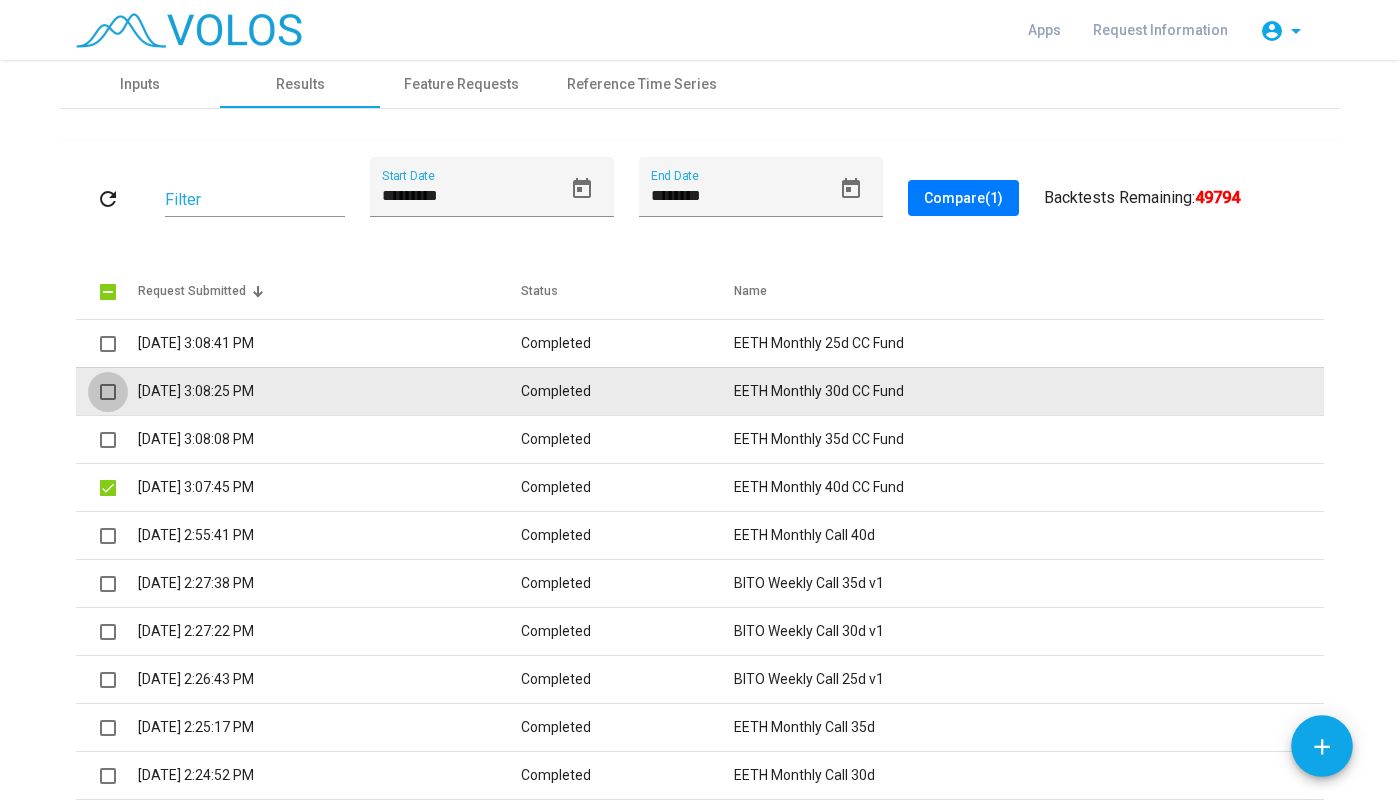 click at bounding box center [108, 392] 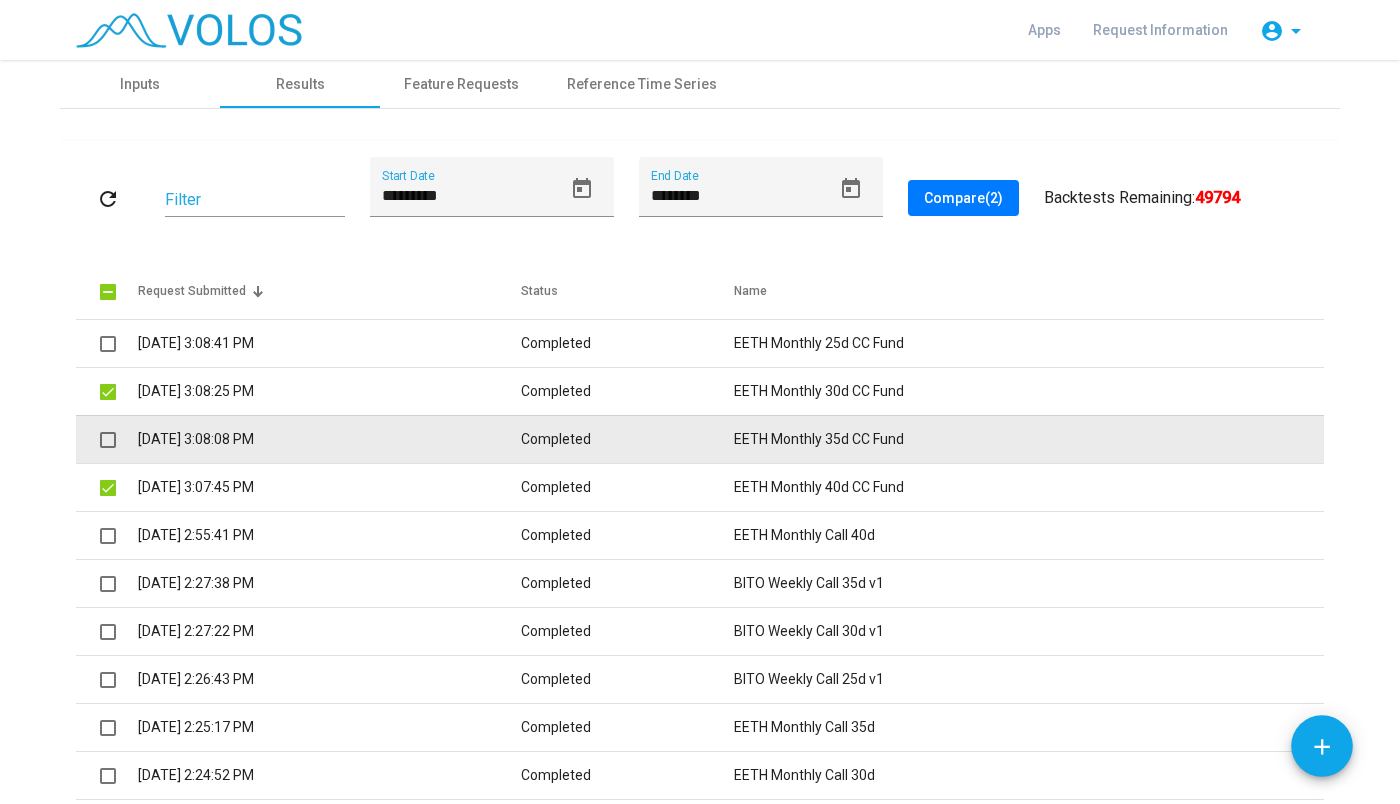 click at bounding box center (108, 439) 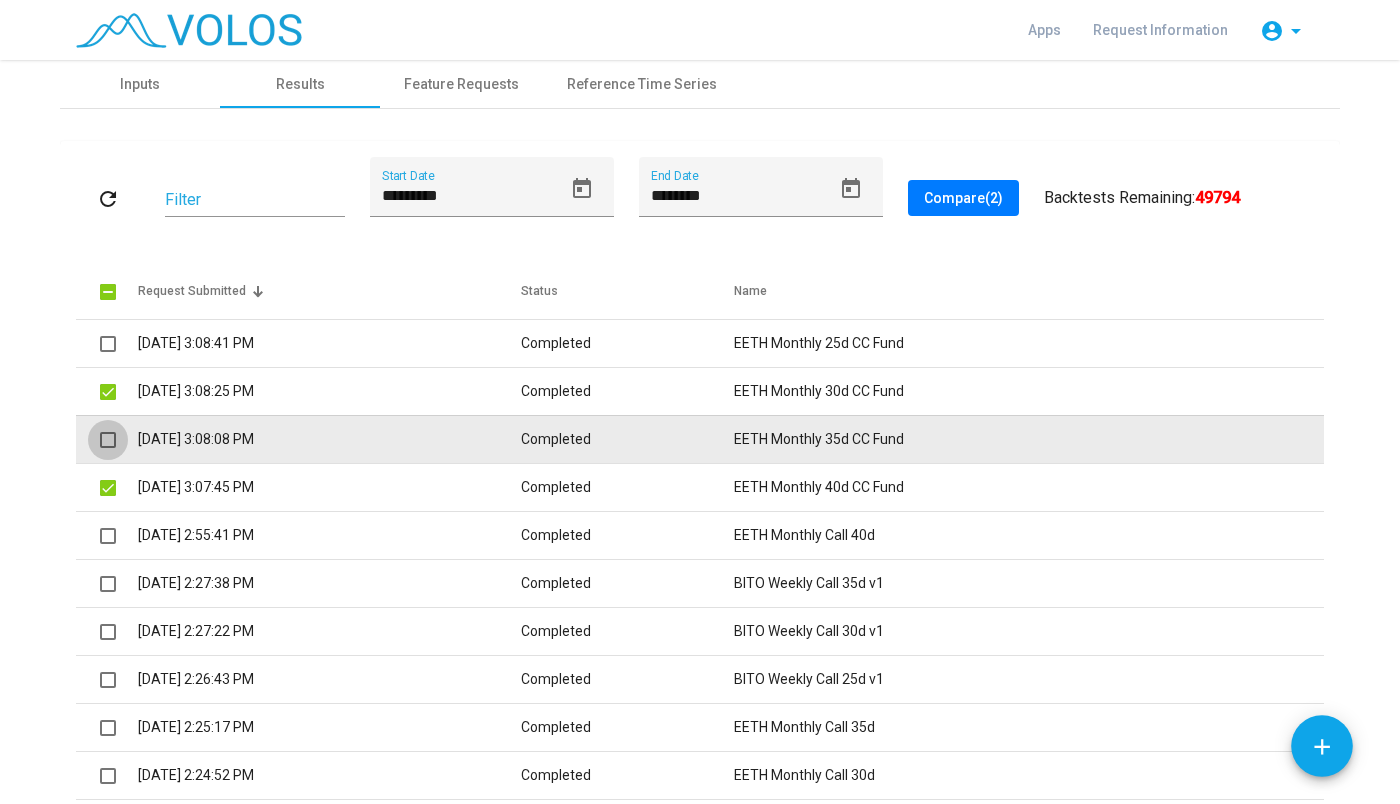 click at bounding box center [108, 440] 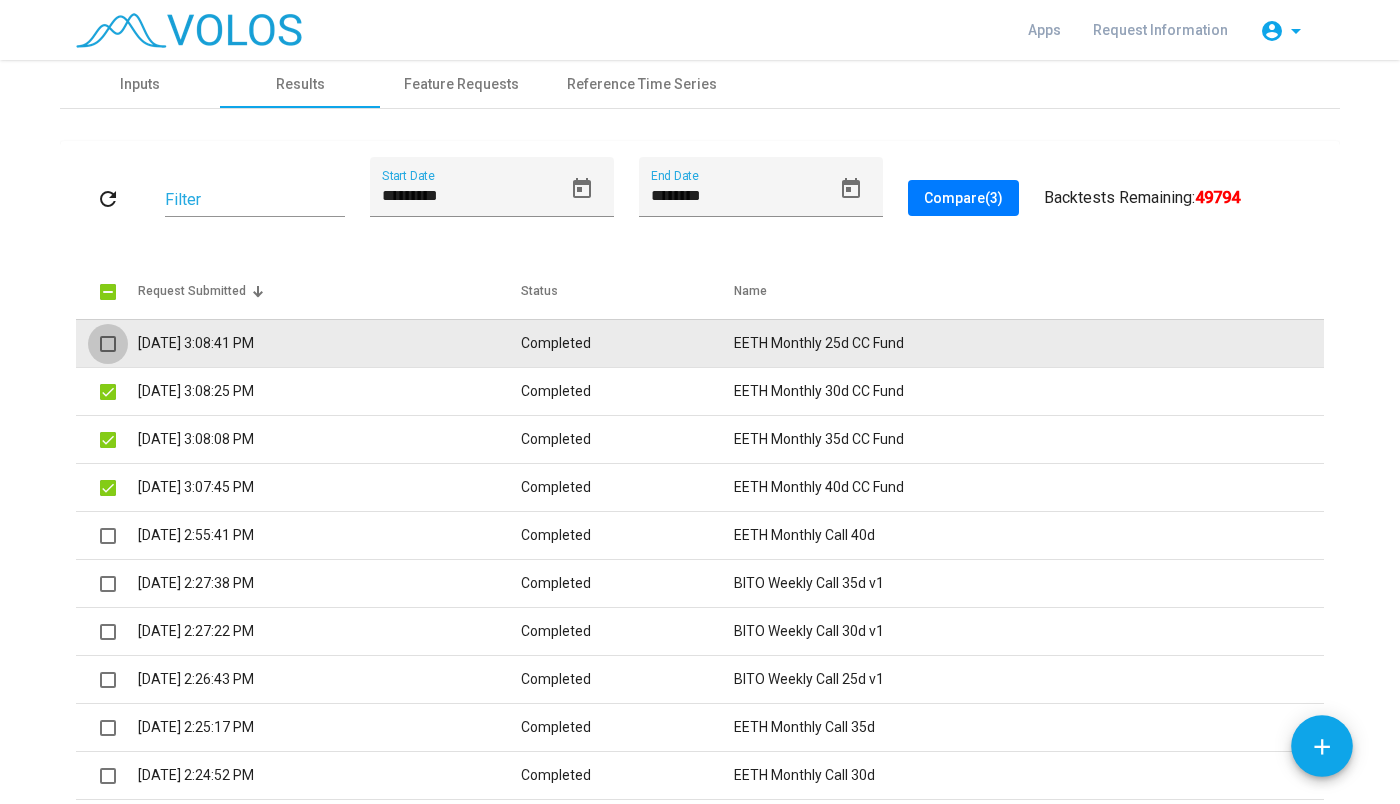 click at bounding box center (108, 344) 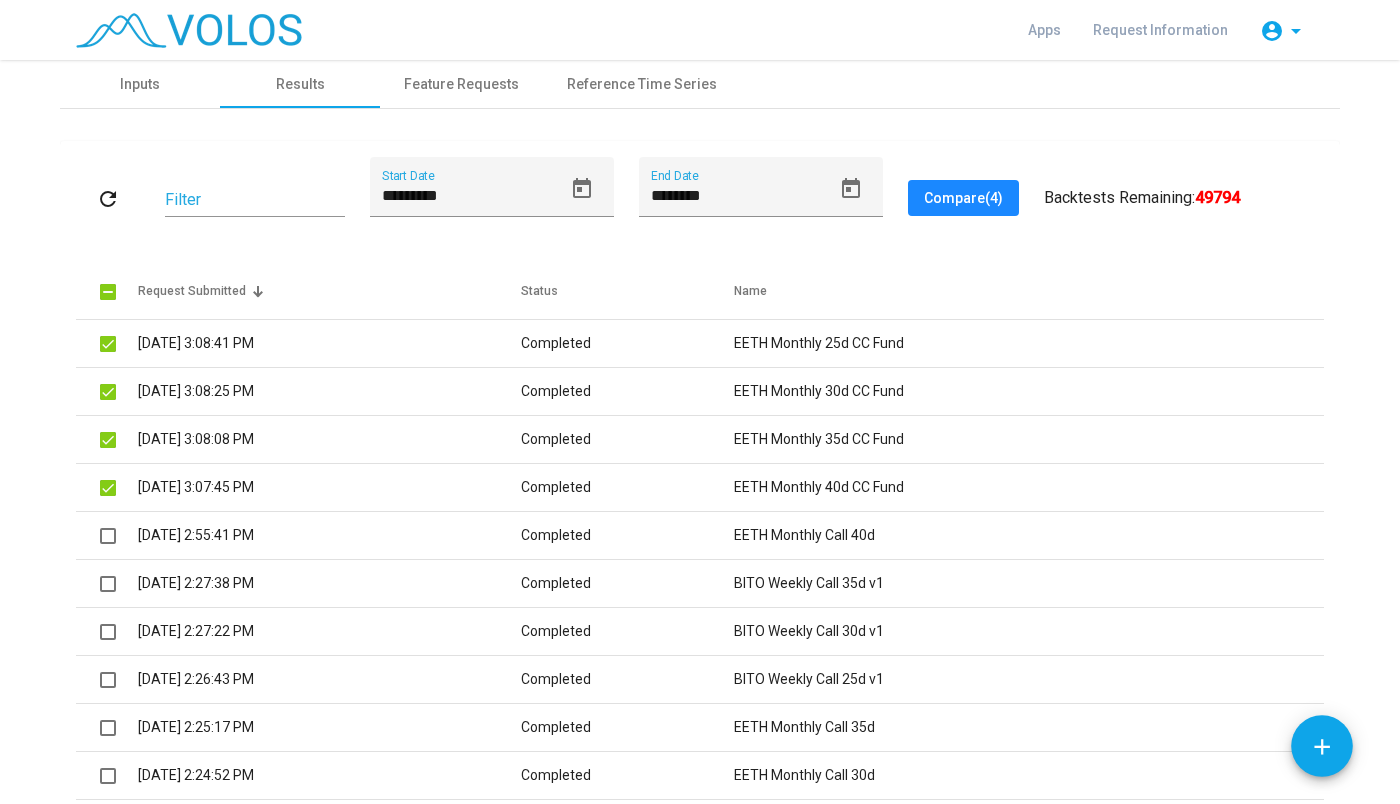 click on "Compare  (4)" at bounding box center [963, 198] 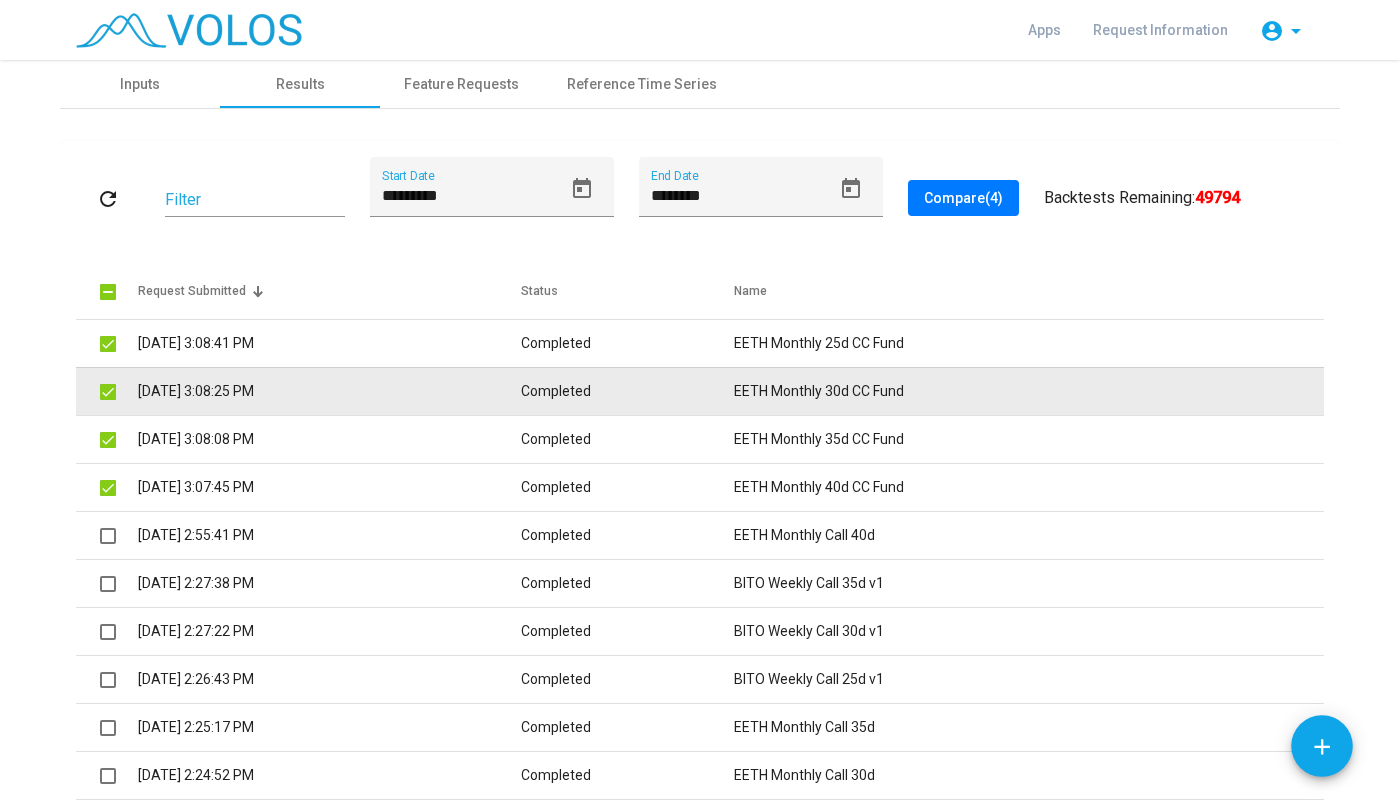 drag, startPoint x: 100, startPoint y: 341, endPoint x: 104, endPoint y: 387, distance: 46.173584 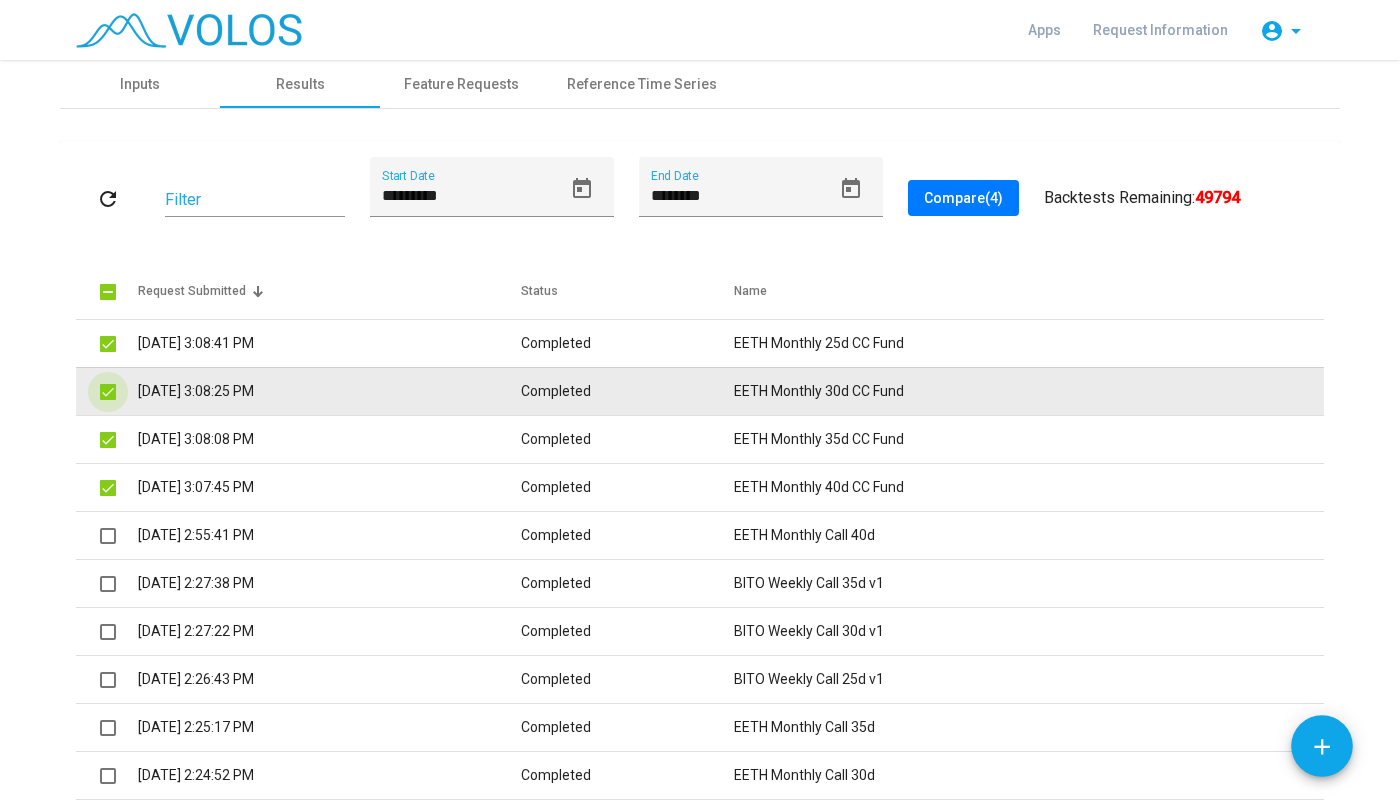 click at bounding box center [108, 392] 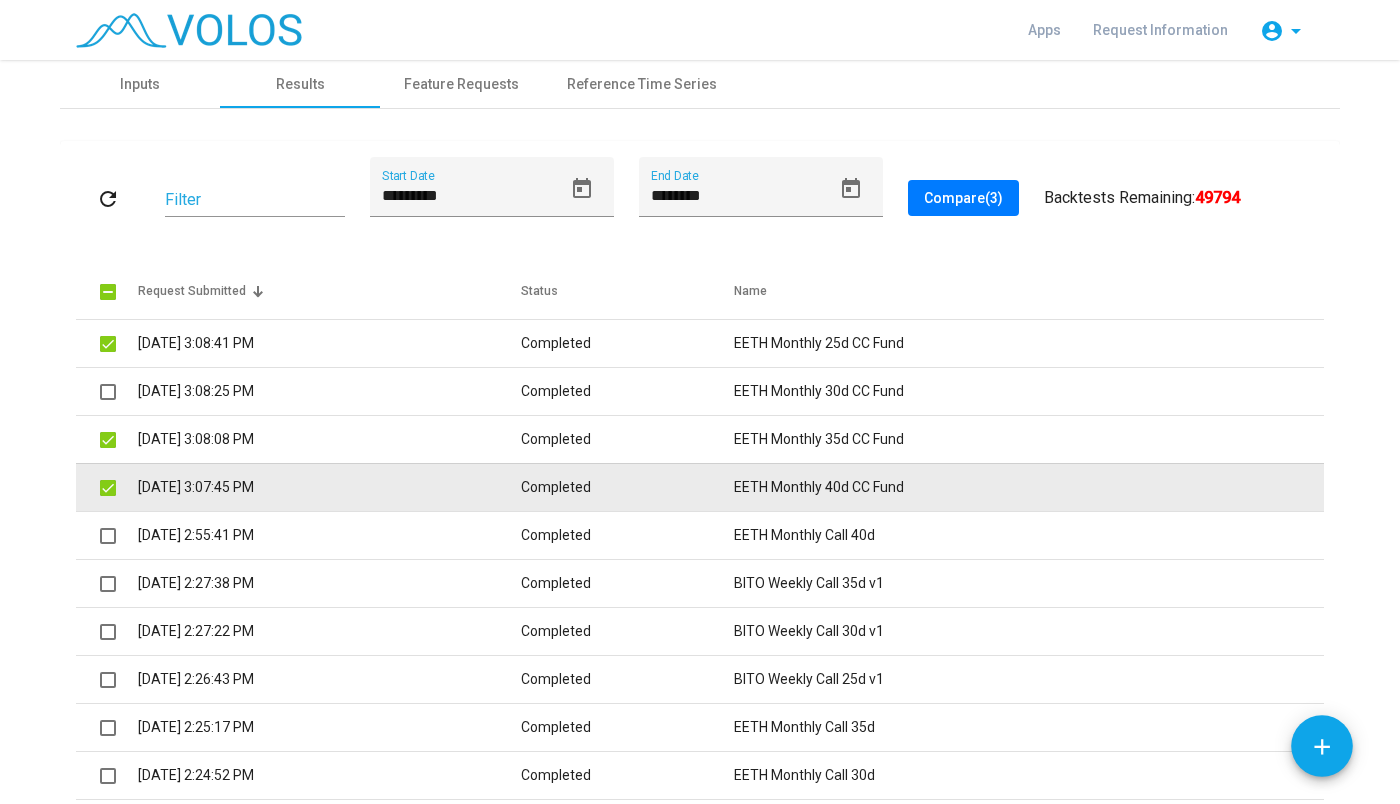 drag, startPoint x: 105, startPoint y: 435, endPoint x: 104, endPoint y: 497, distance: 62.008064 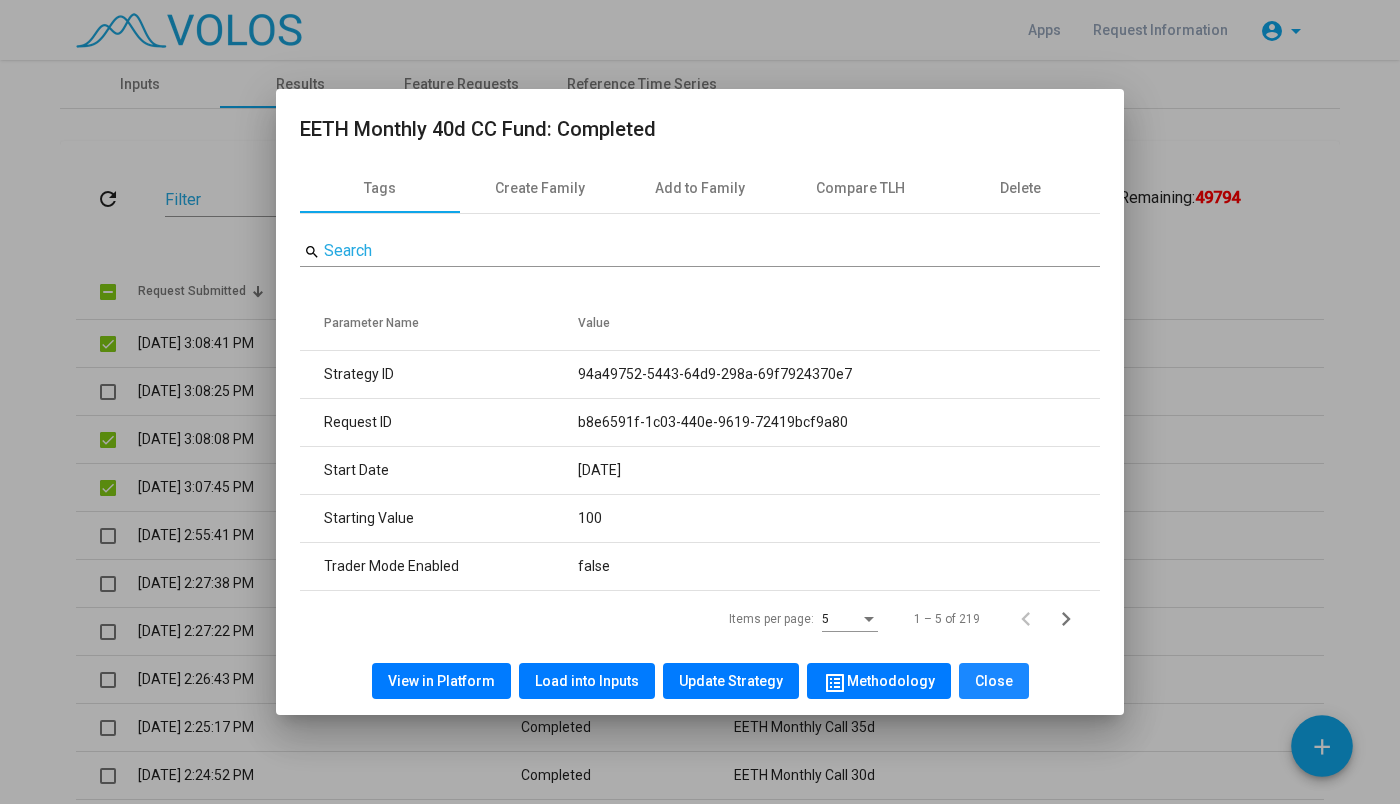 click on "Close" at bounding box center [994, 681] 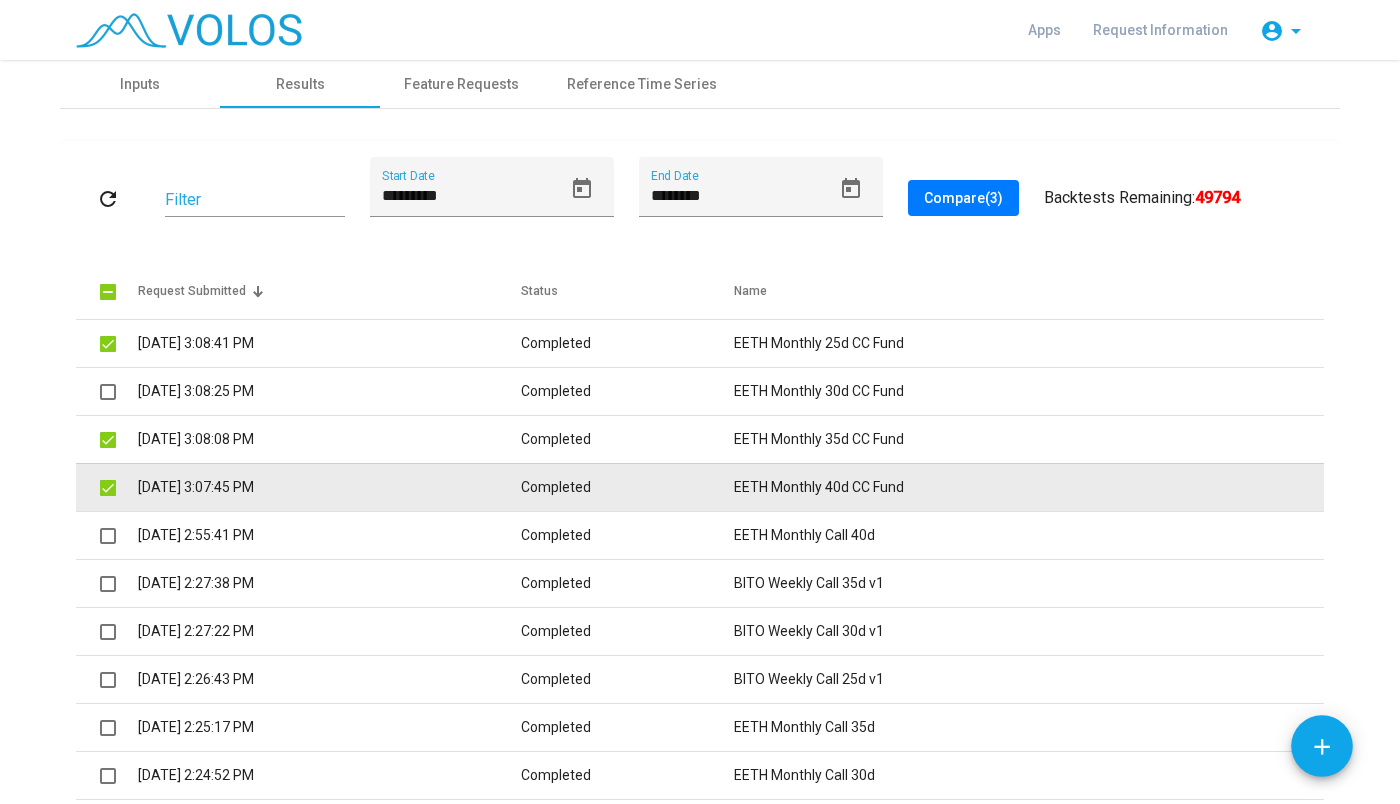 click at bounding box center (108, 488) 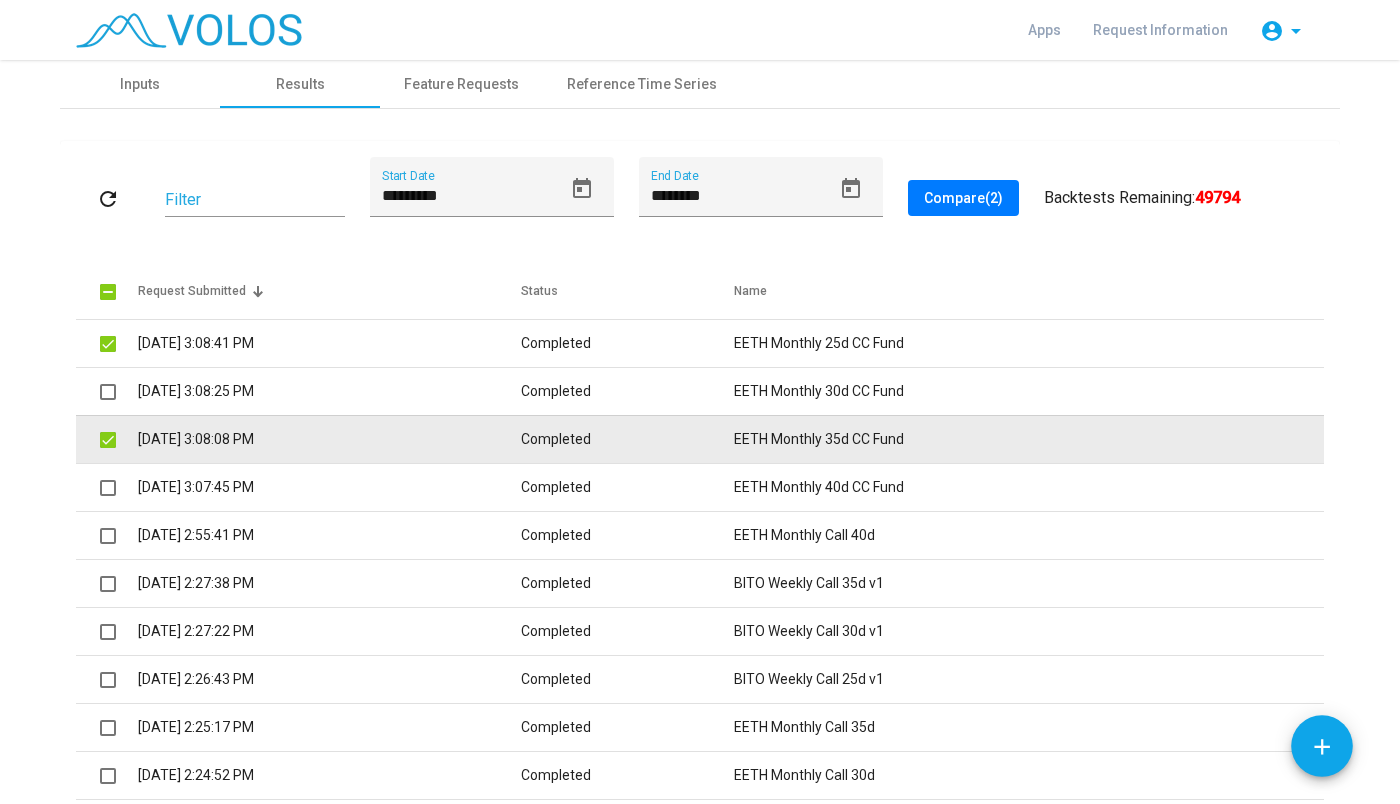 click at bounding box center (108, 440) 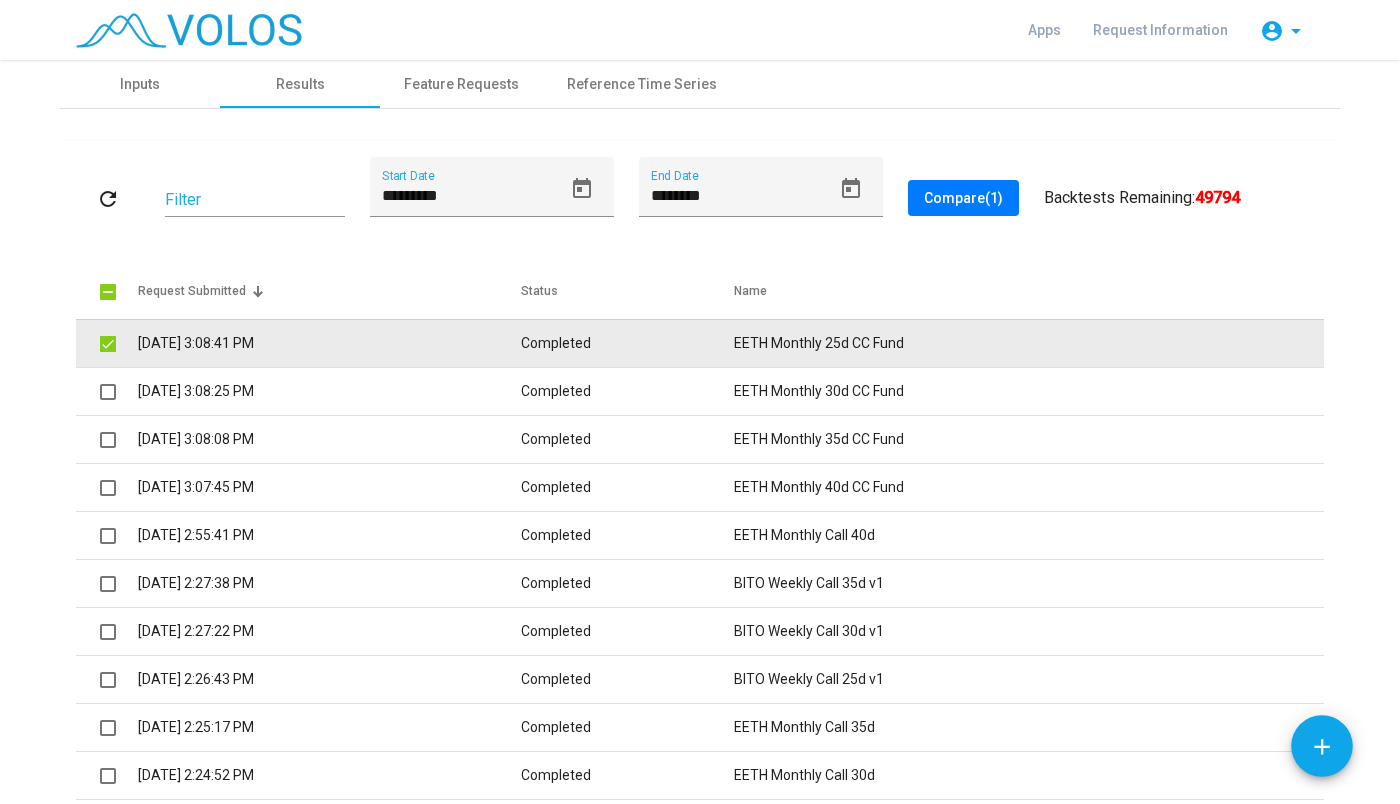 click at bounding box center [108, 344] 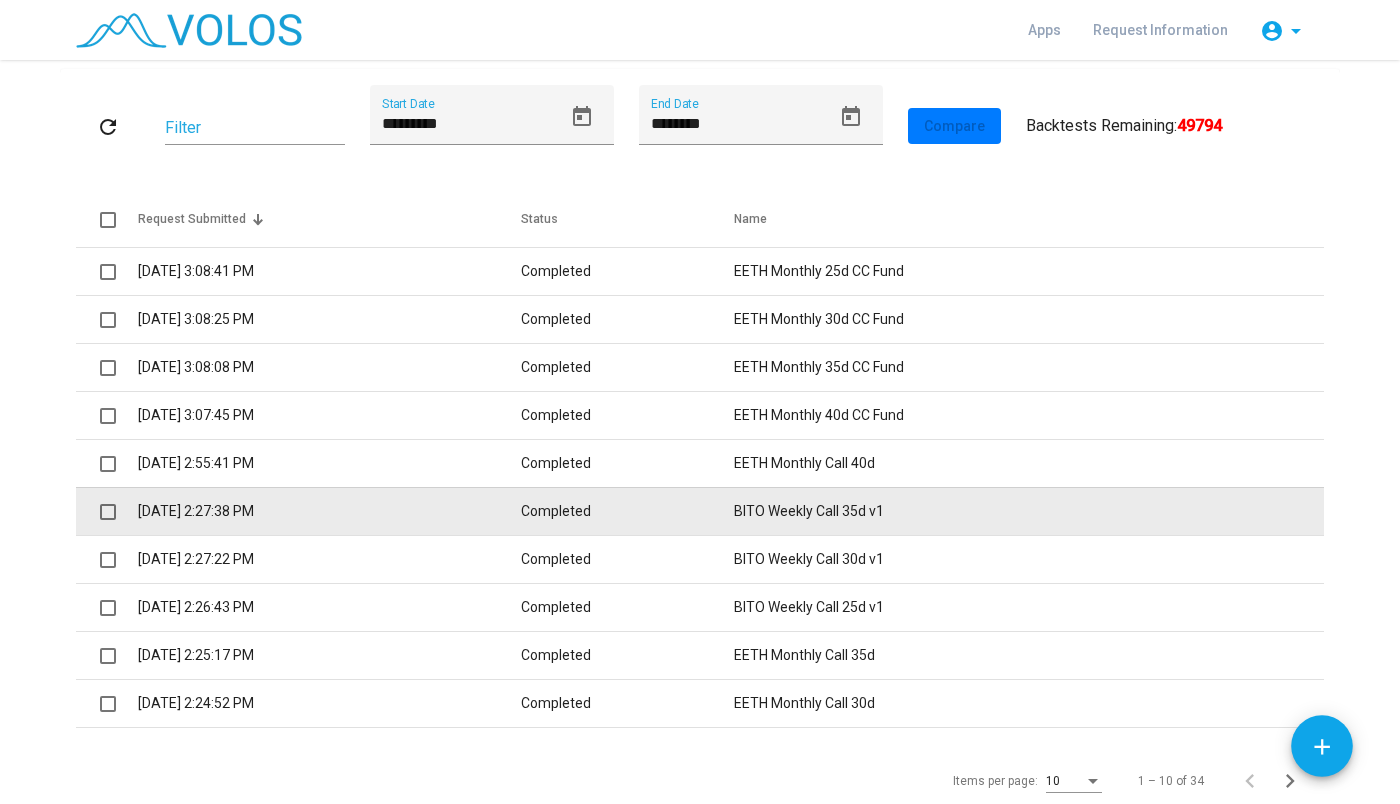 scroll, scrollTop: 80, scrollLeft: 0, axis: vertical 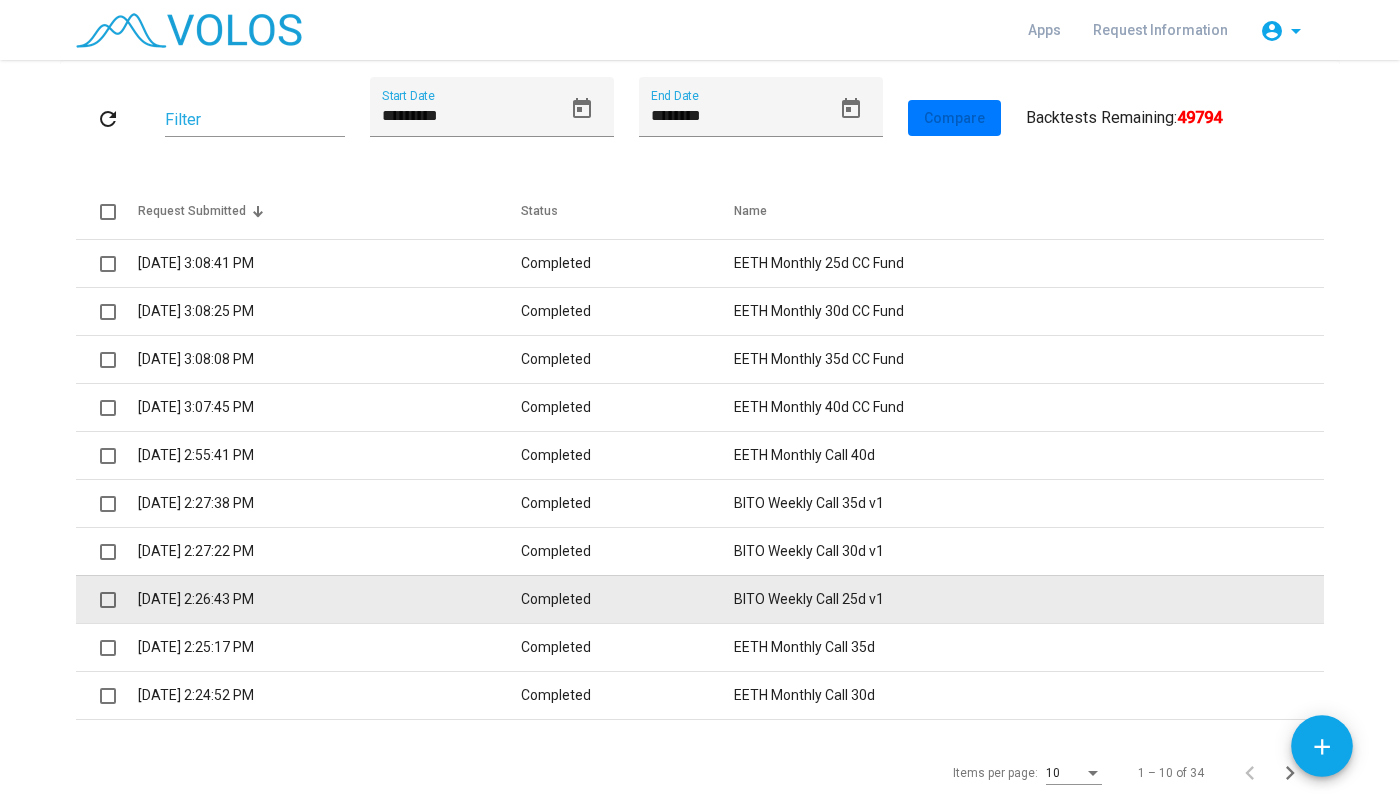 click on "7/2/2025 2:26:43 PM" at bounding box center (329, 599) 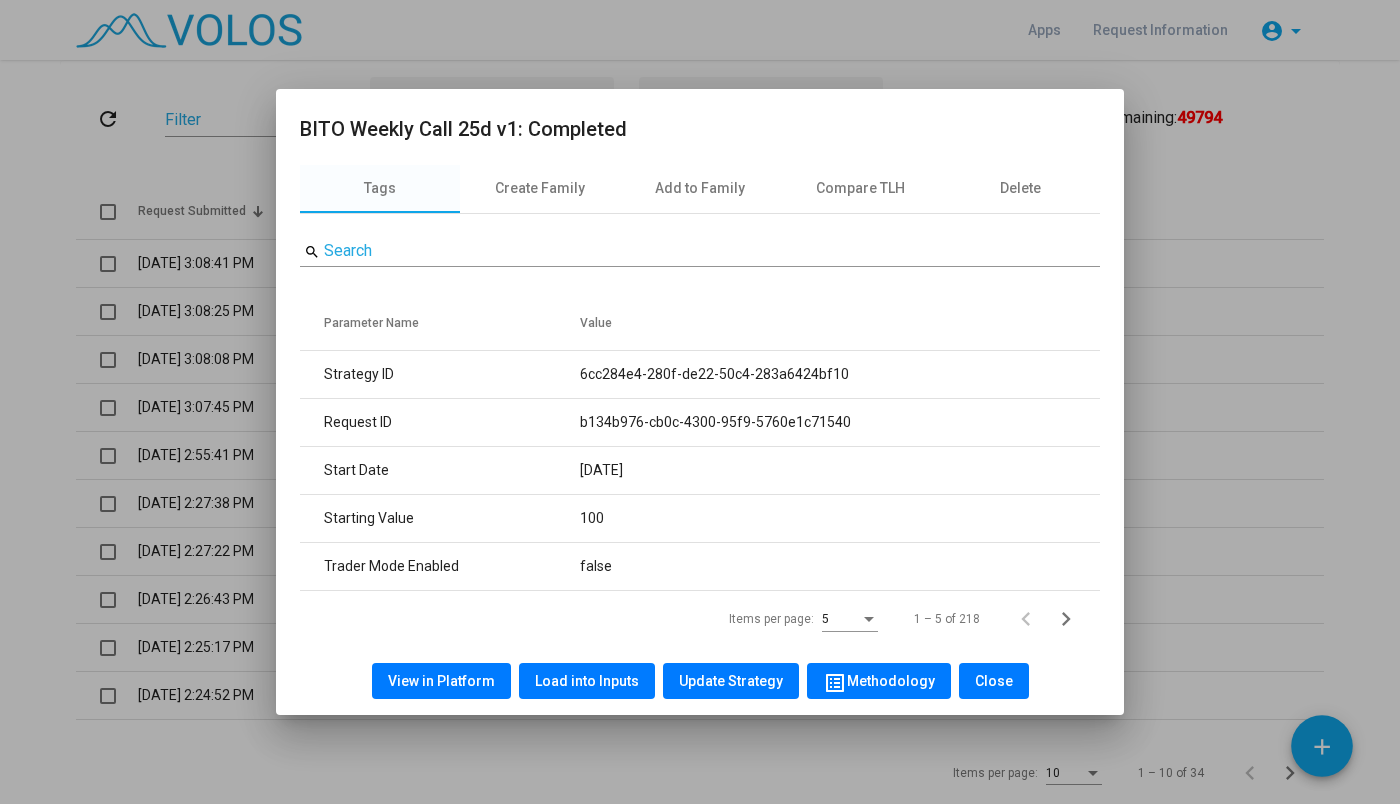 click on "Items per page:  5  1 – 5 of 218" at bounding box center [700, 619] 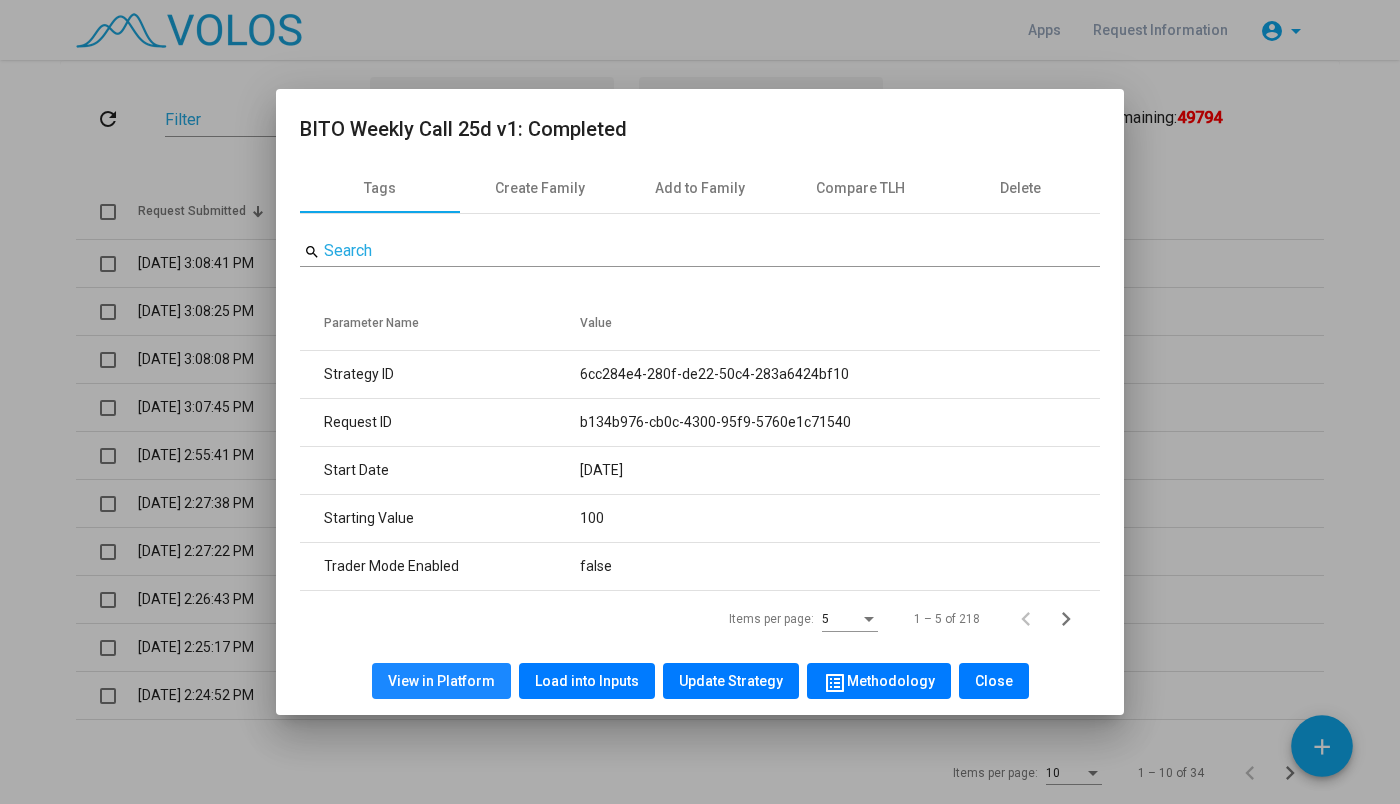 click on "View in Platform" at bounding box center [441, 681] 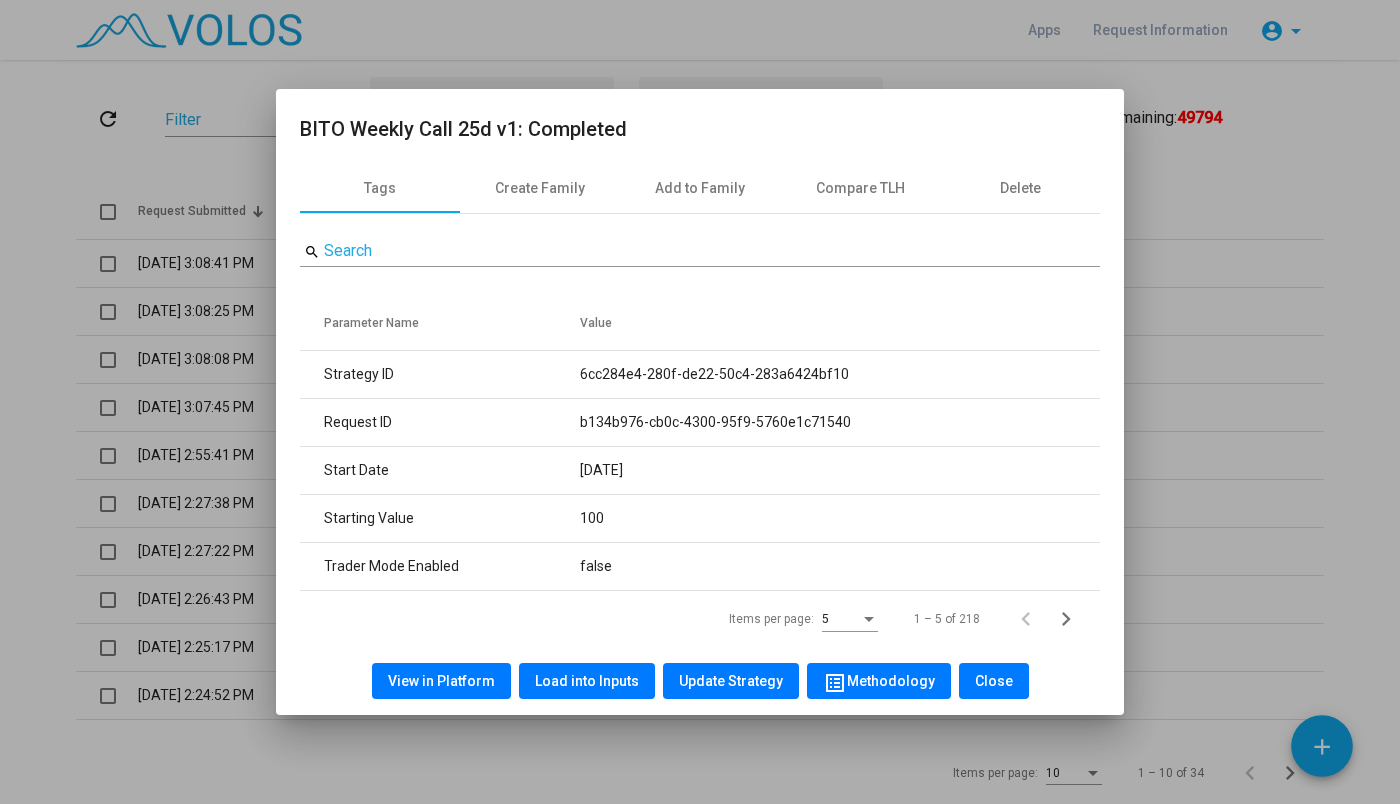 click at bounding box center (700, 402) 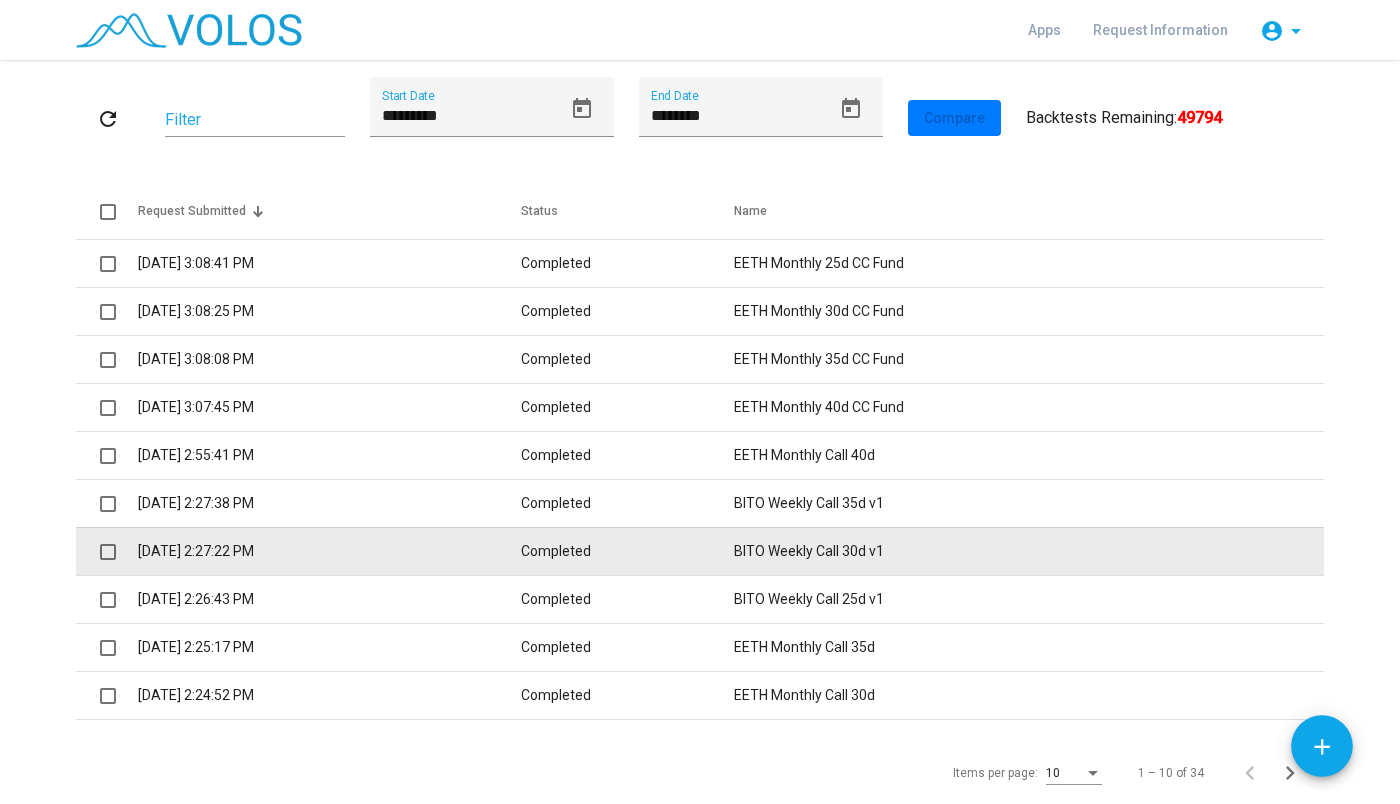 click on "Completed" at bounding box center (627, 551) 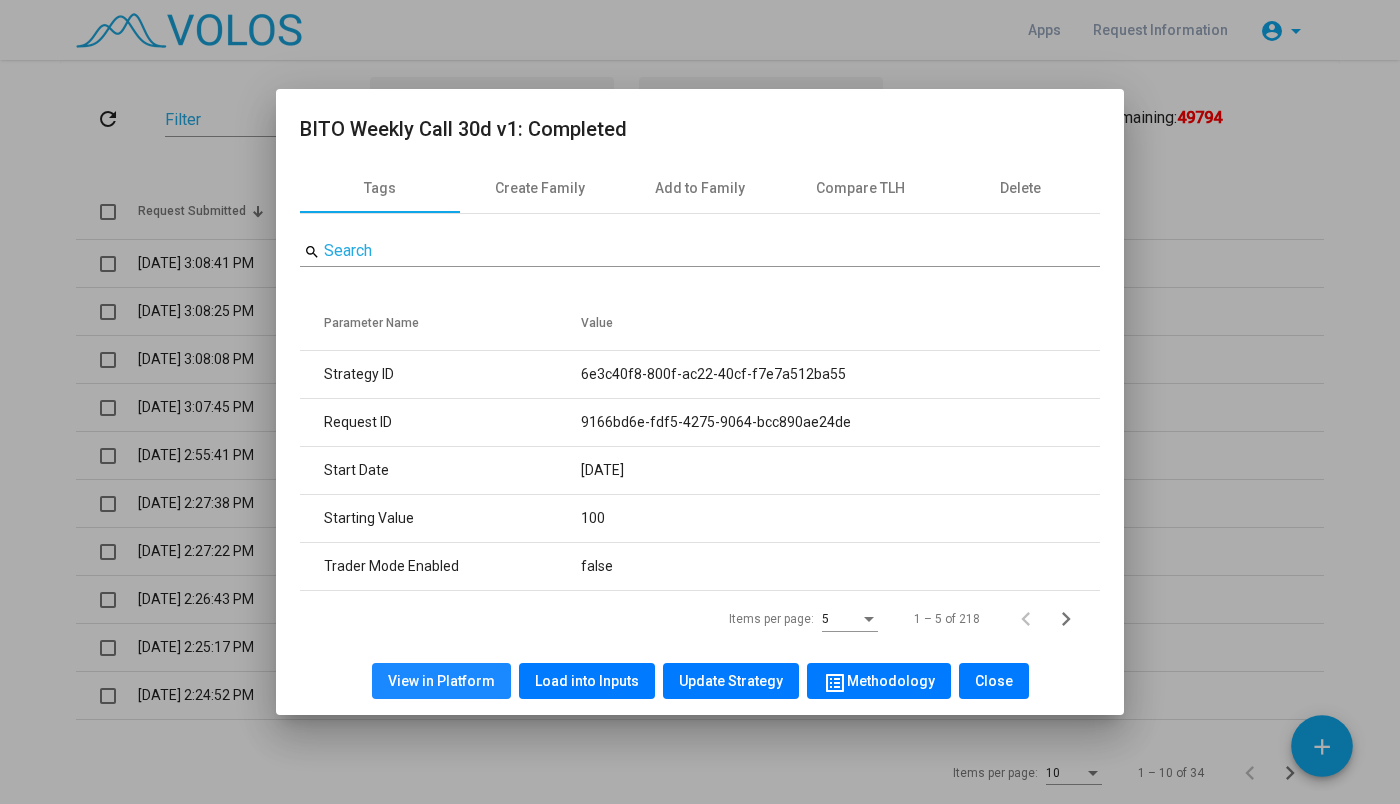 click on "View in Platform" at bounding box center (441, 681) 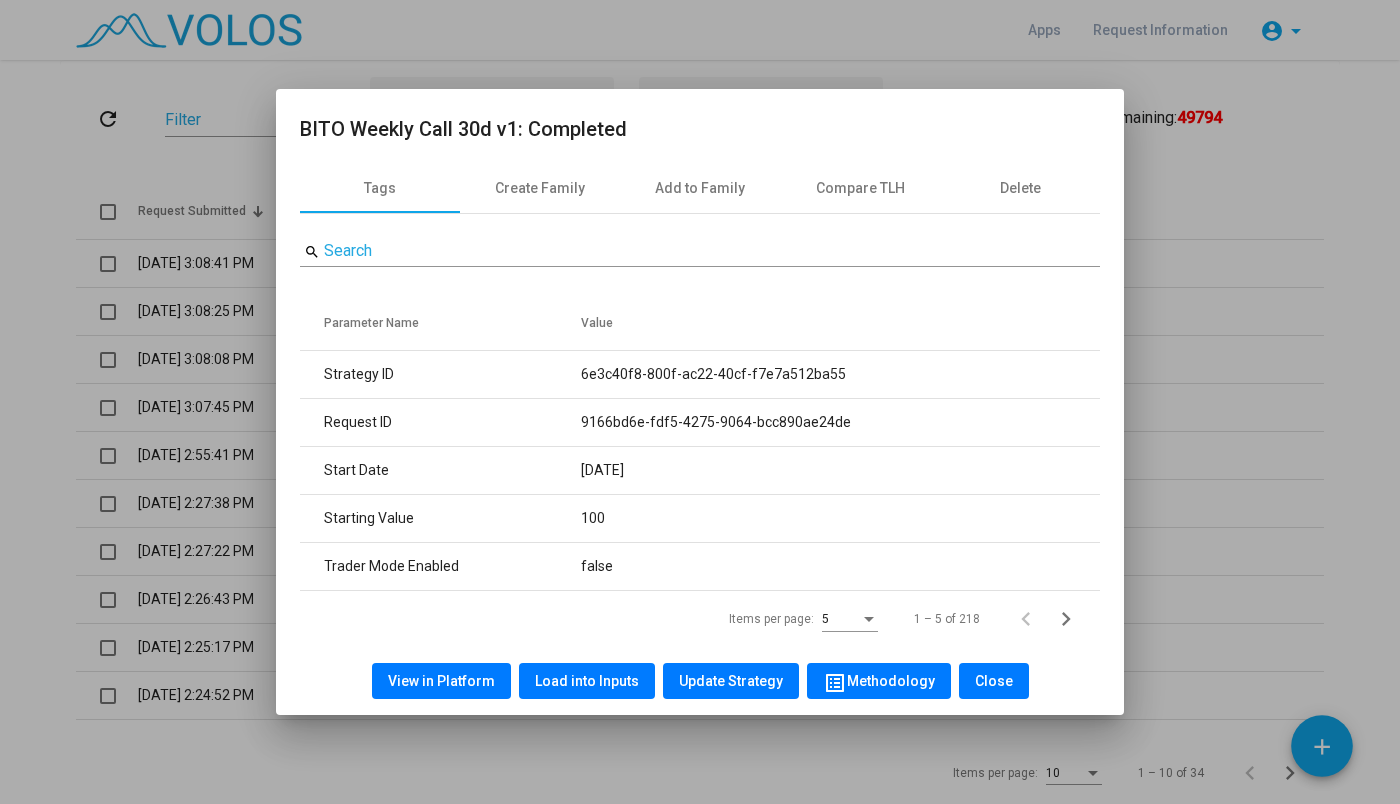 click at bounding box center (700, 402) 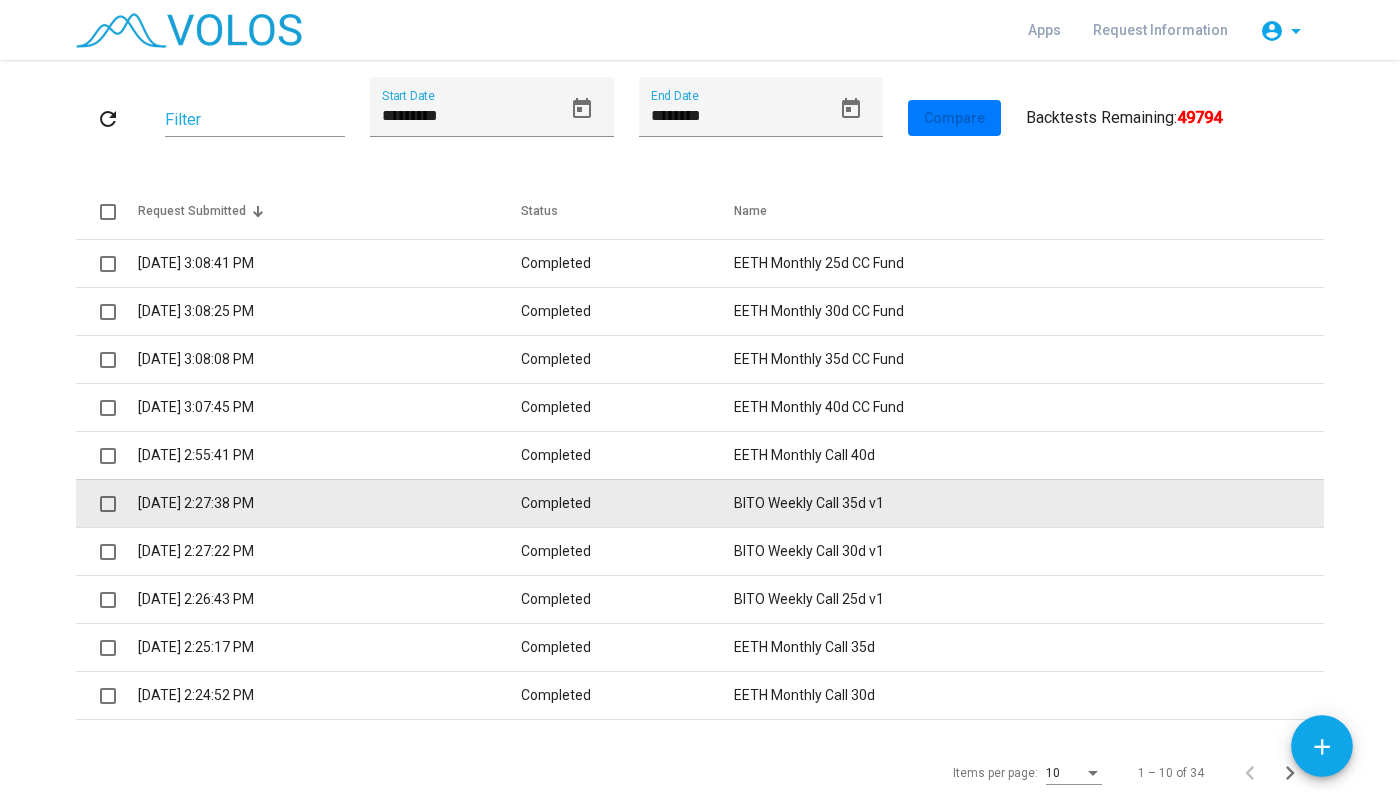 click on "7/2/2025 2:27:38 PM" at bounding box center [329, 503] 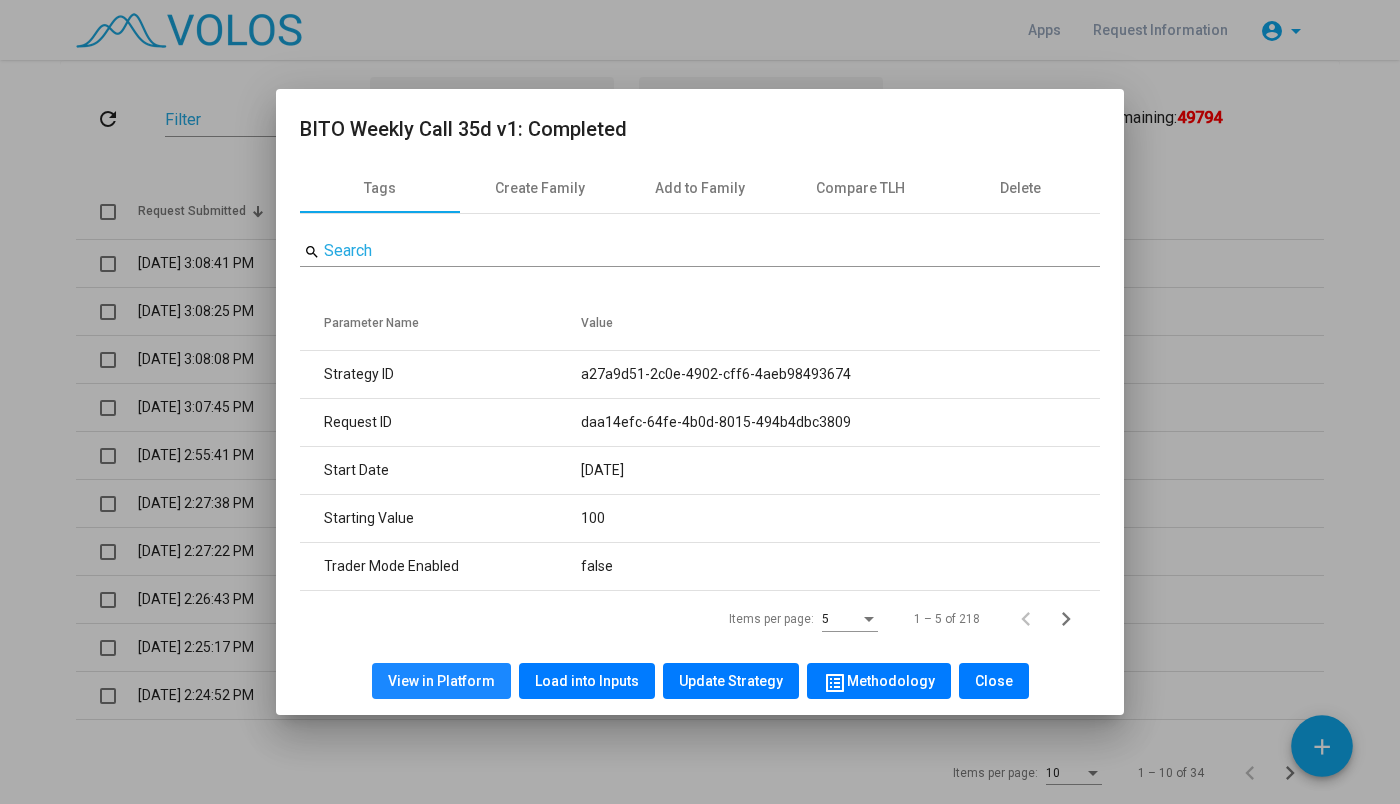 click on "View in Platform" at bounding box center [441, 681] 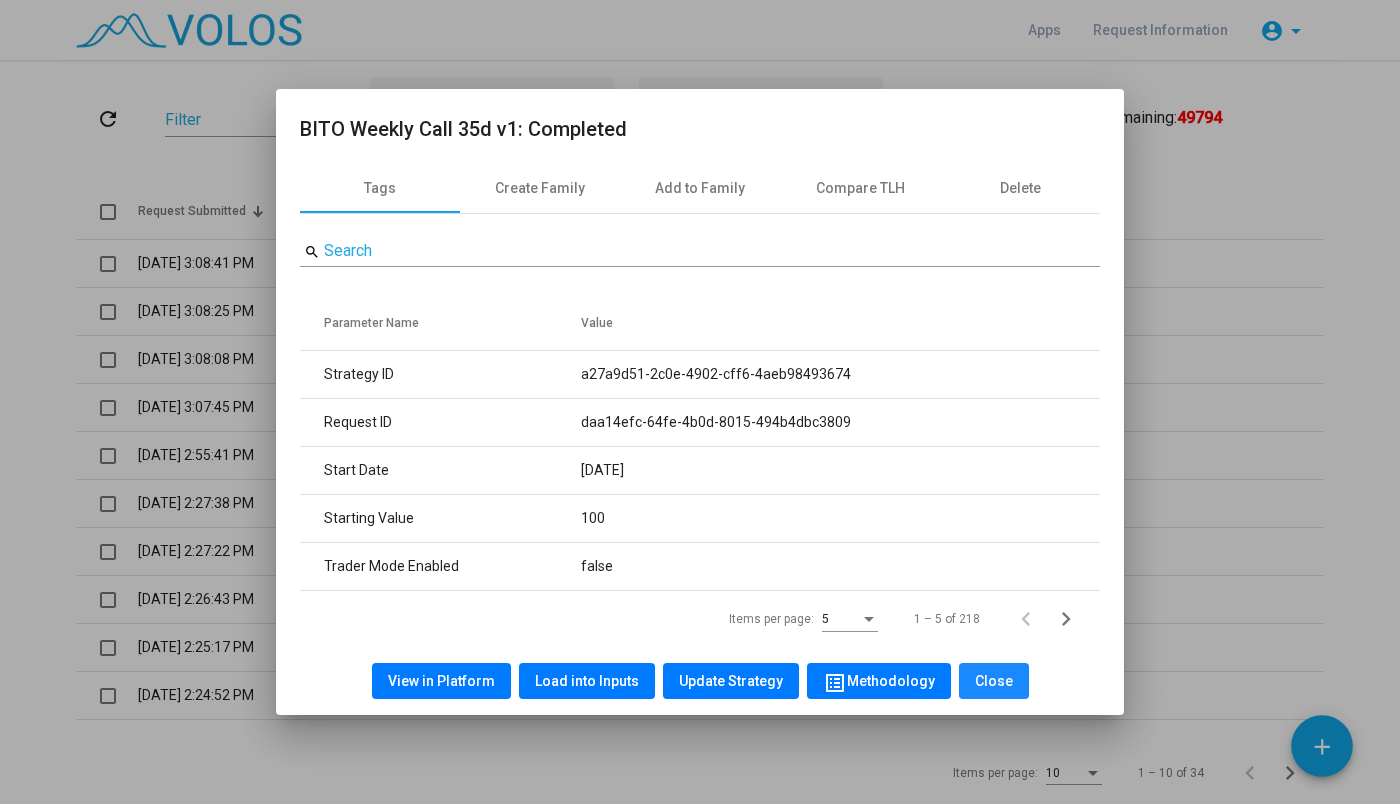 click on "Close" at bounding box center [994, 681] 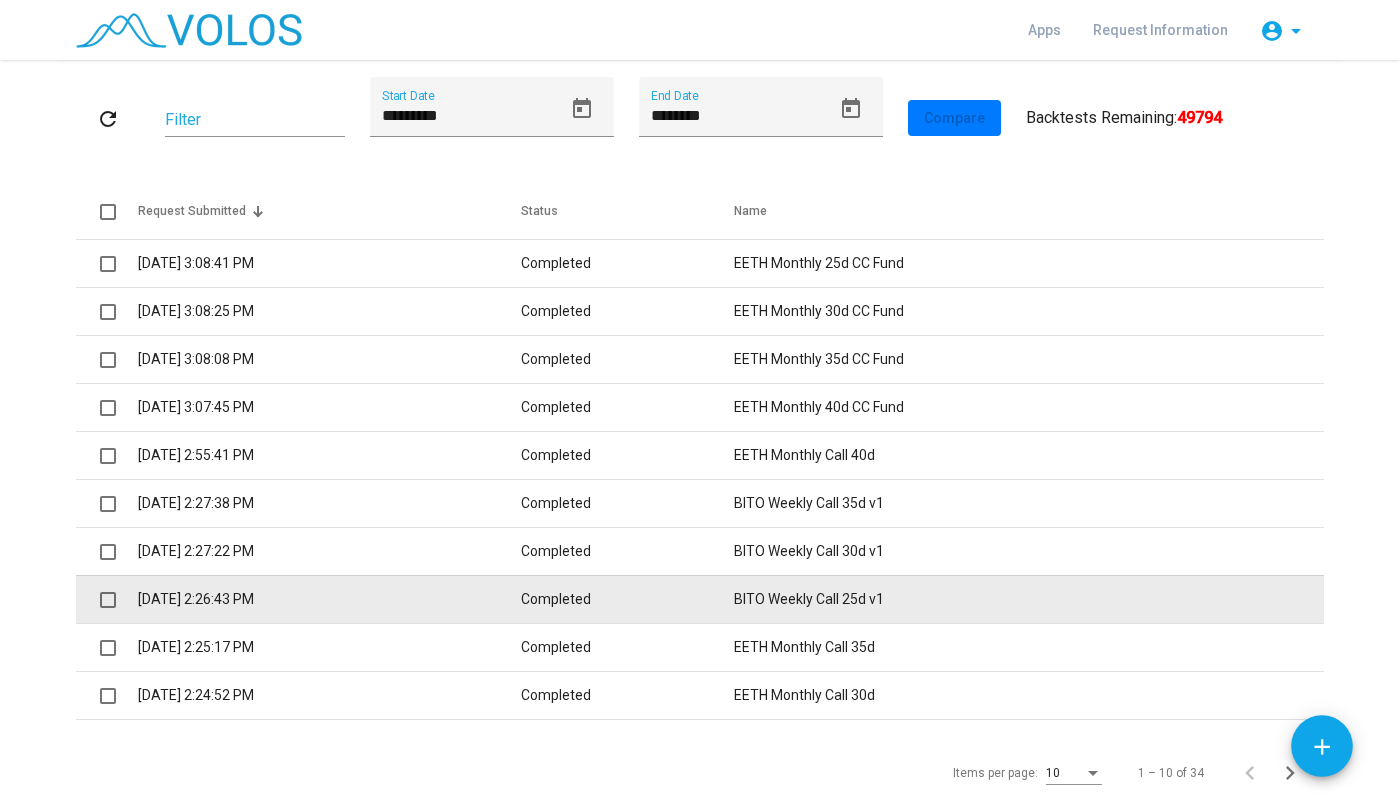 click on "BITO Weekly Call 25d v1" at bounding box center (1029, 599) 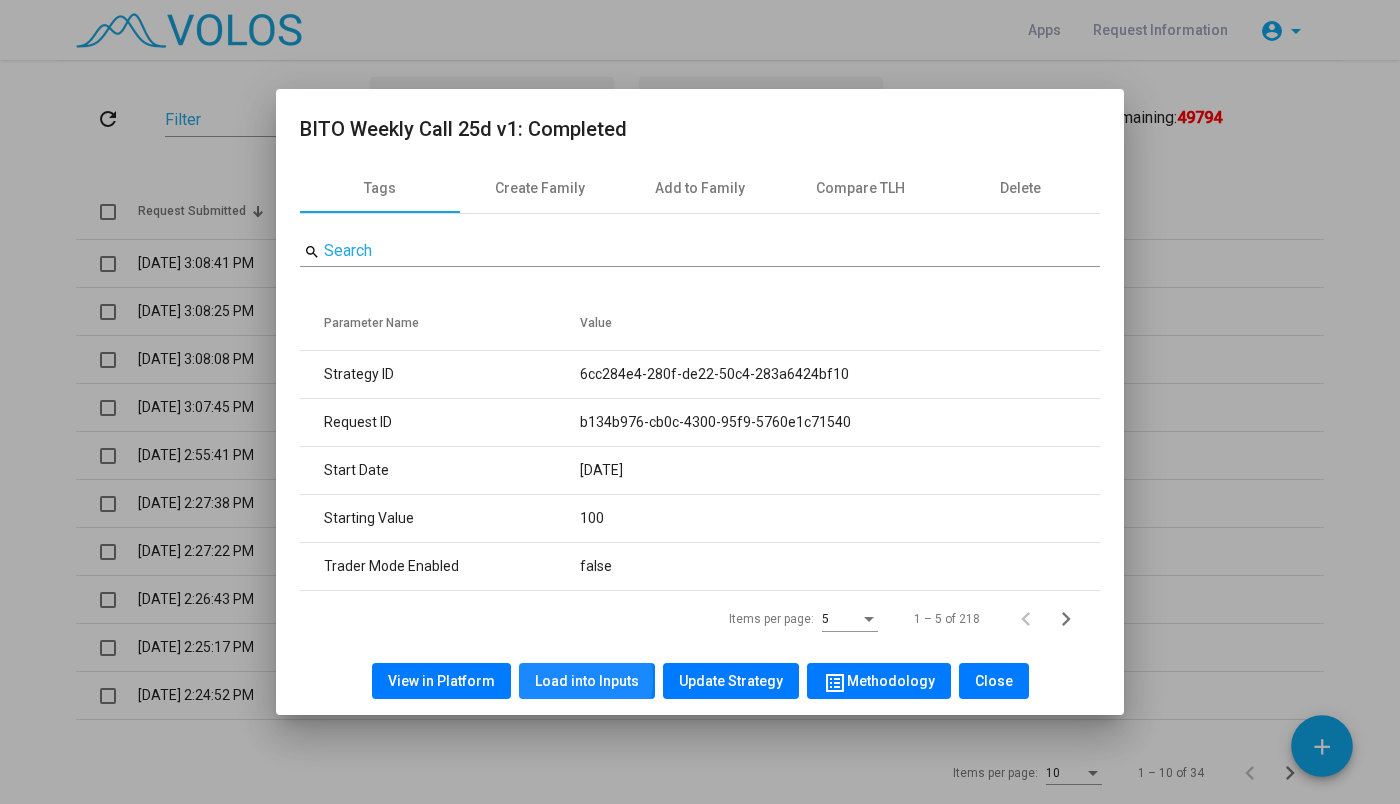 click on "Load into Inputs" at bounding box center [587, 681] 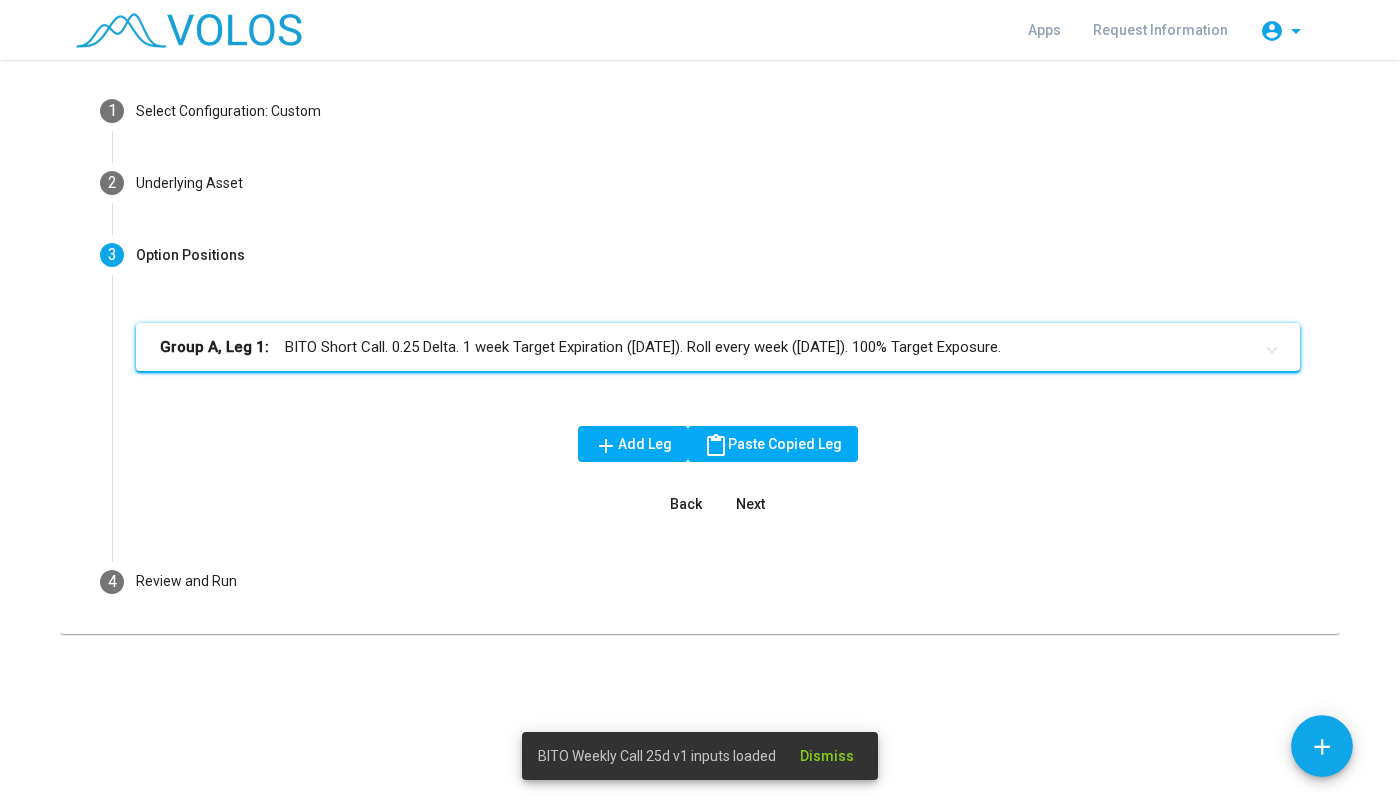 scroll, scrollTop: 0, scrollLeft: 0, axis: both 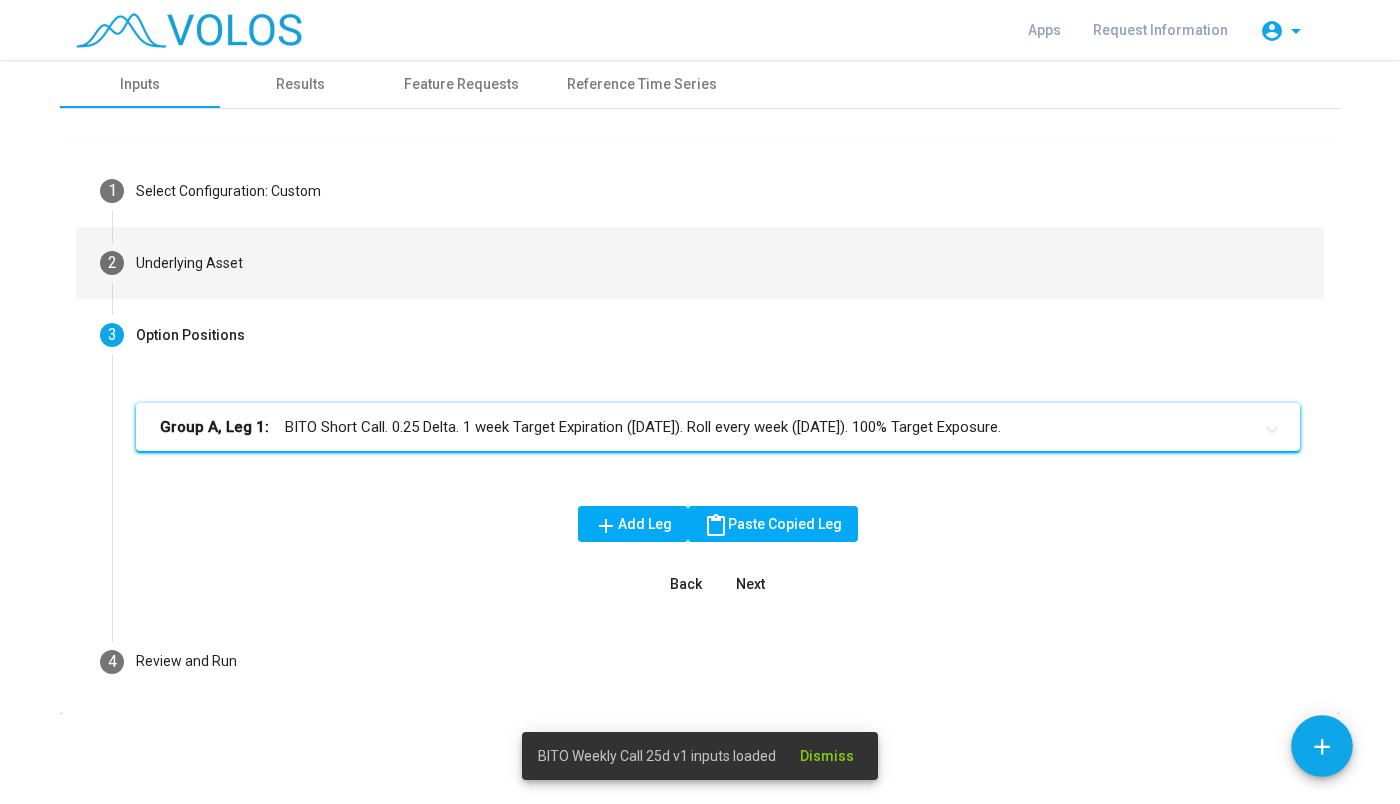click on "2 Underlying Asset" at bounding box center [700, 263] 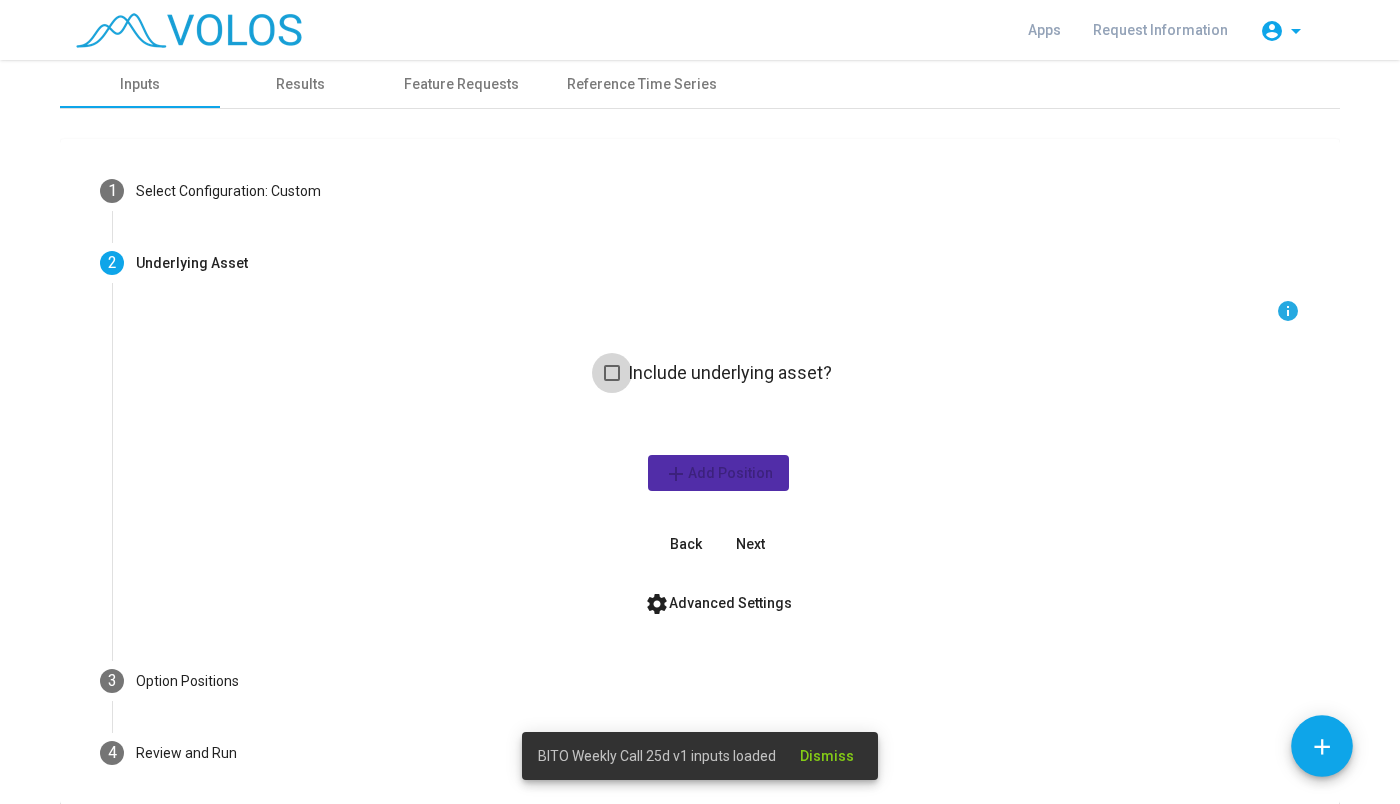 click at bounding box center (612, 373) 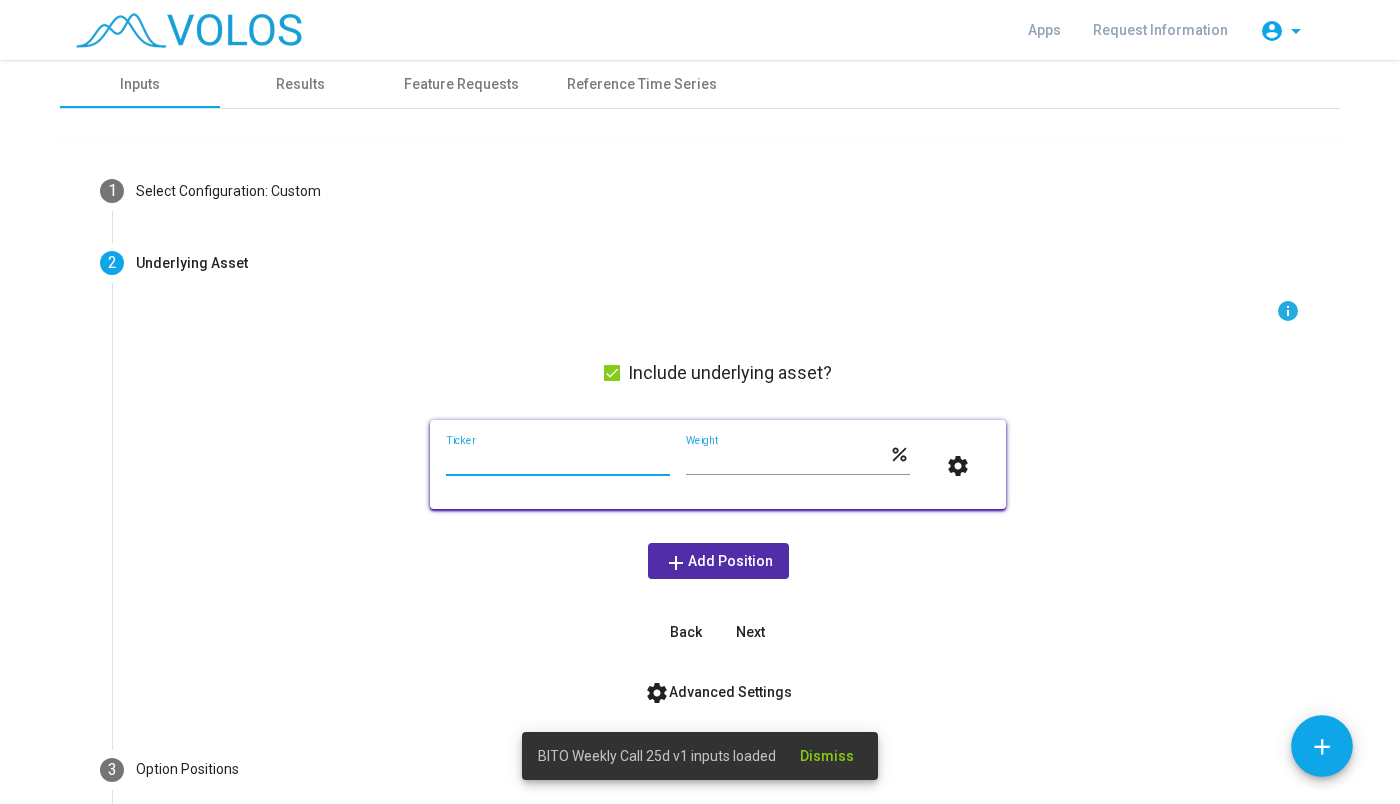click on "Ticker" at bounding box center (558, 461) 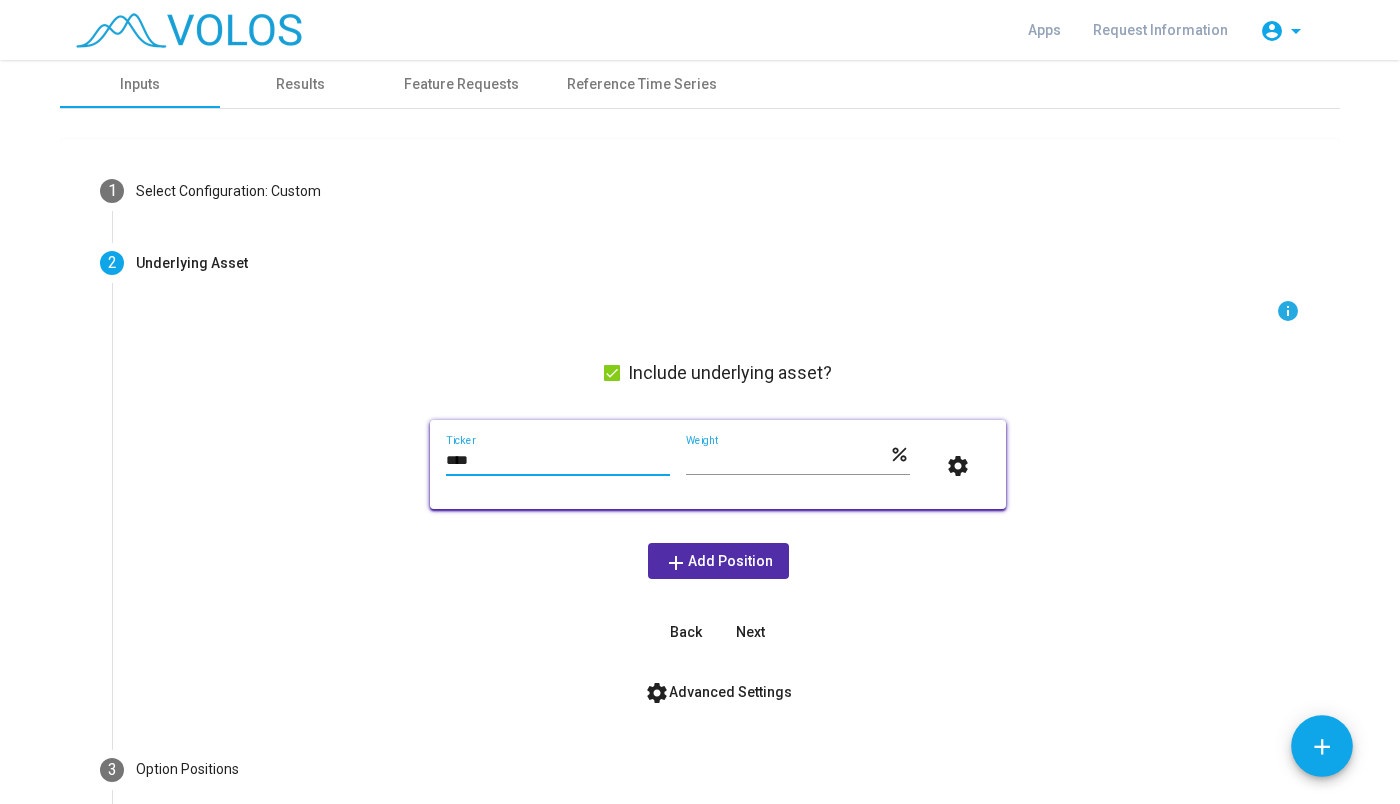 type on "****" 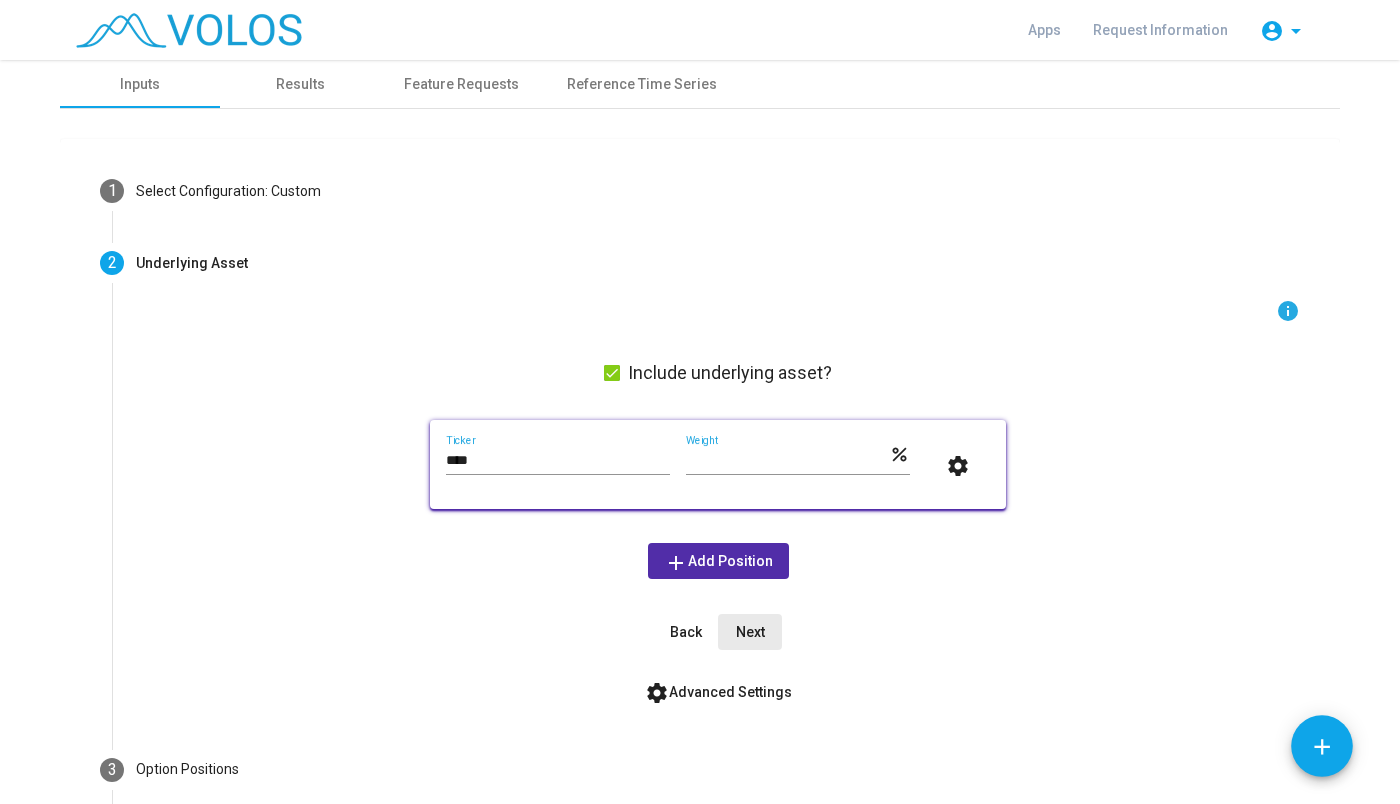 click on "Next" at bounding box center (750, 632) 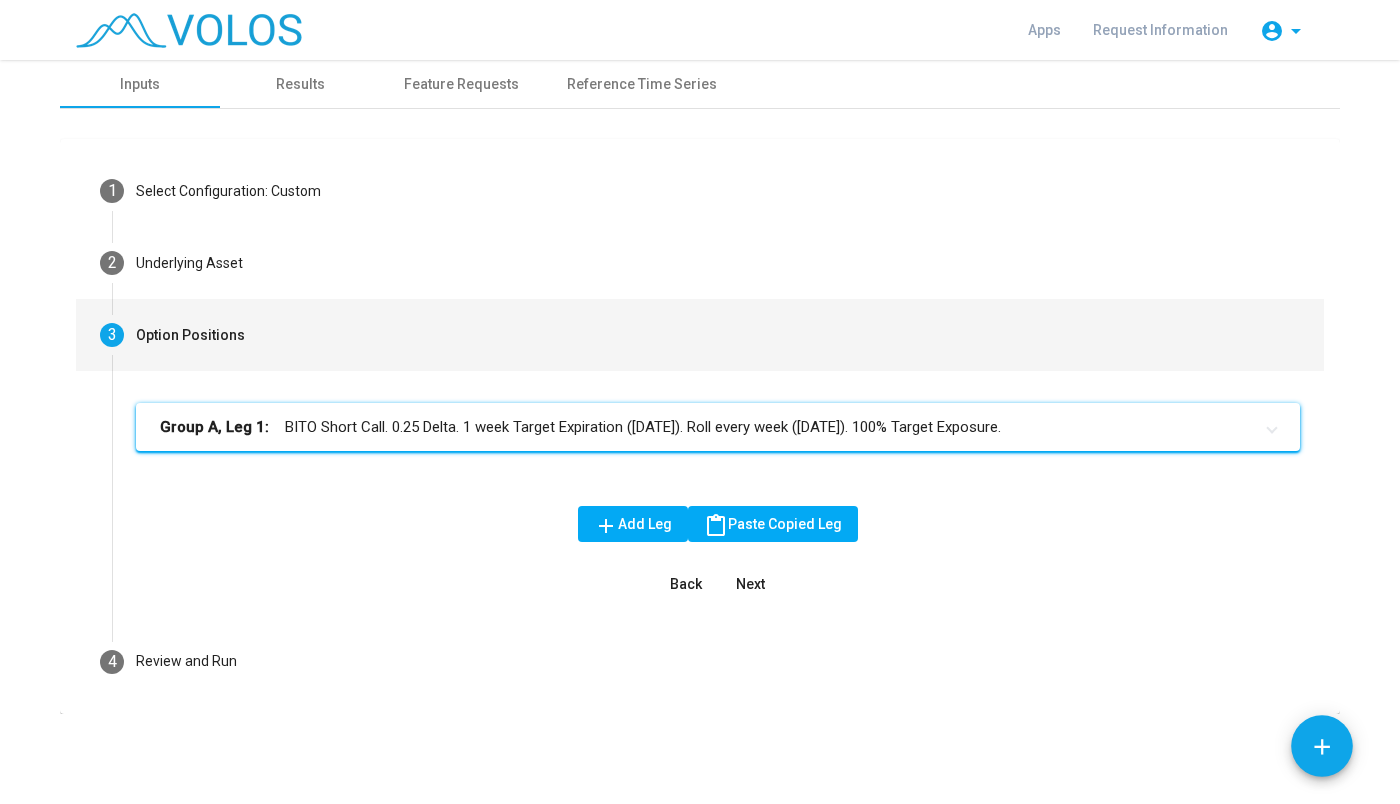 scroll, scrollTop: 0, scrollLeft: 0, axis: both 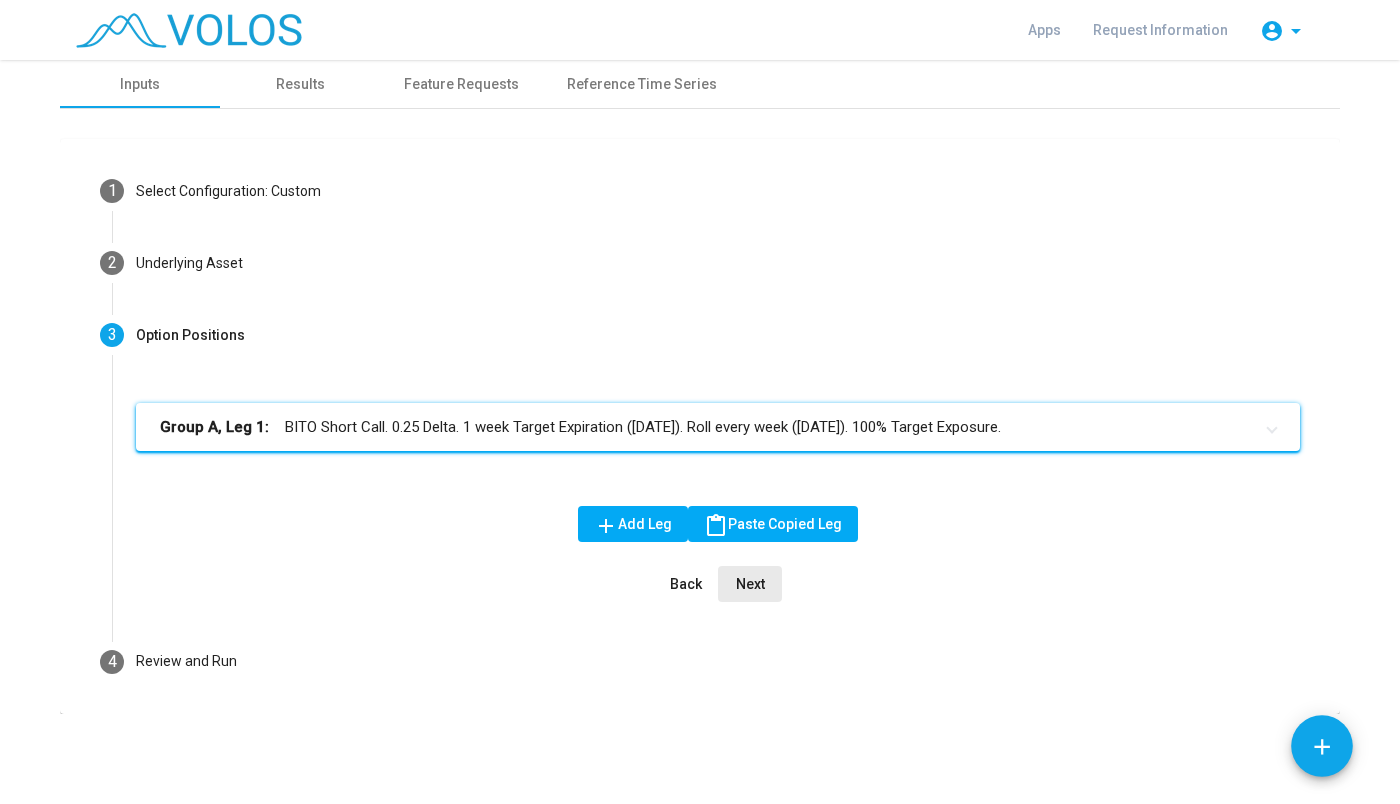 click on "Next" at bounding box center [750, 584] 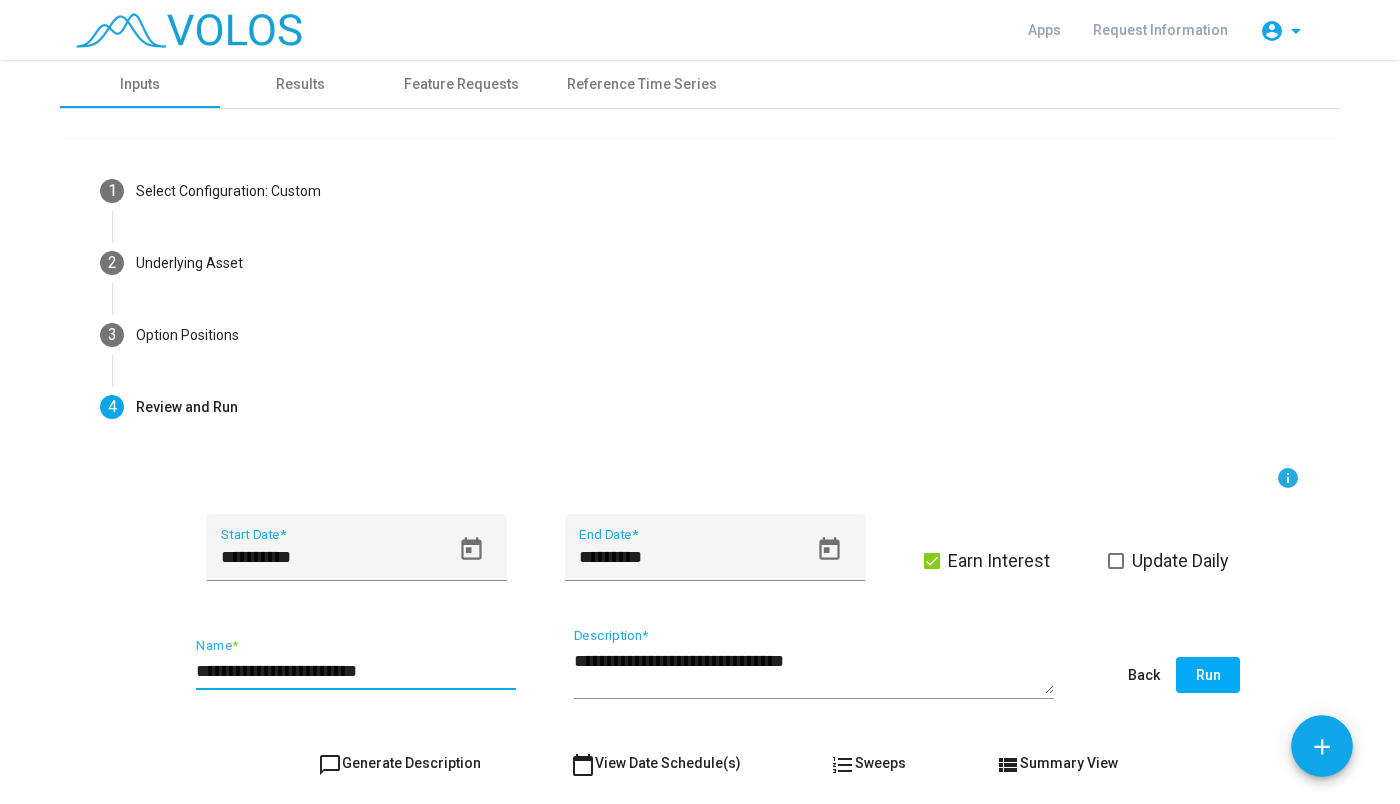 click on "**********" at bounding box center (356, 671) 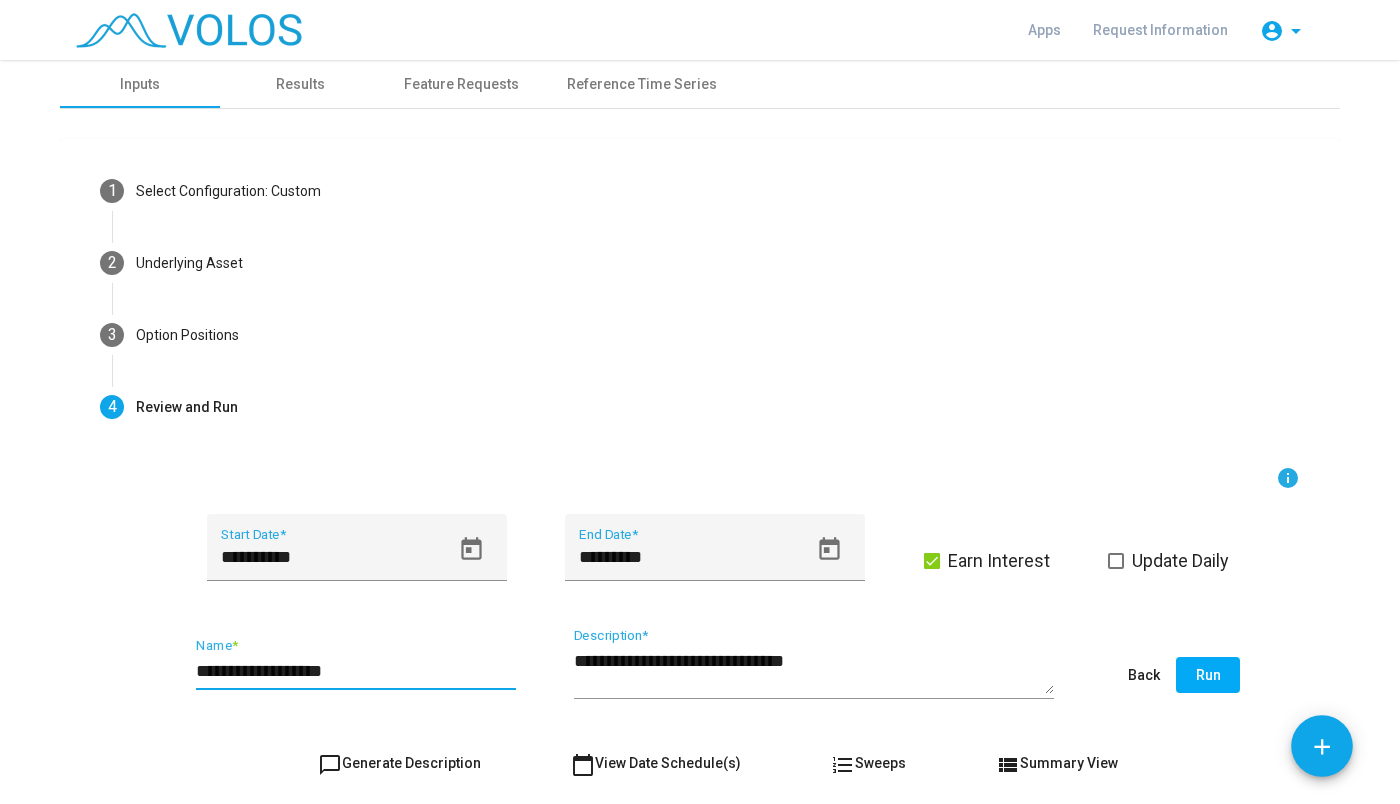 click on "**********" at bounding box center (356, 671) 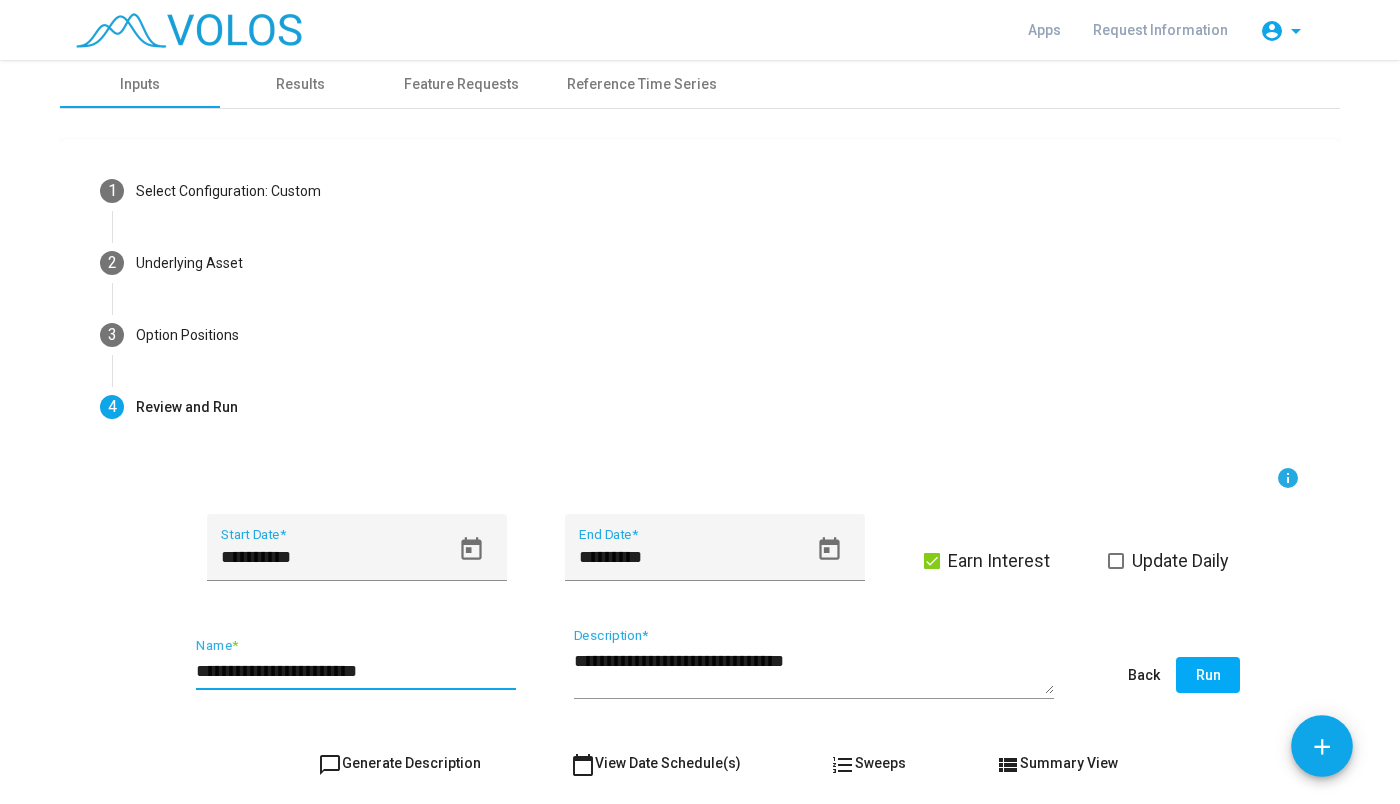 type on "**********" 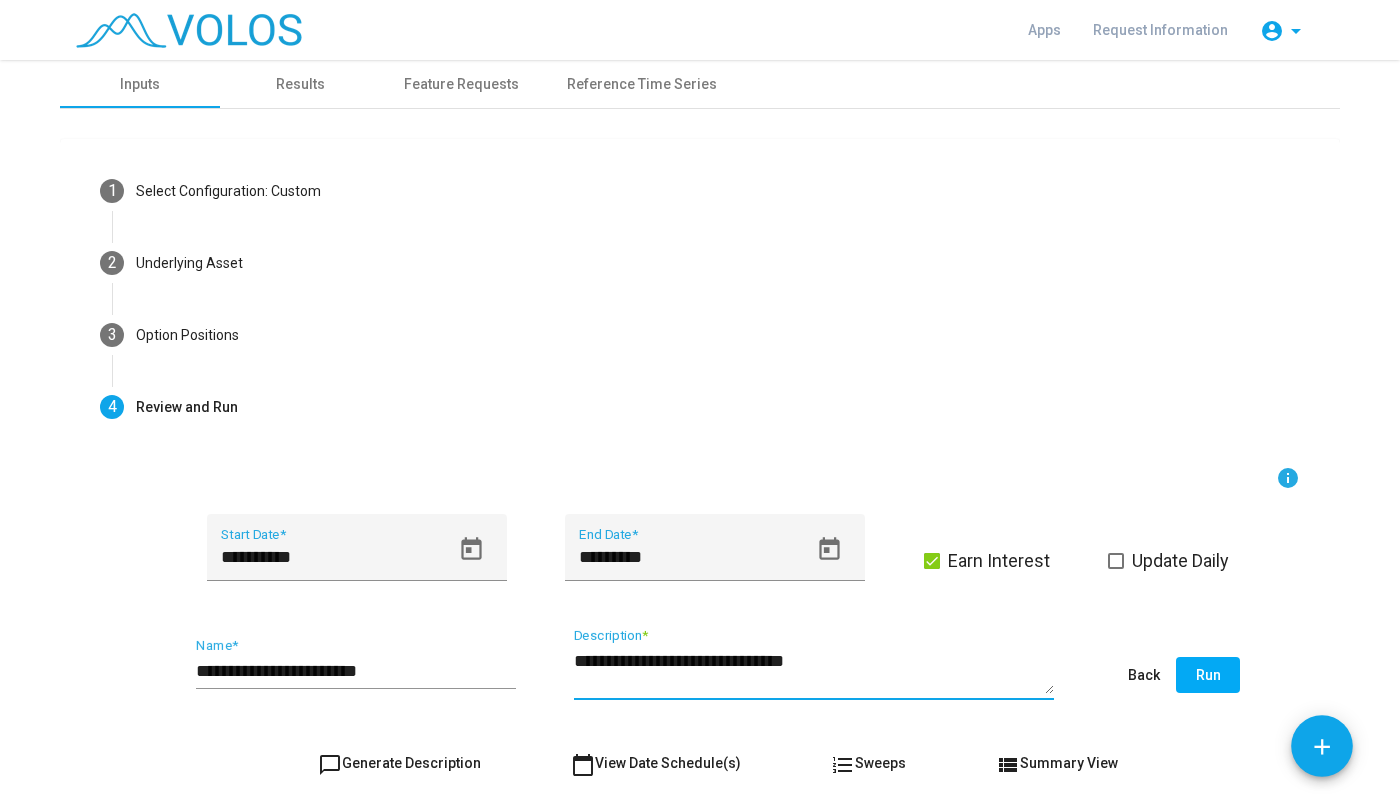 drag, startPoint x: 761, startPoint y: 663, endPoint x: 689, endPoint y: 655, distance: 72.443085 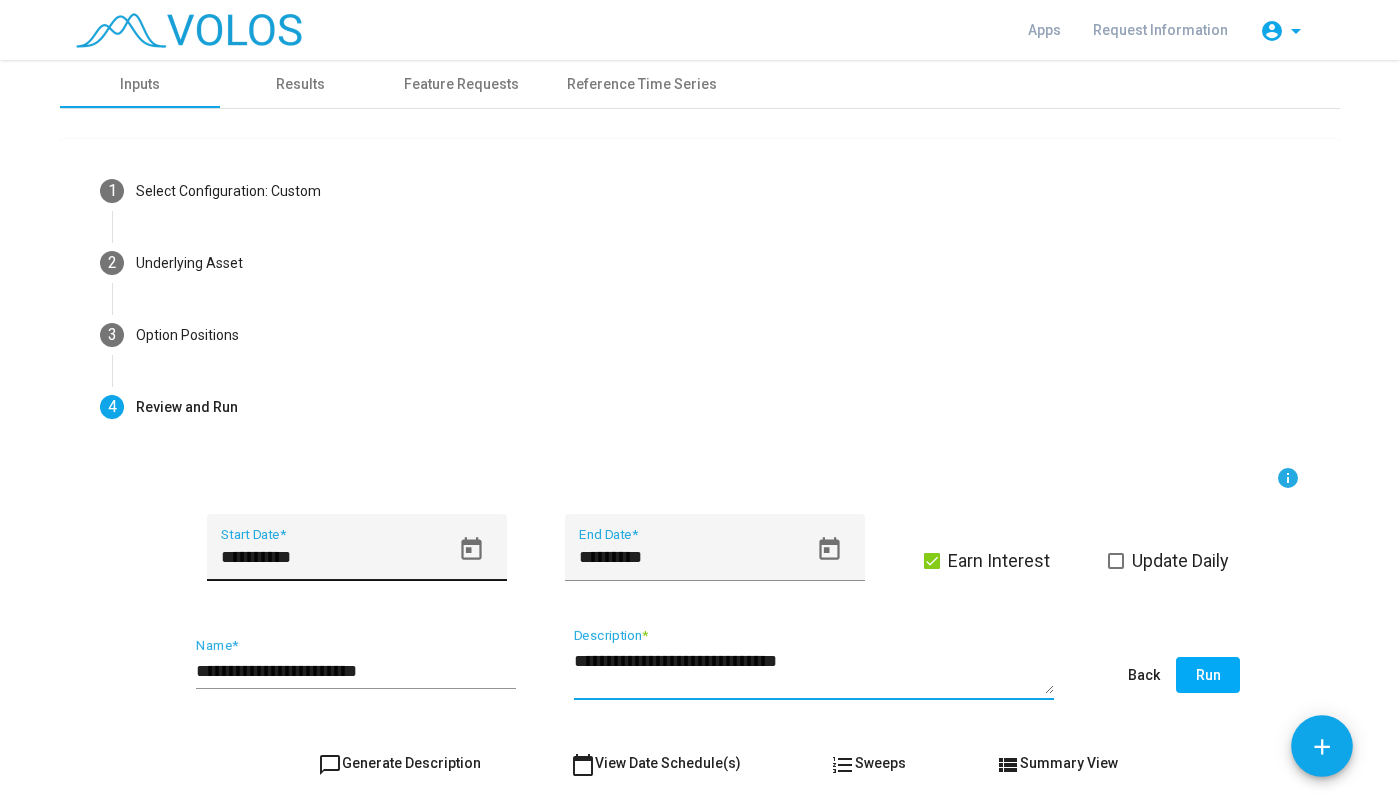 type on "**********" 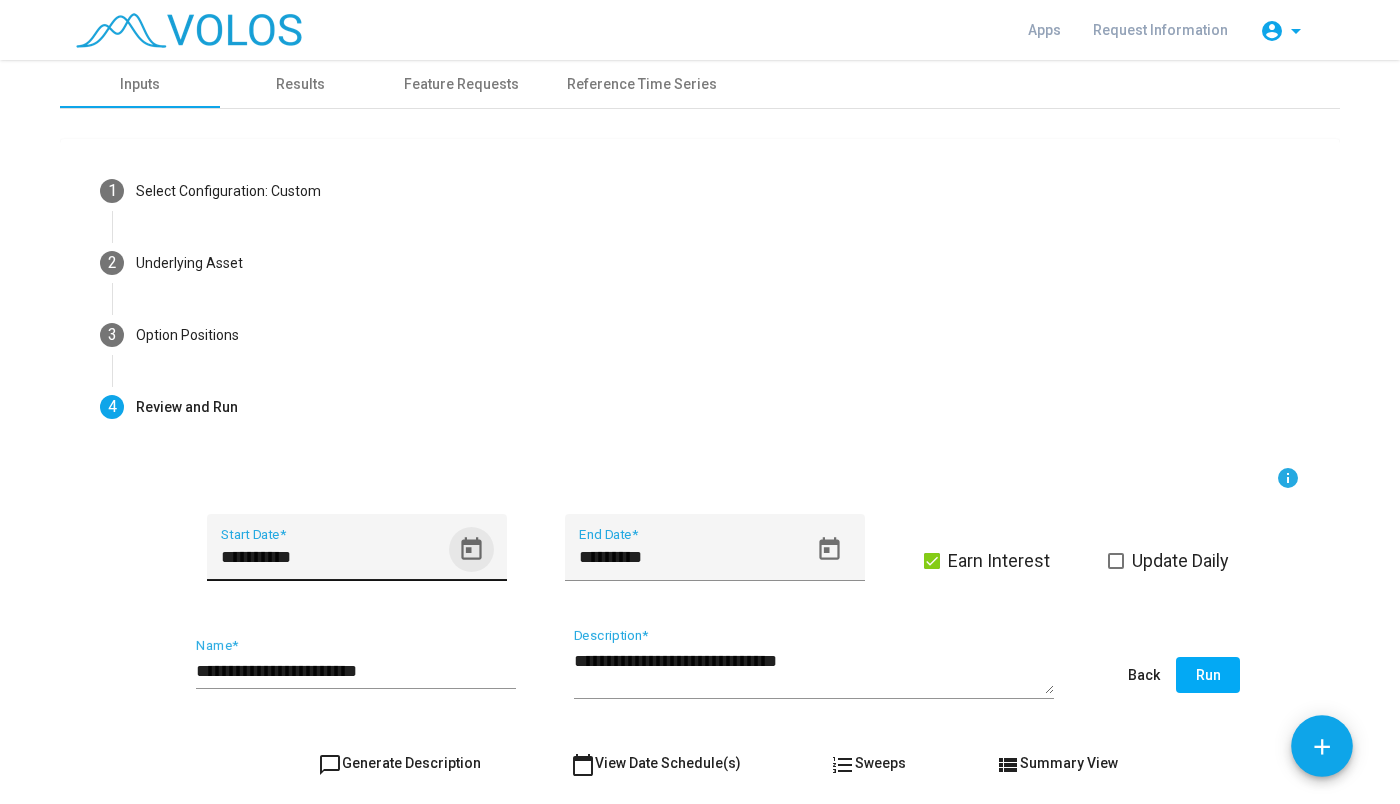 click 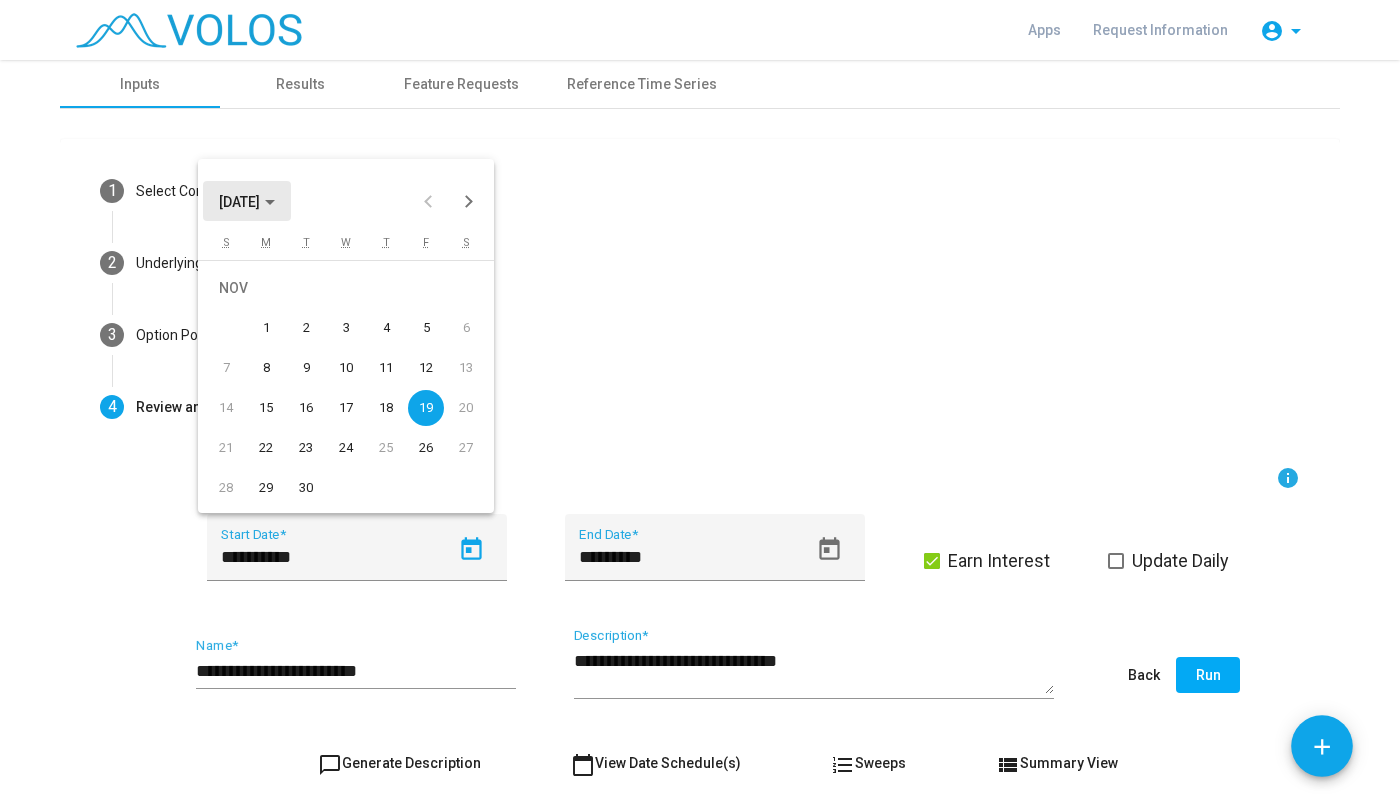 click on "NOV 2021" at bounding box center (247, 201) 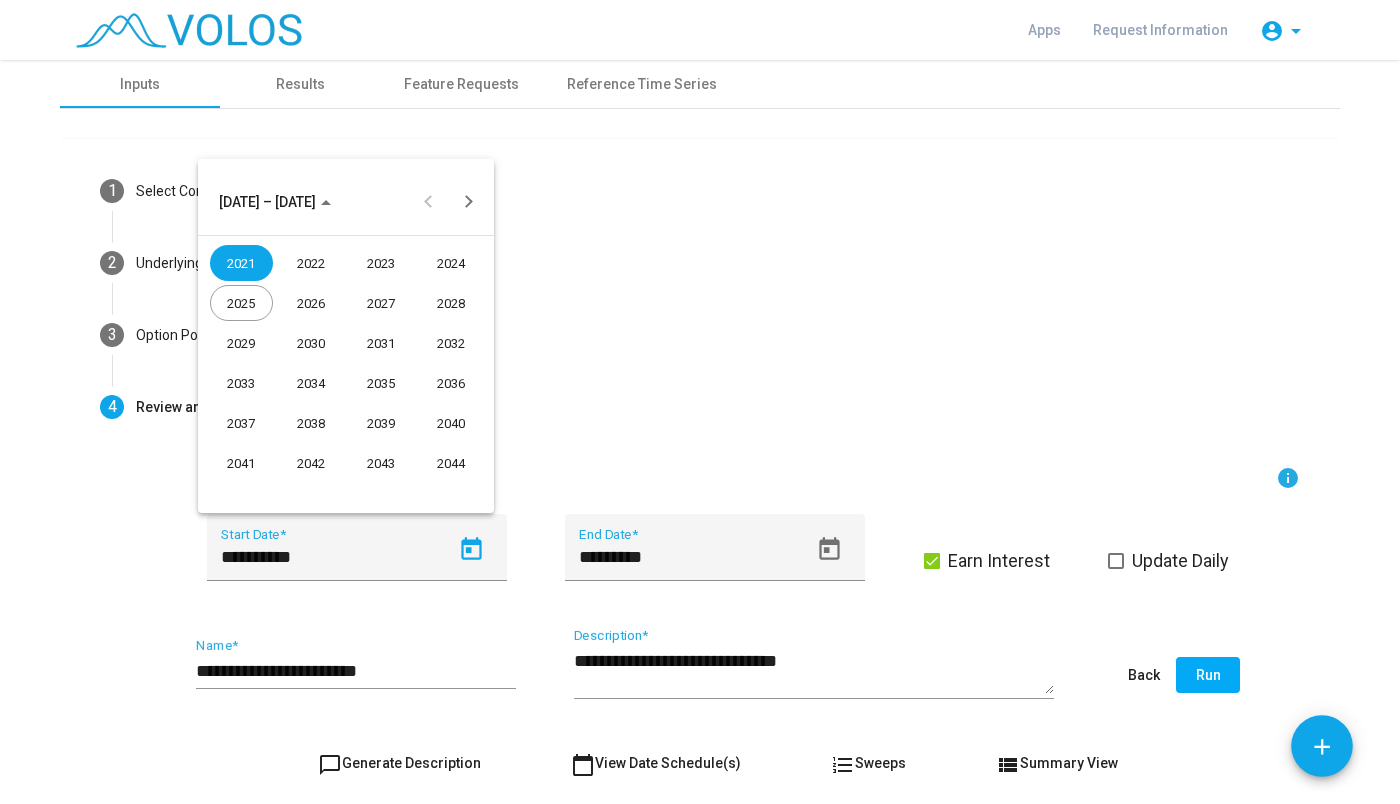 click on "2024" at bounding box center (451, 263) 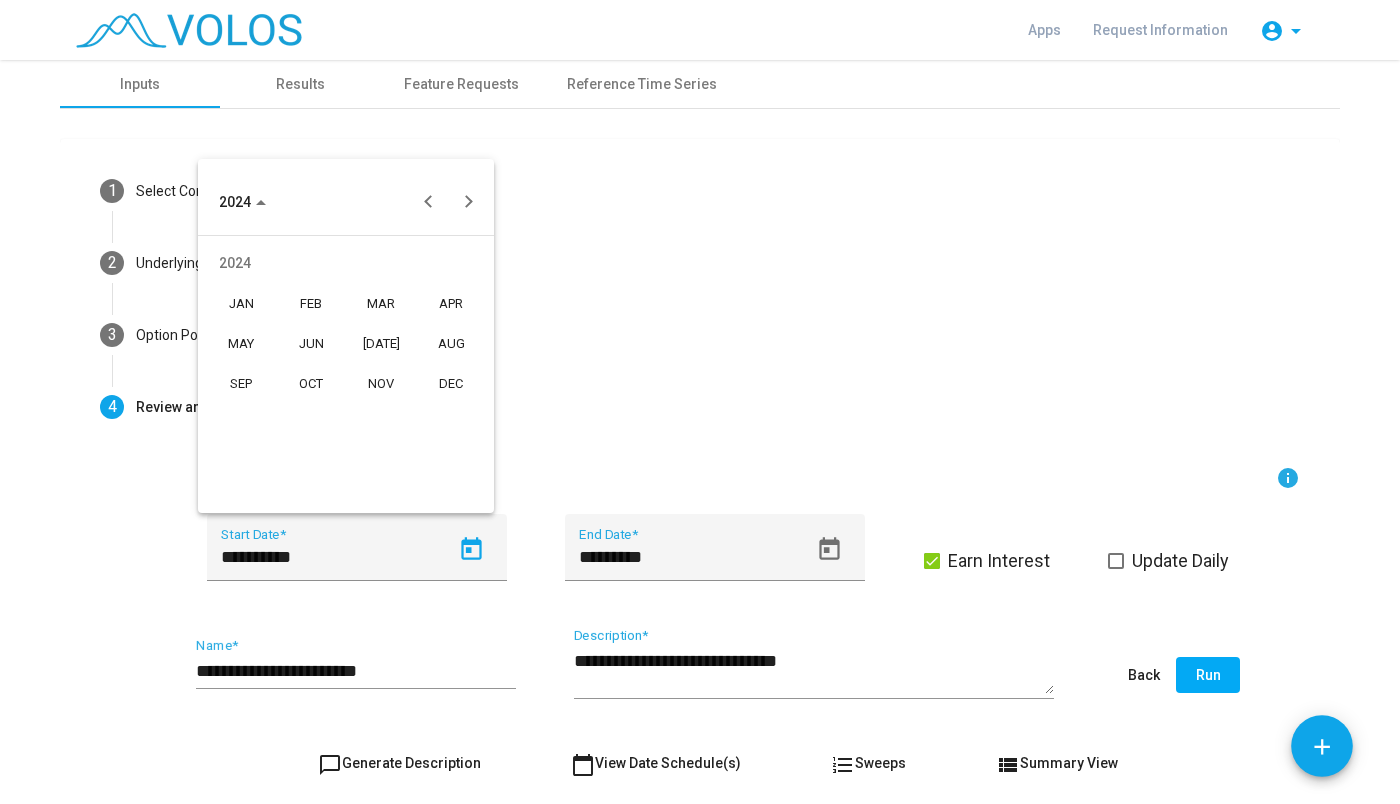 click on "JAN" at bounding box center [241, 303] 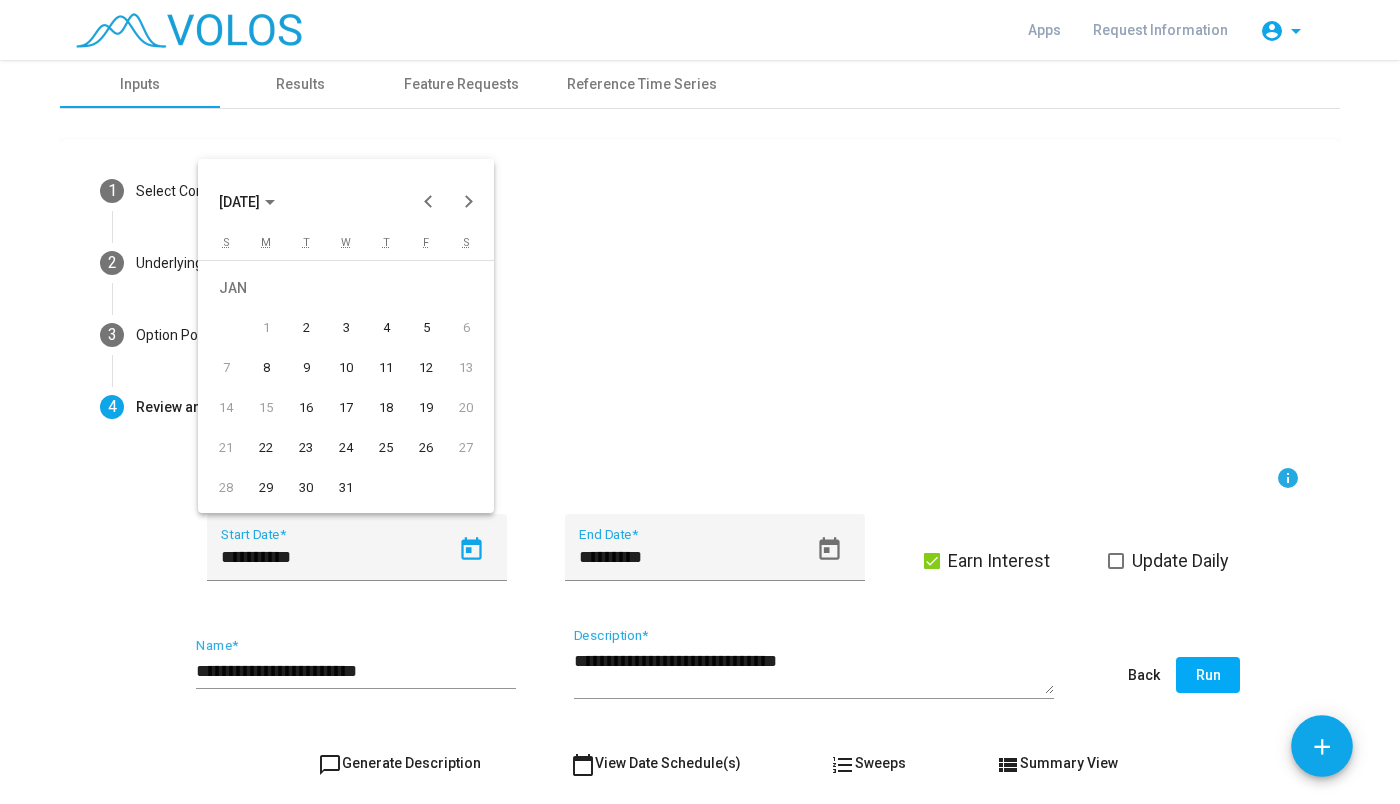 click on "22" at bounding box center [266, 448] 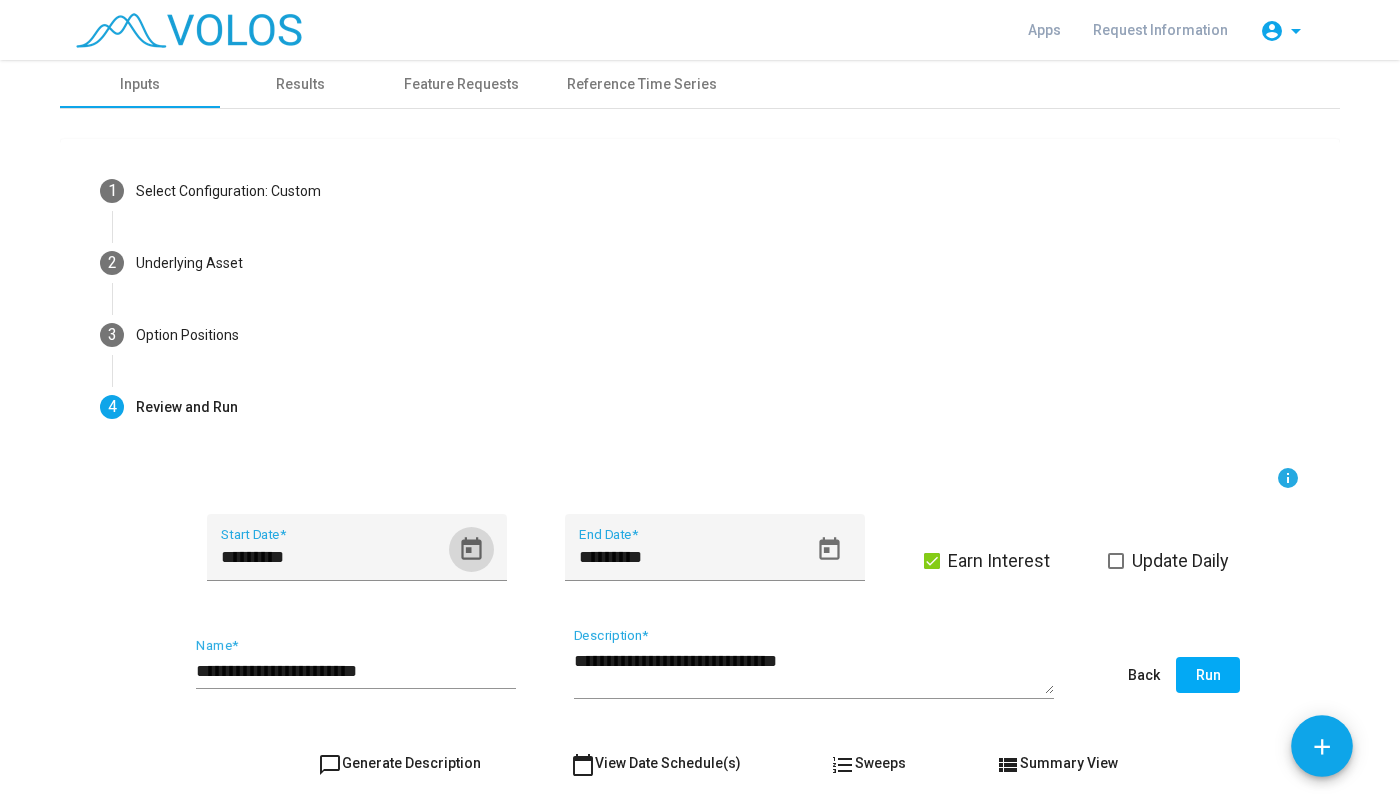 click on "**********" at bounding box center [814, 671] 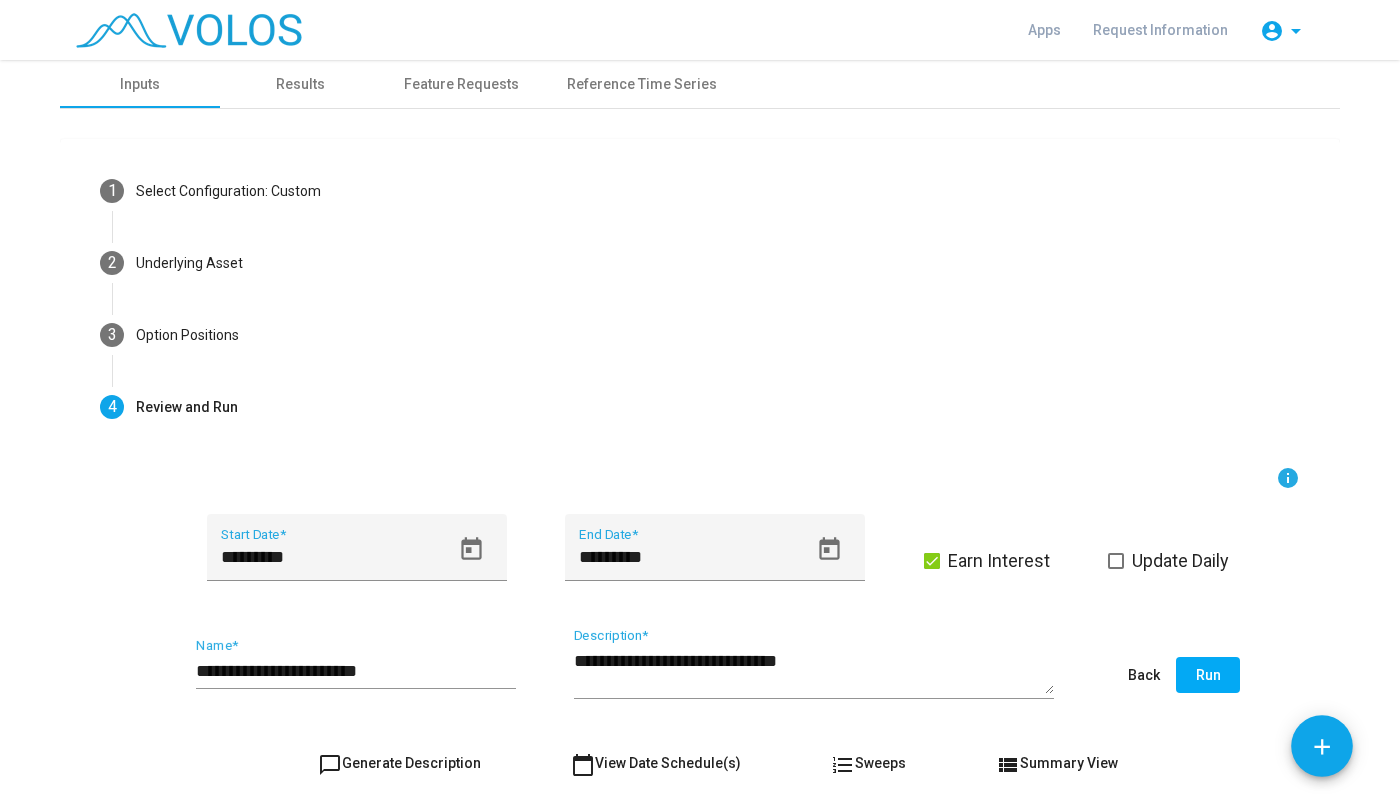 click on "chat_bubble_outline  Generate Description calendar_today  View Date Schedule(s)  format_list_numbered  Sweeps  view_list  Summary View" at bounding box center [718, 763] 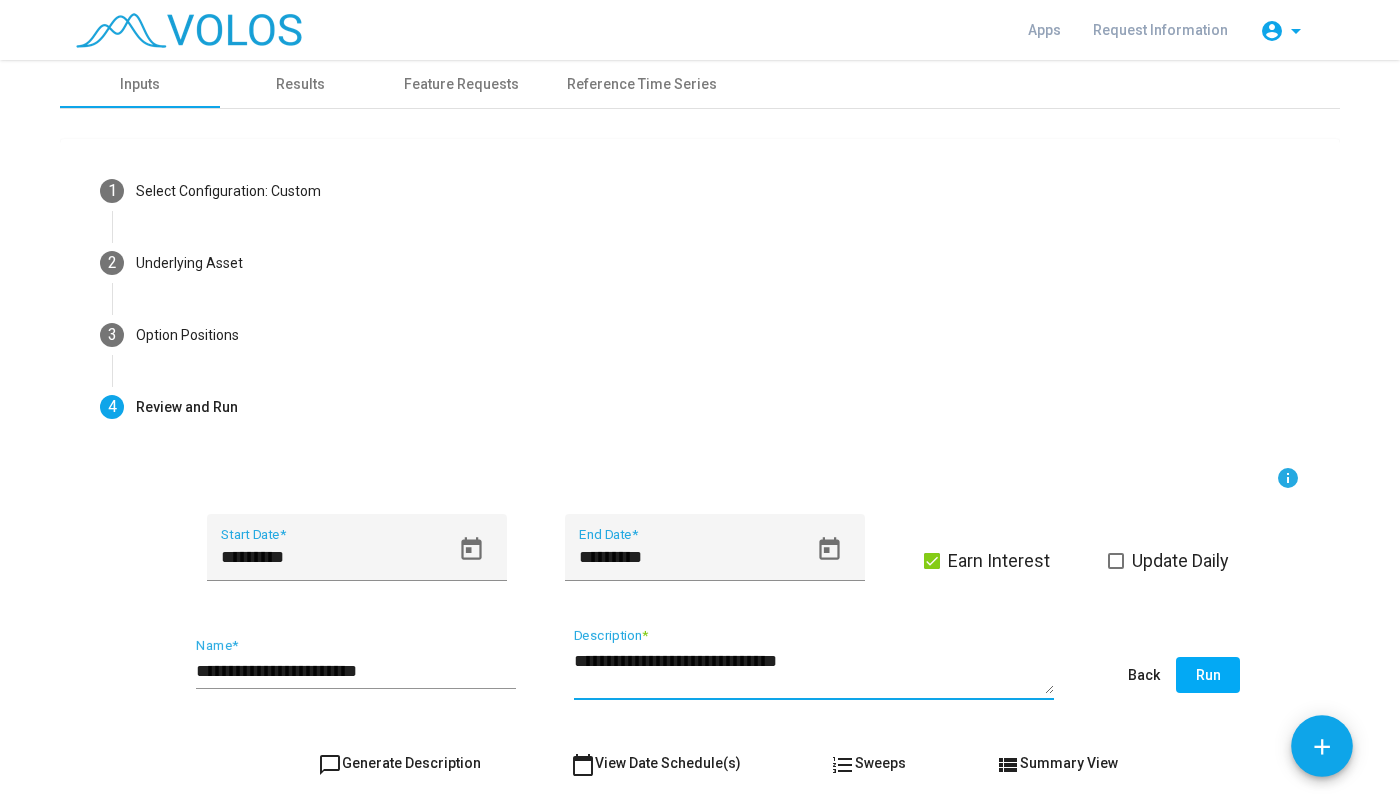 click on "**********" at bounding box center [814, 671] 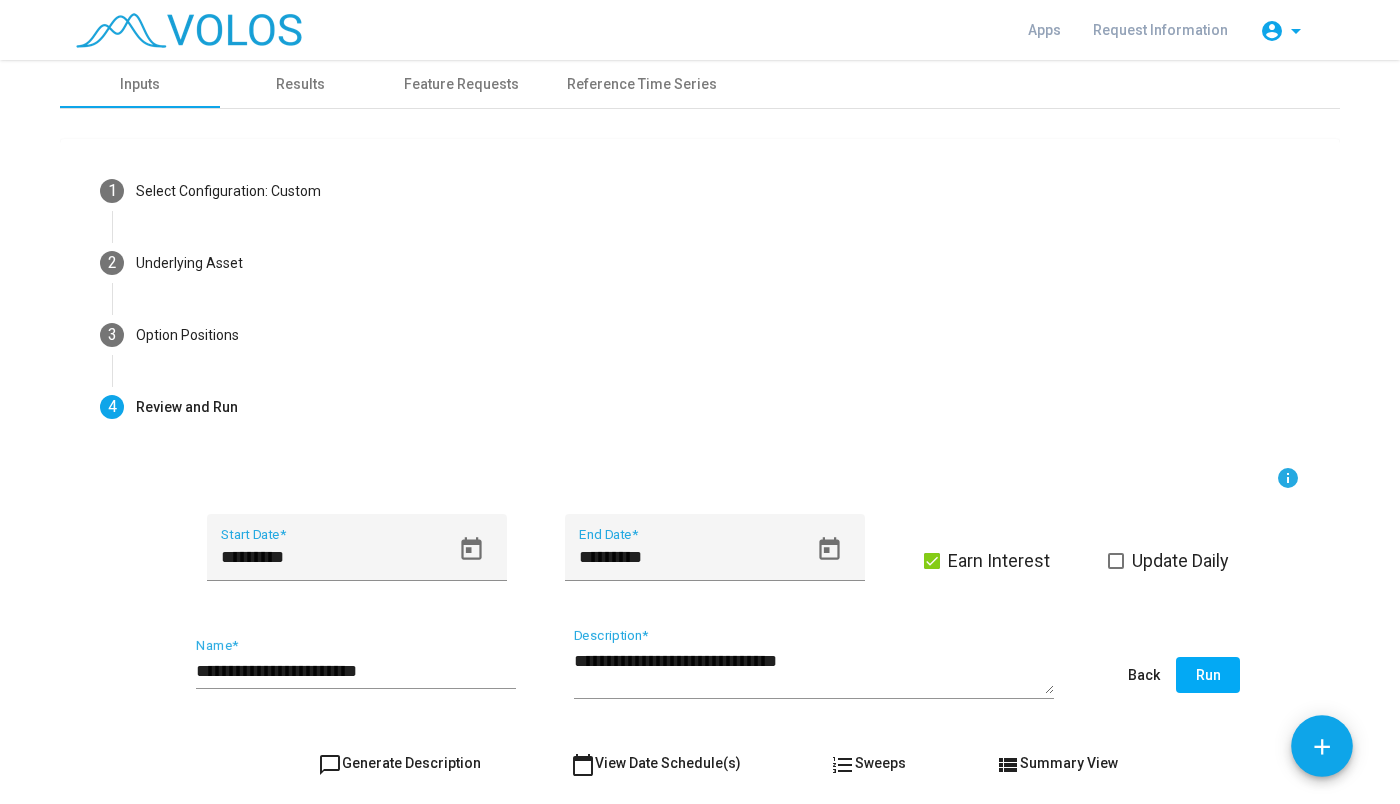 click on "**********" at bounding box center [718, 667] 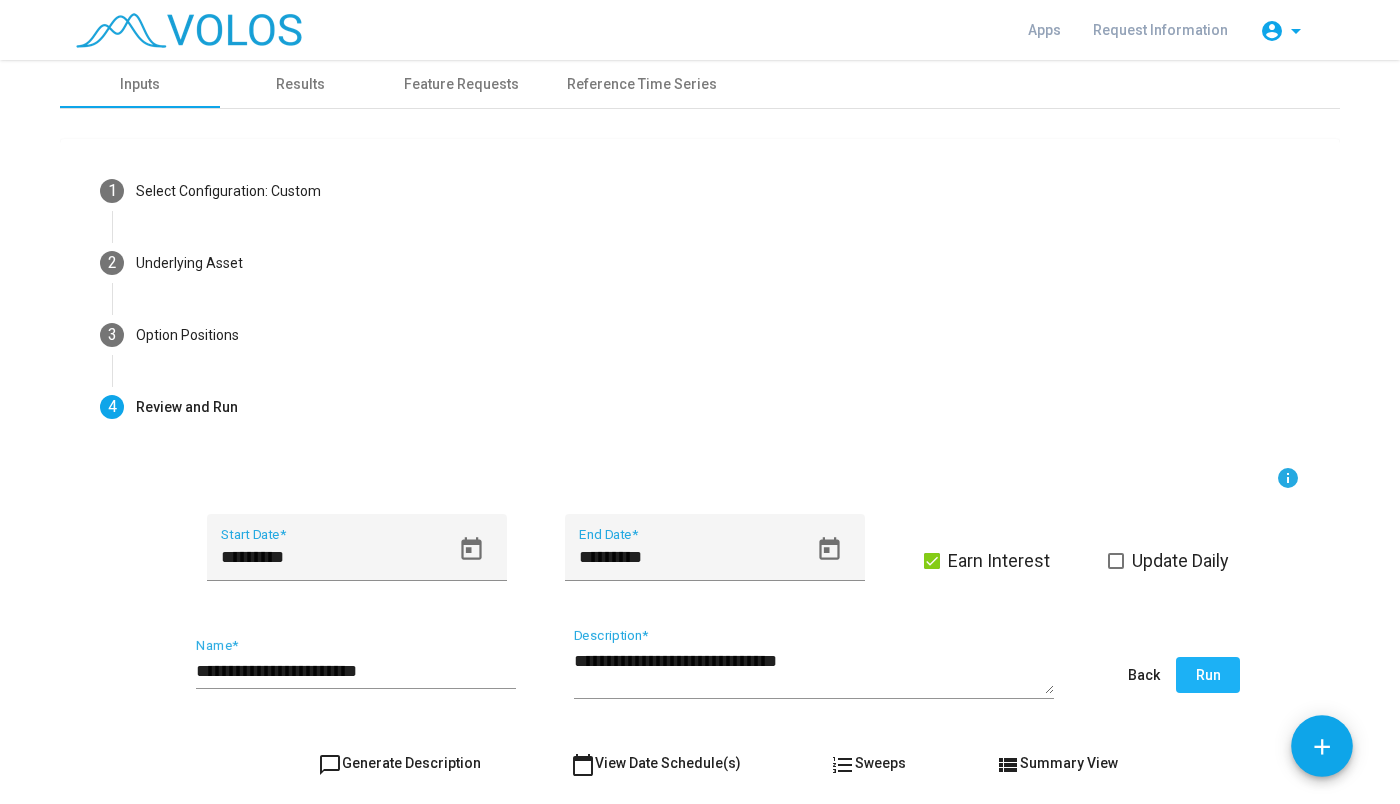 click on "Run" at bounding box center [1208, 675] 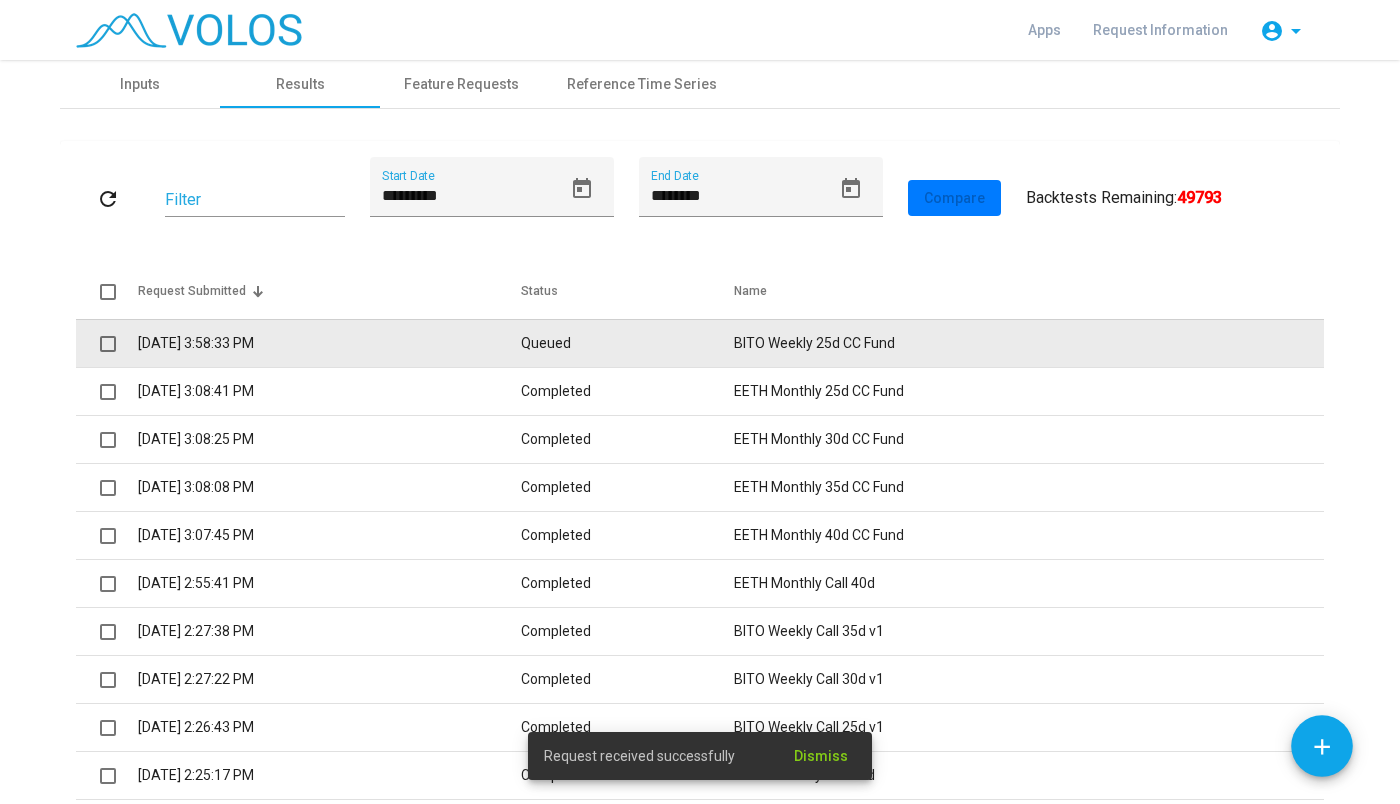 click on "BITO Weekly 25d CC Fund" at bounding box center (1029, 343) 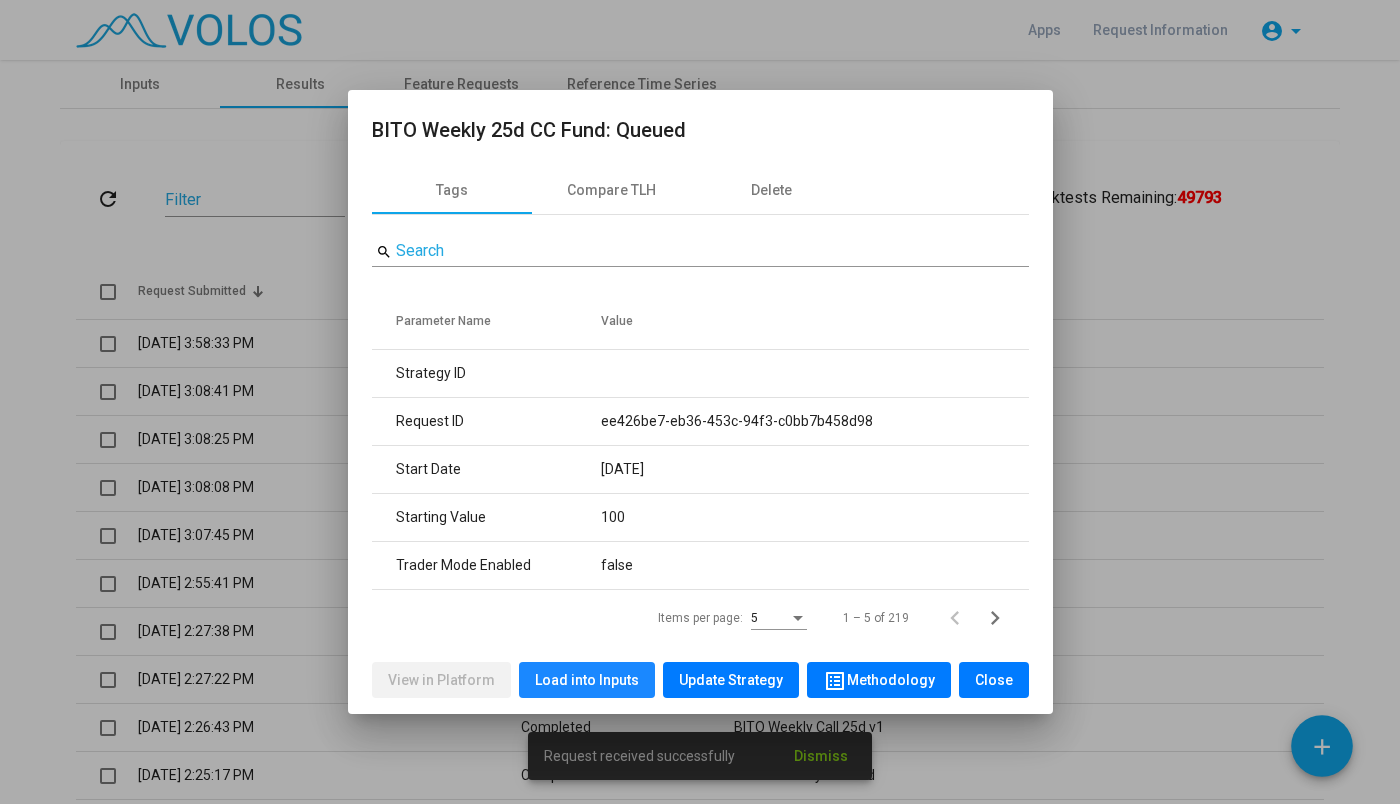 click on "Load into Inputs" at bounding box center (587, 680) 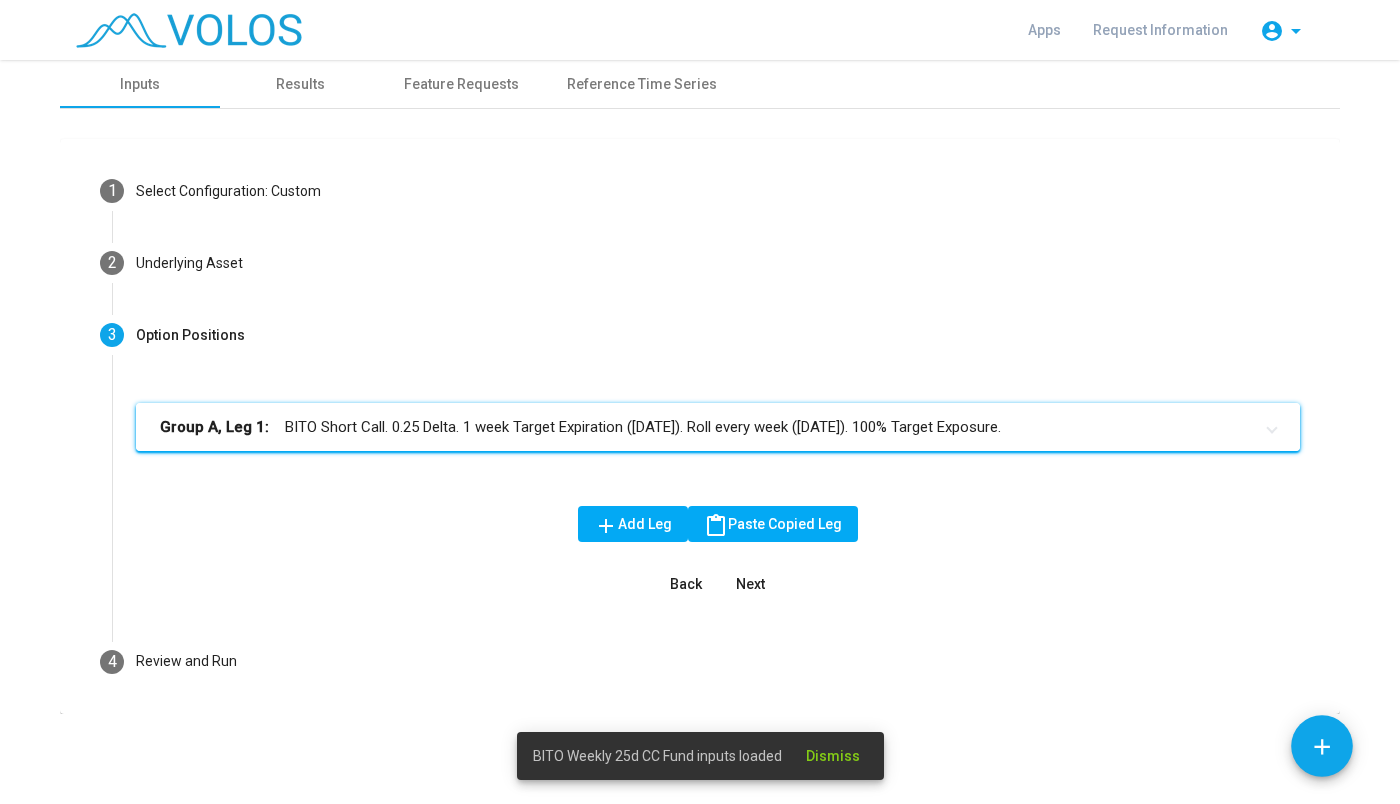 click on "Group A, Leg 1:   BITO Short Call. 0.25 Delta. 1 week Target Expiration (Friday). Roll every week (Friday). 100% Target Exposure." at bounding box center (706, 427) 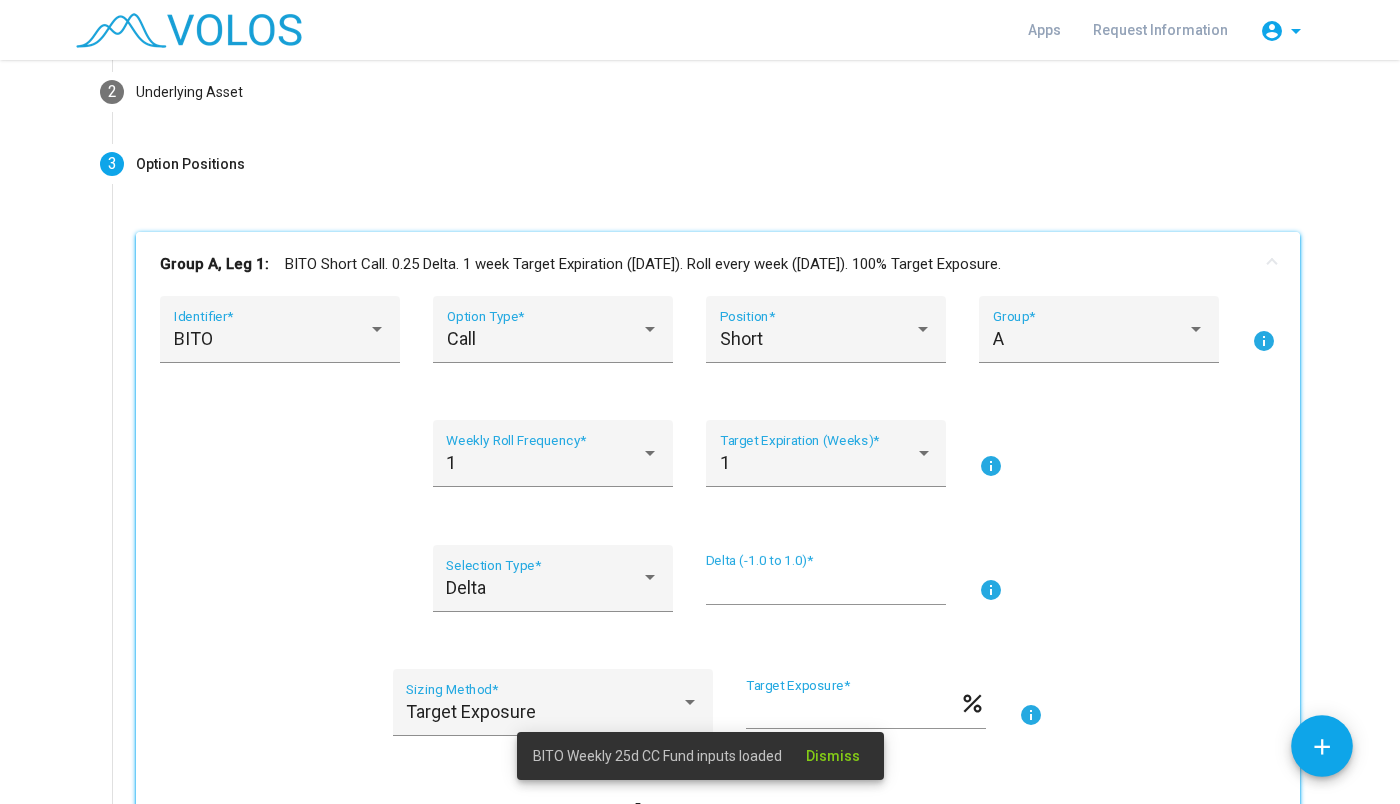 scroll, scrollTop: 168, scrollLeft: 0, axis: vertical 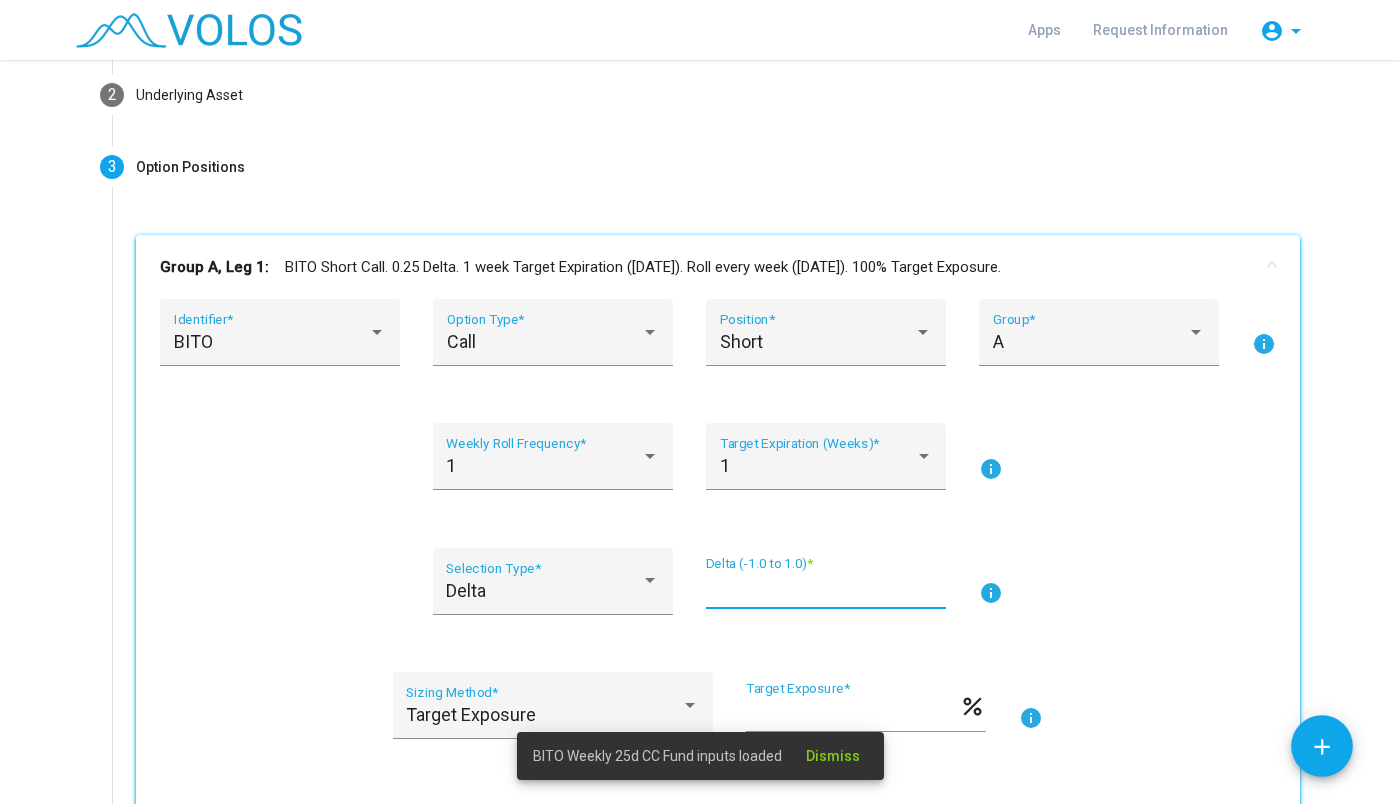 click on "****" at bounding box center [826, 589] 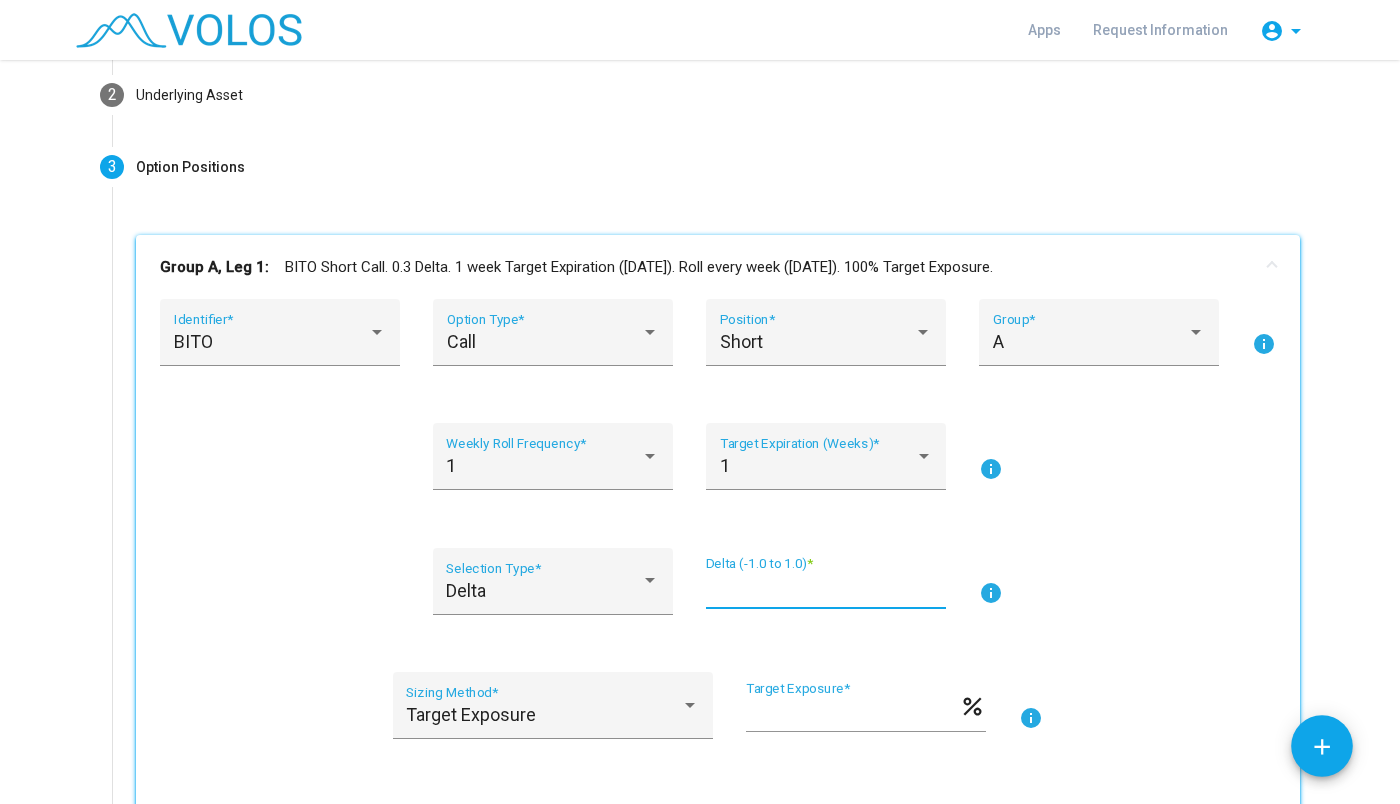 scroll, scrollTop: 0, scrollLeft: 0, axis: both 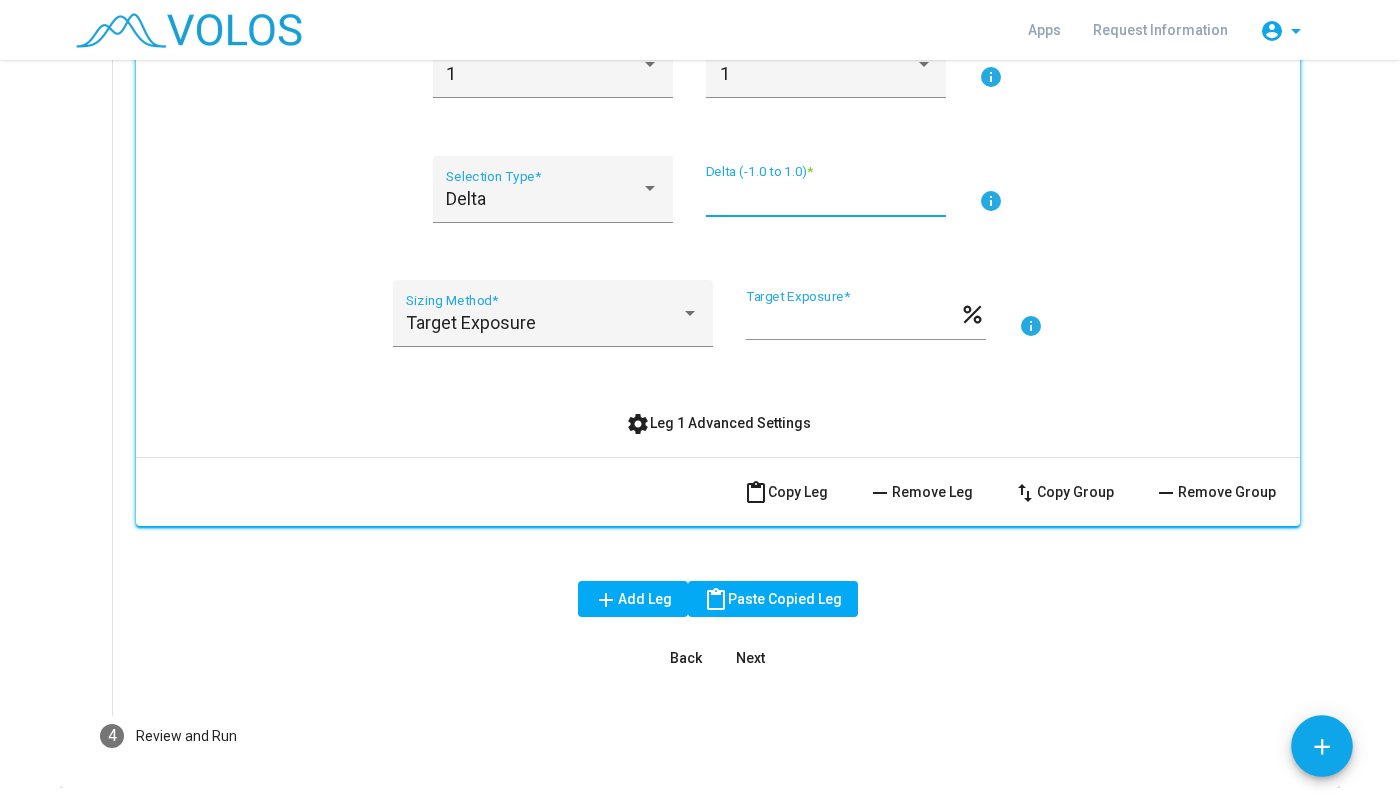 type on "***" 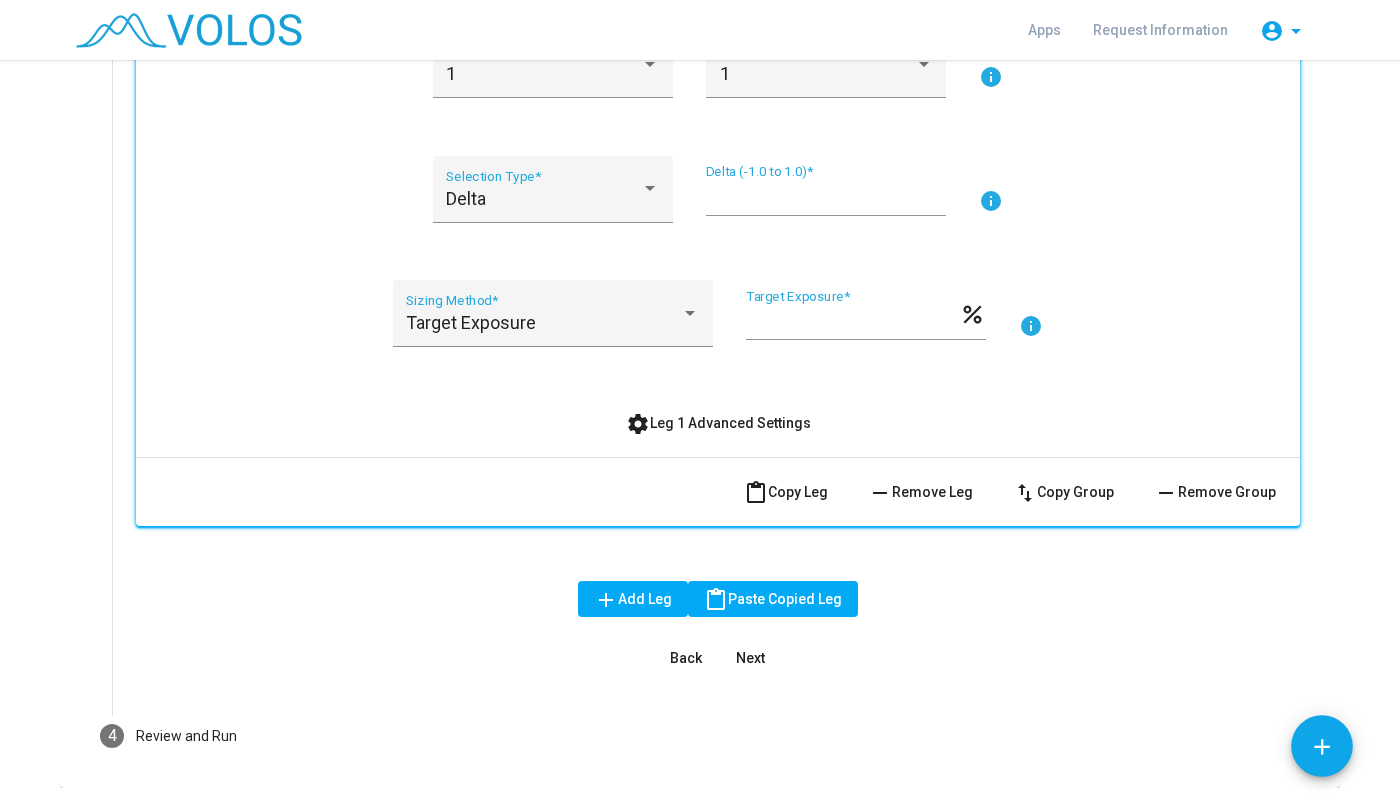 scroll, scrollTop: 0, scrollLeft: 0, axis: both 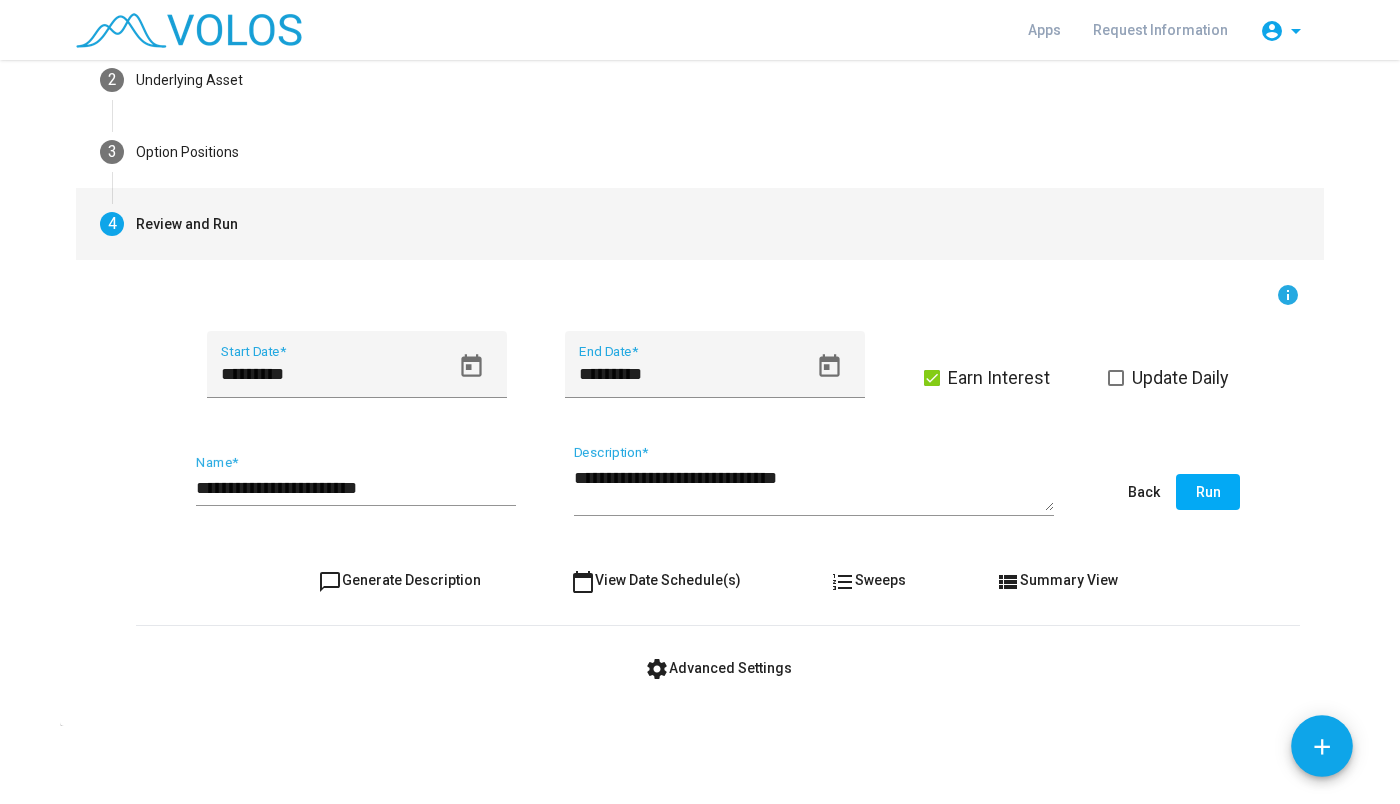 click on "**********" at bounding box center (356, 488) 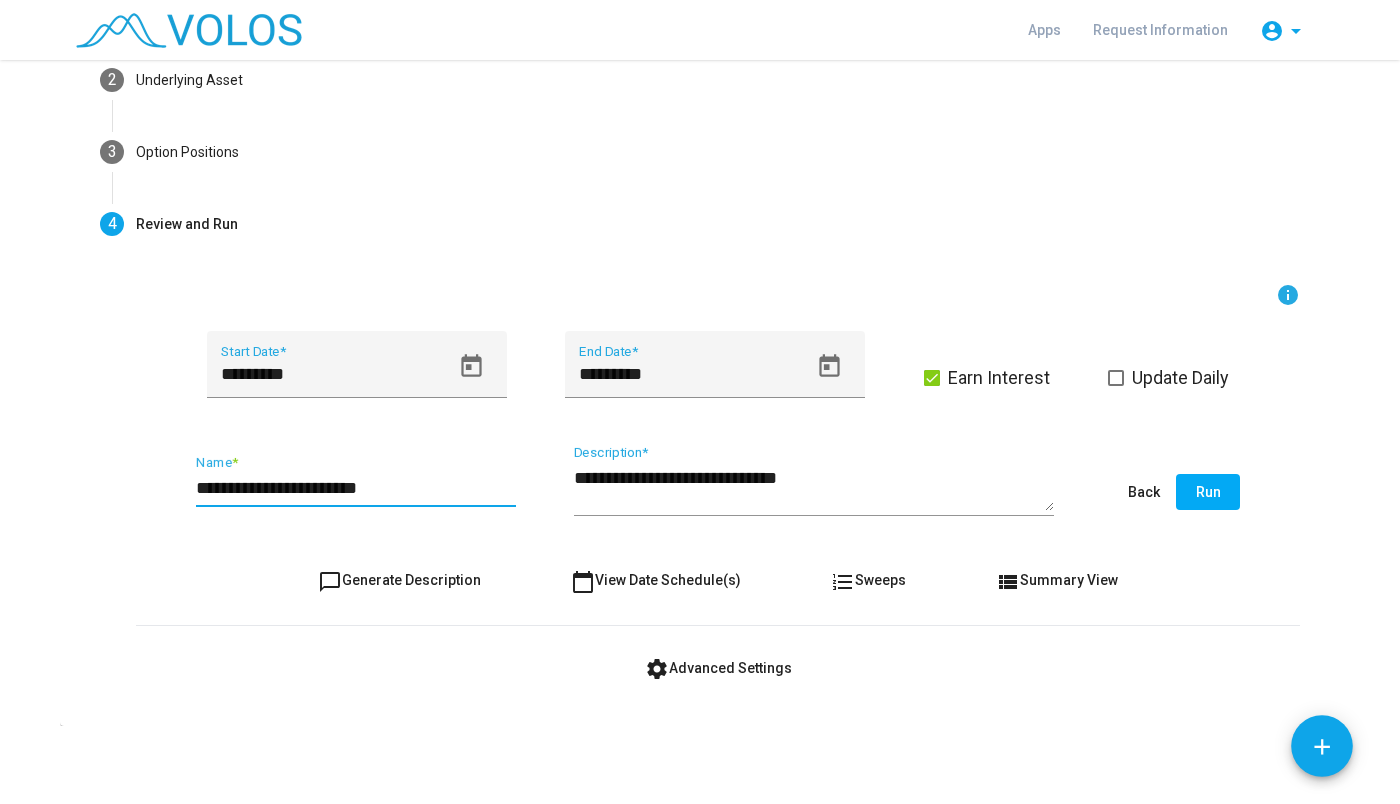 type on "**********" 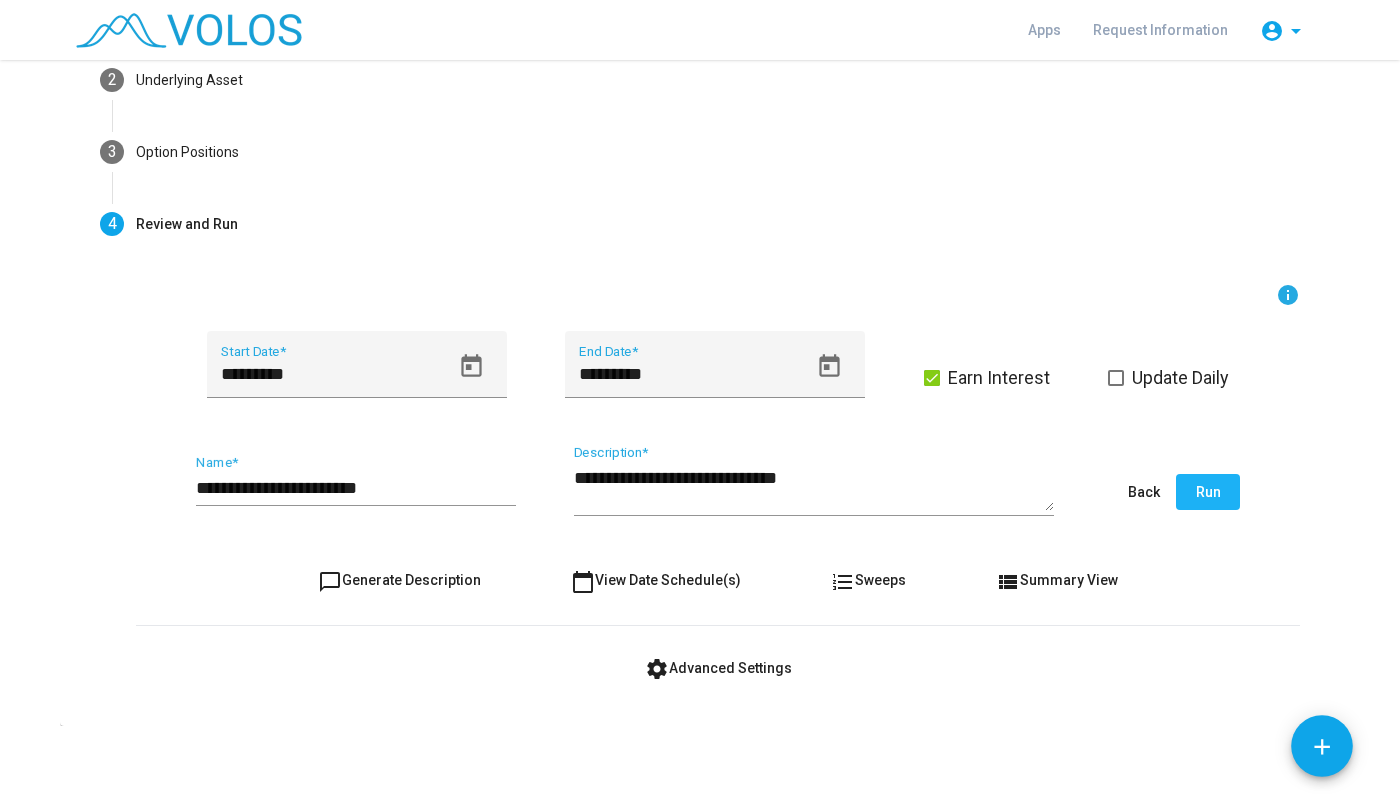 click on "Run" at bounding box center (1208, 492) 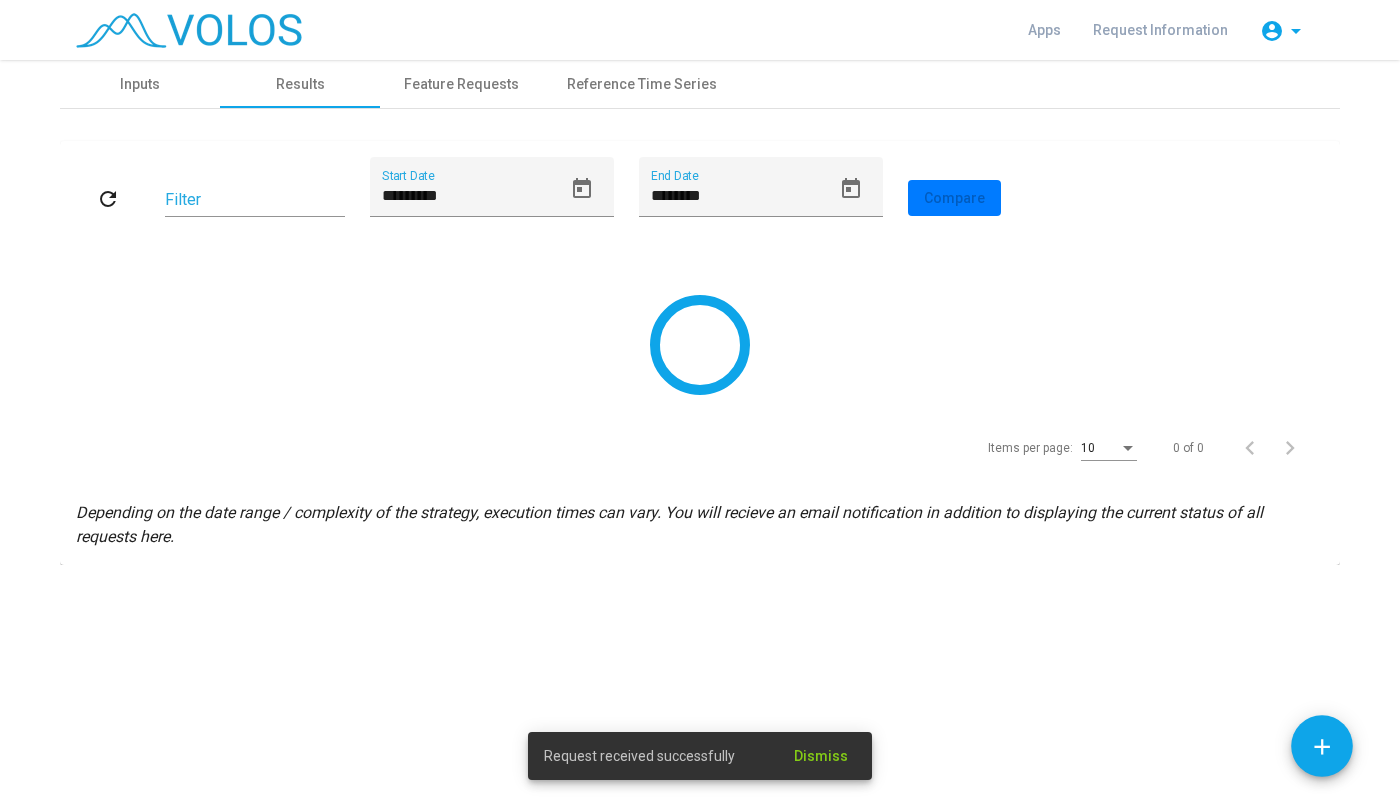 scroll, scrollTop: 0, scrollLeft: 0, axis: both 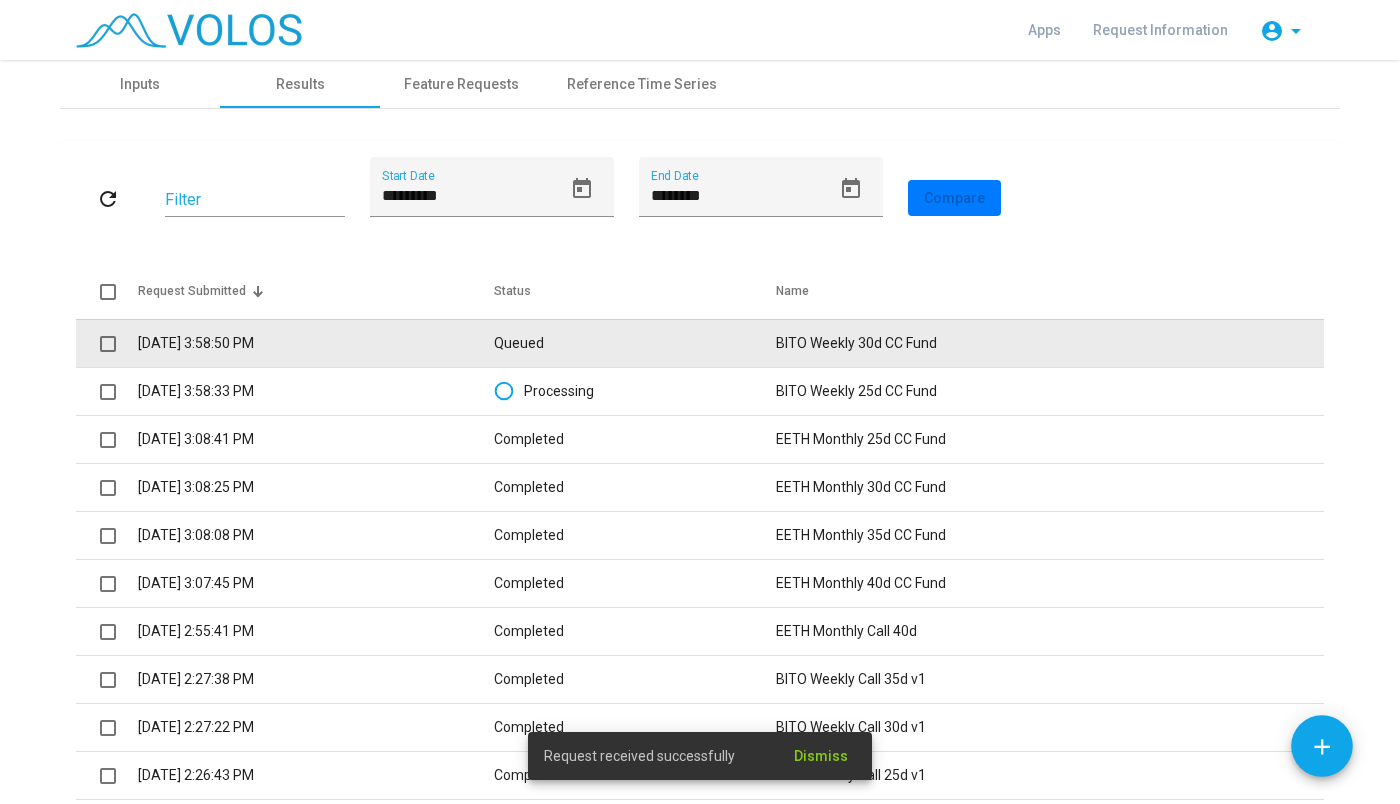click on "Queued" at bounding box center (635, 343) 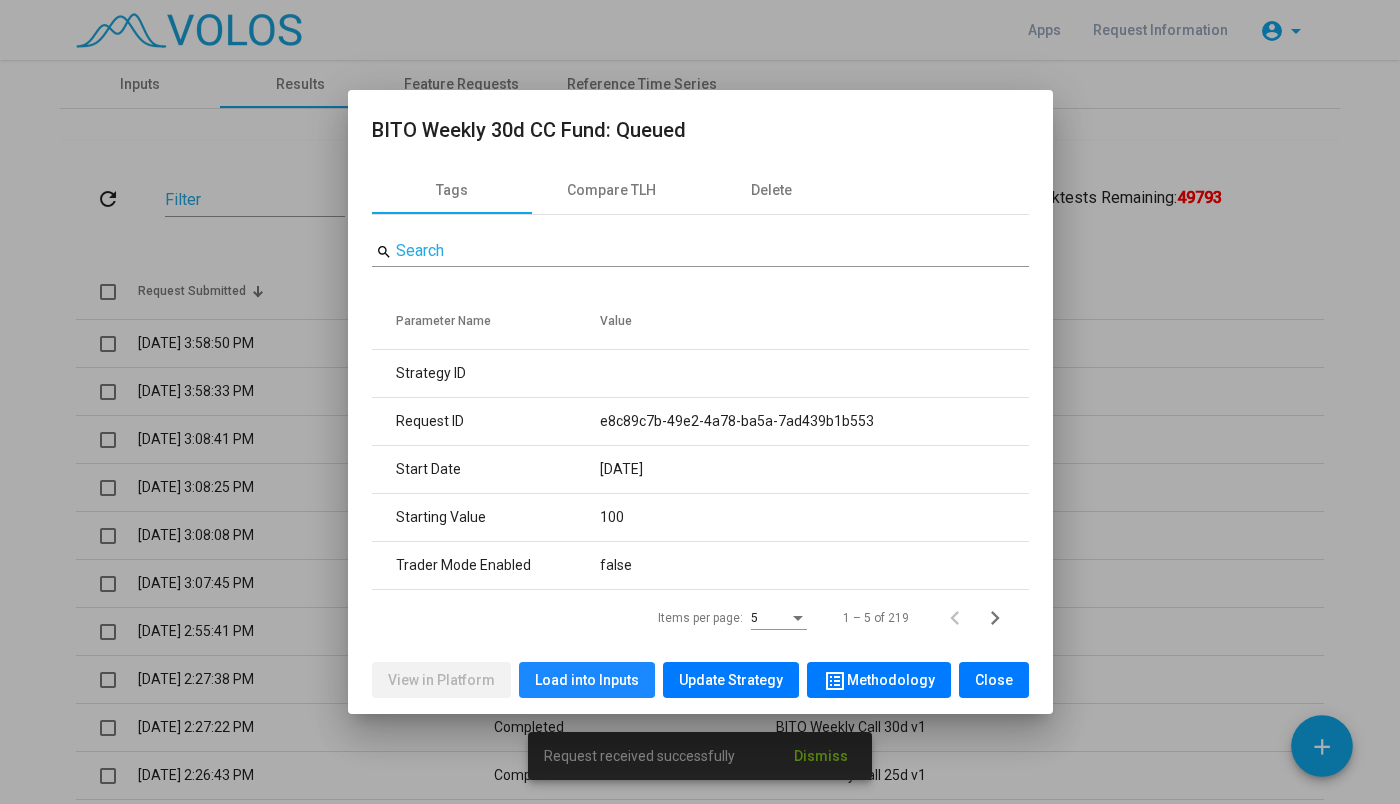click on "Load into Inputs" at bounding box center [587, 680] 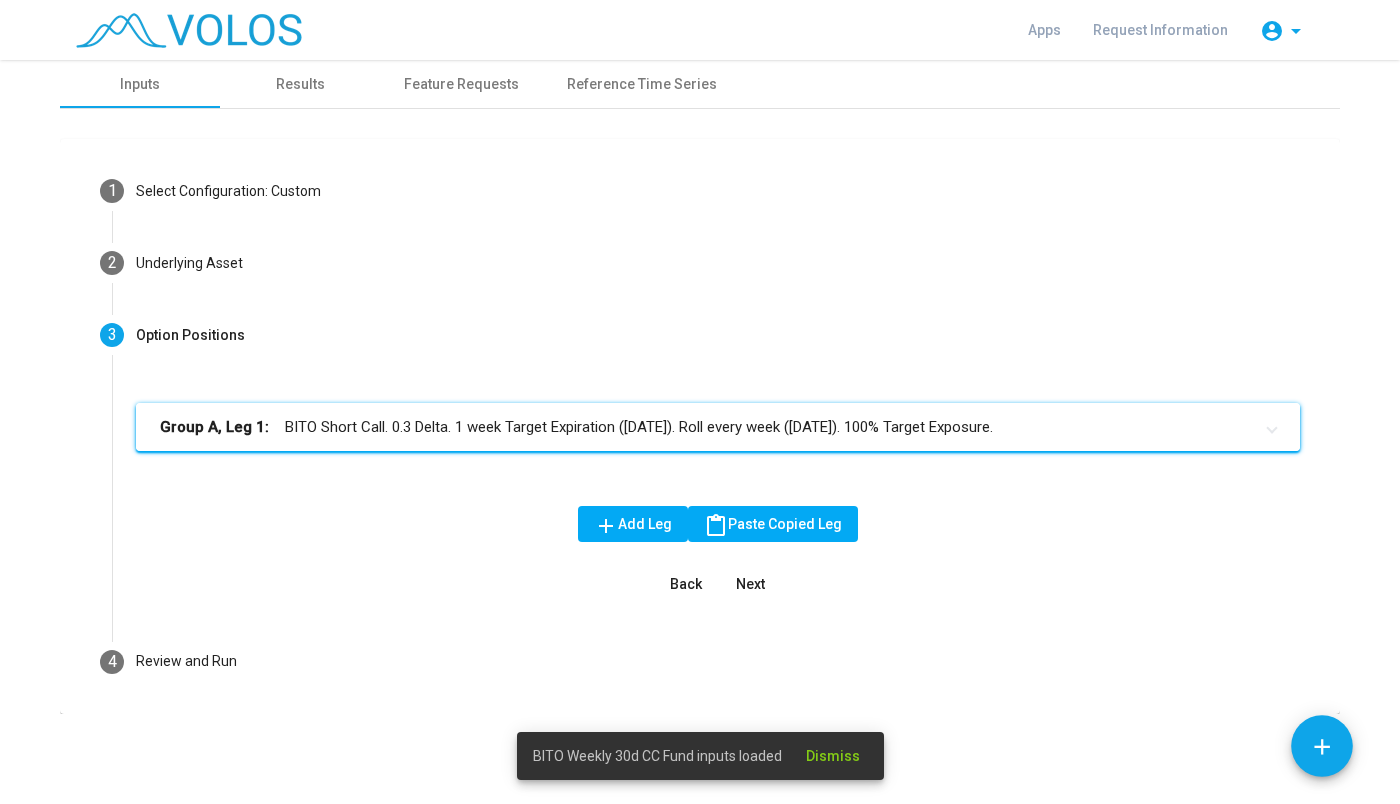 click on "Group A, Leg 1:   BITO Short Call. 0.3 Delta. 1 week Target Expiration (Friday). Roll every week (Friday). 100% Target Exposure." at bounding box center [706, 427] 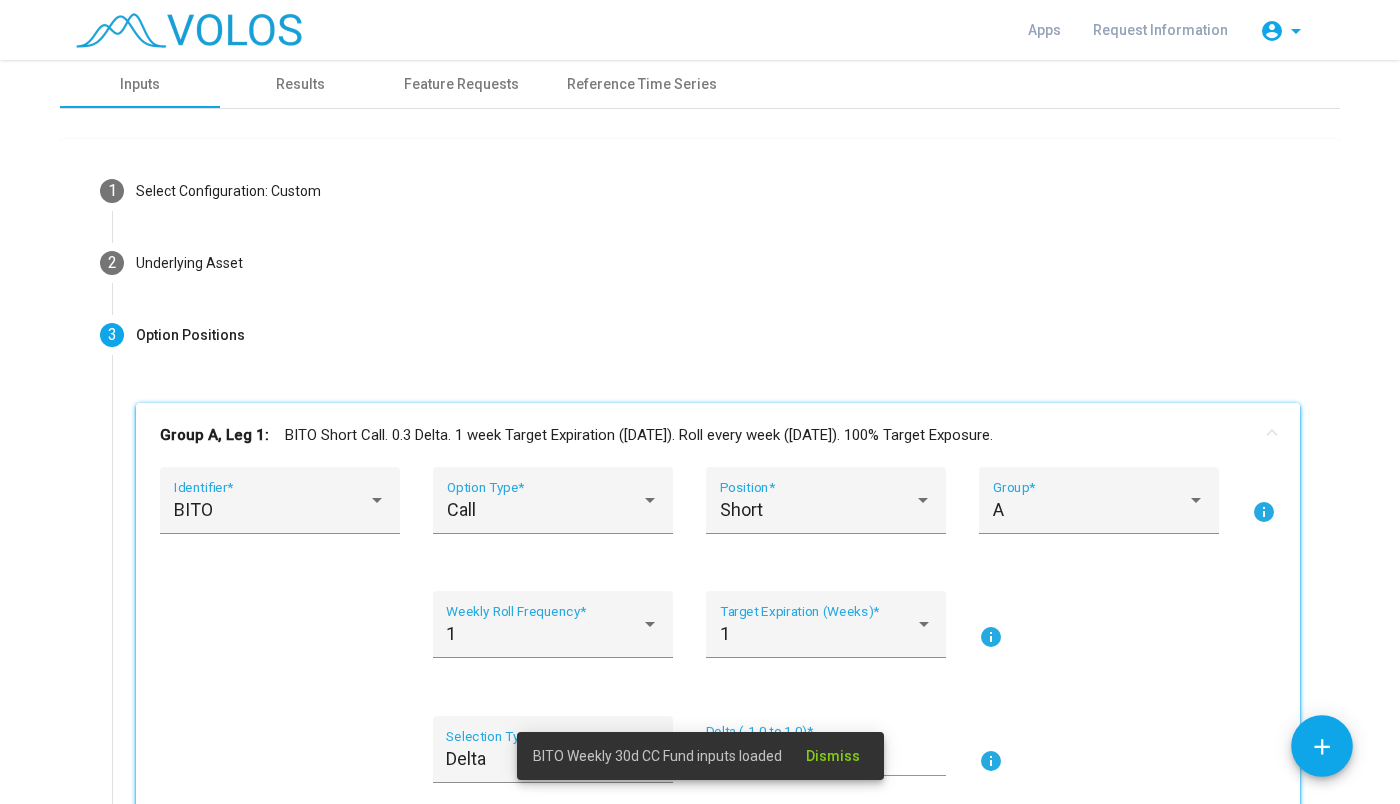 scroll, scrollTop: 123, scrollLeft: 0, axis: vertical 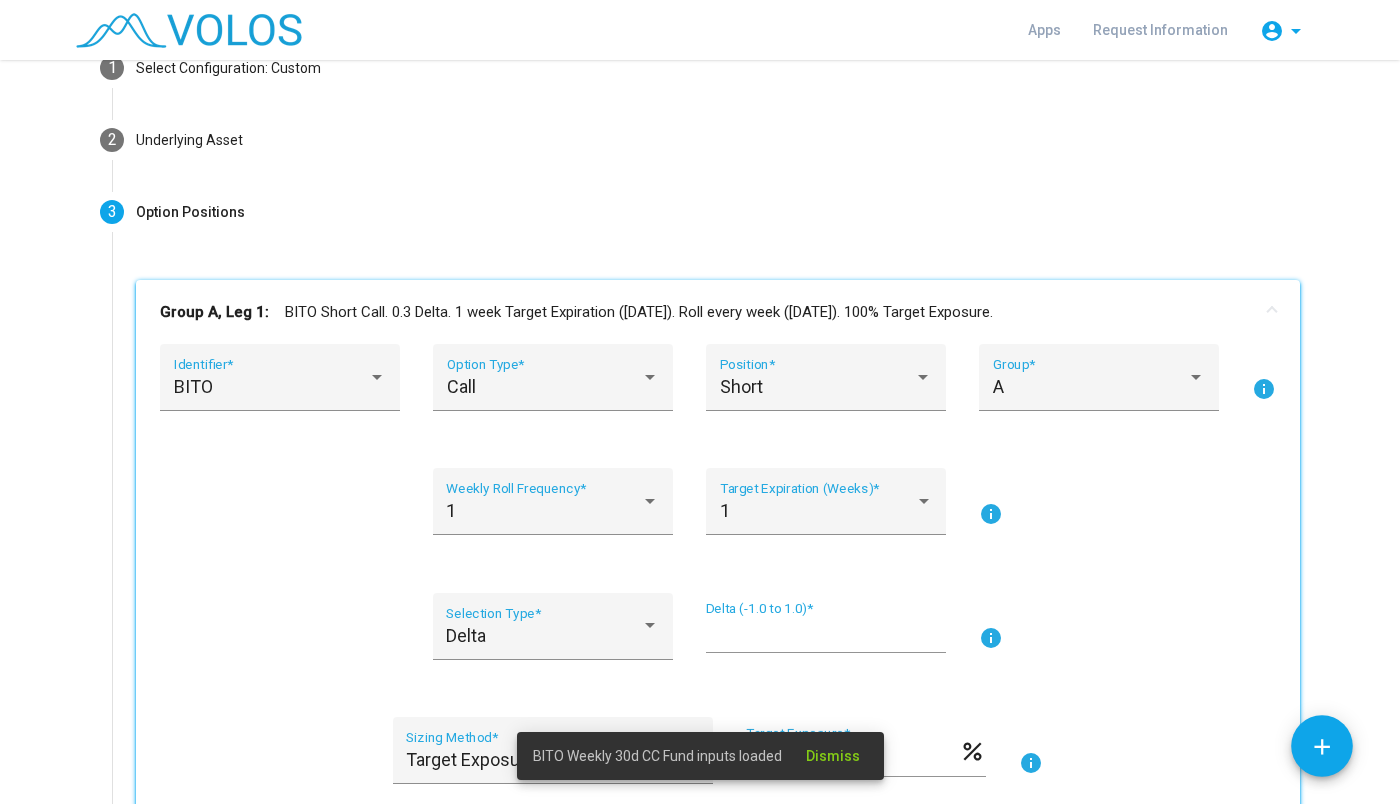 click on "***" at bounding box center (826, 634) 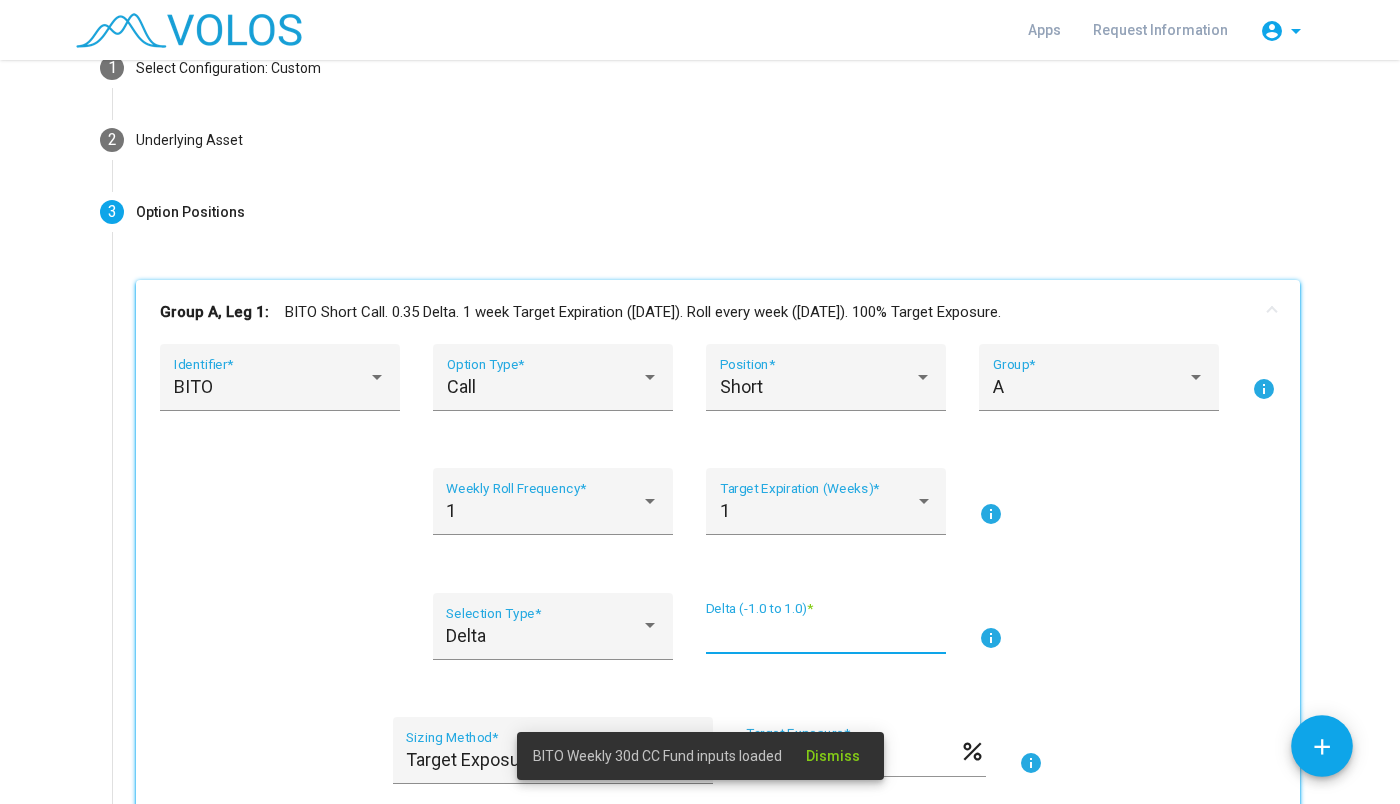 scroll, scrollTop: 0, scrollLeft: 0, axis: both 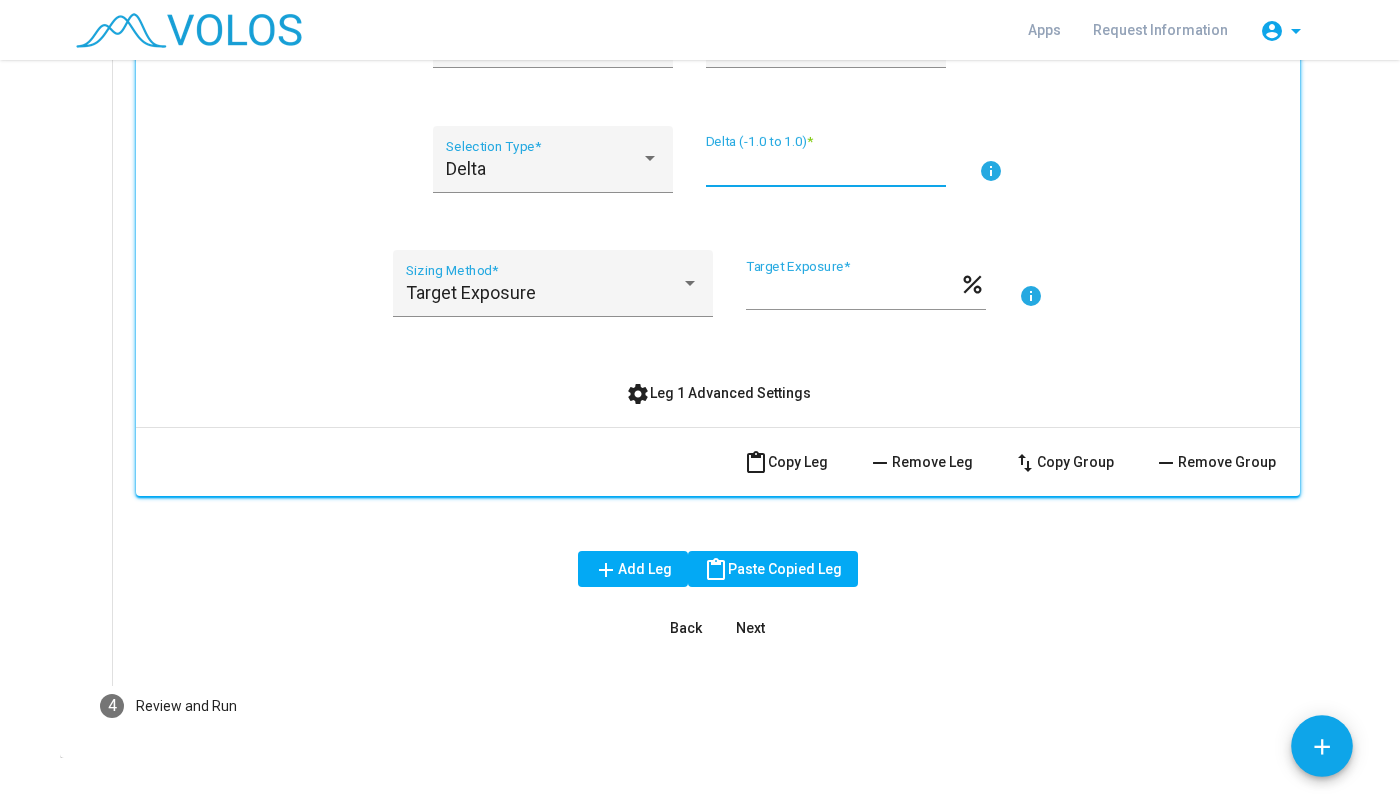 type on "****" 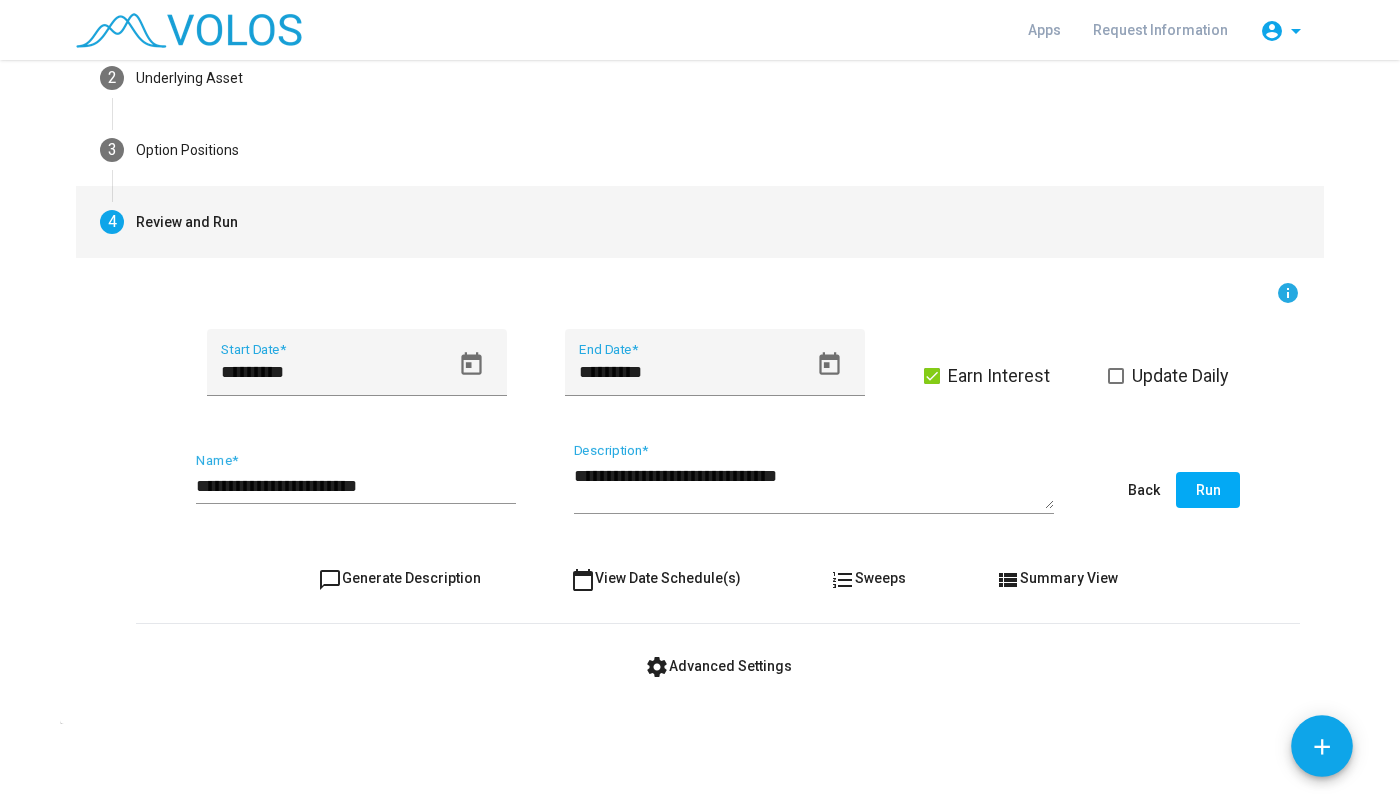 scroll, scrollTop: 183, scrollLeft: 0, axis: vertical 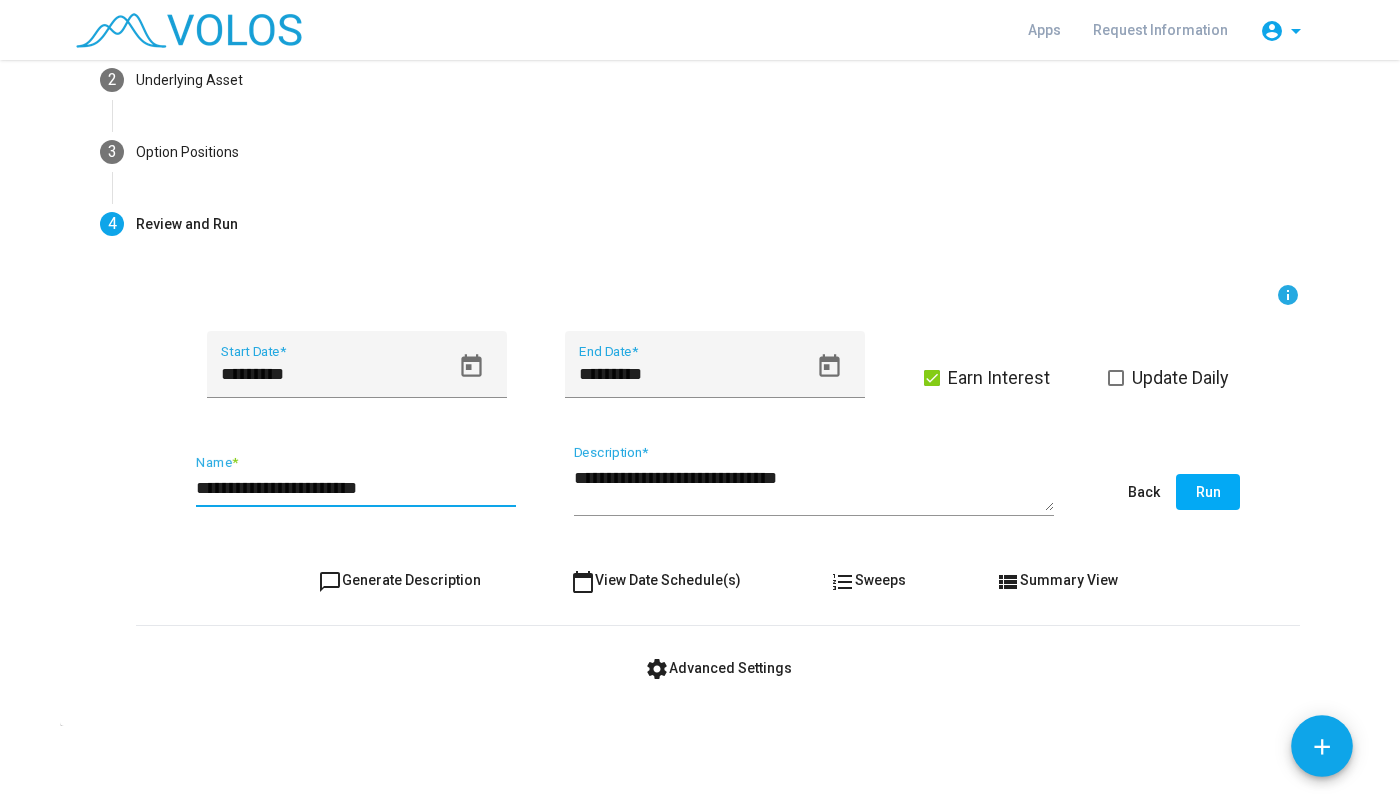 click on "**********" at bounding box center (356, 488) 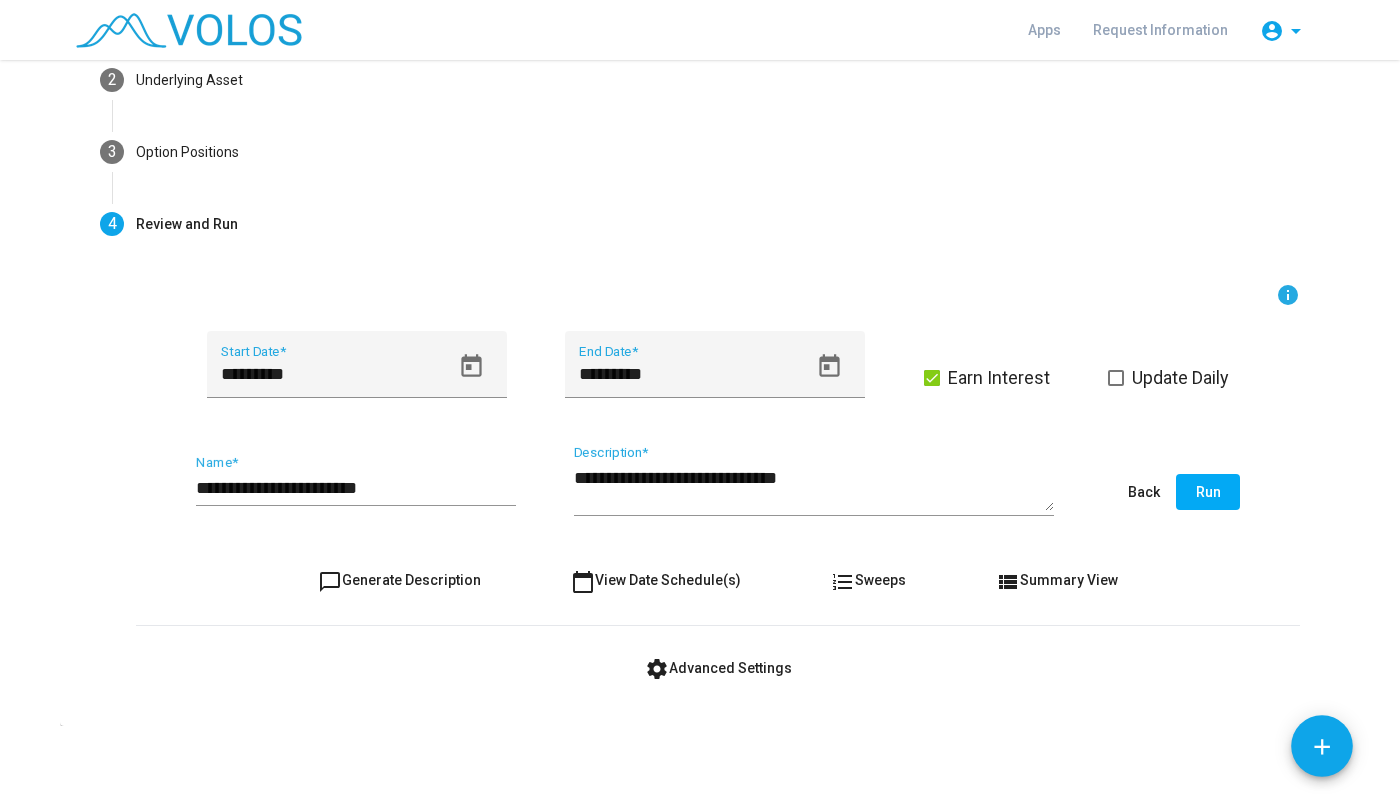 click on "**********" at bounding box center (718, 496) 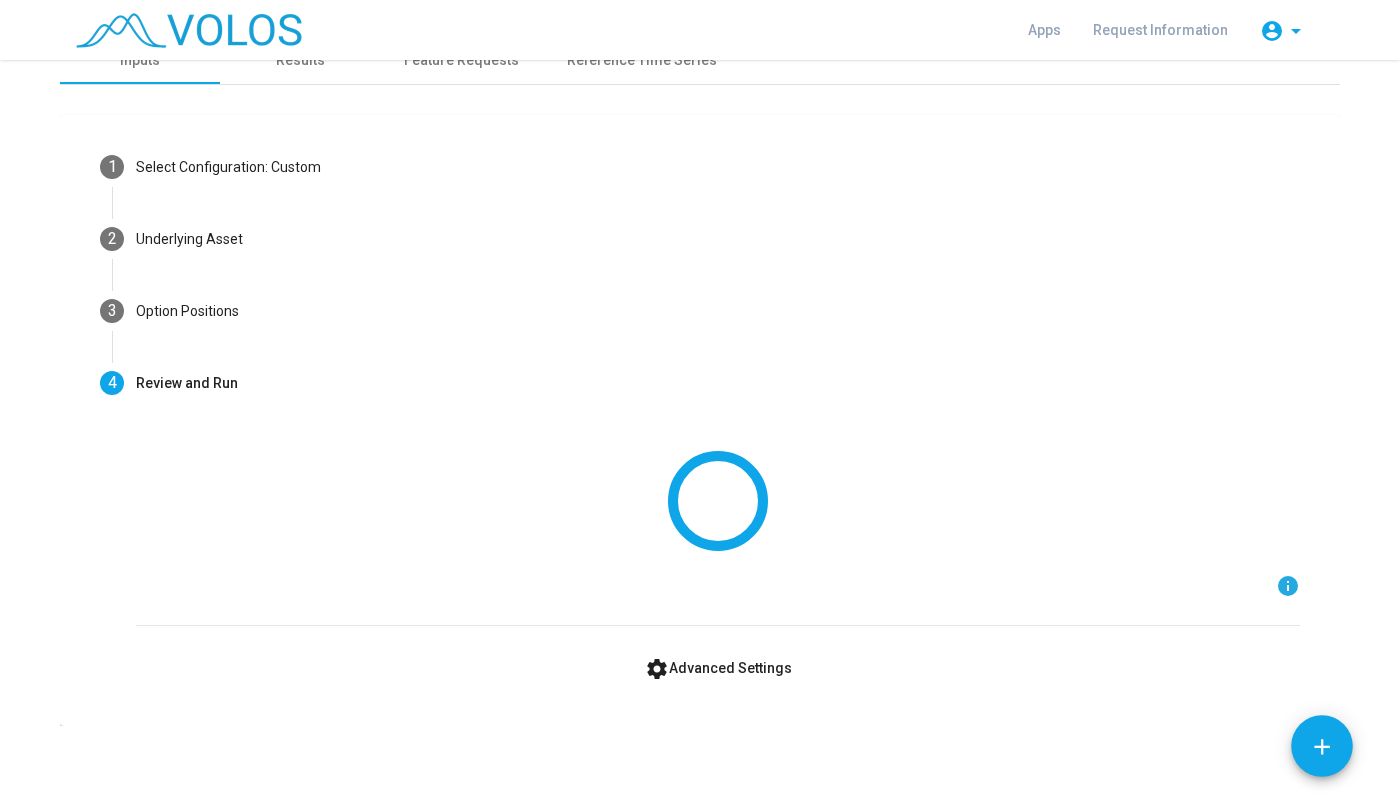 scroll, scrollTop: 0, scrollLeft: 0, axis: both 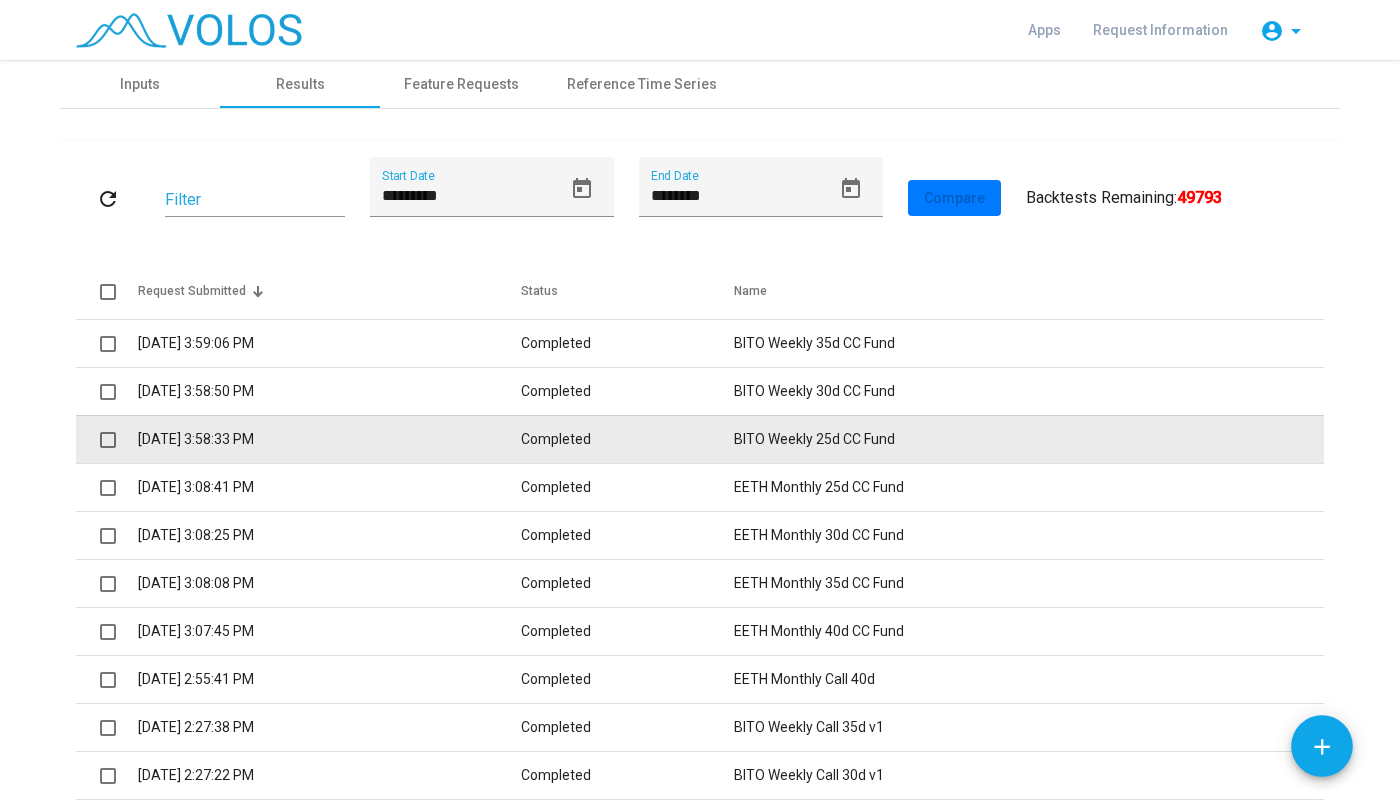 click at bounding box center [107, 439] 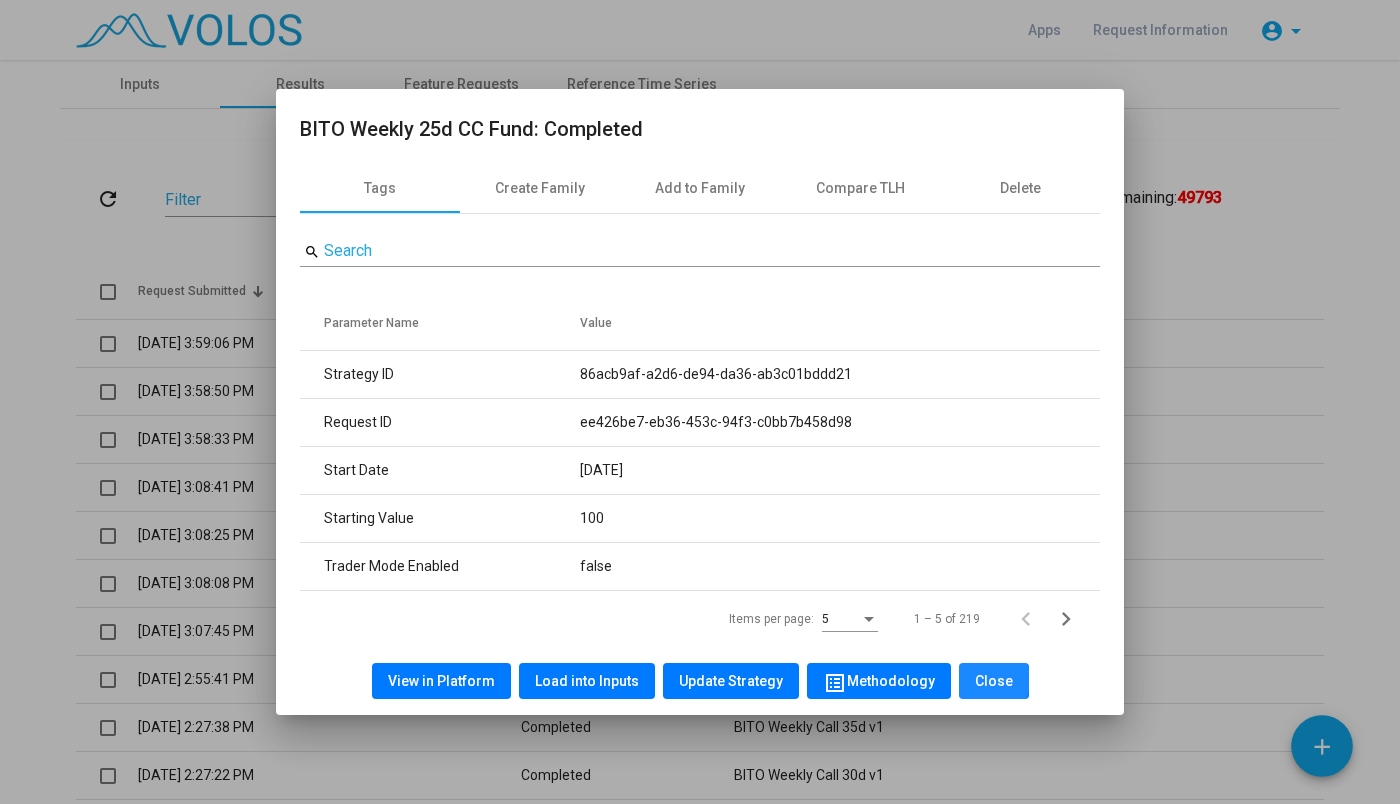 click on "Close" at bounding box center [994, 681] 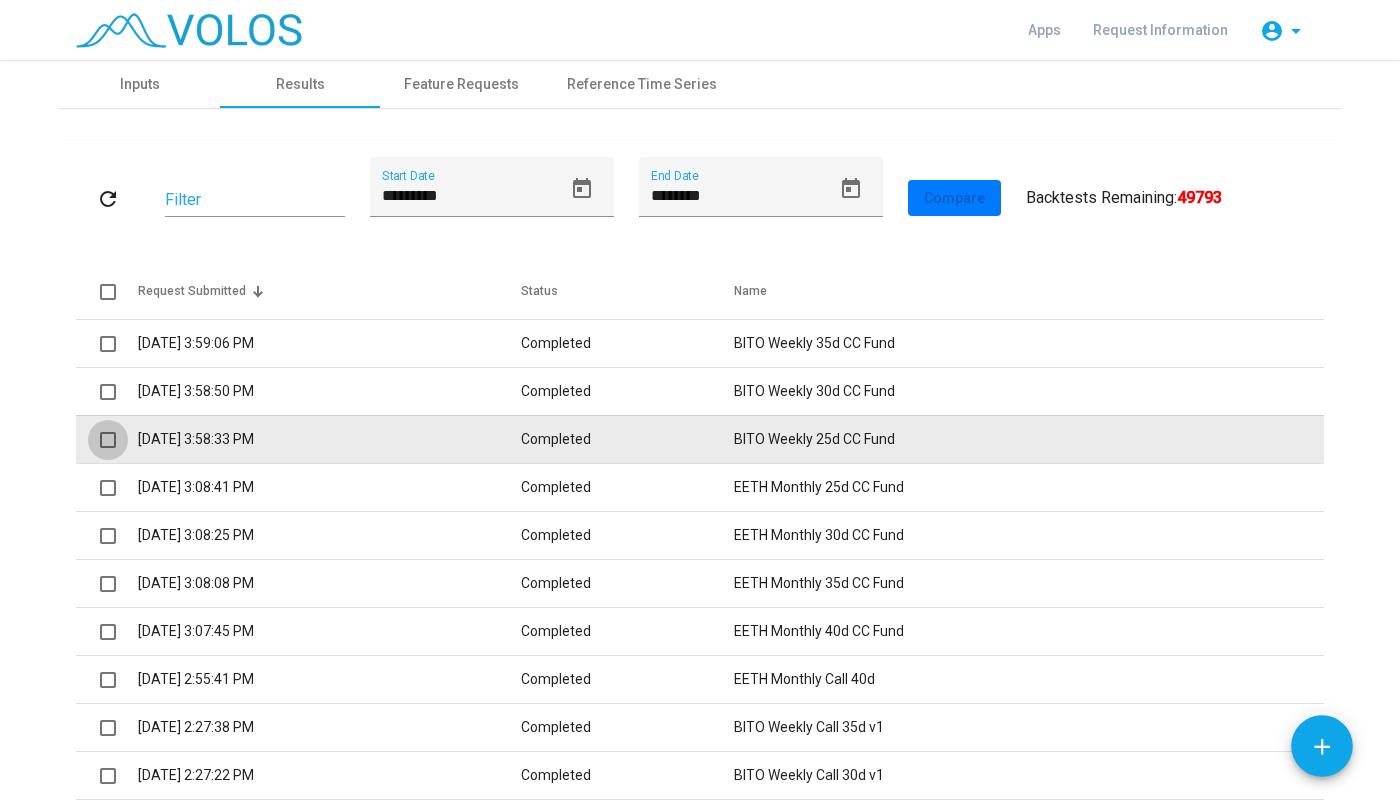 click at bounding box center (108, 440) 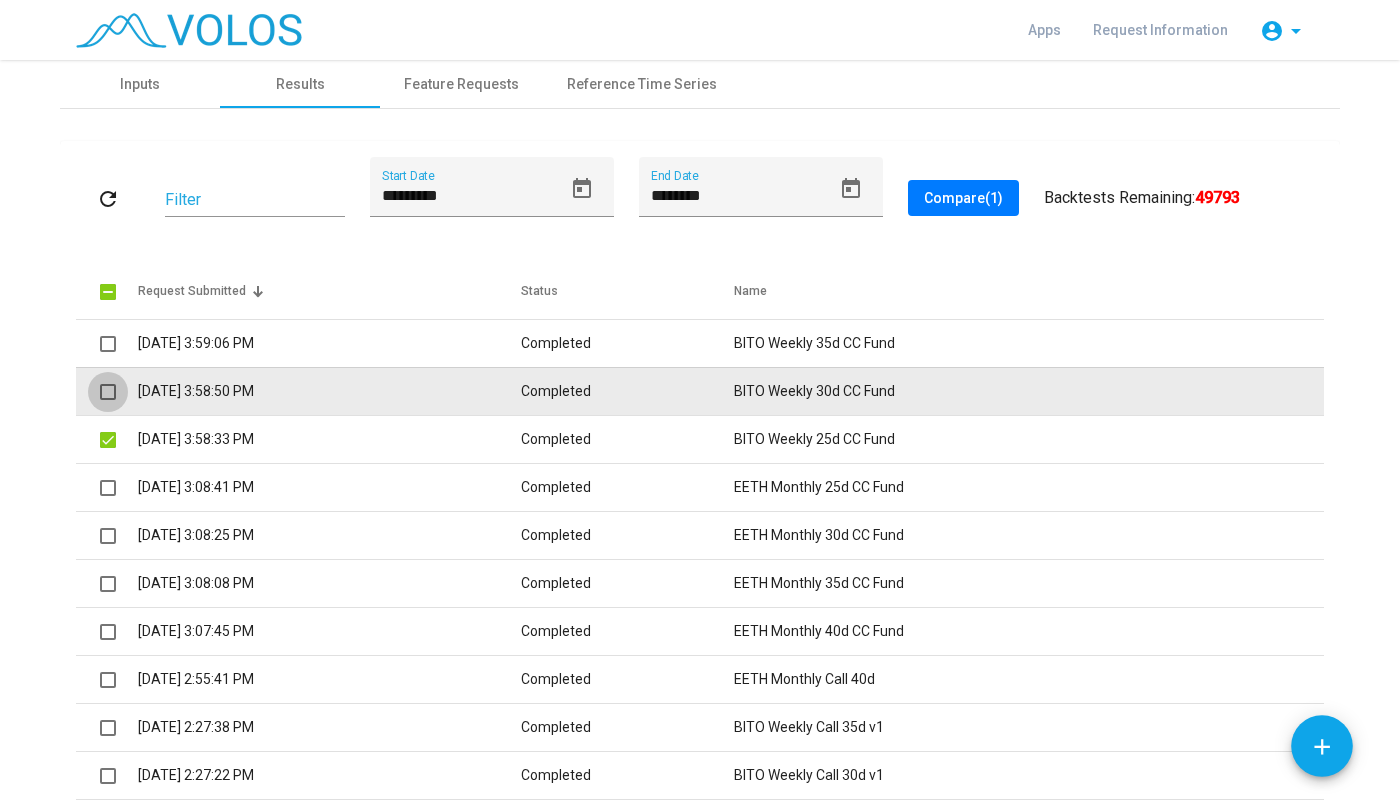 click at bounding box center (108, 392) 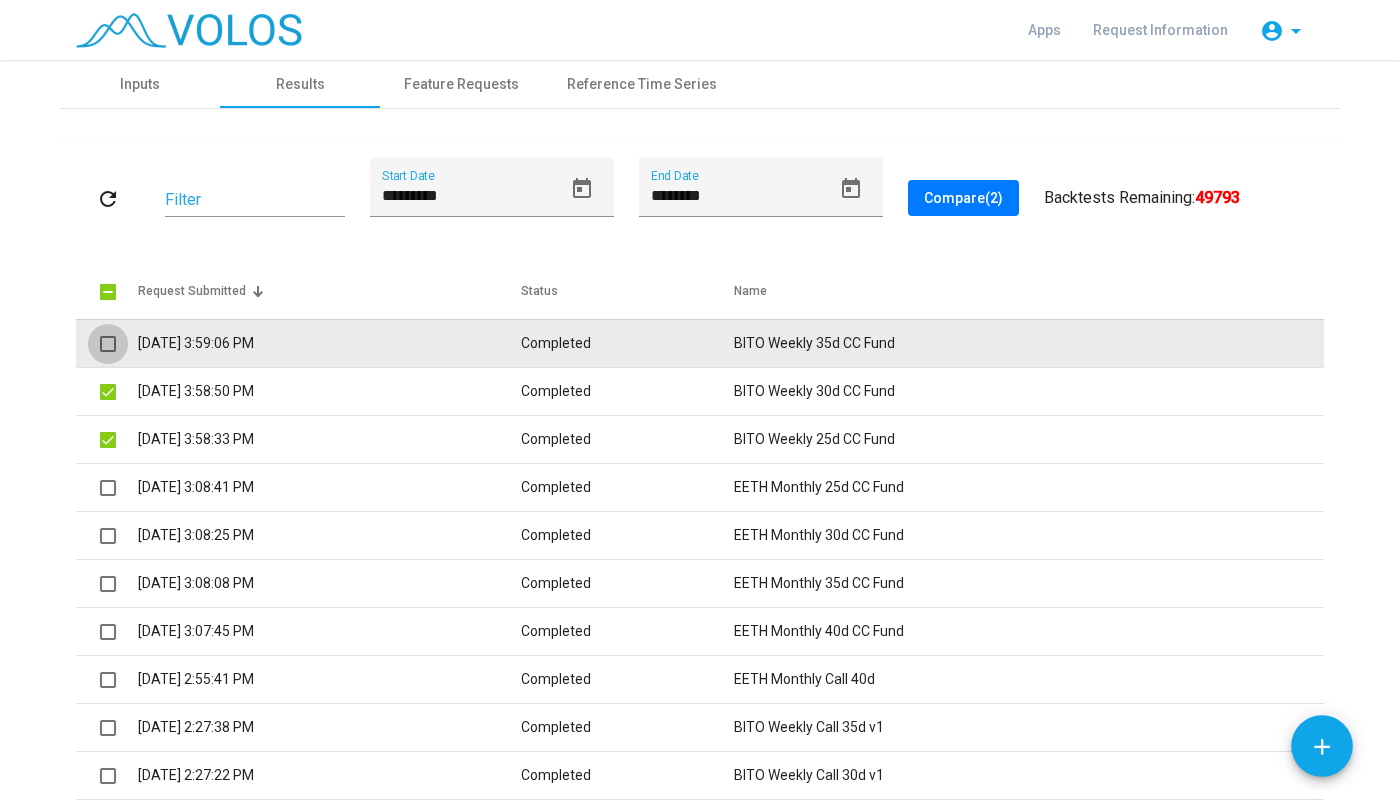 click at bounding box center [108, 344] 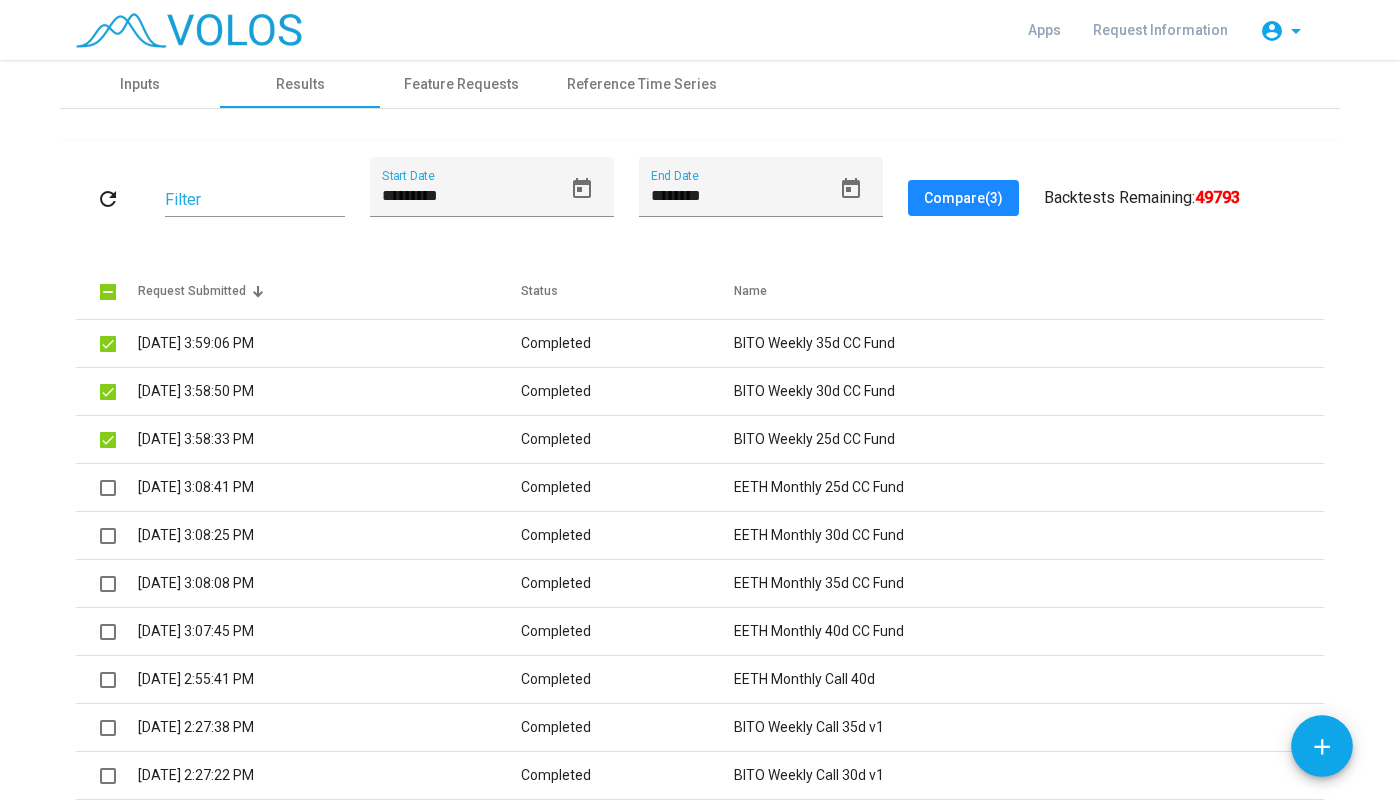 click on "Compare  (3)" at bounding box center [963, 198] 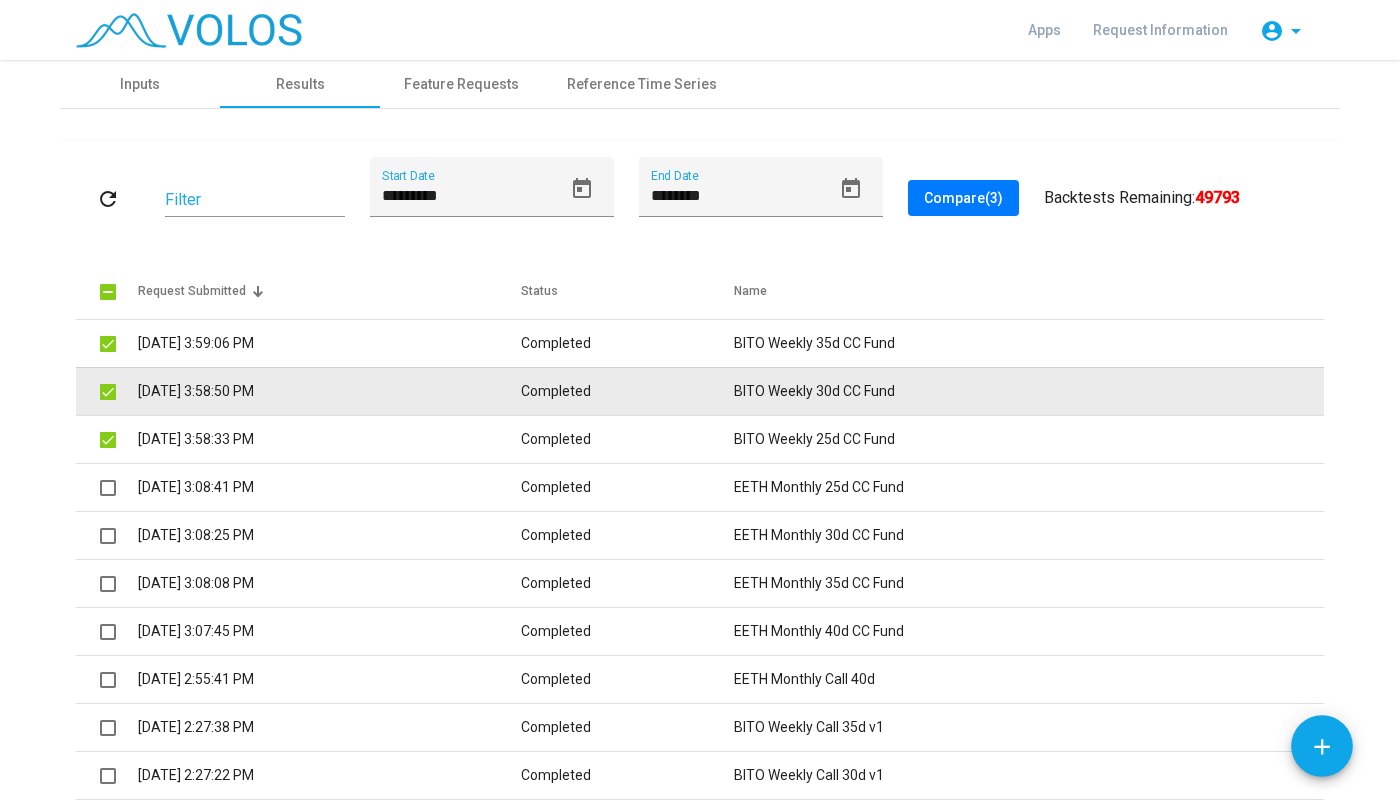 drag, startPoint x: 95, startPoint y: 435, endPoint x: 102, endPoint y: 391, distance: 44.553337 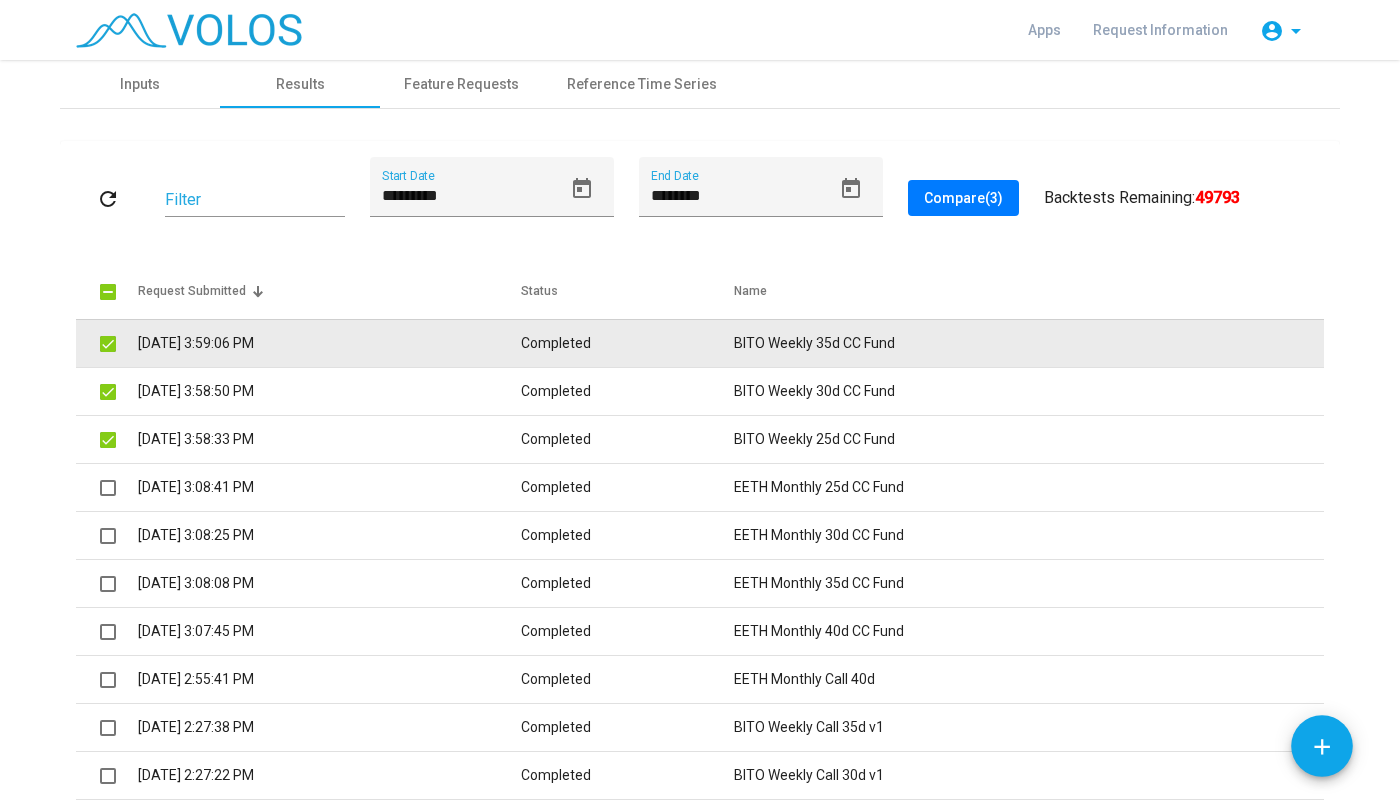 drag, startPoint x: 102, startPoint y: 391, endPoint x: 106, endPoint y: 344, distance: 47.169907 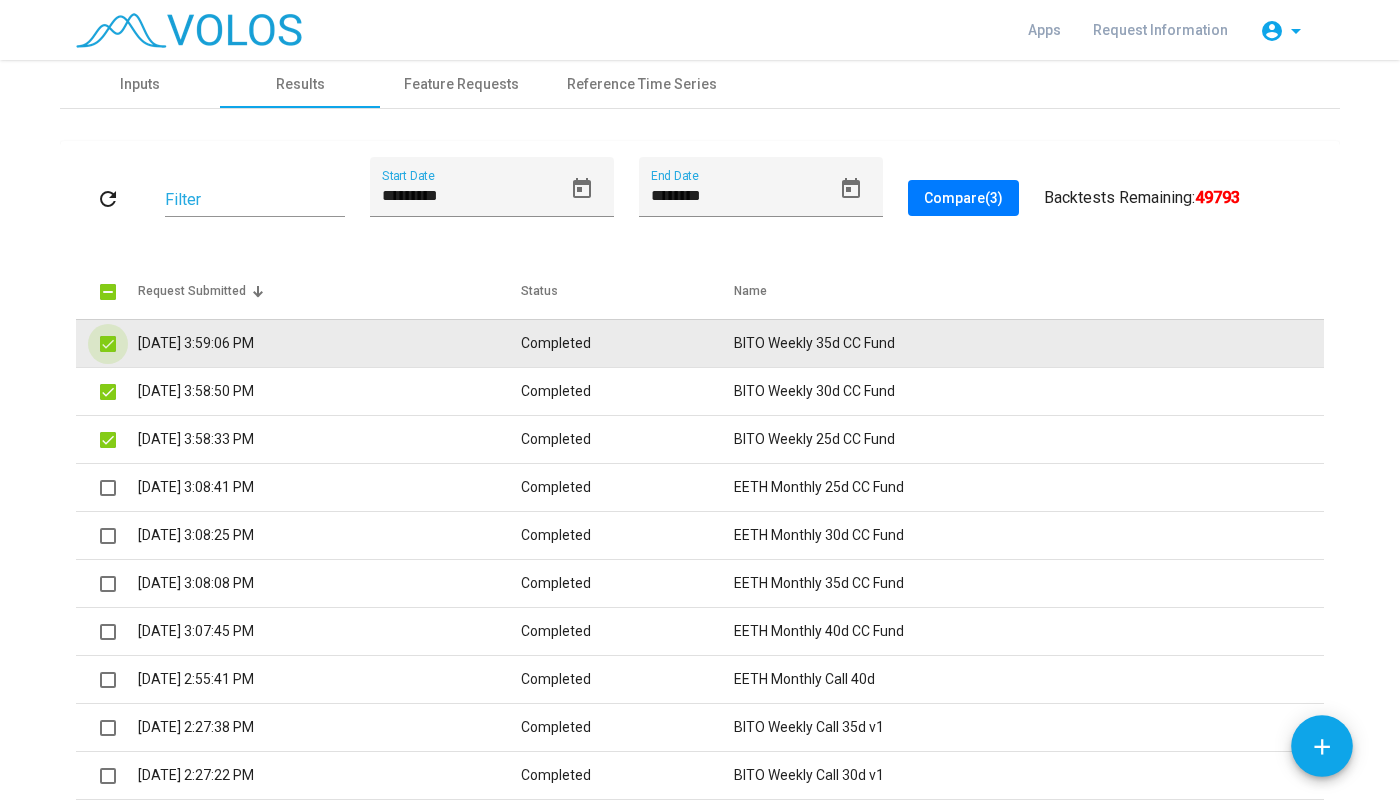 click at bounding box center (108, 344) 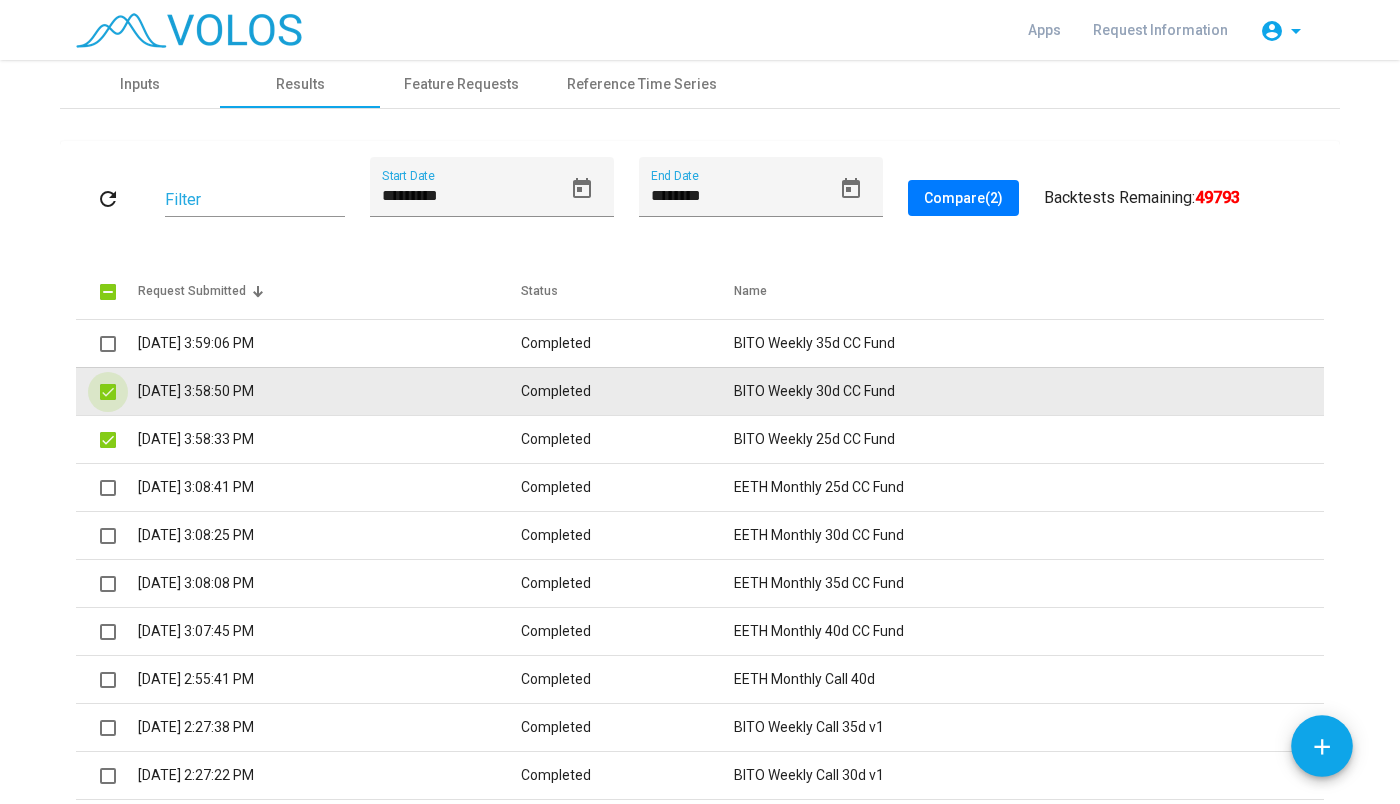 click at bounding box center [108, 392] 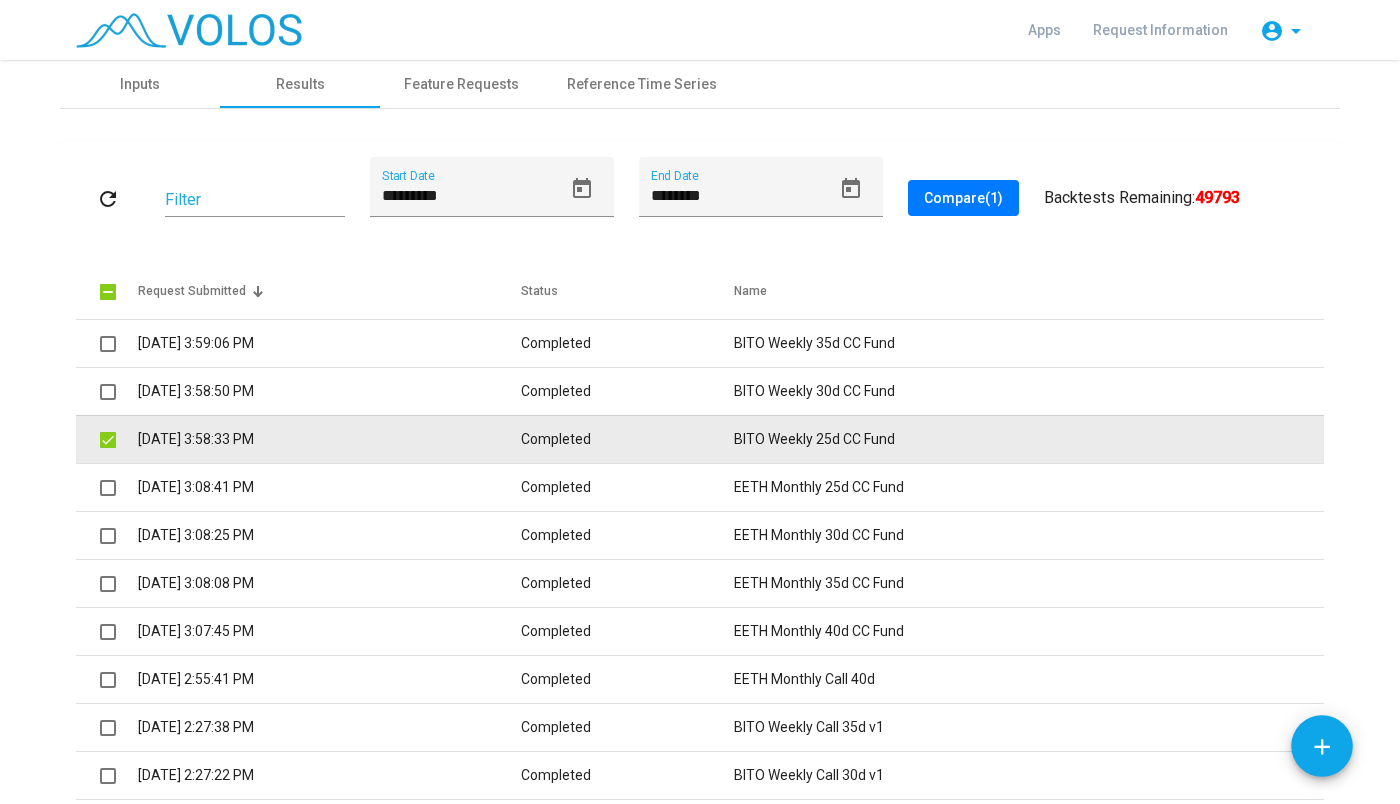 click at bounding box center [108, 439] 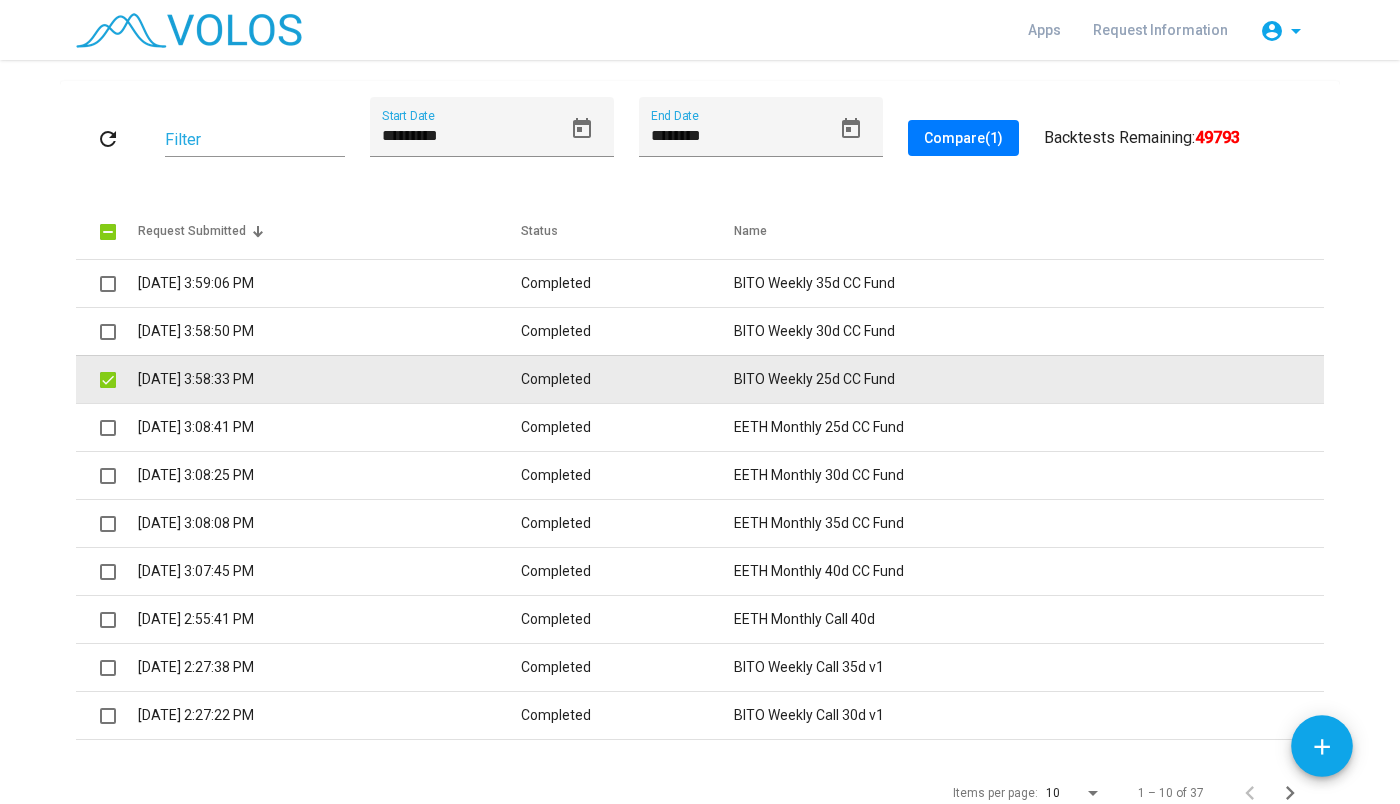 click at bounding box center [108, 380] 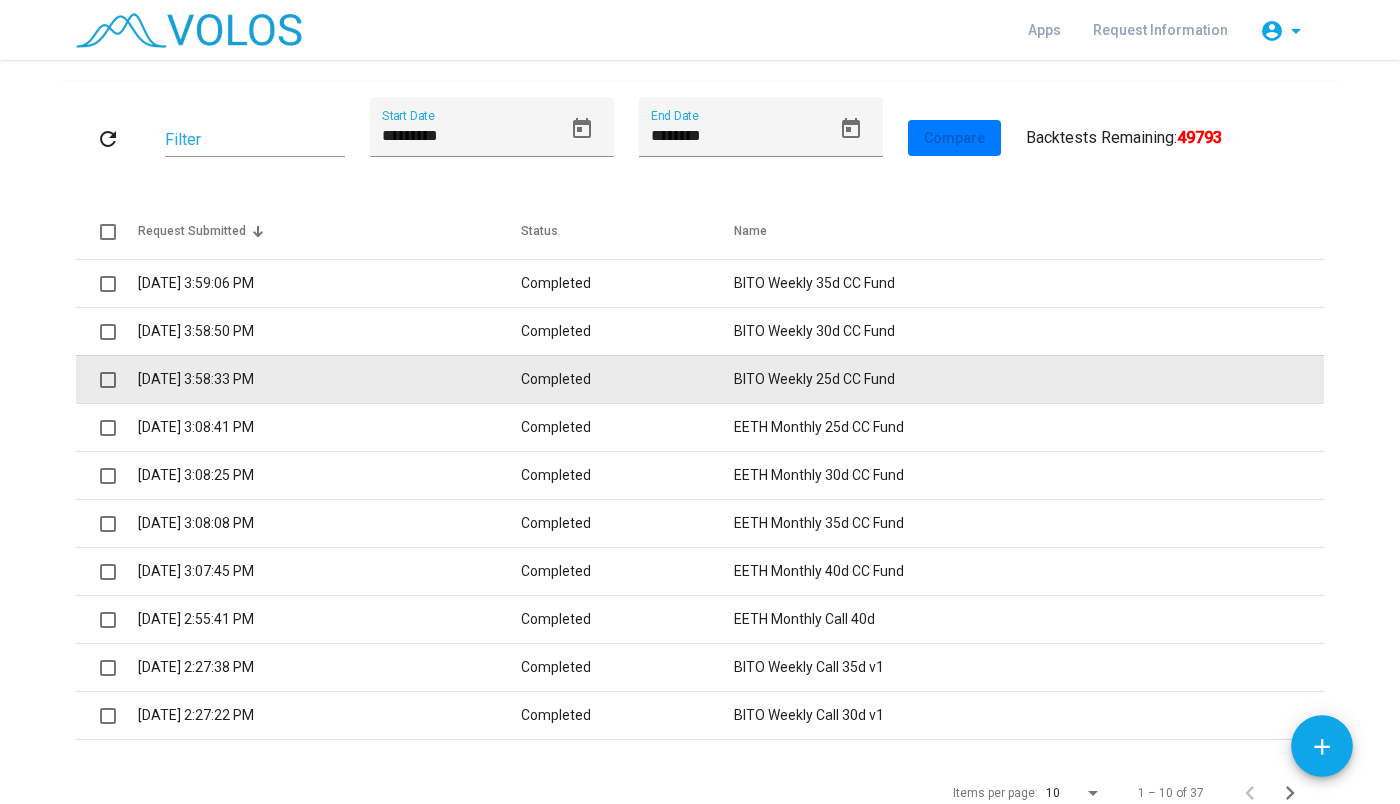 click at bounding box center (108, 380) 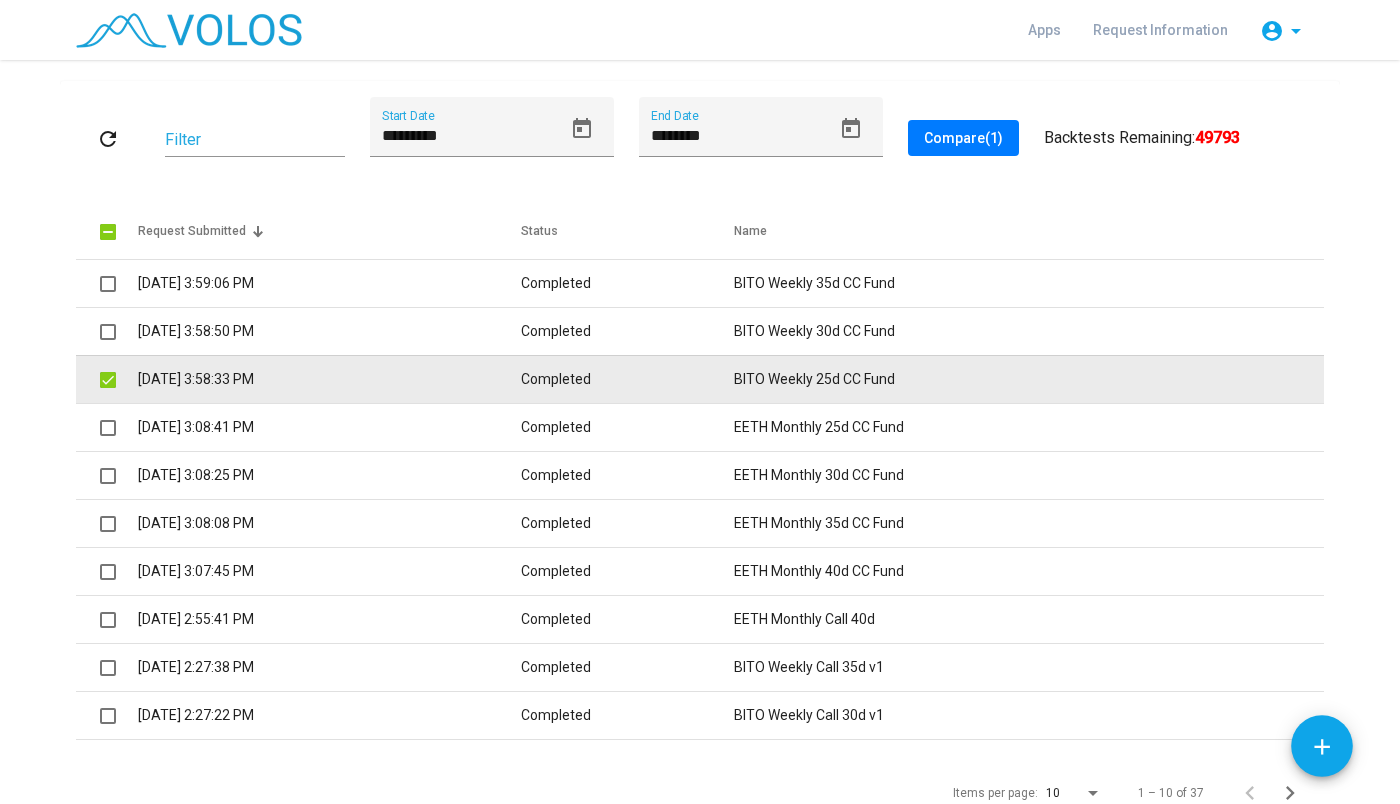click at bounding box center [108, 380] 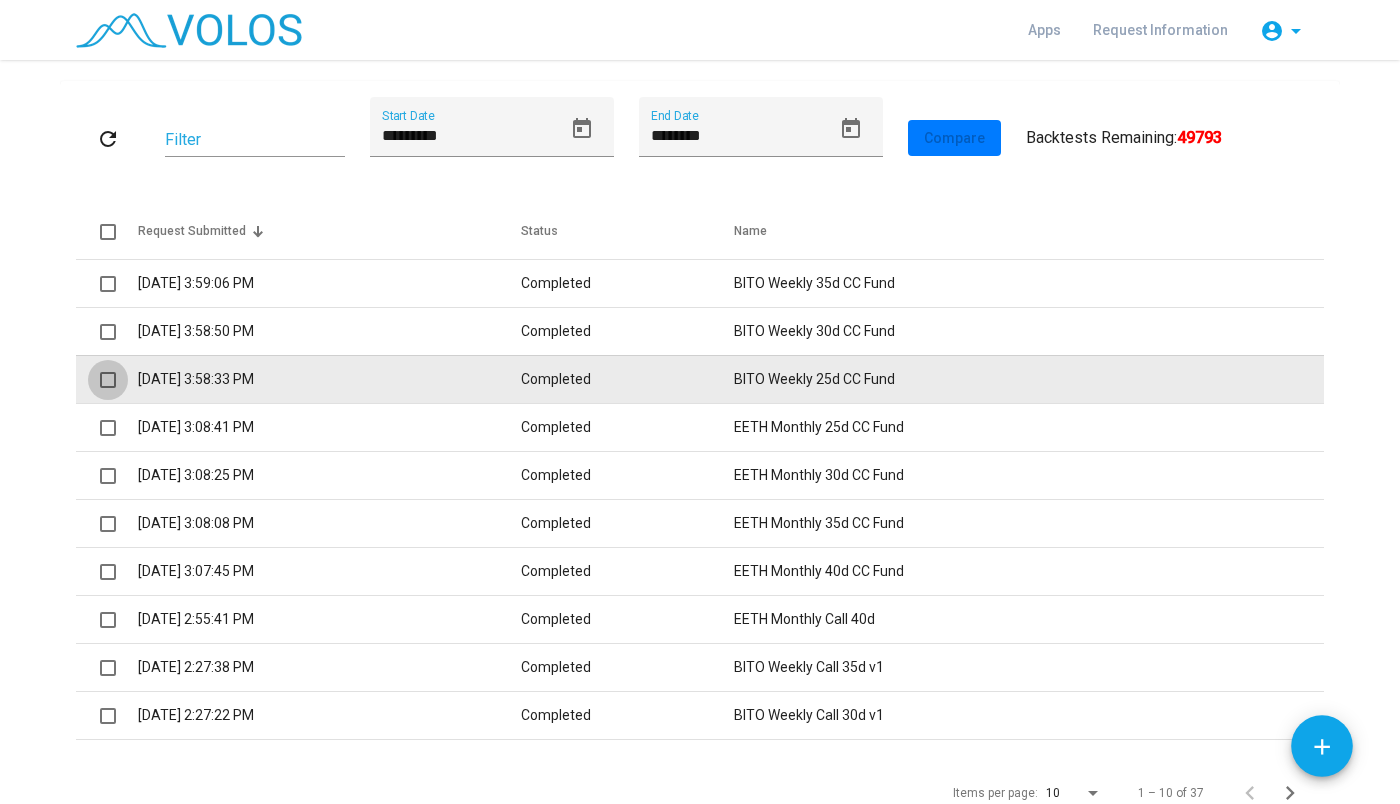 click at bounding box center [108, 380] 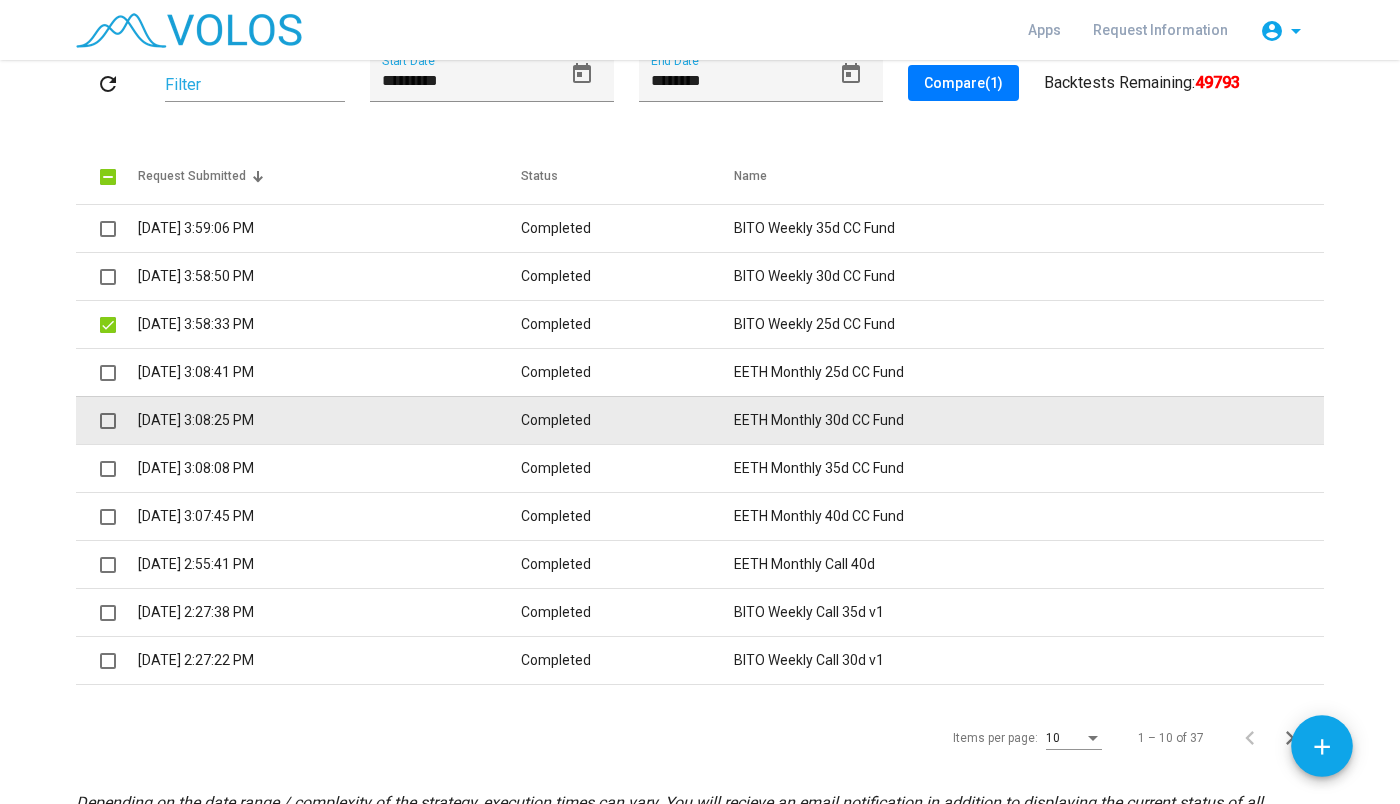 scroll, scrollTop: 115, scrollLeft: 0, axis: vertical 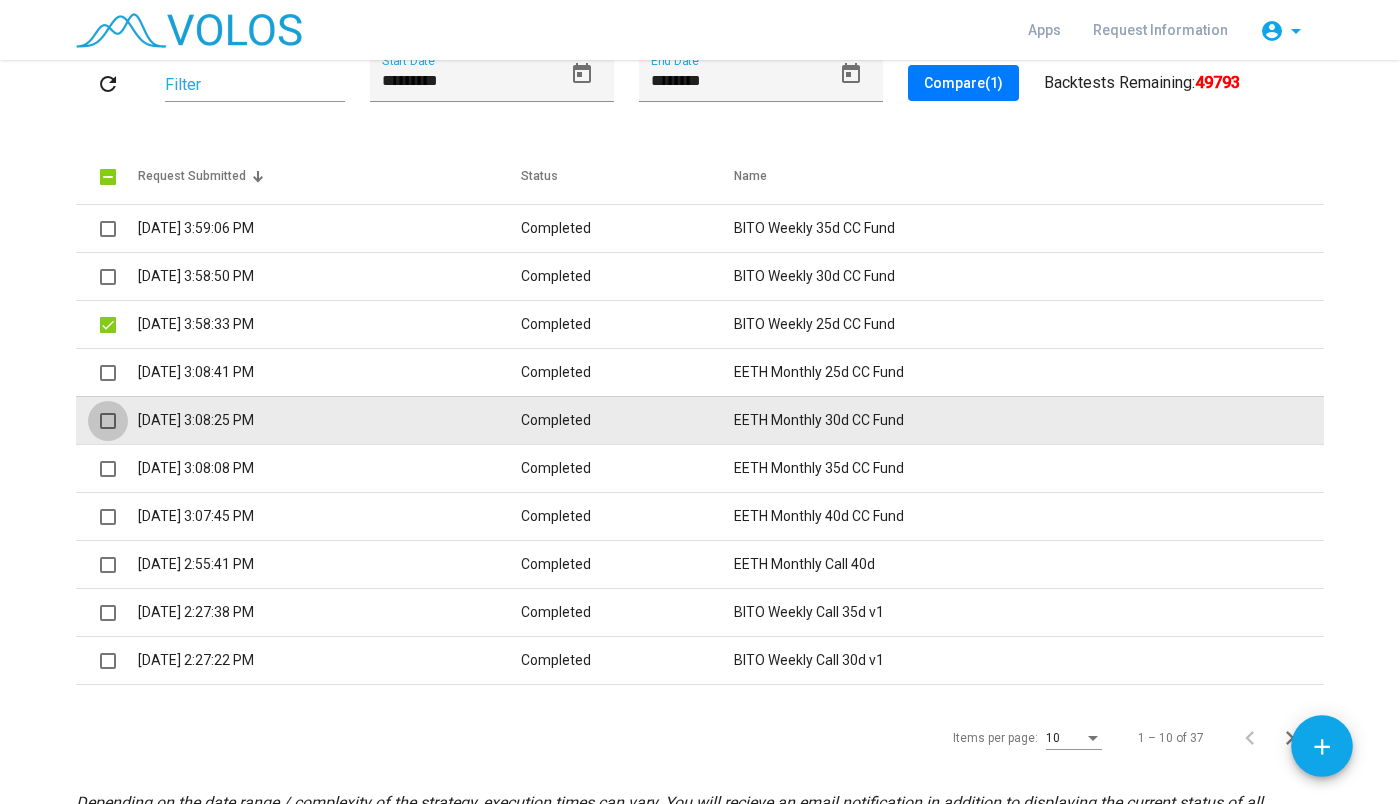 click at bounding box center (108, 421) 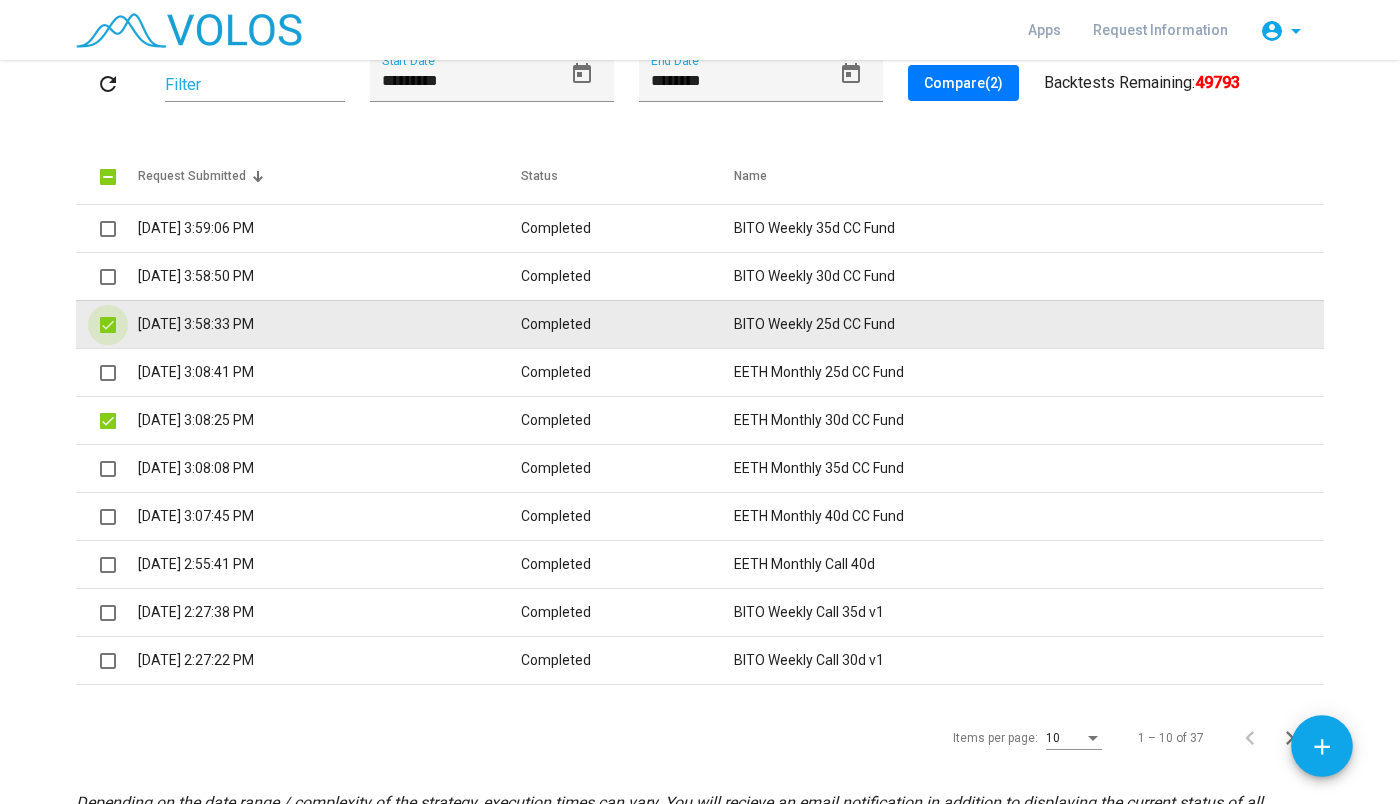 click at bounding box center [108, 325] 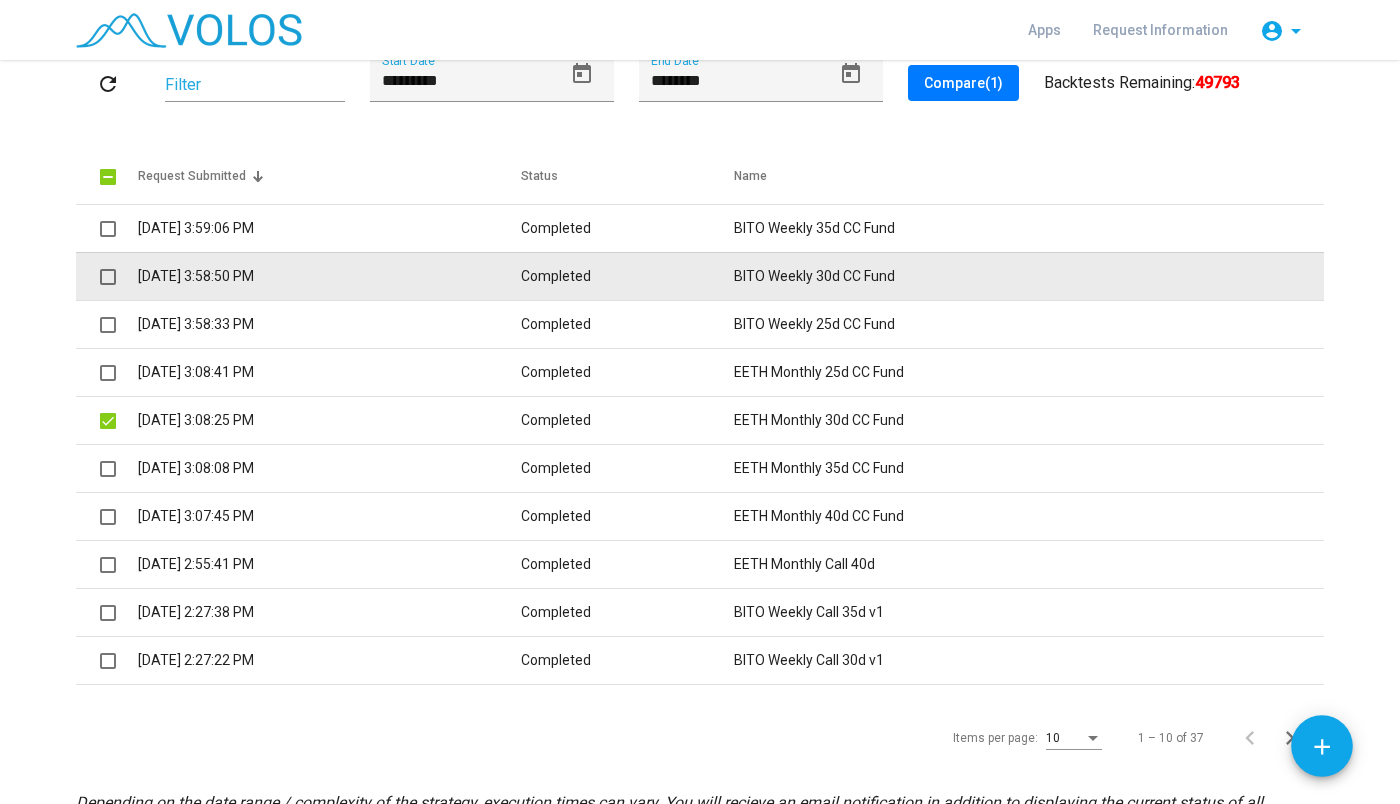 click at bounding box center (108, 277) 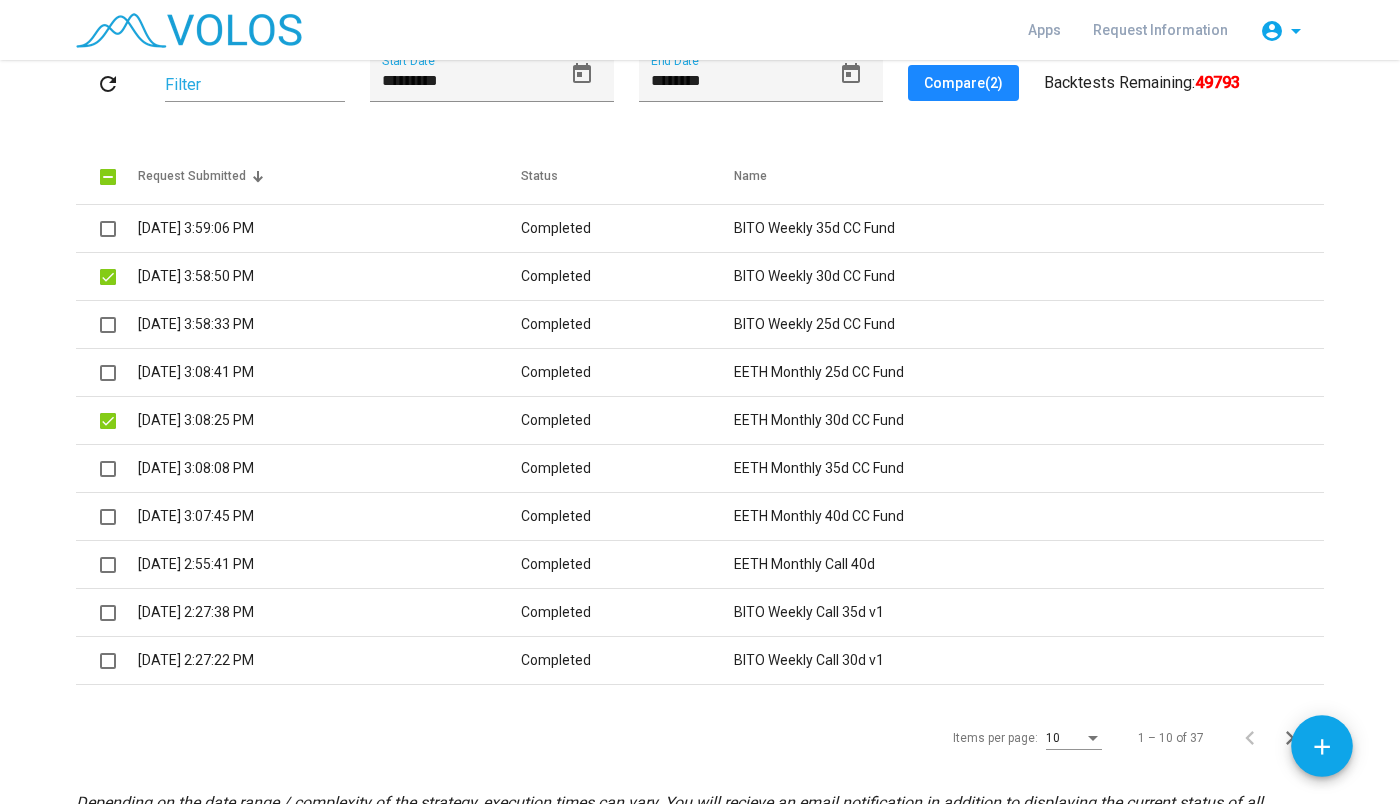 click on "Compare  (2)" at bounding box center (963, 83) 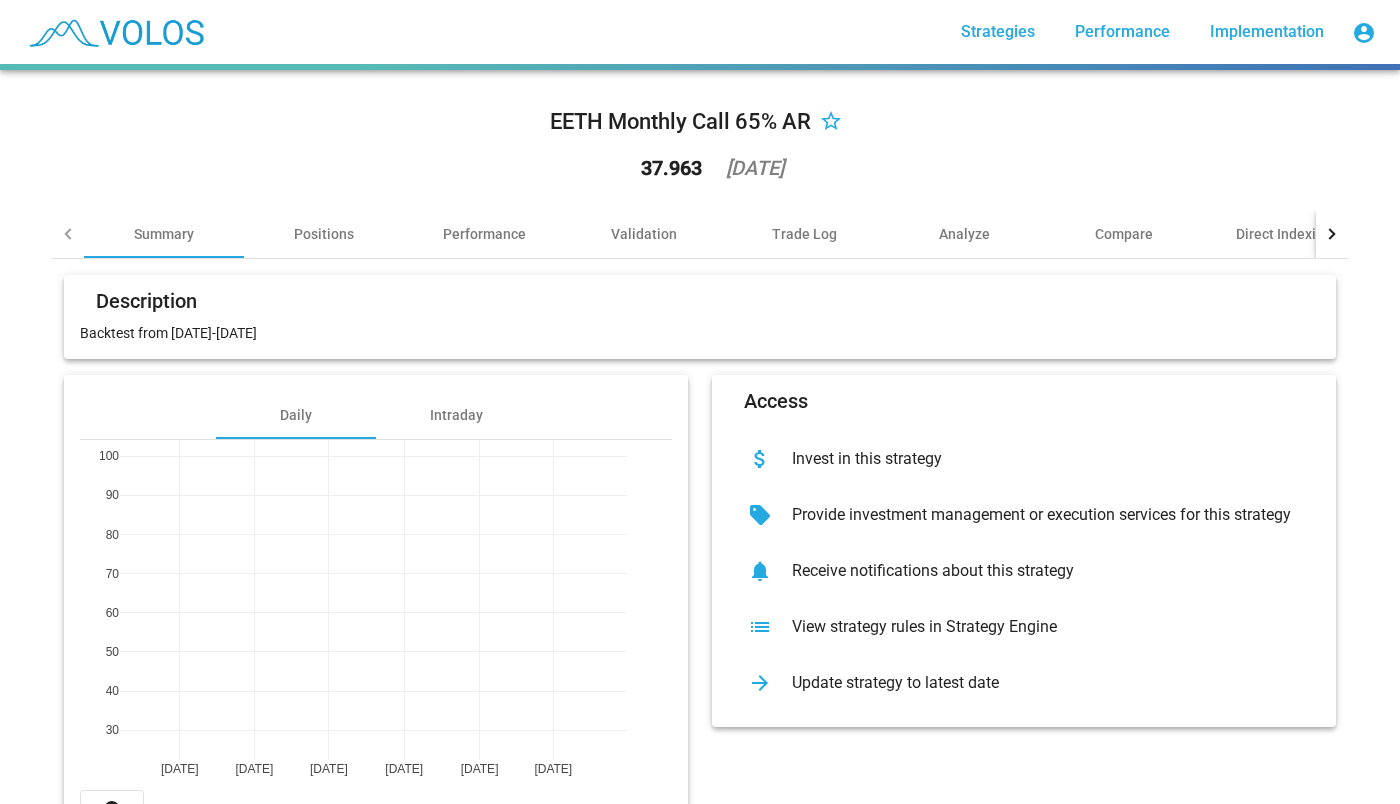scroll, scrollTop: 0, scrollLeft: 0, axis: both 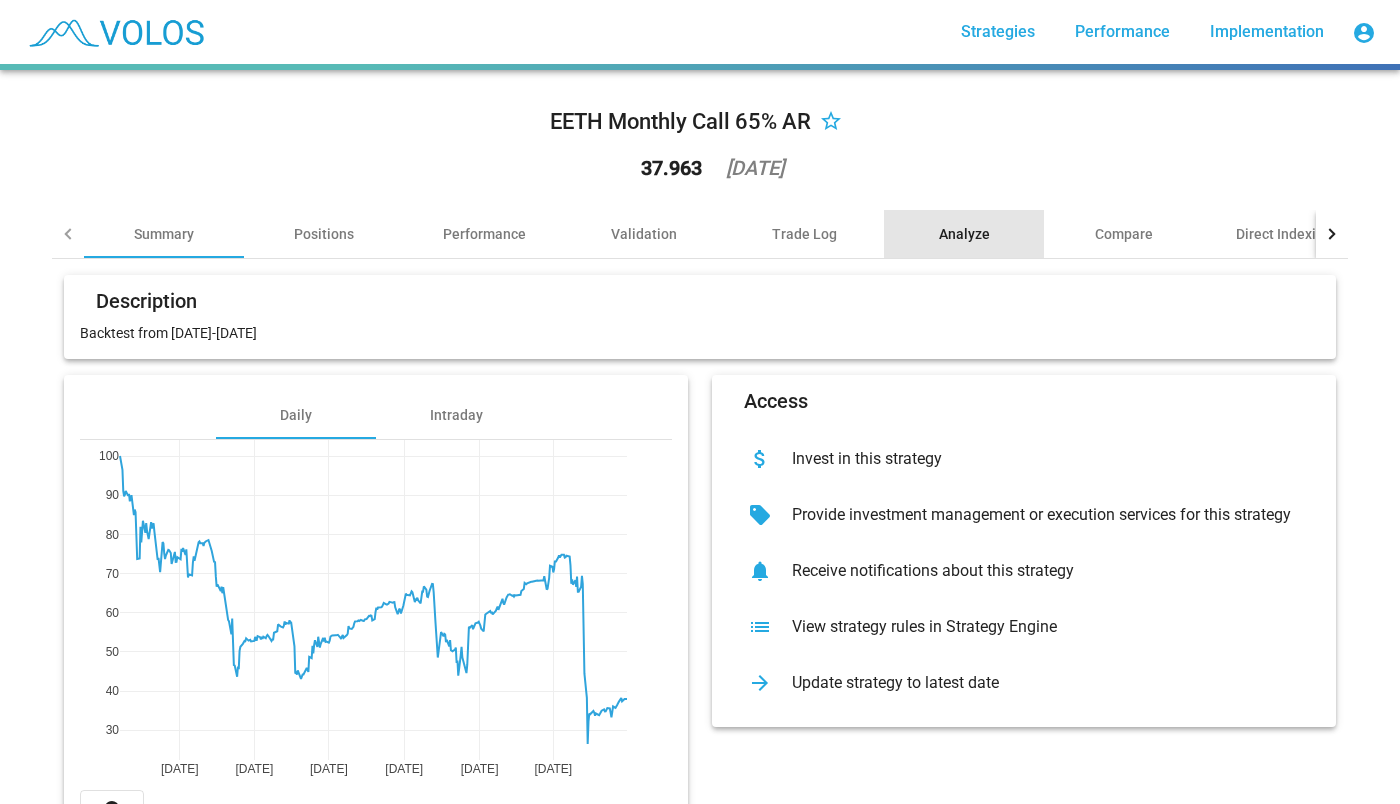 click on "Analyze" at bounding box center (964, 234) 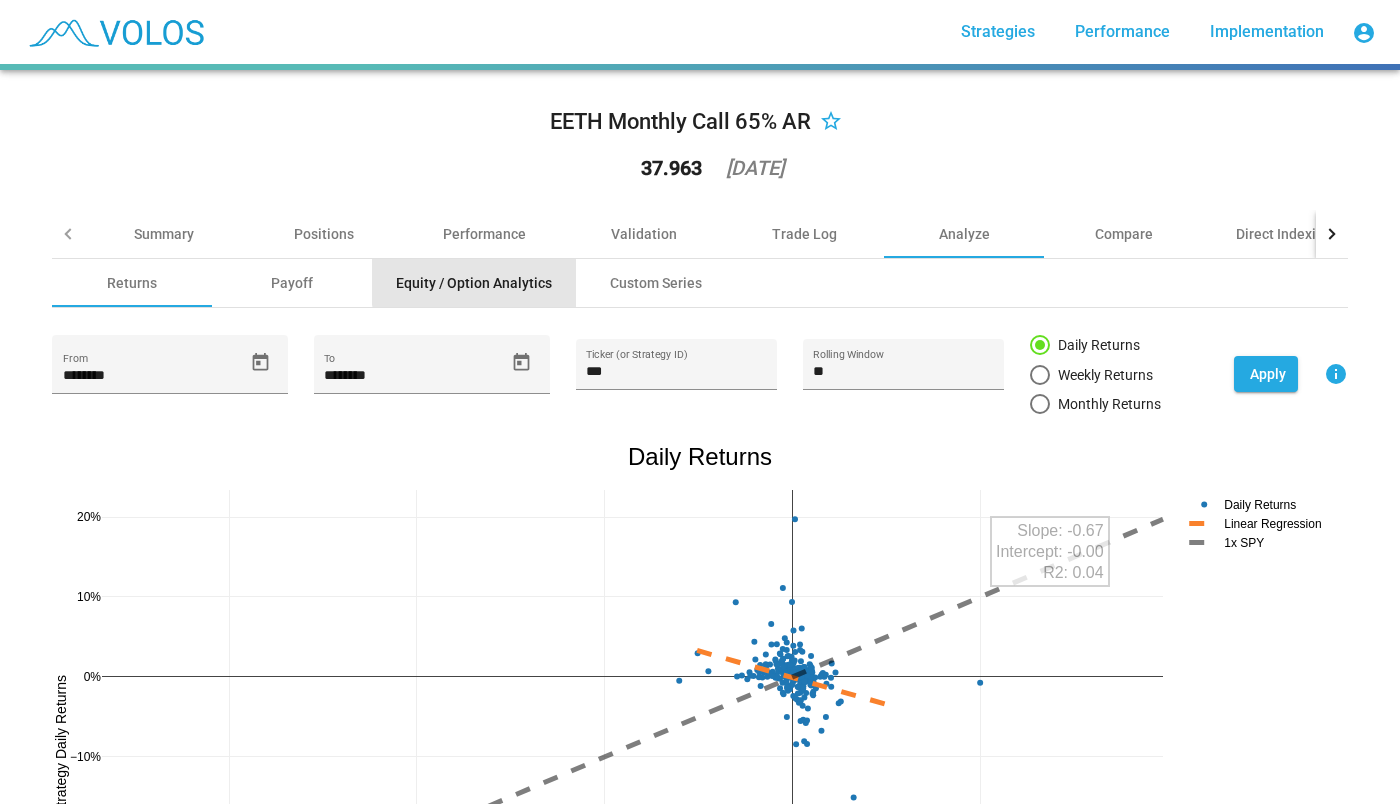 click on "Equity / Option Analytics" at bounding box center (474, 283) 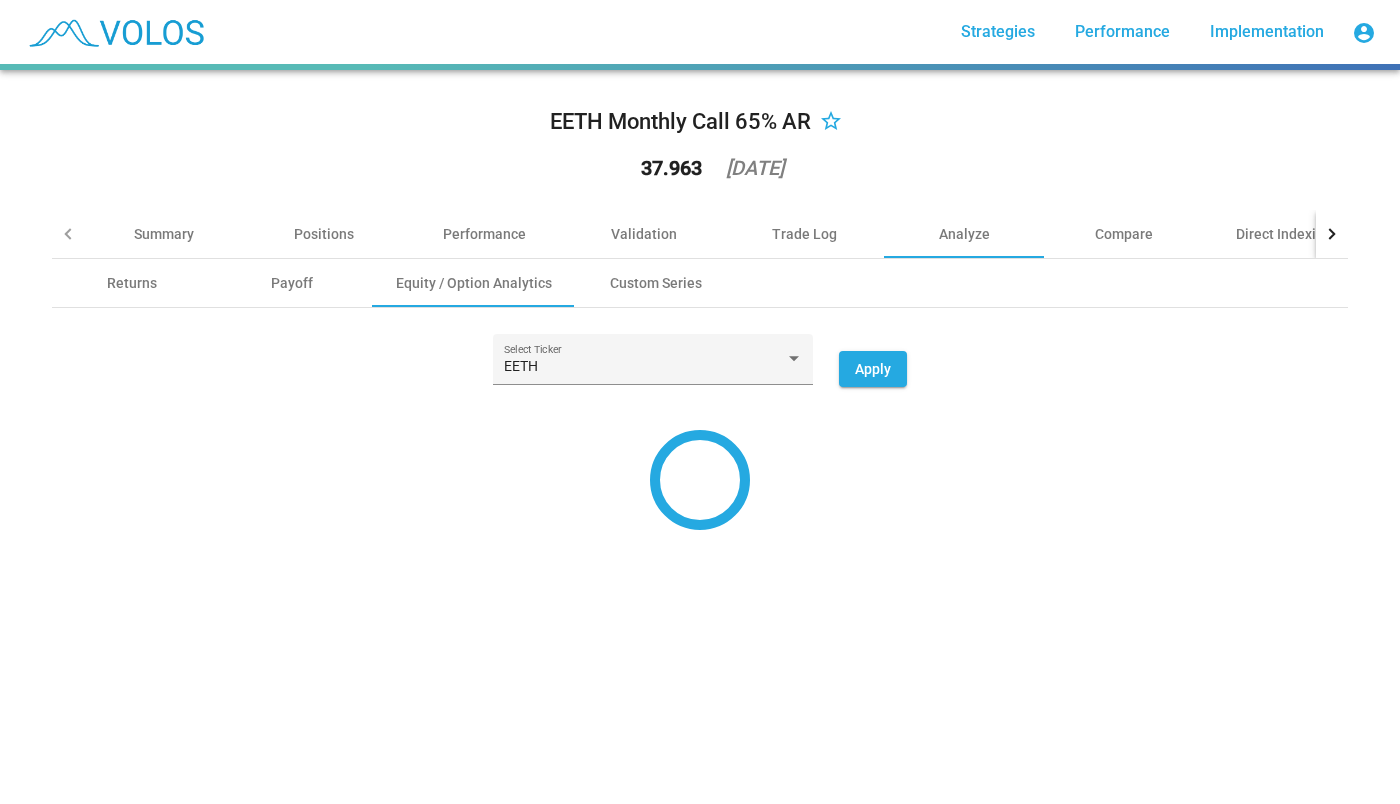 click at bounding box center [700, 480] 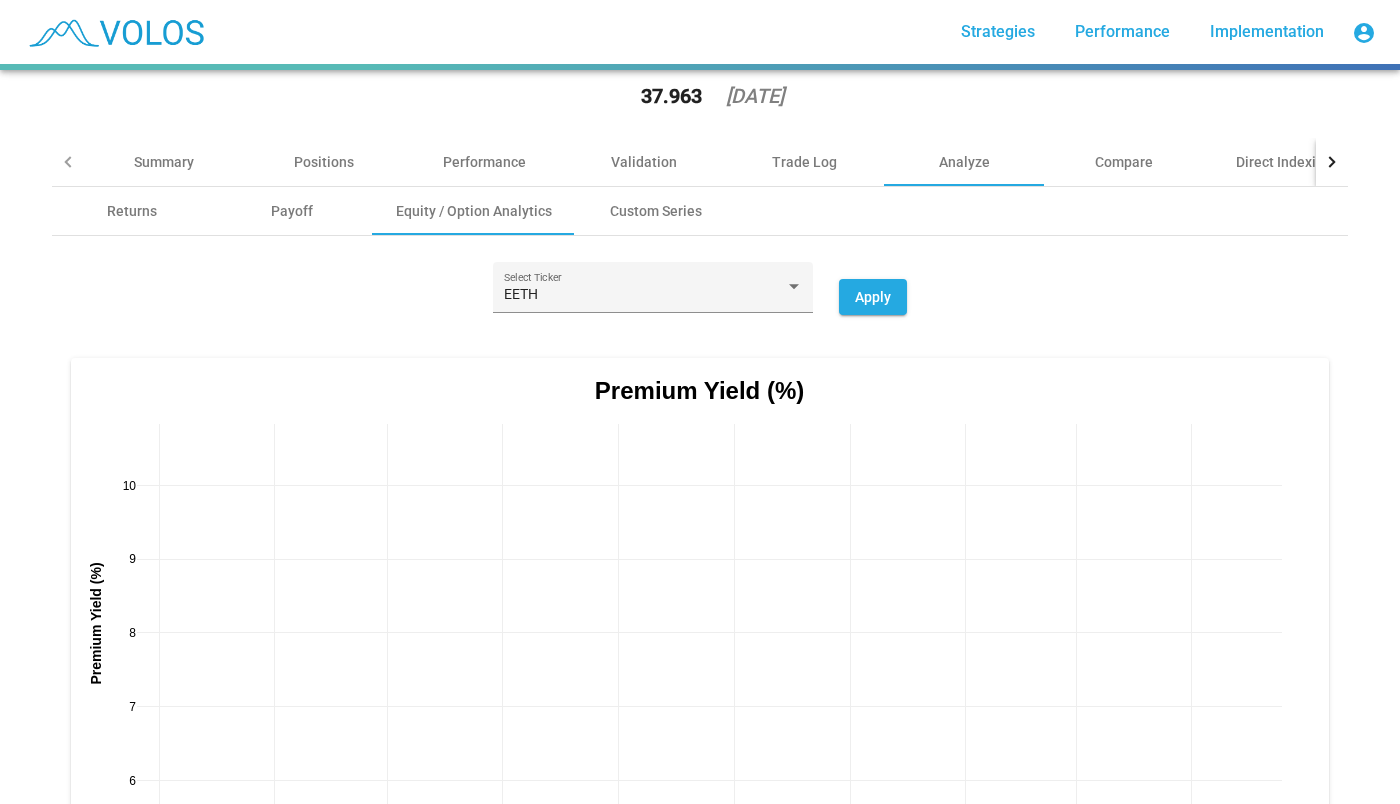 scroll, scrollTop: 76, scrollLeft: 0, axis: vertical 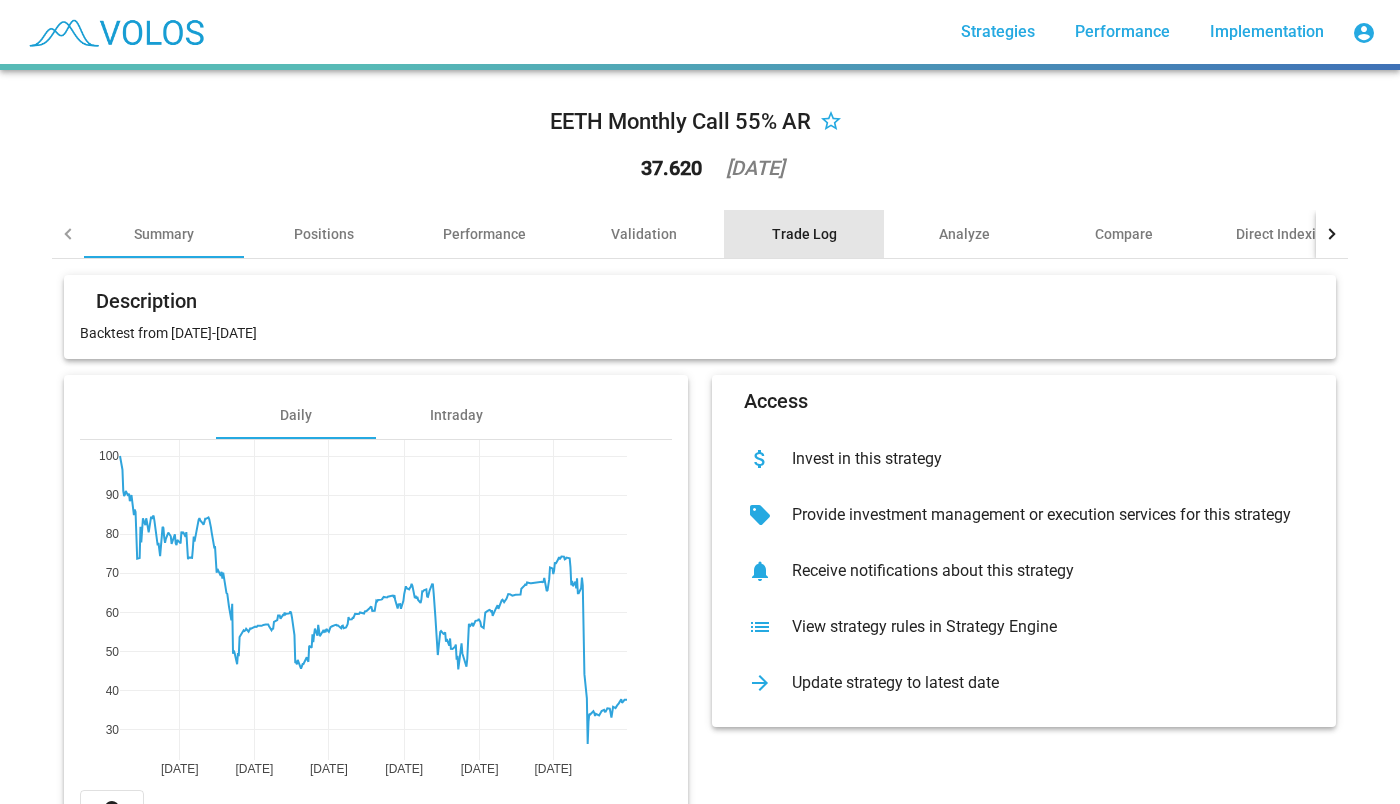 click on "Trade Log" at bounding box center (804, 234) 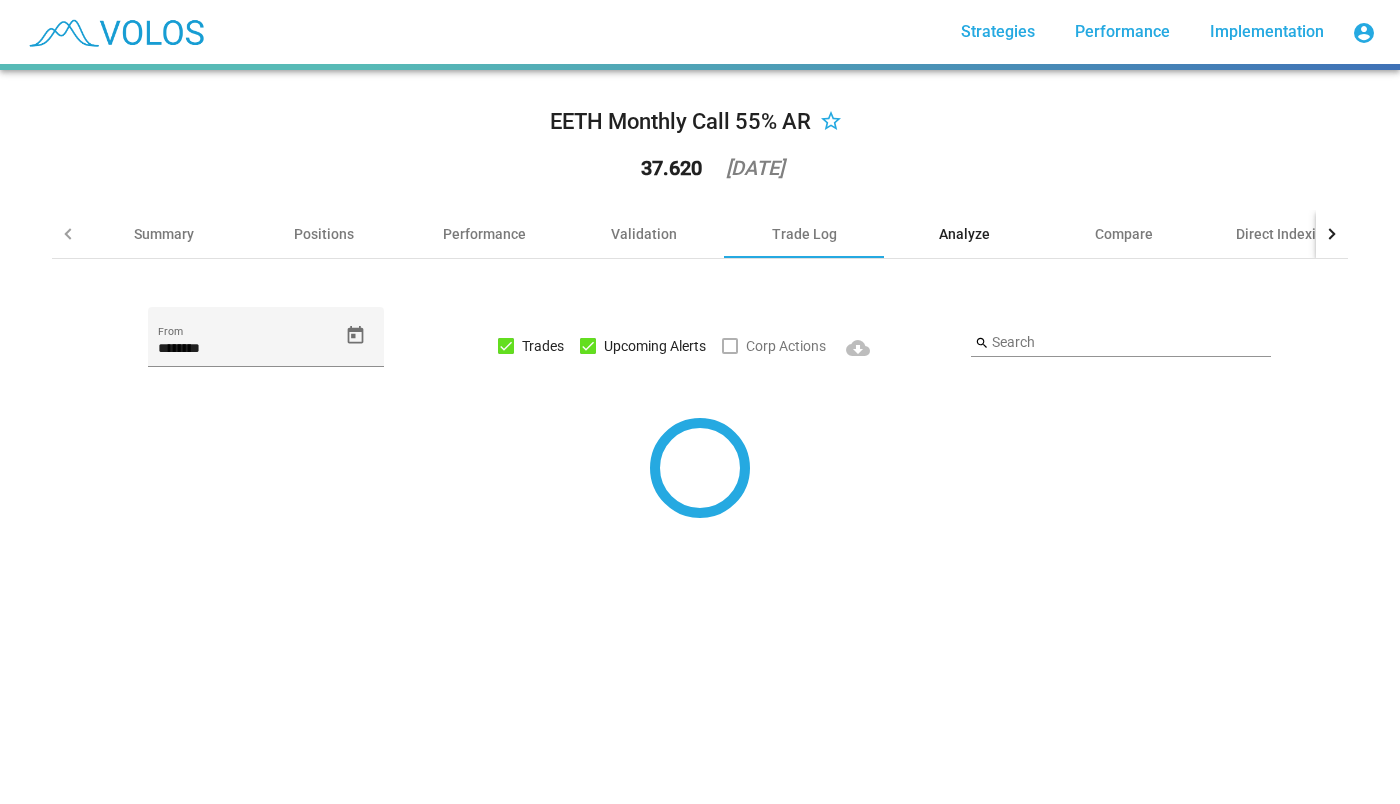 click on "Analyze" at bounding box center [964, 234] 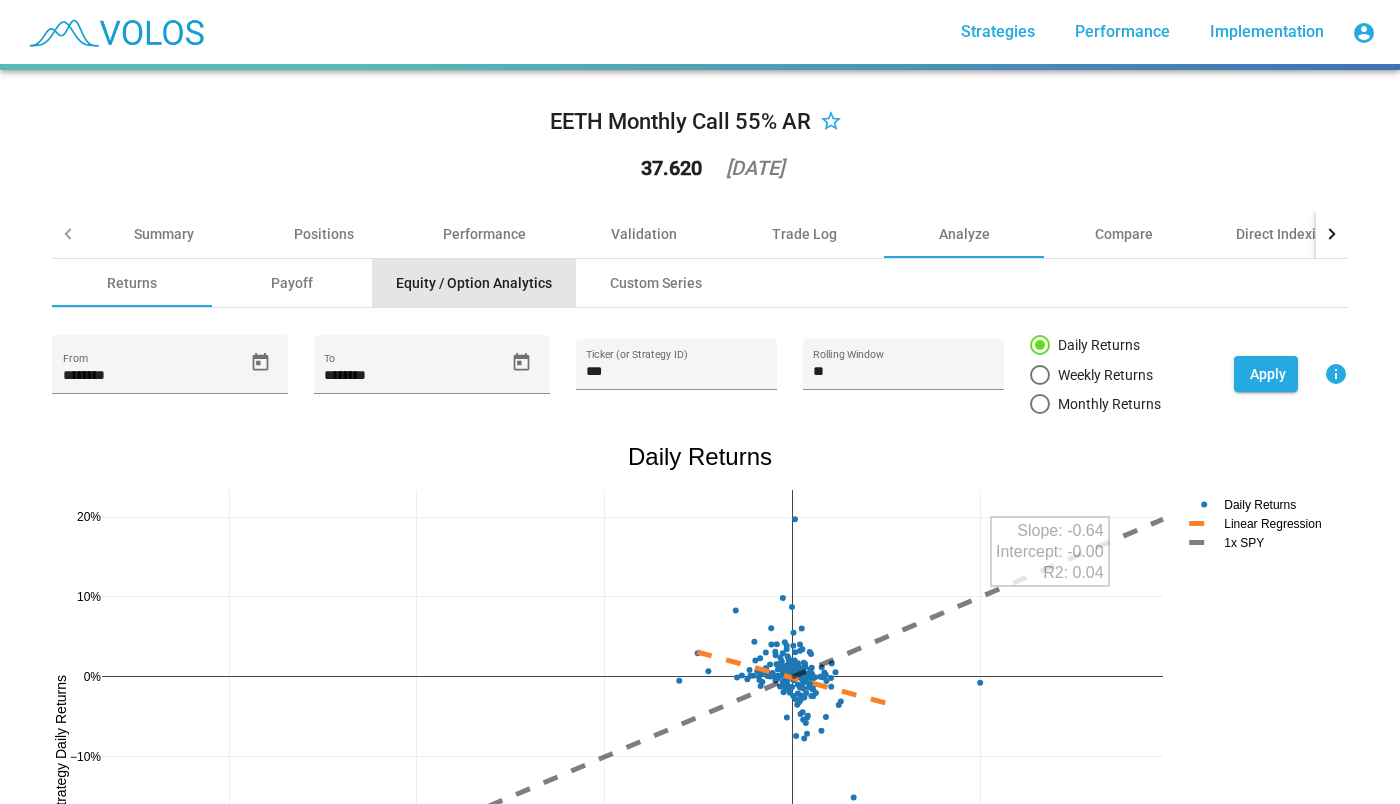 click on "Equity / Option Analytics" at bounding box center (474, 283) 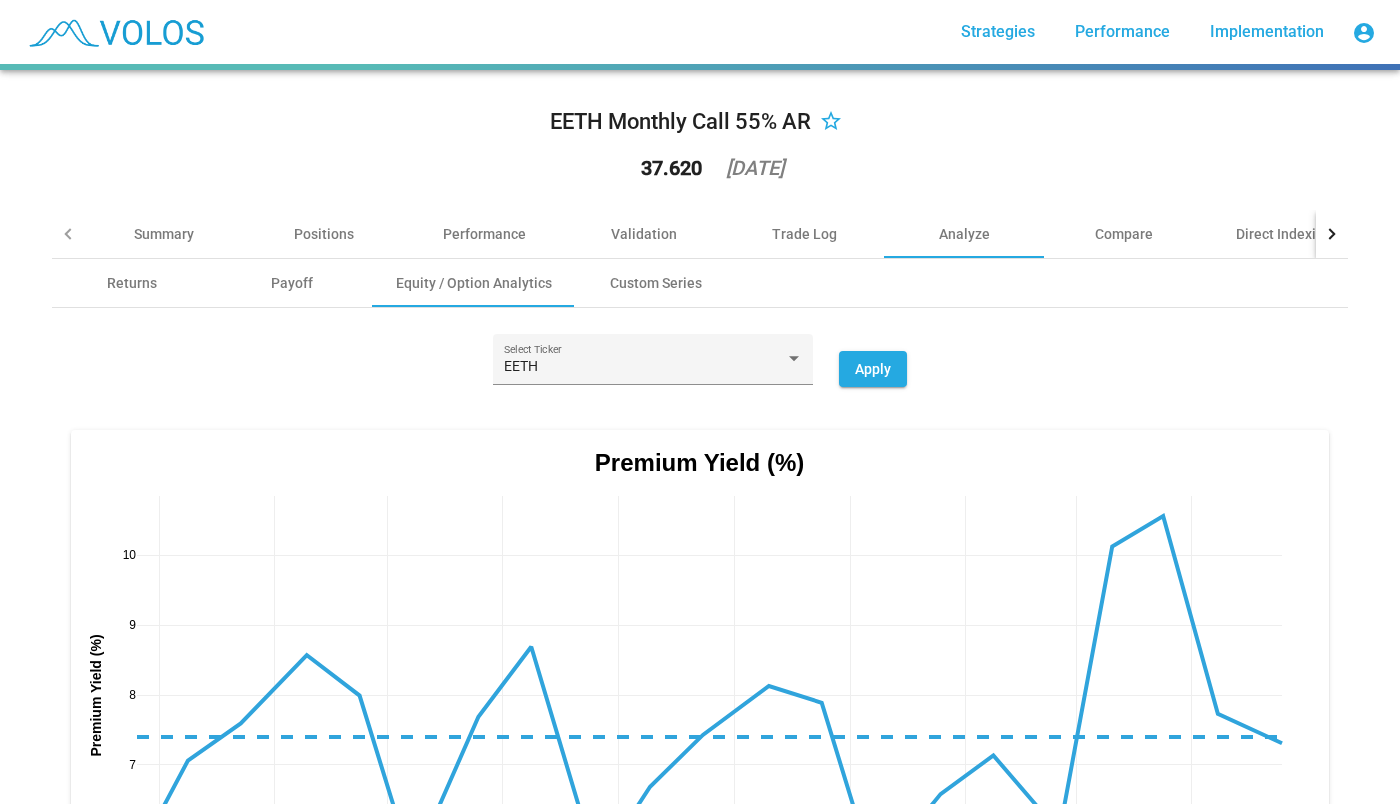 click on "EETH Select Ticker Apply" at bounding box center [700, 369] 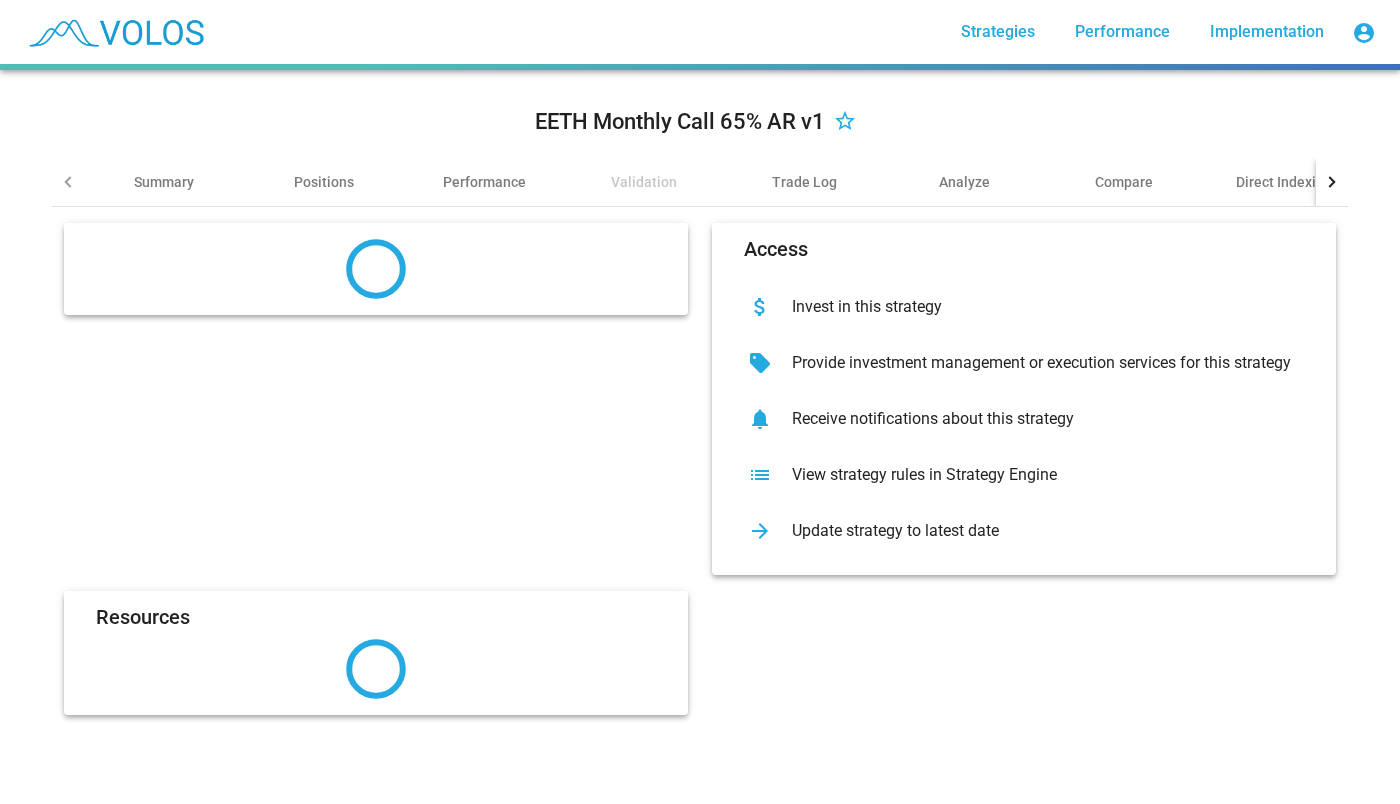 scroll, scrollTop: 0, scrollLeft: 0, axis: both 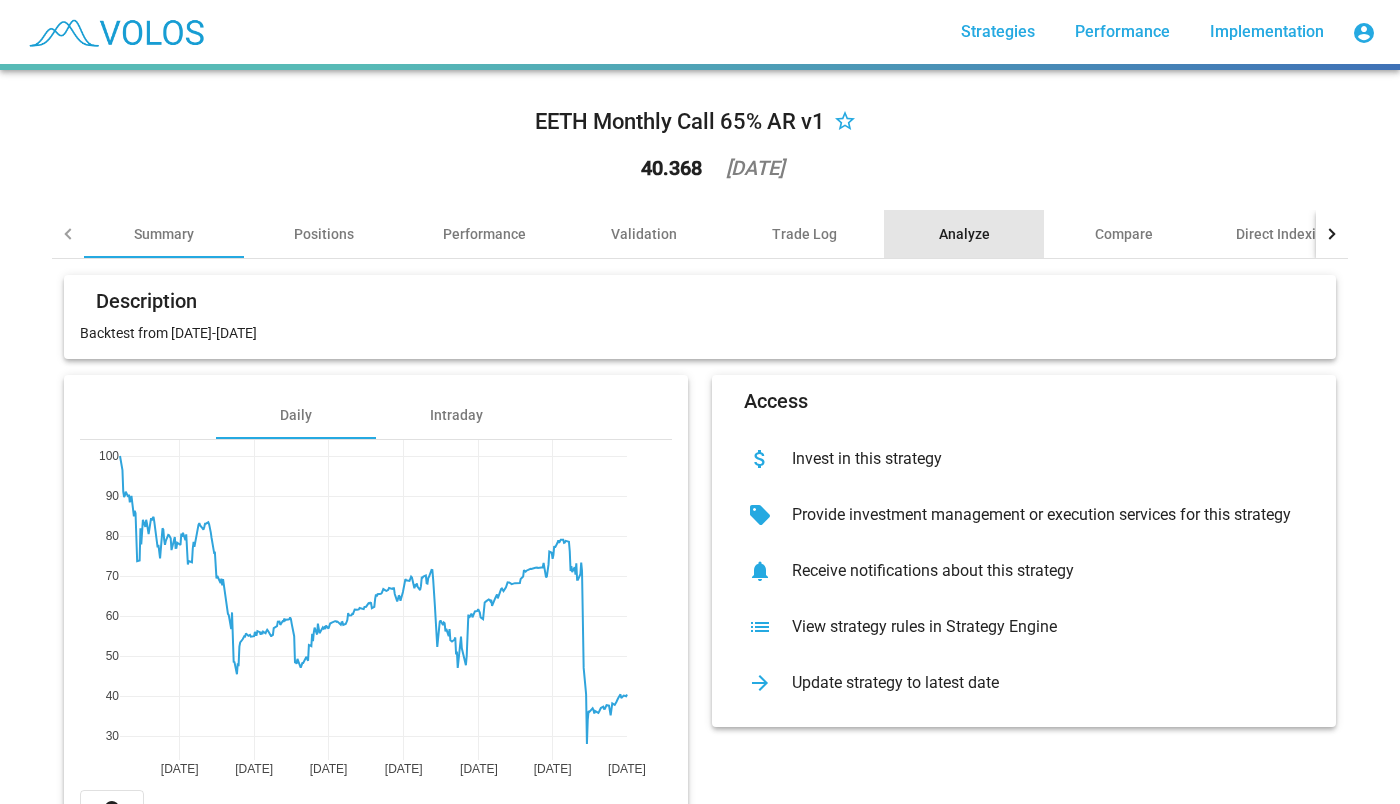 click on "Analyze" at bounding box center (964, 234) 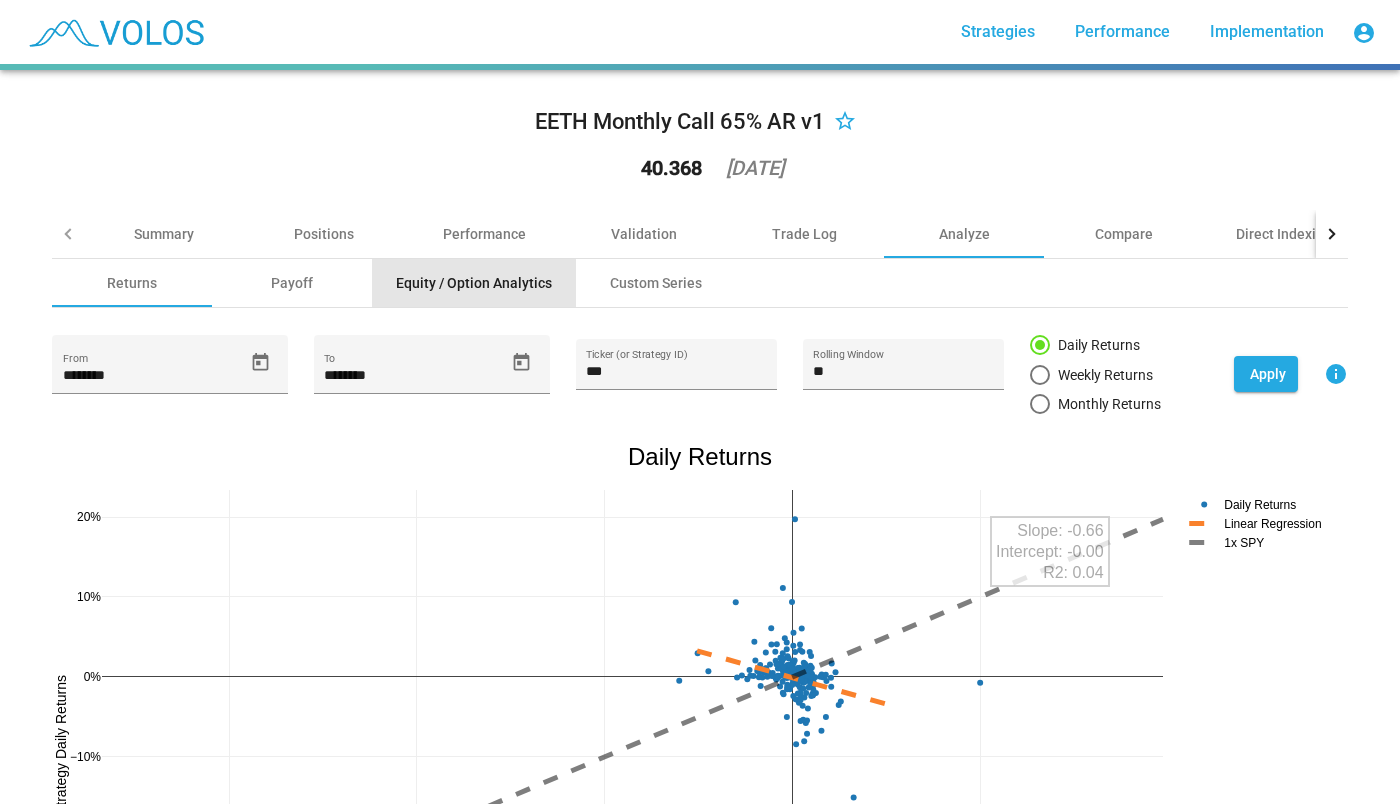click on "Equity / Option Analytics" at bounding box center (474, 283) 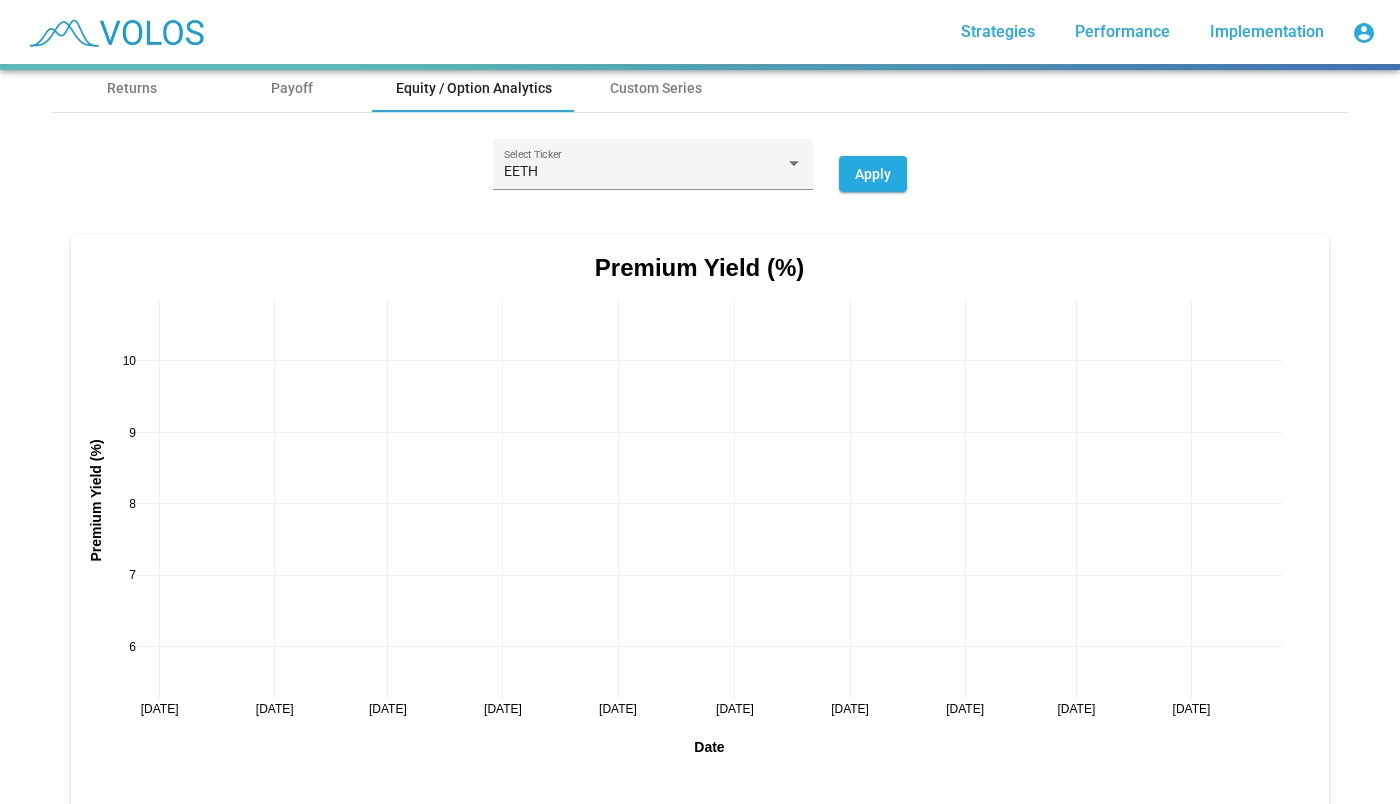 scroll, scrollTop: 196, scrollLeft: 0, axis: vertical 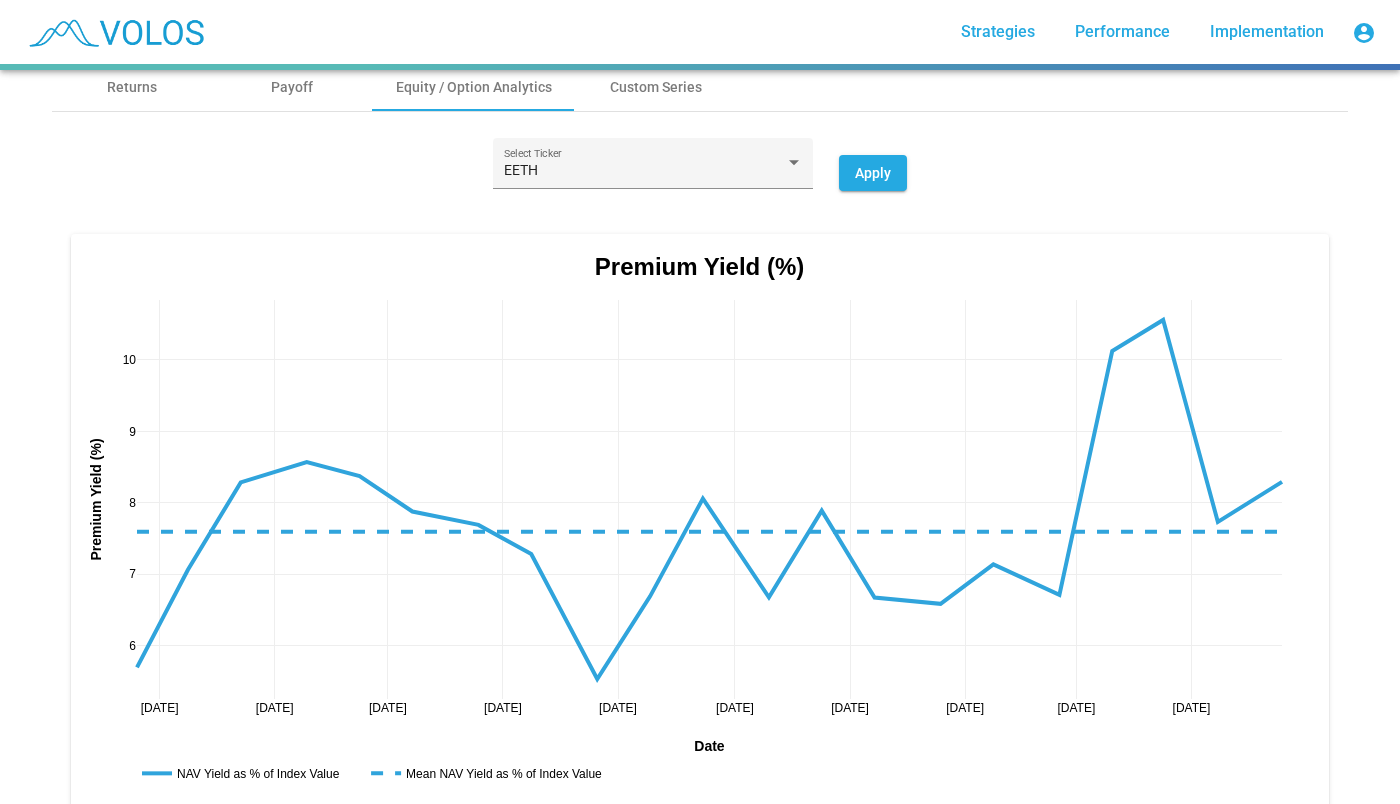click on "EETH Monthly Call 65% AR v1 star_border 40.368 2025-07-01 Summary Positions Performance Validation Trade Log Analyze Compare Direct Indexing Disclaimer Returns Payoff Equity / Option Analytics Custom Series EETH Select Ticker Apply Nov 2023 Jan 2024 Mar 2024 May 2024 Jul 2024 Sep 2024 Nov 2024 Jan 2025 Mar 2025 May 2025 6 7 8 9 10 NAV Yield as % of Index Value Mean NAV Yield as % of Index Value Premium Yield (%) Date Premium Yield (%) 5 6 7 8 9 10 11 0 1 2 3 4 5 6 7 Premium Yield (%) Historical Distribution Premium Yield (%) Count Oct 2023 Jan 2024 Apr 2024 Jul 2024 Oct 2024 Jan 2025 Apr 2025 Jul 2025 −100 −50 0 50 100 NAV EETH Call Notional Option Notionals Date Notional ($) Oct 2023 Jan 2024 Apr 2024 Jul 2024 Oct 2024 Jan 2025 Apr 2025 Jul 2025 30 40 50 60 70 80 90 100 EETH Realized Volatility EETH Calls Implied Volatility Option Implied and Realized Volatility Date Volatility (%) −30 −20 −10 0 10 20 30 0 1 2 3 4 5 EETH Calls: IV - Realized Volatility Option Implied - Realized Volatility Count 94" 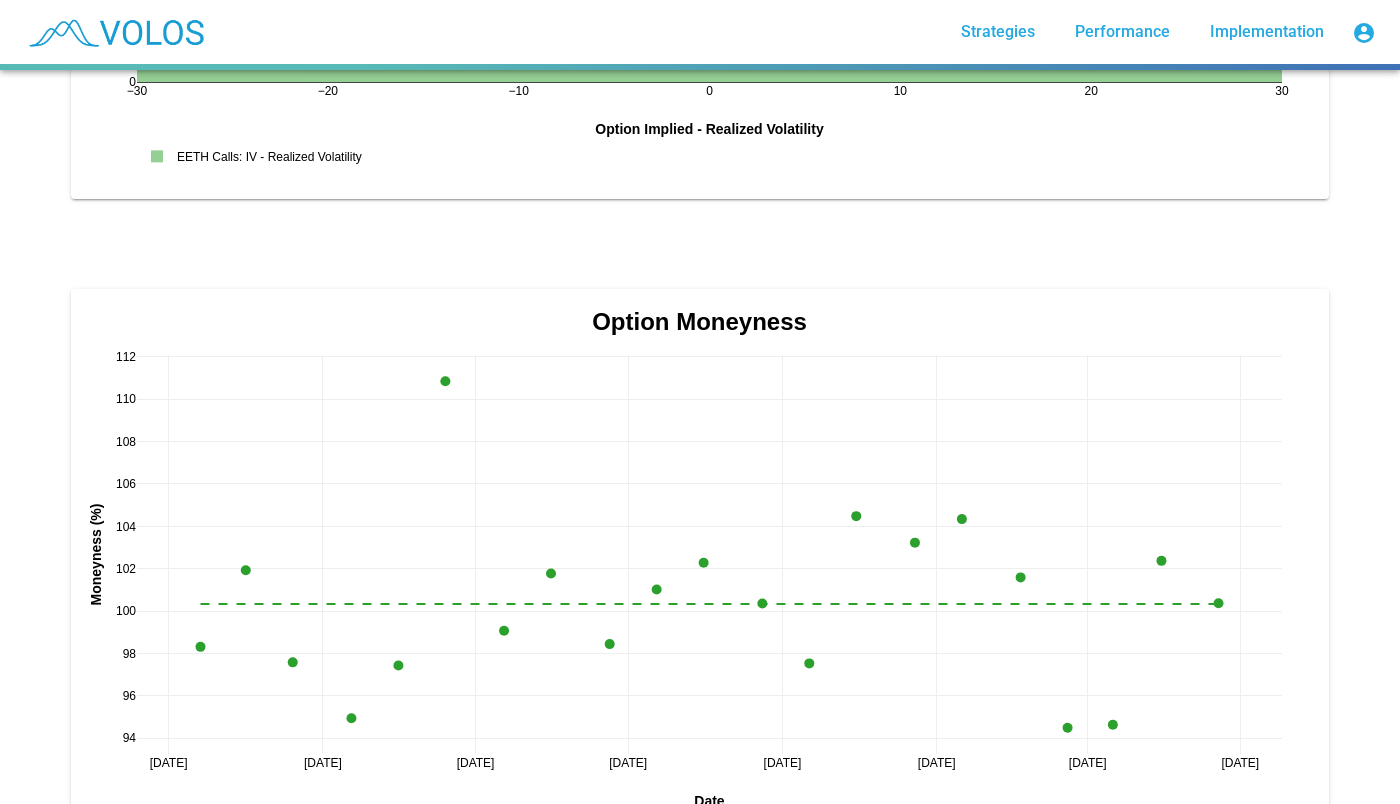 scroll, scrollTop: 3507, scrollLeft: 0, axis: vertical 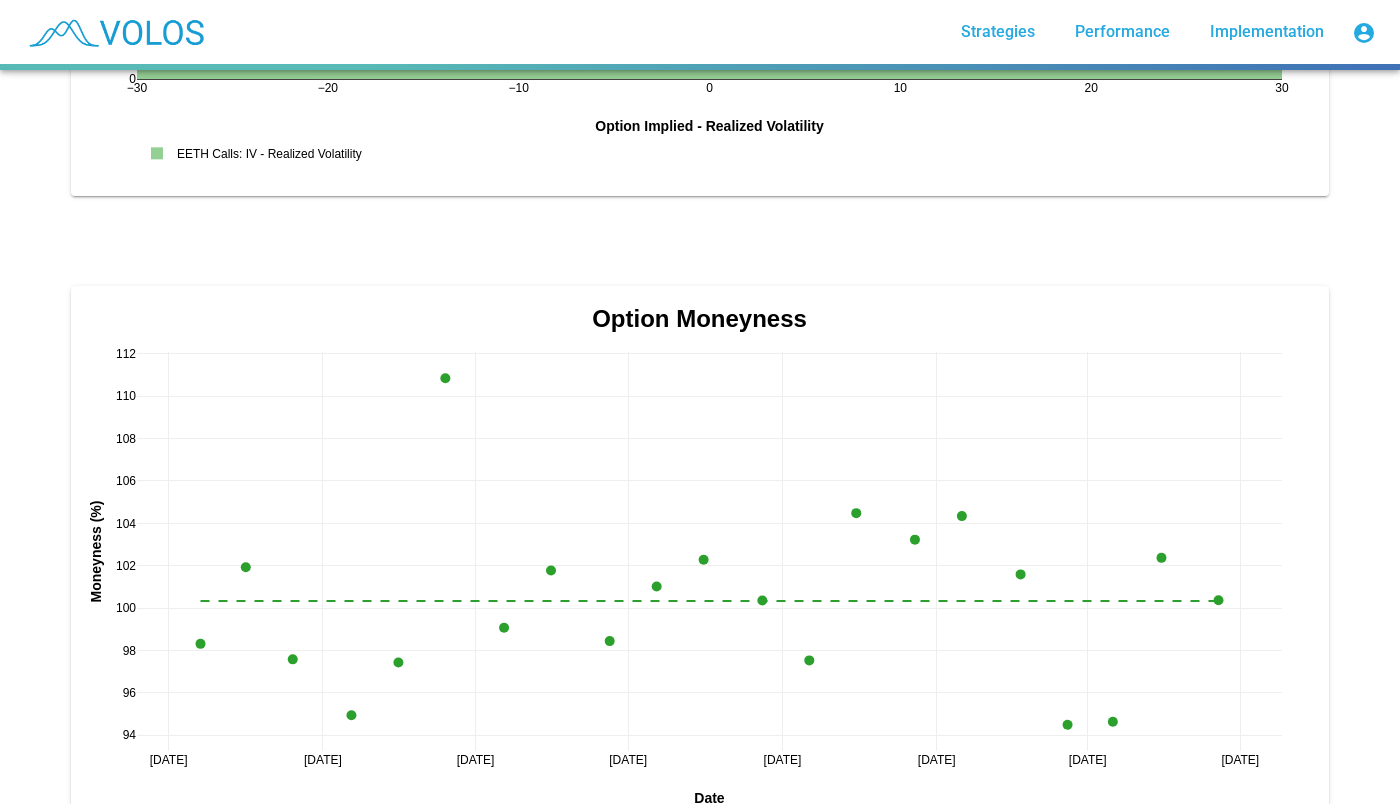 click on "Nov 2023 Jan 2024 Mar 2024 May 2024 Jul 2024 Sep 2024 Nov 2024 Jan 2025 Mar 2025 May 2025 6 7 8 9 10 NAV Yield as % of Index Value Mean NAV Yield as % of Index Value Premium Yield (%) Date Premium Yield (%) 5 6 7 8 9 10 11 0 1 2 3 4 5 6 7 Premium Yield (%) Historical Distribution Premium Yield (%) Count Oct 2023 Jan 2024 Apr 2024 Jul 2024 Oct 2024 Jan 2025 Apr 2025 Jul 2025 −100 −50 0 50 100 NAV EETH Call Notional Option Notionals Date Notional ($) Oct 2023 Jan 2024 Apr 2024 Jul 2024 Oct 2024 Jan 2025 Apr 2025 Jul 2025 30 40 50 60 70 80 90 100 EETH Realized Volatility EETH Calls Implied Volatility Option Implied and Realized Volatility Date Volatility (%) −30 −20 −10 0 10 20 30 0 1 2 3 4 5 EETH Calls: IV - Realized Volatility Option Implied - Realized Volatility Option Implied - Realized Volatility Count Oct 2023 Jan 2024 Apr 2024 Jul 2024 Oct 2024 Jan 2025 Apr 2025 Jul 2025 94 96 98 100 102 104 106 108 110 112 EETH Calls Moneyness Mean EETH Calls Moneyness Option Moneyness Date Moneyness (%) 90 95" at bounding box center [700, 959] 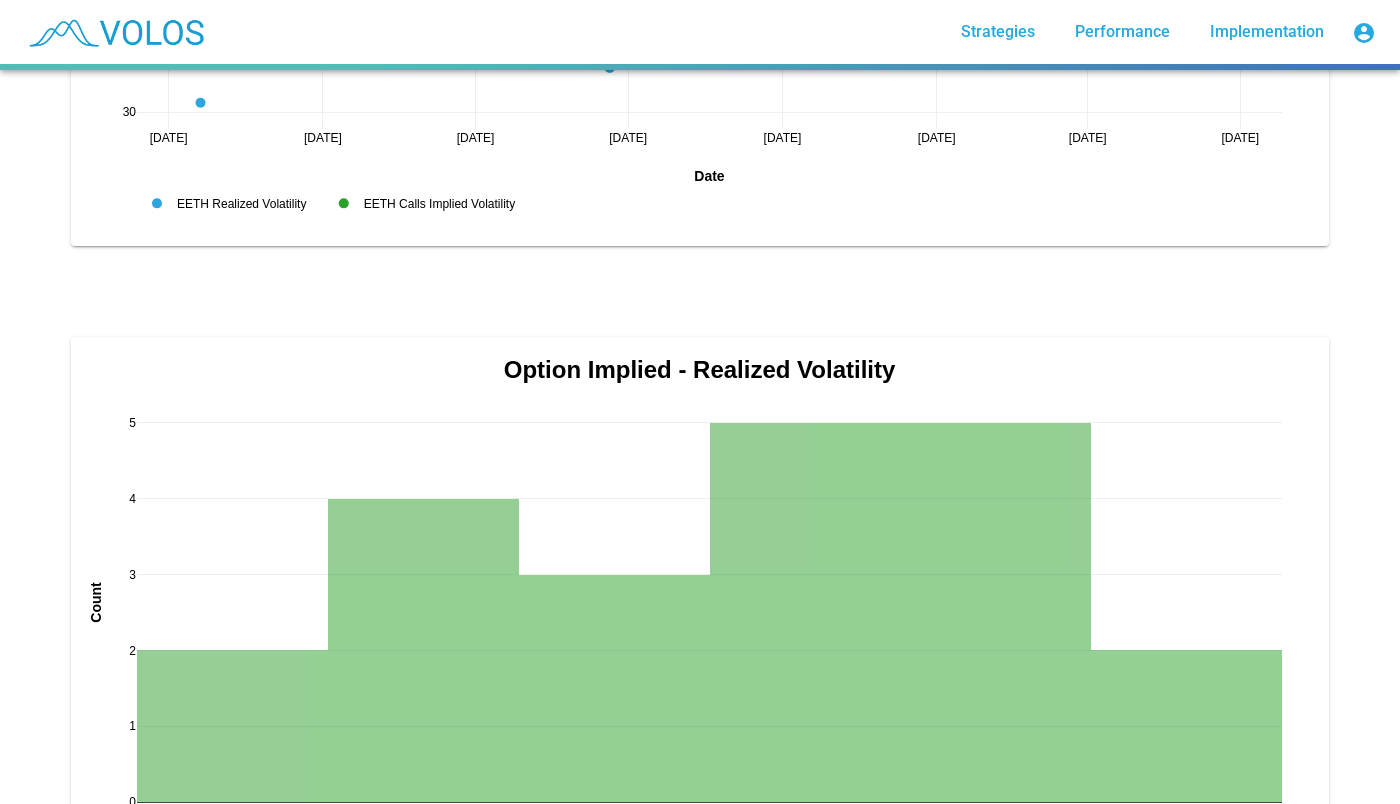 scroll, scrollTop: 2470, scrollLeft: 0, axis: vertical 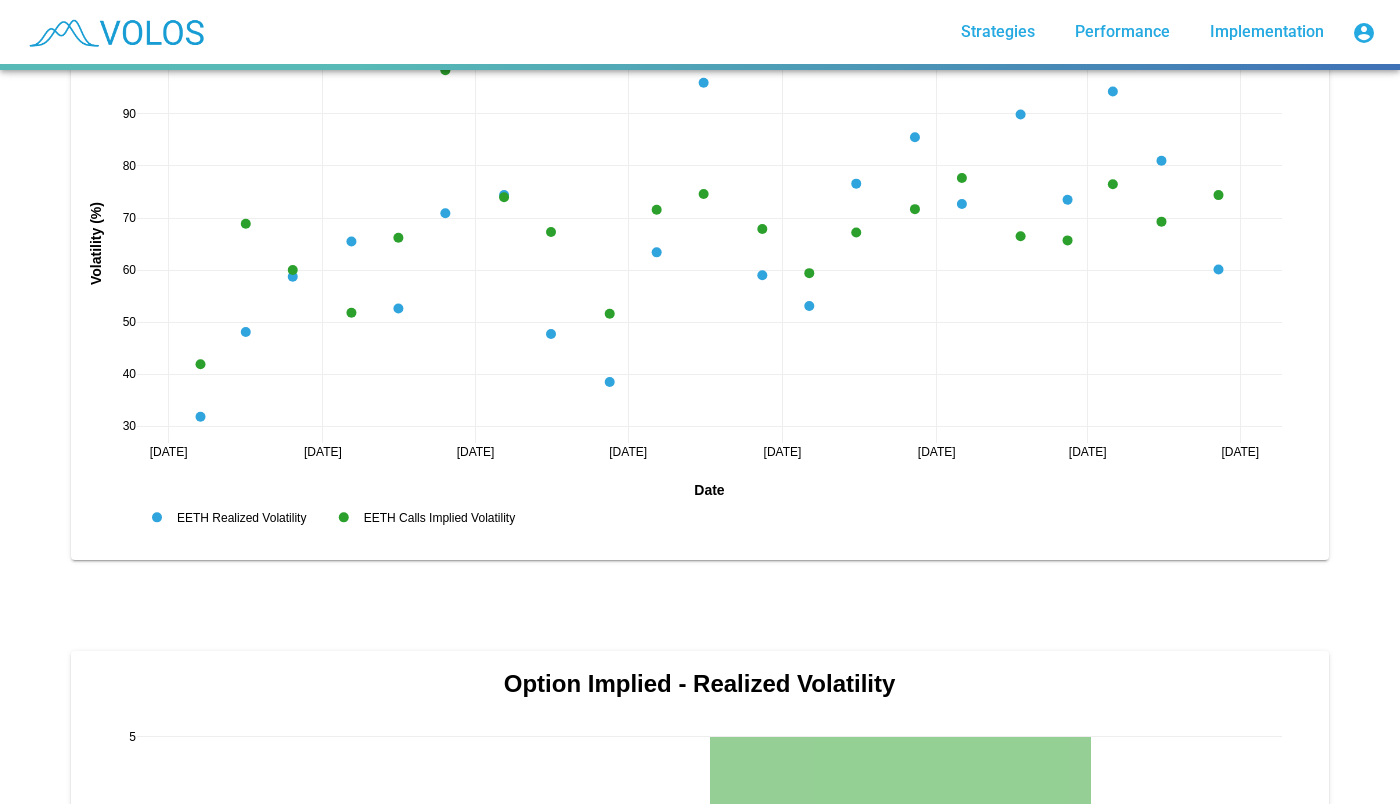 click on "Nov 2023 Jan 2024 Mar 2024 May 2024 Jul 2024 Sep 2024 Nov 2024 Jan 2025 Mar 2025 May 2025 6 7 8 9 10 NAV Yield as % of Index Value Mean NAV Yield as % of Index Value Premium Yield (%) Date Premium Yield (%) 5 6 7 8 9 10 11 0 1 2 3 4 5 6 7 Premium Yield (%) Historical Distribution Premium Yield (%) Count Oct 2023 Jan 2024 Apr 2024 Jul 2024 Oct 2024 Jan 2025 Apr 2025 Jul 2025 −100 −50 0 50 100 NAV EETH Call Notional Option Notionals Date Notional ($) Oct 2023 Jan 2024 Apr 2024 Jul 2024 Oct 2024 Jan 2025 Apr 2025 Jul 2025 30 40 50 60 70 80 90 100 EETH Realized Volatility EETH Calls Implied Volatility Option Implied and Realized Volatility Date Volatility (%) −30 −20 −10 0 10 20 30 0 1 2 3 4 5 EETH Calls: IV - Realized Volatility Option Implied - Realized Volatility Option Implied - Realized Volatility Count Oct 2023 Jan 2024 Apr 2024 Jul 2024 Oct 2024 Jan 2025 Apr 2025 Jul 2025 94 96 98 100 102 104 106 108 110 112 EETH Calls Moneyness Mean EETH Calls Moneyness Option Moneyness Date Moneyness (%) 90 95" at bounding box center [700, 1996] 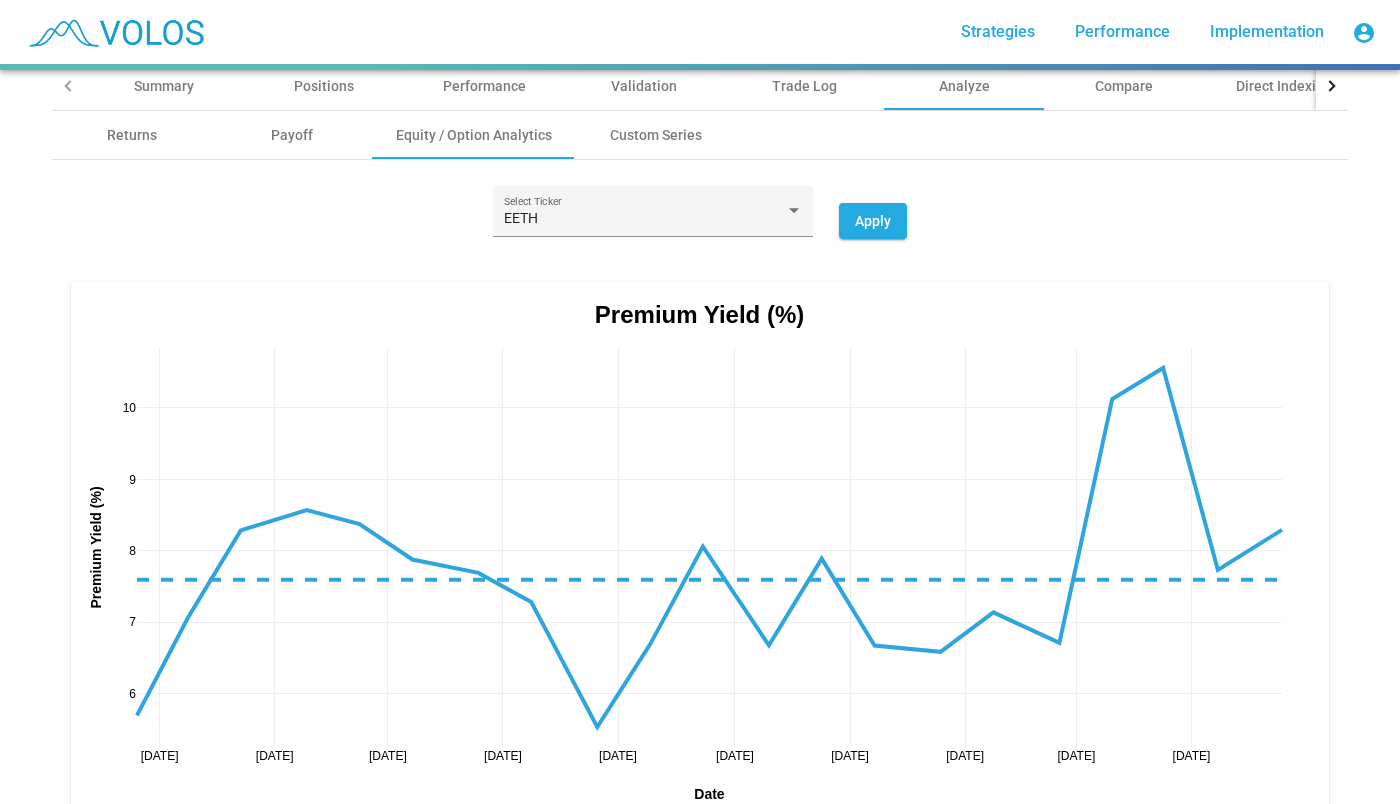 scroll, scrollTop: 135, scrollLeft: 0, axis: vertical 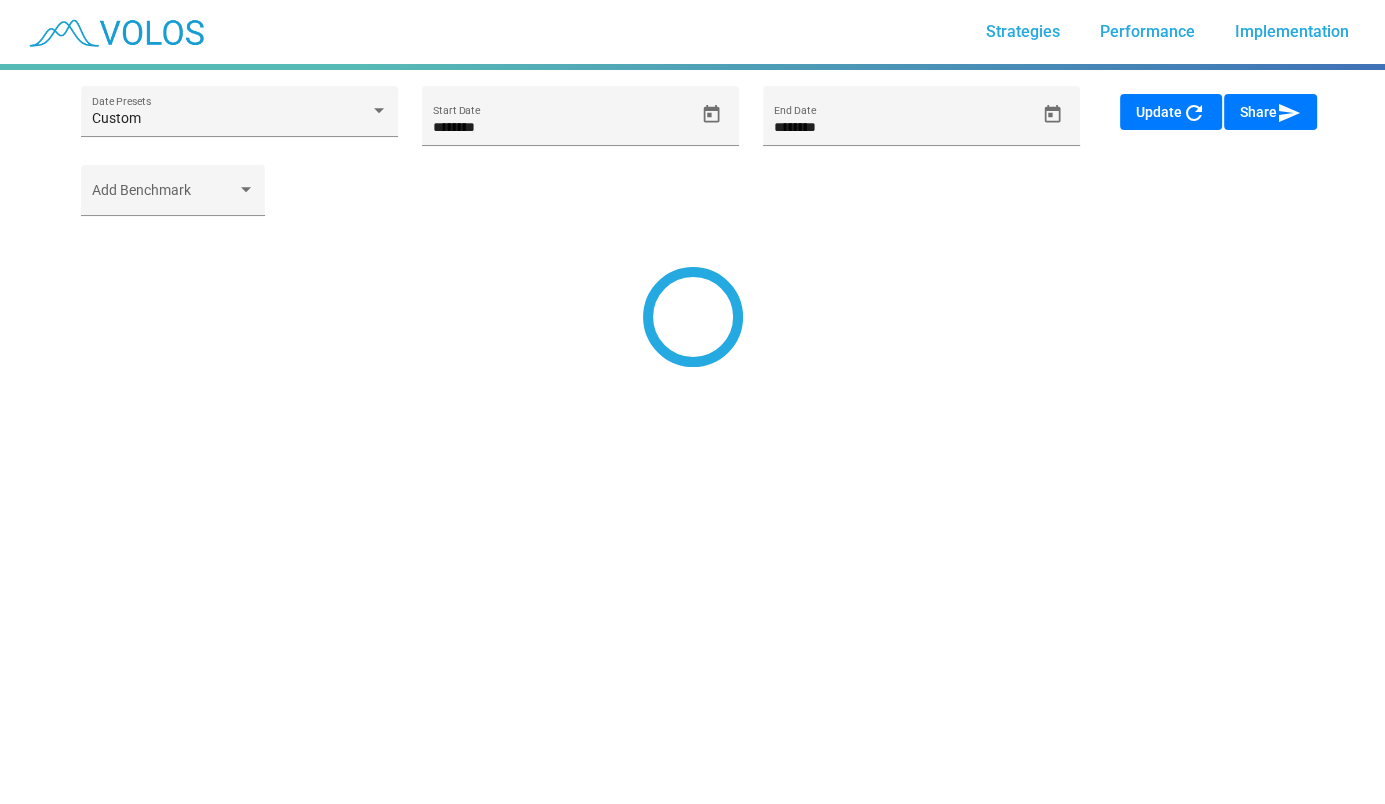 type on "********" 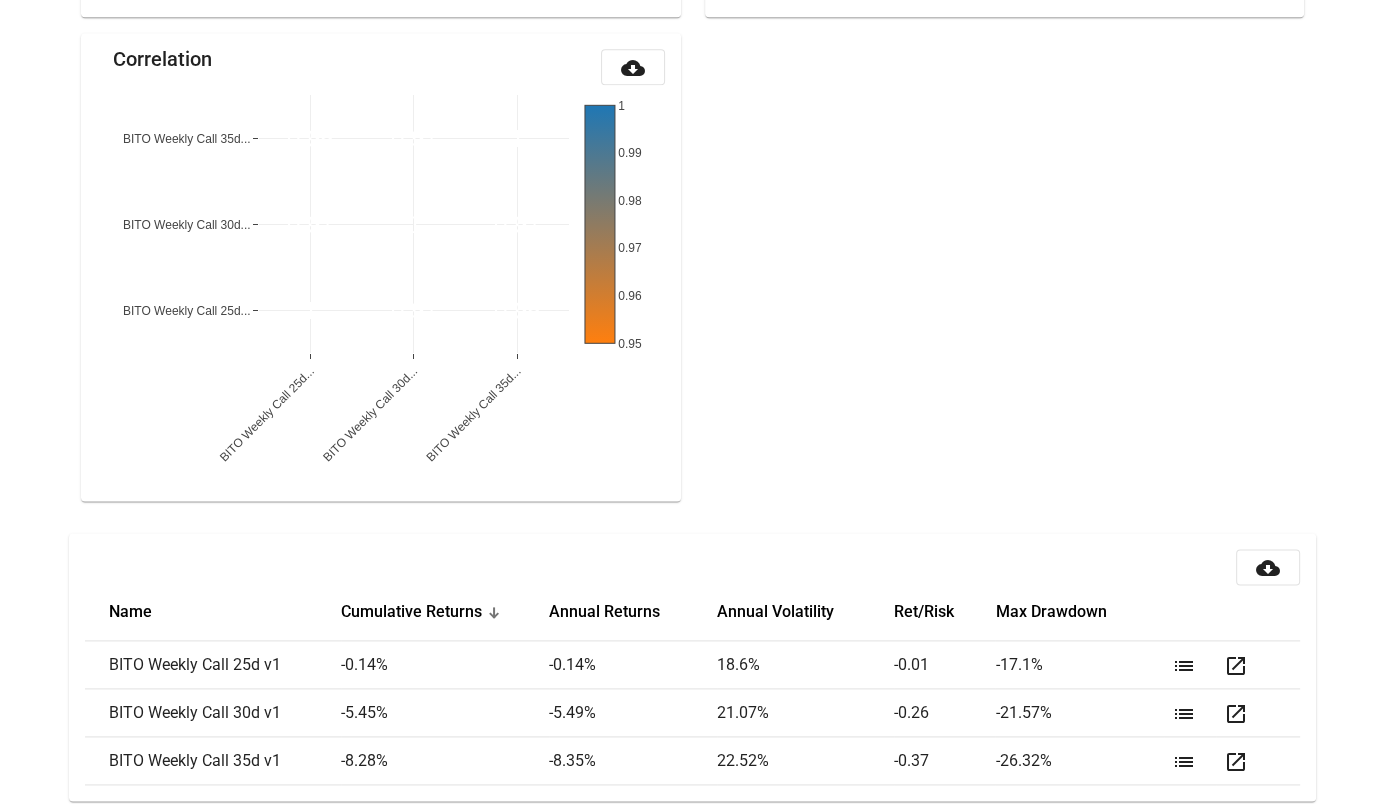 scroll, scrollTop: 2180, scrollLeft: 0, axis: vertical 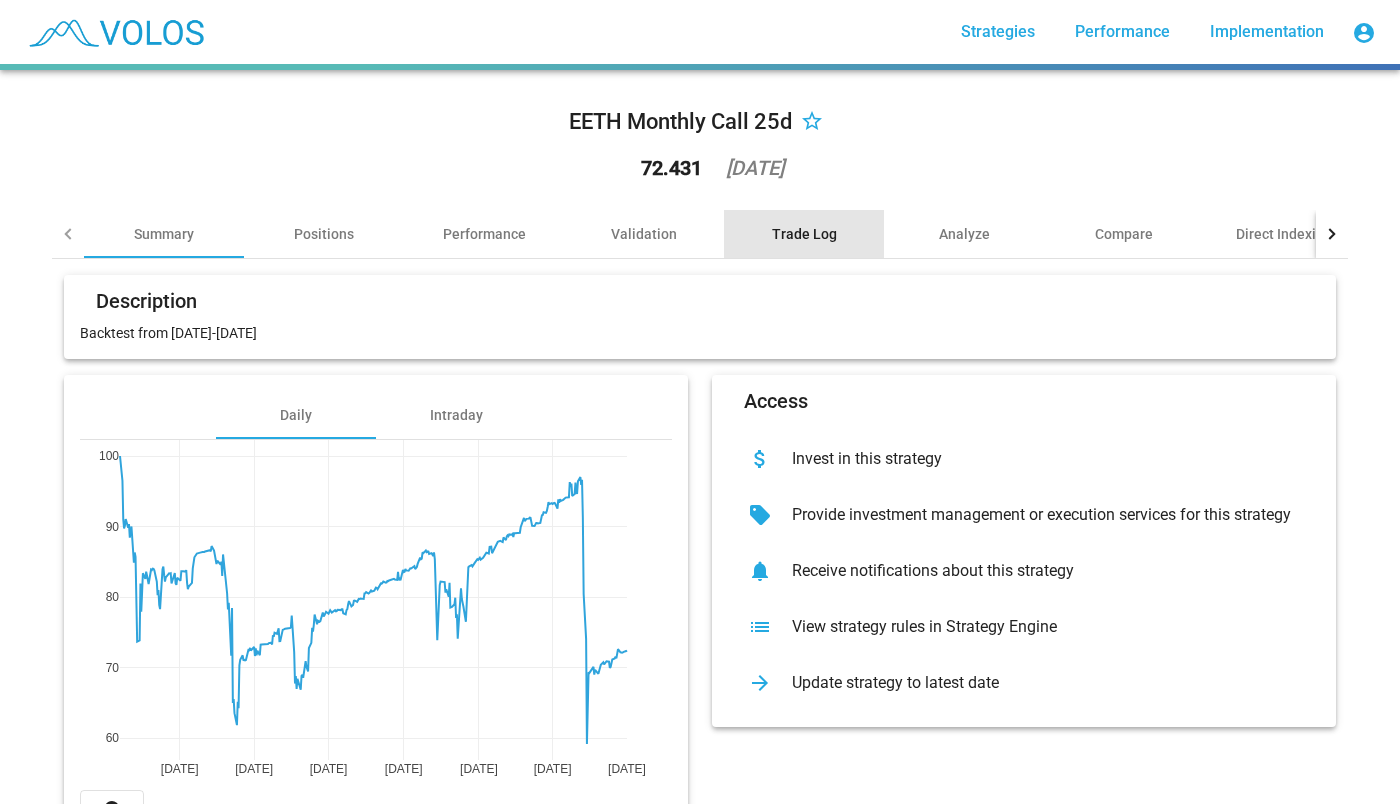 click on "Trade Log" at bounding box center (804, 234) 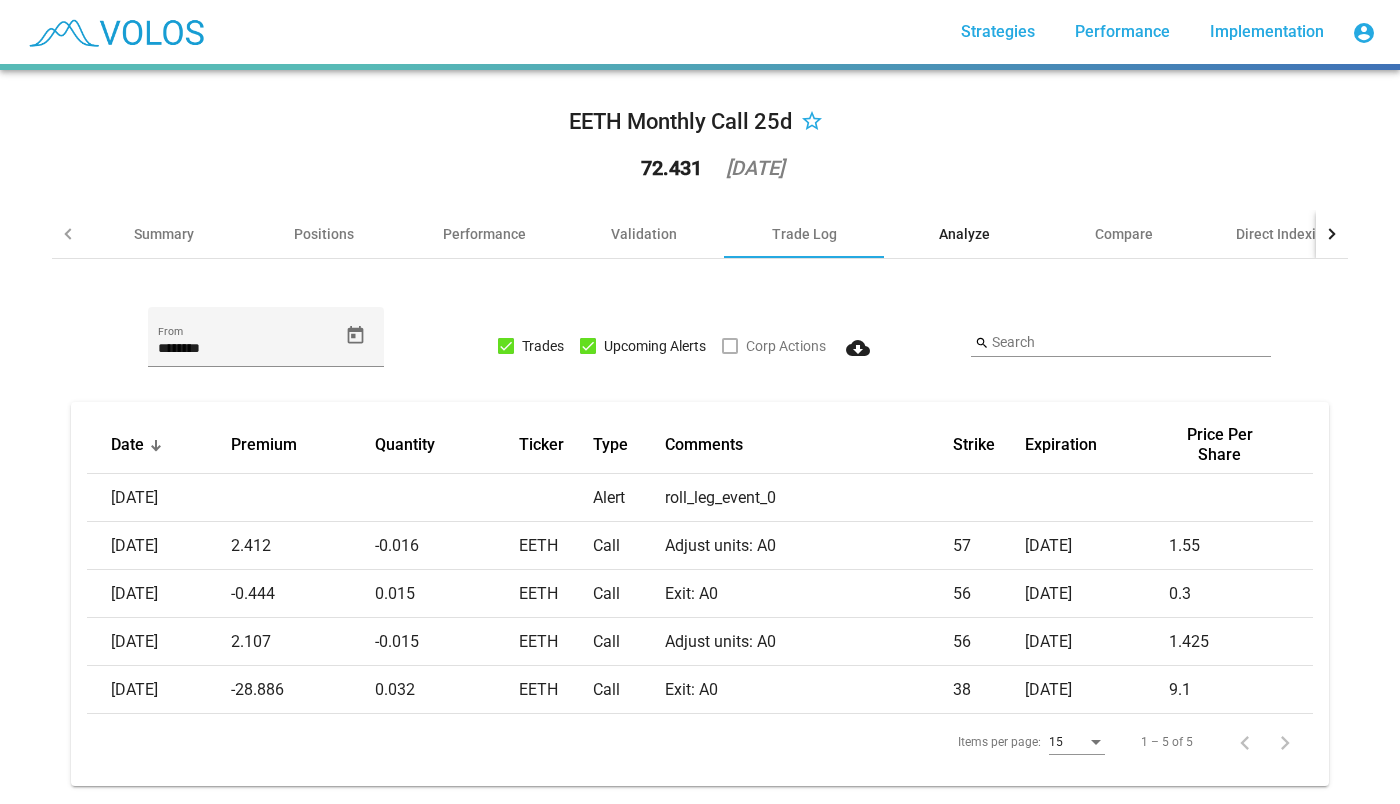 click on "Analyze" at bounding box center [964, 234] 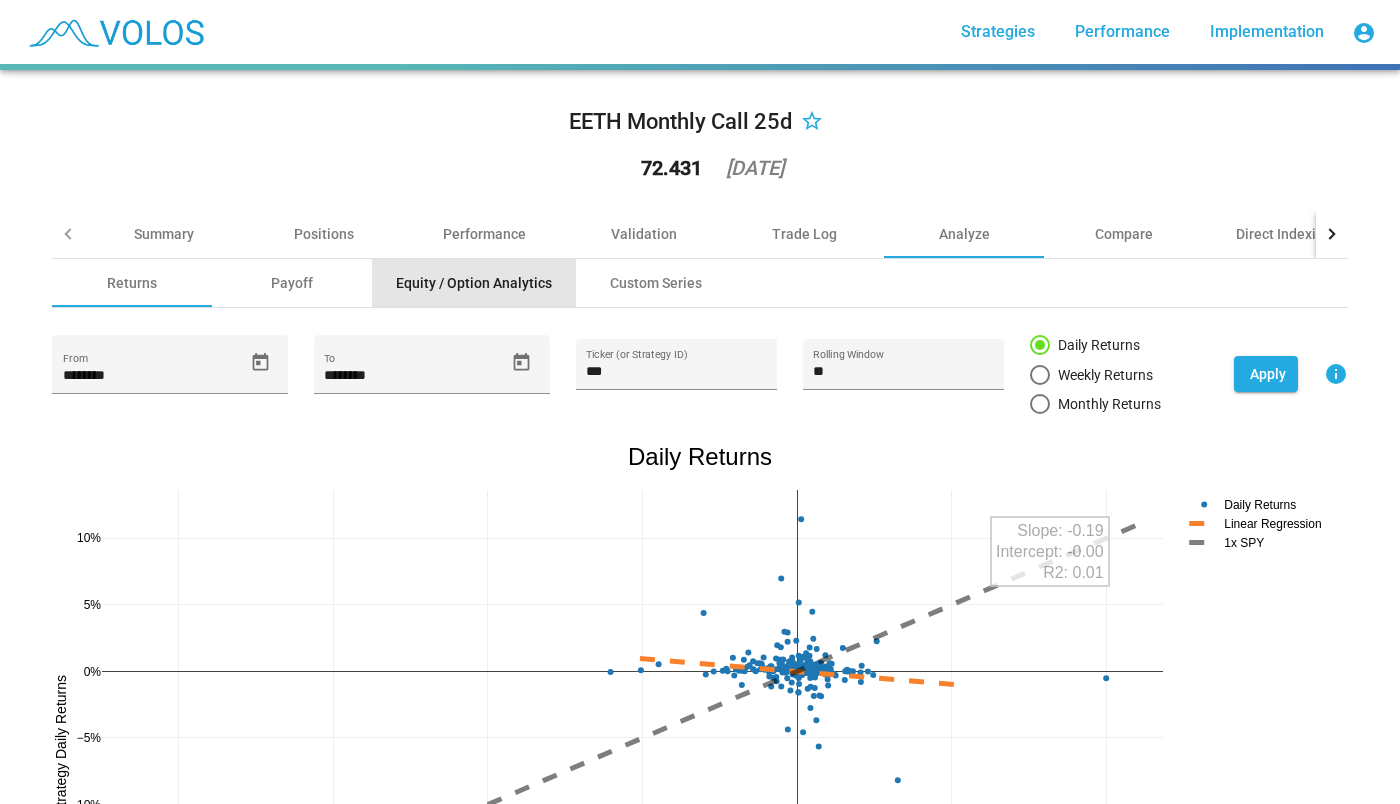 click on "Equity / Option Analytics" at bounding box center (474, 283) 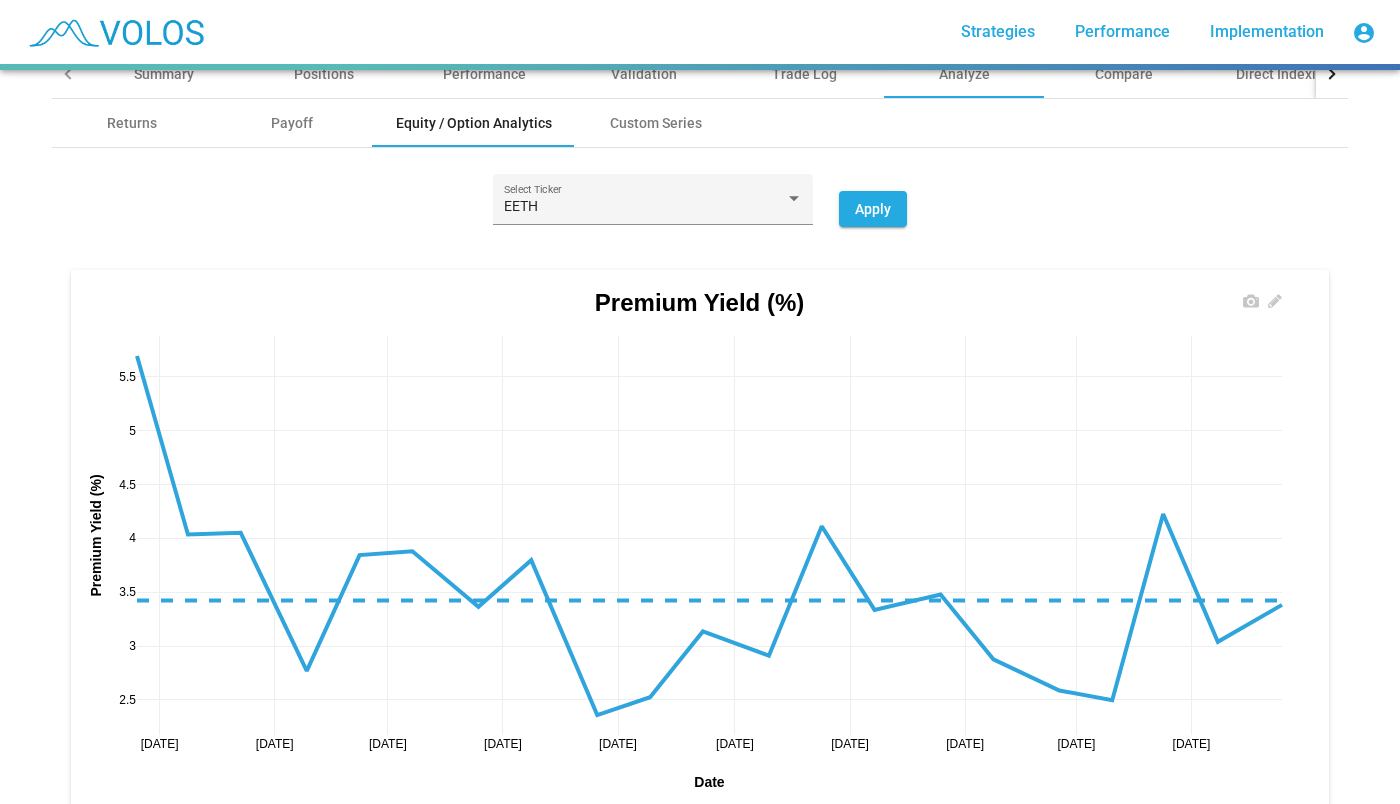 scroll, scrollTop: 151, scrollLeft: 0, axis: vertical 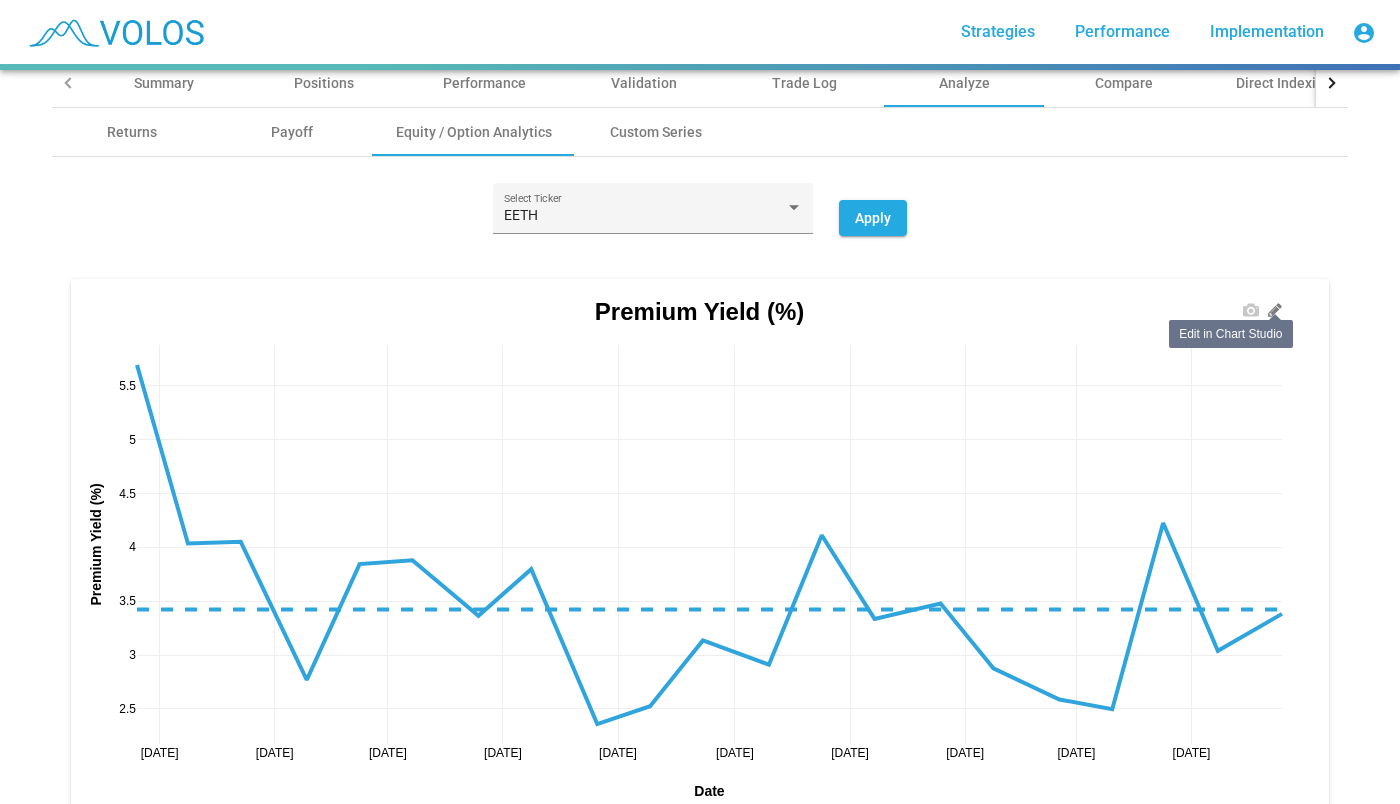 click 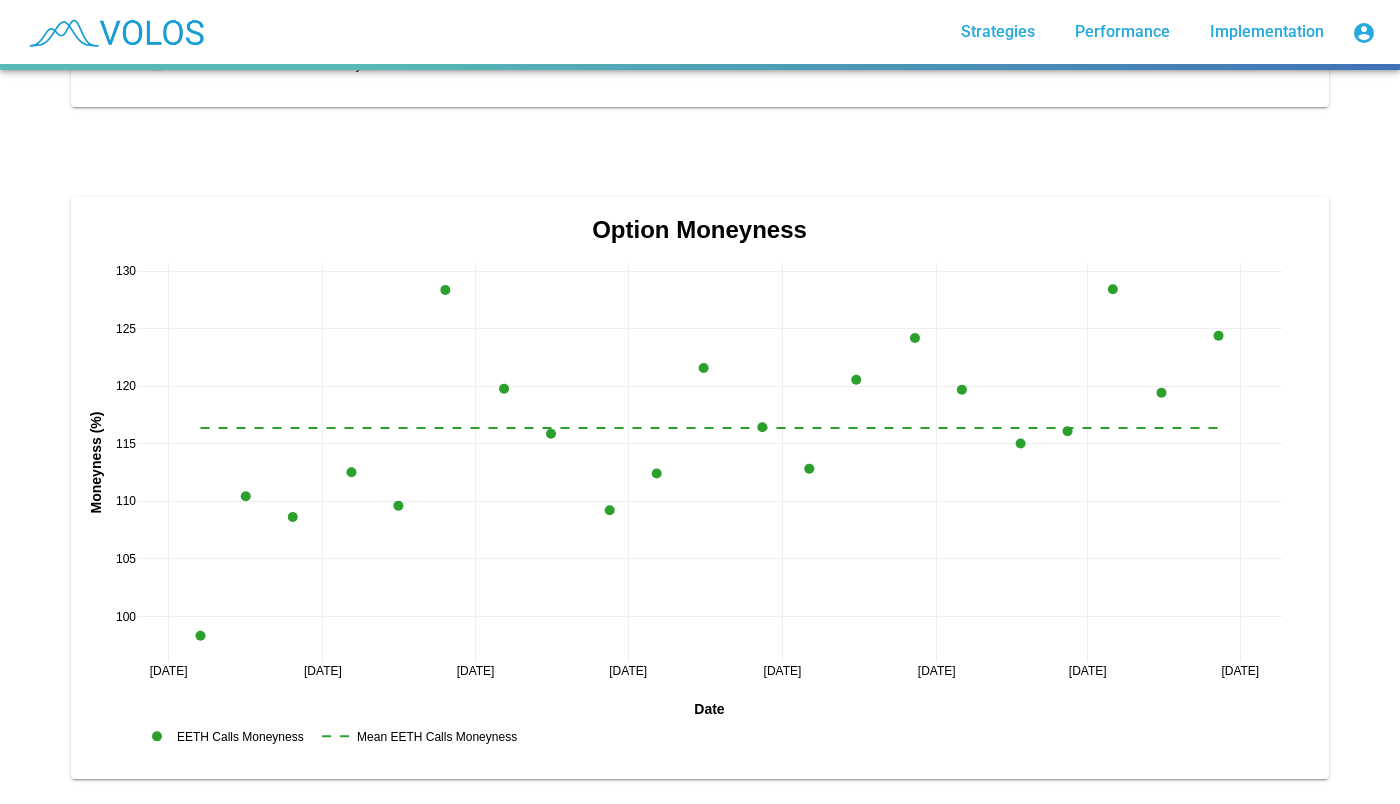 scroll, scrollTop: 3582, scrollLeft: 0, axis: vertical 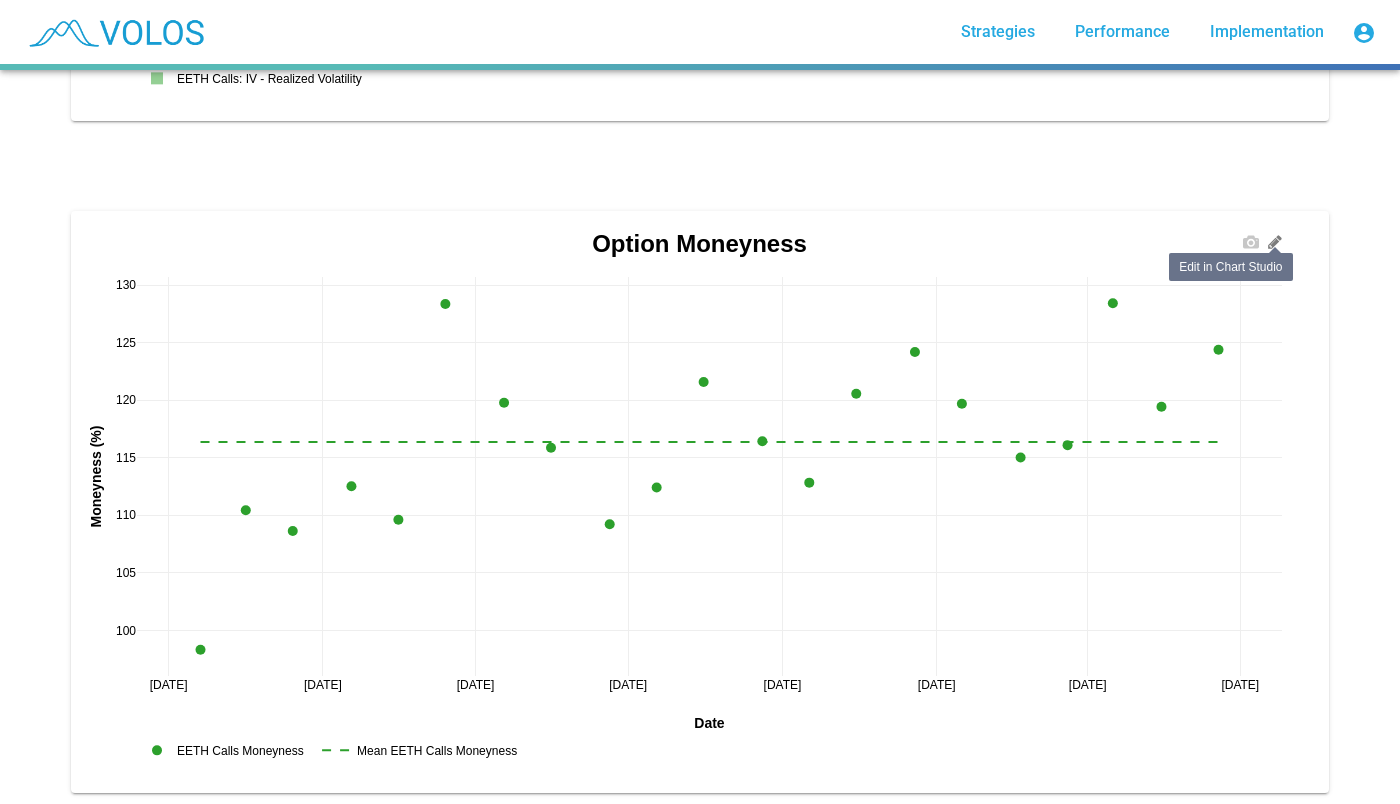 click 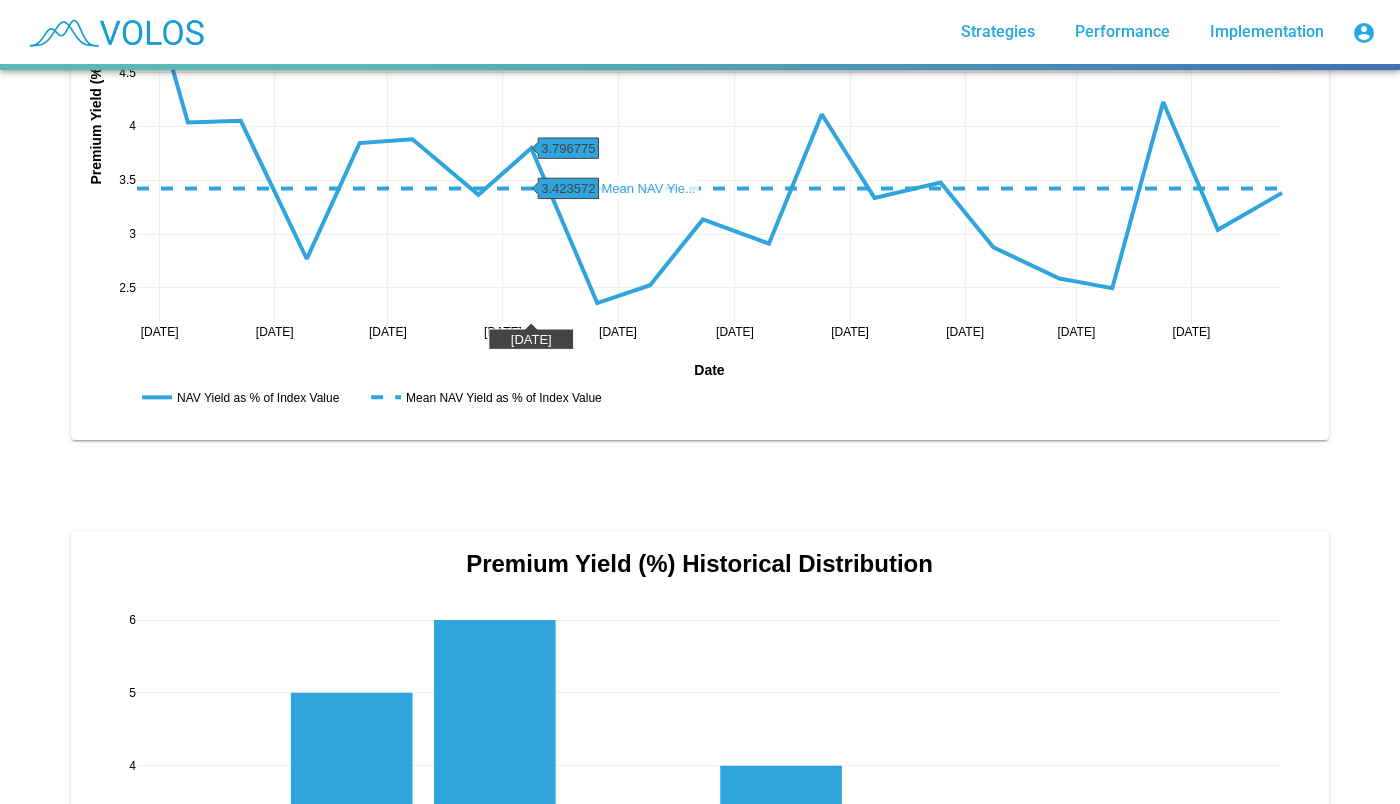 scroll, scrollTop: 0, scrollLeft: 0, axis: both 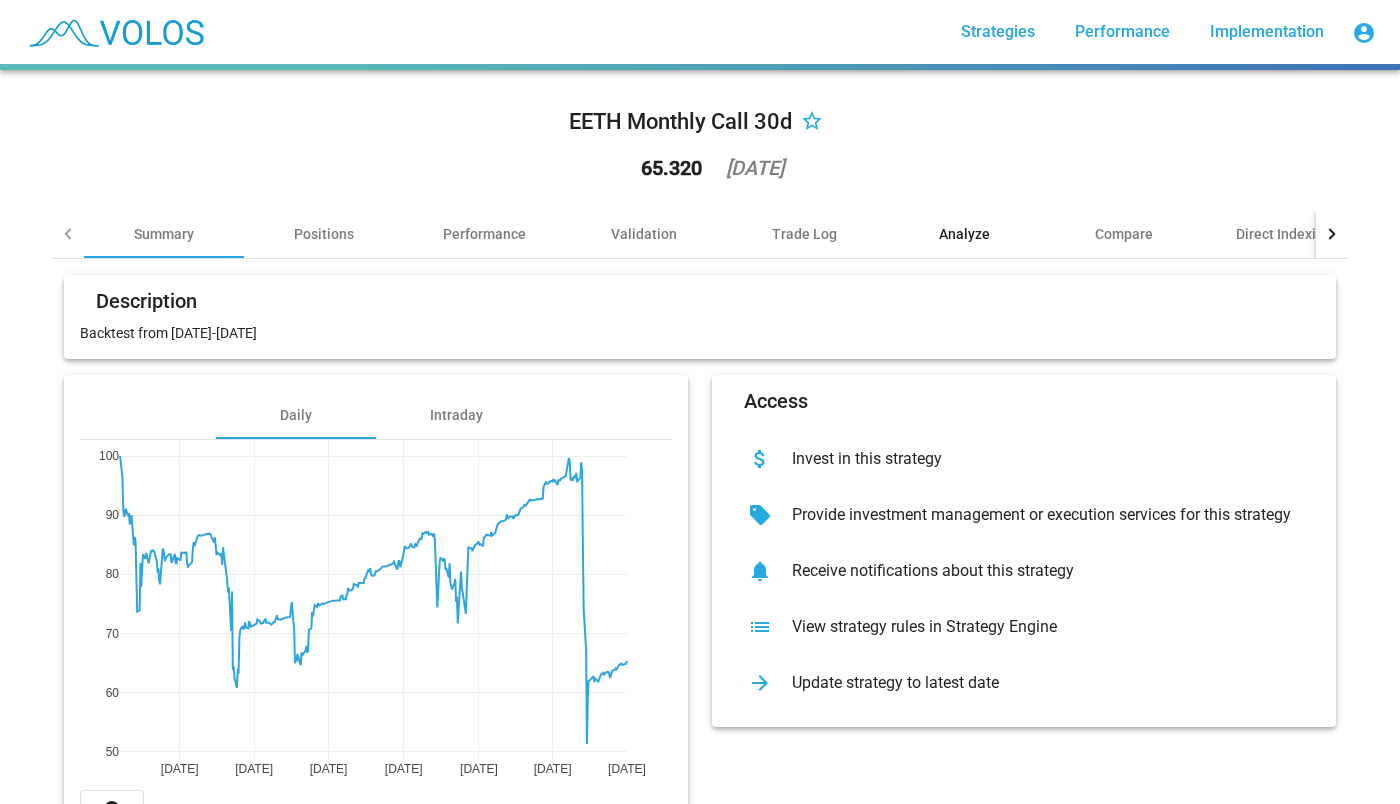 click on "Analyze" at bounding box center (964, 234) 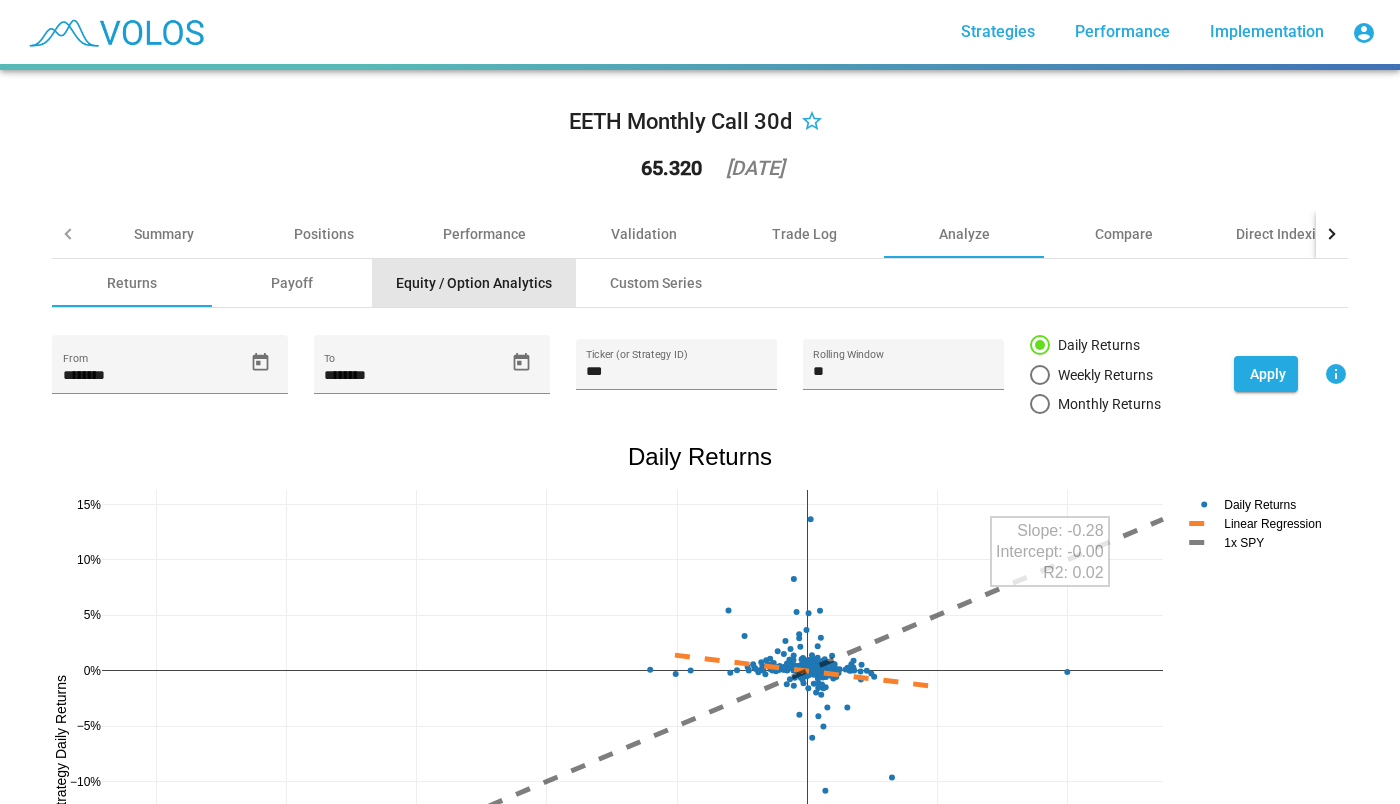 click on "Equity / Option Analytics" at bounding box center [474, 283] 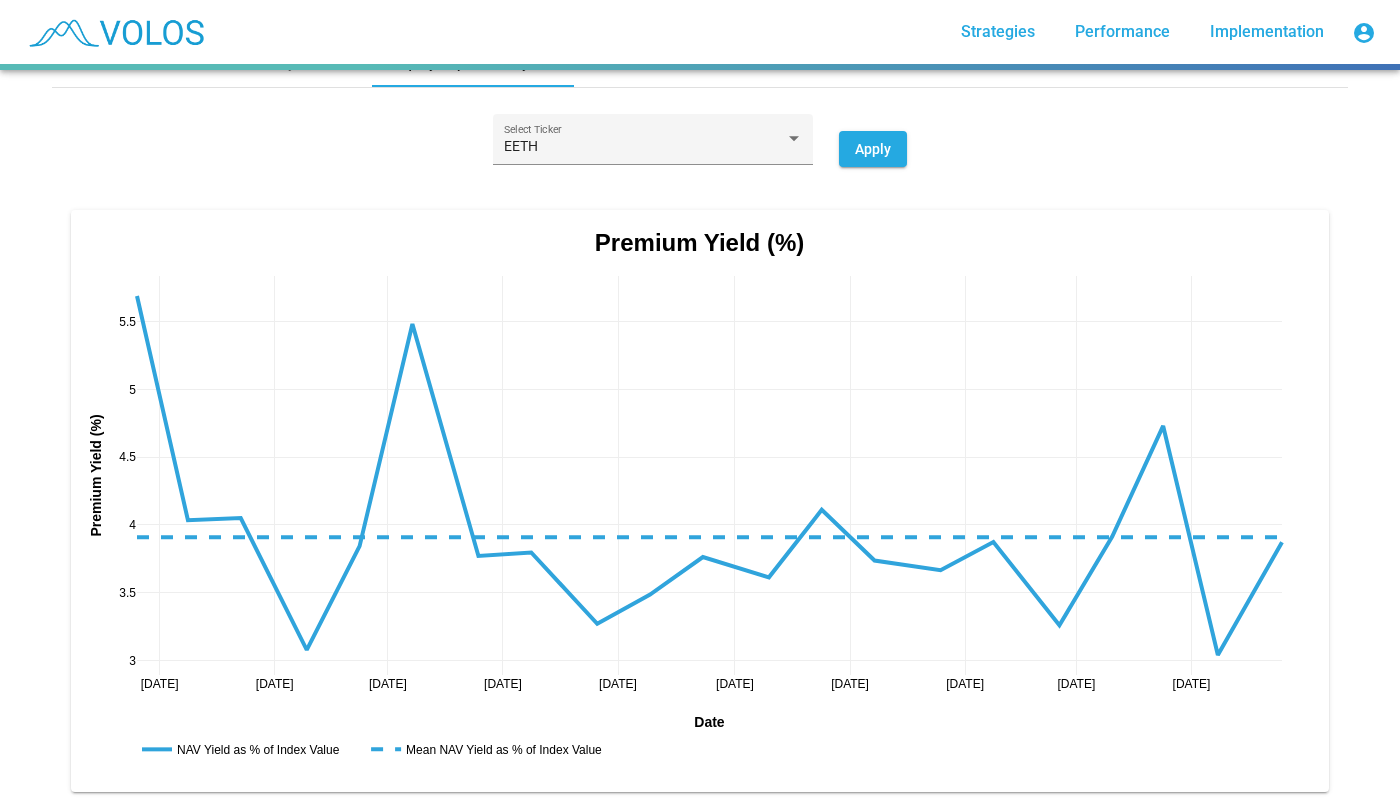 scroll, scrollTop: 276, scrollLeft: 0, axis: vertical 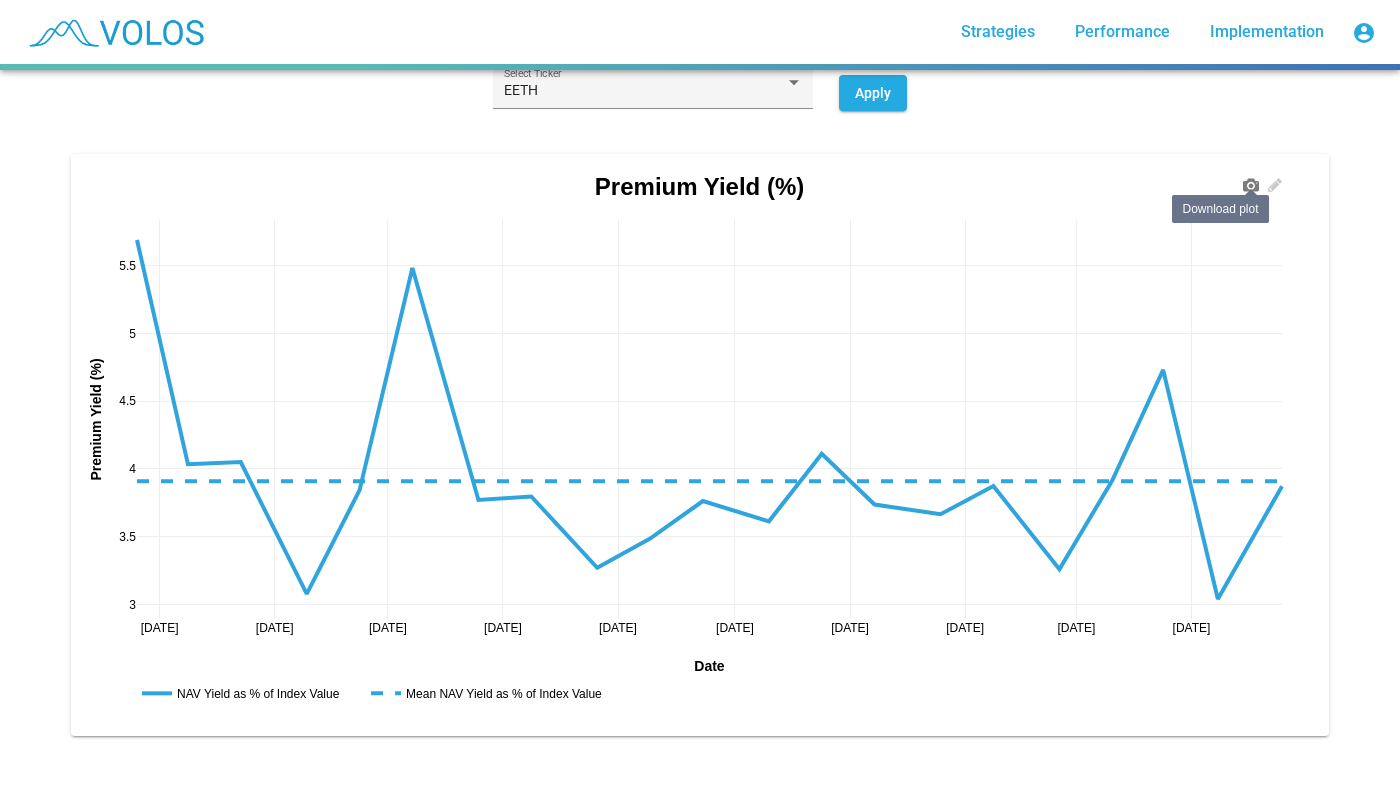 click 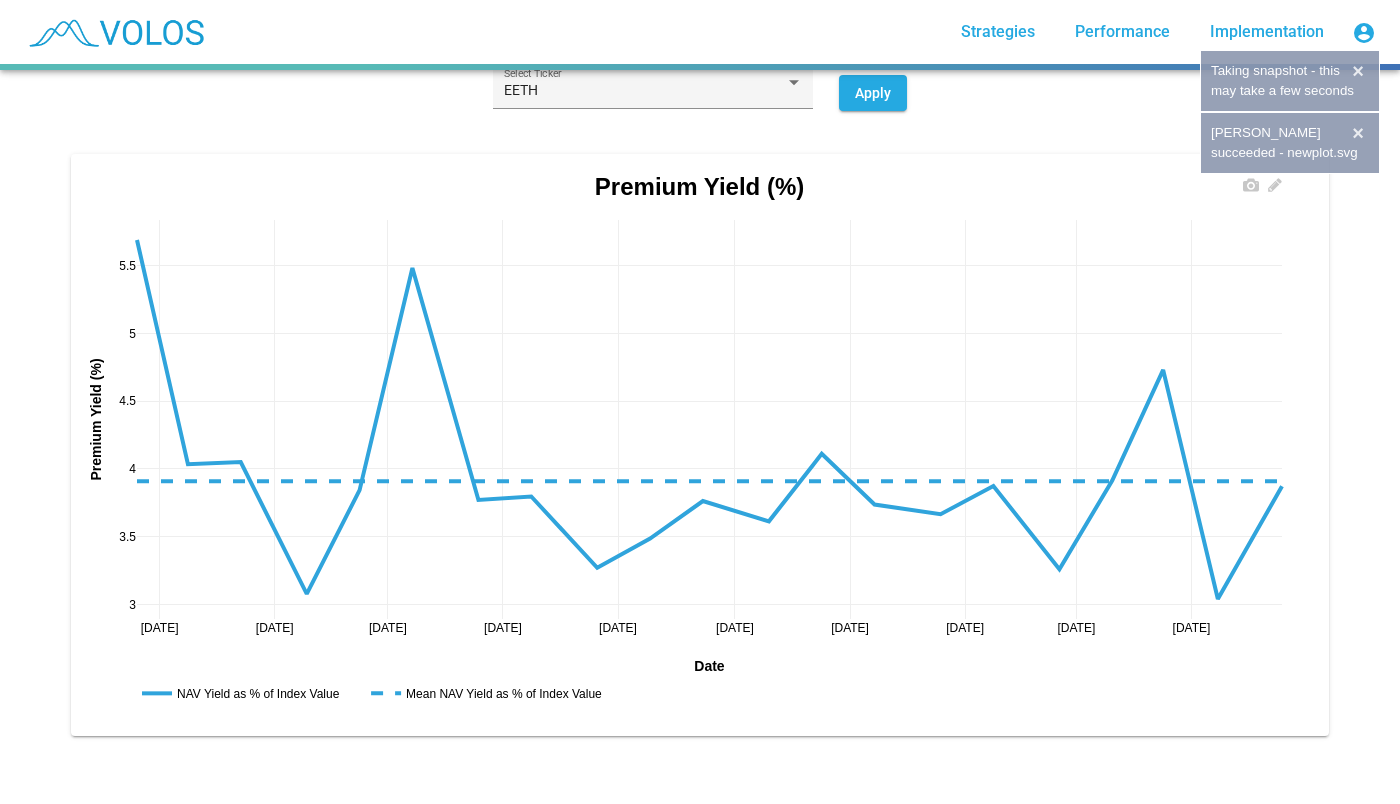 click on "Nov 2023 Jan 2024 Mar 2024 May 2024 Jul 2024 Sep 2024 Nov 2024 Jan 2025 Mar 2025 May 2025 3 3.5 4 4.5 5 5.5 NAV Yield as % of Index Value Mean NAV Yield as % of Index Value Premium Yield (%) Date Premium Yield (%)" at bounding box center [699, 445] 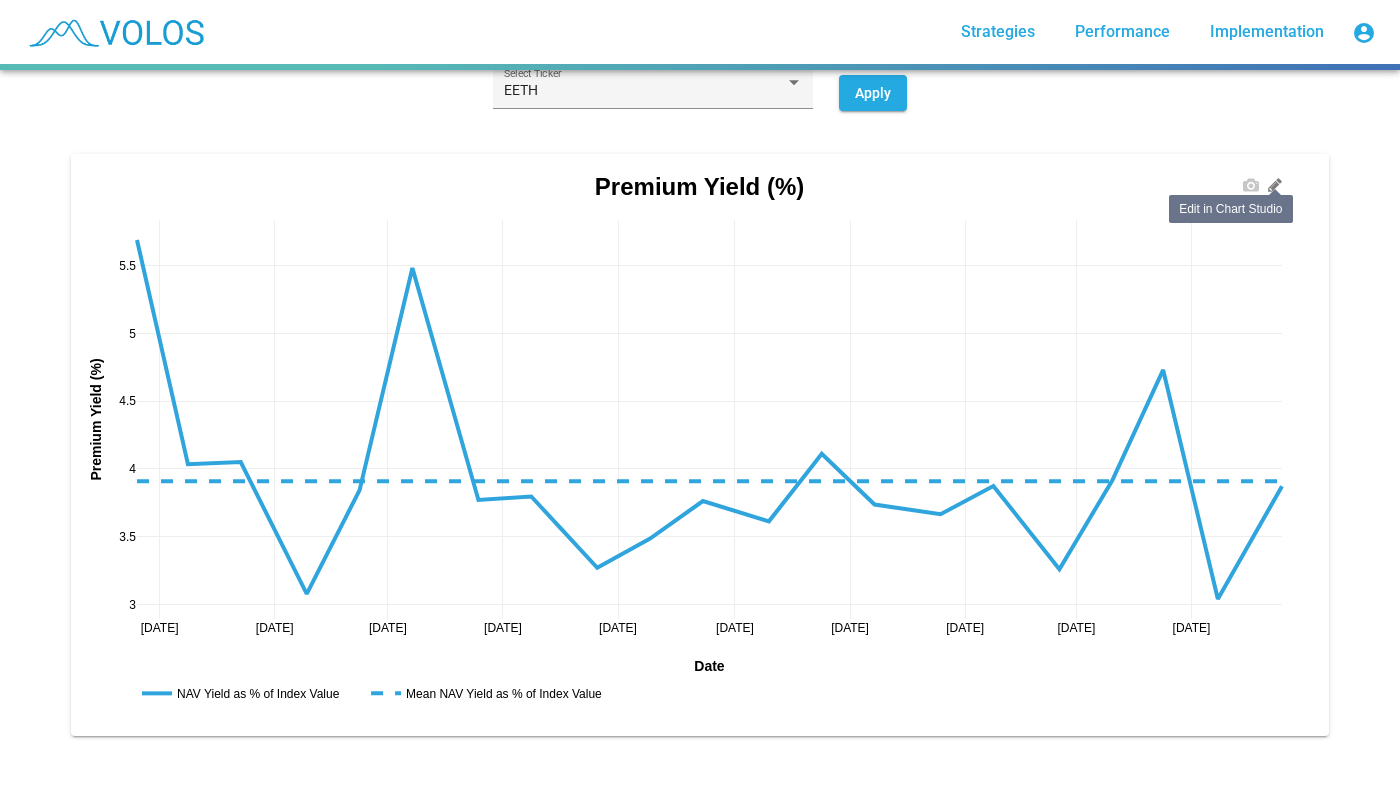 click 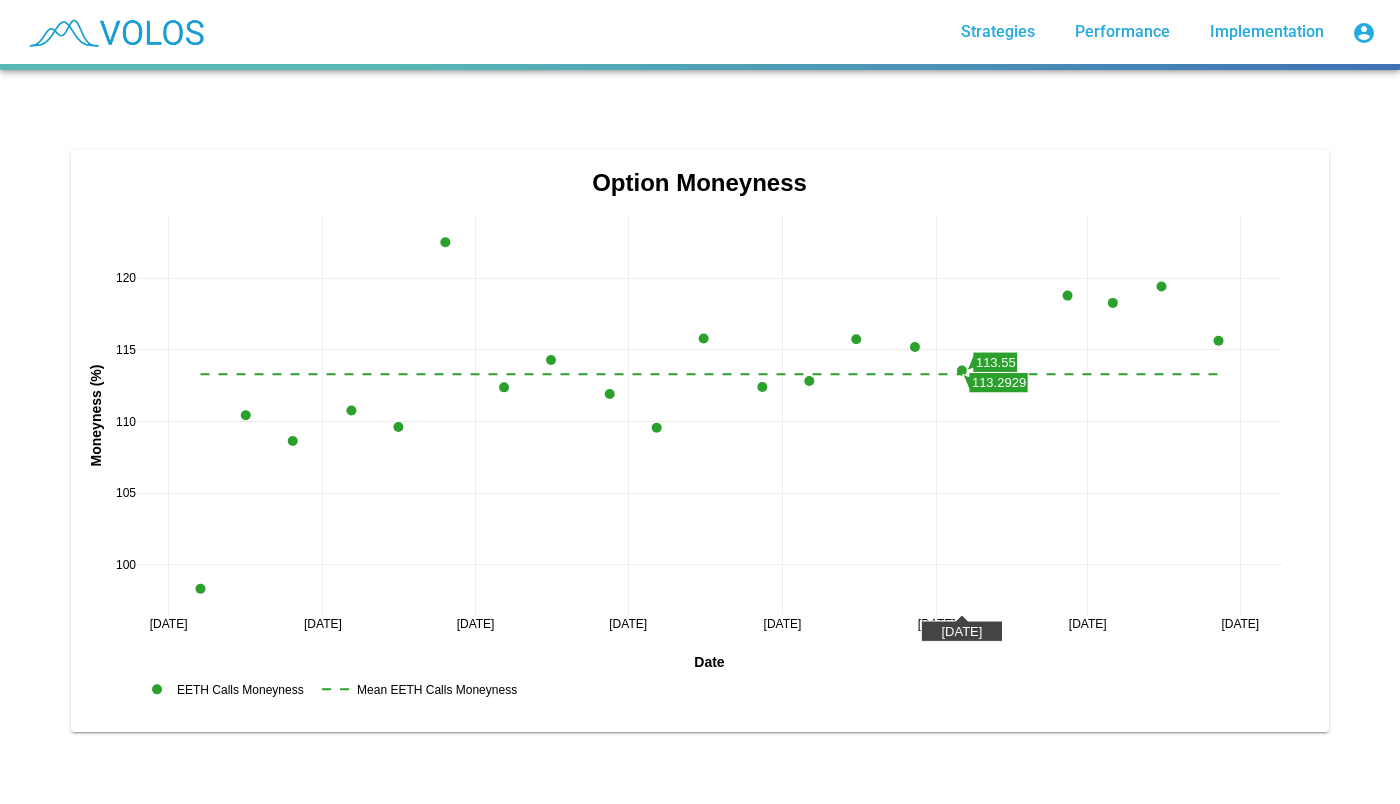 scroll, scrollTop: 3636, scrollLeft: 0, axis: vertical 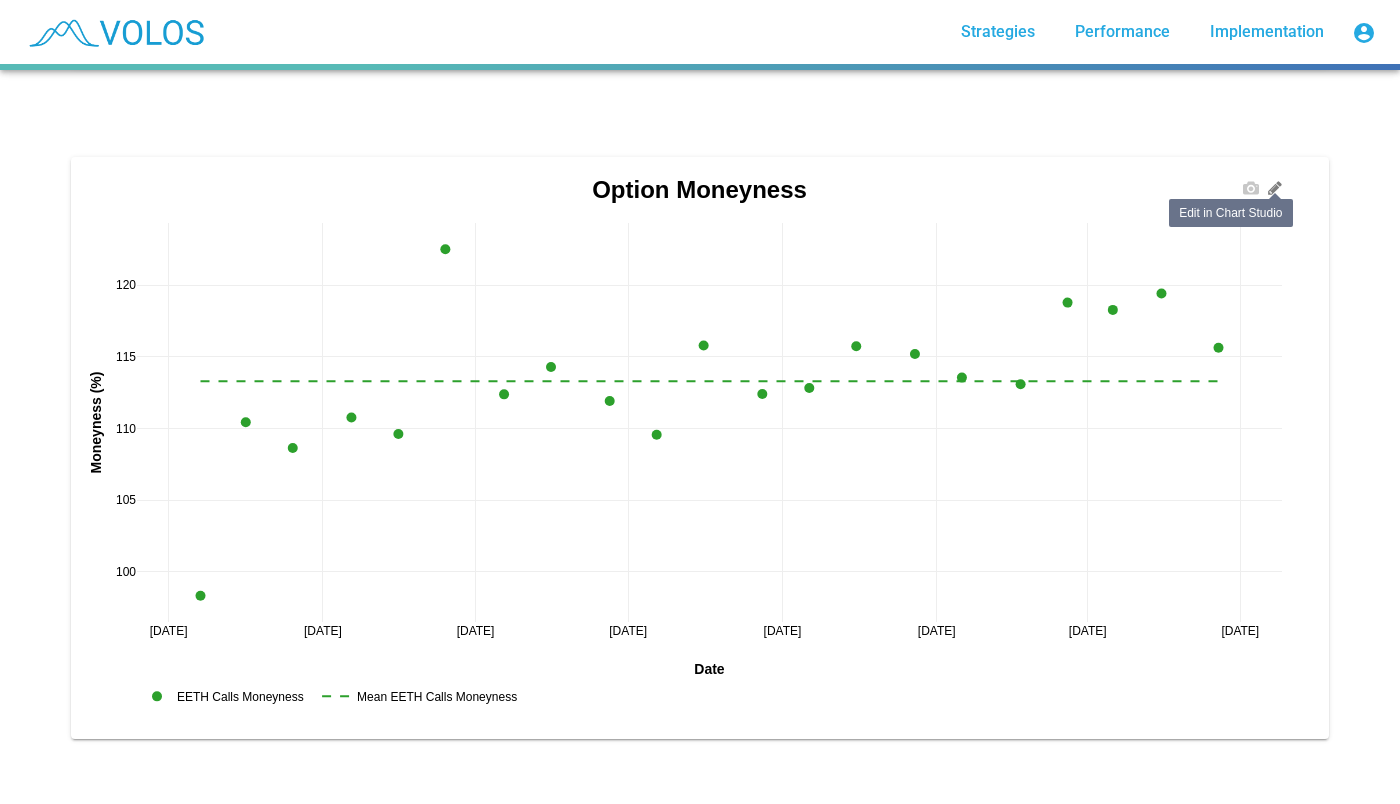 click 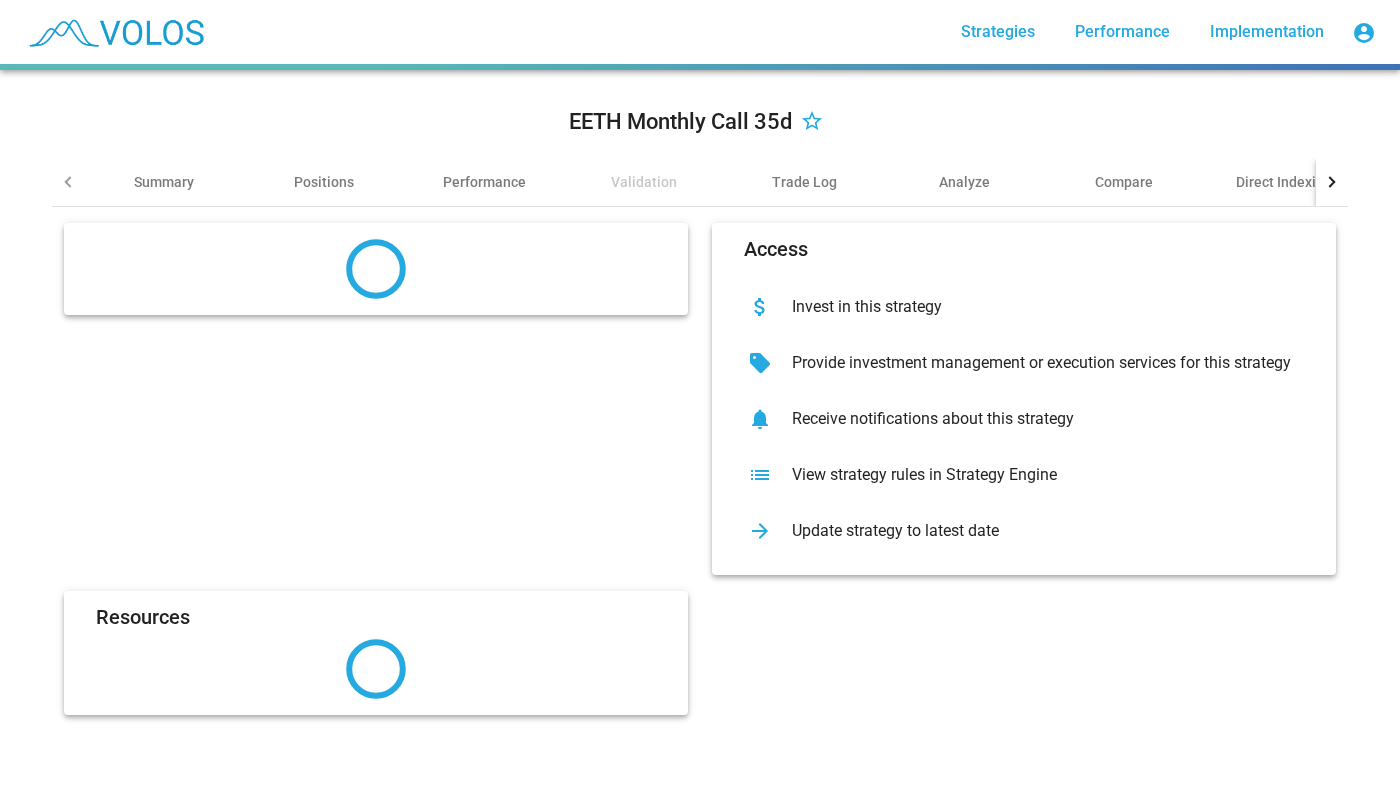 scroll, scrollTop: 0, scrollLeft: 0, axis: both 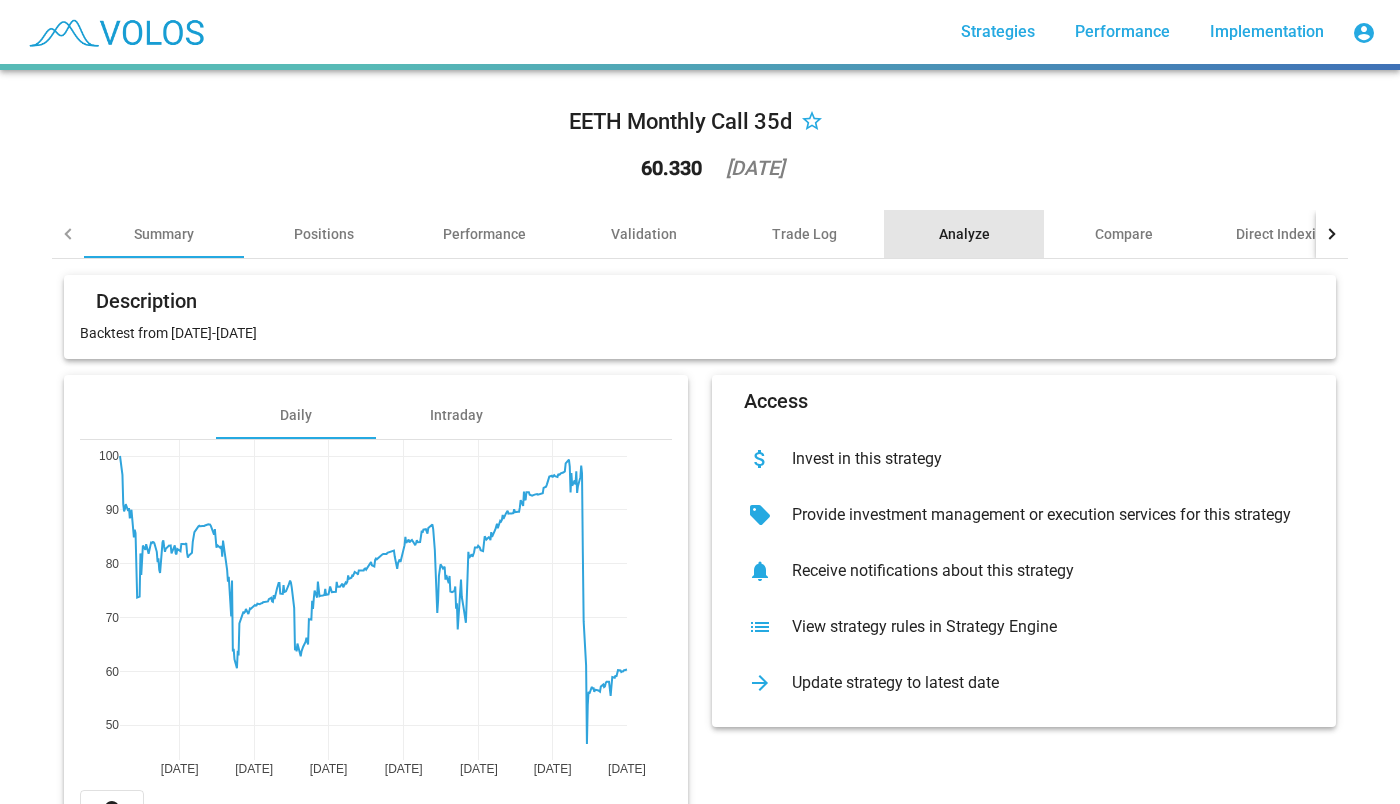 click on "Analyze" at bounding box center (964, 234) 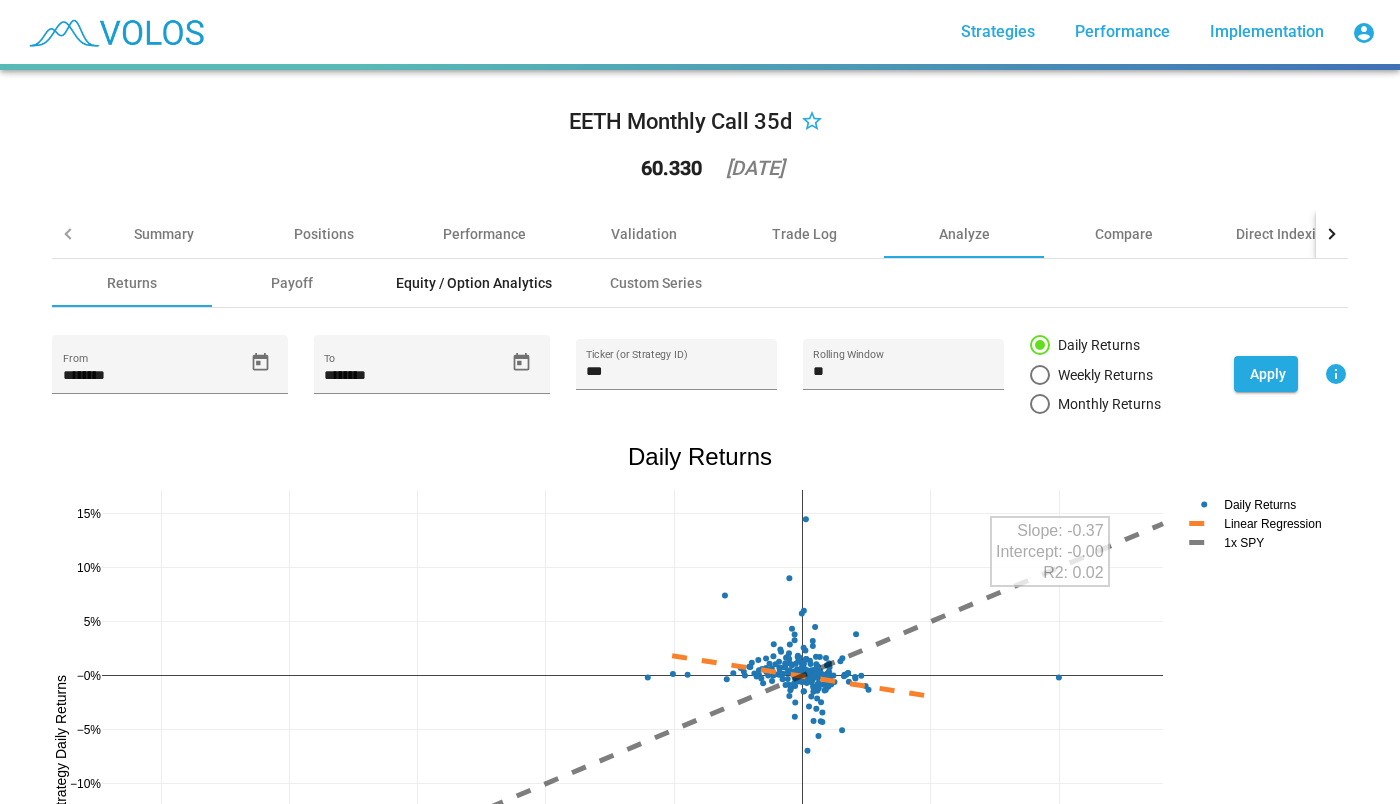 click on "Equity / Option Analytics" at bounding box center (474, 283) 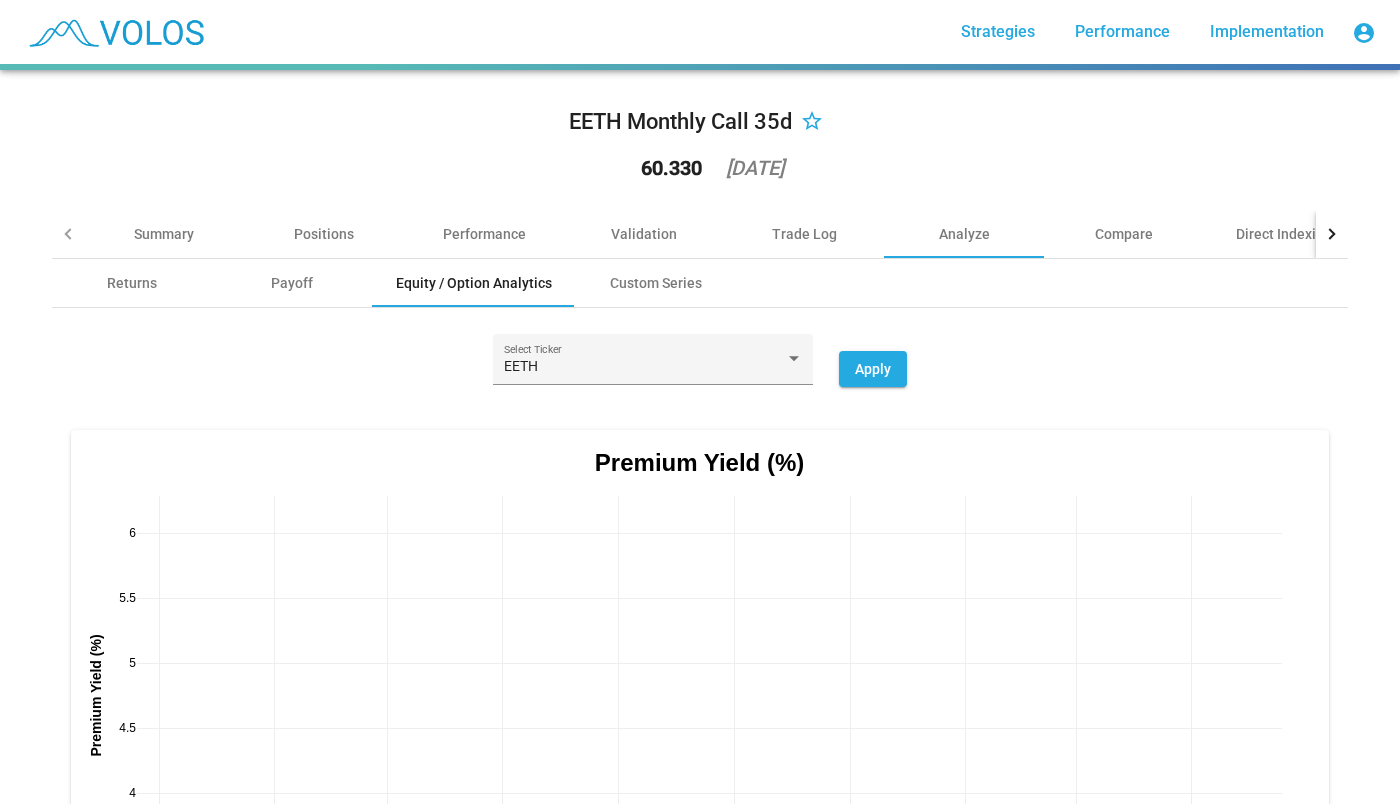 scroll, scrollTop: 88, scrollLeft: 0, axis: vertical 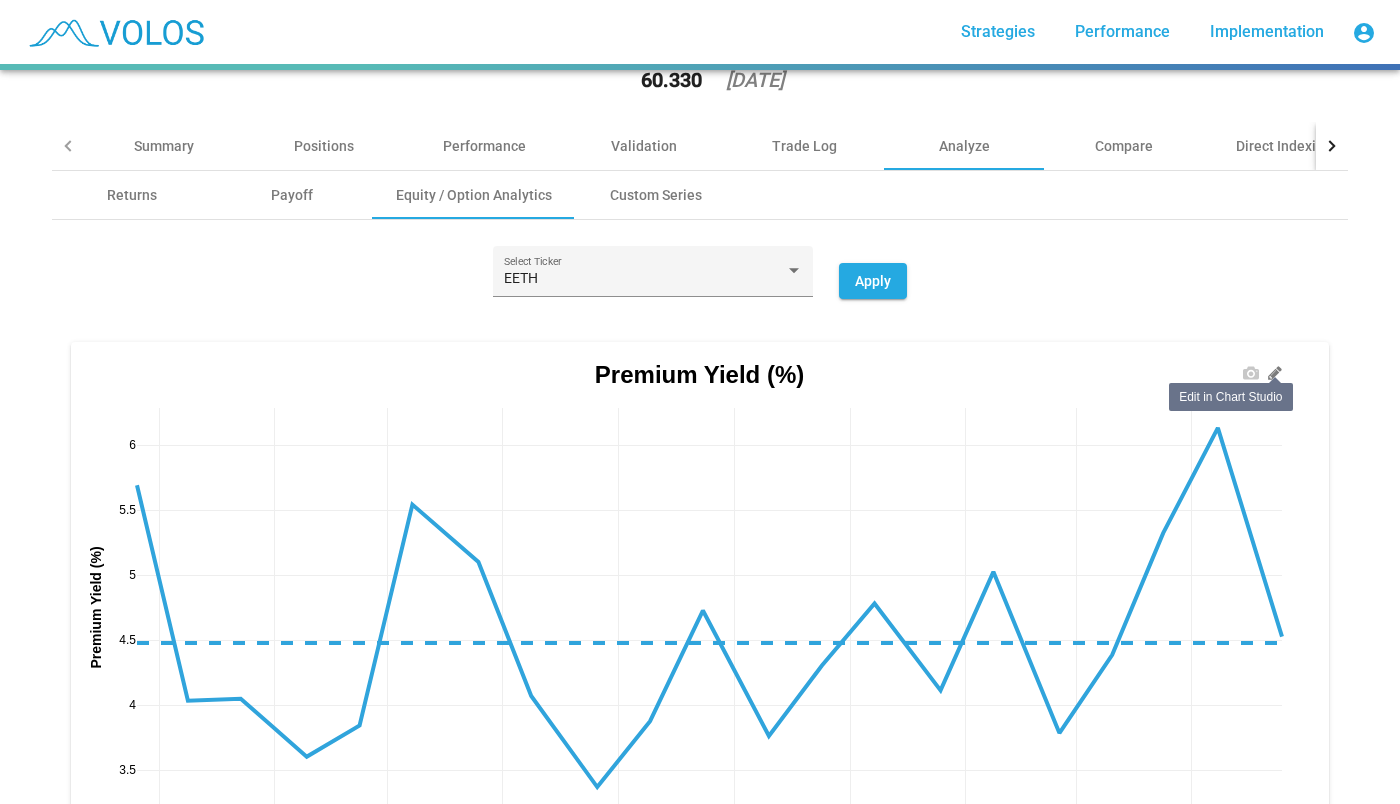 click 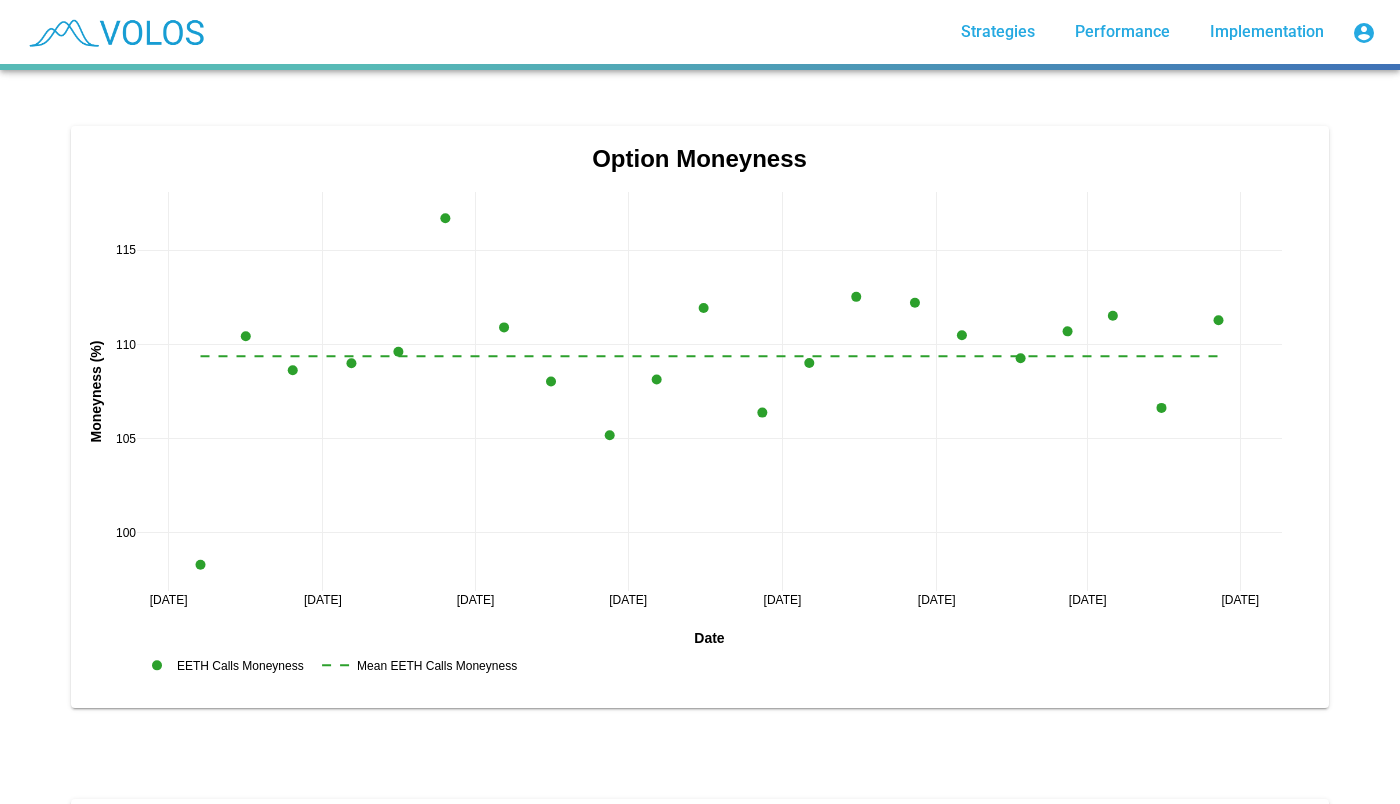 scroll, scrollTop: 3668, scrollLeft: 0, axis: vertical 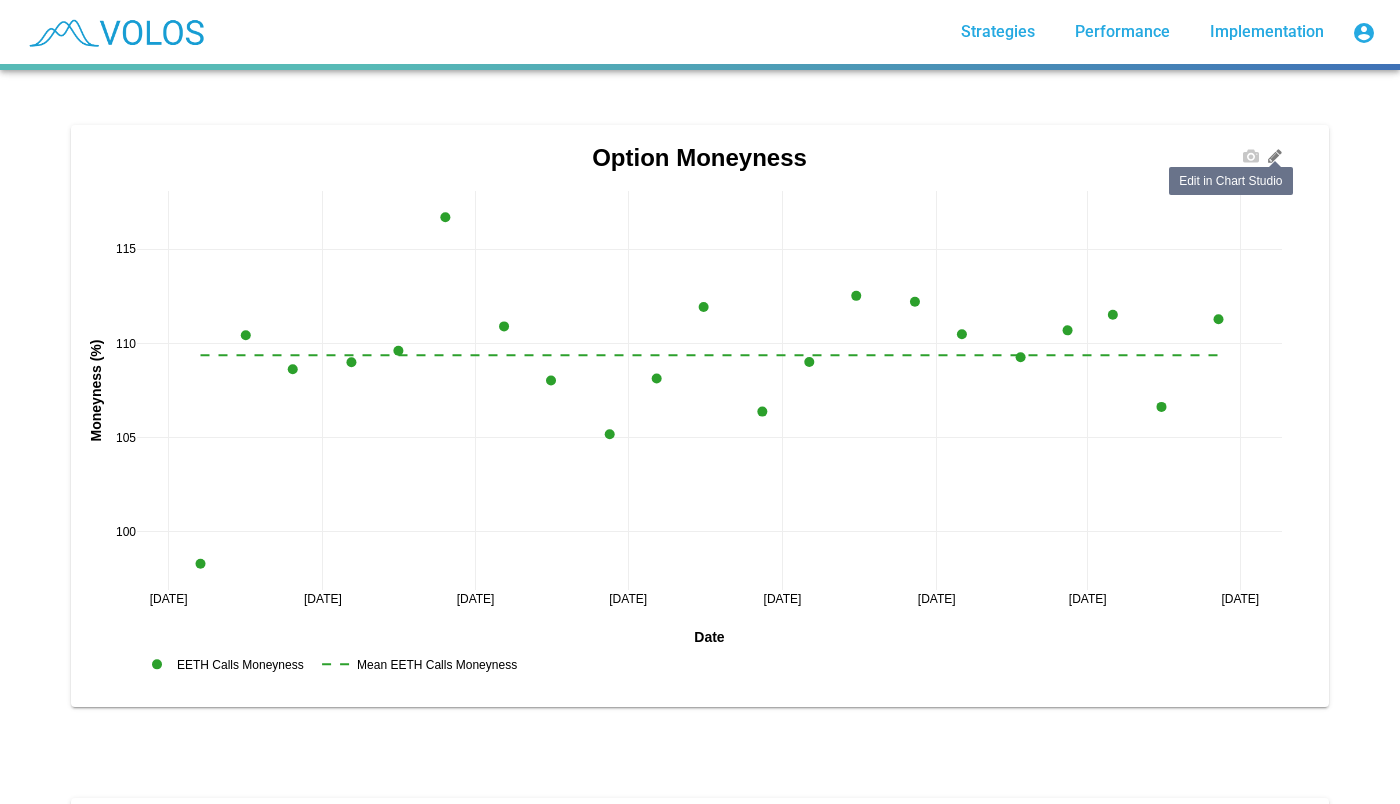 click 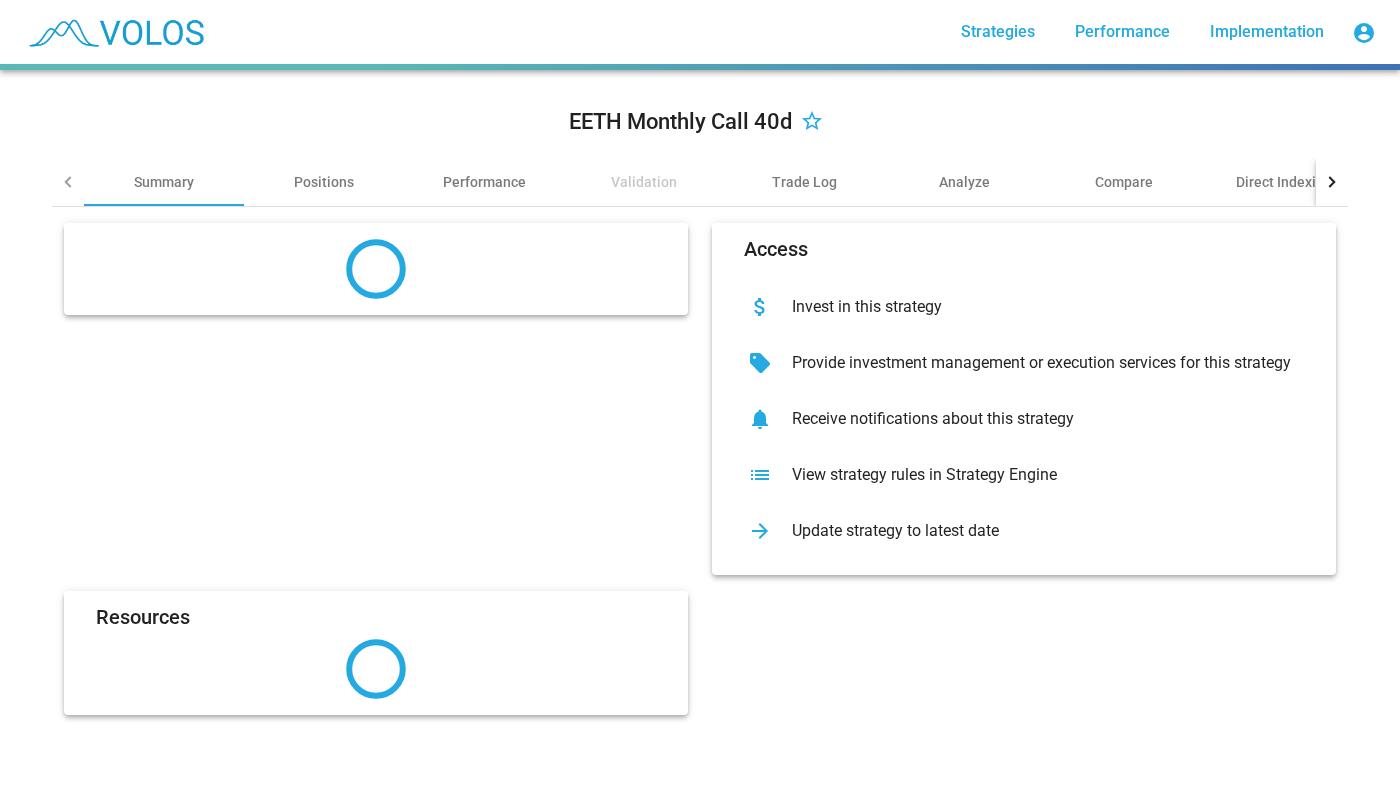scroll, scrollTop: 0, scrollLeft: 0, axis: both 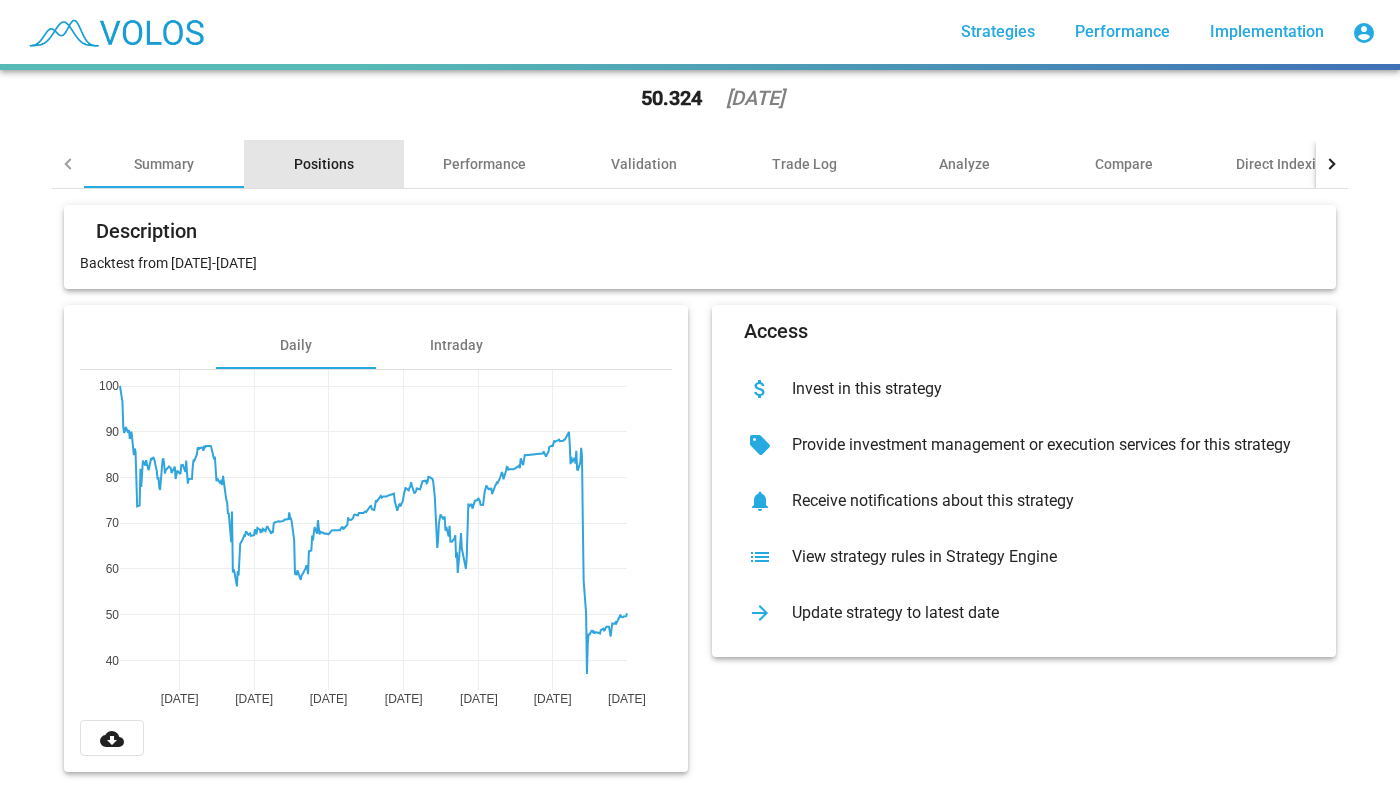 click on "Positions" at bounding box center [324, 164] 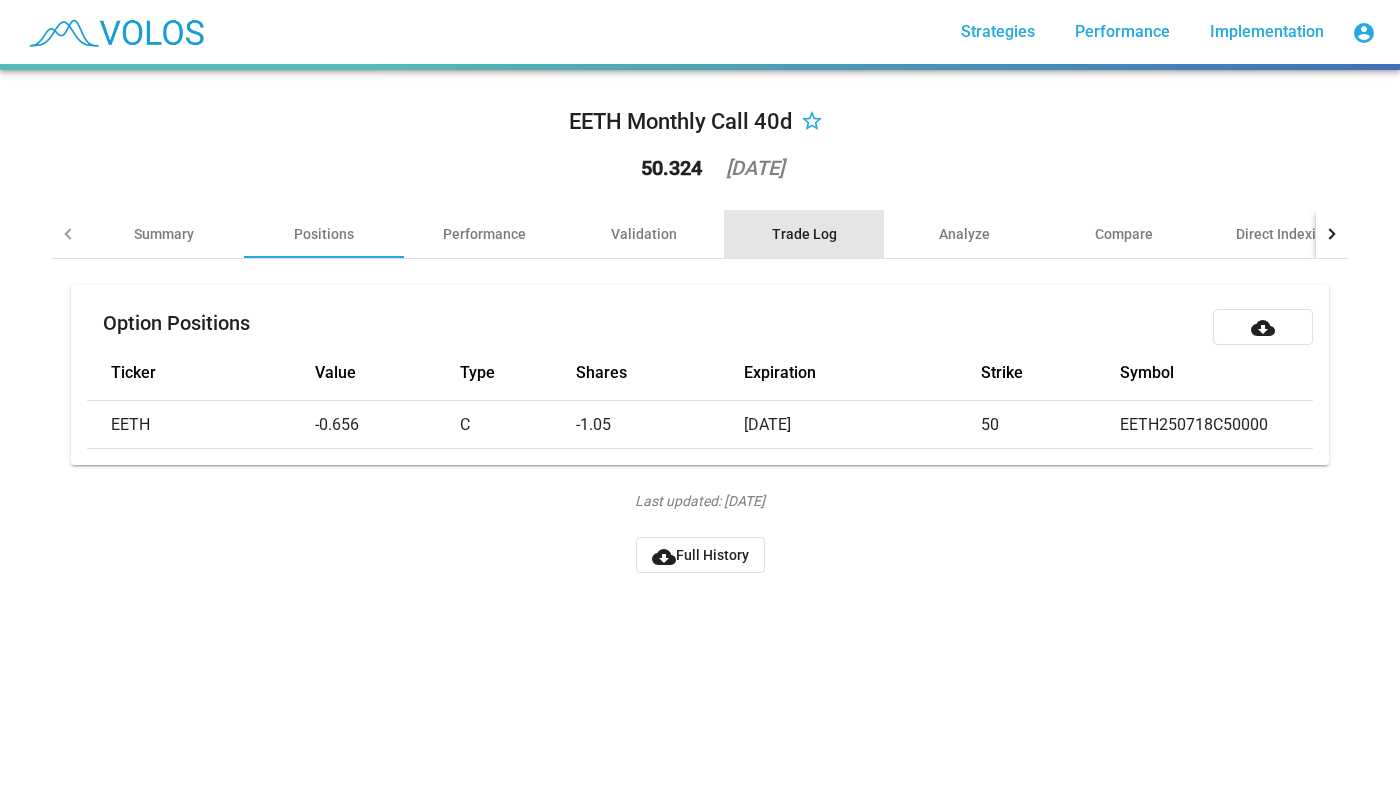 click on "Trade Log" at bounding box center (804, 234) 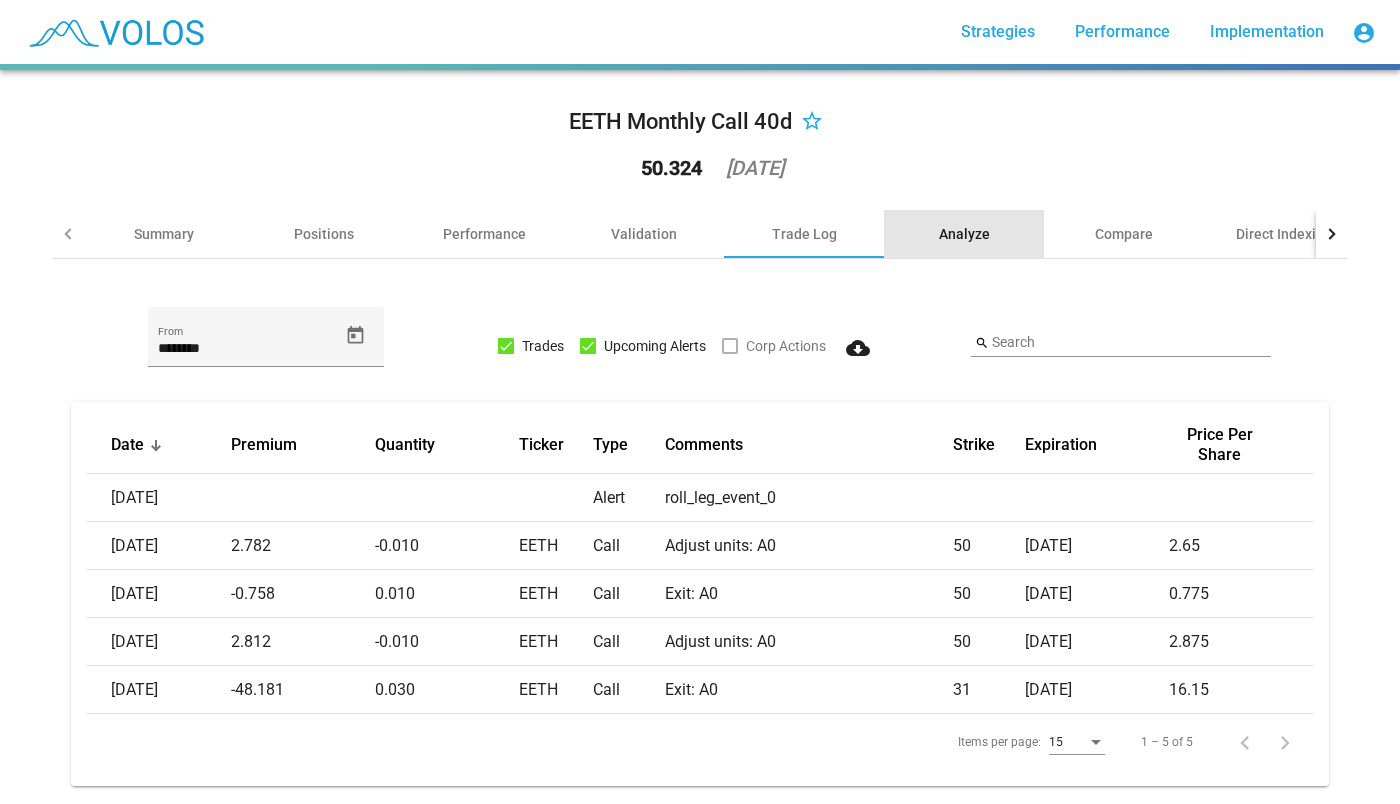click on "Analyze" at bounding box center [964, 234] 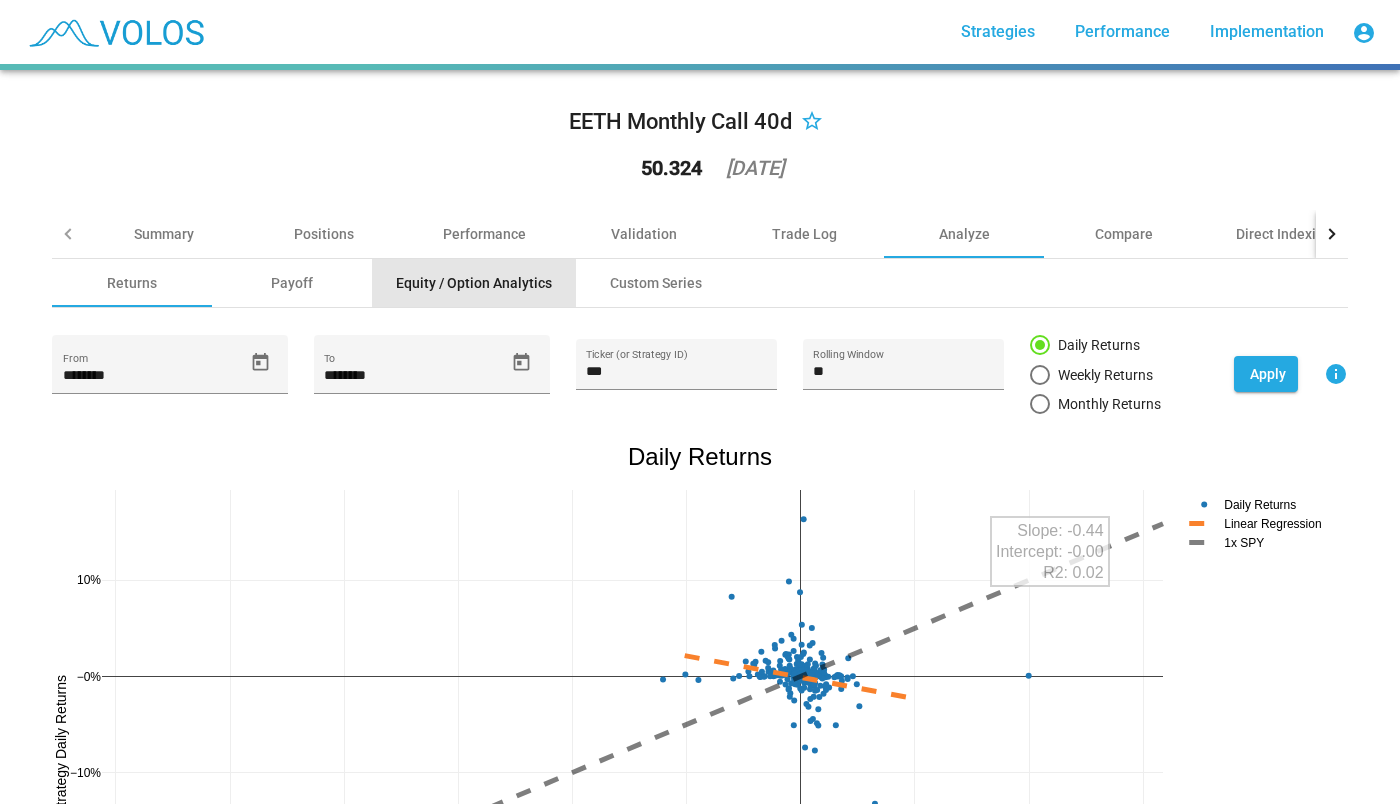 click on "Equity / Option Analytics" at bounding box center (474, 283) 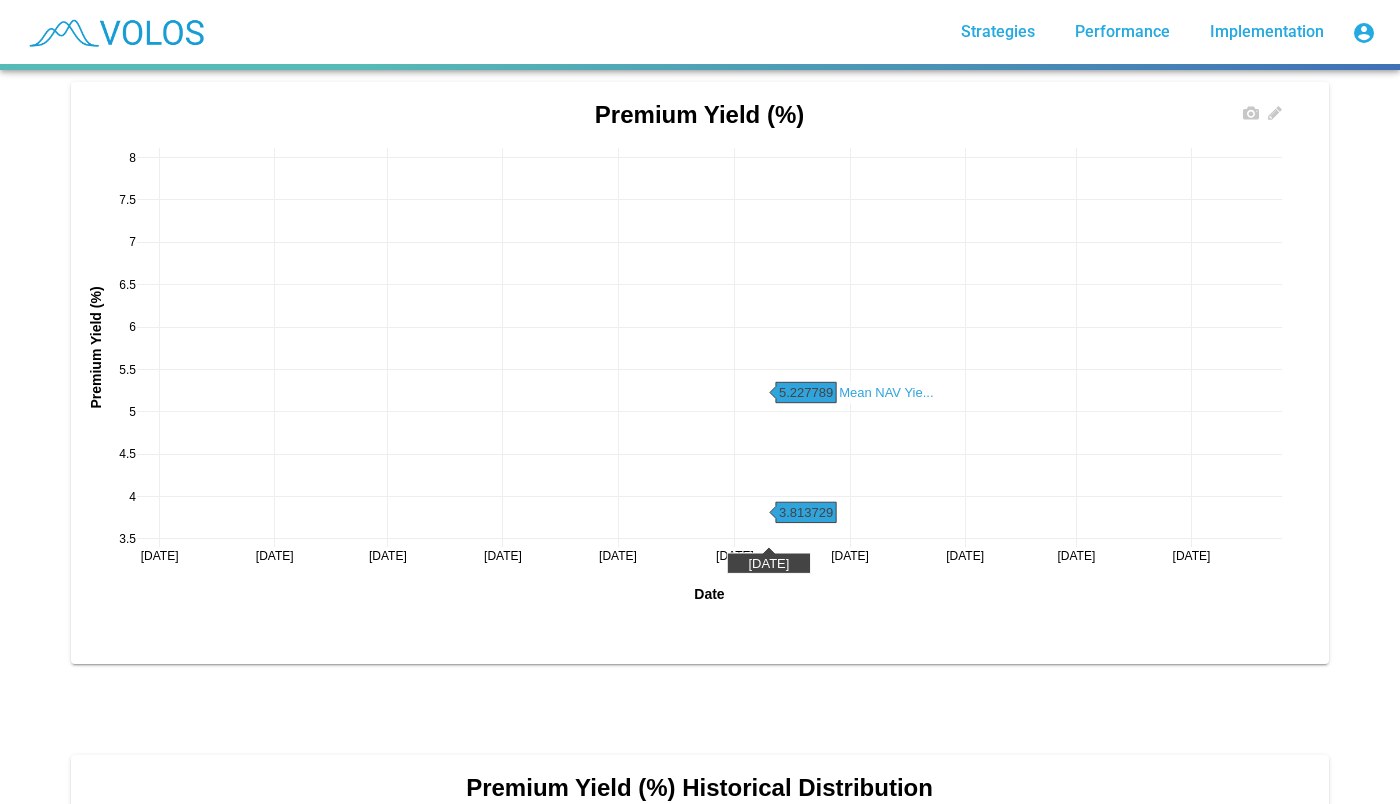 scroll, scrollTop: 227, scrollLeft: 0, axis: vertical 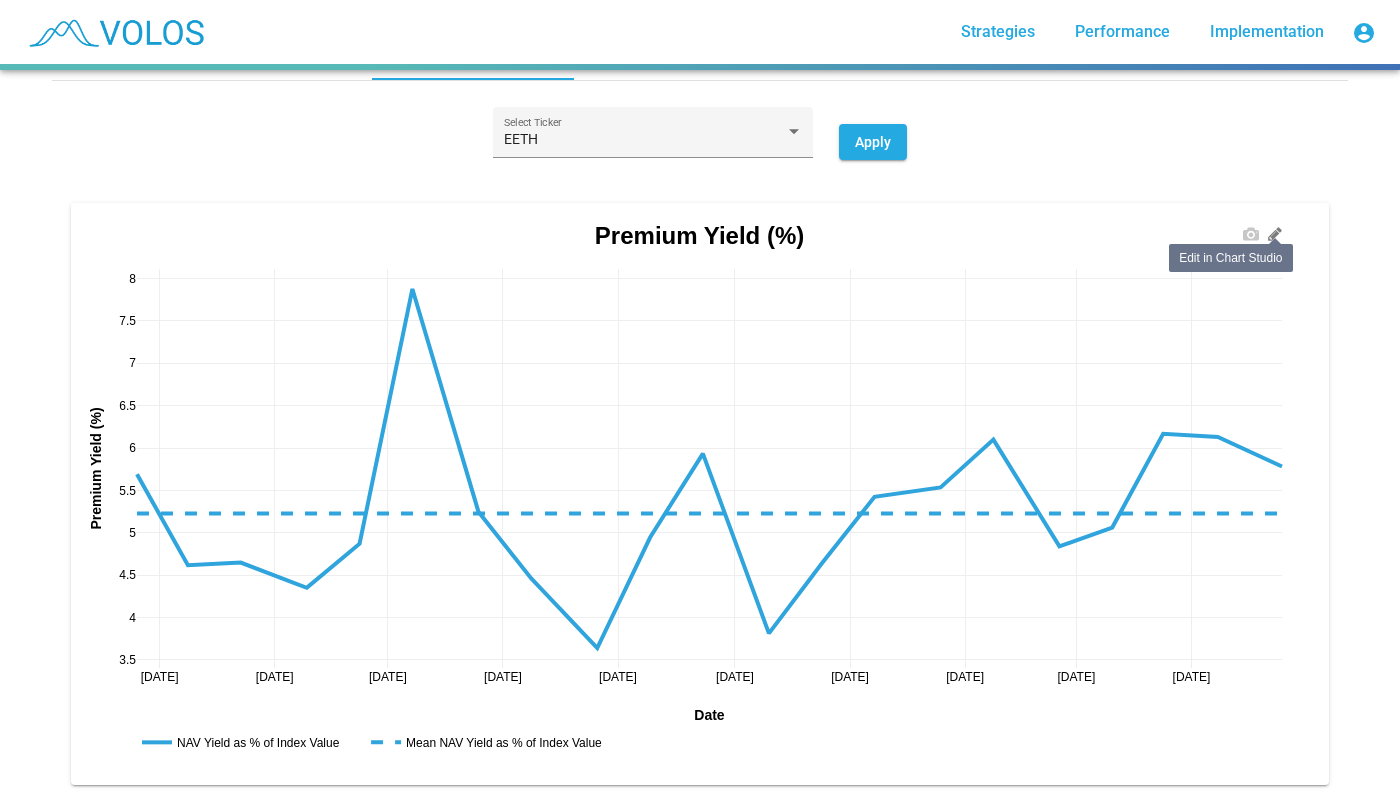 click 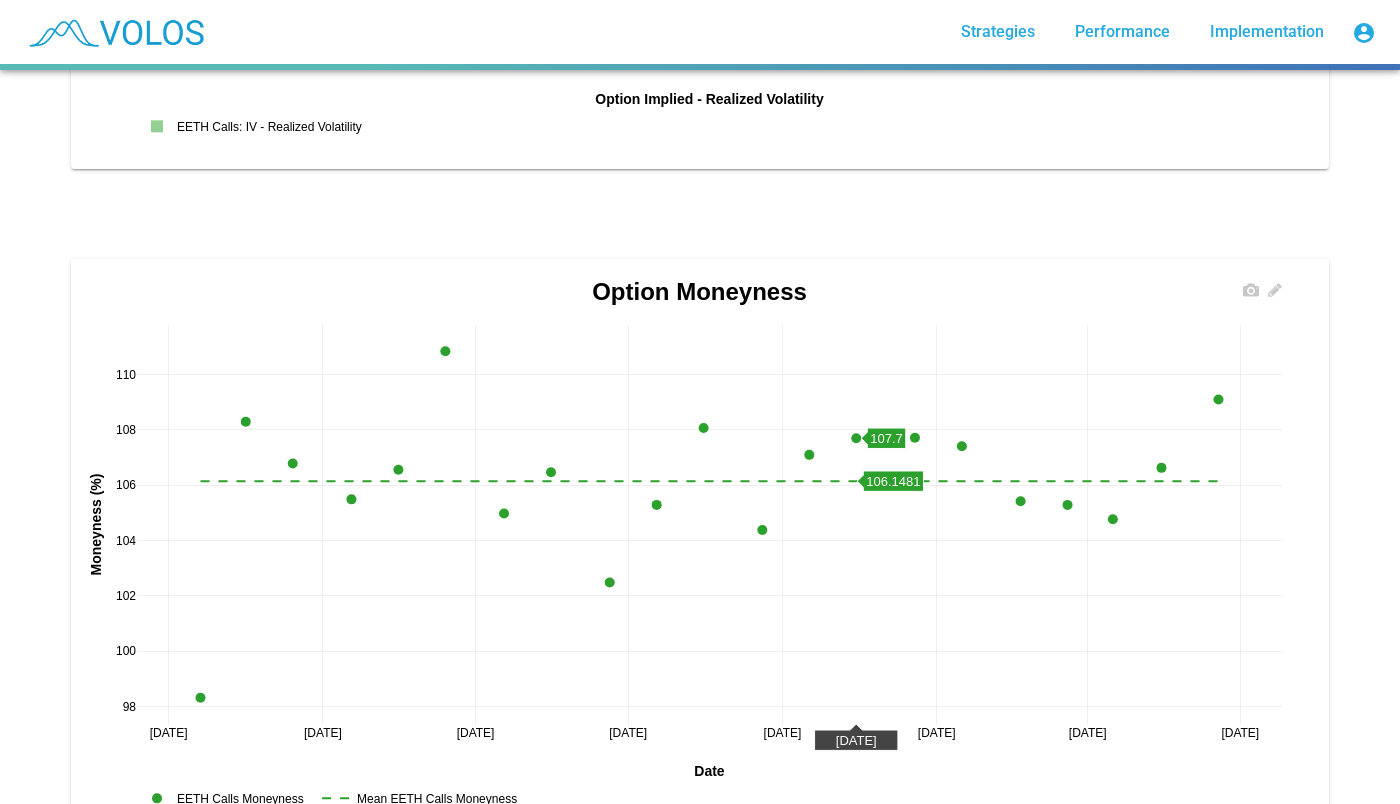 scroll, scrollTop: 3620, scrollLeft: 0, axis: vertical 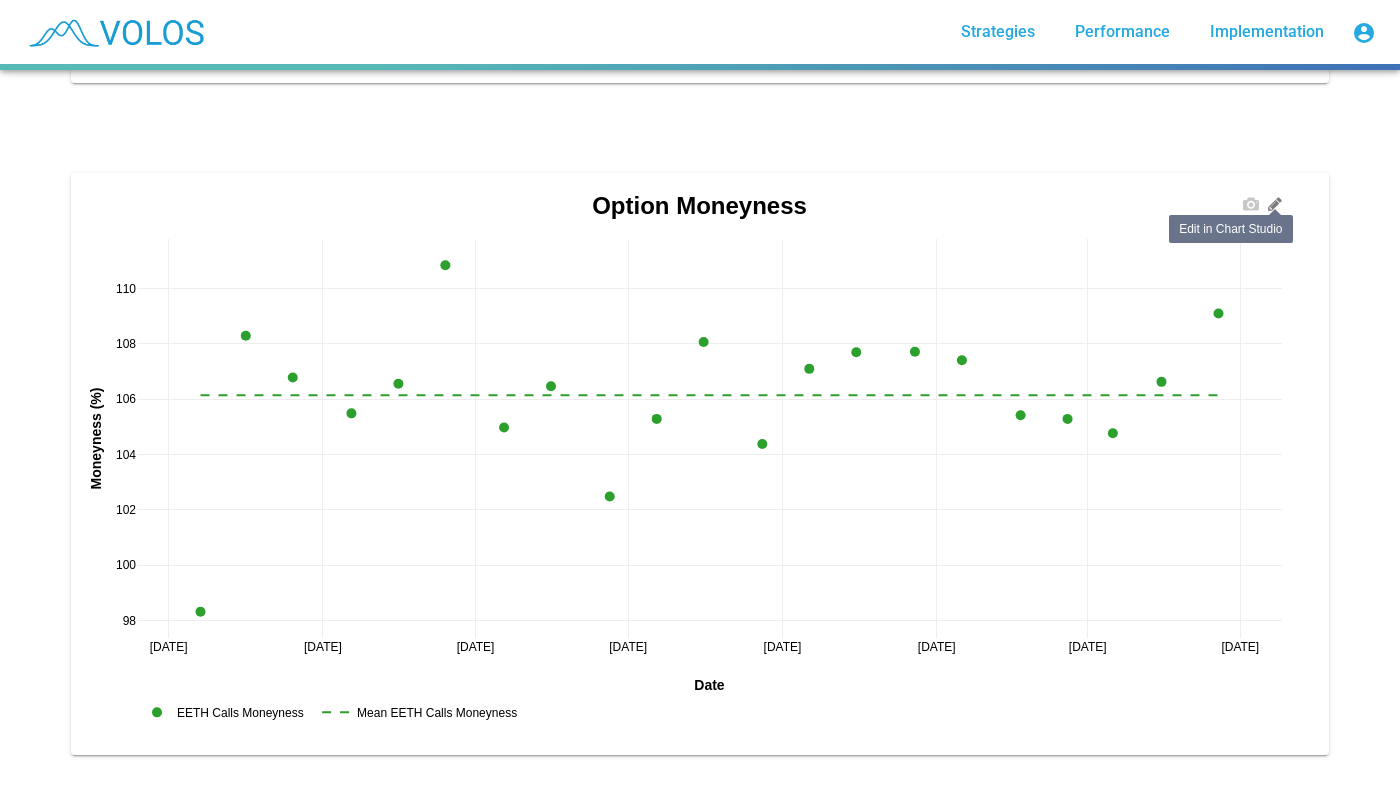 click 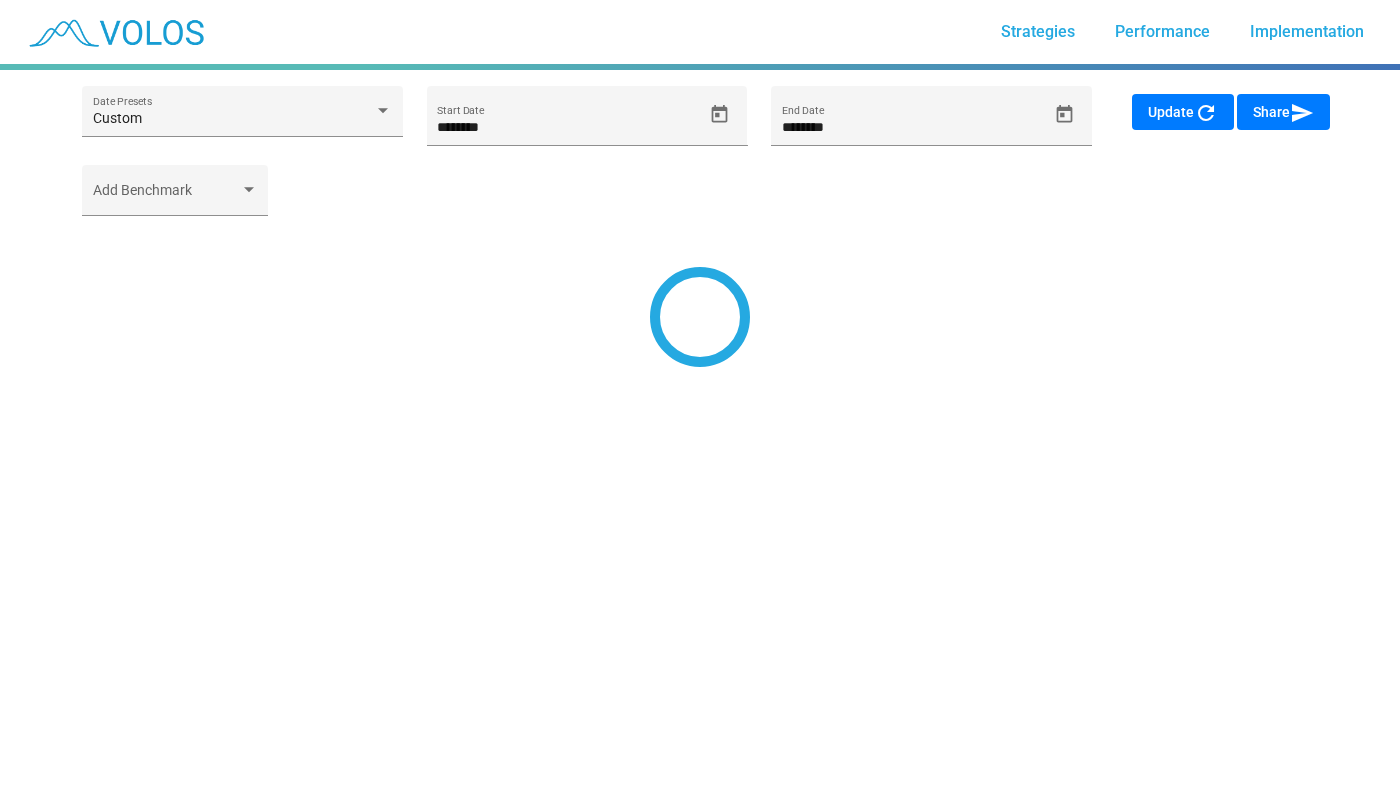scroll, scrollTop: 0, scrollLeft: 0, axis: both 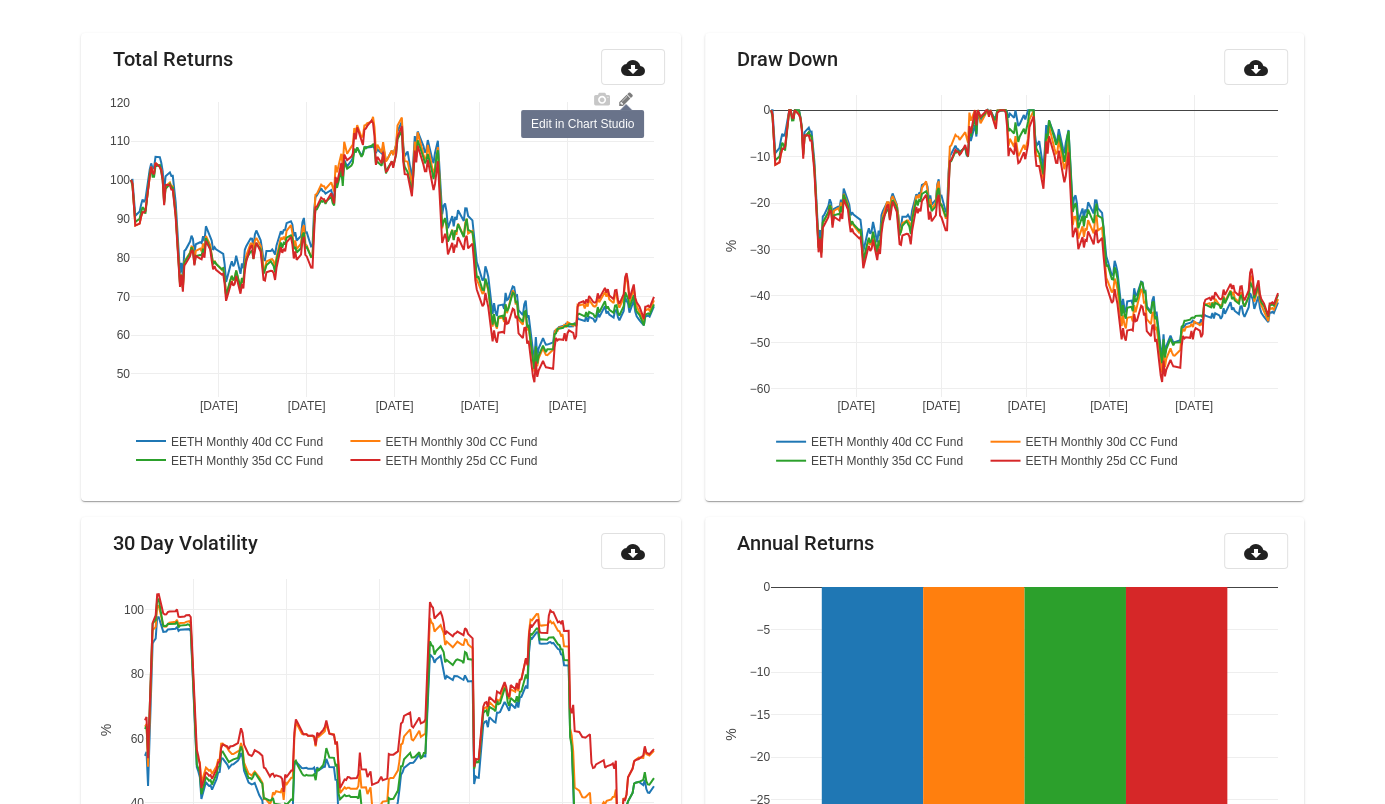 click 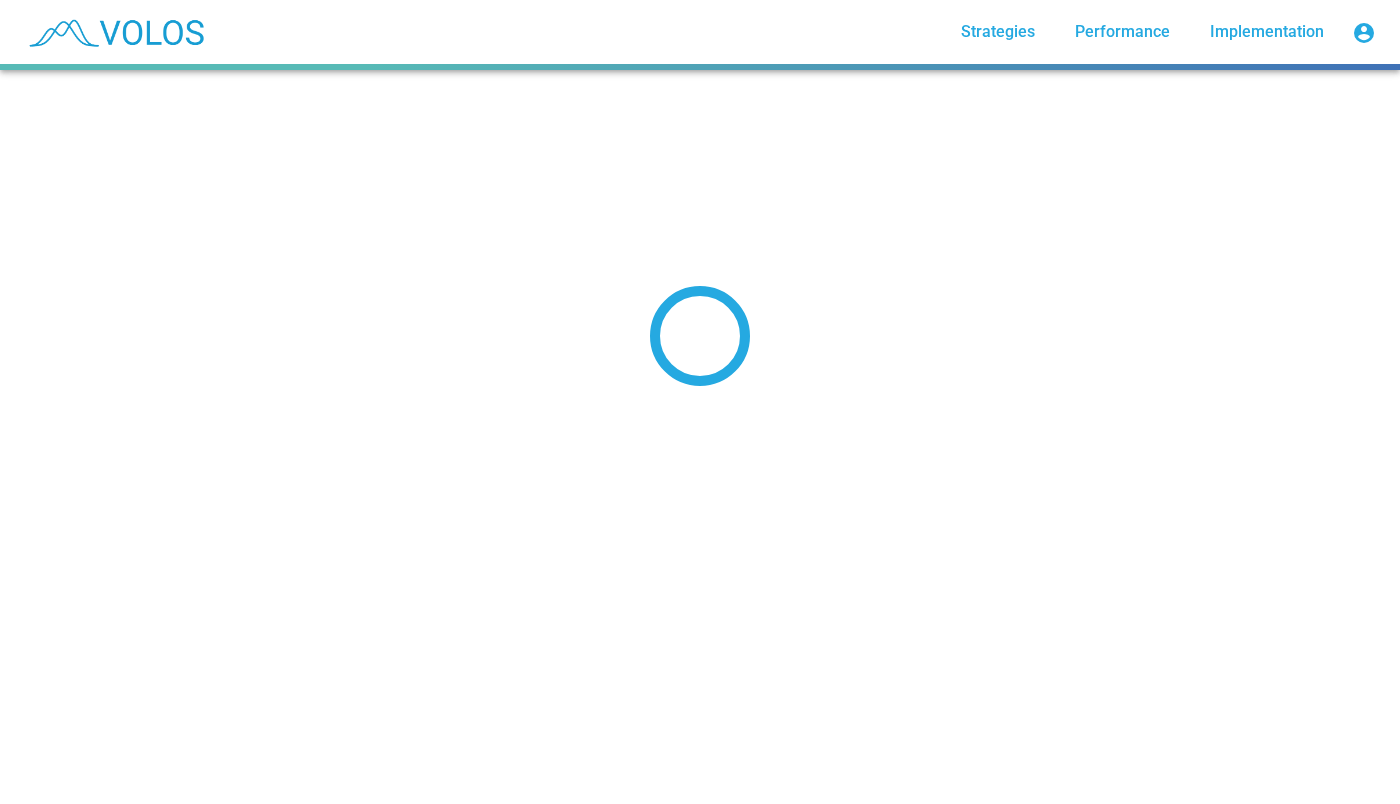 scroll, scrollTop: 0, scrollLeft: 0, axis: both 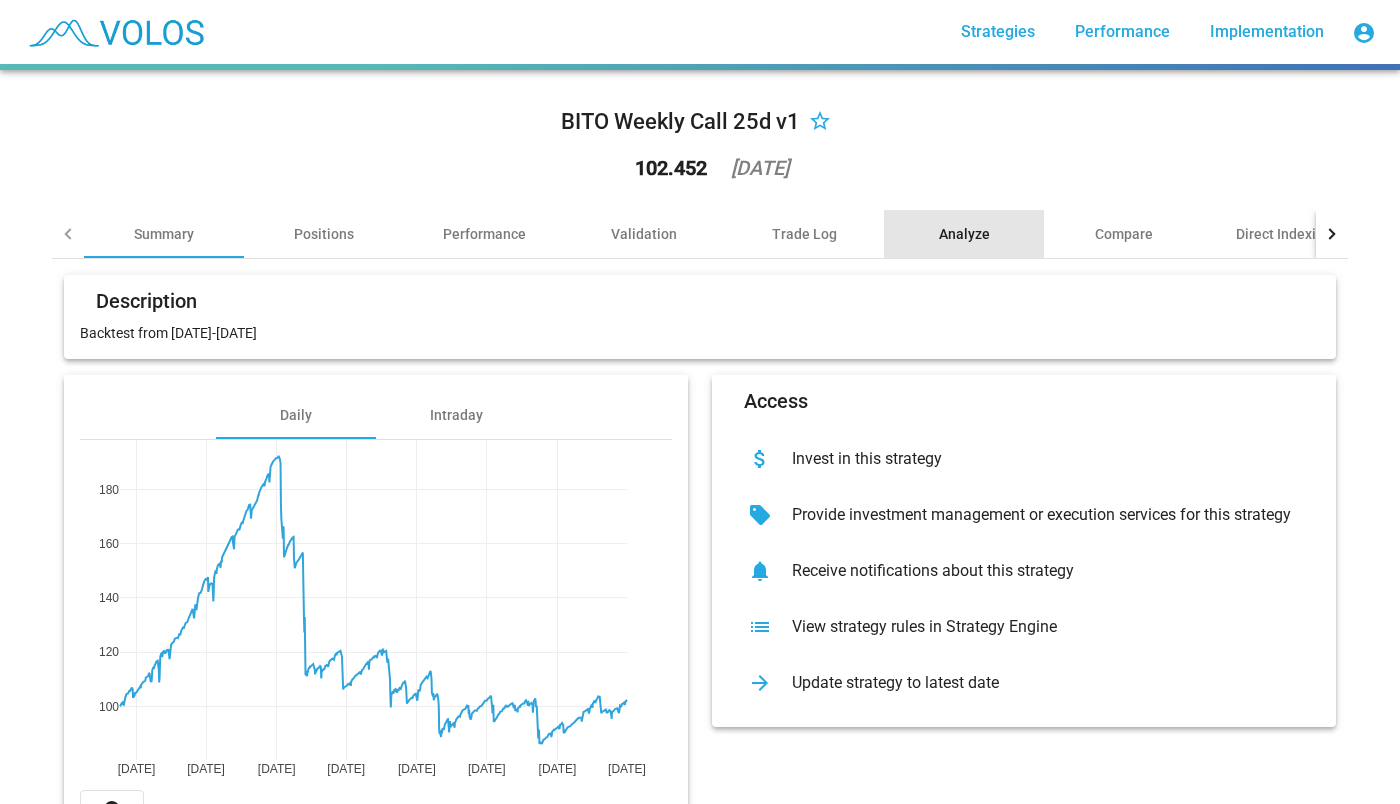 click on "Analyze" at bounding box center (964, 234) 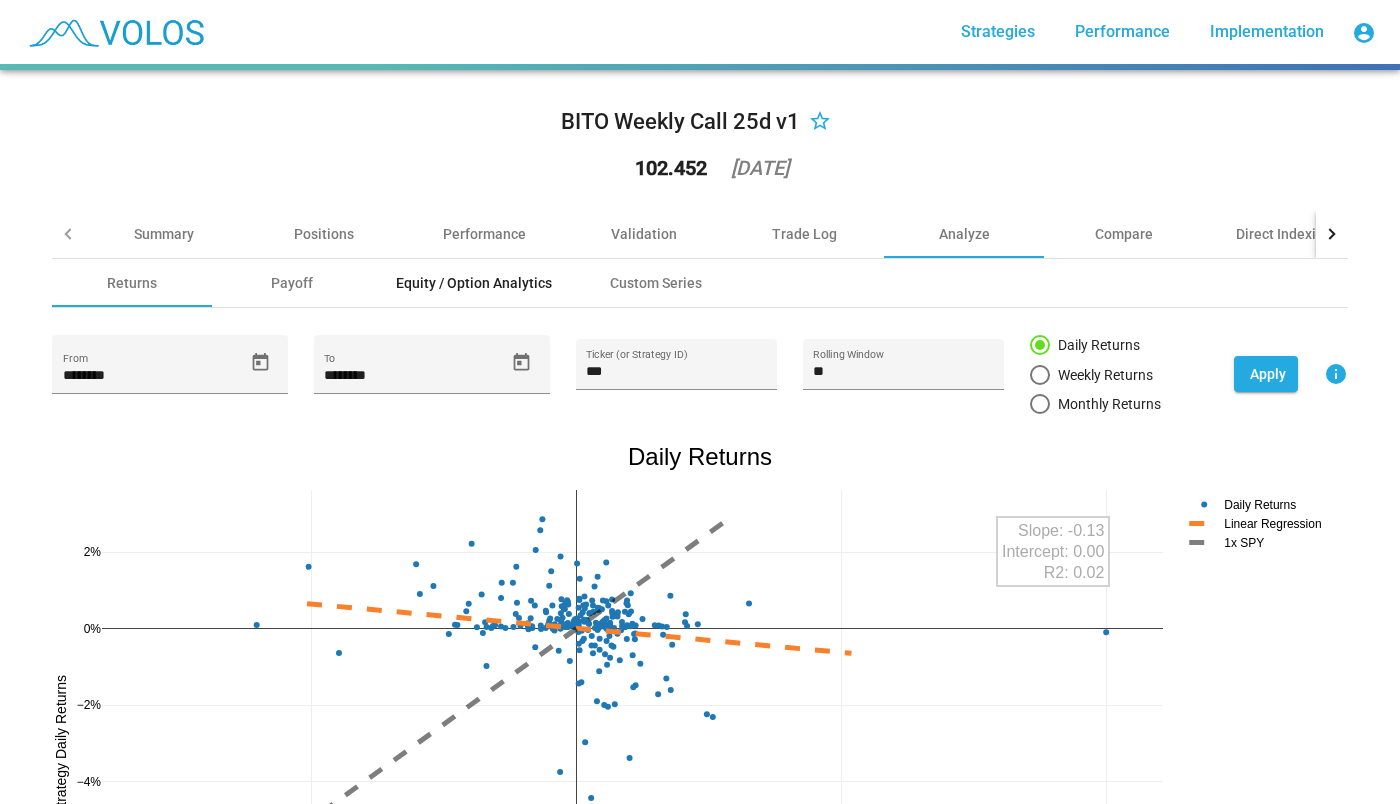 click on "Equity / Option Analytics" at bounding box center [474, 283] 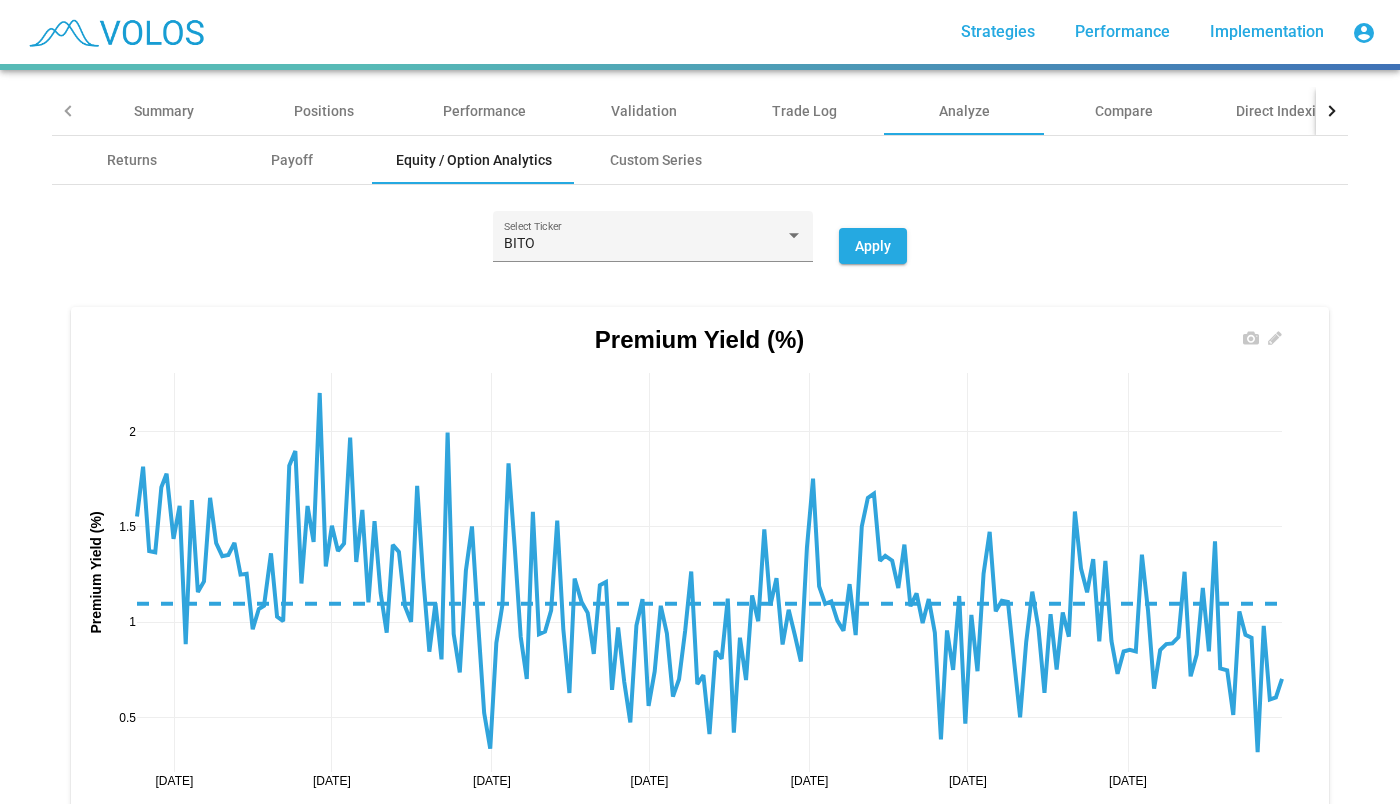 scroll, scrollTop: 119, scrollLeft: 0, axis: vertical 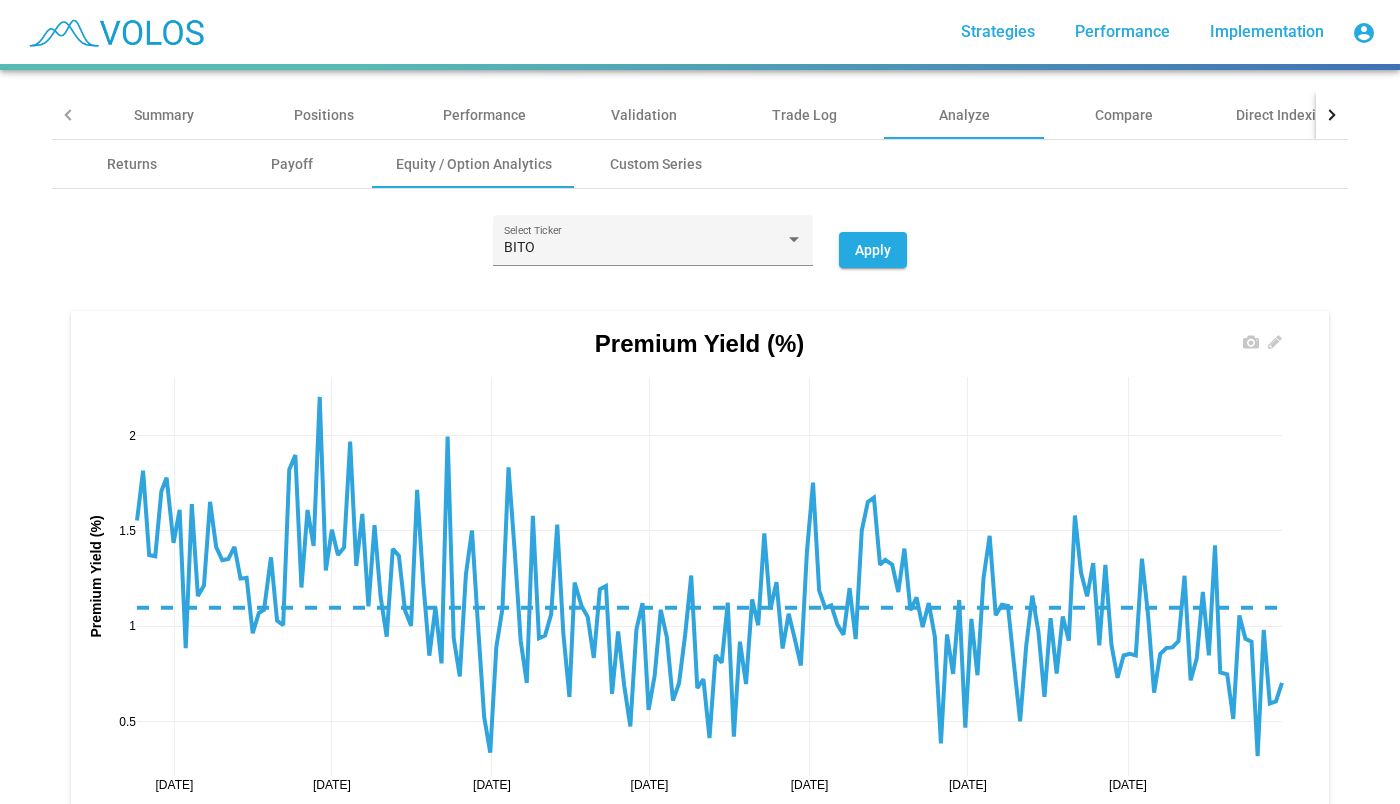 drag, startPoint x: 867, startPoint y: 360, endPoint x: 841, endPoint y: 351, distance: 27.513634 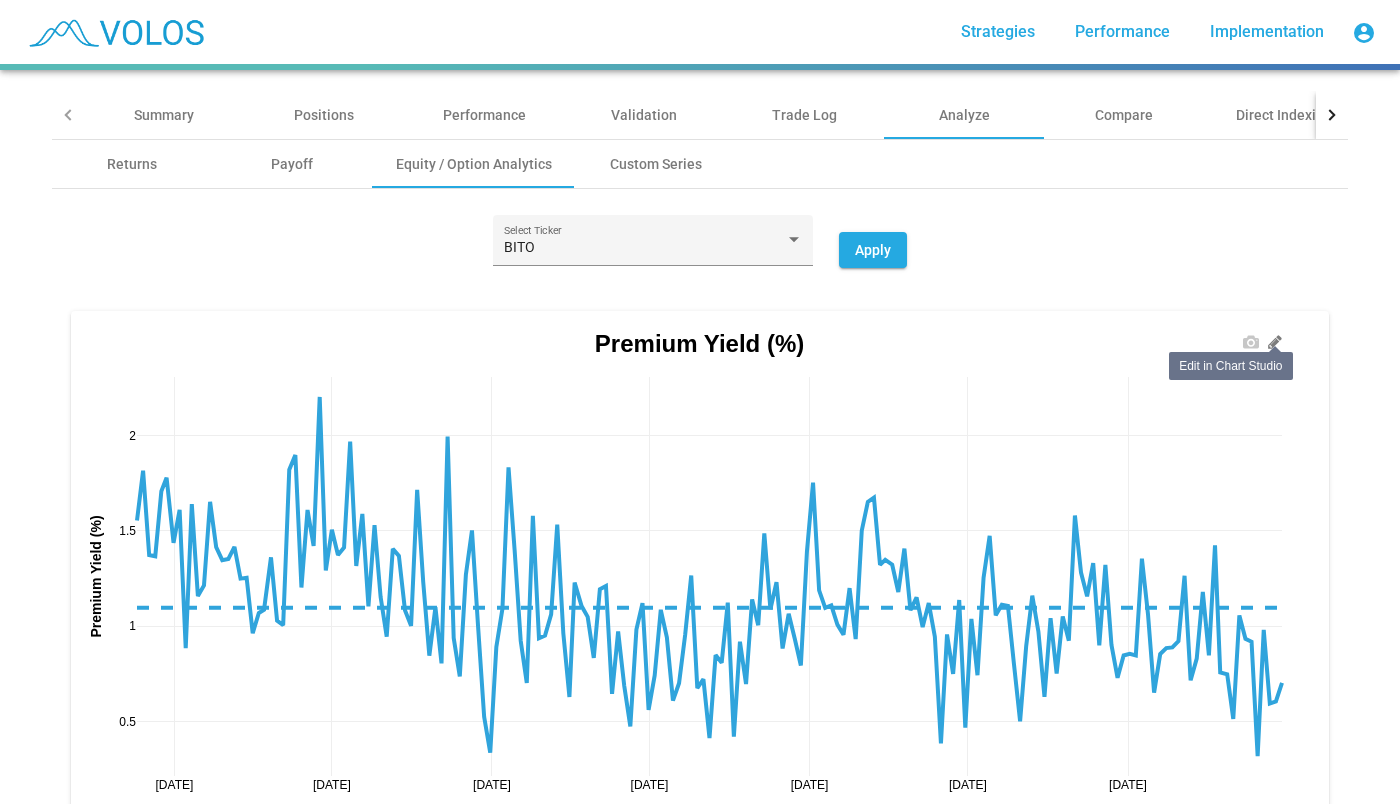 click 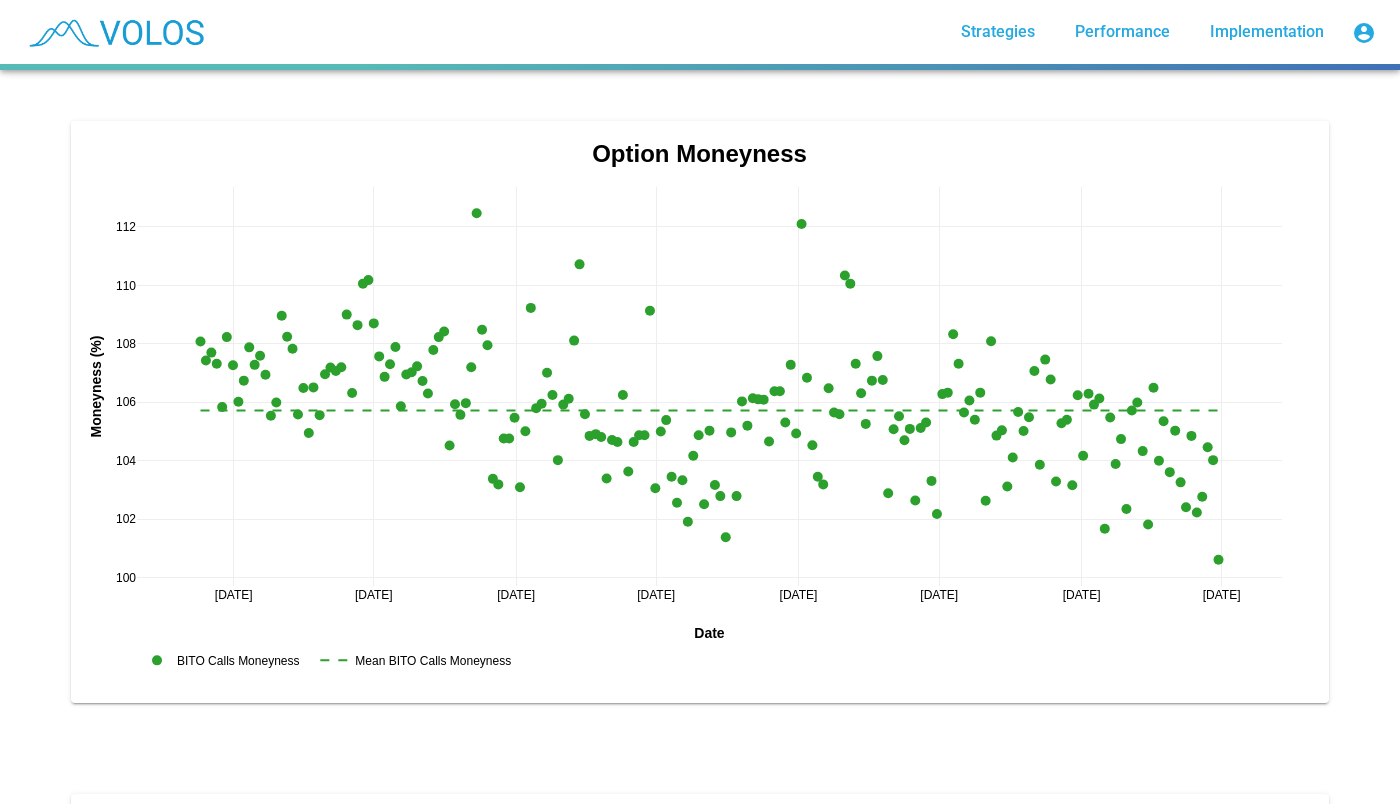 scroll, scrollTop: 3672, scrollLeft: 0, axis: vertical 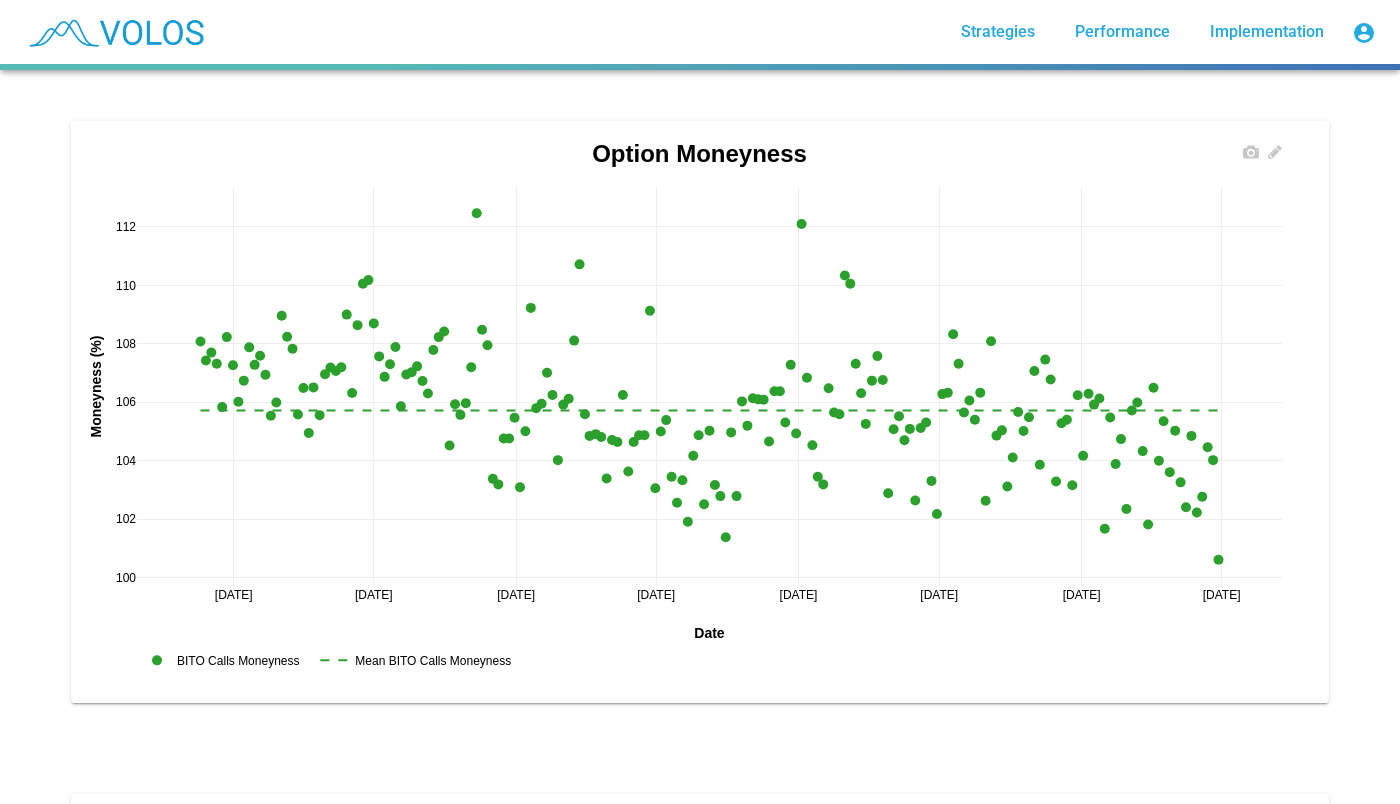 click on "Jan 2022 Jul 2022 Jan 2023 Jul 2023 Jan 2024 Jul 2024 Jan 2025 Jul 2025 100 102 104 106 108 110 112 BITO Calls Moneyness Mean BITO Calls Moneyness Option Moneyness Date Moneyness (%)" at bounding box center (699, 412) 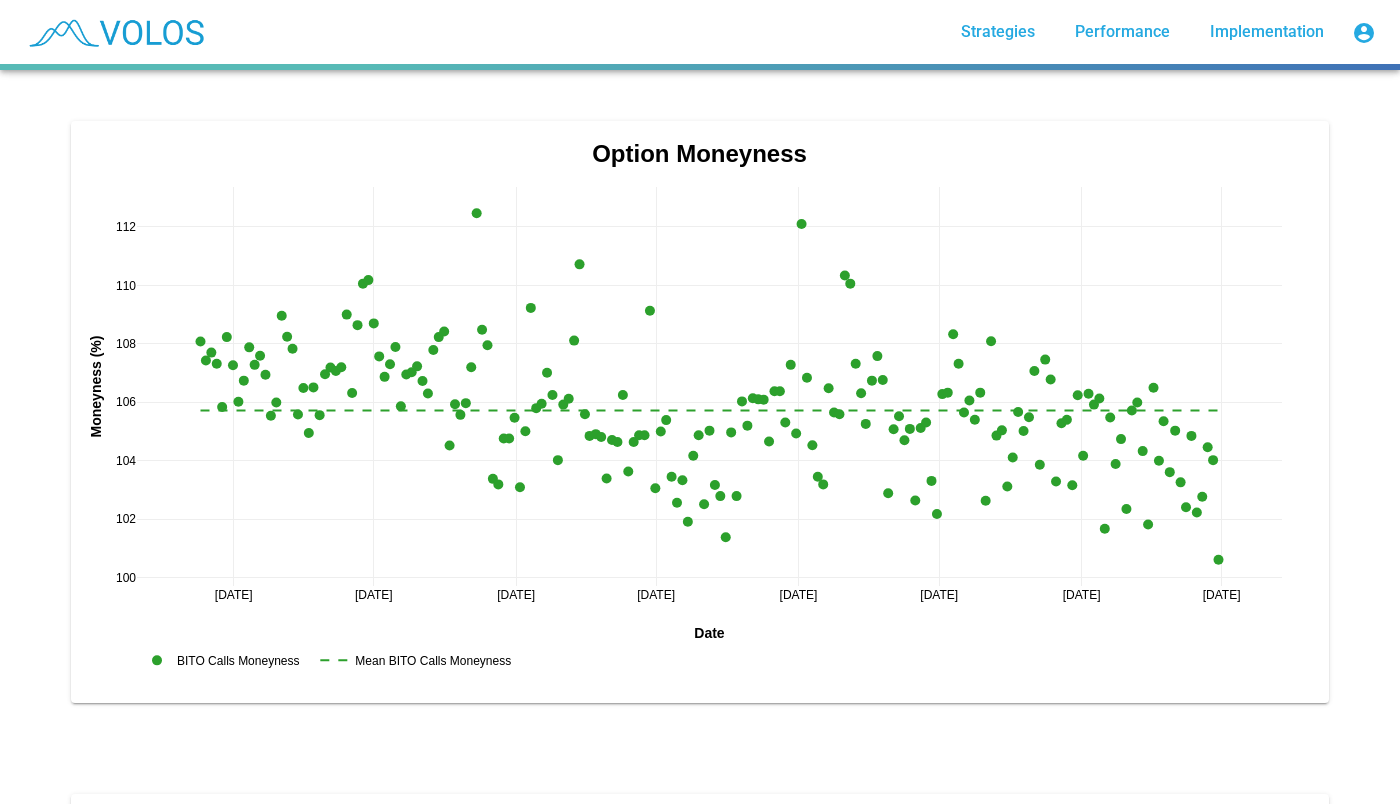 drag, startPoint x: 101, startPoint y: 654, endPoint x: 68, endPoint y: 563, distance: 96.79876 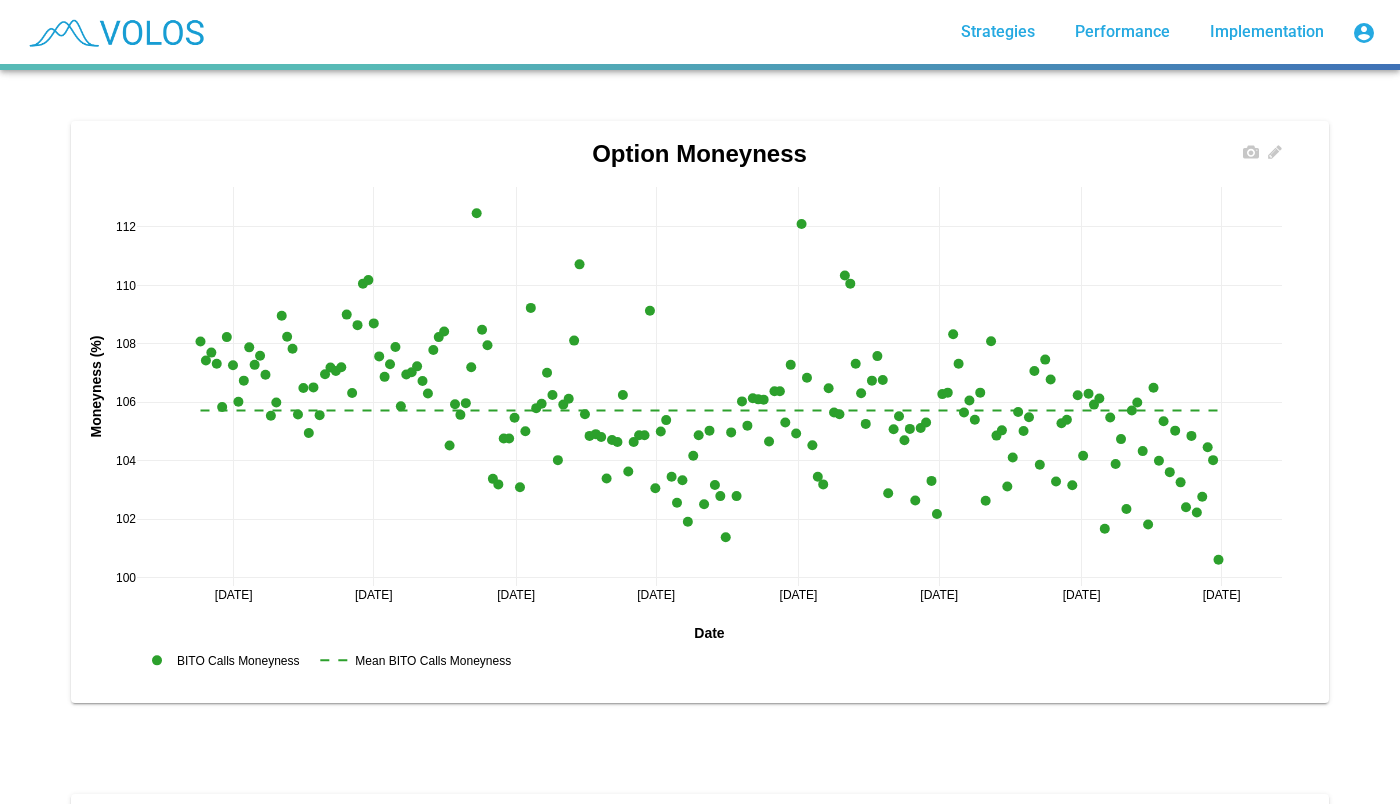 click on "Jan 2022 Jul 2022 Jan 2023 Jul 2023 Jan 2024 Jul 2024 Jan 2025 Jul 2025 100 102 104 106 108 110 112 BITO Calls Moneyness Mean BITO Calls Moneyness Option Moneyness Date Moneyness (%)" at bounding box center (699, 412) 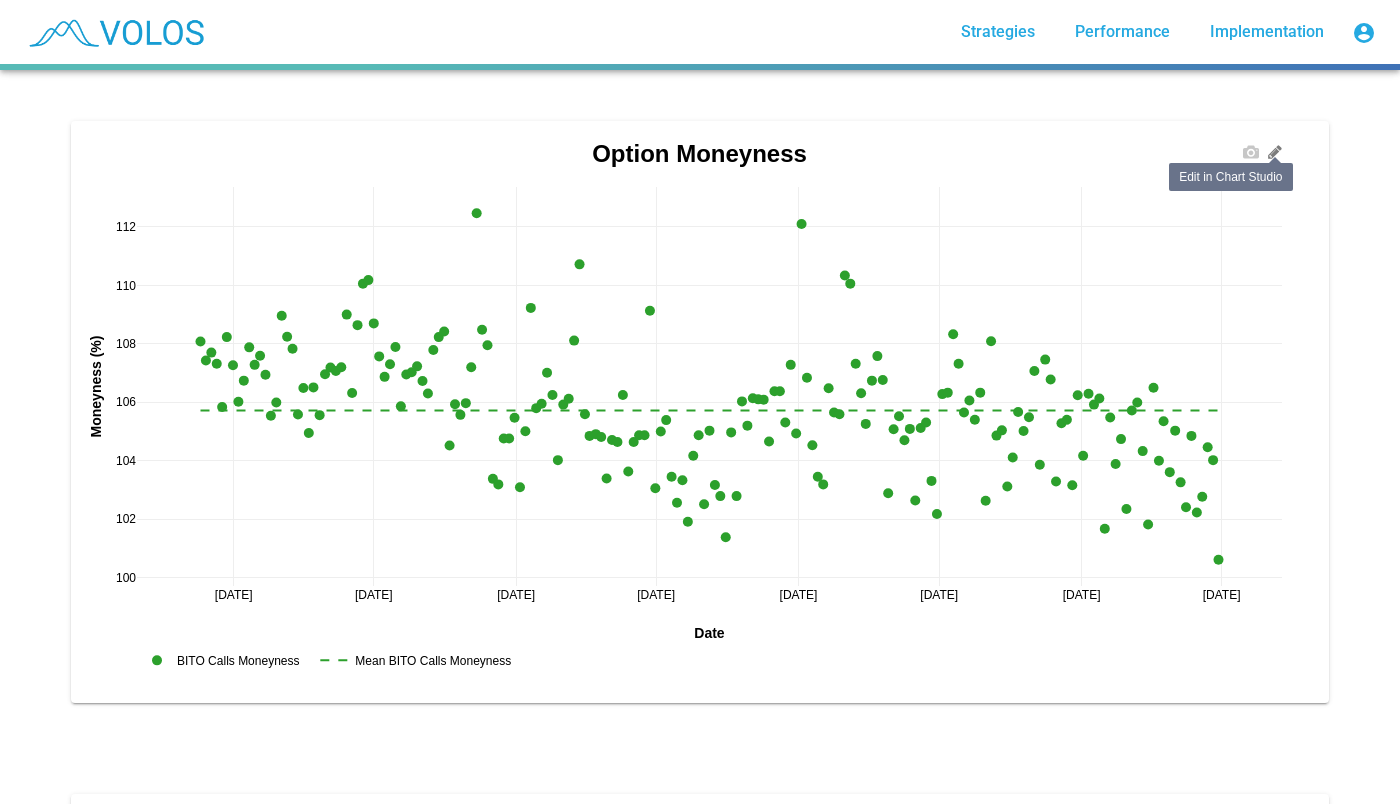 click 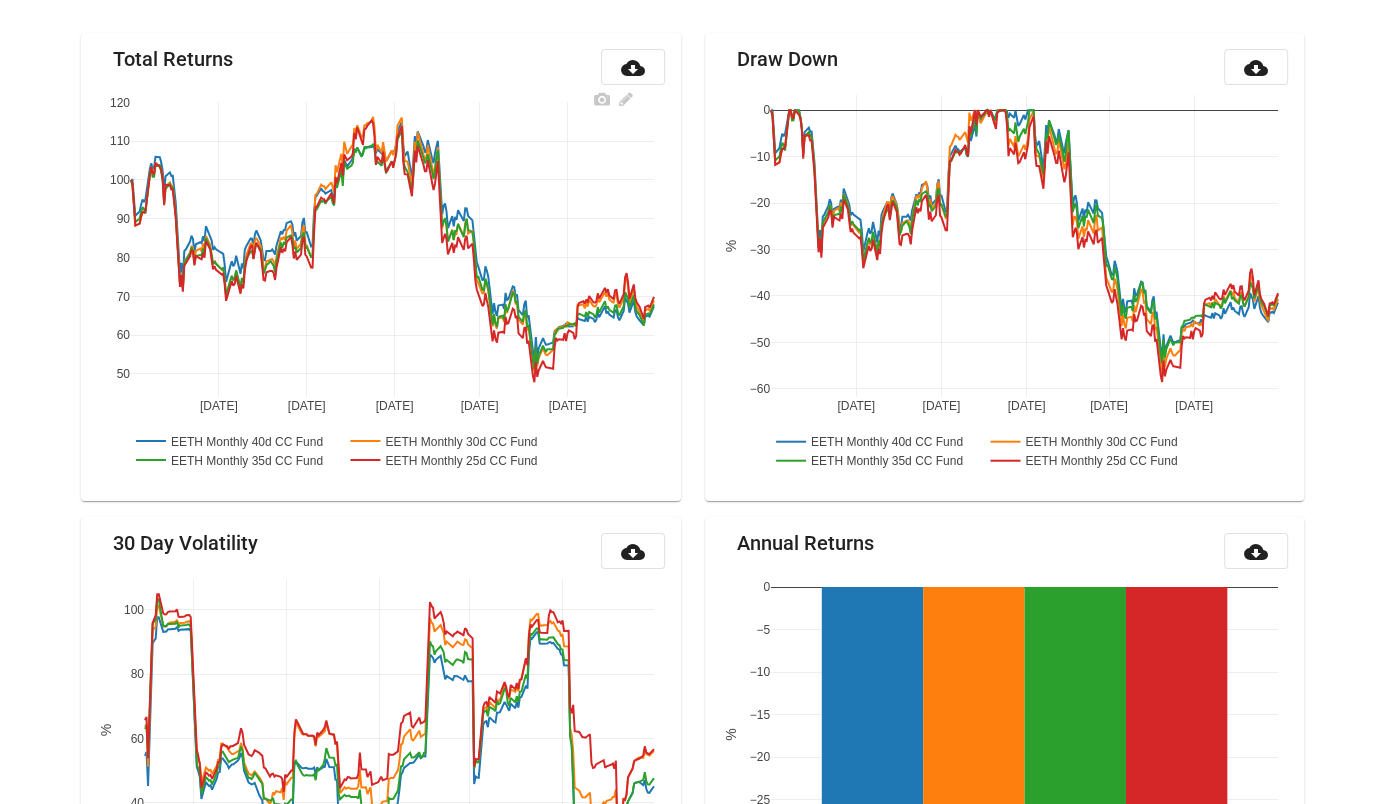 scroll, scrollTop: 234, scrollLeft: 0, axis: vertical 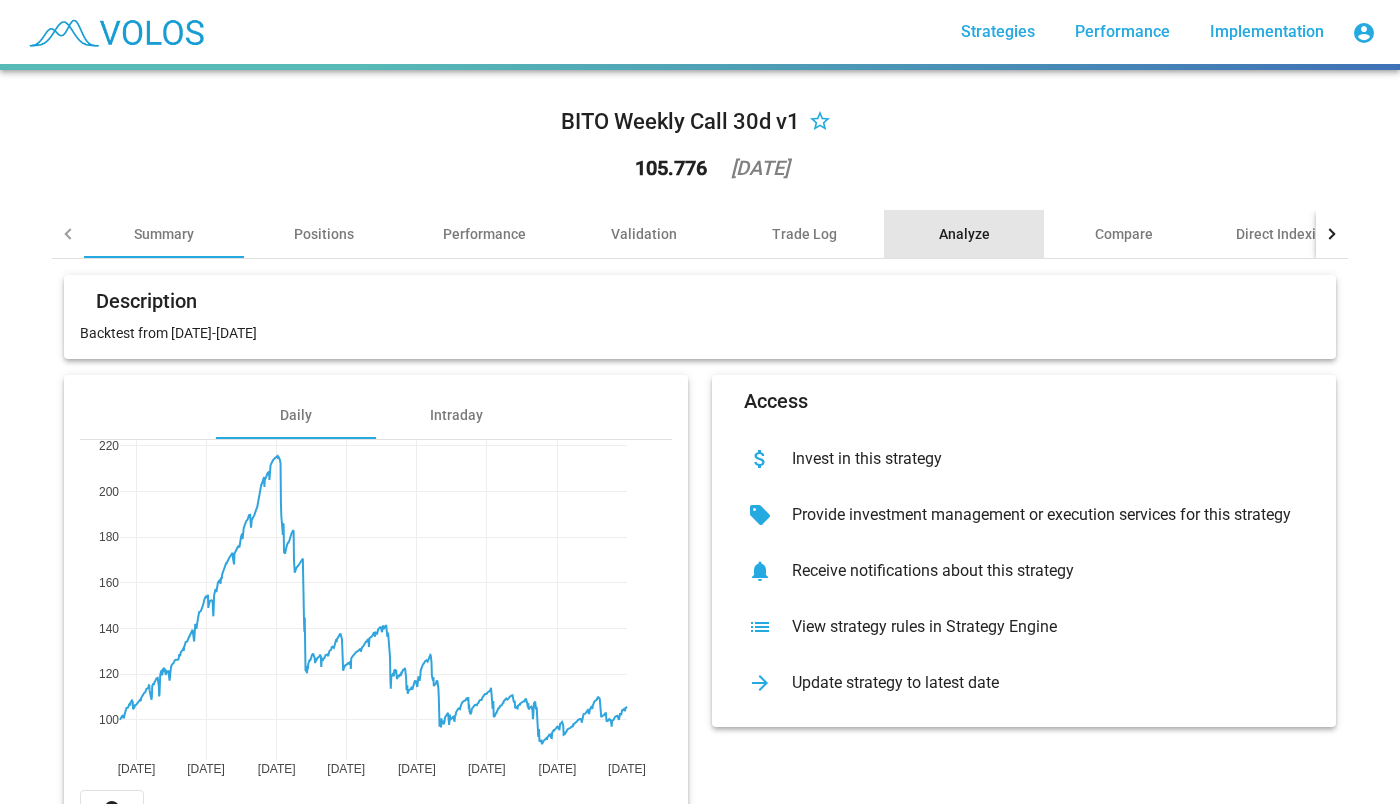click on "Analyze" at bounding box center (964, 234) 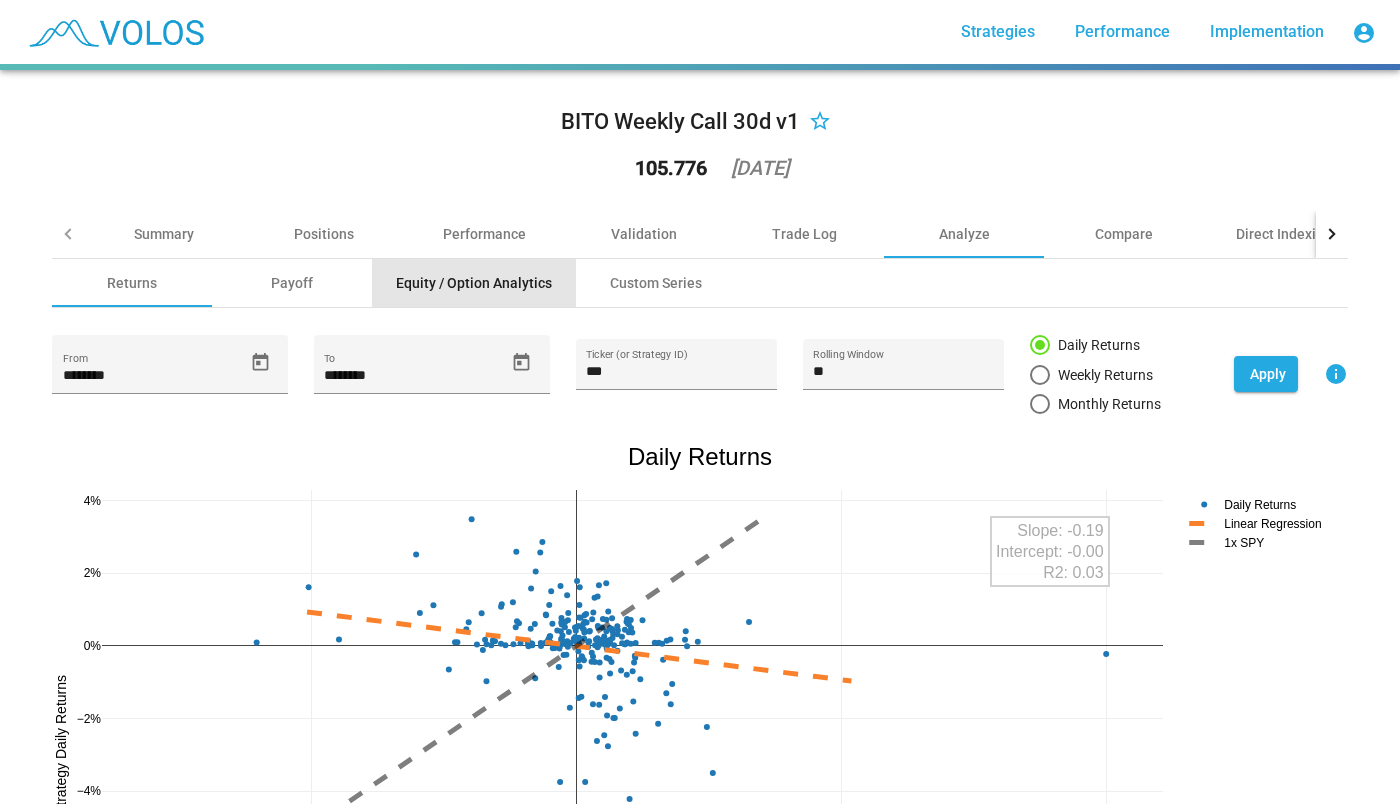 click on "Equity / Option Analytics" at bounding box center [474, 283] 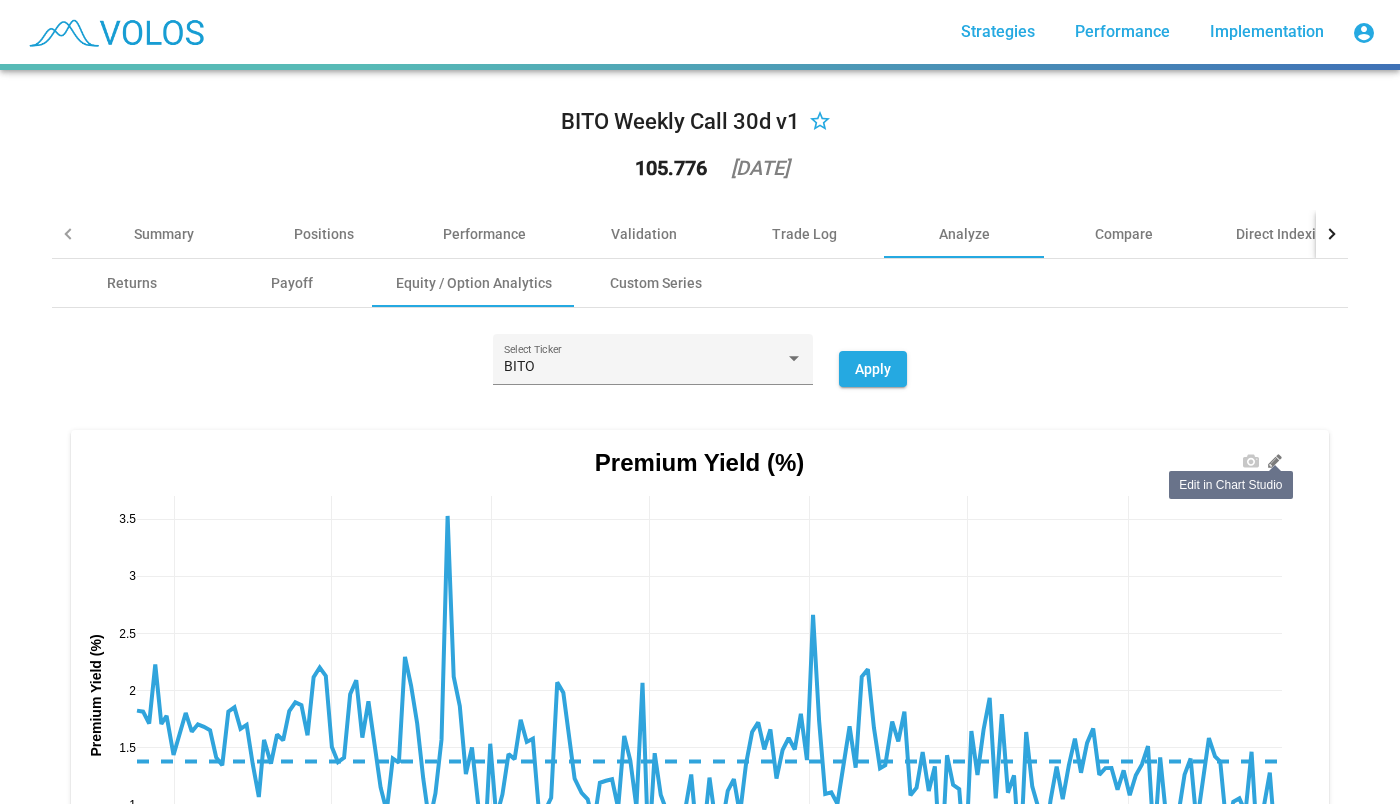 click 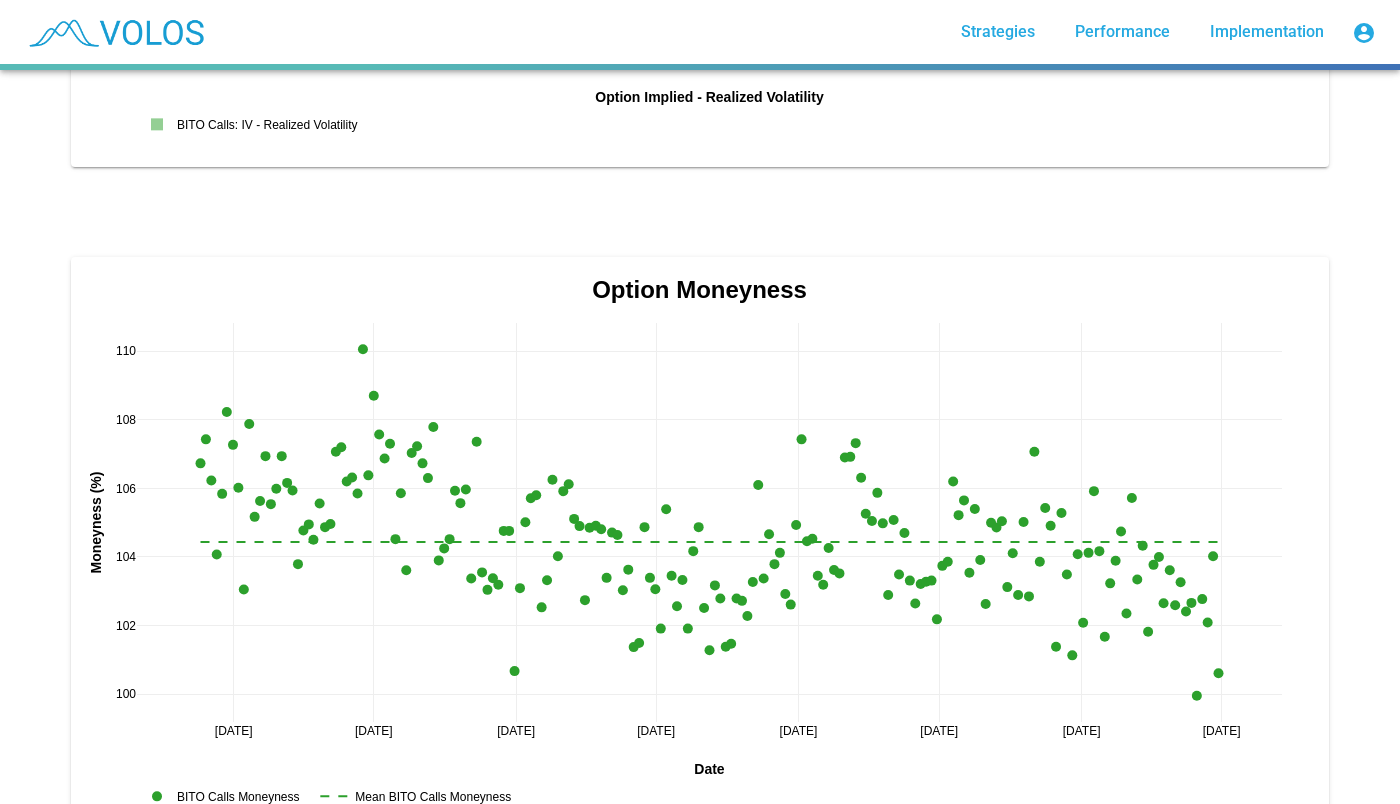scroll, scrollTop: 3536, scrollLeft: 0, axis: vertical 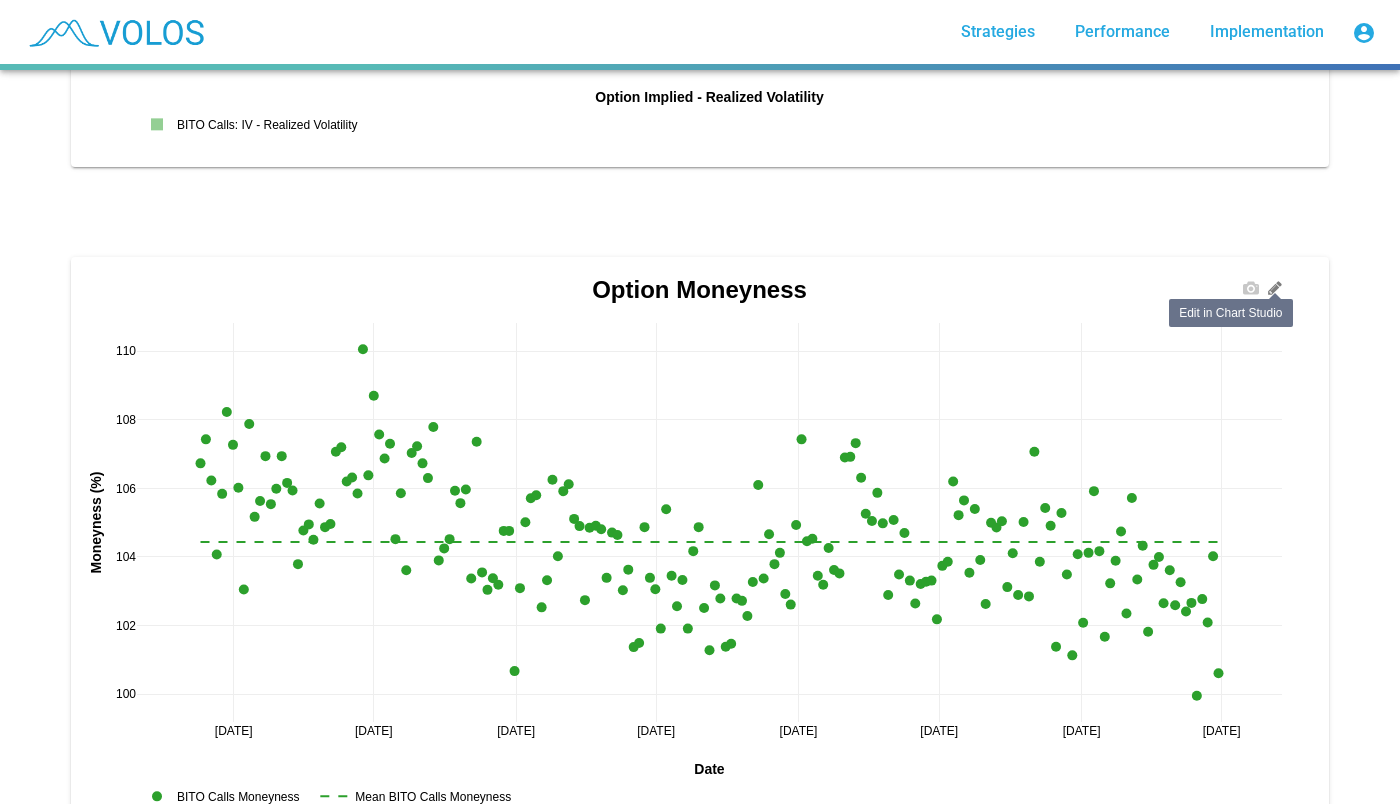 click at bounding box center (1275, 284) 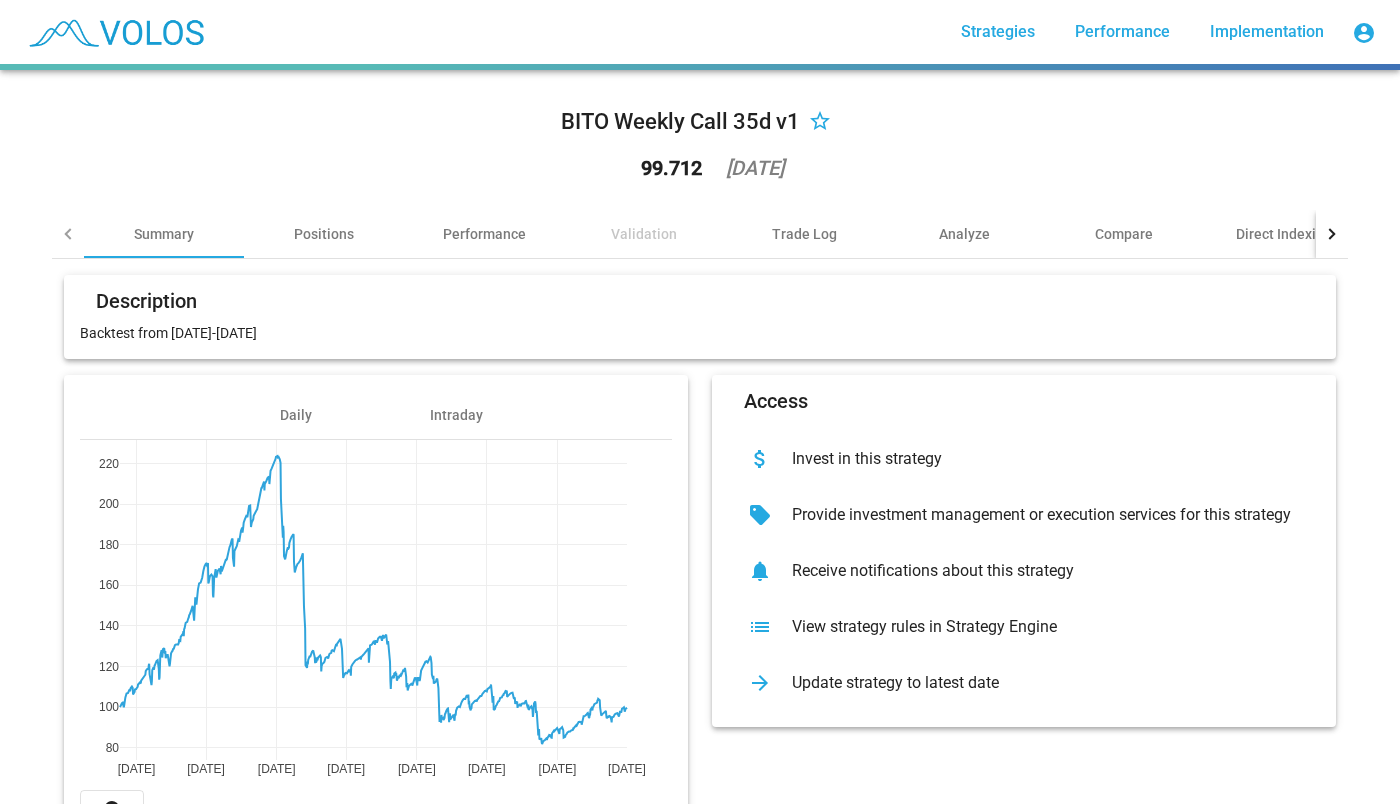 scroll, scrollTop: 0, scrollLeft: 0, axis: both 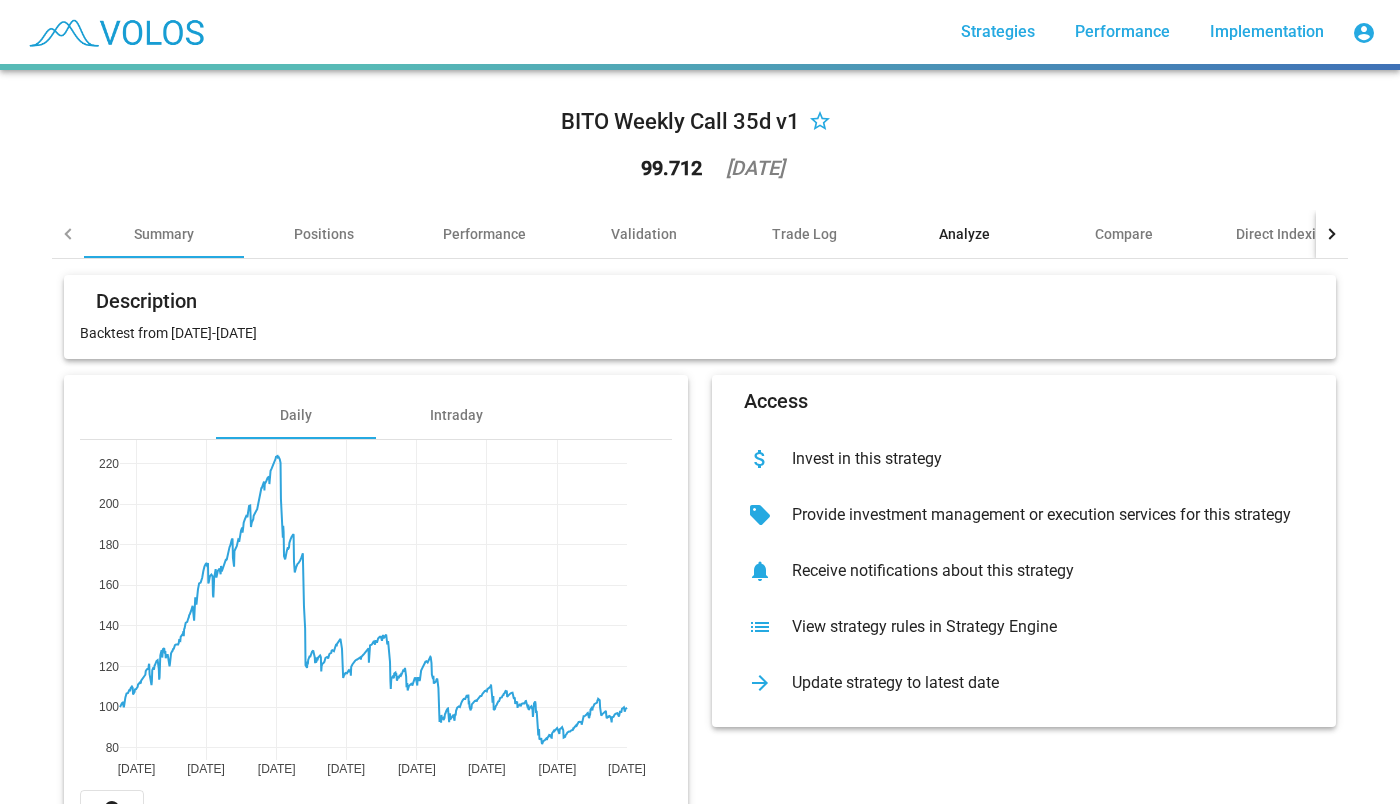 click on "Analyze" at bounding box center [964, 234] 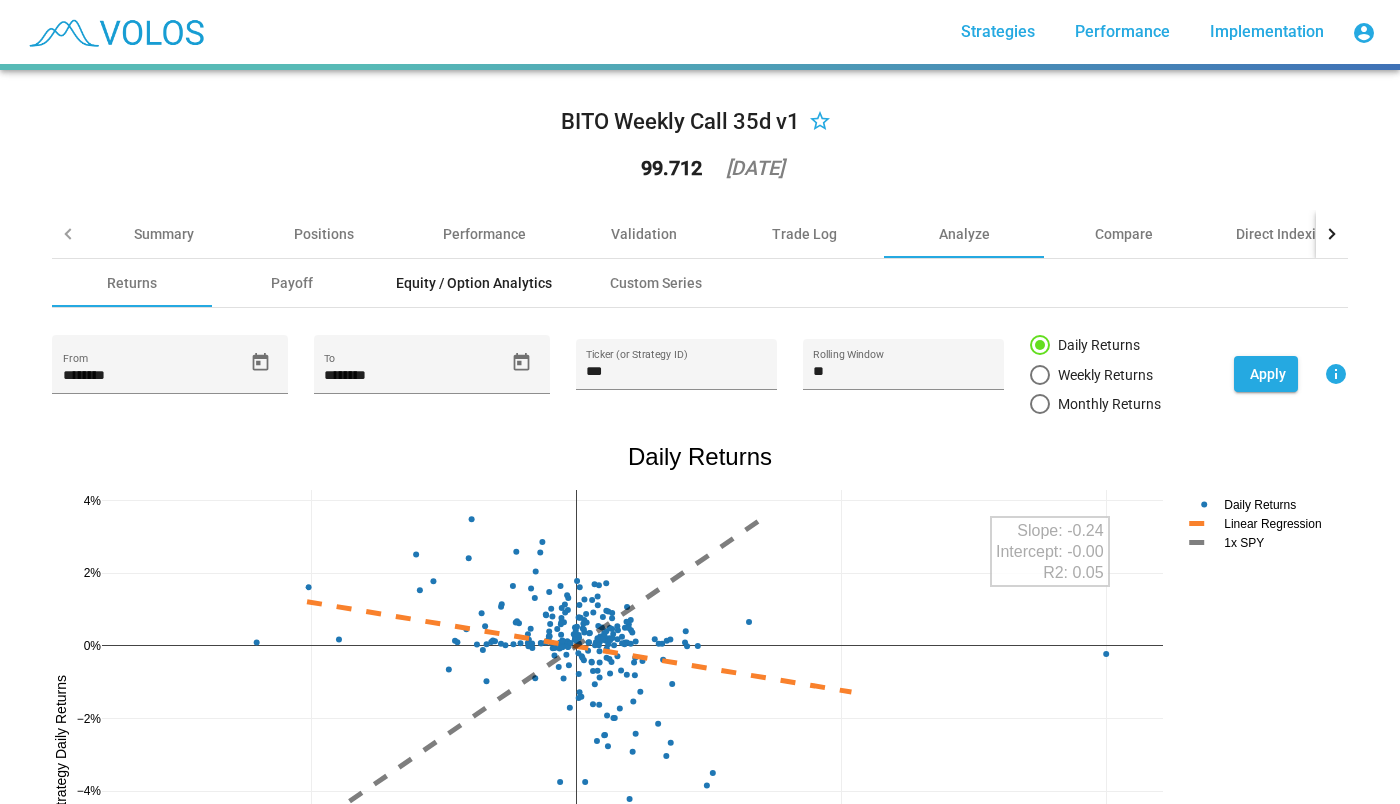 click on "Equity / Option Analytics" at bounding box center (474, 283) 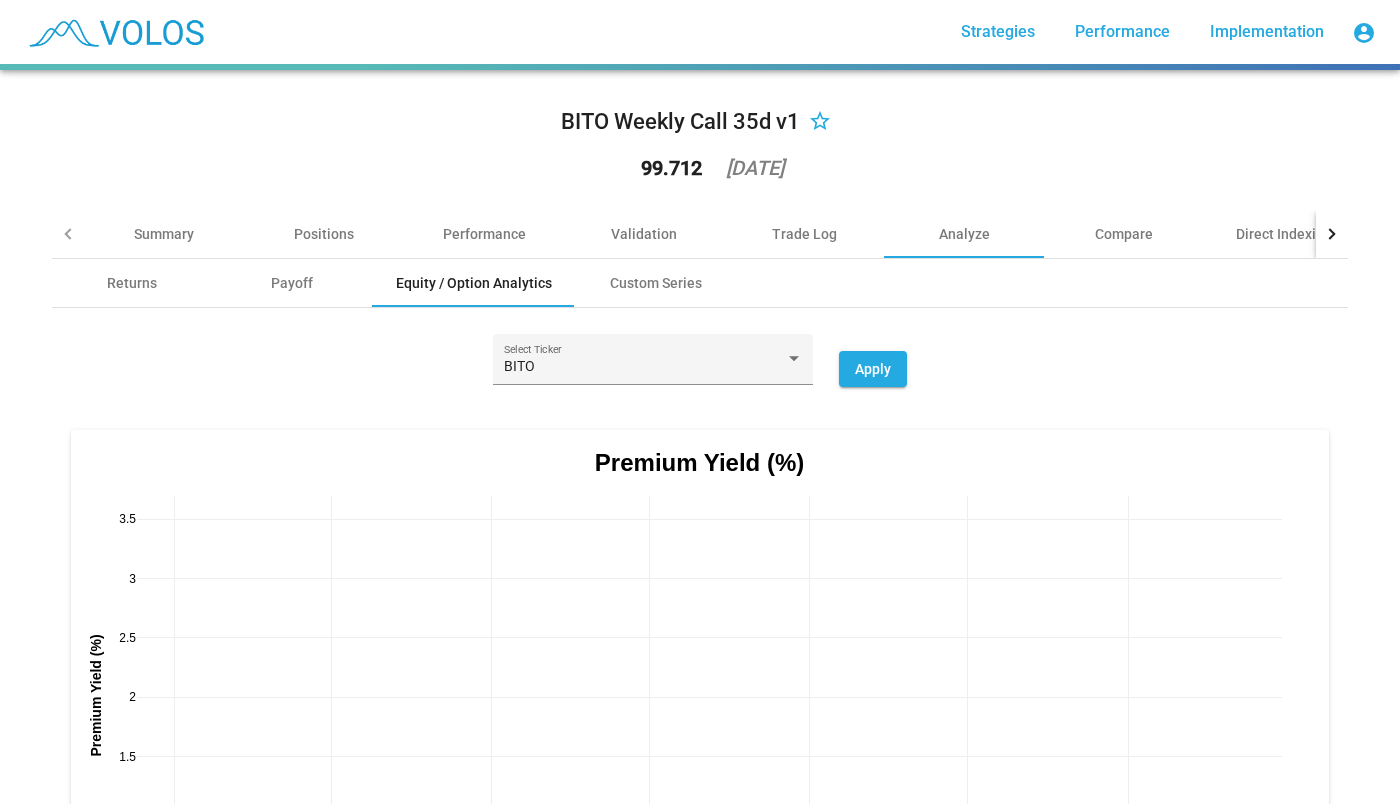scroll, scrollTop: 234, scrollLeft: 0, axis: vertical 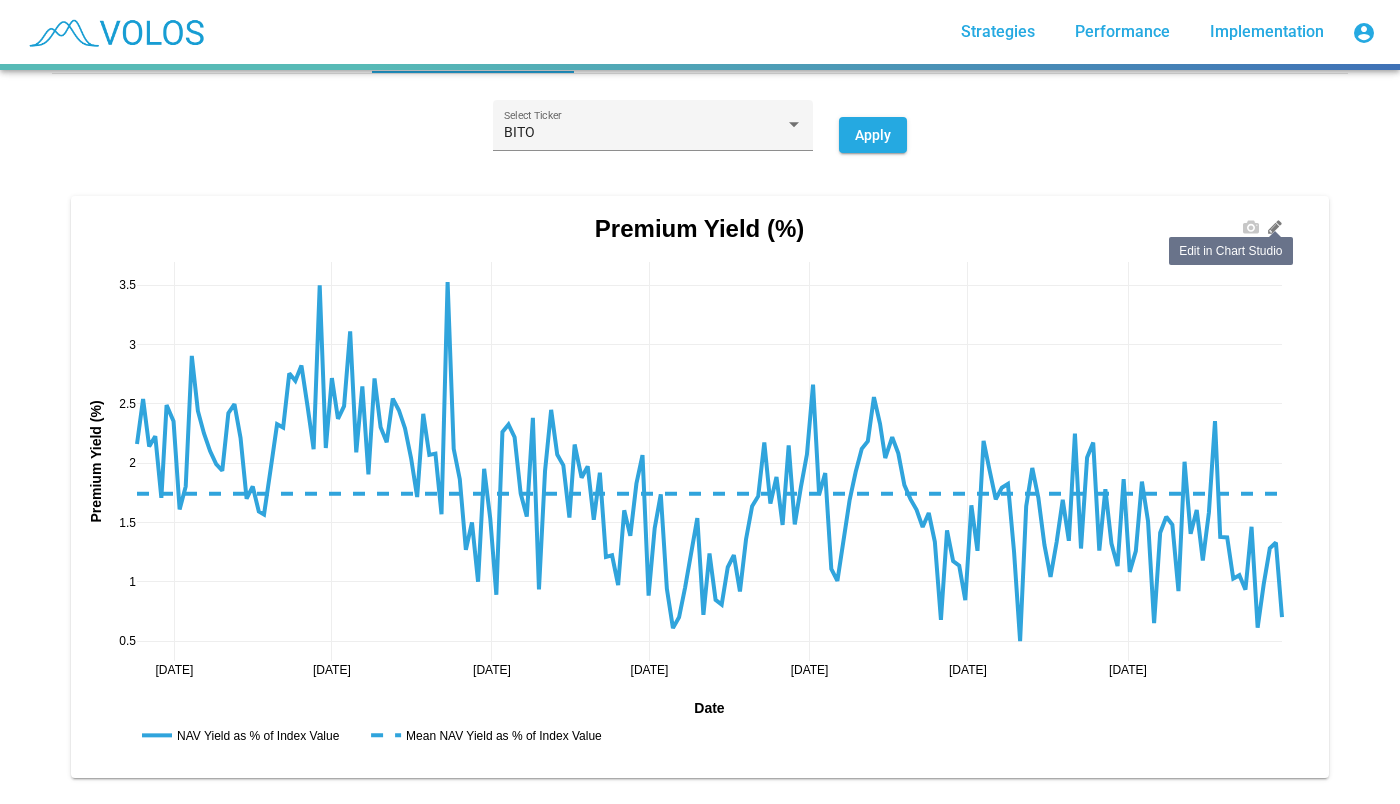click 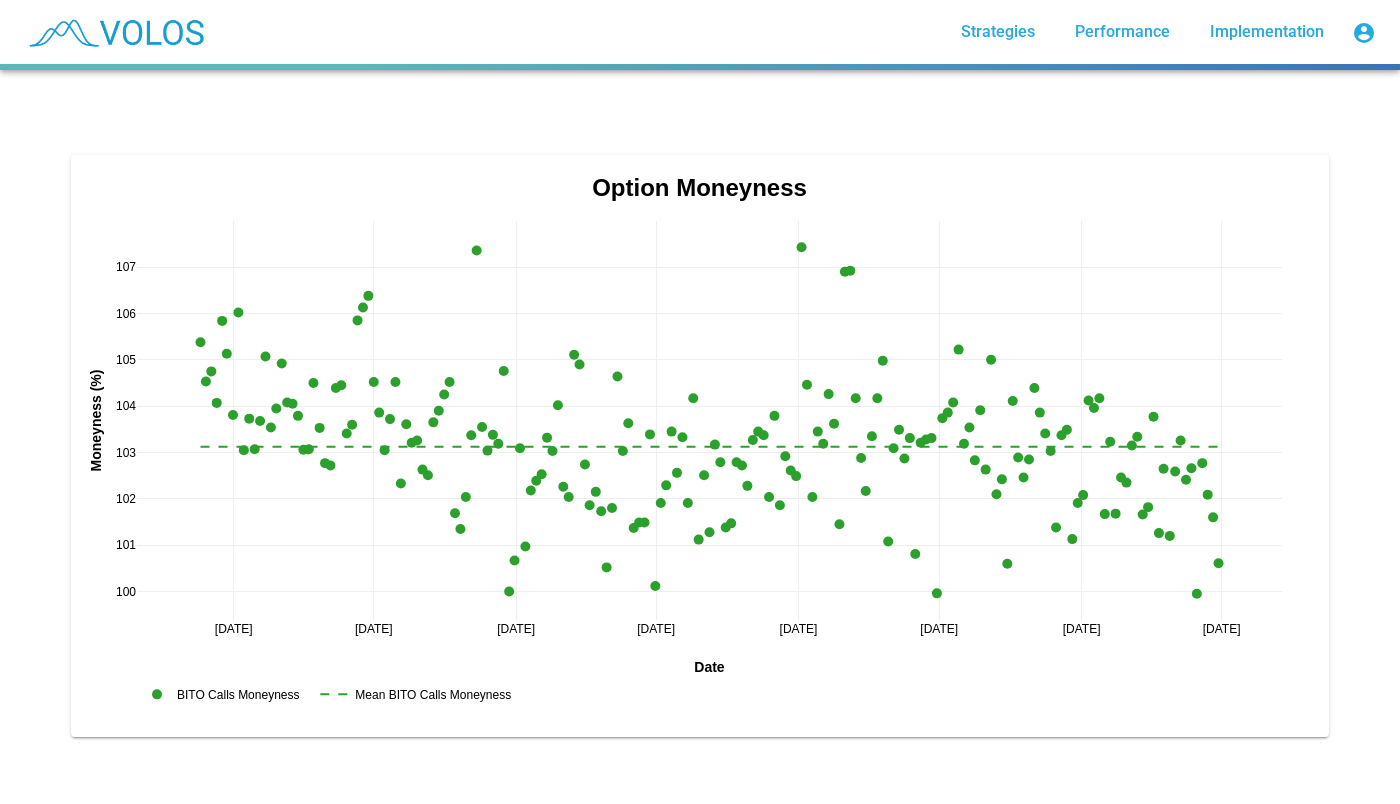 scroll, scrollTop: 3599, scrollLeft: 0, axis: vertical 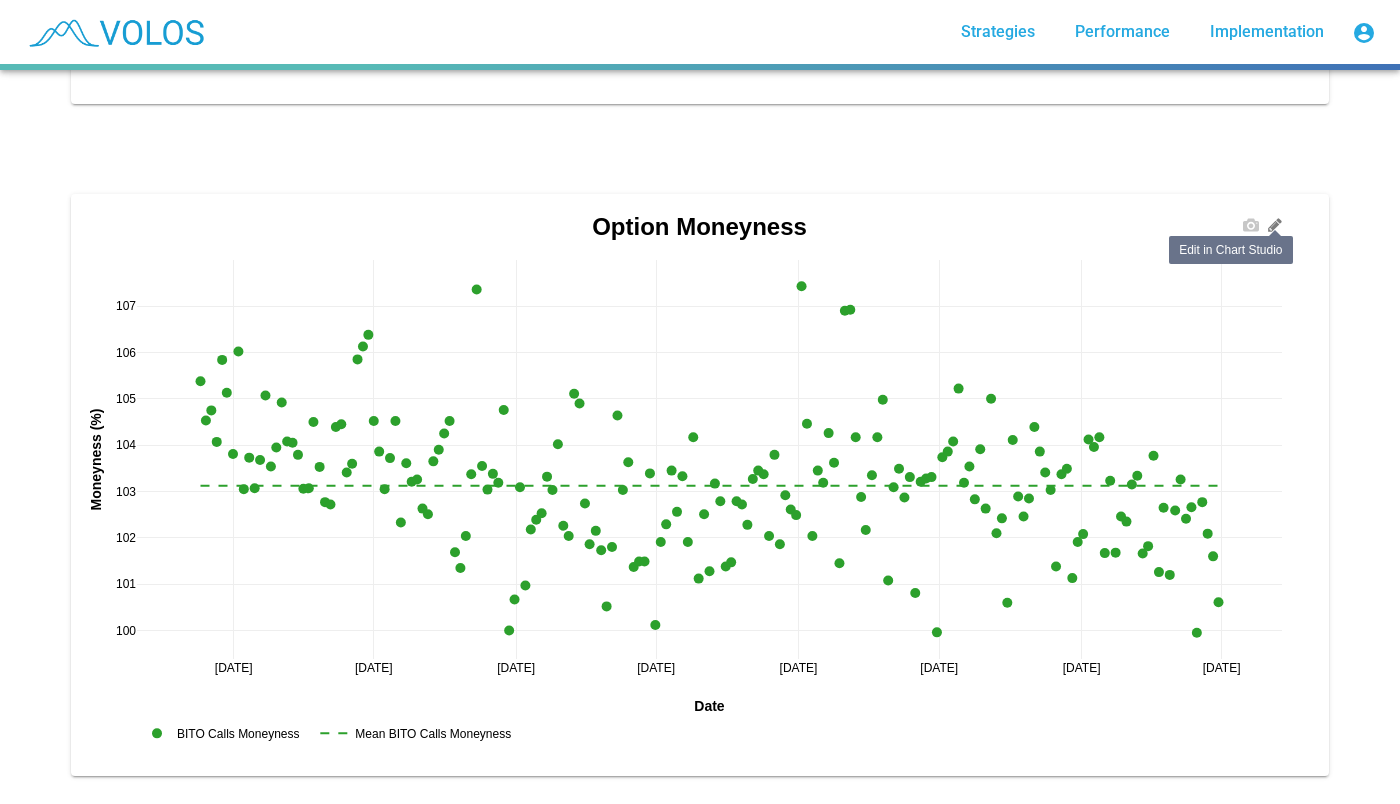click 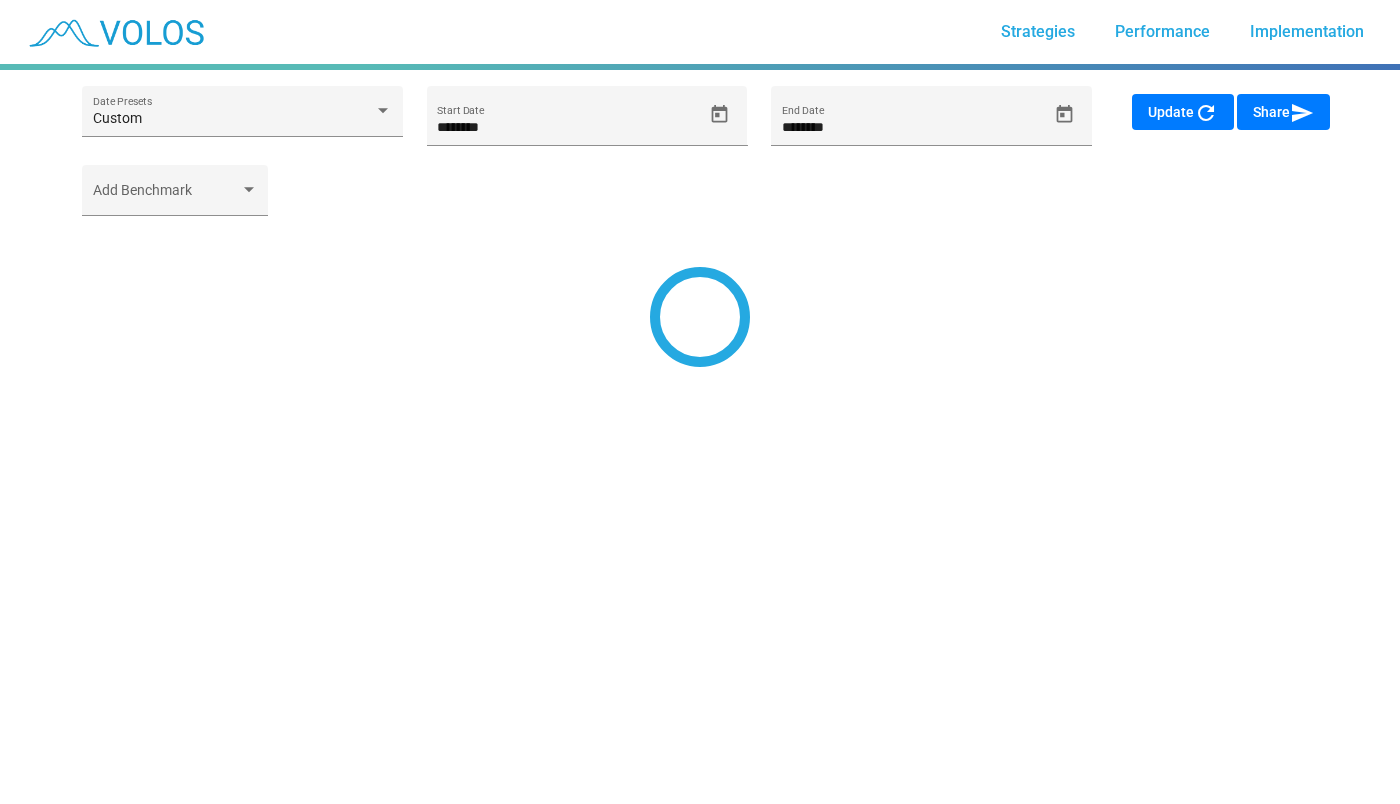 scroll, scrollTop: 0, scrollLeft: 0, axis: both 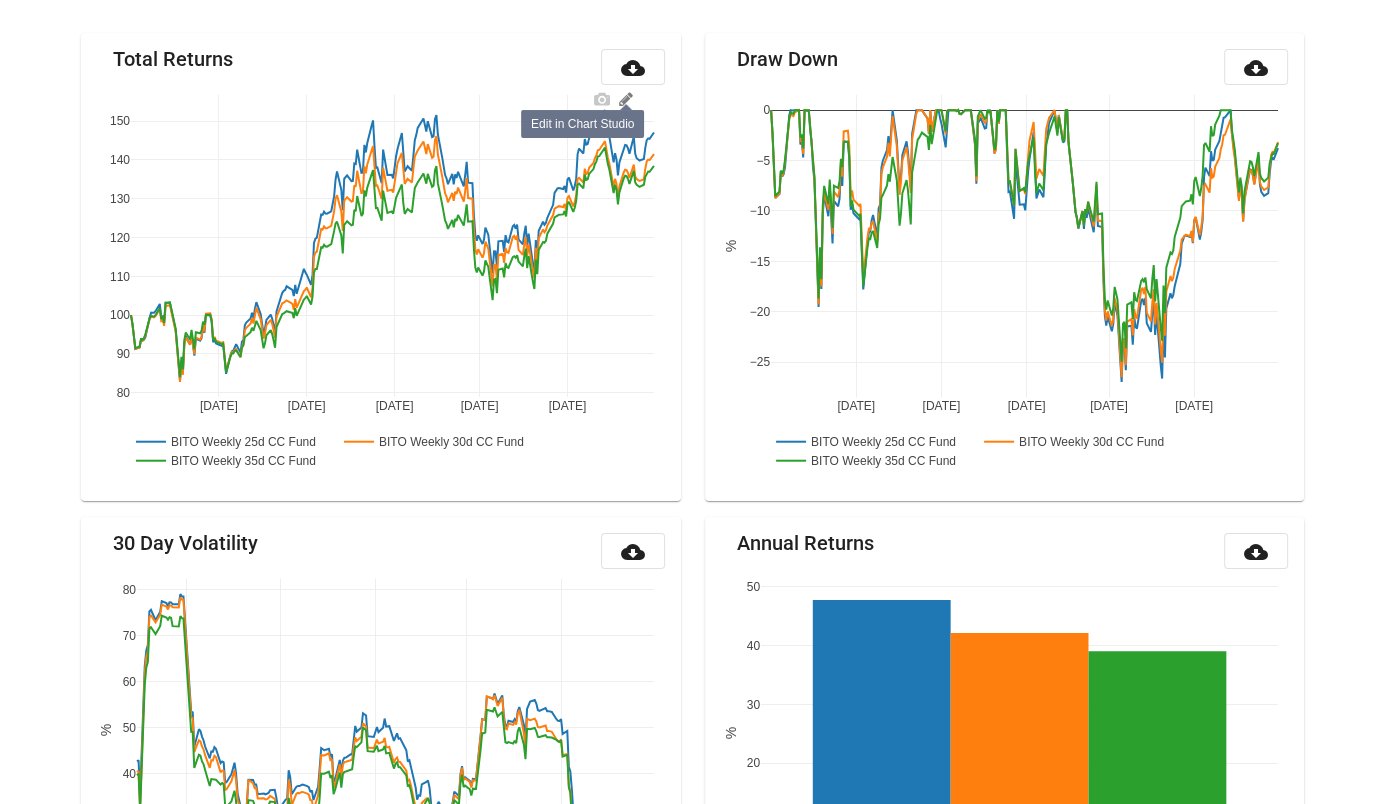 click 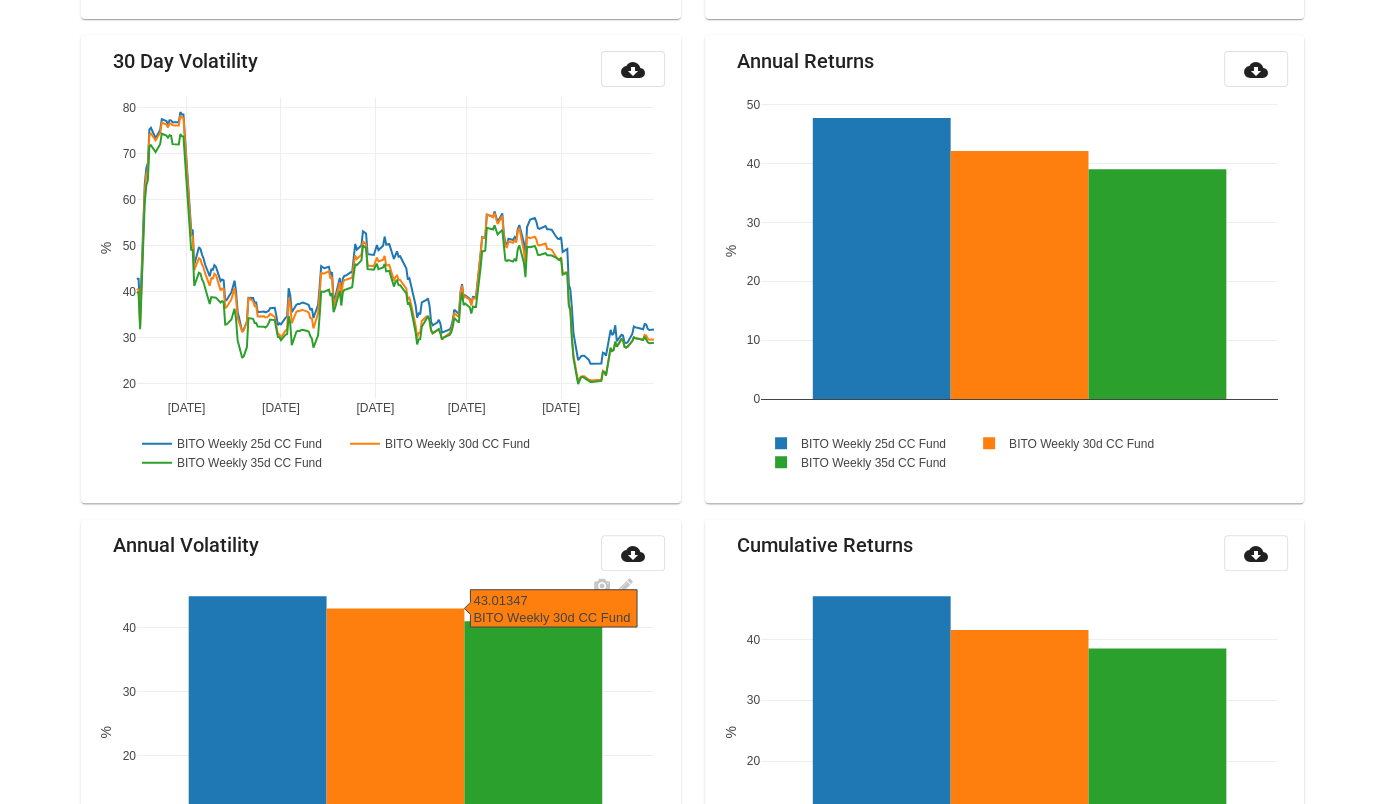 scroll, scrollTop: 943, scrollLeft: 0, axis: vertical 